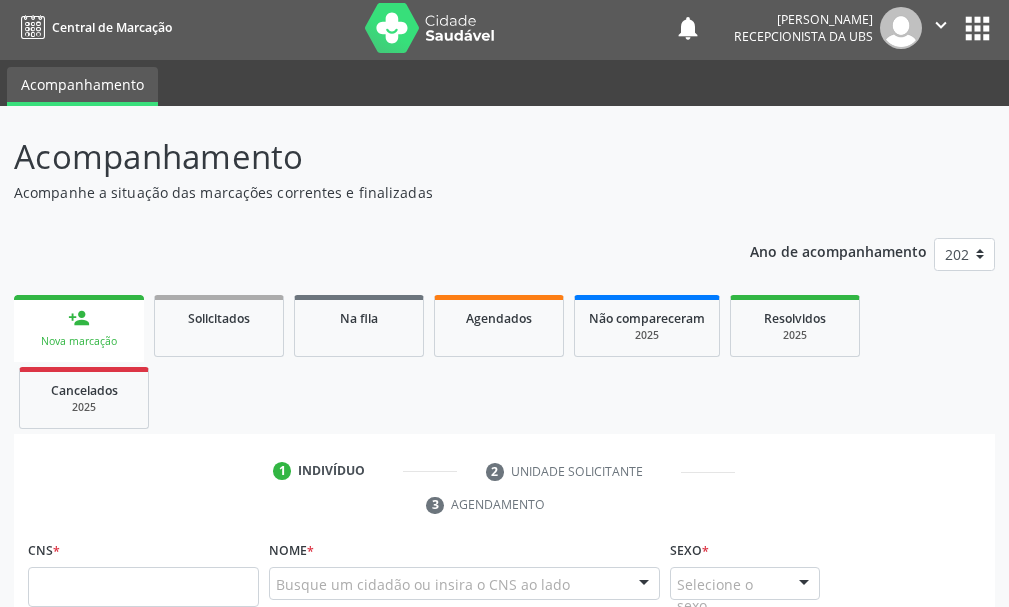 scroll, scrollTop: 204, scrollLeft: 0, axis: vertical 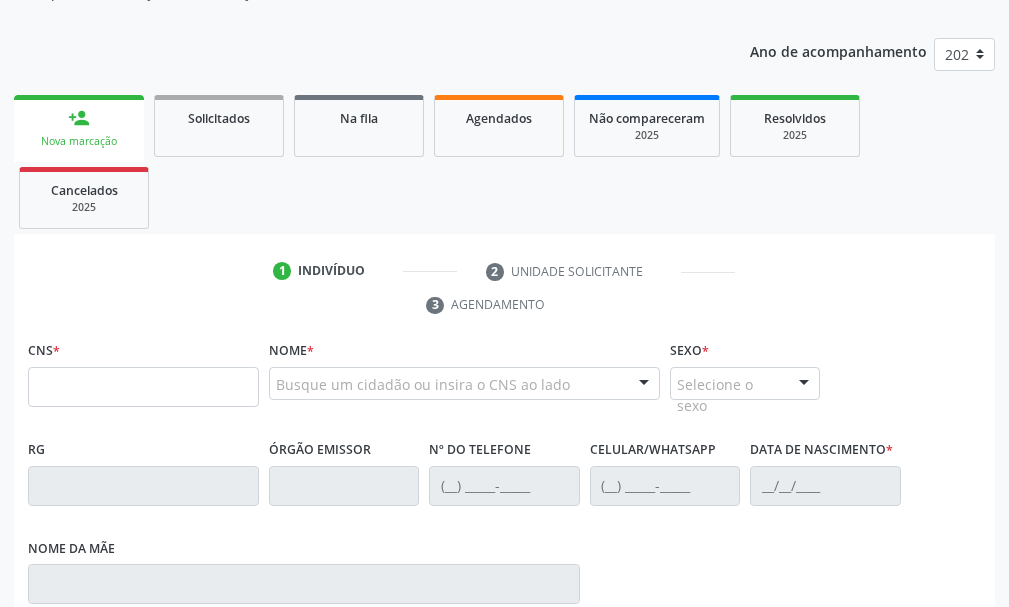 click at bounding box center (143, 387) 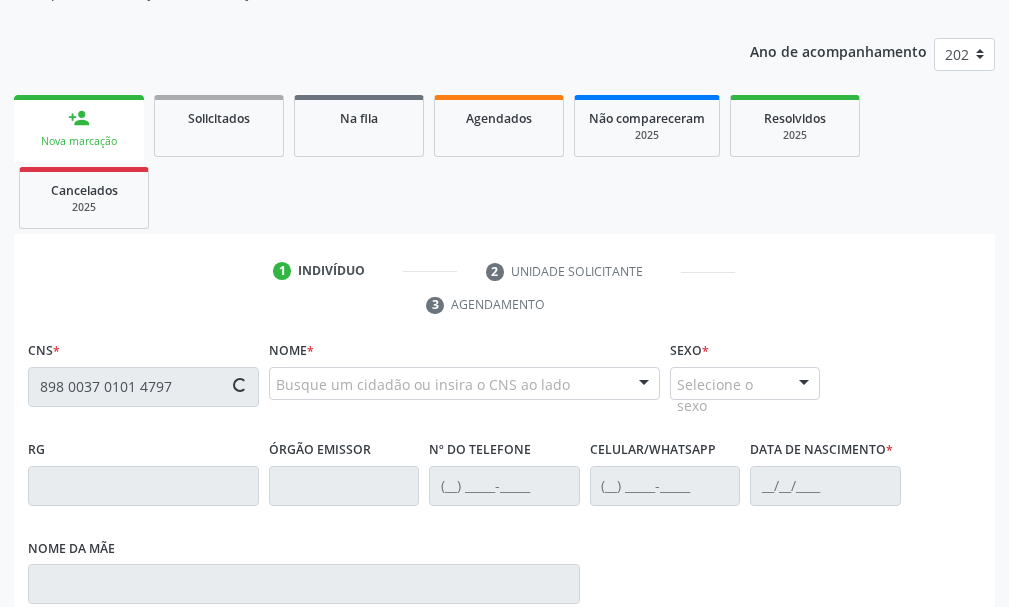 scroll, scrollTop: 404, scrollLeft: 0, axis: vertical 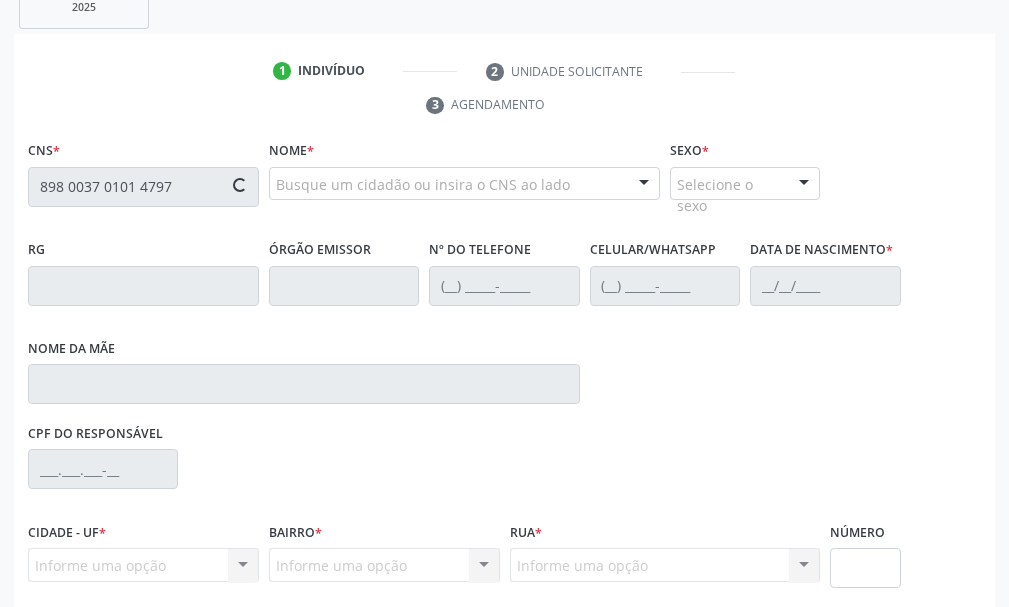 type on "898 0037 0101 4797" 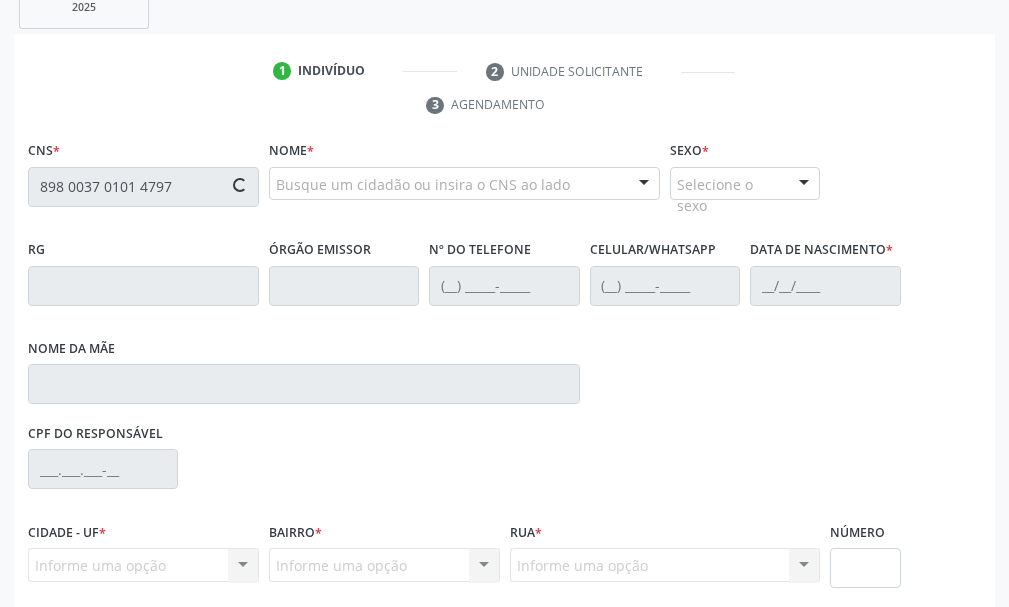 type 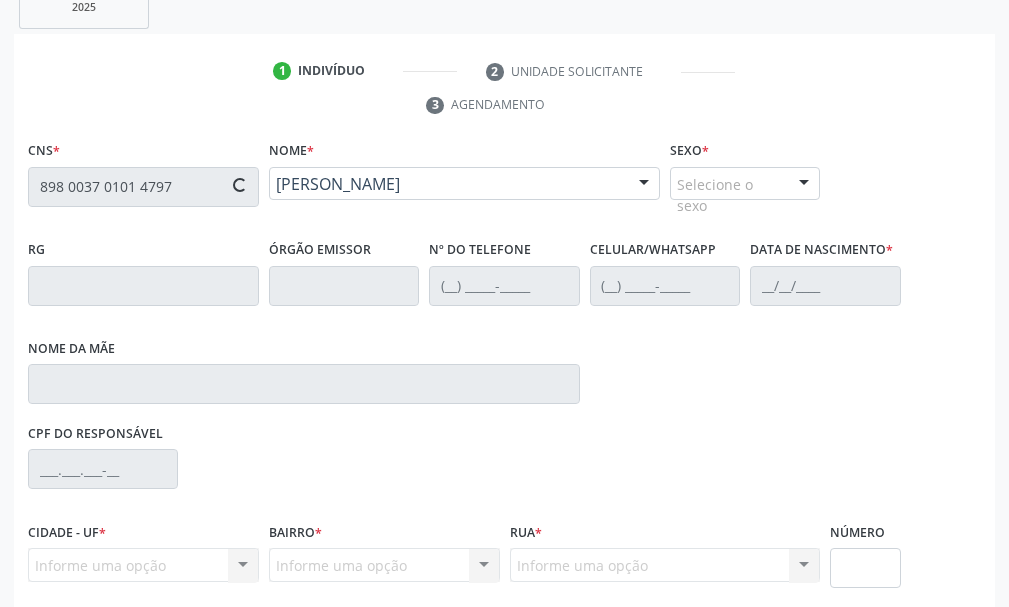 type on "(87) 99999-9999" 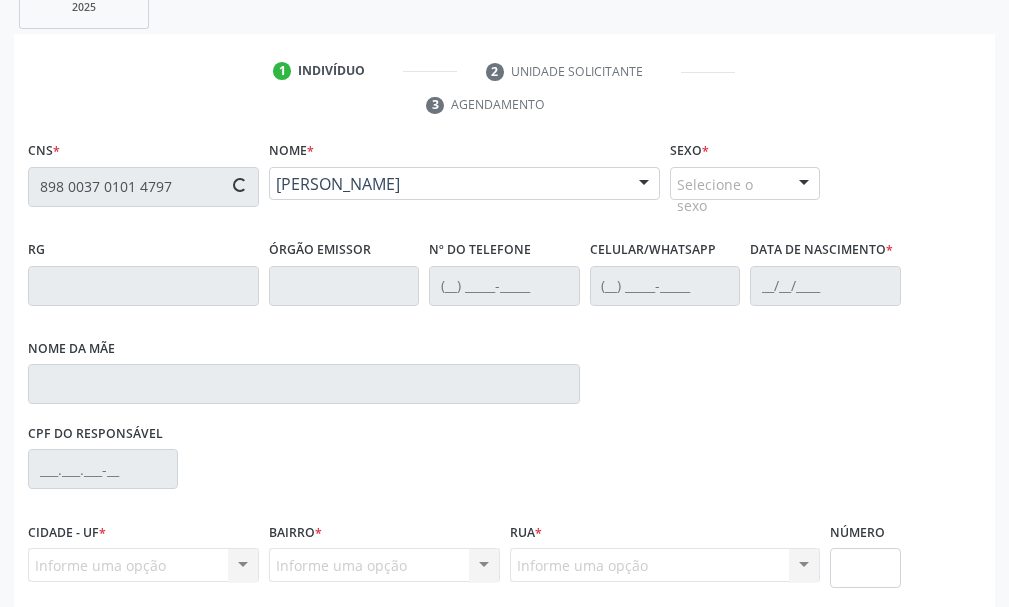 type on "23/04/1959" 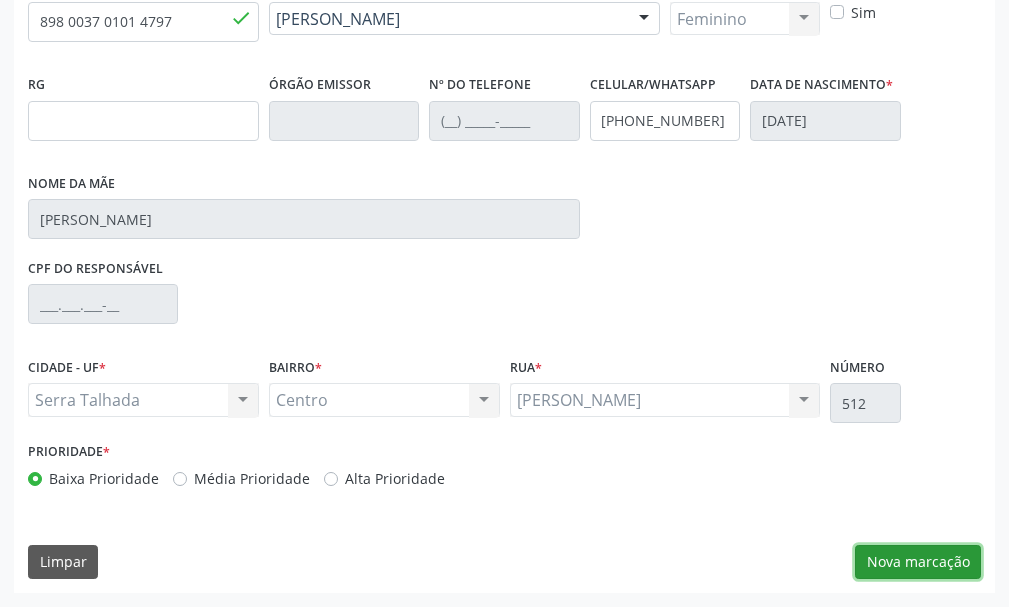 click on "Nova marcação" at bounding box center (918, 562) 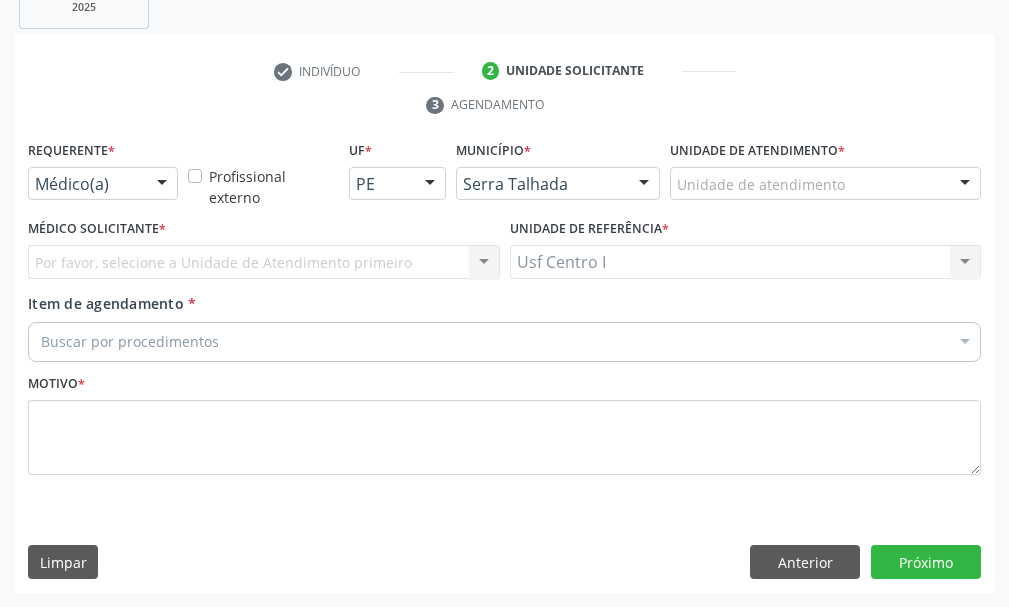 scroll, scrollTop: 404, scrollLeft: 0, axis: vertical 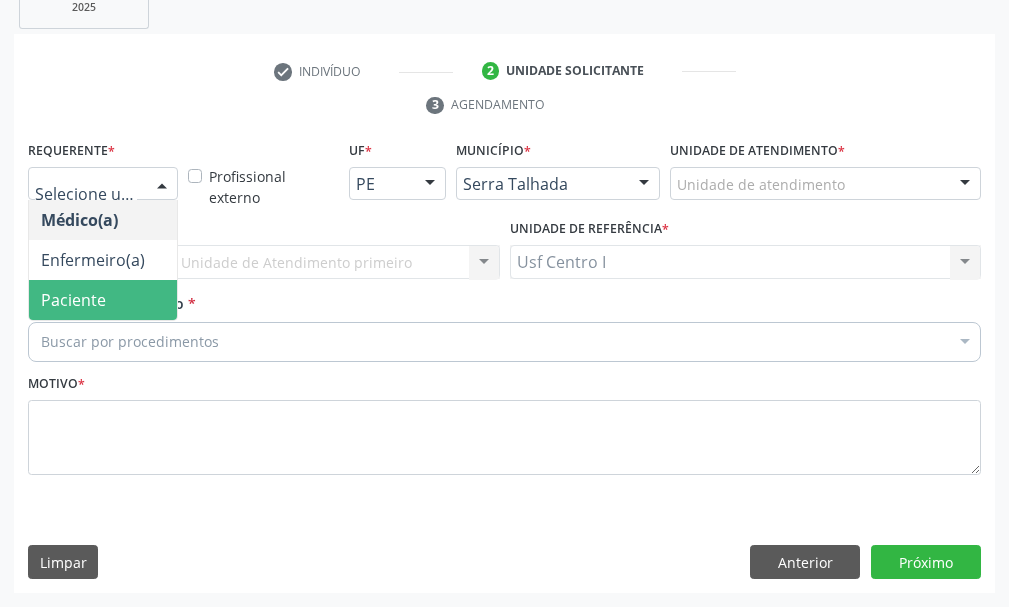 click on "Paciente" at bounding box center [103, 300] 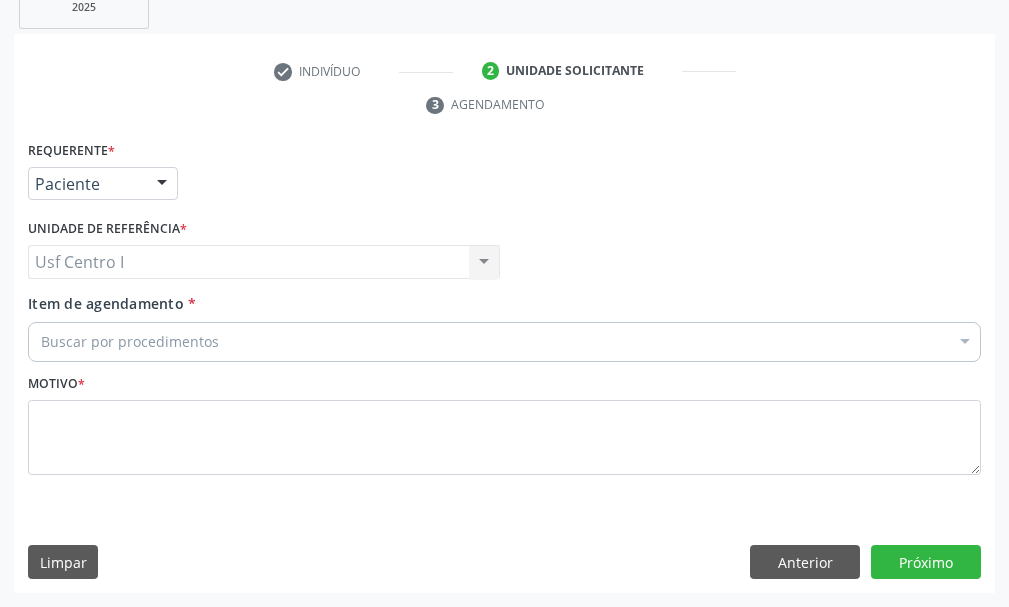 click on "Buscar por procedimentos" at bounding box center (504, 342) 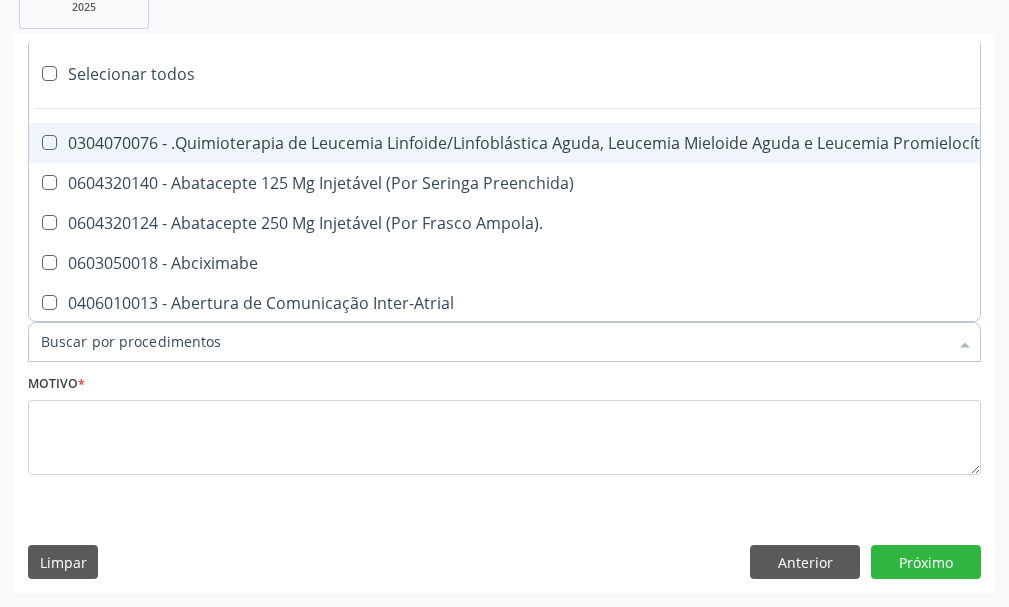 click on "Item de agendamento
*" at bounding box center (494, 342) 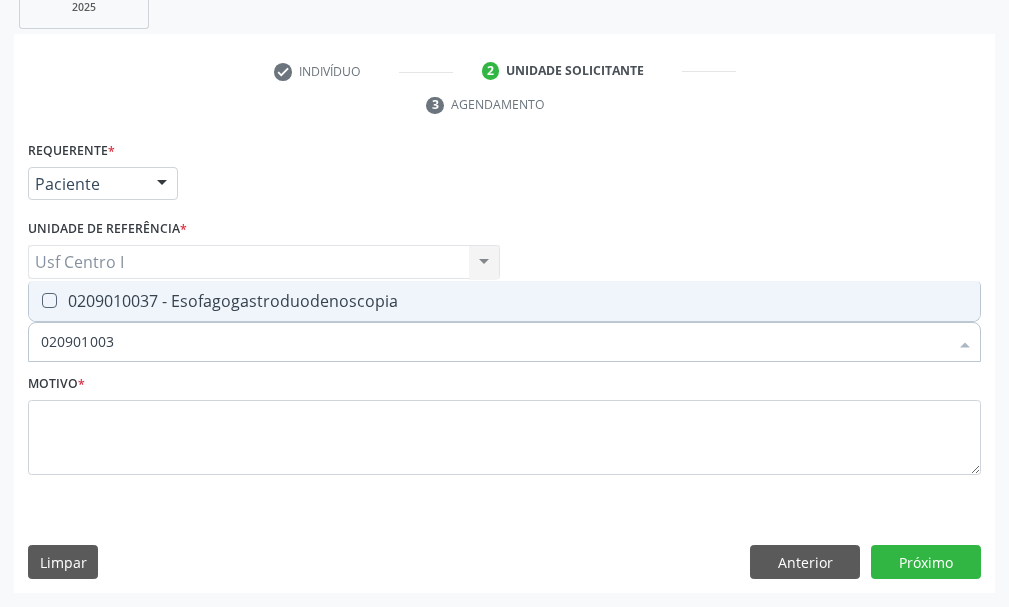 type on "0209010037" 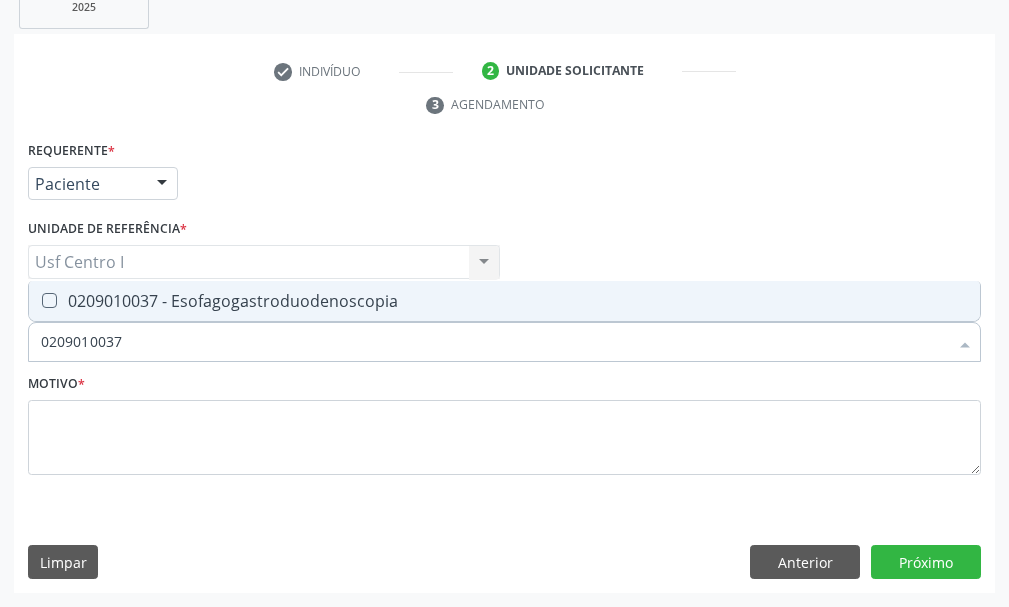 click on "0209010037 - Esofagogastroduodenoscopia" at bounding box center (504, 301) 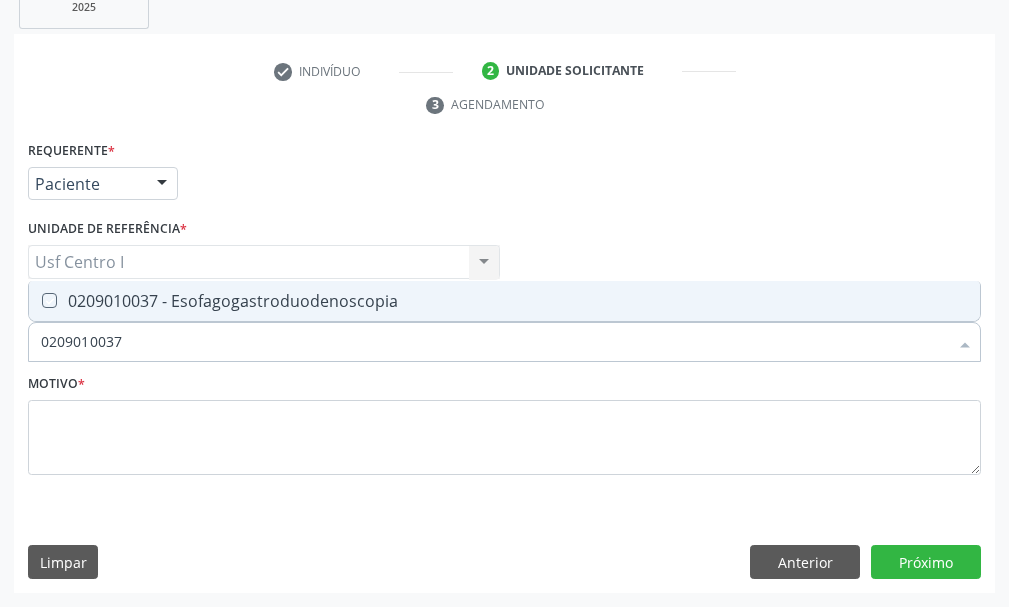 checkbox on "true" 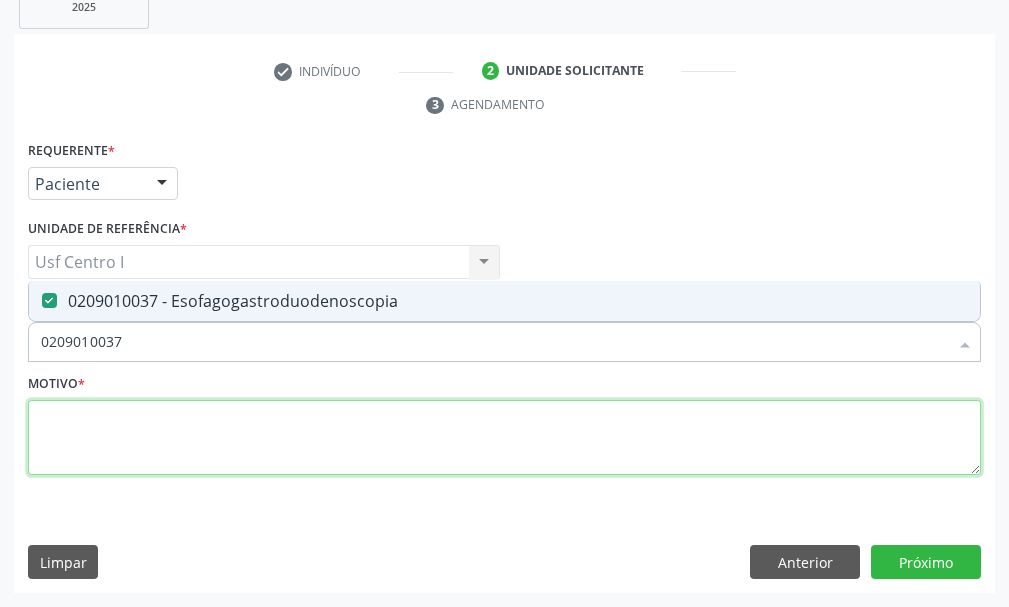 click at bounding box center (504, 438) 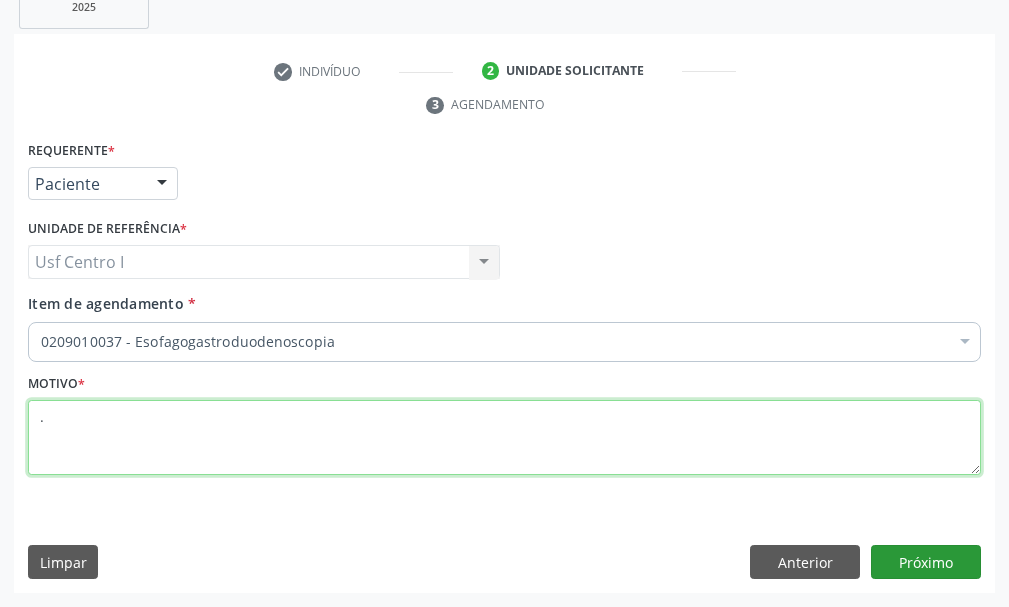 type on "." 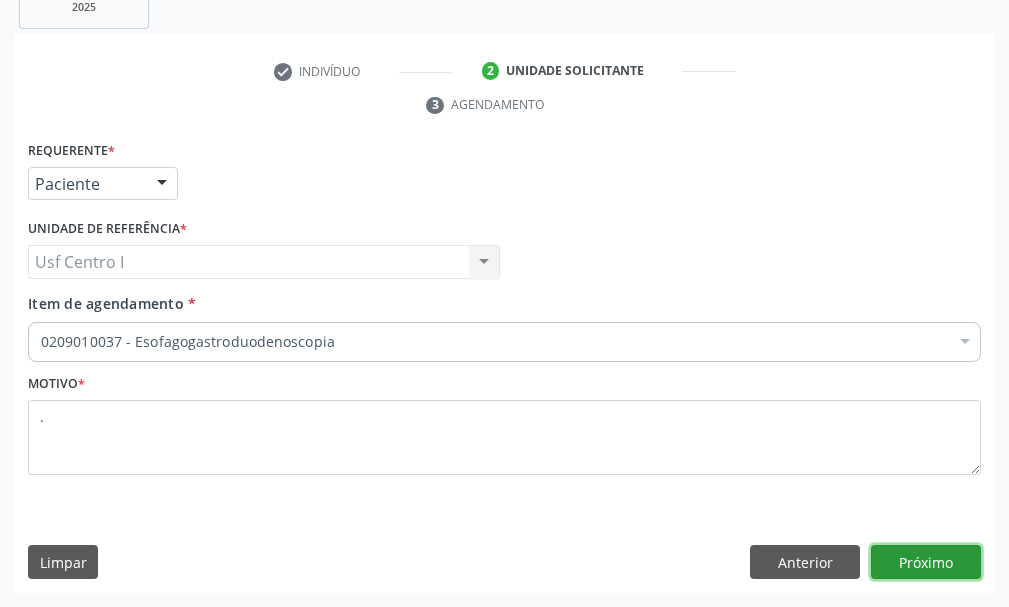 click on "Próximo" at bounding box center [926, 562] 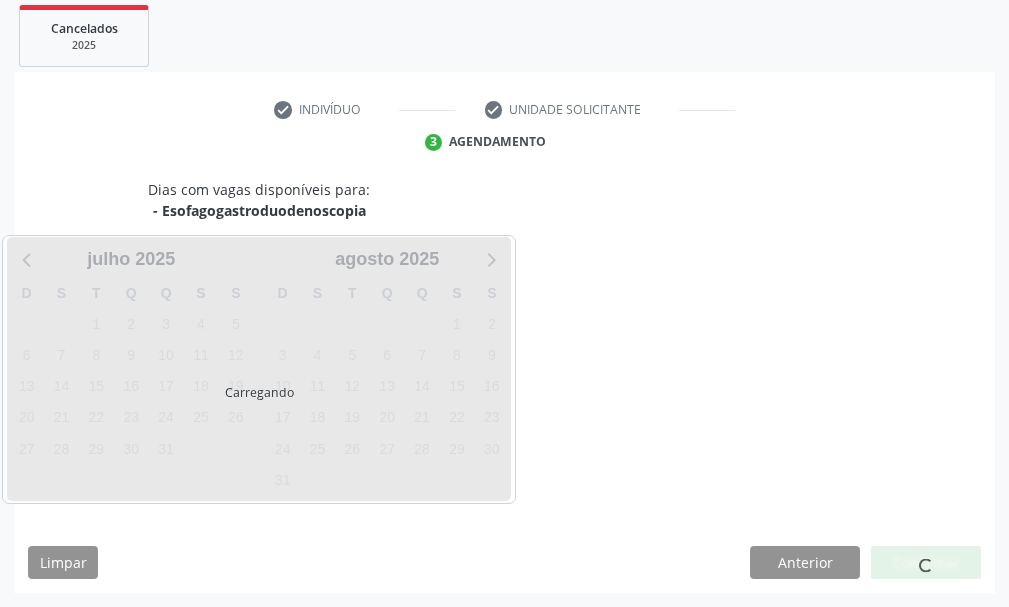 scroll, scrollTop: 366, scrollLeft: 0, axis: vertical 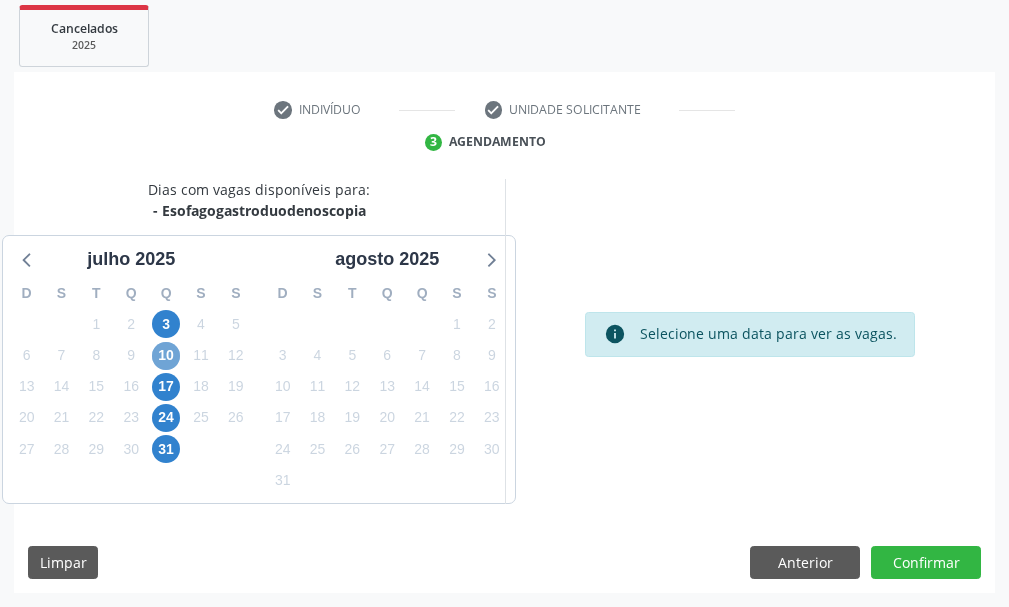 click on "10" at bounding box center [166, 356] 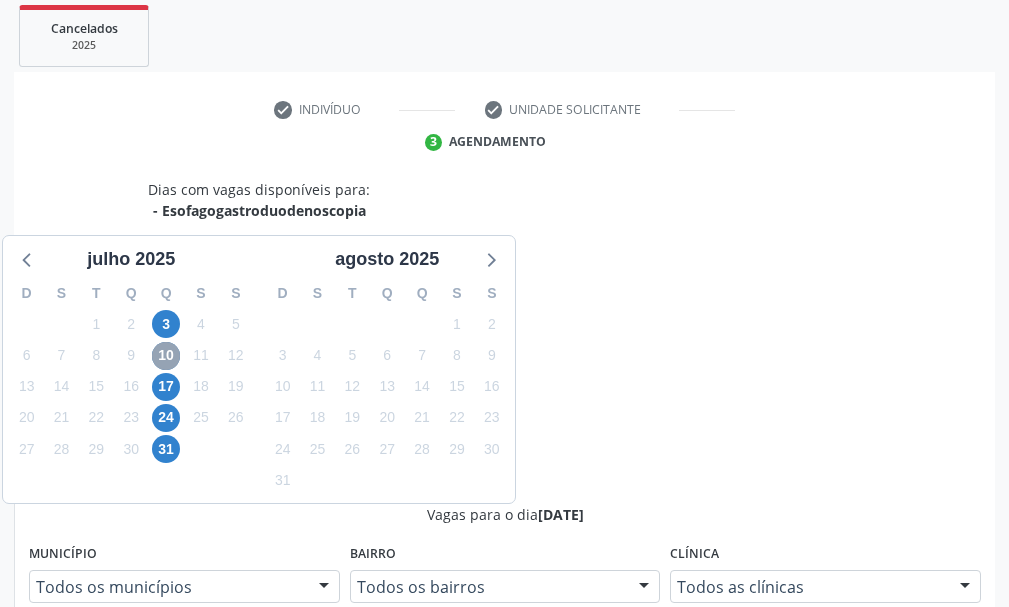 scroll, scrollTop: 466, scrollLeft: 0, axis: vertical 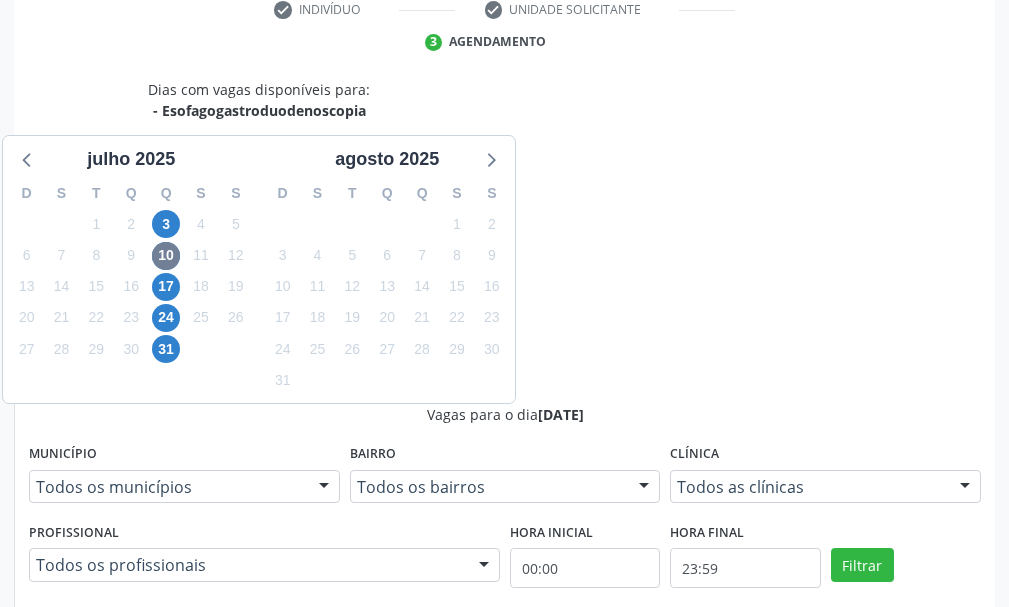 click on "Ordem de chegada
Consumidos: 5 / 10
Horário:   07:00
Clínica:  Uscopia
Rede:
--
Endereço:   nº 400, Aabb, Serra Talhada - PE
Telefone:   --
Profissional:
--
Informações adicionais sobre o atendimento
Idade de atendimento:
Sem restrição
Gênero(s) atendido(s):
Sem restrição
Informações adicionais:
--" at bounding box center (505, 836) 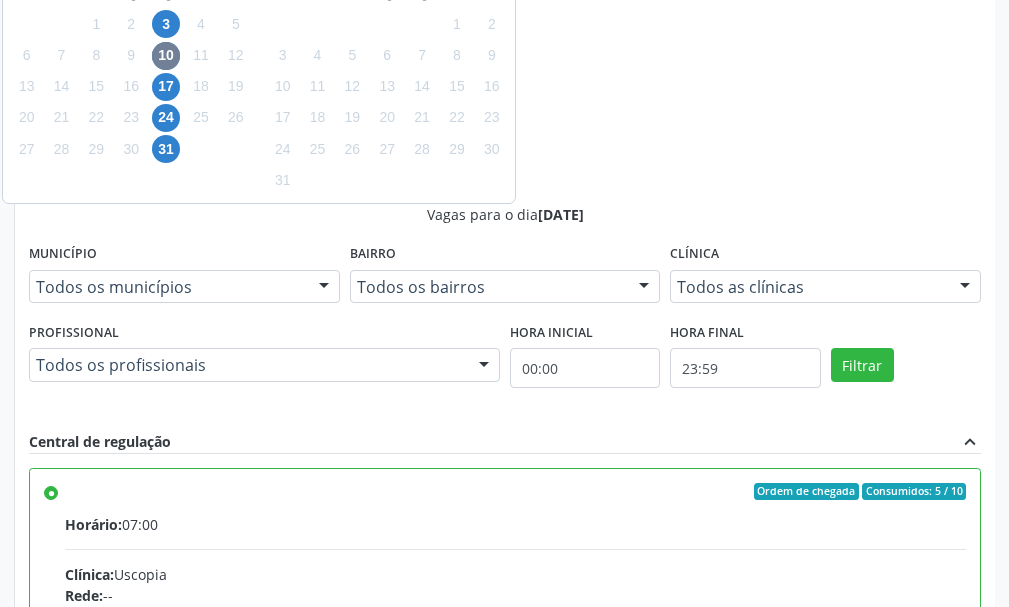 scroll, scrollTop: 702, scrollLeft: 0, axis: vertical 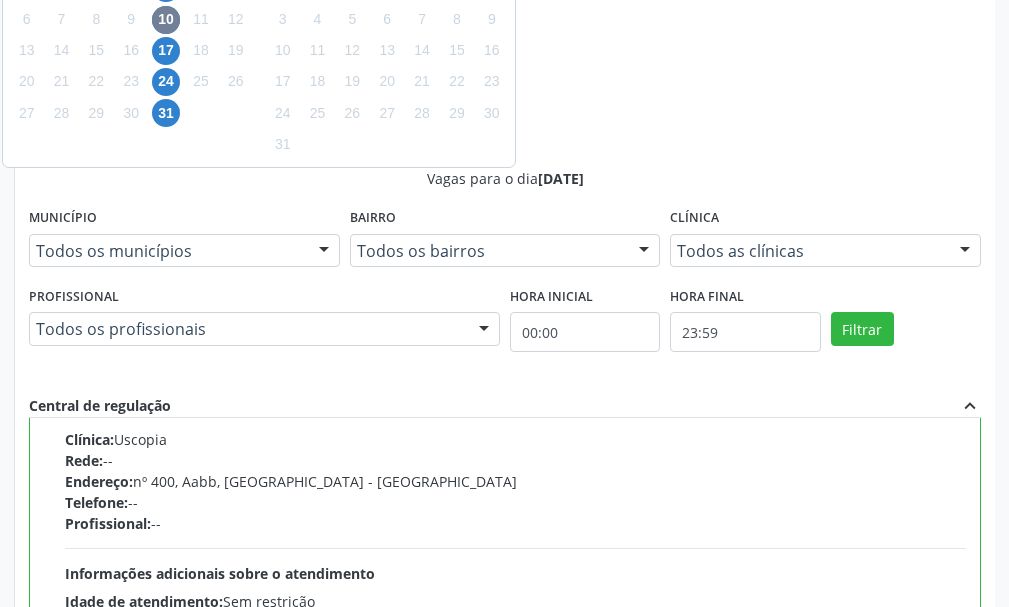click on "Confirmar" at bounding box center [926, 877] 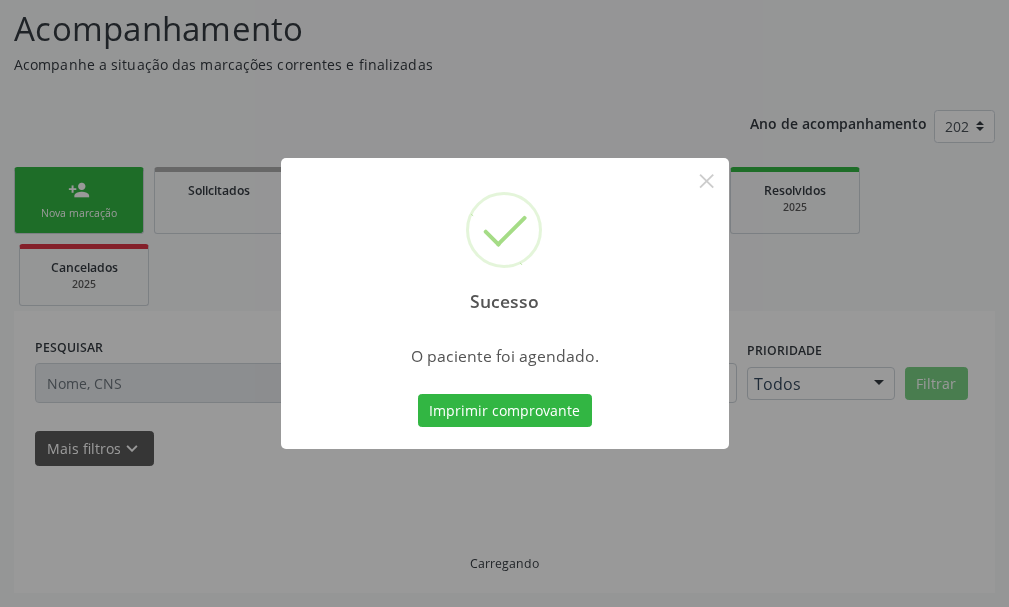 scroll, scrollTop: 132, scrollLeft: 0, axis: vertical 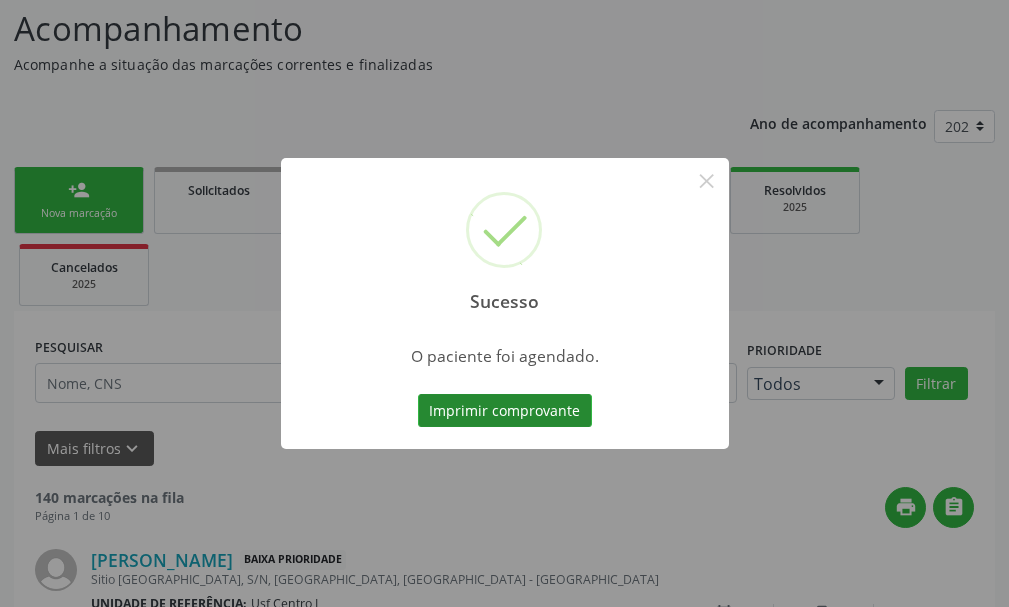 click on "Imprimir comprovante" at bounding box center (505, 411) 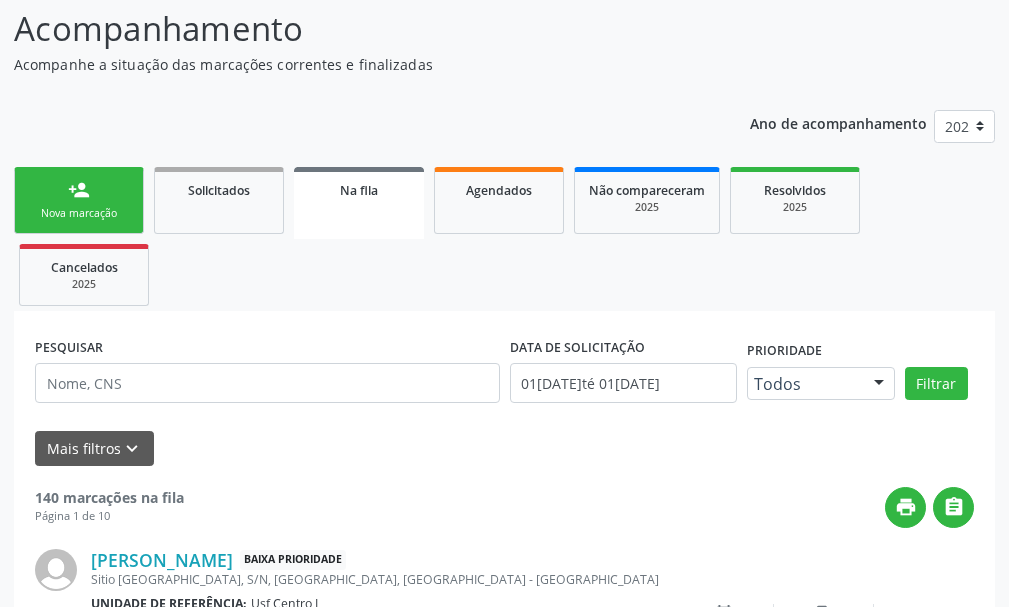 click on "person_add
Nova marcação" at bounding box center (79, 200) 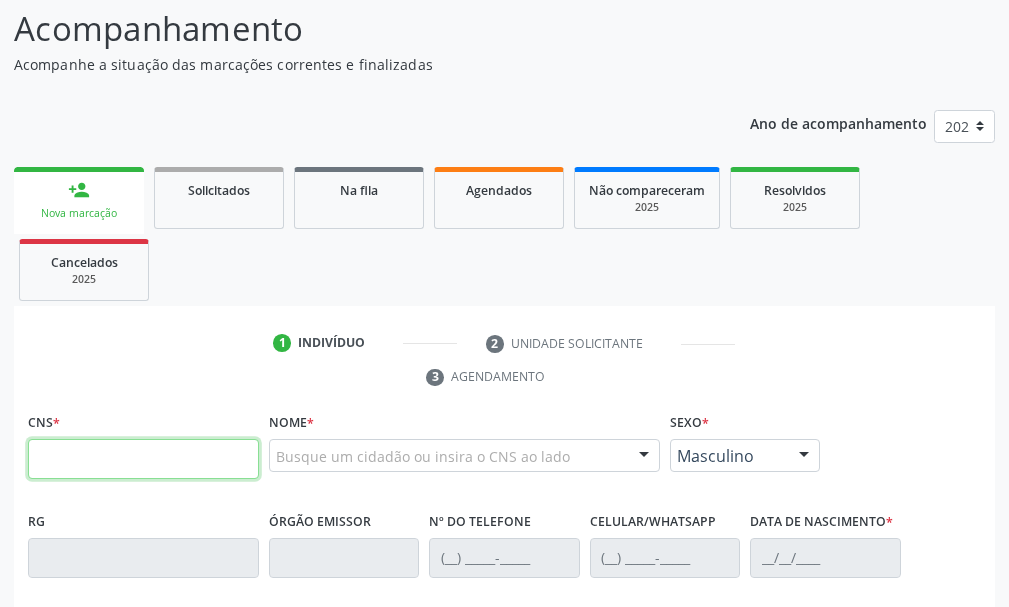 drag, startPoint x: 192, startPoint y: 452, endPoint x: 292, endPoint y: 471, distance: 101.788994 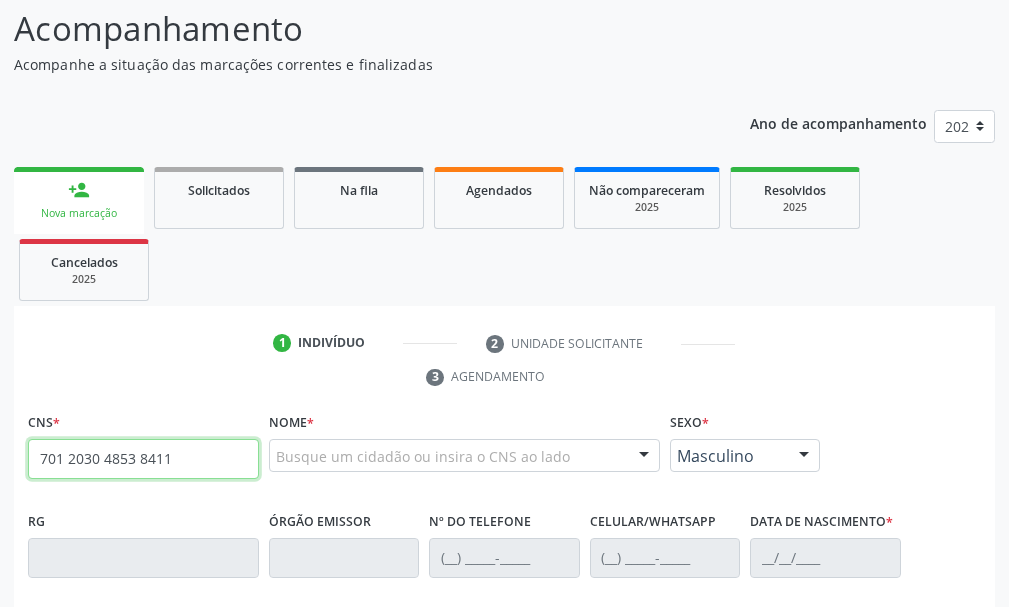 type on "701 2030 4853 8411" 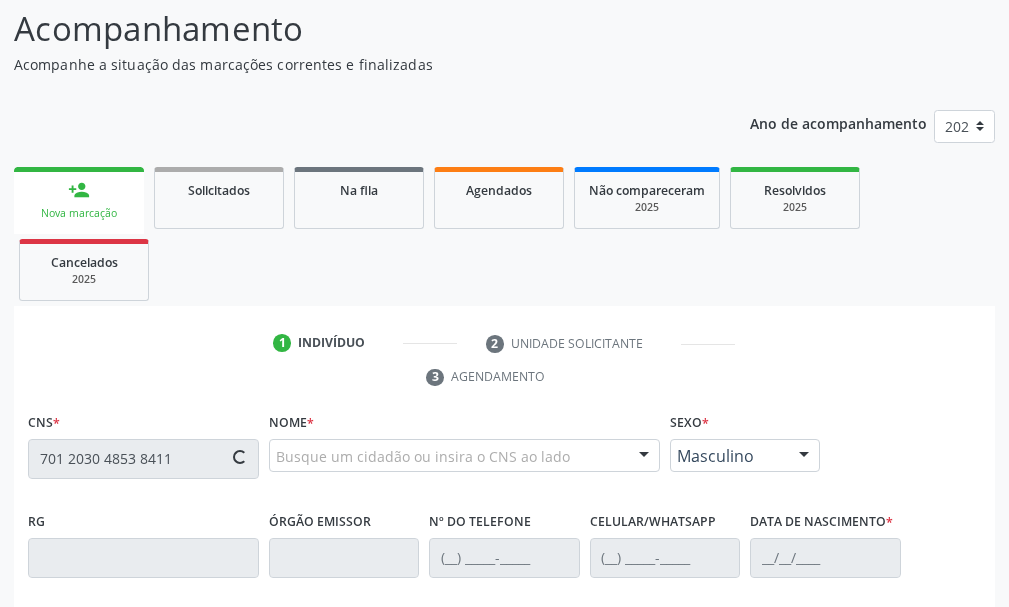 scroll, scrollTop: 432, scrollLeft: 0, axis: vertical 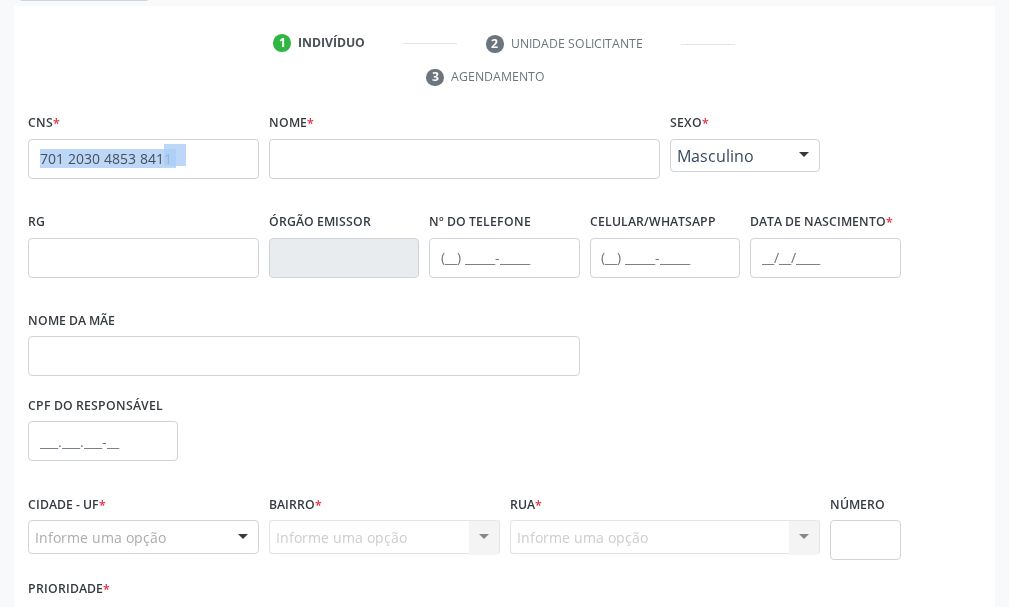 drag, startPoint x: 138, startPoint y: 158, endPoint x: 14, endPoint y: 163, distance: 124.10077 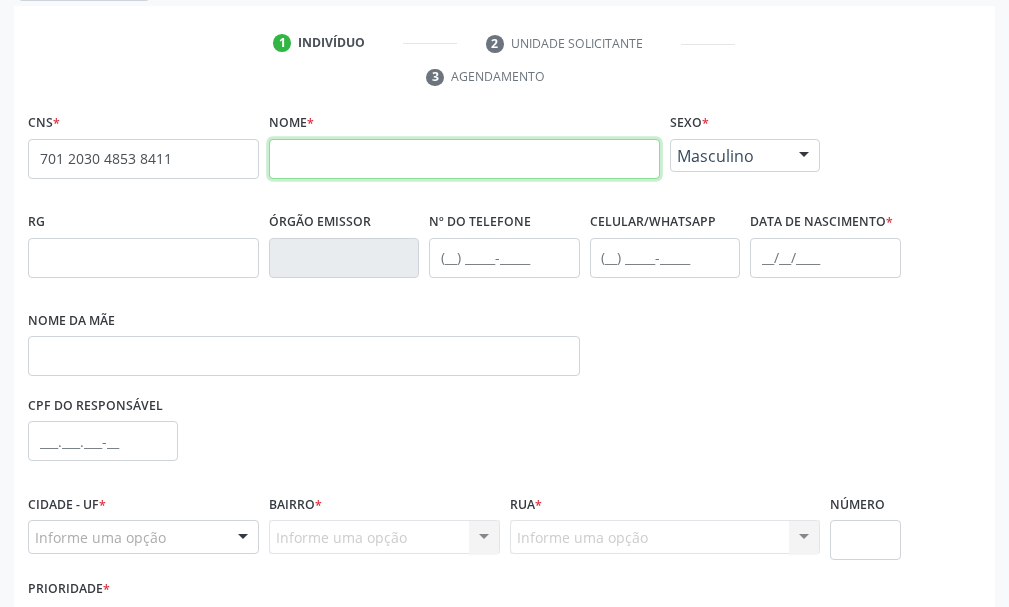 click at bounding box center (464, 159) 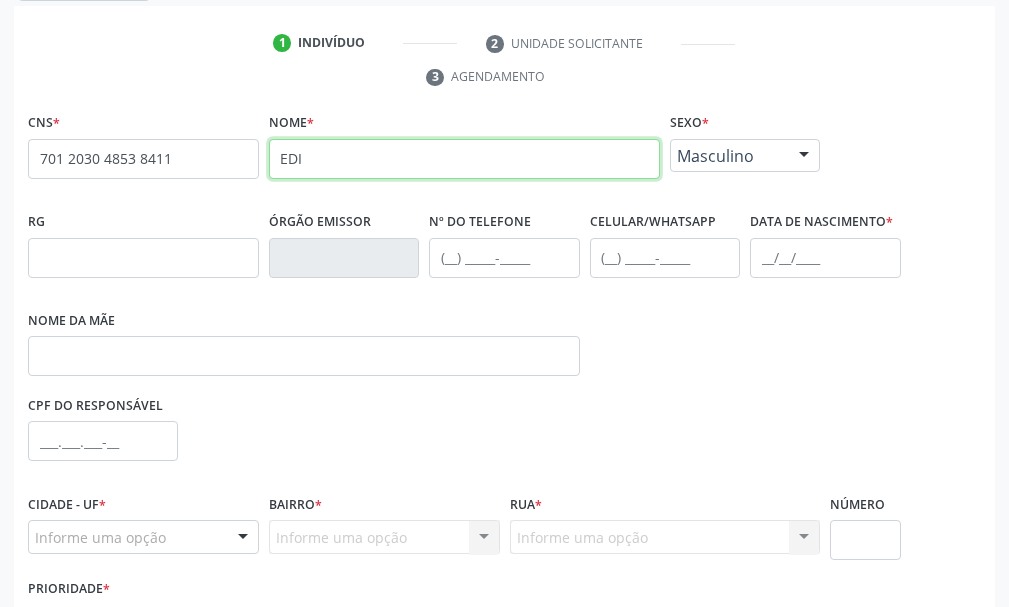 type on "EDI" 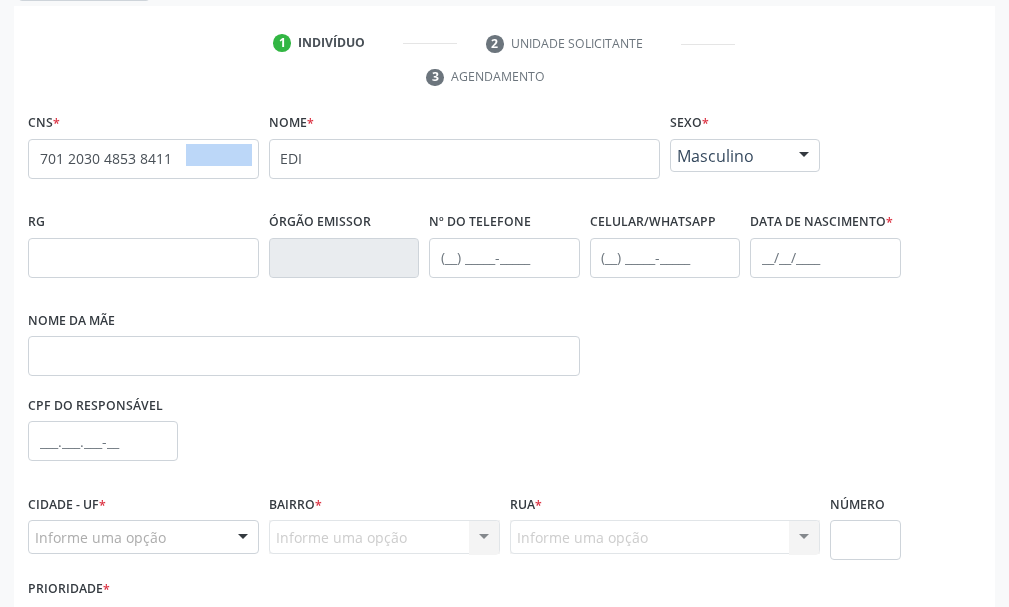 click on "none" at bounding box center [208, 157] 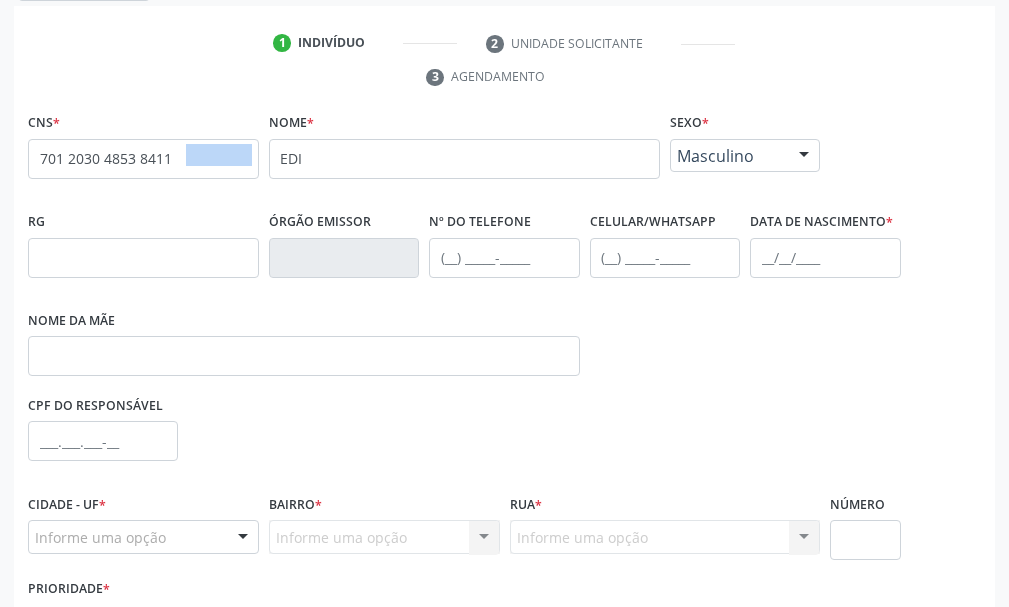 click on "none" at bounding box center [208, 155] 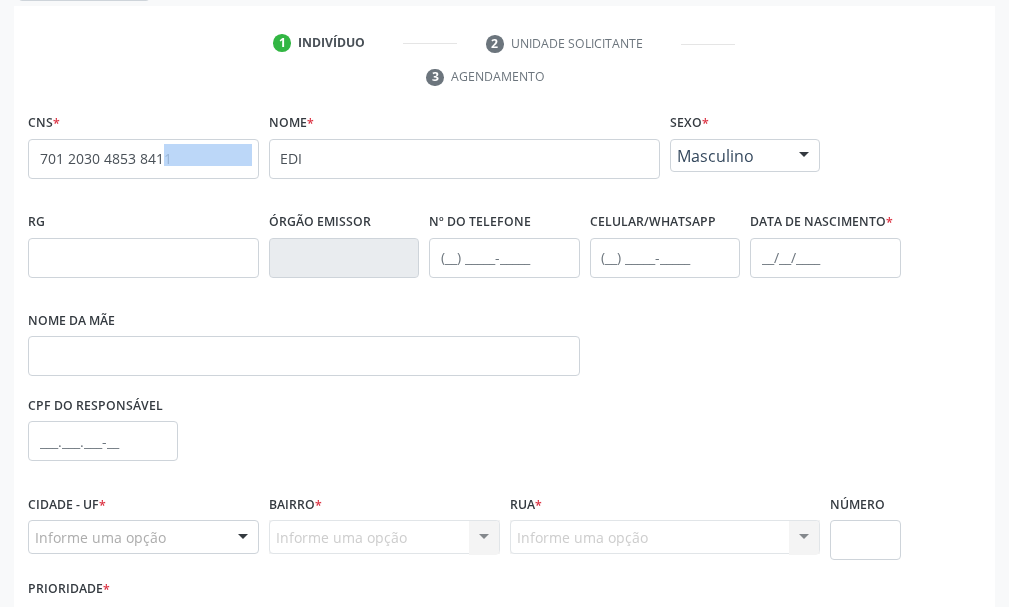 click on "none" at bounding box center (208, 155) 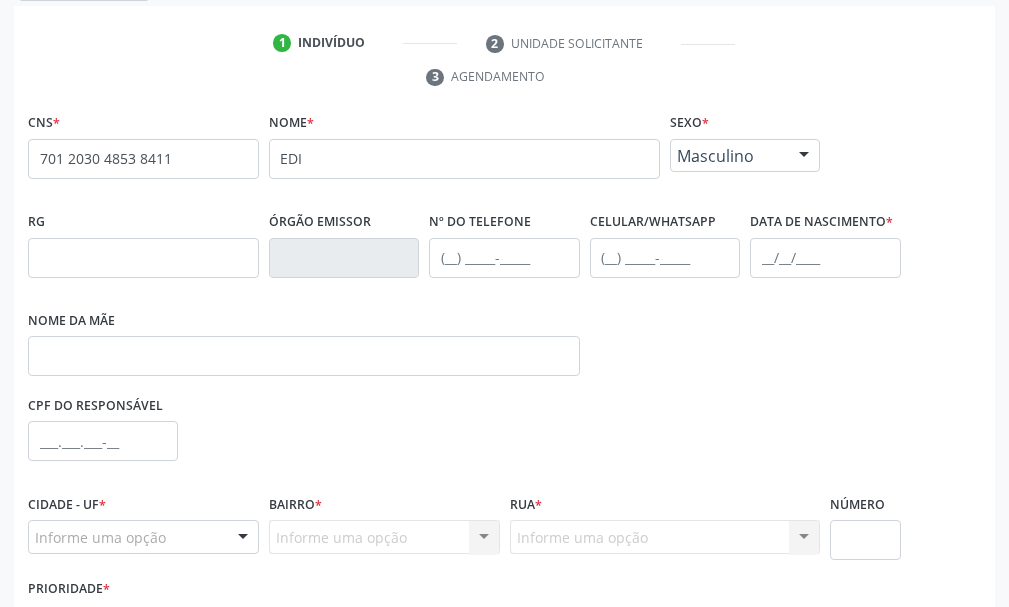 click on "Nome
*
EDI" at bounding box center [464, 150] 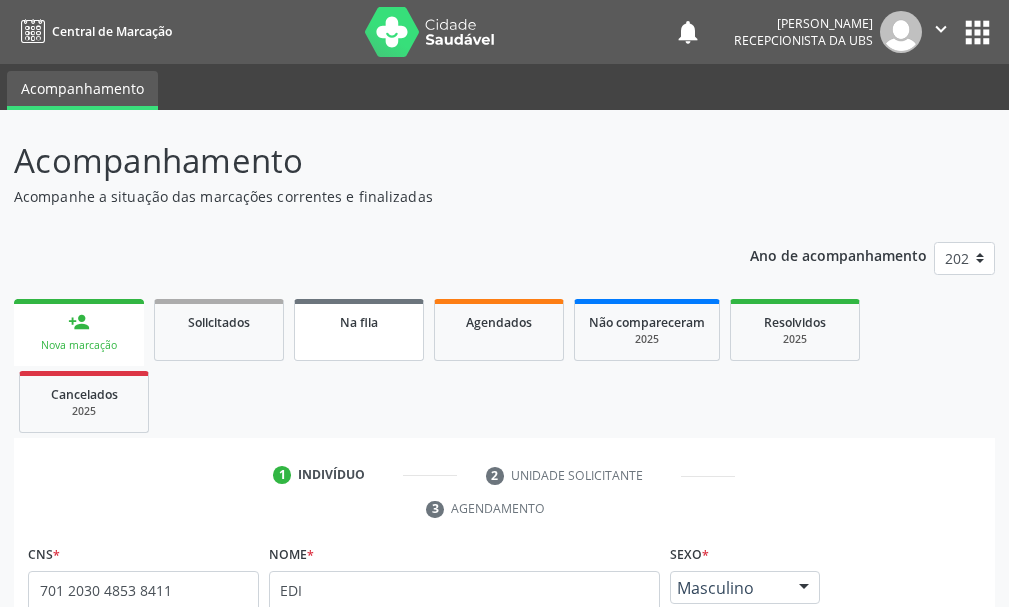 click on "Na fila" at bounding box center (359, 322) 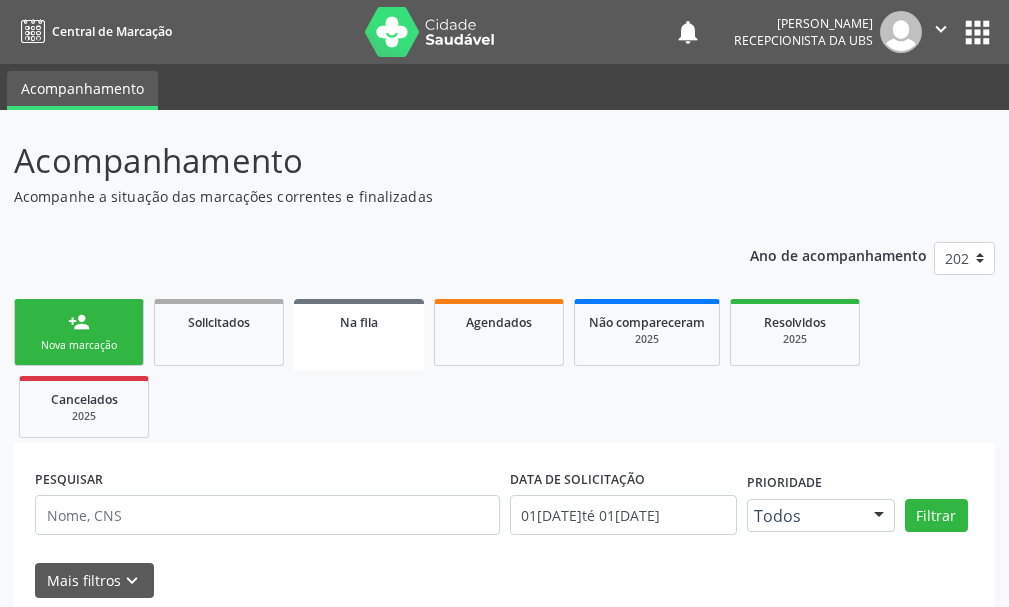 scroll, scrollTop: 200, scrollLeft: 0, axis: vertical 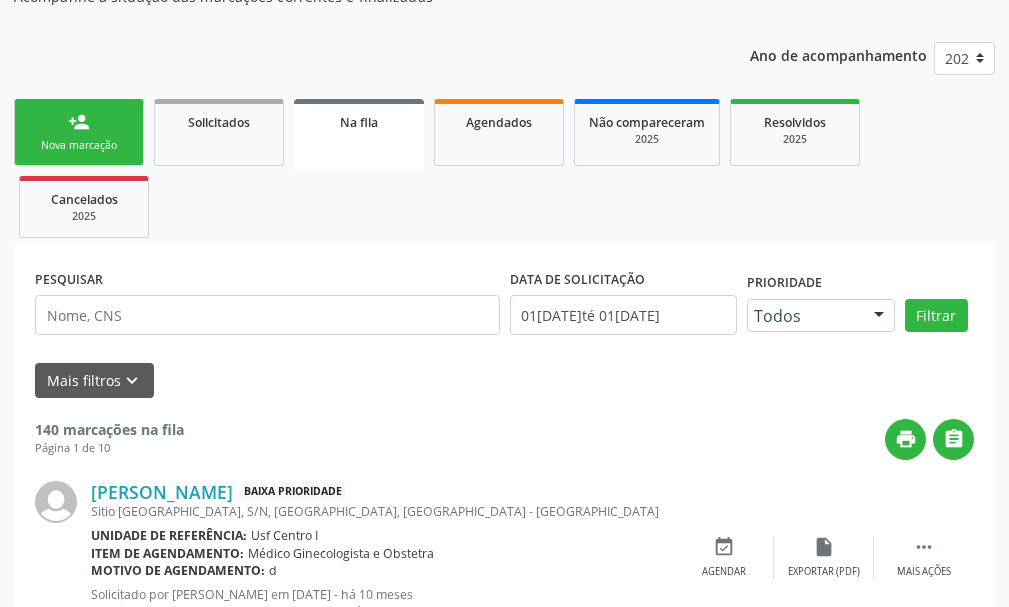click on "Nova marcação" at bounding box center [79, 145] 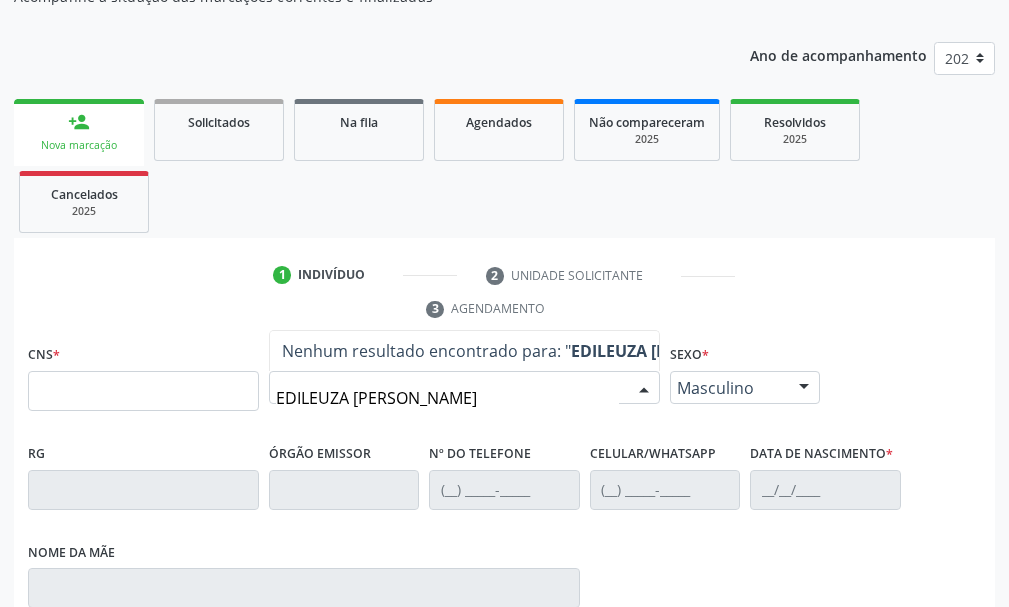 type on "EDILEUZA MARIA DE SOUZA" 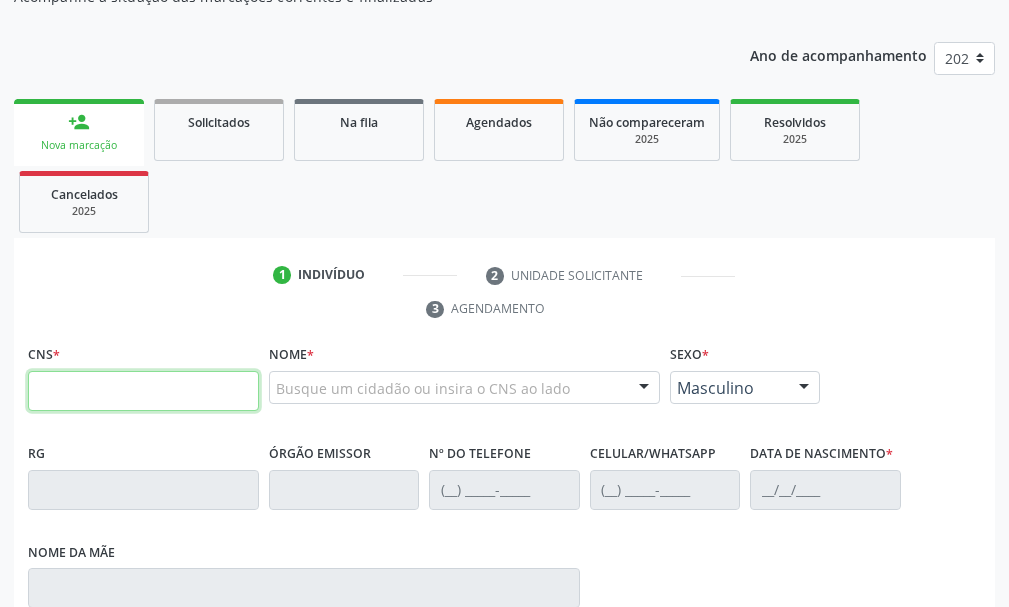 click at bounding box center (143, 391) 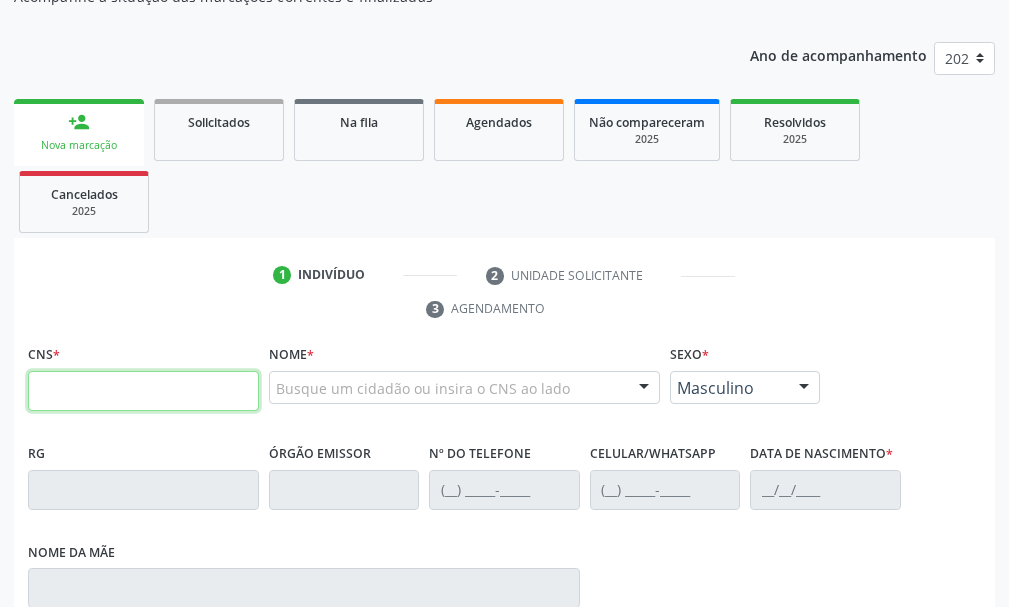 paste on "700 2079 4272 2026" 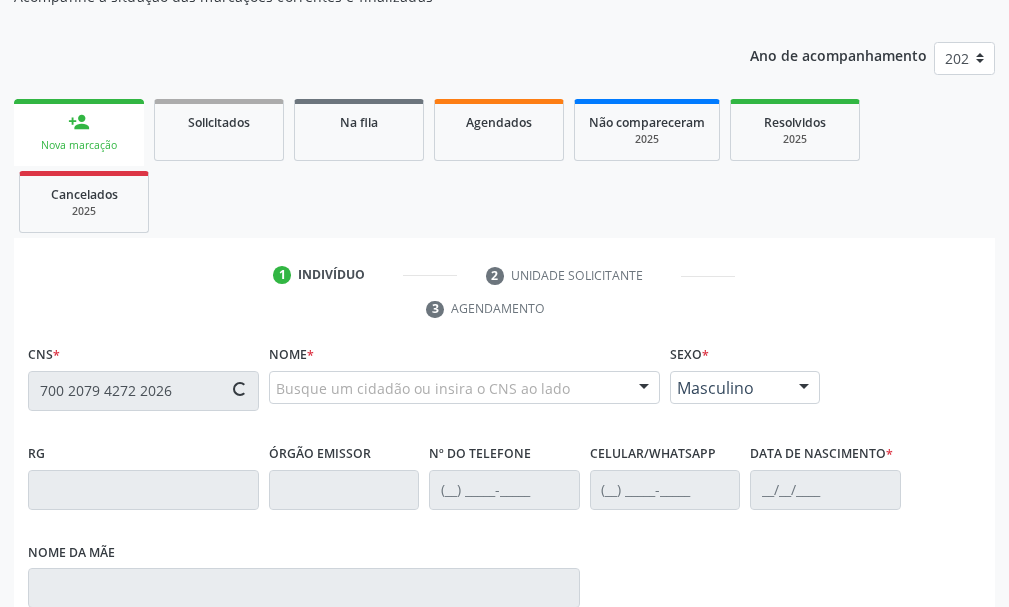 type on "700 2079 4272 2026" 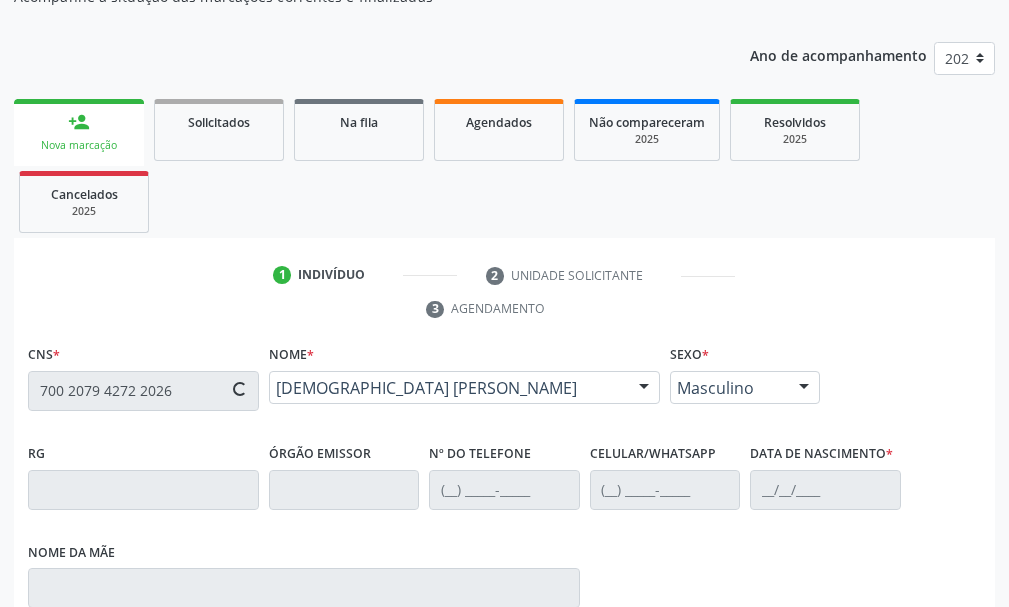 type on "(87) 99614-6399" 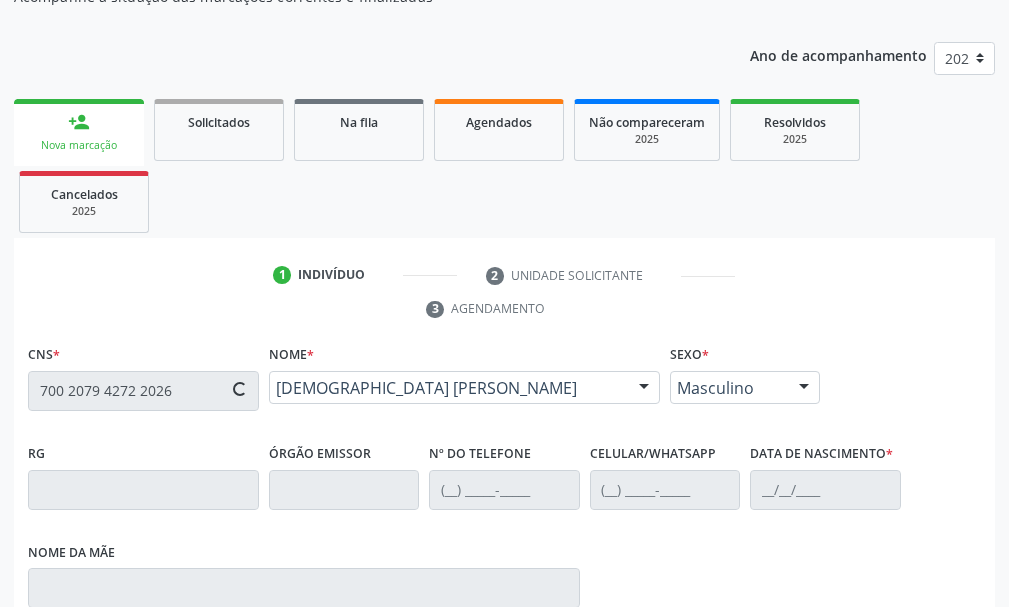 type on "24/02/2002" 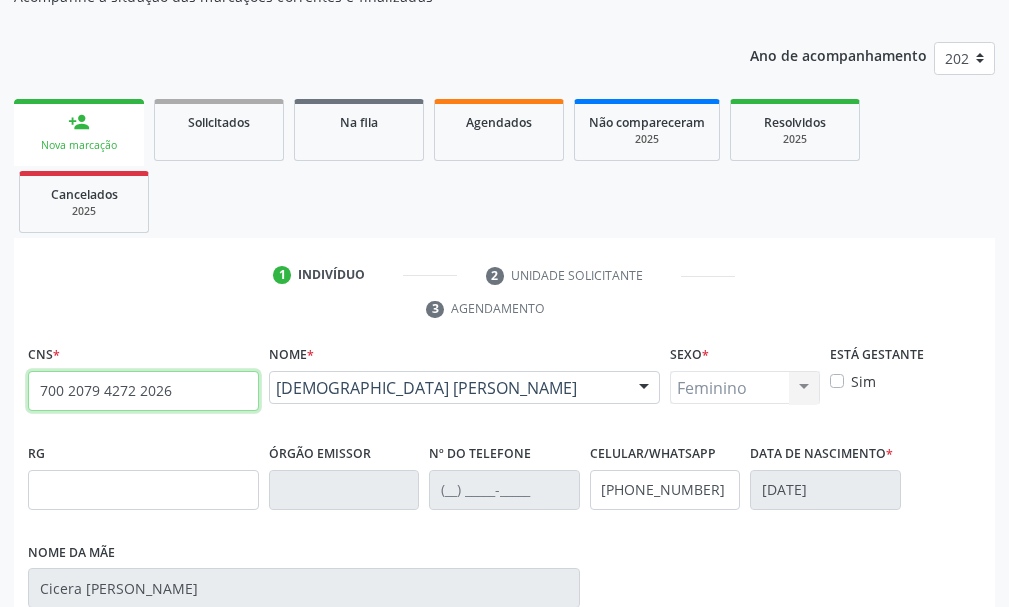 drag, startPoint x: 180, startPoint y: 397, endPoint x: 0, endPoint y: 401, distance: 180.04443 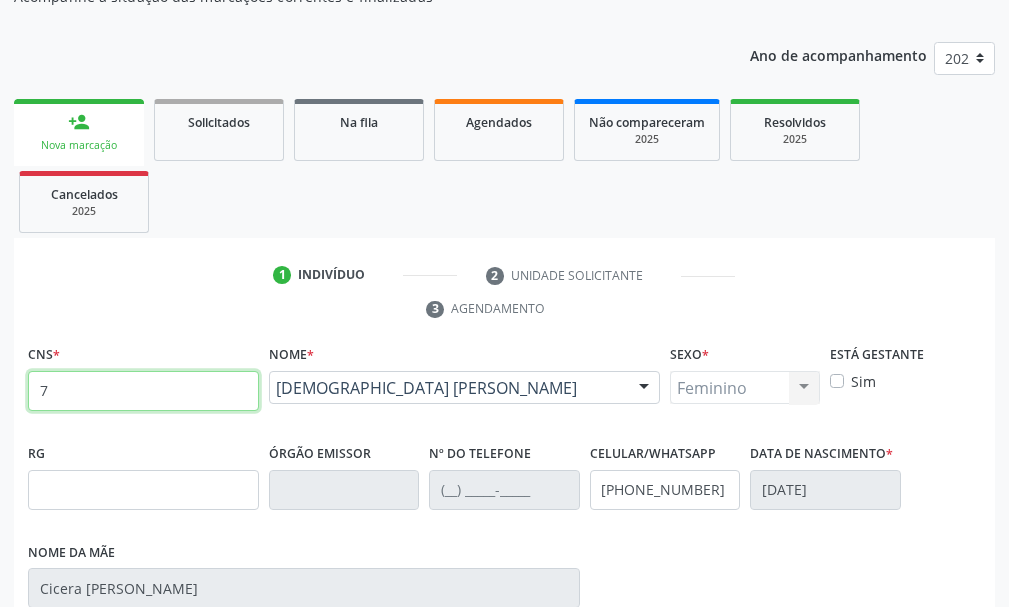 type 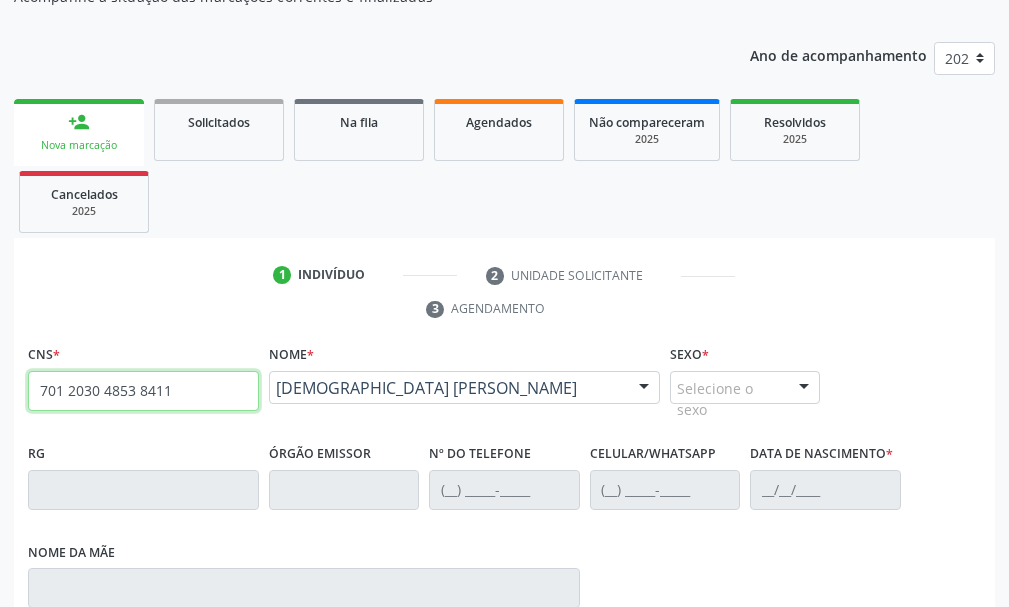 type on "701 2030 4853 8411" 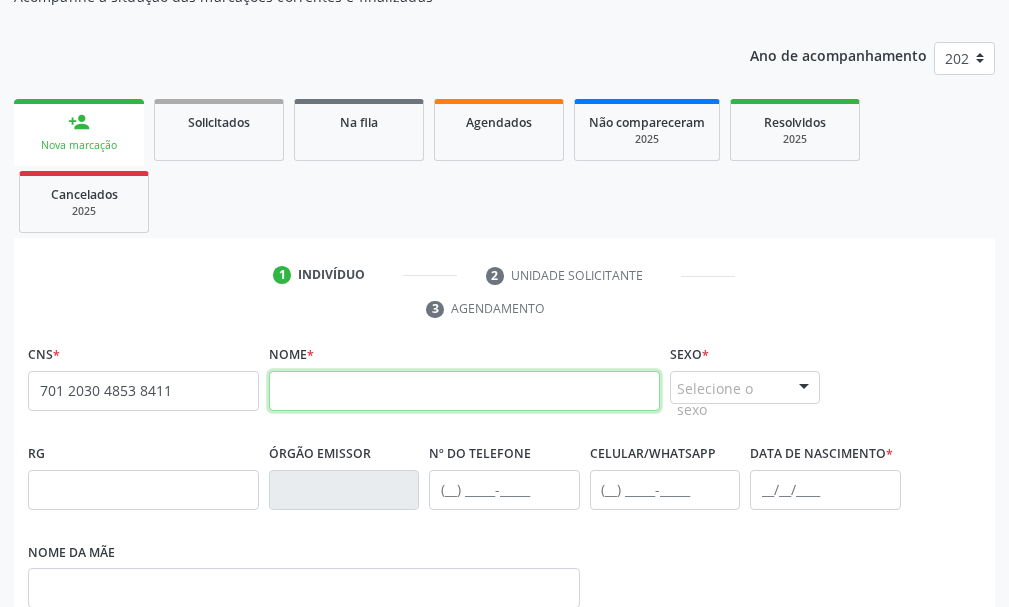 click at bounding box center (464, 391) 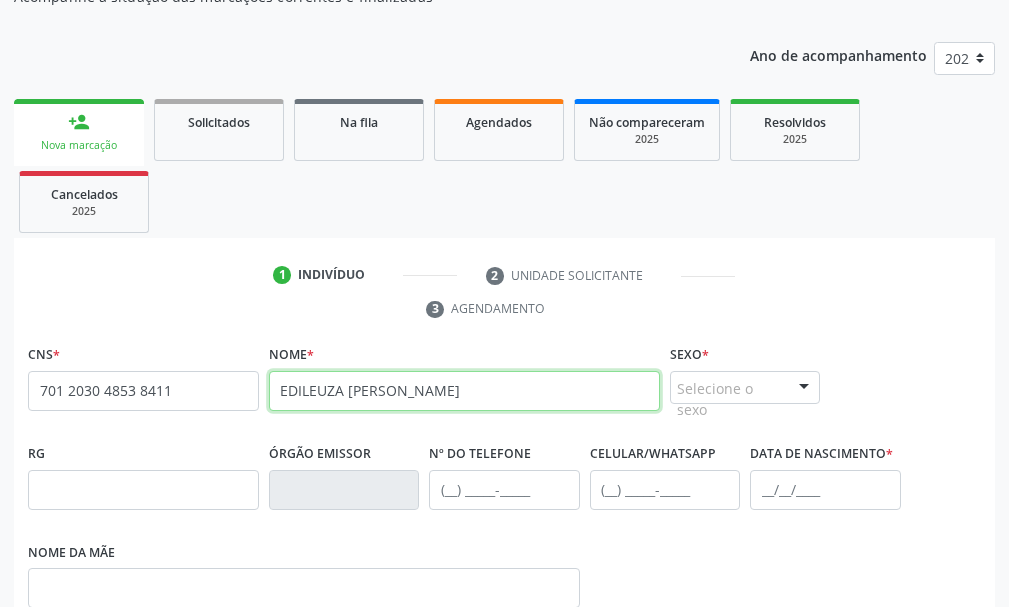 type on "EDILEUZA MARIA DE SOUZA" 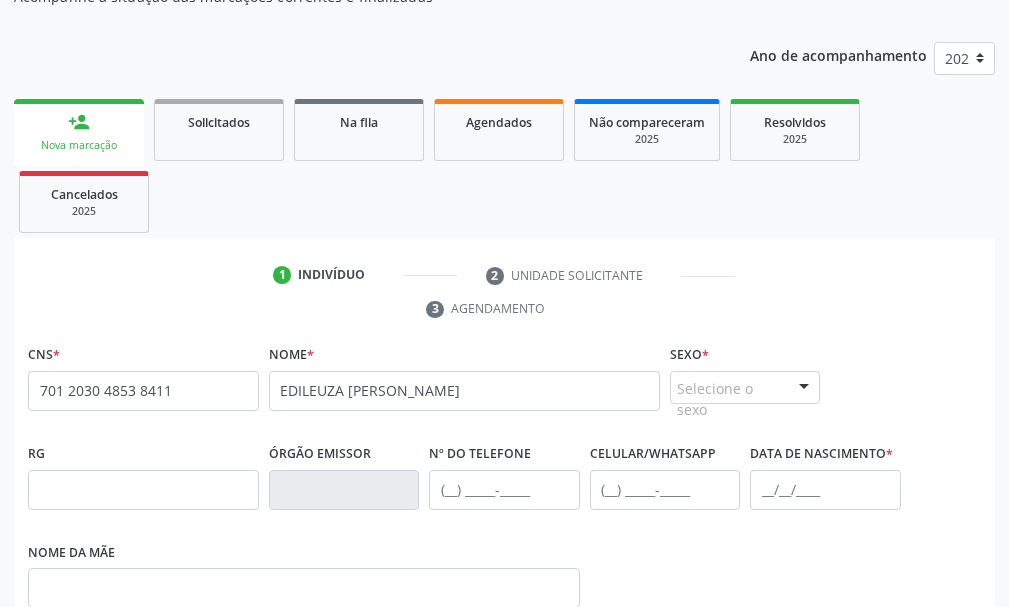 click on "Selecione o sexo" at bounding box center (745, 388) 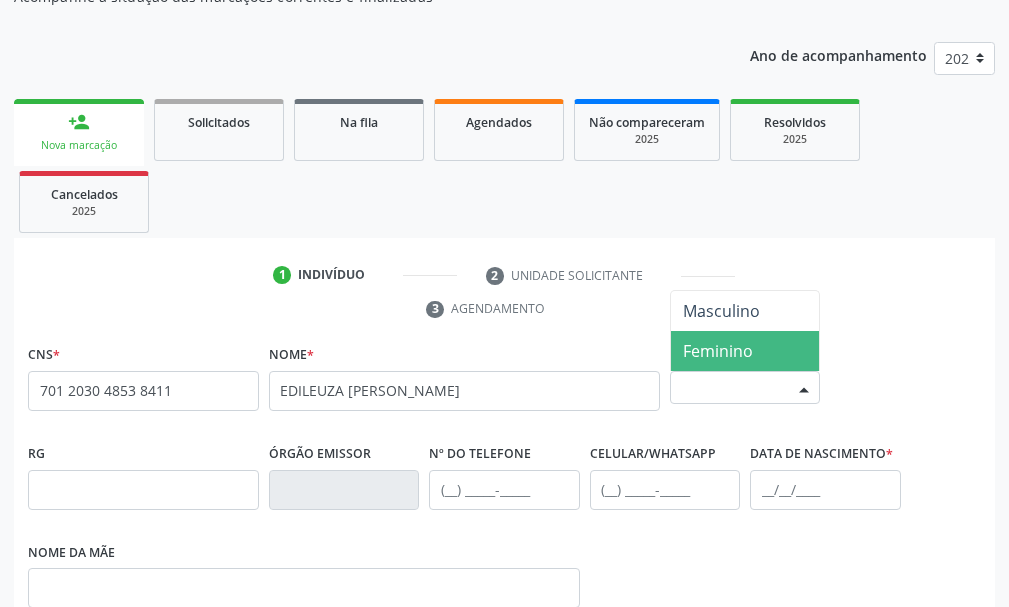 click on "Feminino" at bounding box center (718, 351) 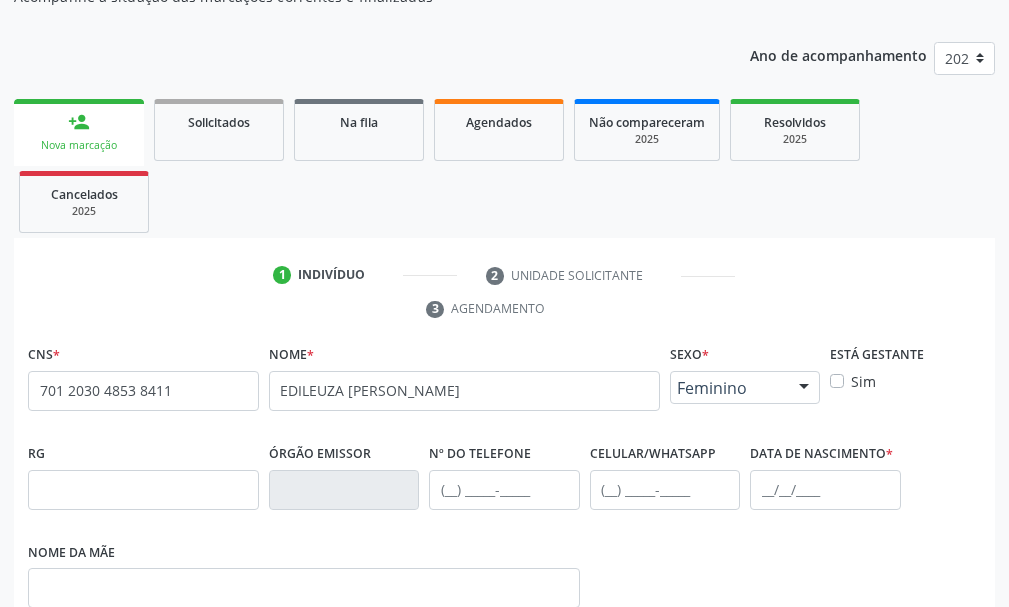 scroll, scrollTop: 400, scrollLeft: 0, axis: vertical 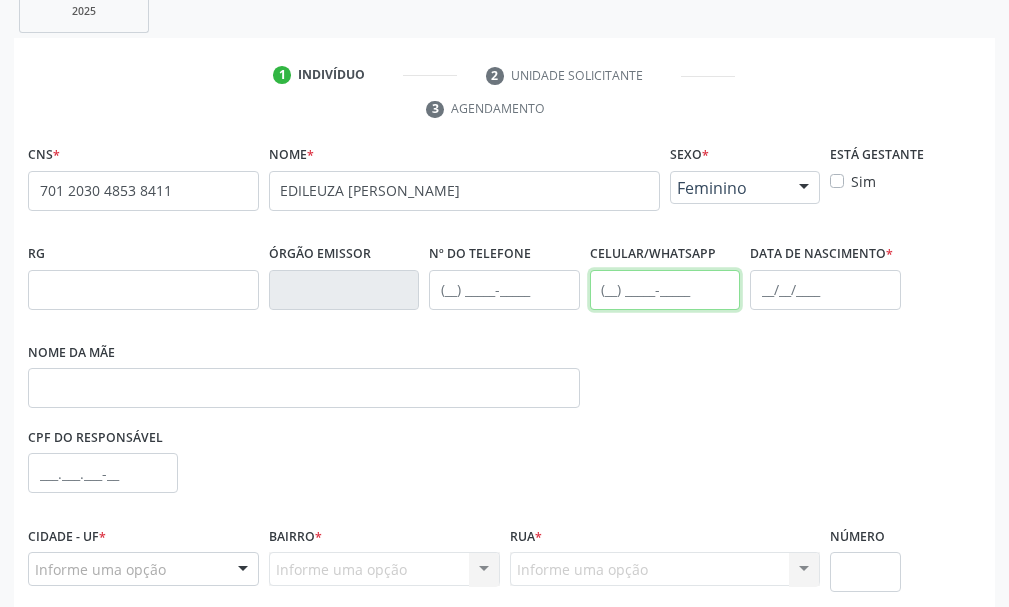 drag, startPoint x: 612, startPoint y: 292, endPoint x: 700, endPoint y: 353, distance: 107.07474 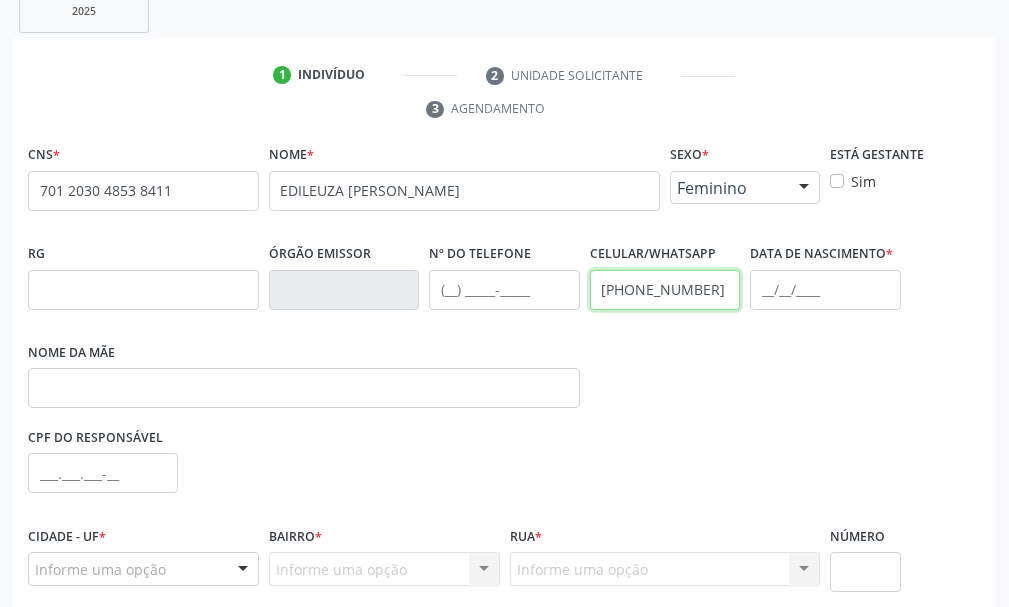 type on "(87) 99909-6032" 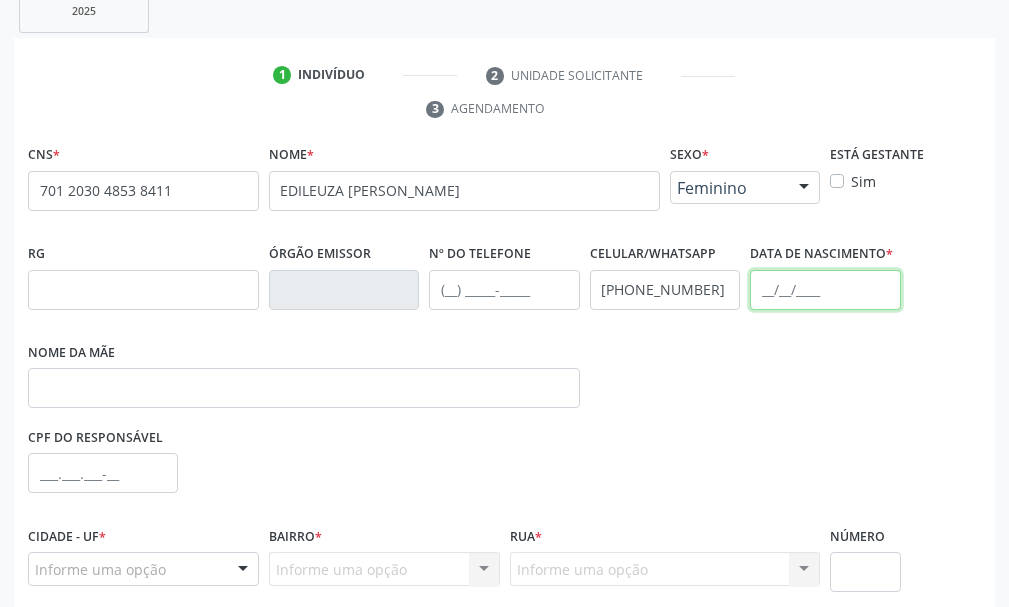 drag, startPoint x: 762, startPoint y: 293, endPoint x: 779, endPoint y: 314, distance: 27.018513 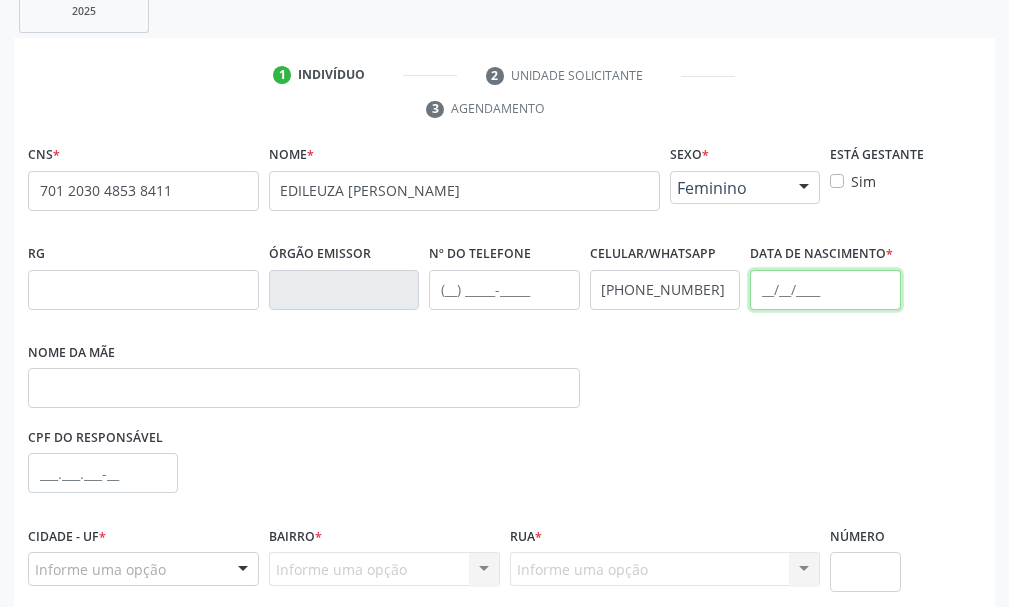 type on "1" 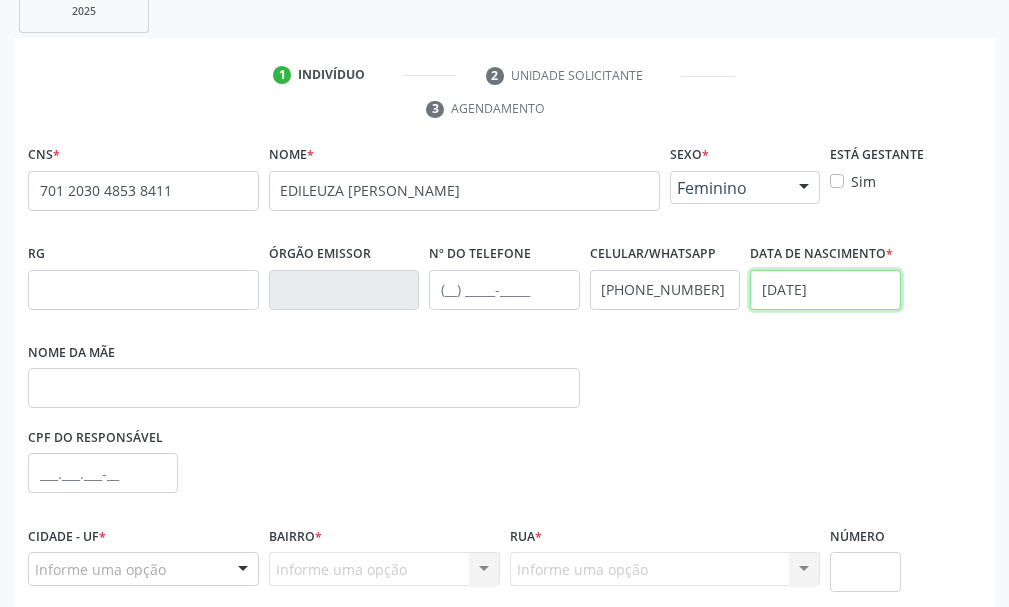 type on "29/01/1970" 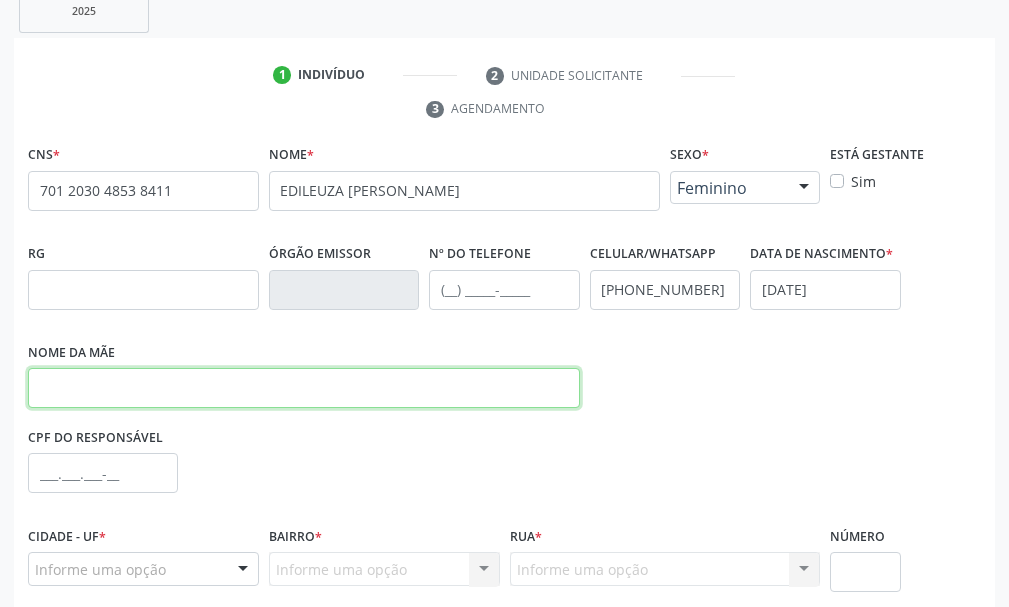 click at bounding box center (304, 388) 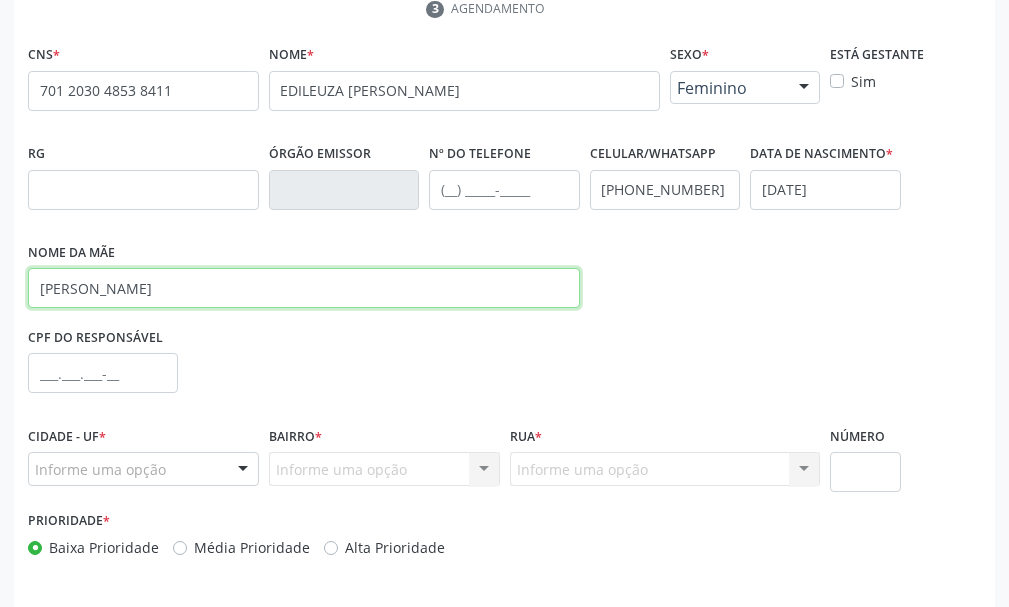 scroll, scrollTop: 569, scrollLeft: 0, axis: vertical 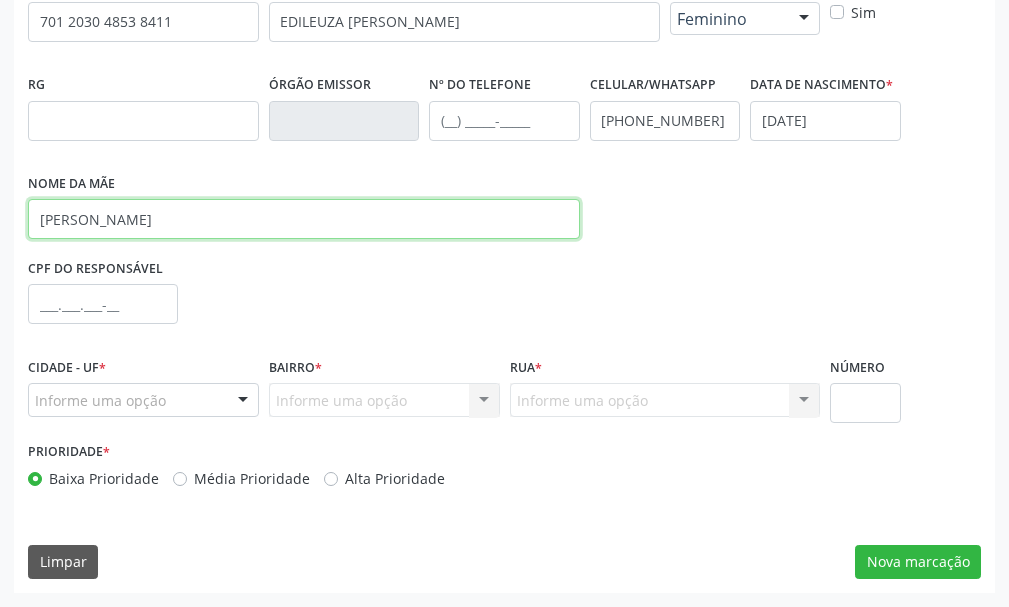 type on "MARIA JOSE DE LIMA" 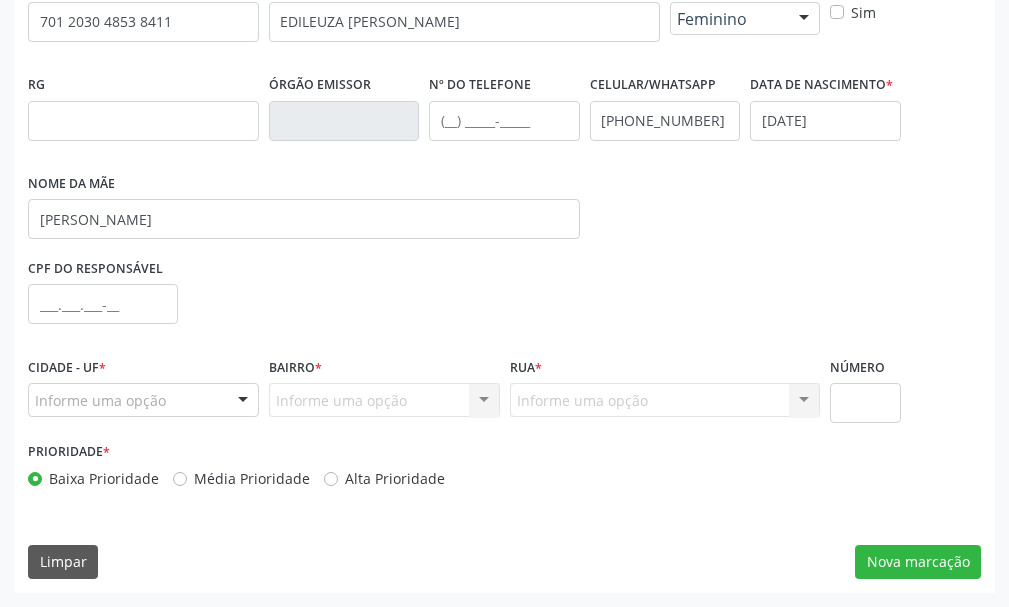 click at bounding box center [243, 401] 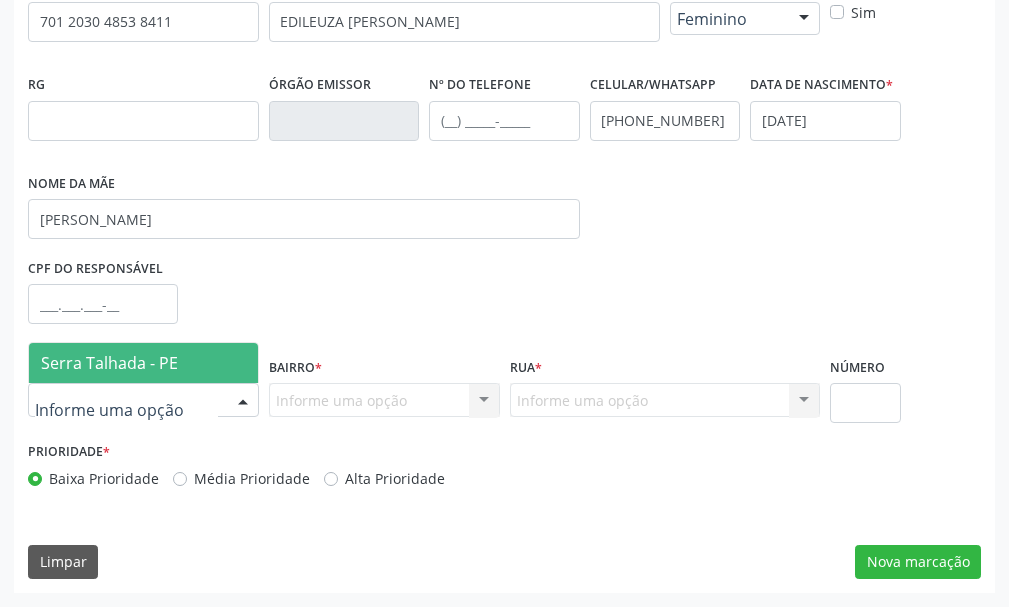 click on "Serra Talhada - PE" at bounding box center (143, 363) 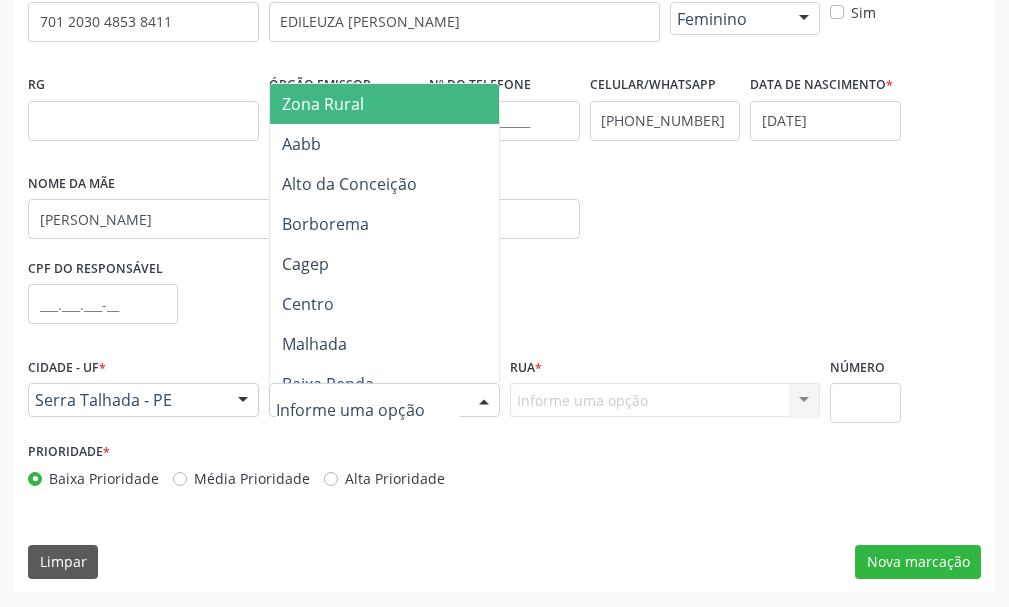 click at bounding box center (484, 401) 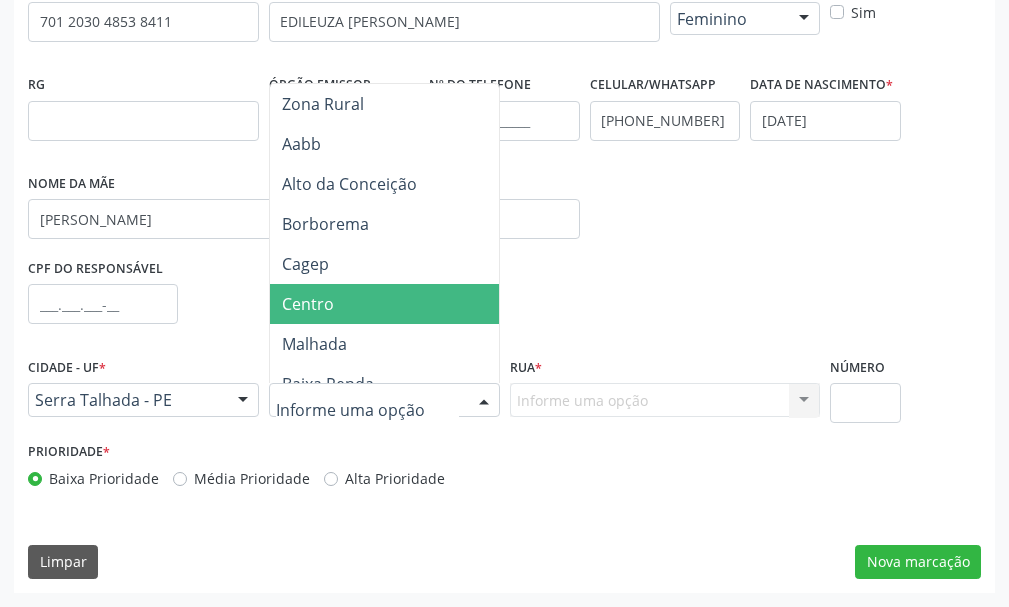 click on "Centro" at bounding box center (430, 304) 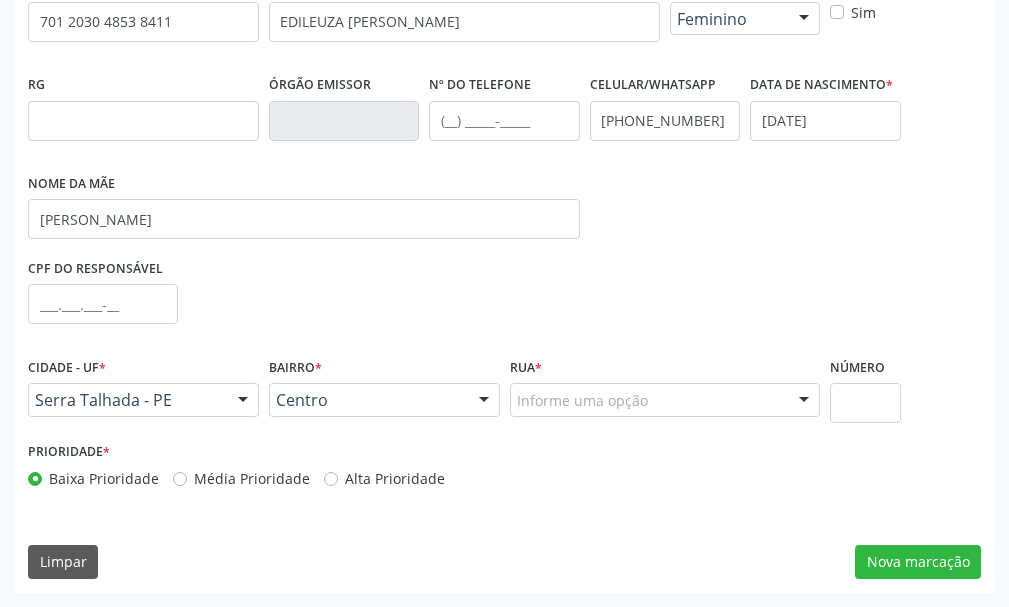 click on "Informe uma opção" at bounding box center [665, 400] 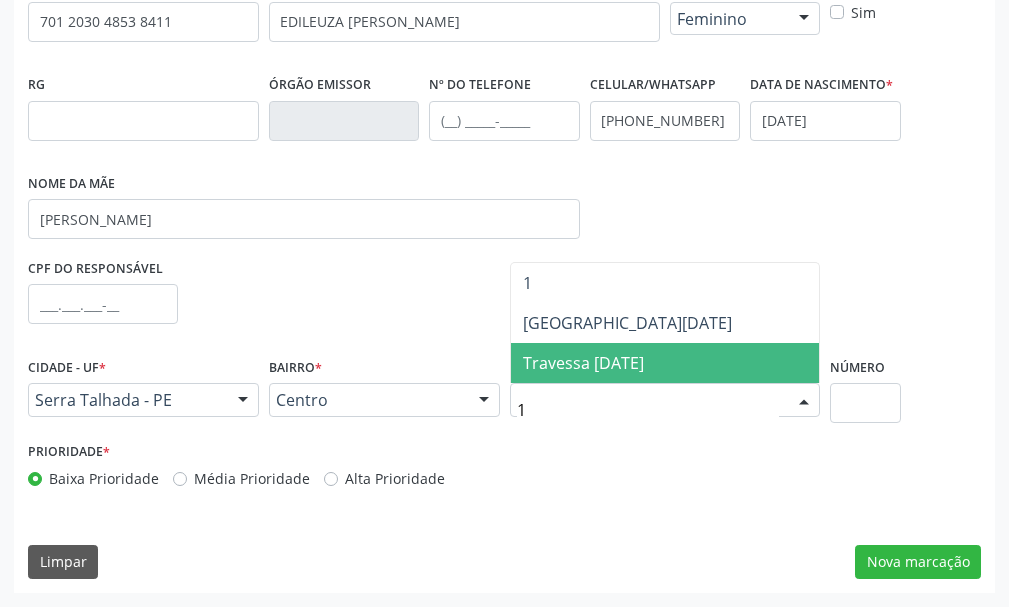 type on "13" 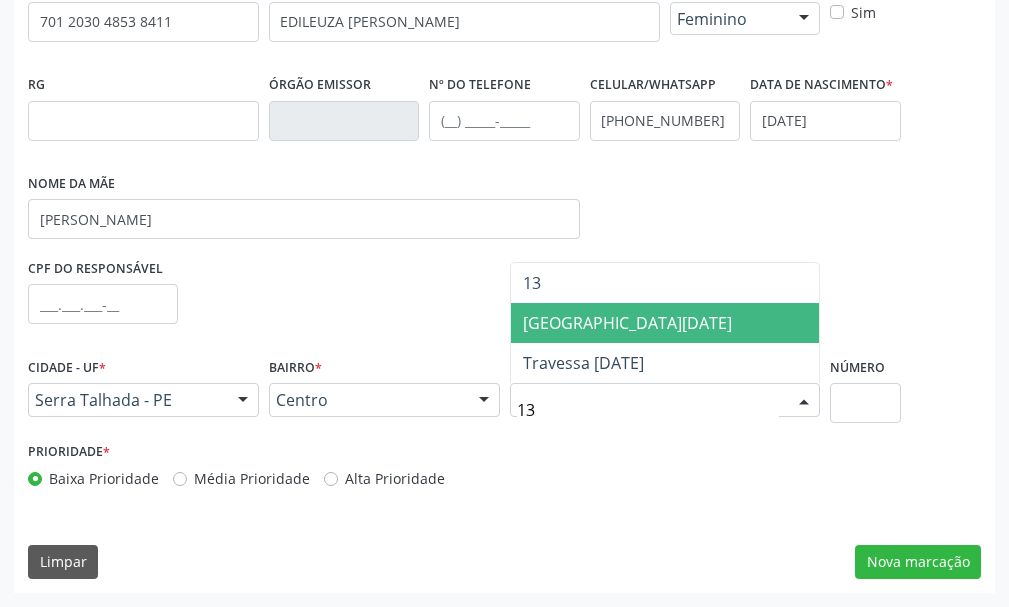 click on "Rua 13 de Maio" at bounding box center (665, 323) 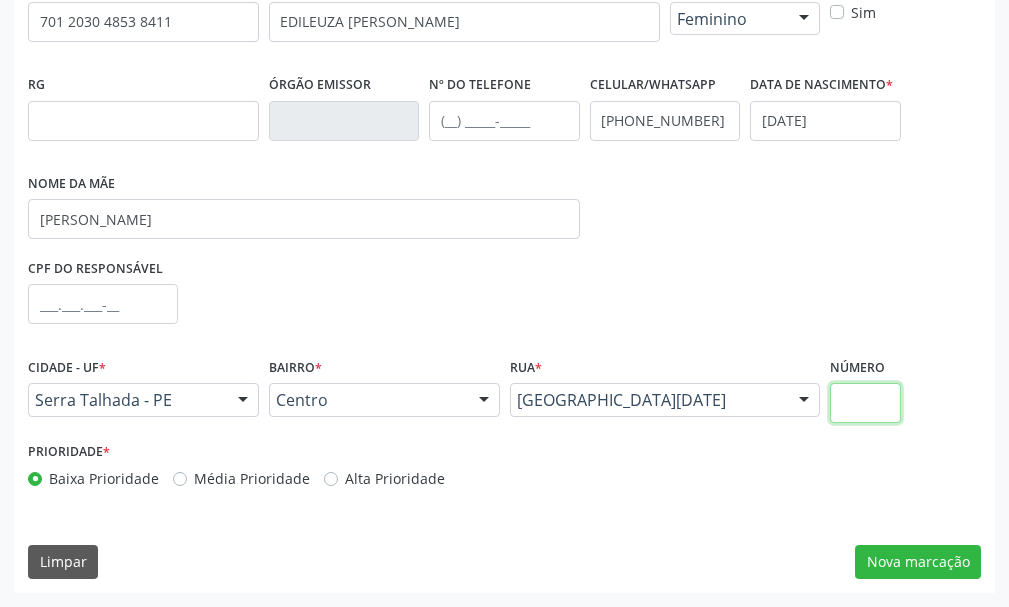 click at bounding box center [865, 403] 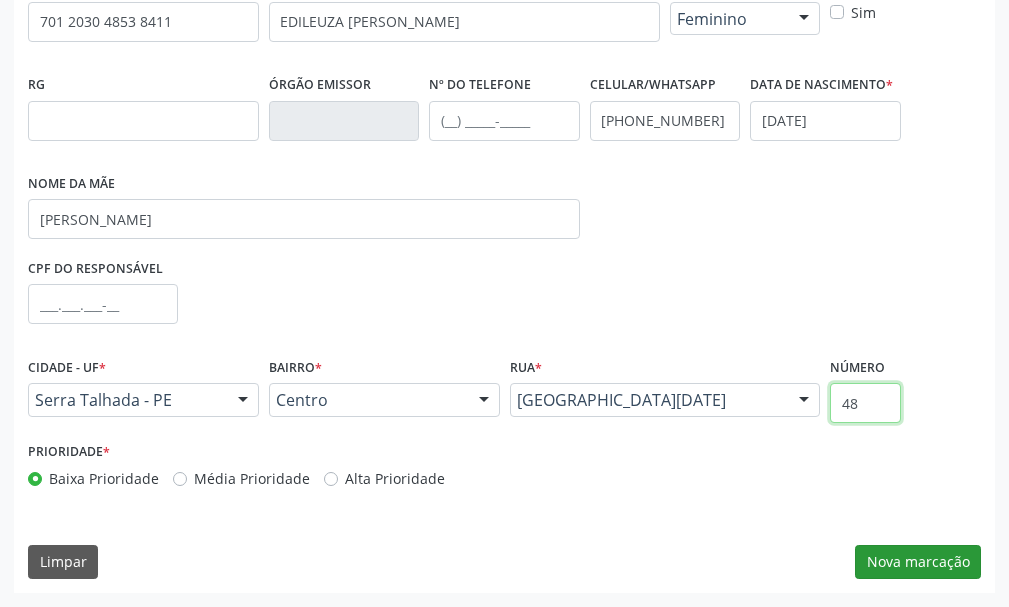 type on "48" 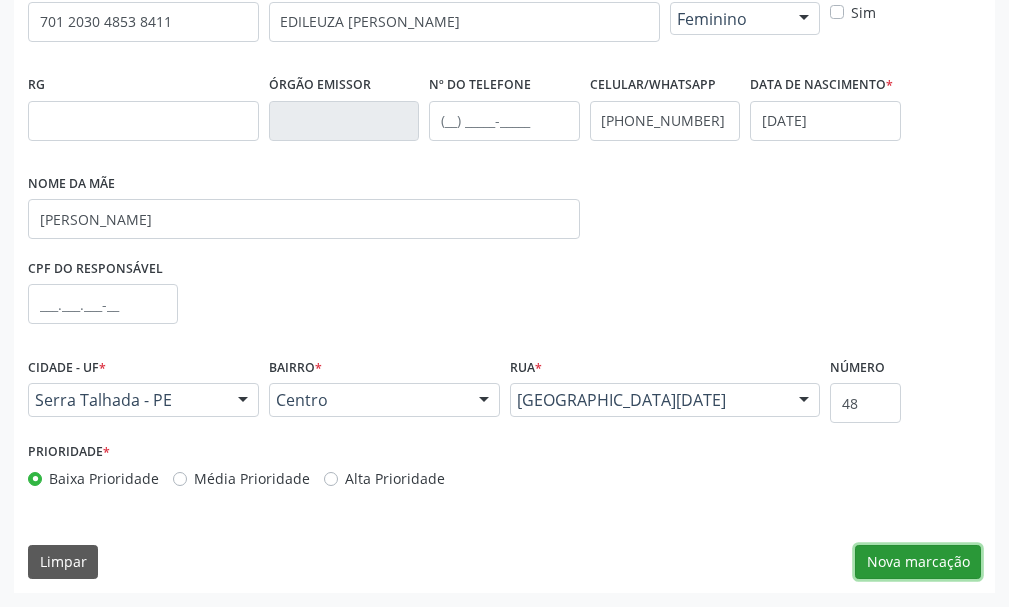 click on "Nova marcação" at bounding box center [918, 562] 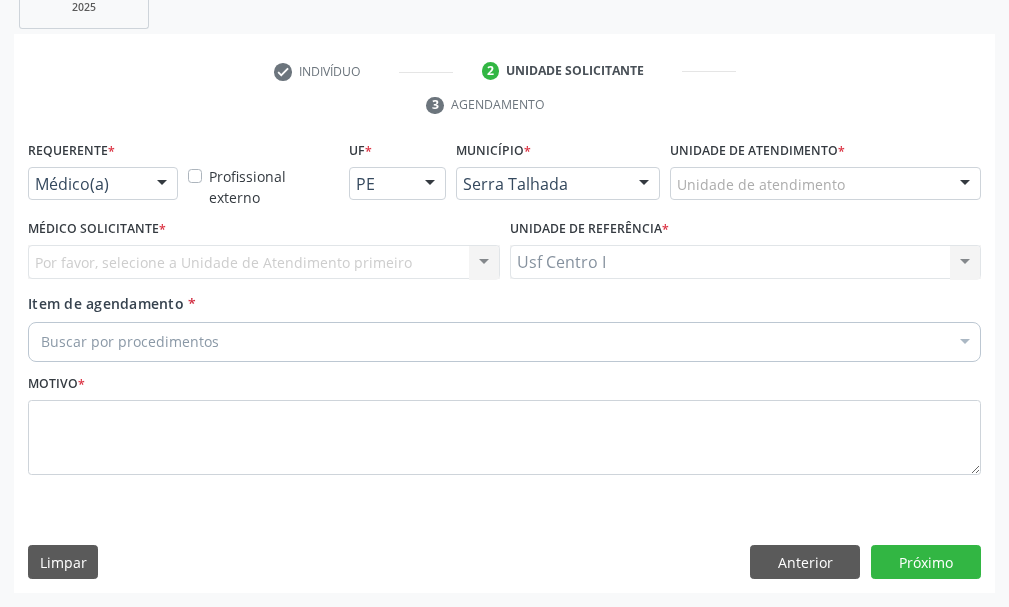 scroll, scrollTop: 404, scrollLeft: 0, axis: vertical 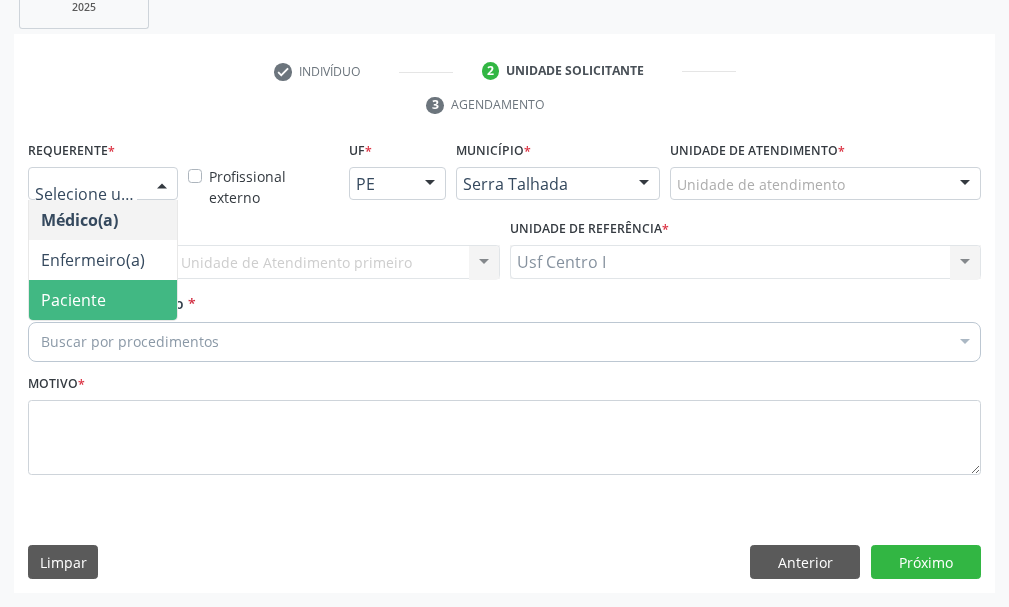 click on "Paciente" at bounding box center (103, 300) 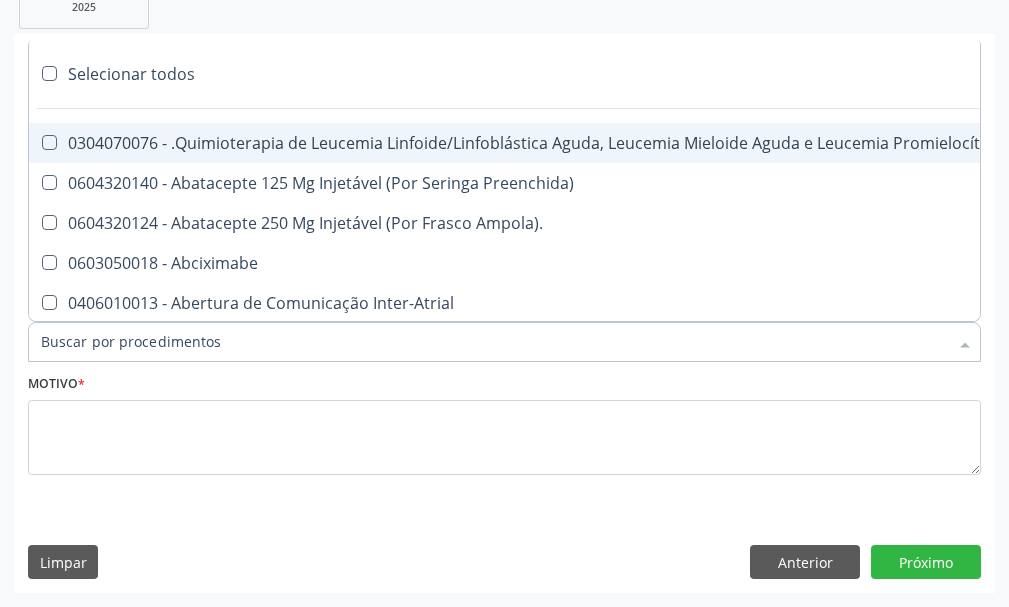 click on "Item de agendamento
*" at bounding box center [494, 342] 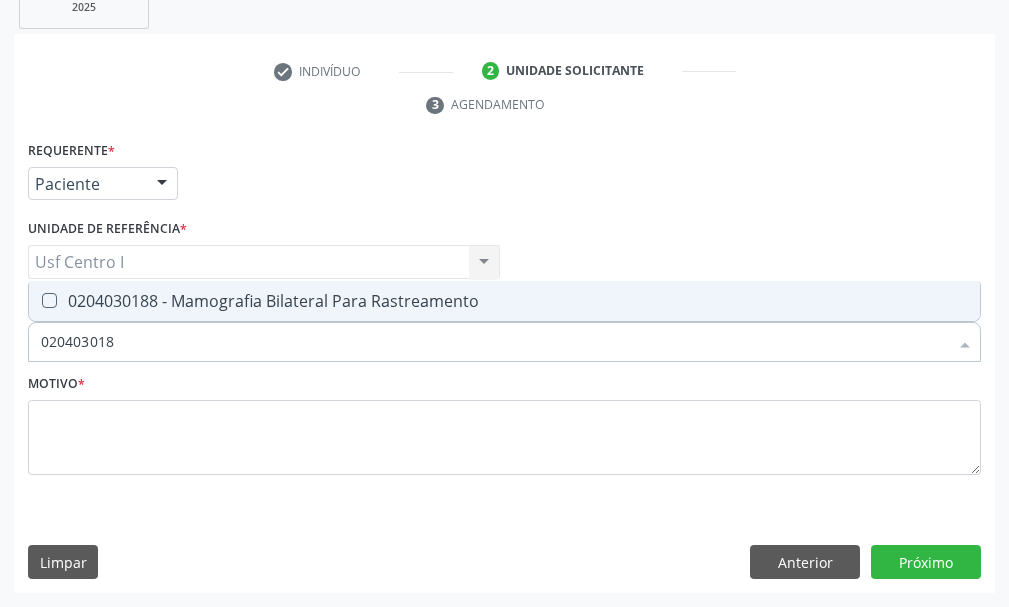 type on "0204030188" 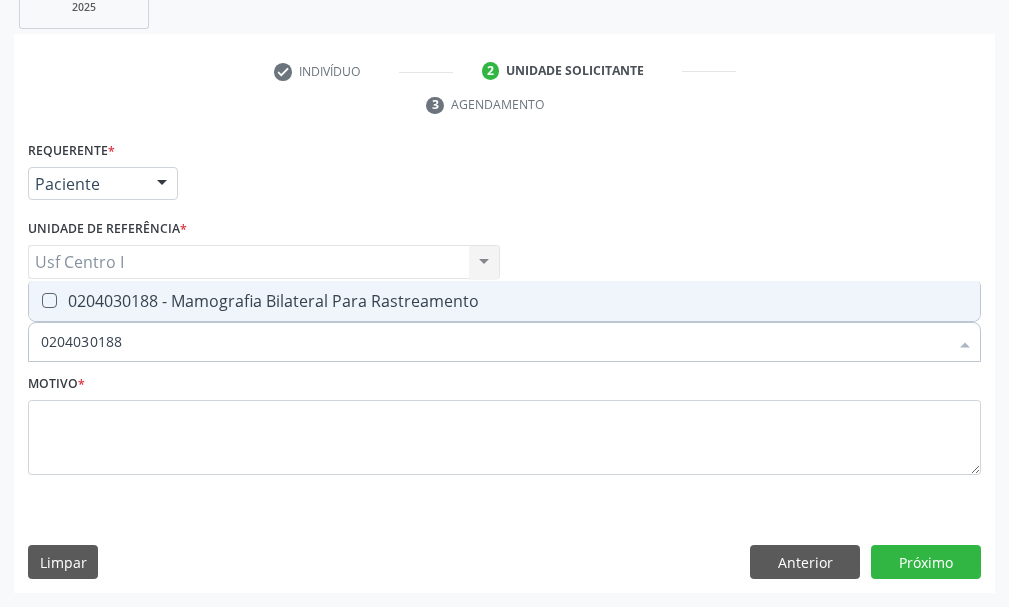 click on "0204030188 - Mamografia Bilateral Para Rastreamento" at bounding box center (504, 301) 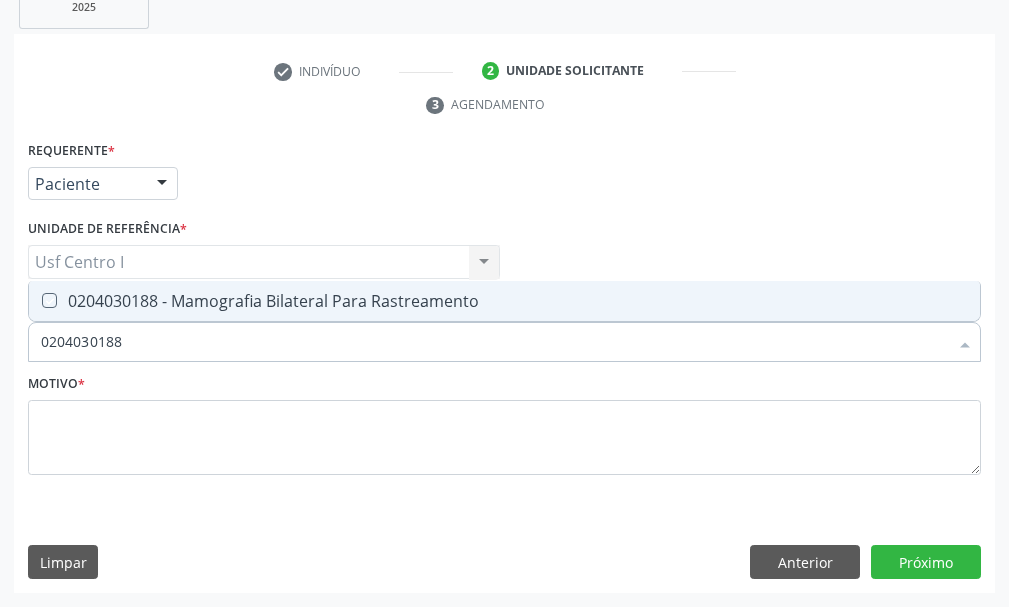 checkbox on "true" 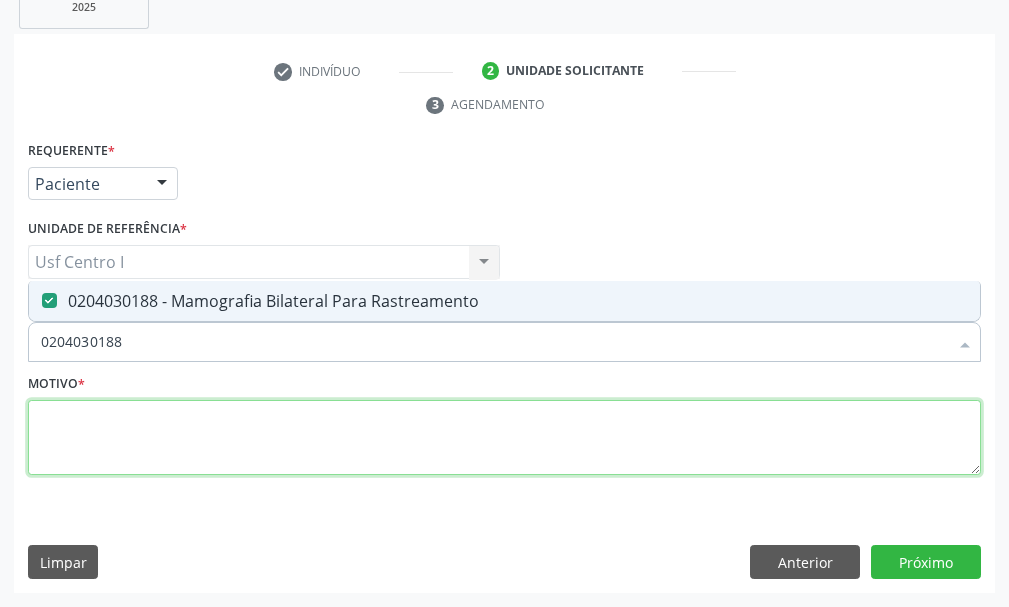 click at bounding box center (504, 438) 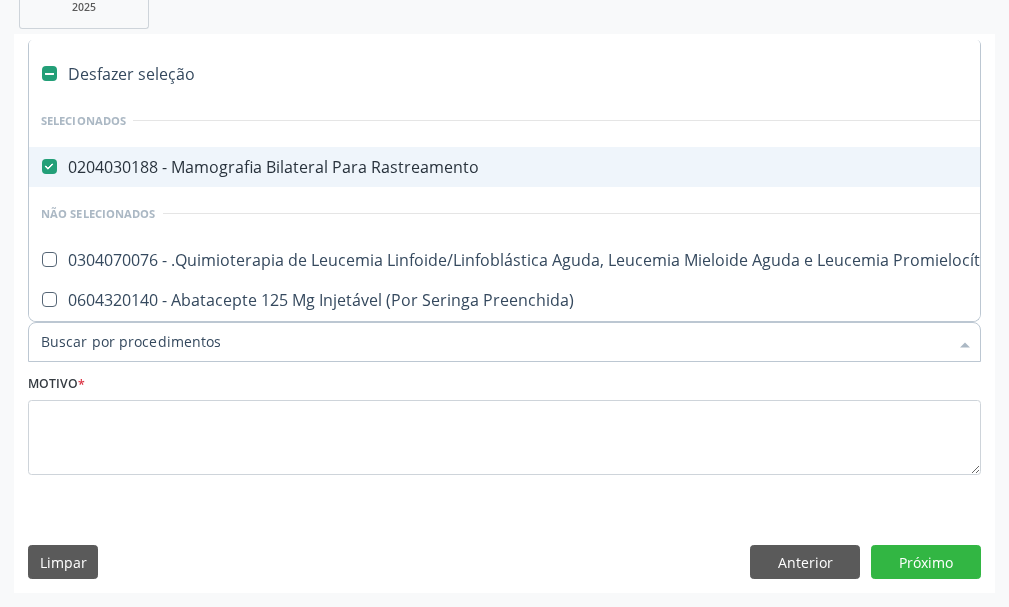 drag, startPoint x: 121, startPoint y: 346, endPoint x: 55, endPoint y: 346, distance: 66 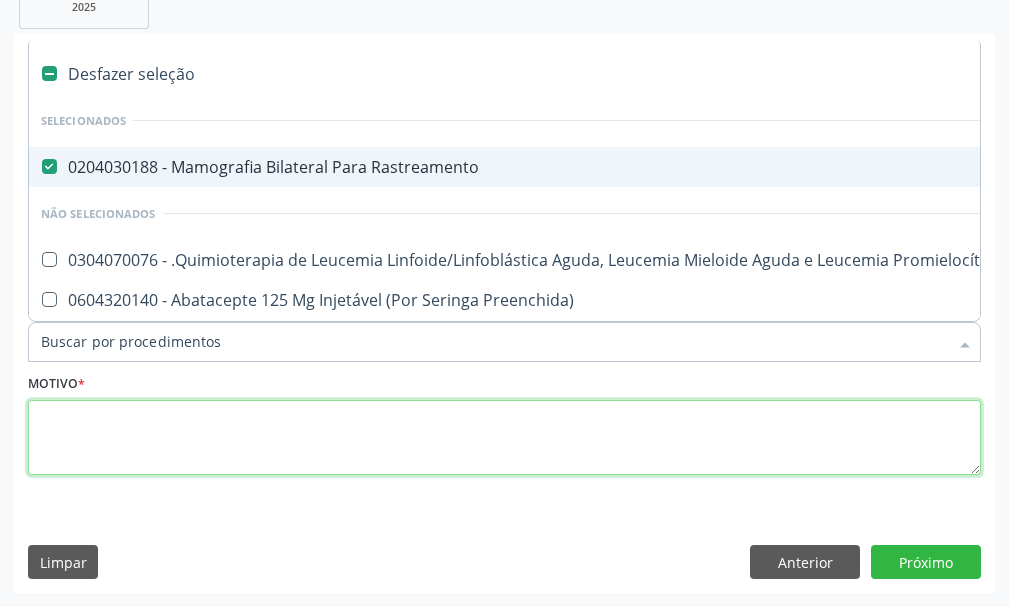 click at bounding box center (504, 438) 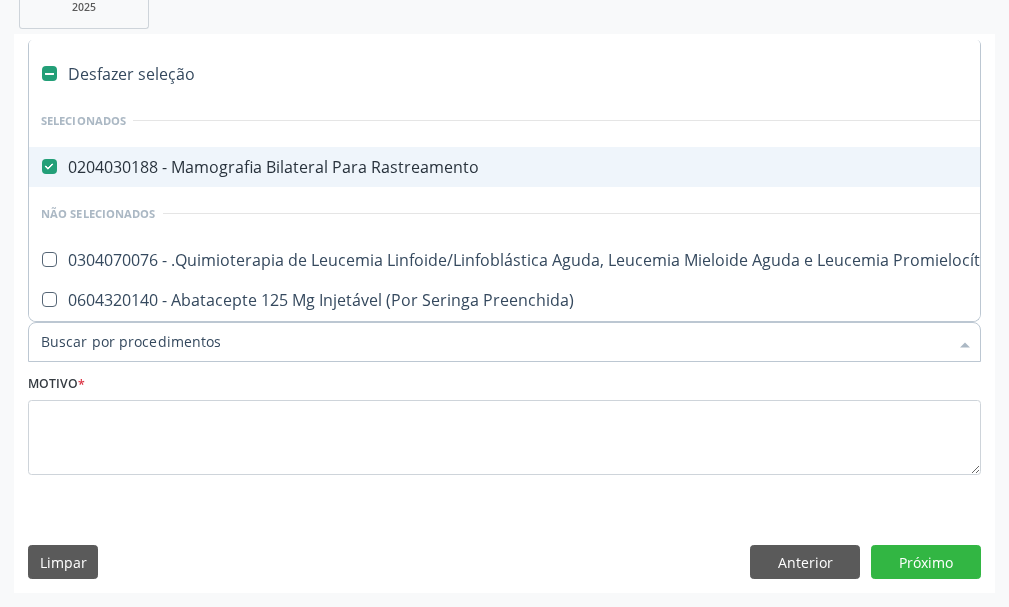 drag, startPoint x: 124, startPoint y: 345, endPoint x: 72, endPoint y: 352, distance: 52.46904 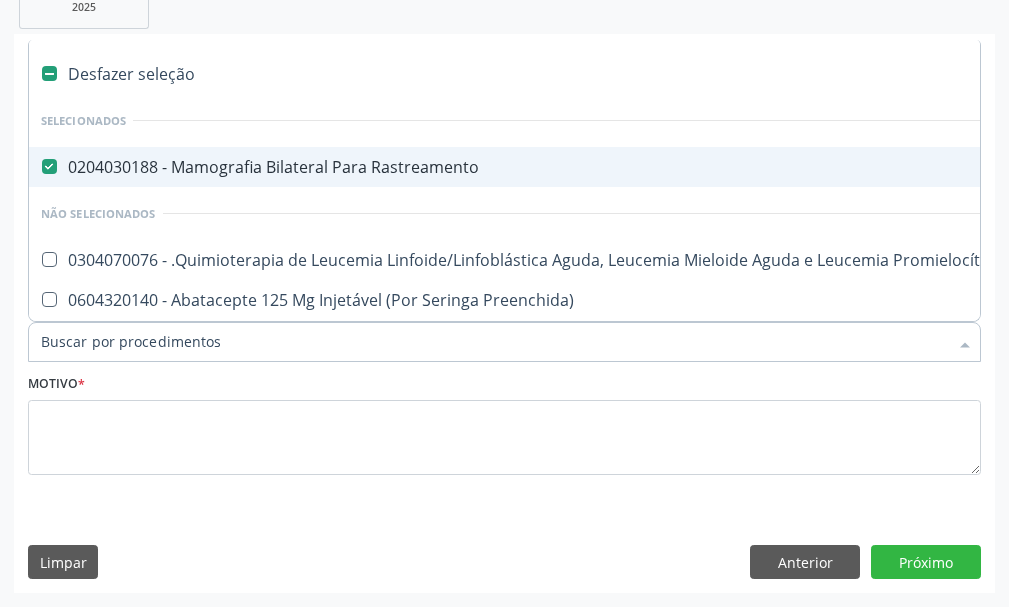 click on "Item de agendamento
*" at bounding box center (494, 342) 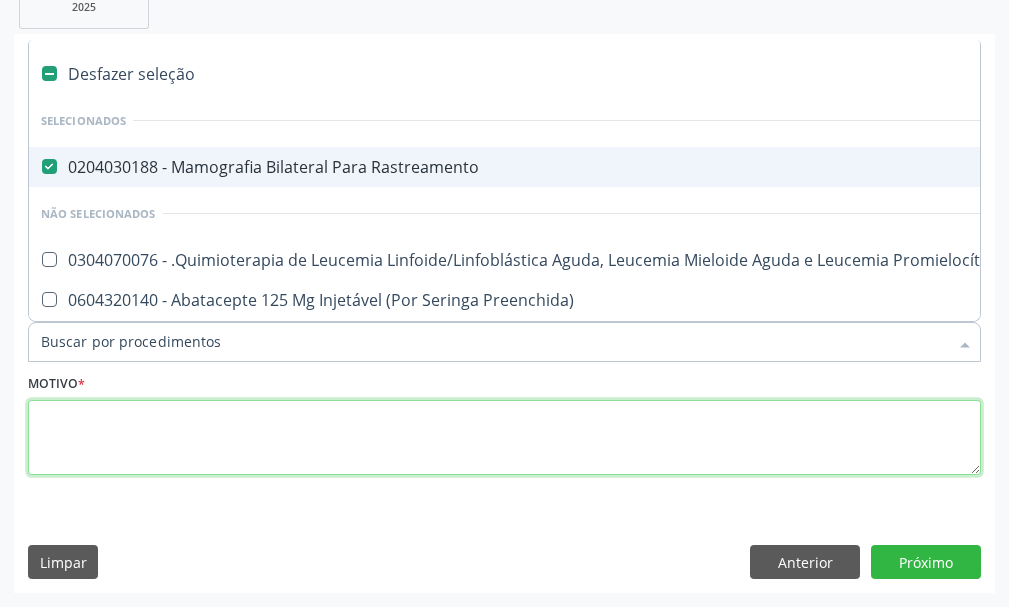 click at bounding box center (504, 438) 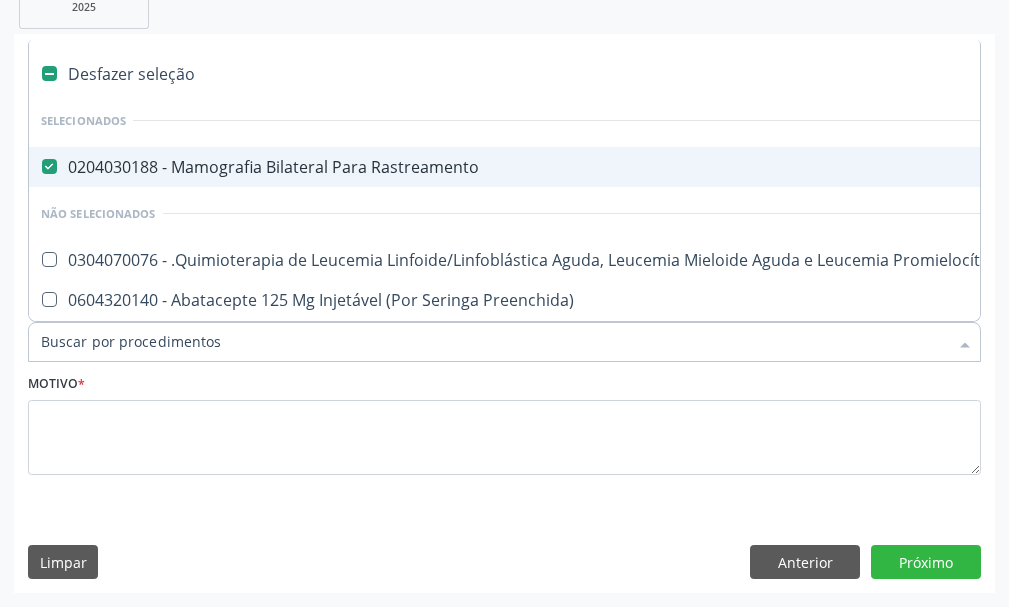 drag, startPoint x: 33, startPoint y: 340, endPoint x: 104, endPoint y: 348, distance: 71.44928 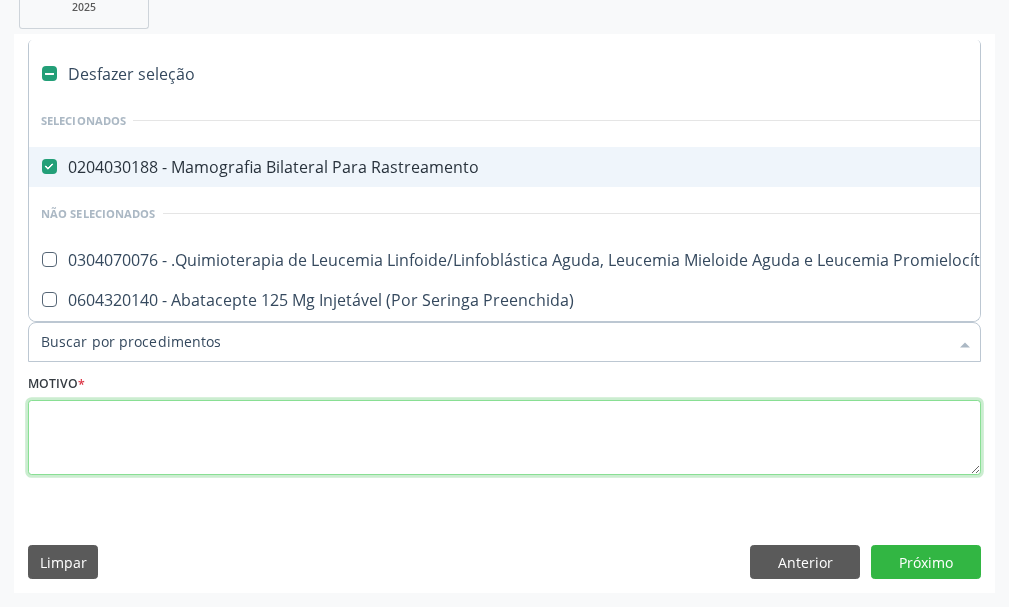 click at bounding box center [504, 438] 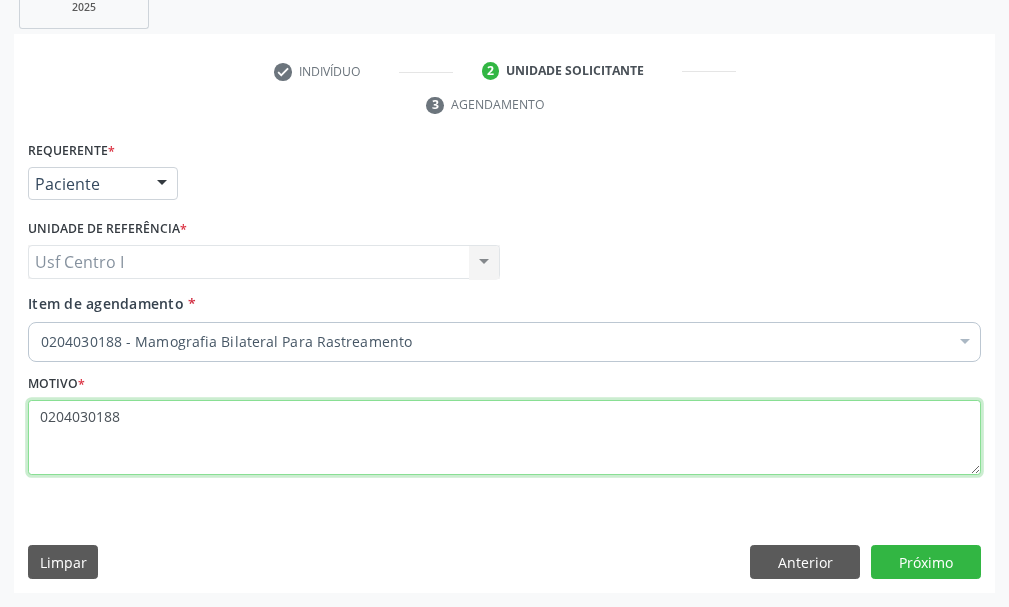 drag, startPoint x: 128, startPoint y: 423, endPoint x: 37, endPoint y: 411, distance: 91.787796 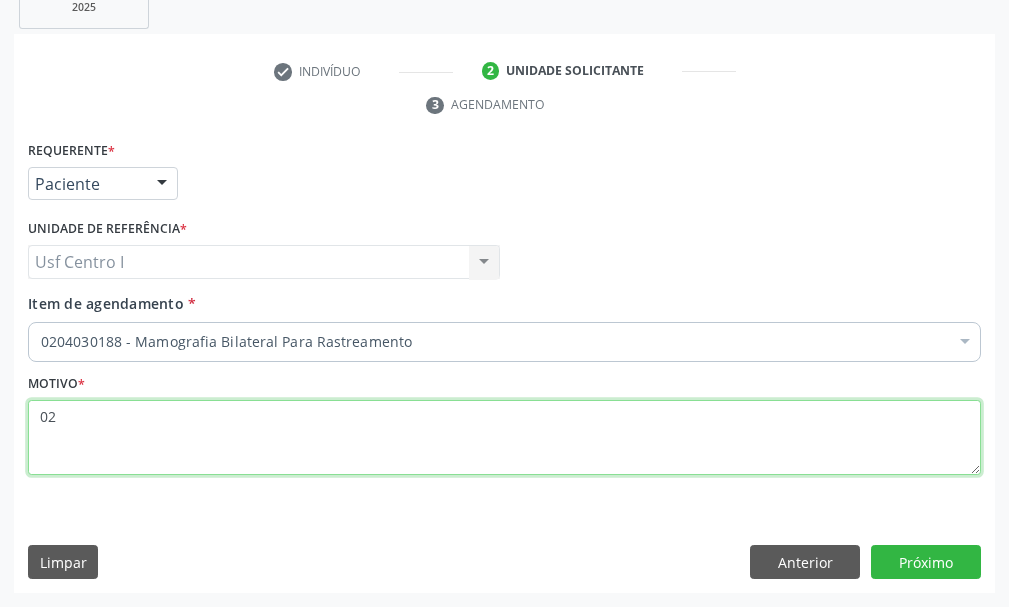 type on "0" 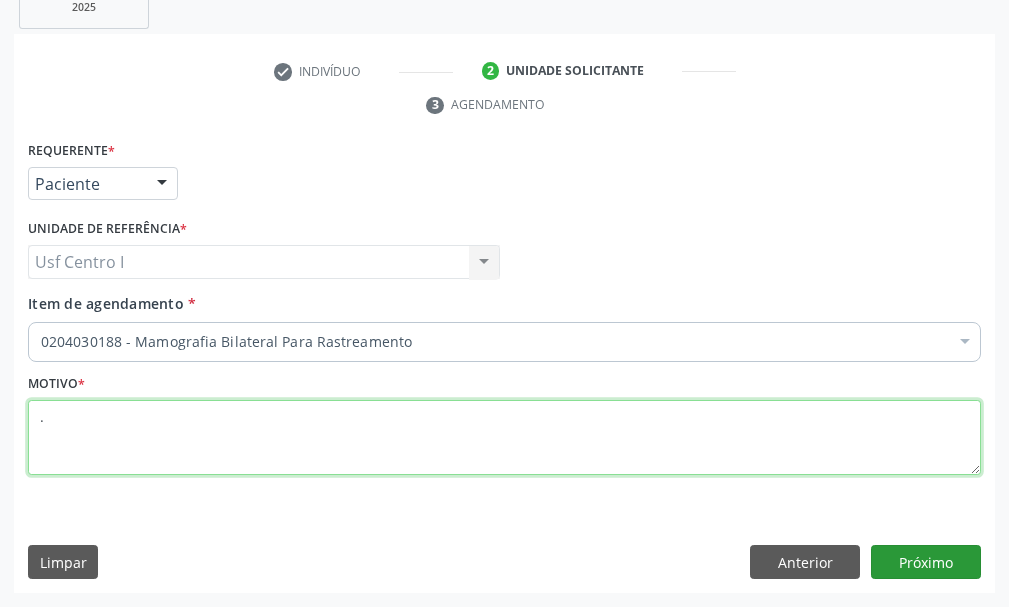type on "." 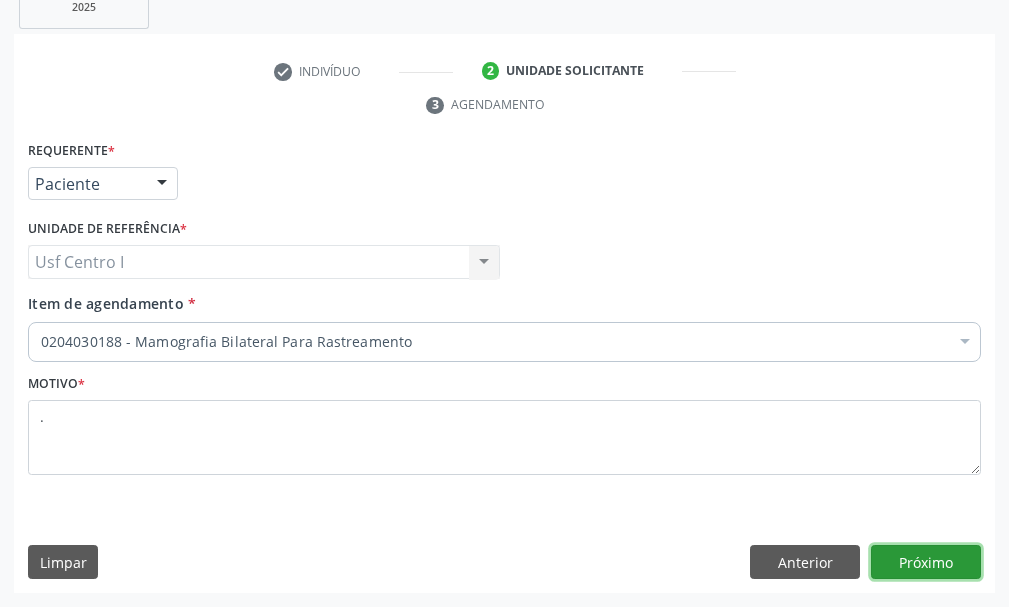 click on "Próximo" at bounding box center [926, 562] 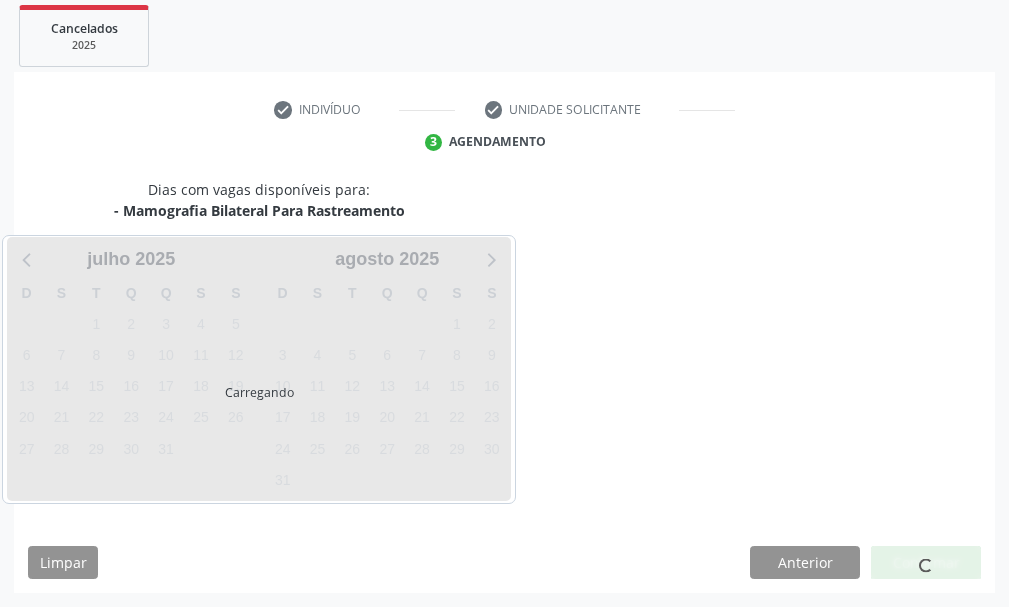scroll, scrollTop: 366, scrollLeft: 0, axis: vertical 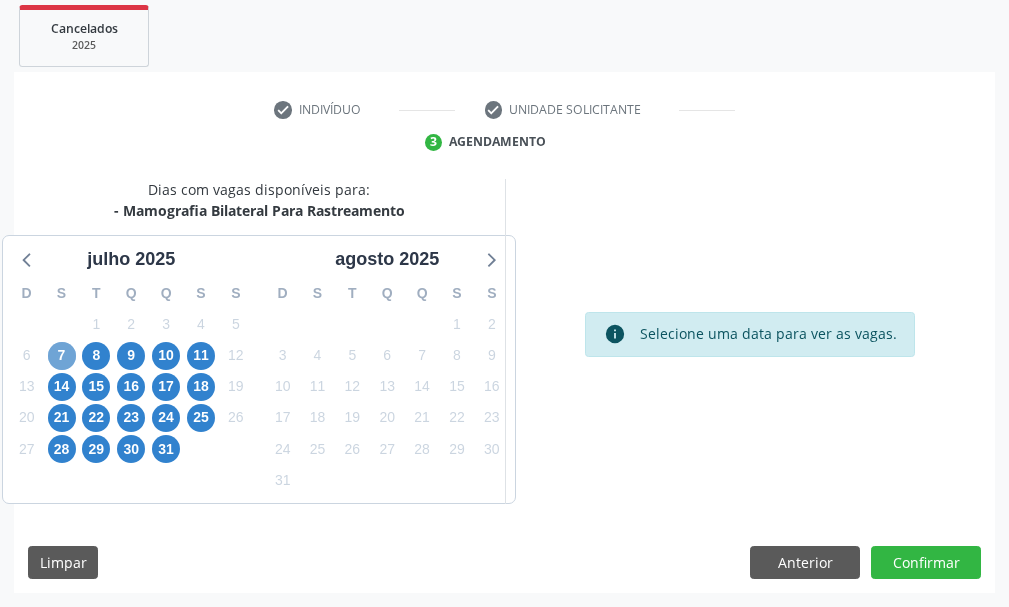 click on "7" at bounding box center [62, 356] 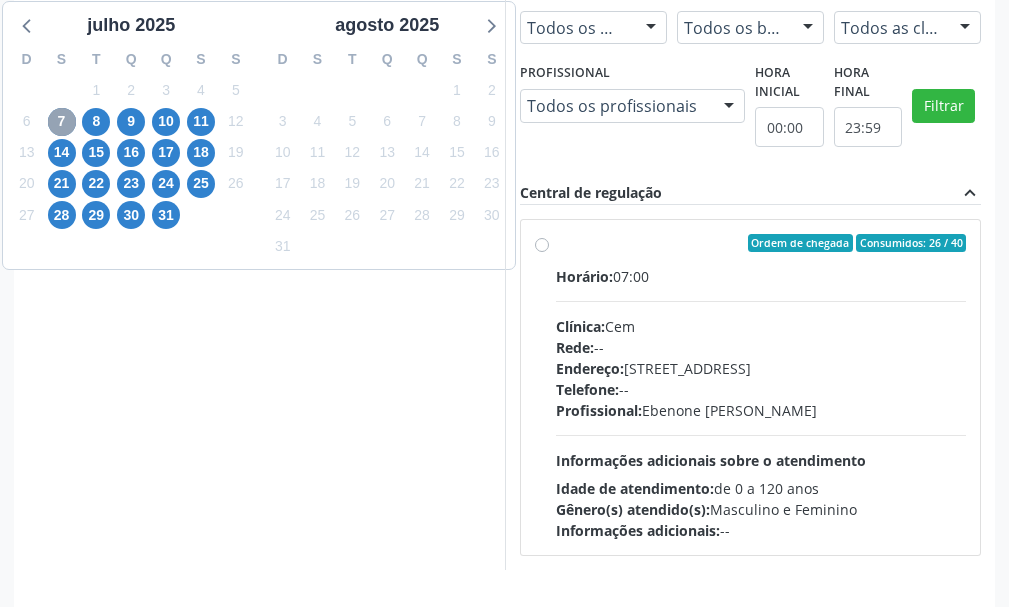 scroll, scrollTop: 981, scrollLeft: 0, axis: vertical 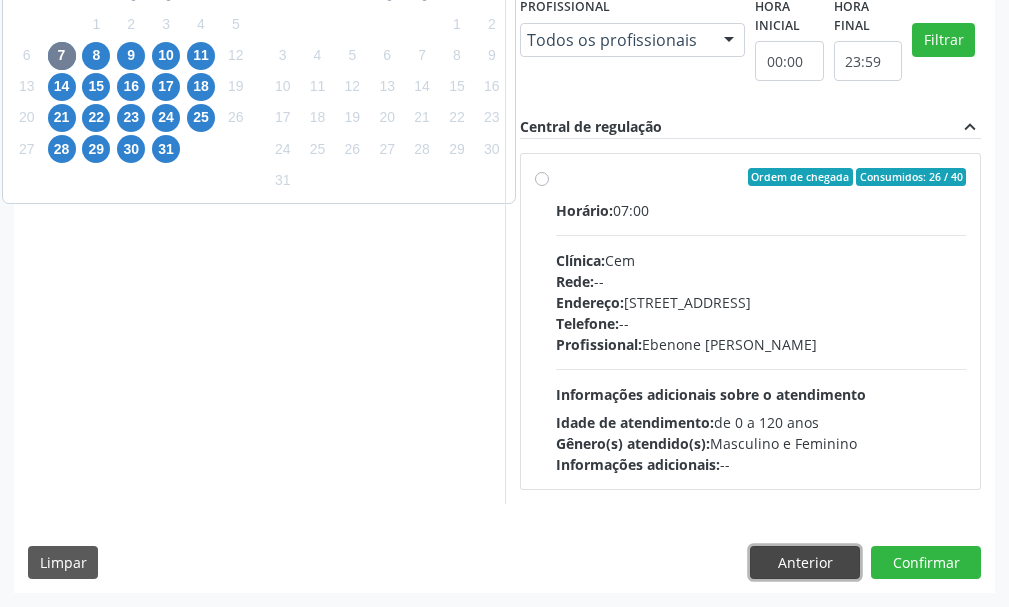 drag, startPoint x: 798, startPoint y: 564, endPoint x: 789, endPoint y: 559, distance: 10.29563 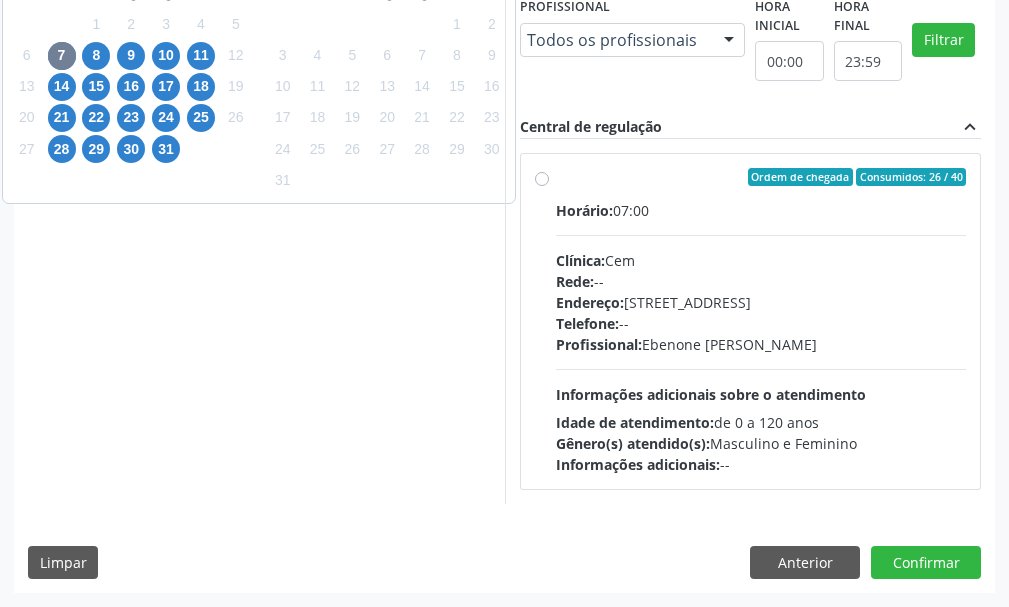 scroll, scrollTop: 404, scrollLeft: 0, axis: vertical 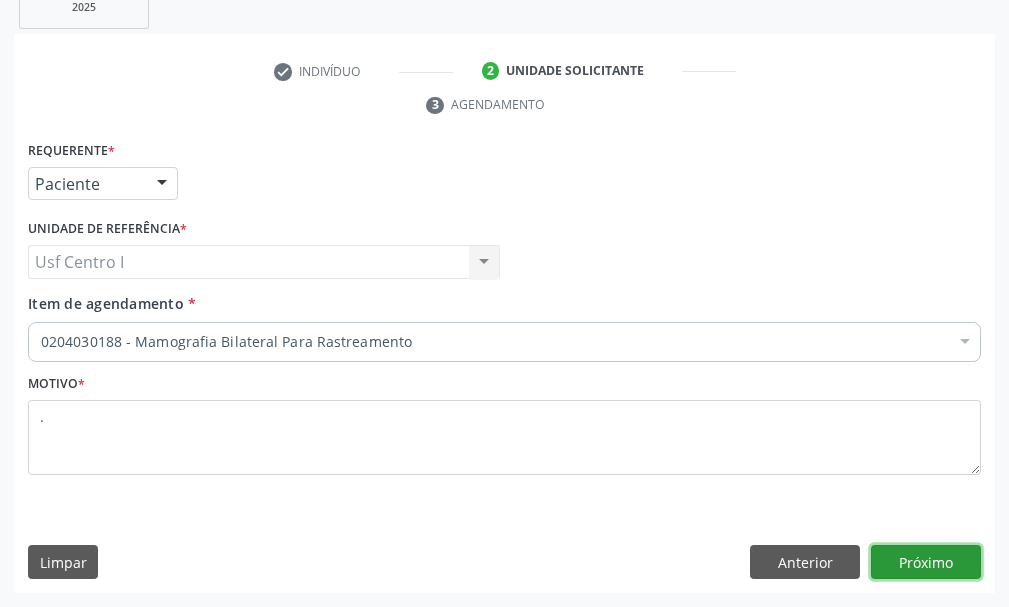 click on "Próximo" at bounding box center (926, 562) 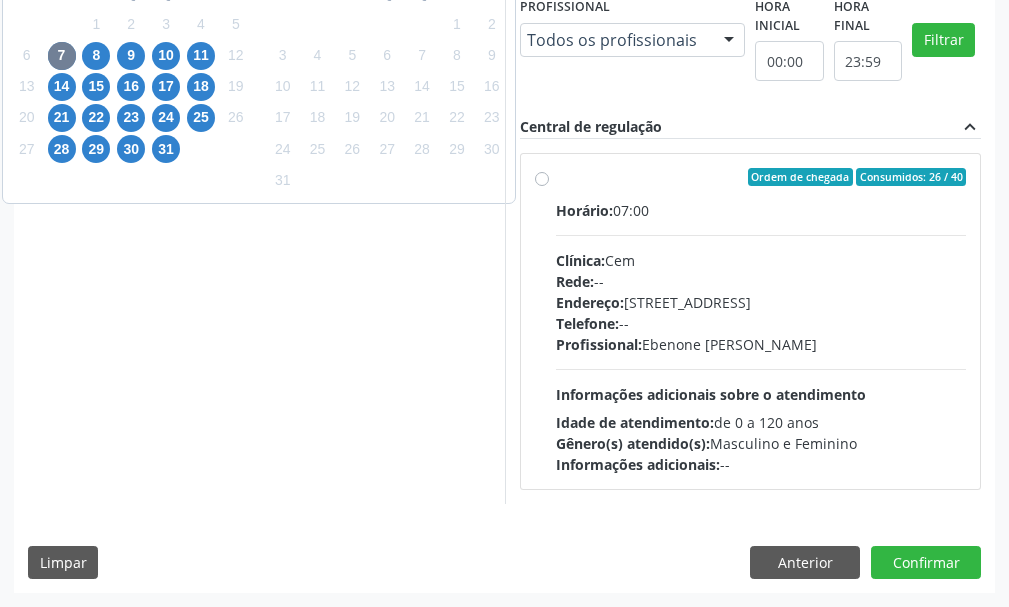 scroll, scrollTop: 581, scrollLeft: 0, axis: vertical 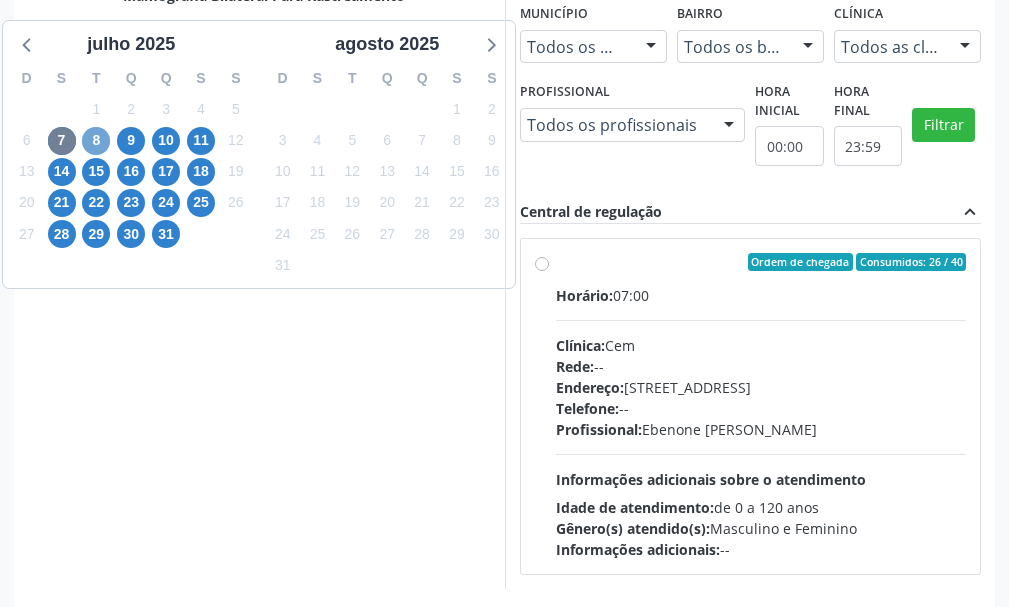 click on "8" at bounding box center (96, 141) 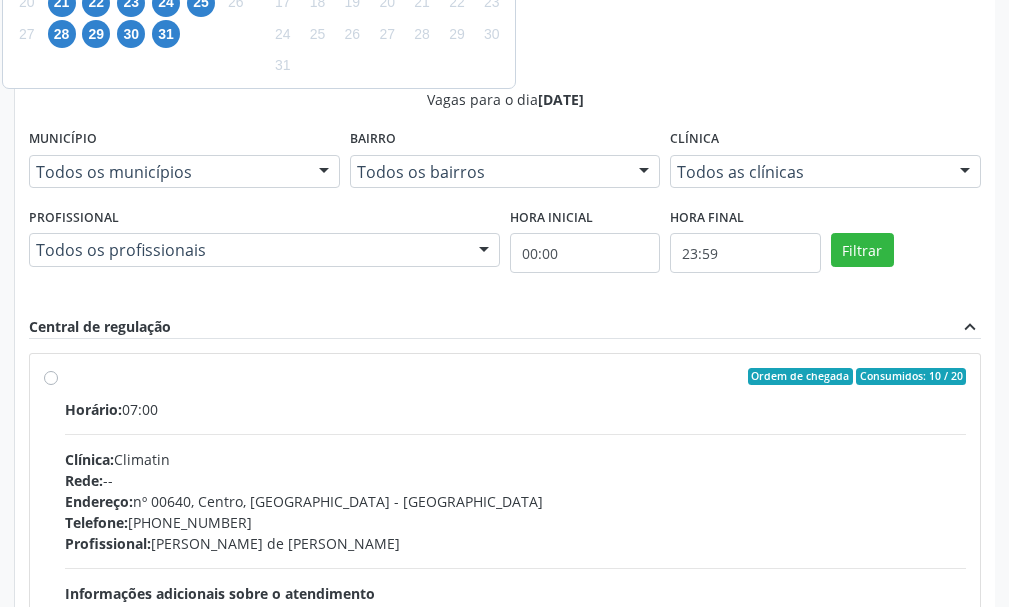 scroll, scrollTop: 881, scrollLeft: 0, axis: vertical 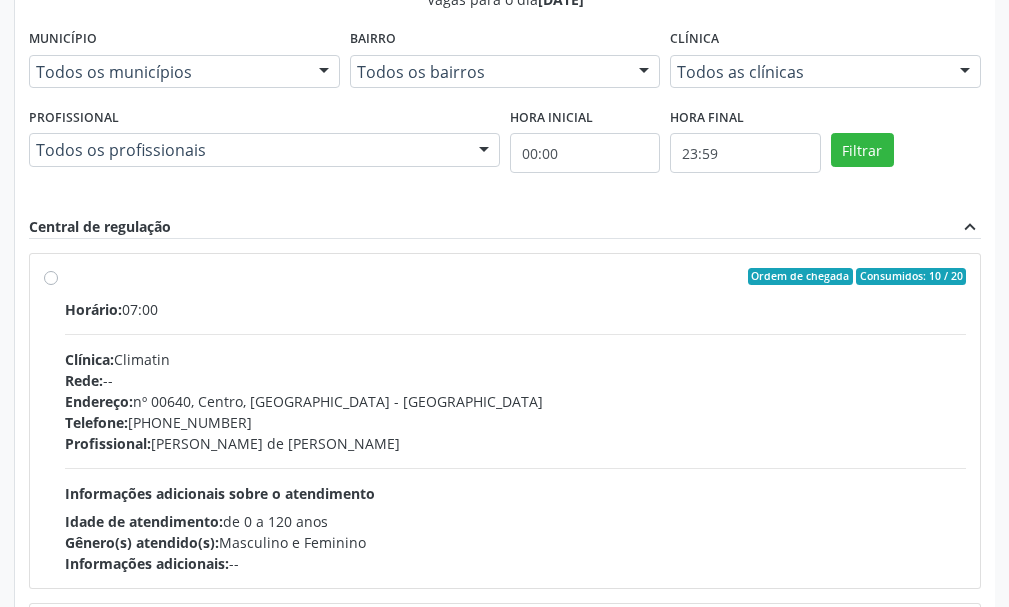 drag, startPoint x: 60, startPoint y: 273, endPoint x: 69, endPoint y: 293, distance: 21.931713 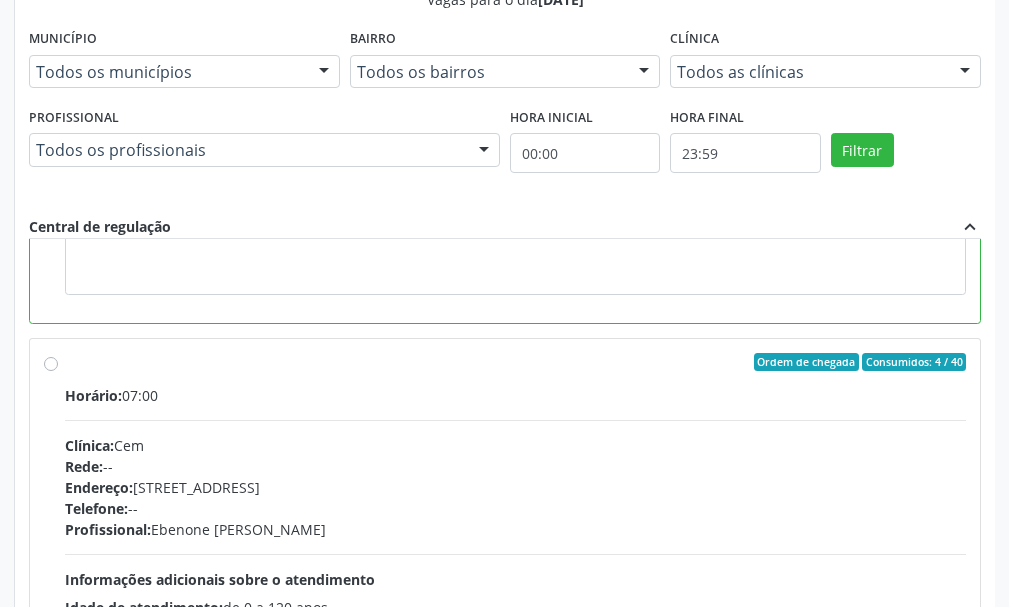 scroll, scrollTop: 450, scrollLeft: 0, axis: vertical 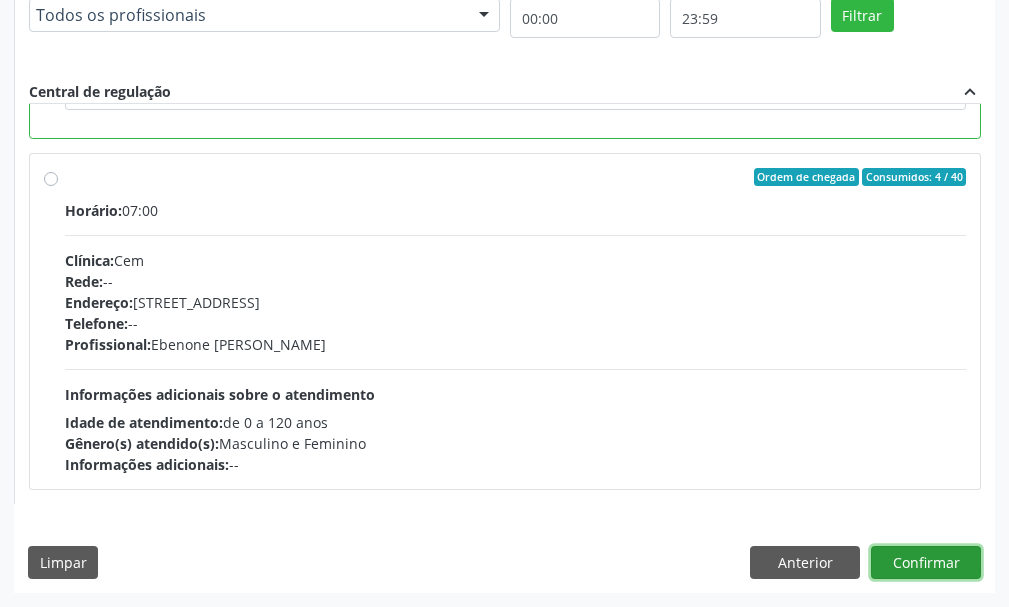 click on "Confirmar" at bounding box center [926, 563] 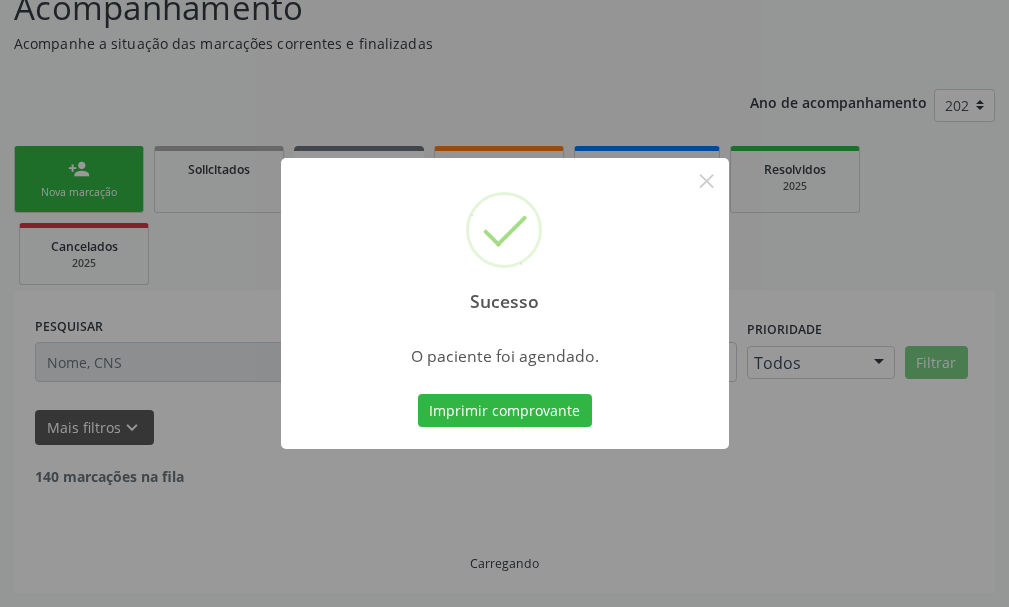 scroll, scrollTop: 132, scrollLeft: 0, axis: vertical 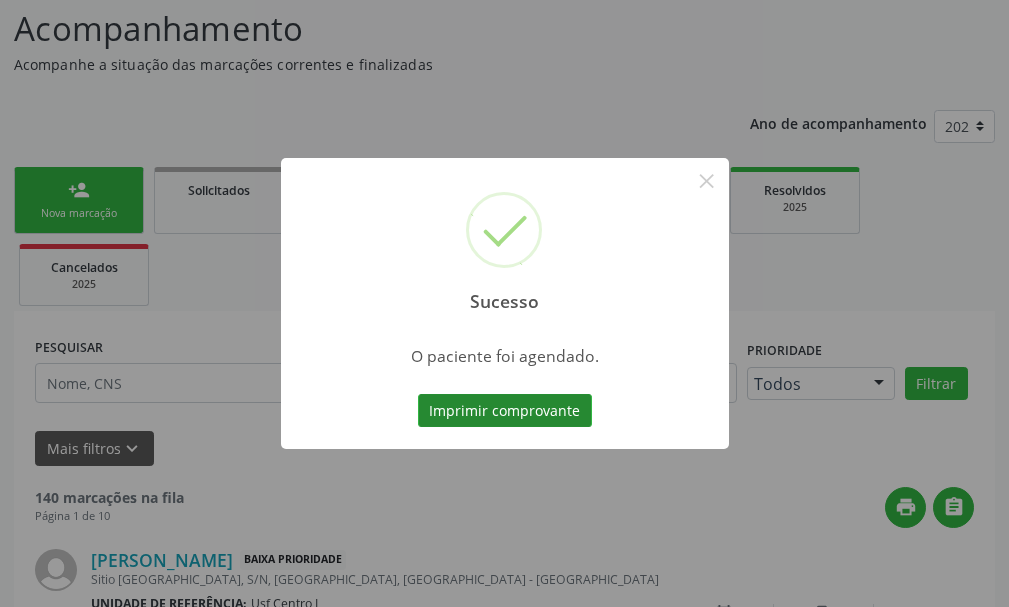 click on "Imprimir comprovante" at bounding box center [505, 411] 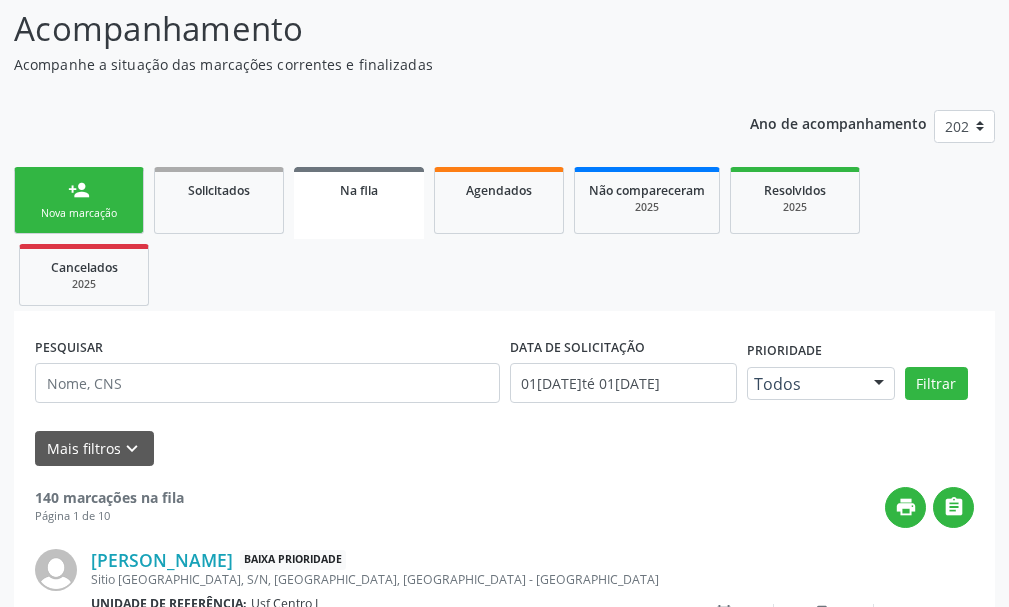 scroll, scrollTop: 32, scrollLeft: 0, axis: vertical 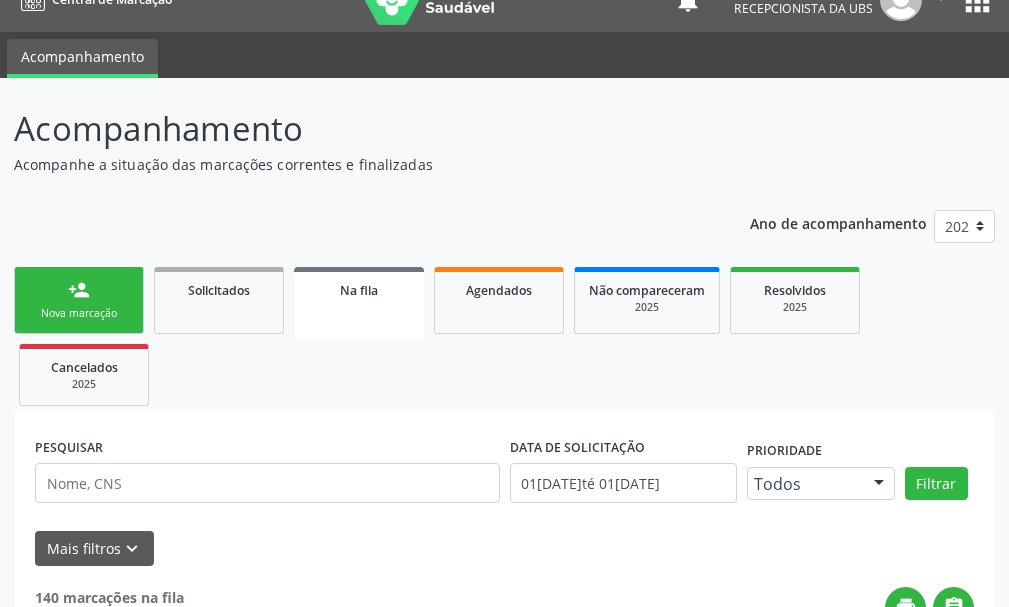 click on "person_add
Nova marcação" at bounding box center (79, 300) 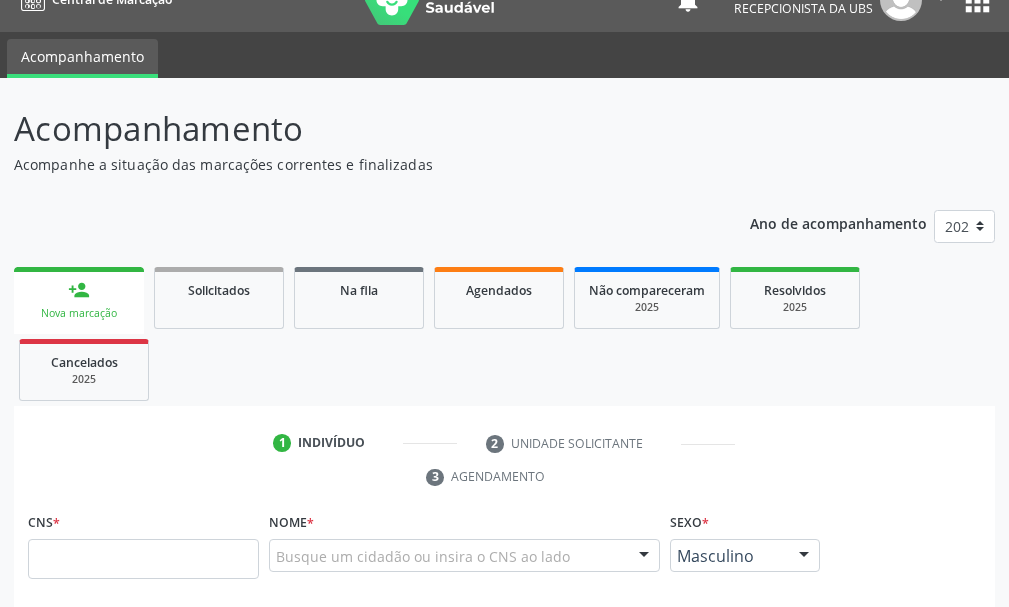 scroll, scrollTop: 232, scrollLeft: 0, axis: vertical 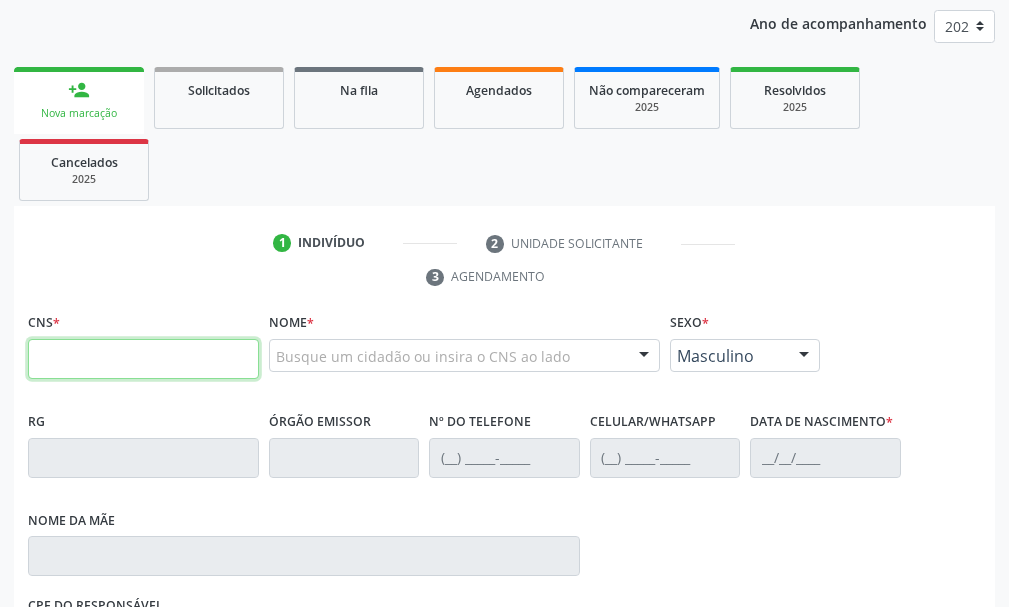 click at bounding box center (143, 359) 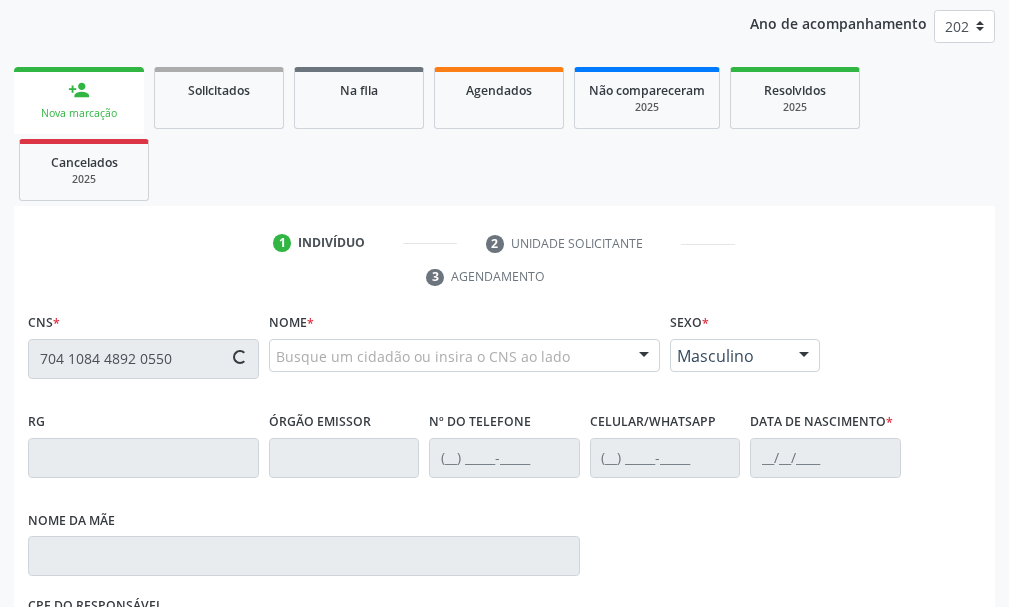 type on "704 1084 4892 0550" 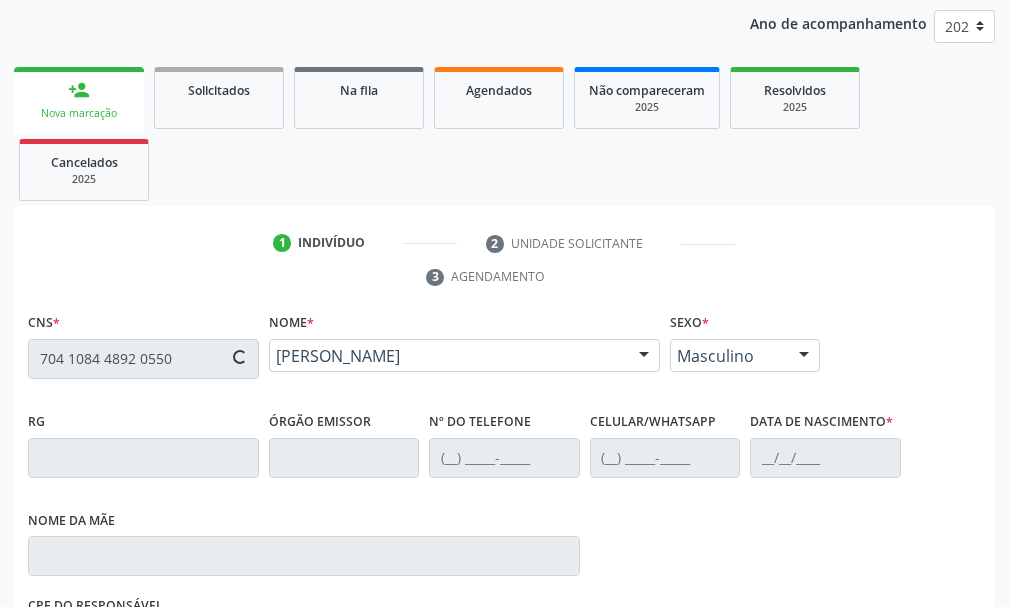 type on "(87) 99999-9999" 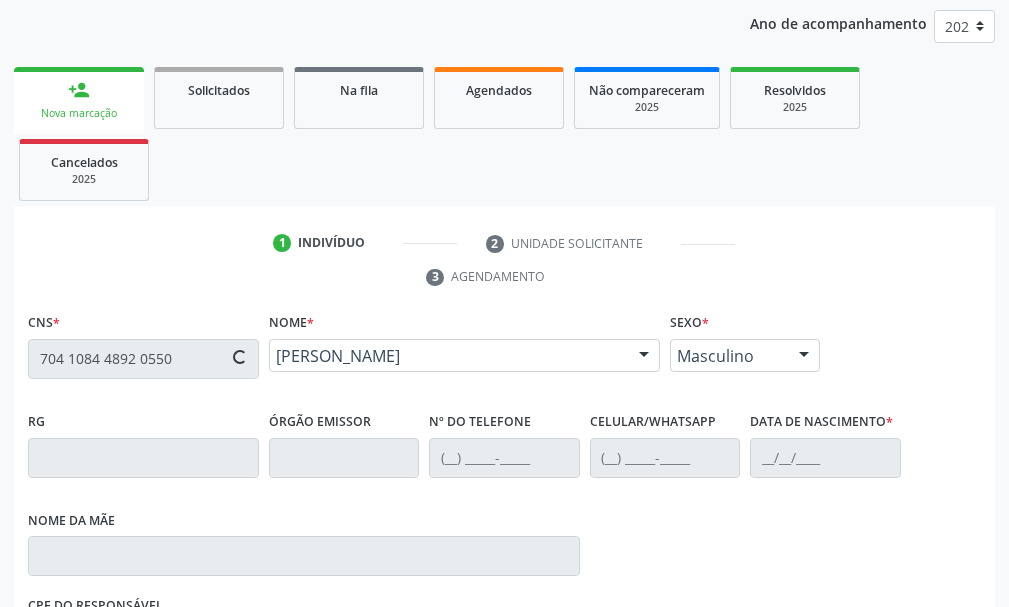 type on "20/05/1953" 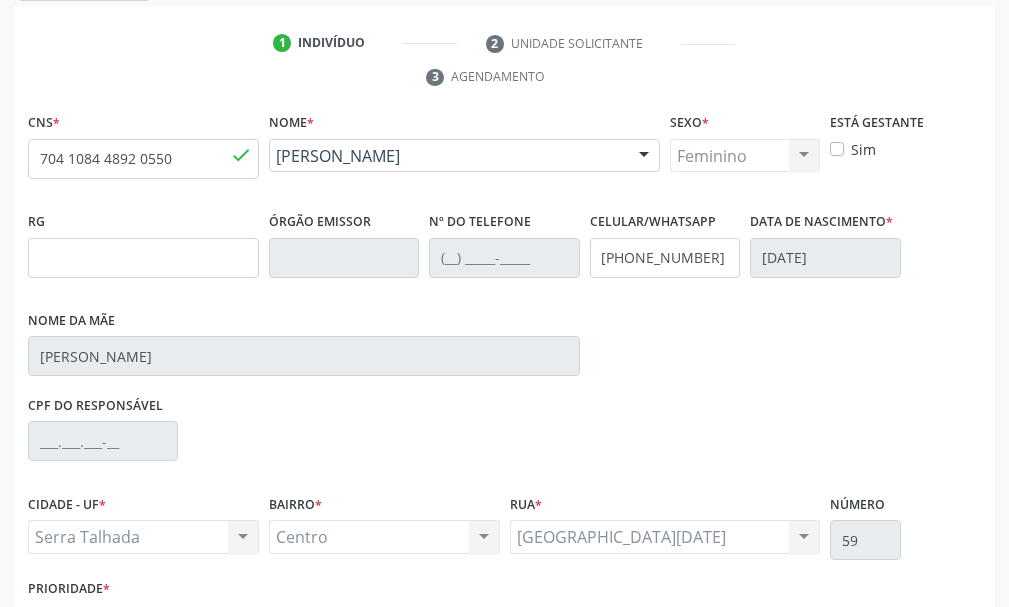 scroll, scrollTop: 569, scrollLeft: 0, axis: vertical 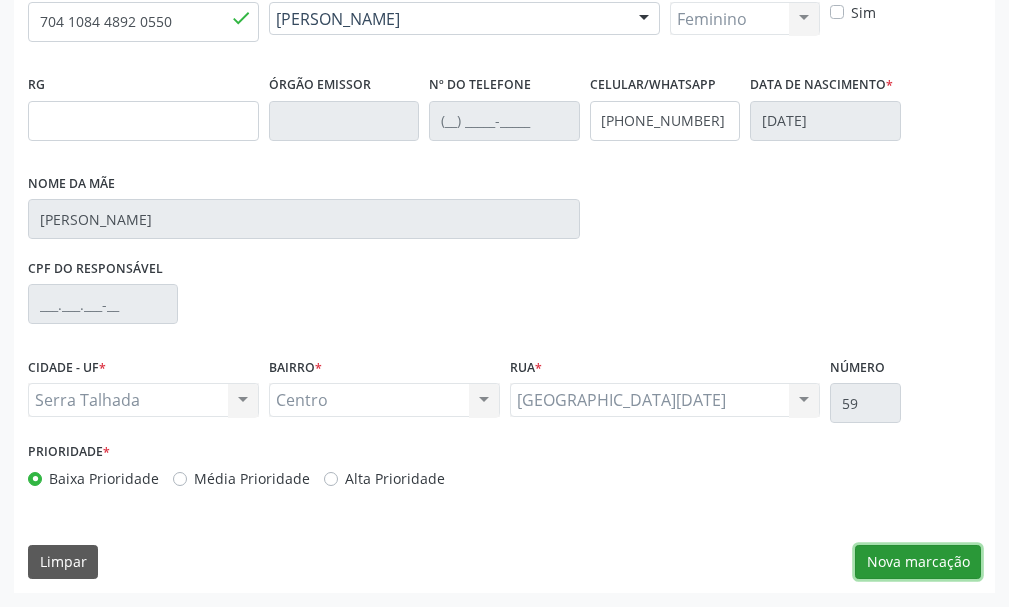 click on "Nova marcação" at bounding box center (918, 562) 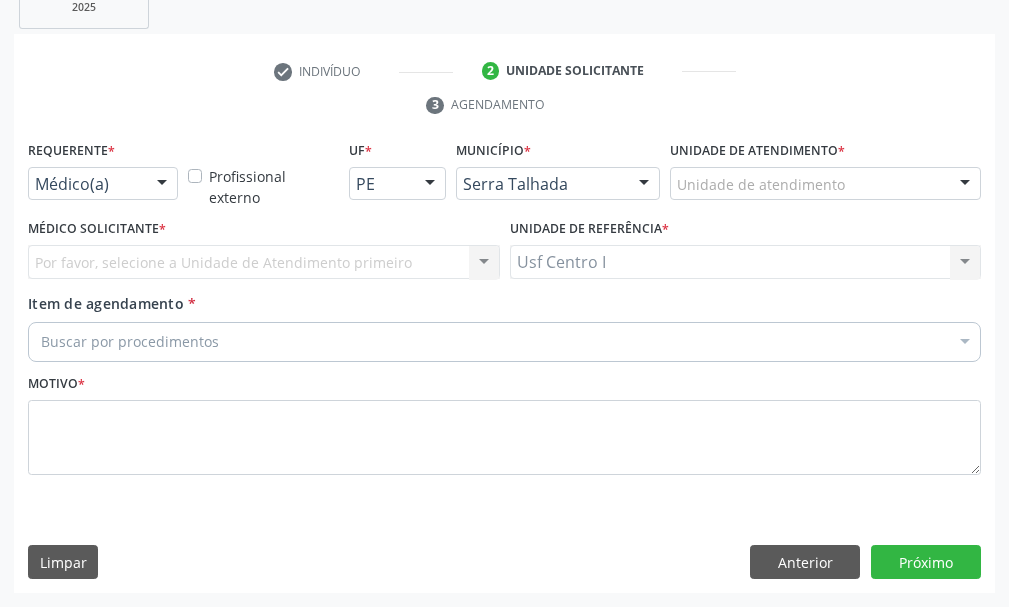 scroll, scrollTop: 404, scrollLeft: 0, axis: vertical 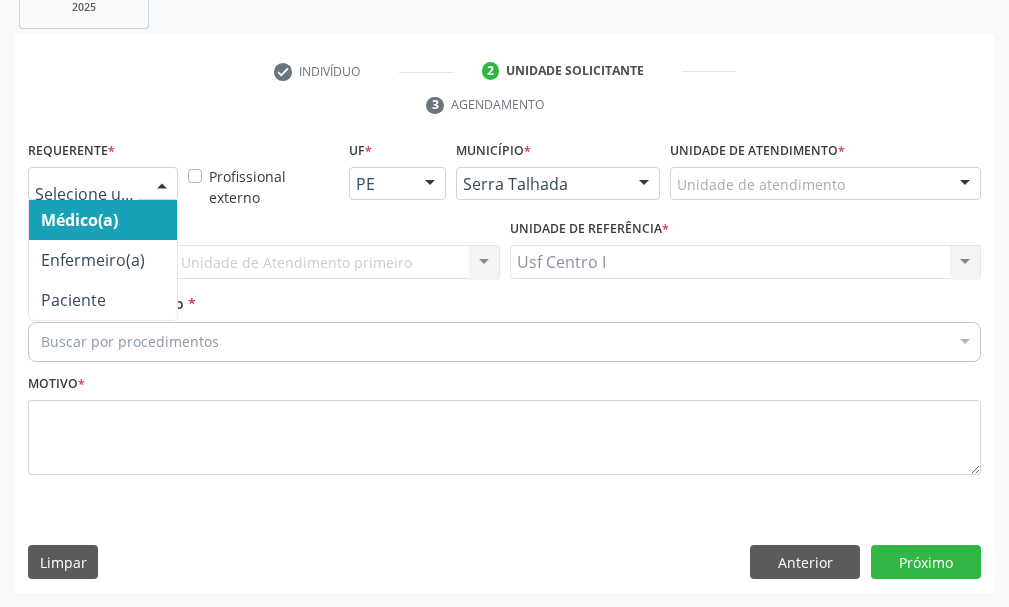 click on "Médico(a)   Enfermeiro(a)   Paciente
Nenhum resultado encontrado para: "   "
Não há nenhuma opção para ser exibida." at bounding box center (103, 184) 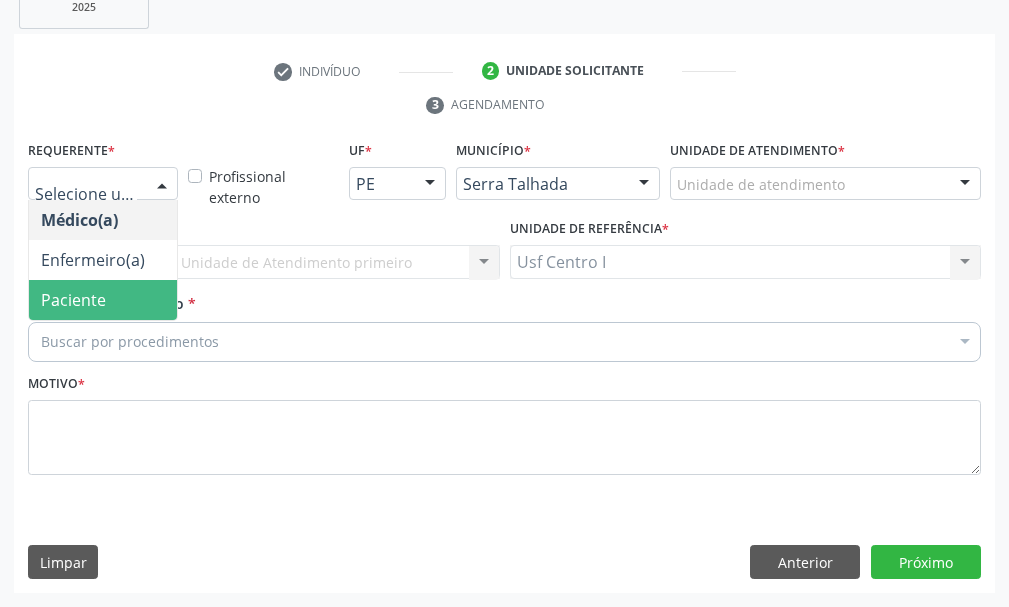 click on "Paciente" at bounding box center [103, 300] 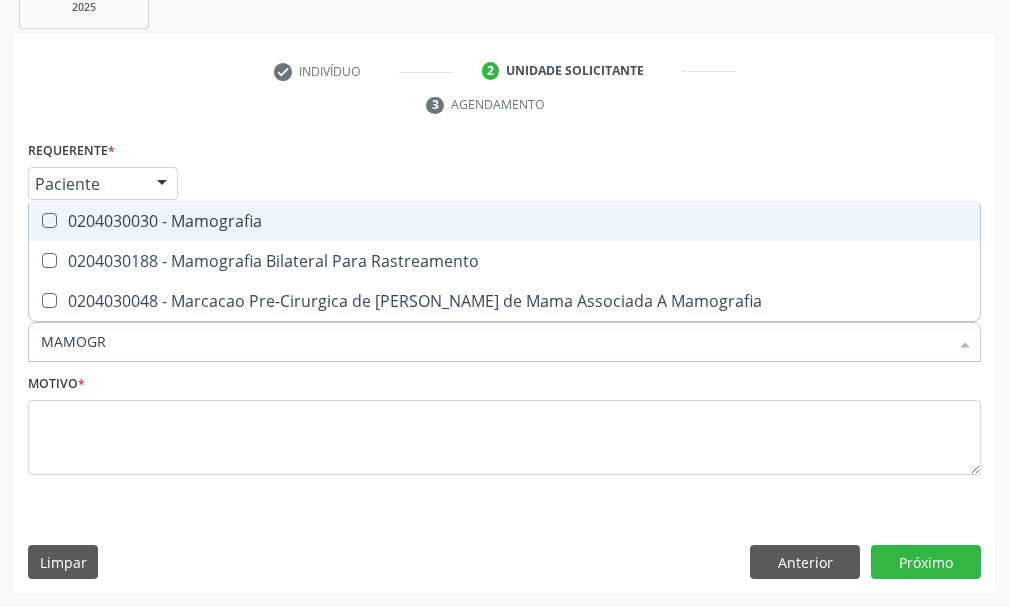 type on "MAMOGRA" 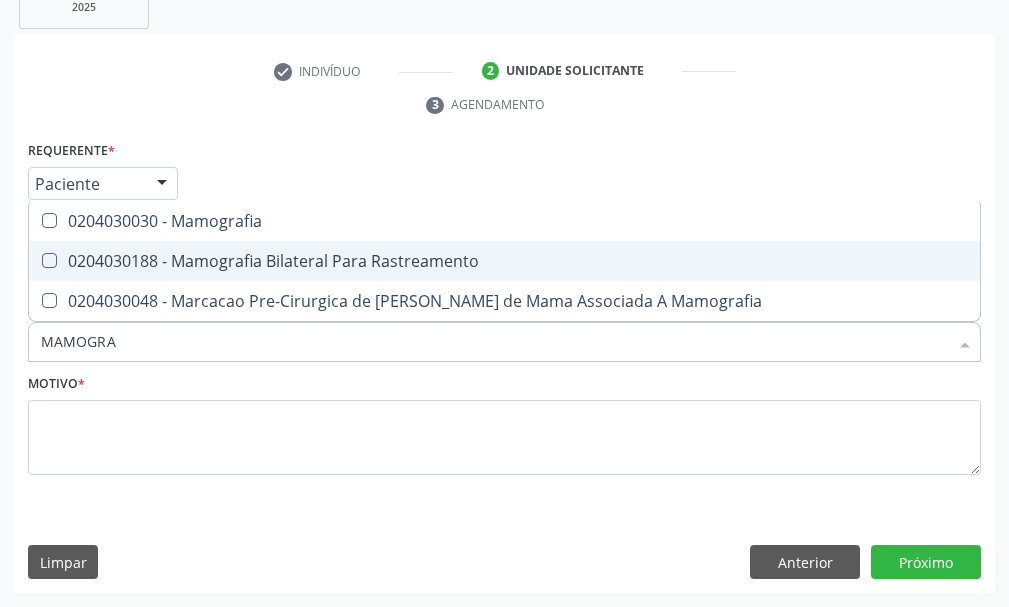 click on "0204030188 - Mamografia Bilateral Para Rastreamento" at bounding box center [504, 261] 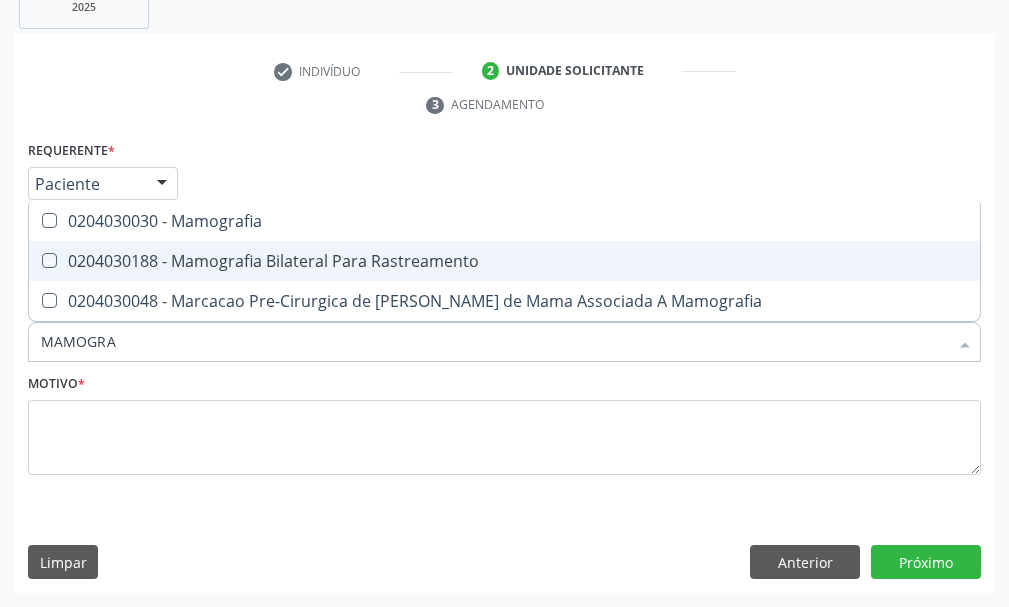 checkbox on "true" 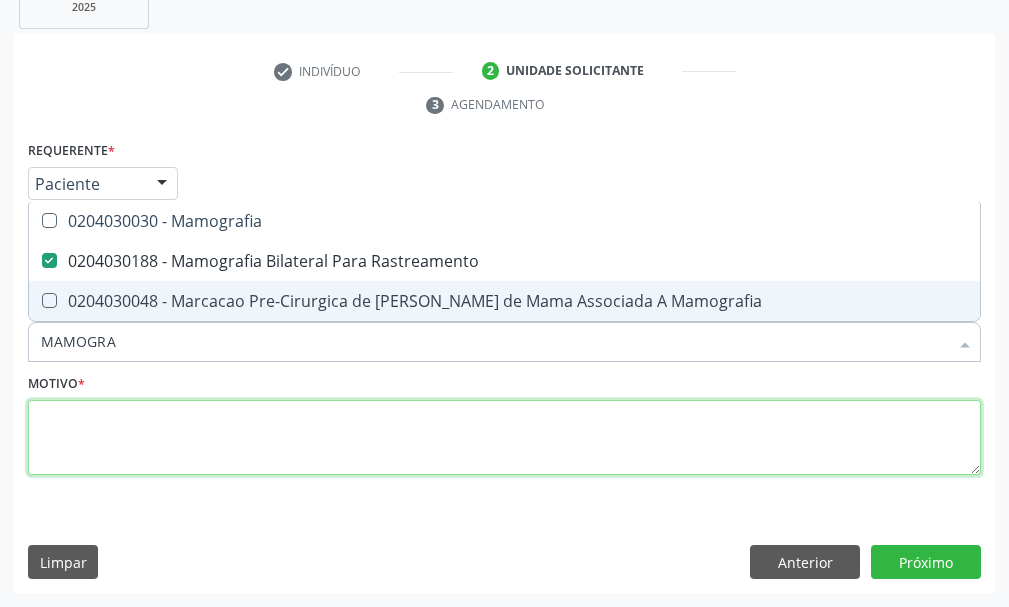 click at bounding box center (504, 438) 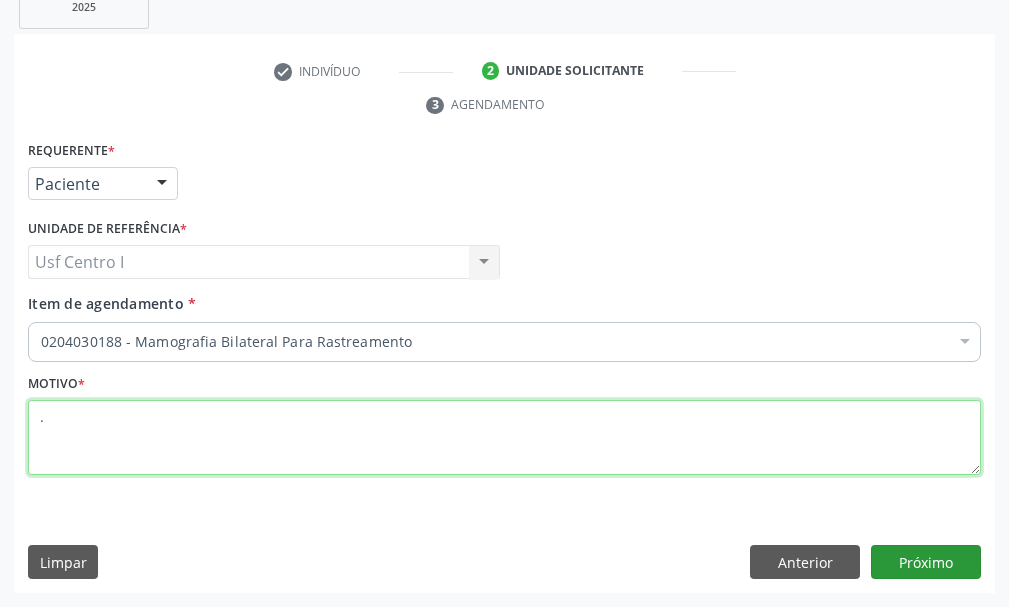 type on "." 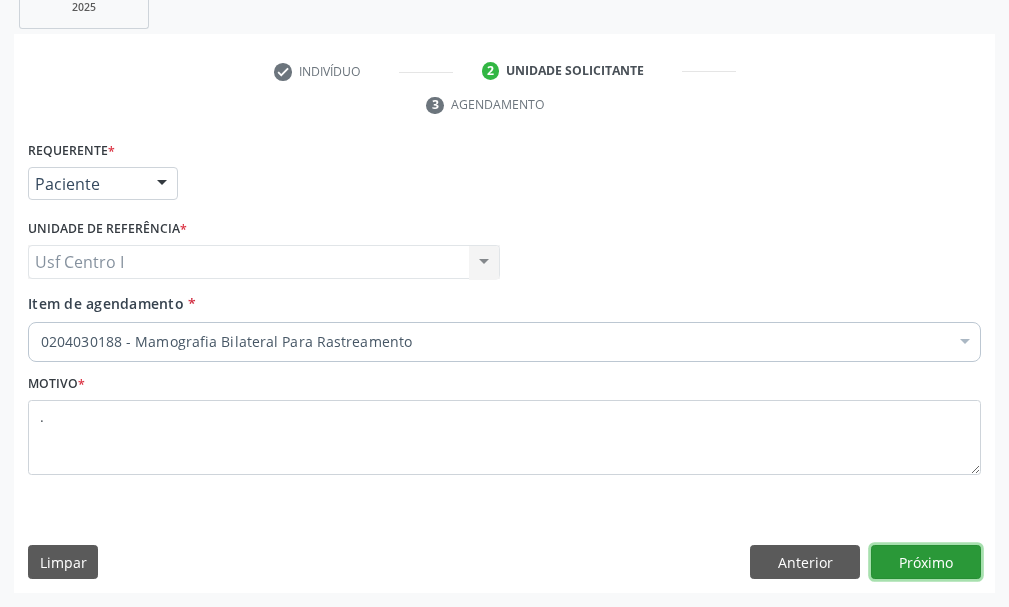 click on "Próximo" at bounding box center (926, 562) 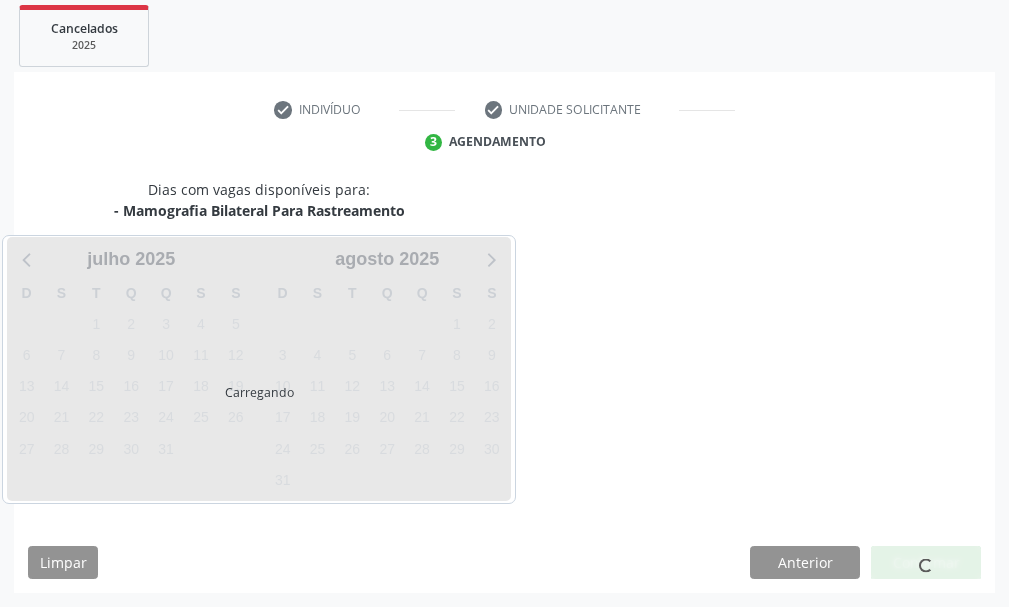 scroll, scrollTop: 366, scrollLeft: 0, axis: vertical 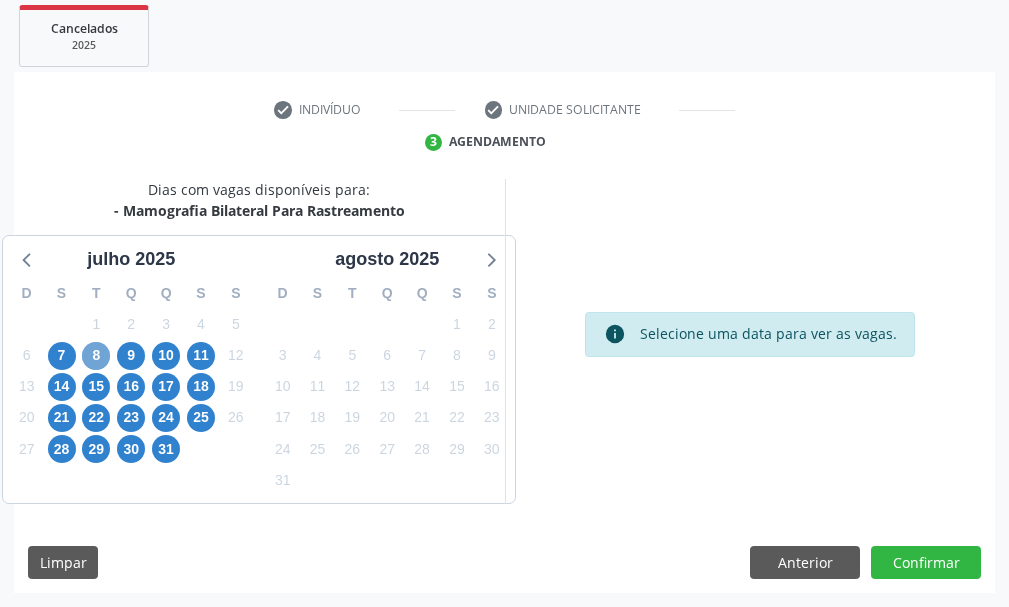 click on "8" at bounding box center (96, 356) 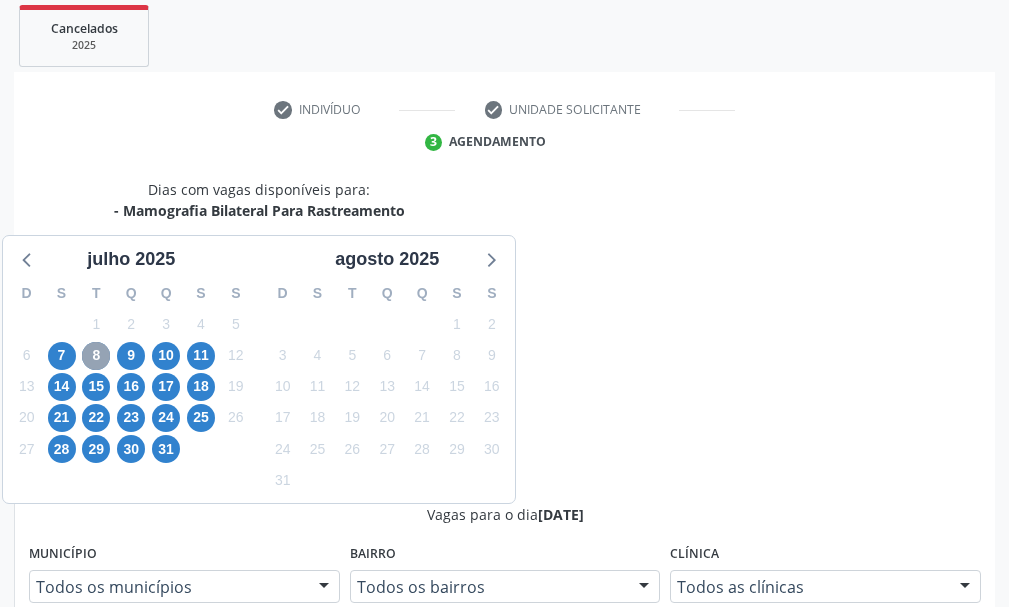 scroll, scrollTop: 866, scrollLeft: 0, axis: vertical 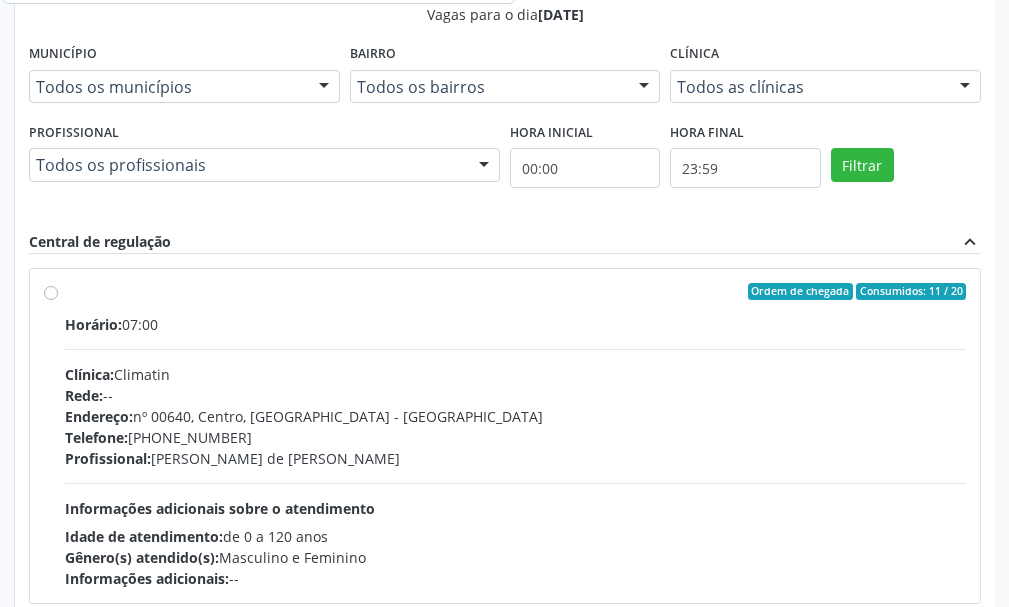 click on "Ordem de chegada
Consumidos: 11 / 20
Horário:   07:00
Clínica:  Climatin
Rede:
--
Endereço:   nº 00640, Centro, Serra Talhada - PE
Telefone:   (81) 38311133
Profissional:
Ana Carolina Barboza de Andrada Melo Lyra
Informações adicionais sobre o atendimento
Idade de atendimento:
de 0 a 120 anos
Gênero(s) atendido(s):
Masculino e Feminino
Informações adicionais:
--" at bounding box center [515, 436] 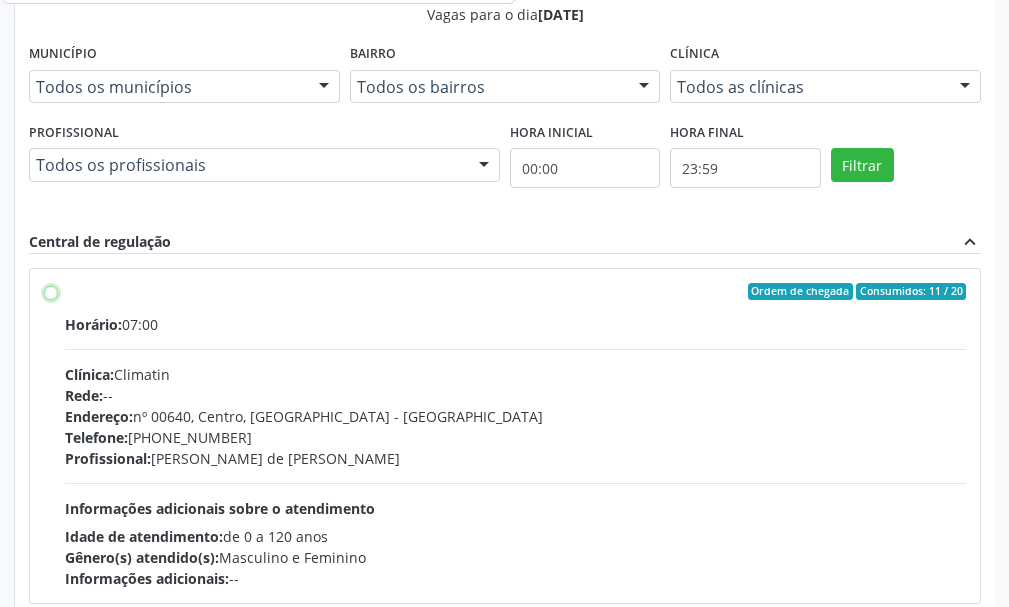 click on "Ordem de chegada
Consumidos: 11 / 20
Horário:   07:00
Clínica:  Climatin
Rede:
--
Endereço:   nº 00640, Centro, Serra Talhada - PE
Telefone:   (81) 38311133
Profissional:
Ana Carolina Barboza de Andrada Melo Lyra
Informações adicionais sobre o atendimento
Idade de atendimento:
de 0 a 120 anos
Gênero(s) atendido(s):
Masculino e Feminino
Informações adicionais:
--" at bounding box center [51, 292] 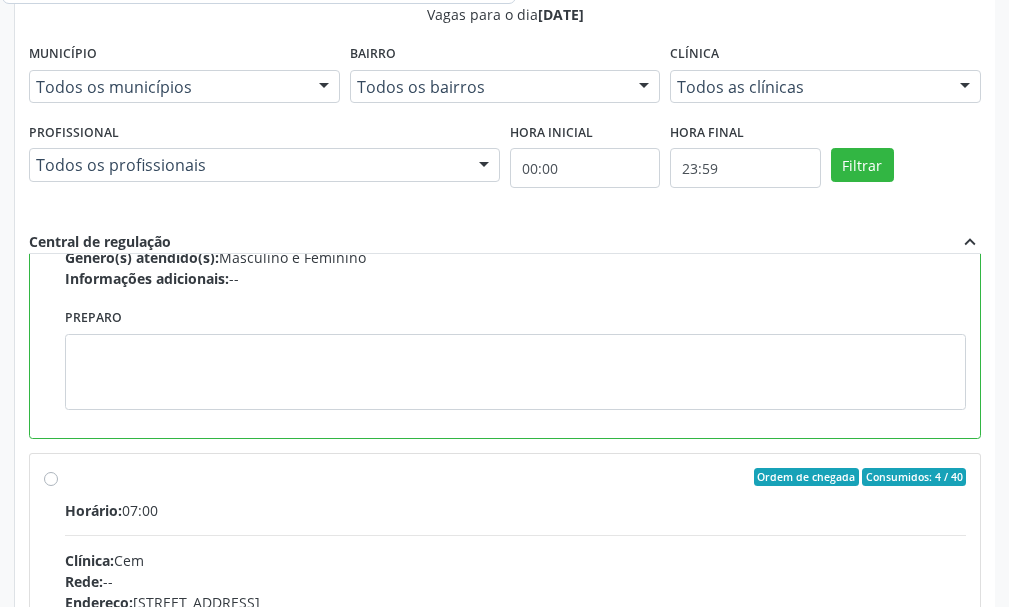 scroll, scrollTop: 450, scrollLeft: 0, axis: vertical 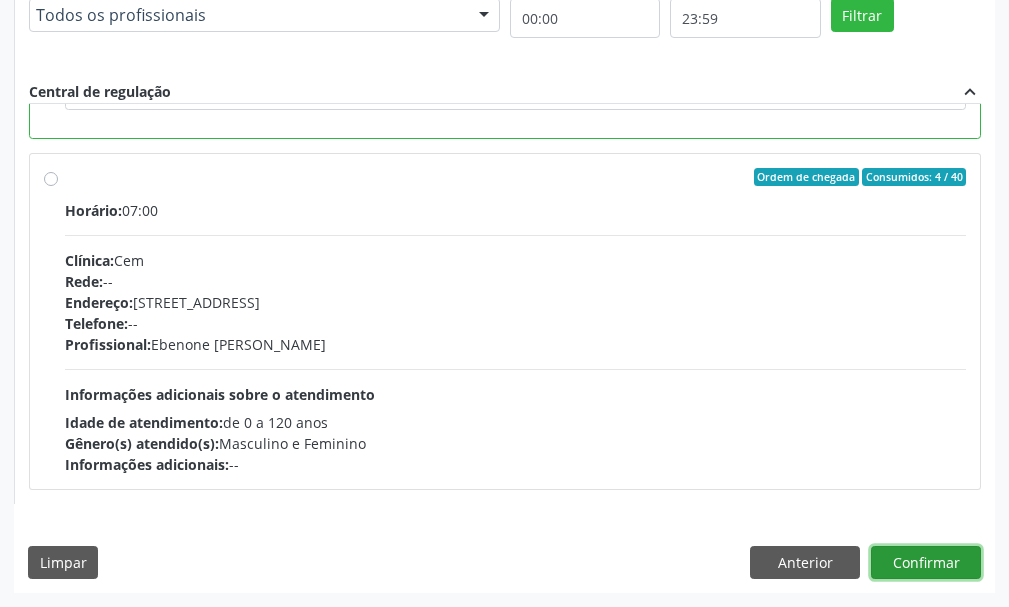 click on "Confirmar" at bounding box center [926, 563] 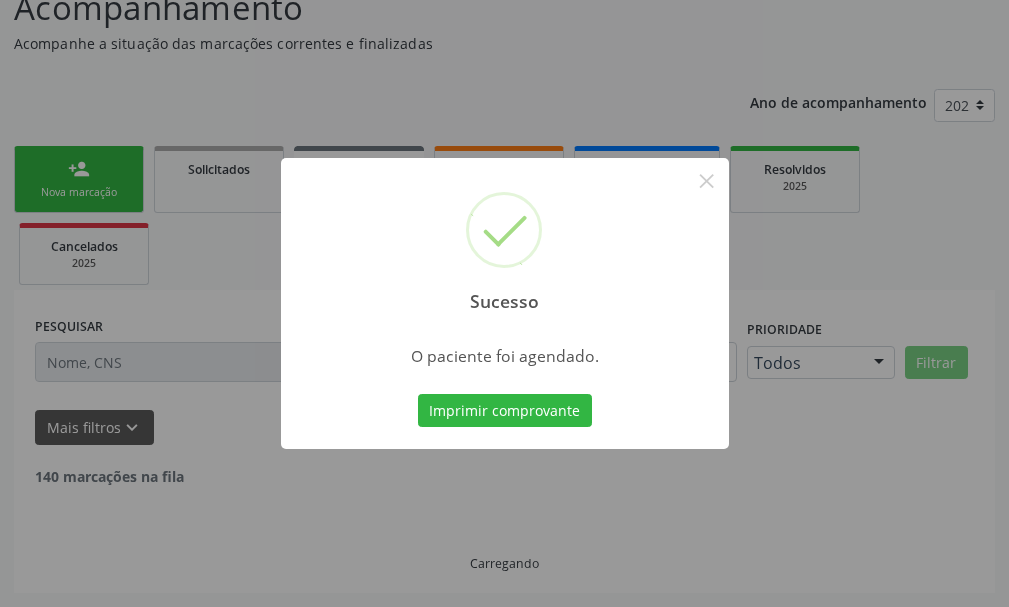 scroll, scrollTop: 132, scrollLeft: 0, axis: vertical 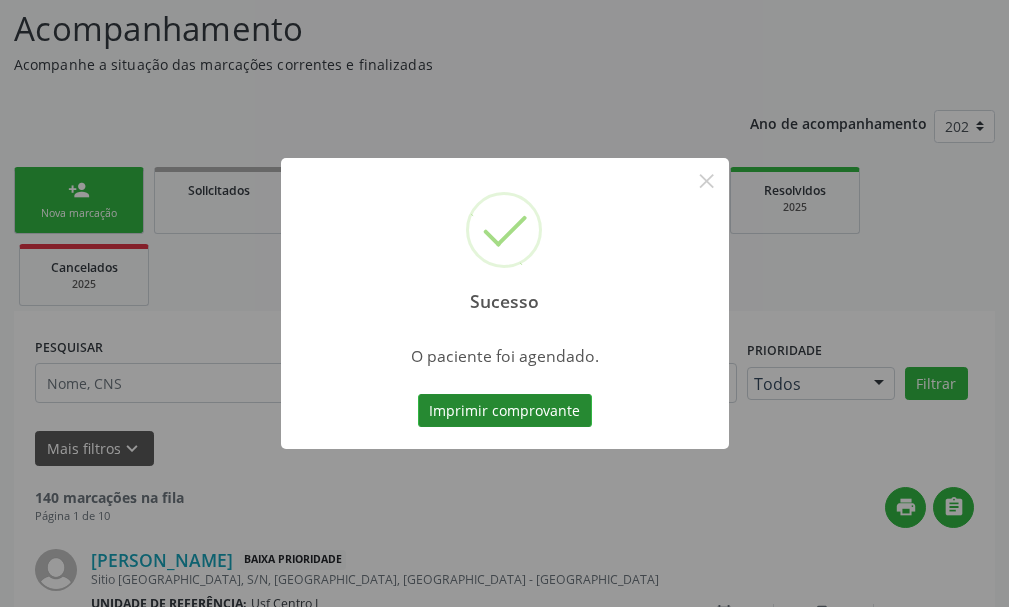 click on "Imprimir comprovante" at bounding box center [505, 411] 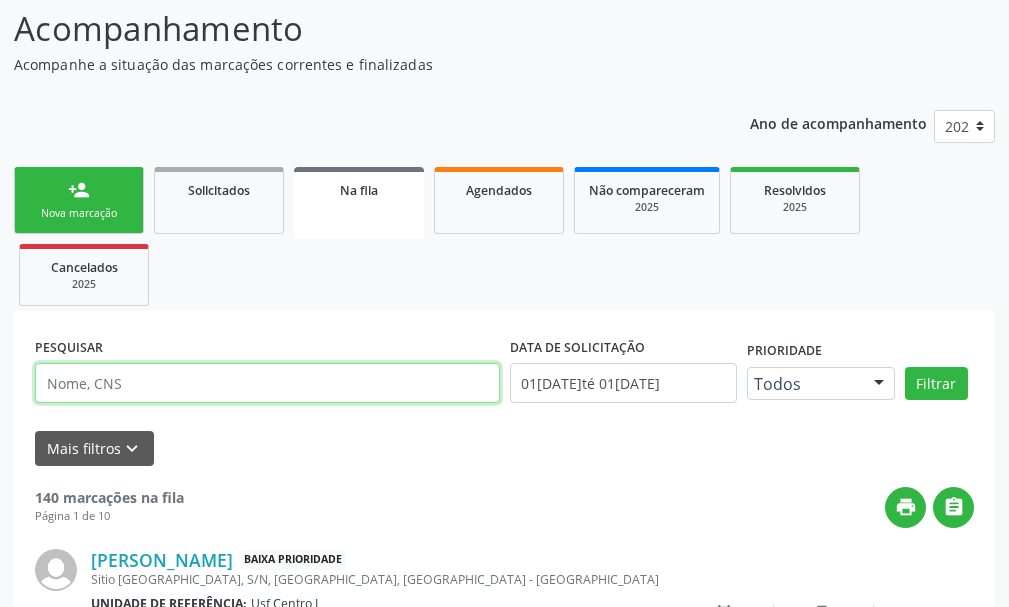 click at bounding box center (267, 383) 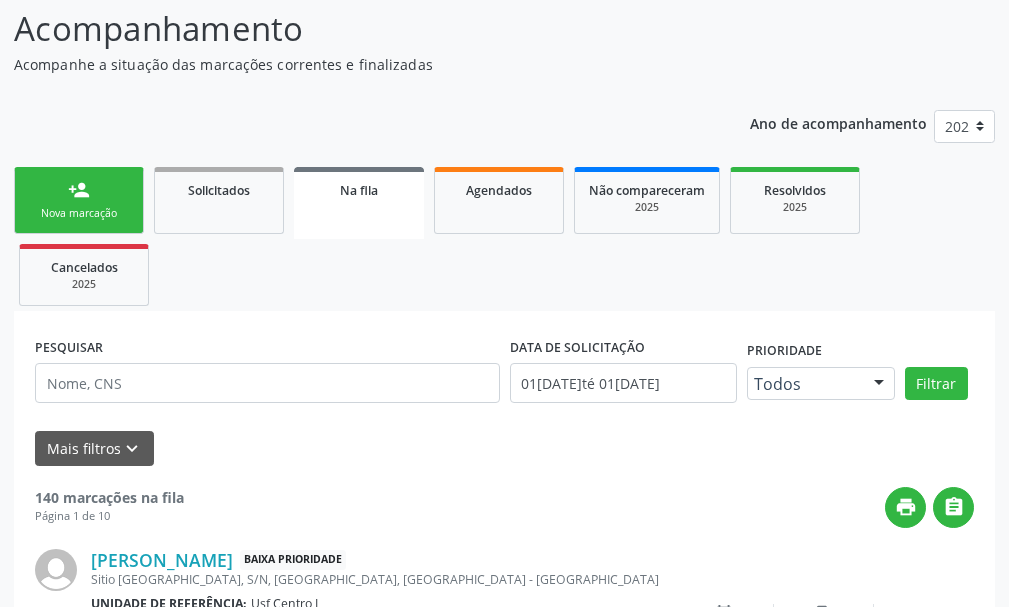 click on "person_add
Nova marcação" at bounding box center (79, 200) 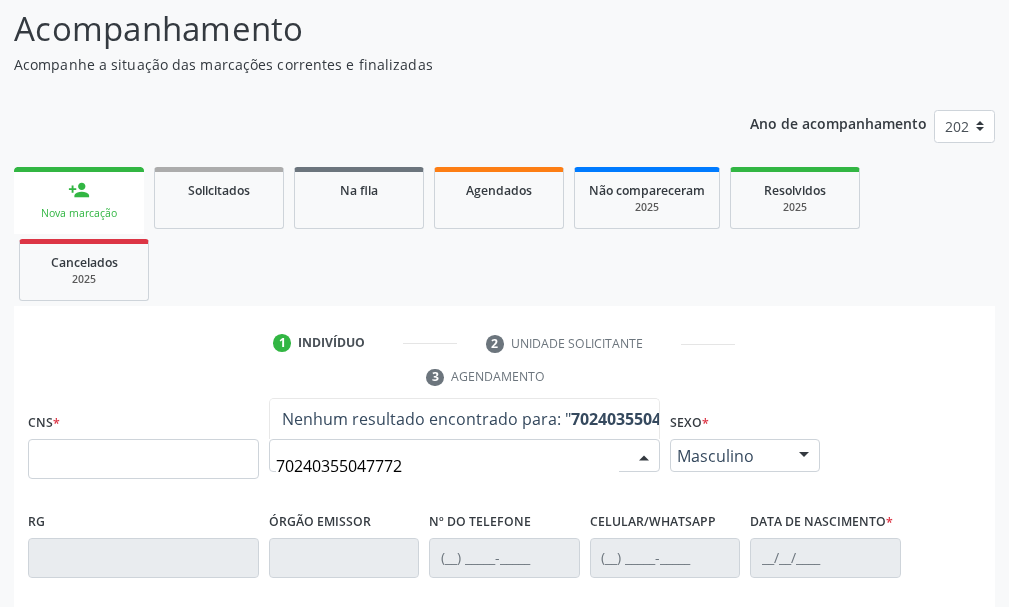 type on "702403550477721" 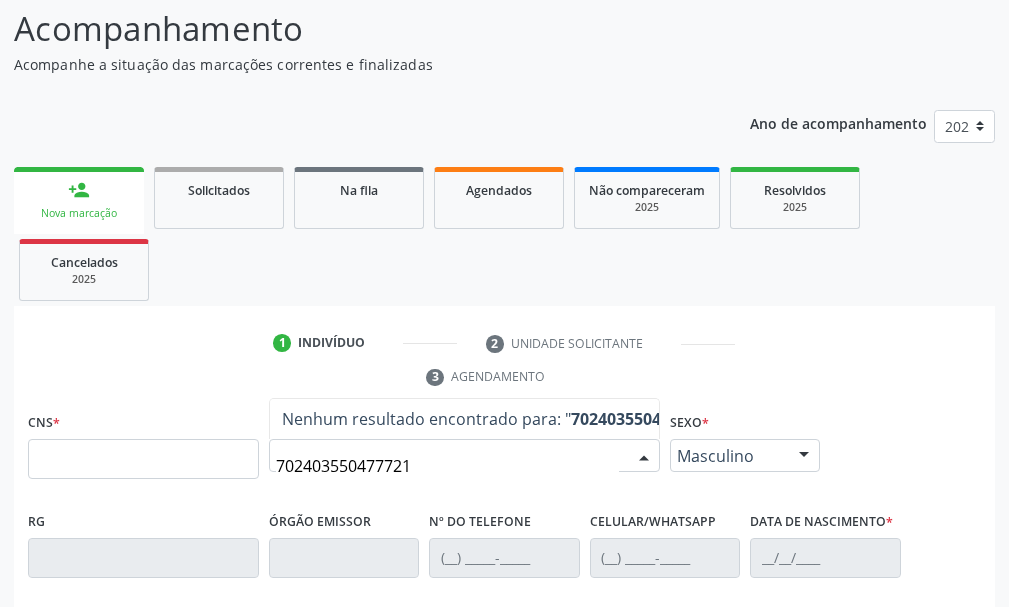 drag, startPoint x: 444, startPoint y: 476, endPoint x: 261, endPoint y: 479, distance: 183.02458 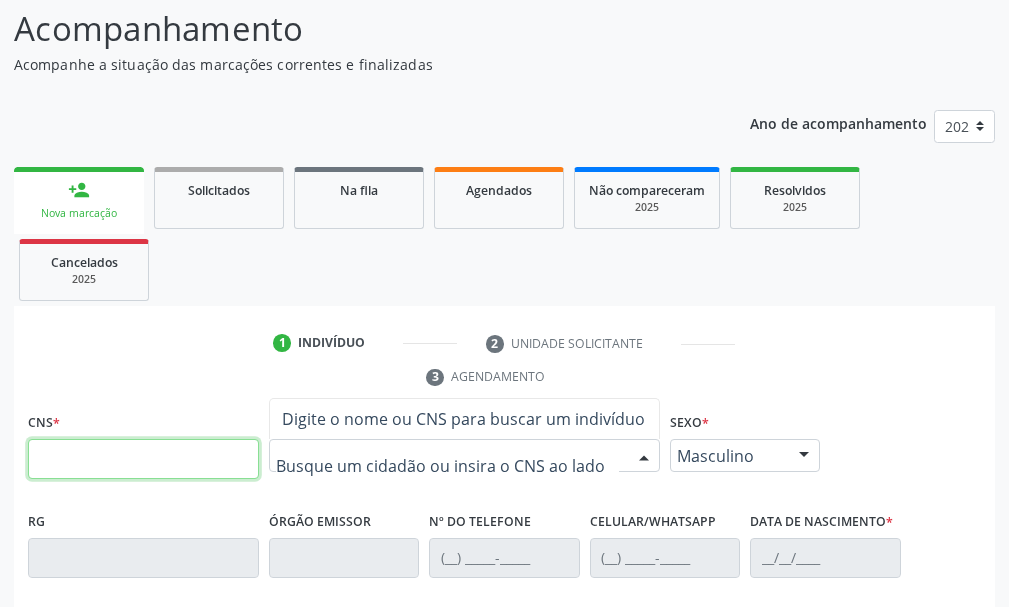 click at bounding box center [143, 459] 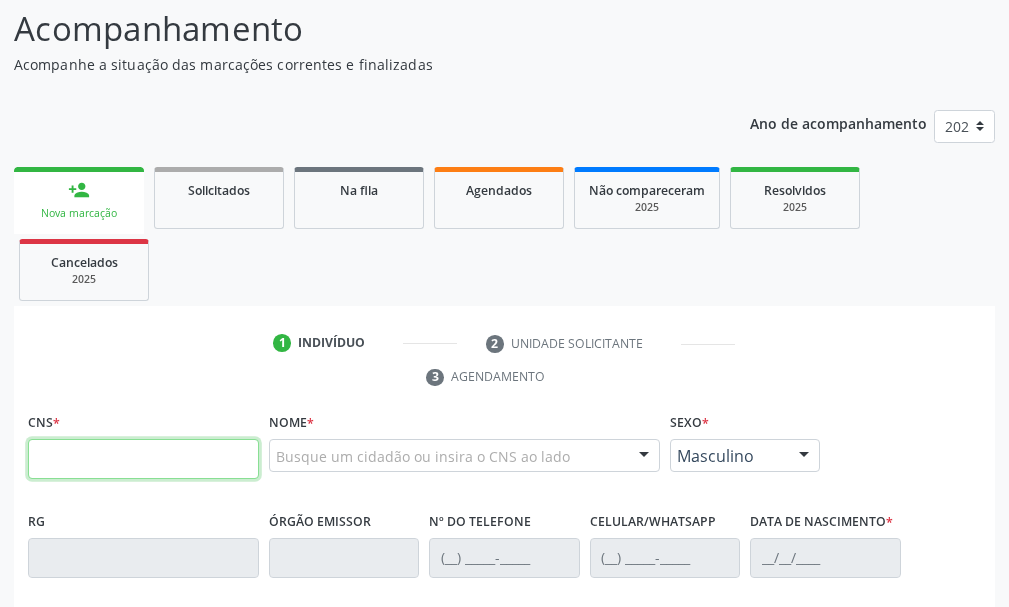 paste on "702 4035 5047 7721" 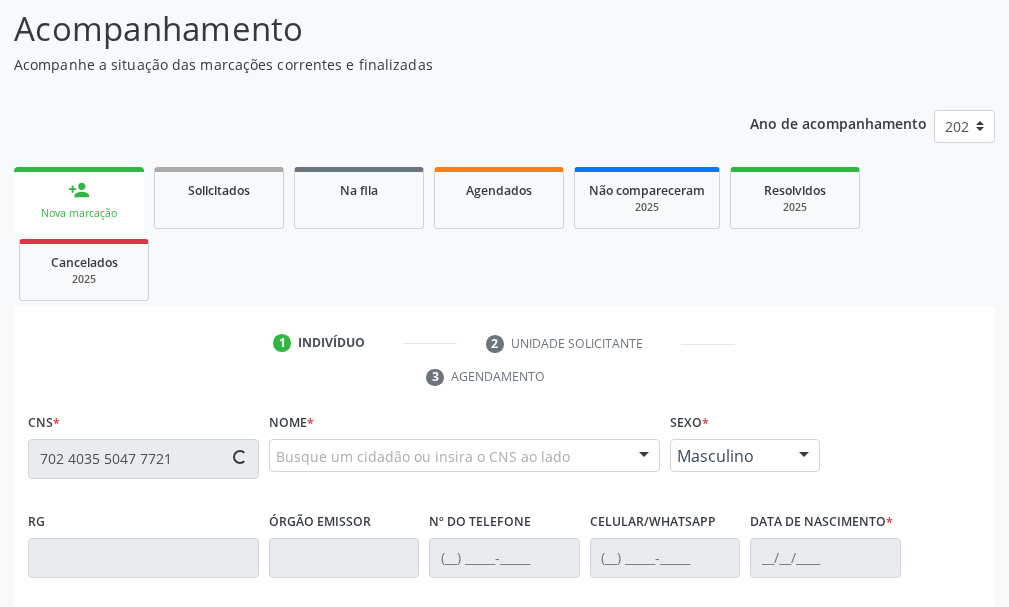 type on "702 4035 5047 7721" 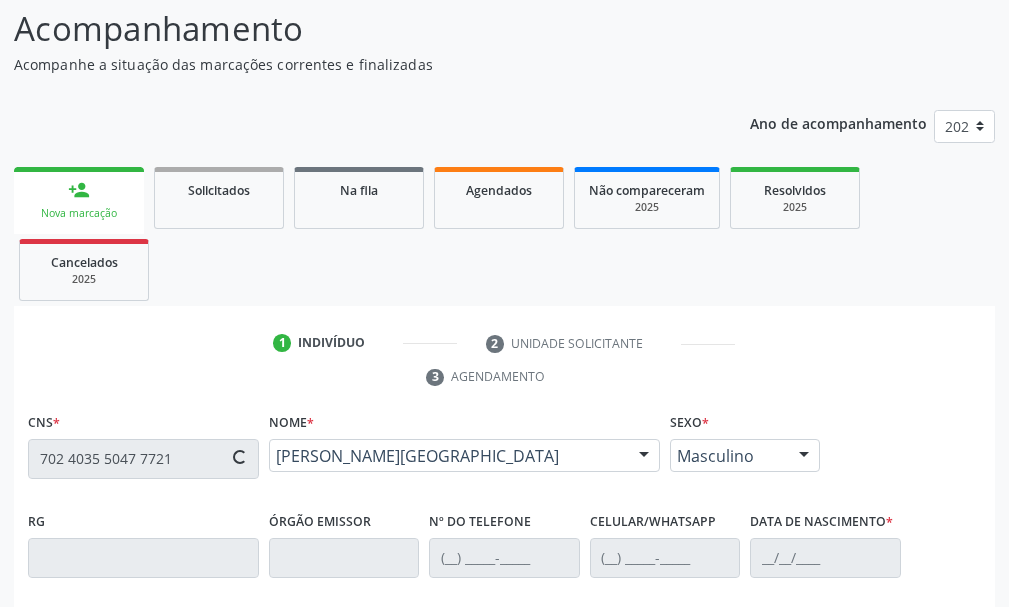 type on "(87) 99999-9999" 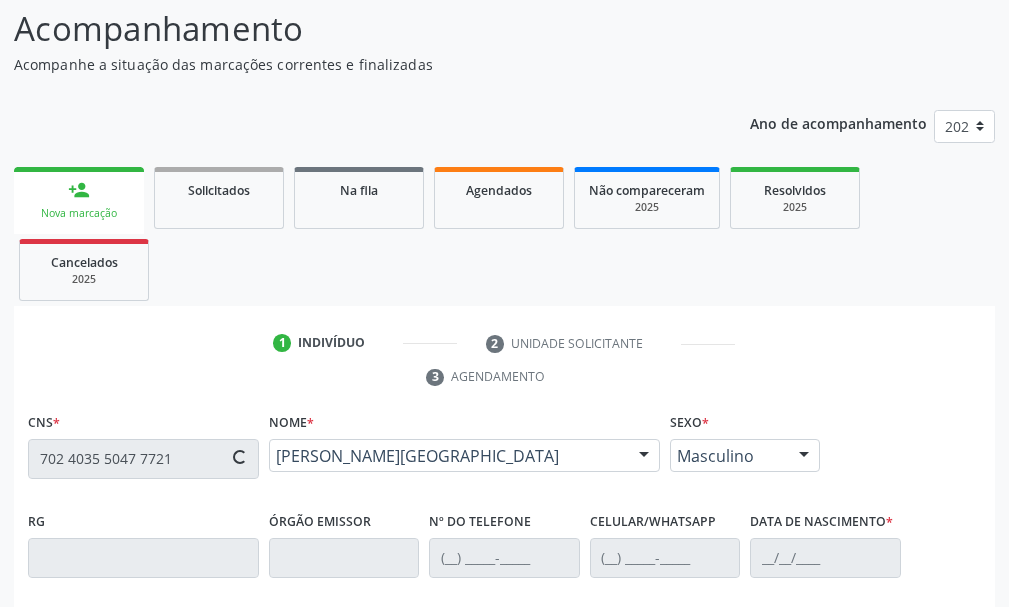 type on "23/03/1964" 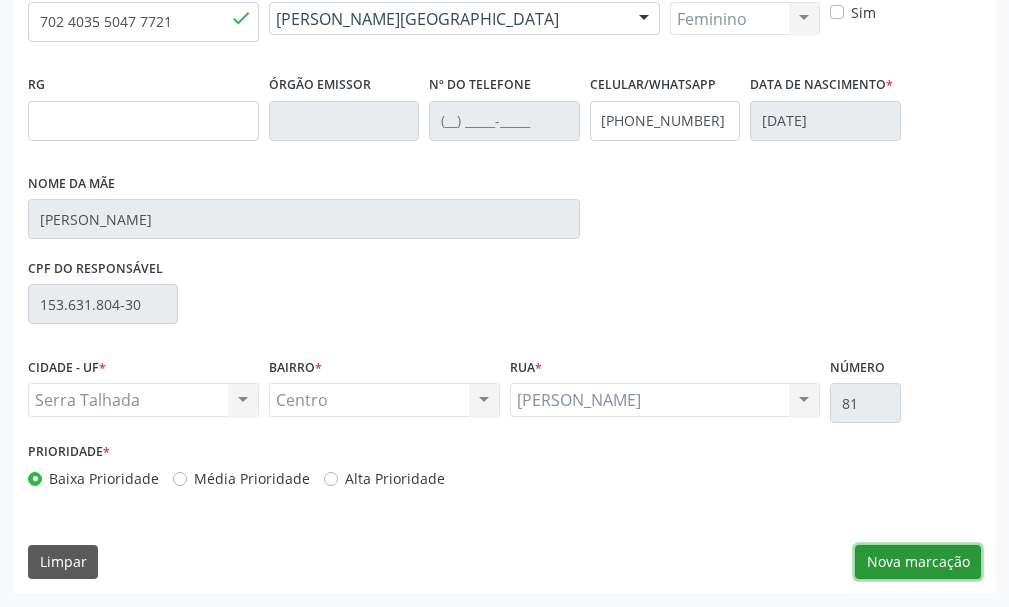 click on "Nova marcação" at bounding box center [918, 562] 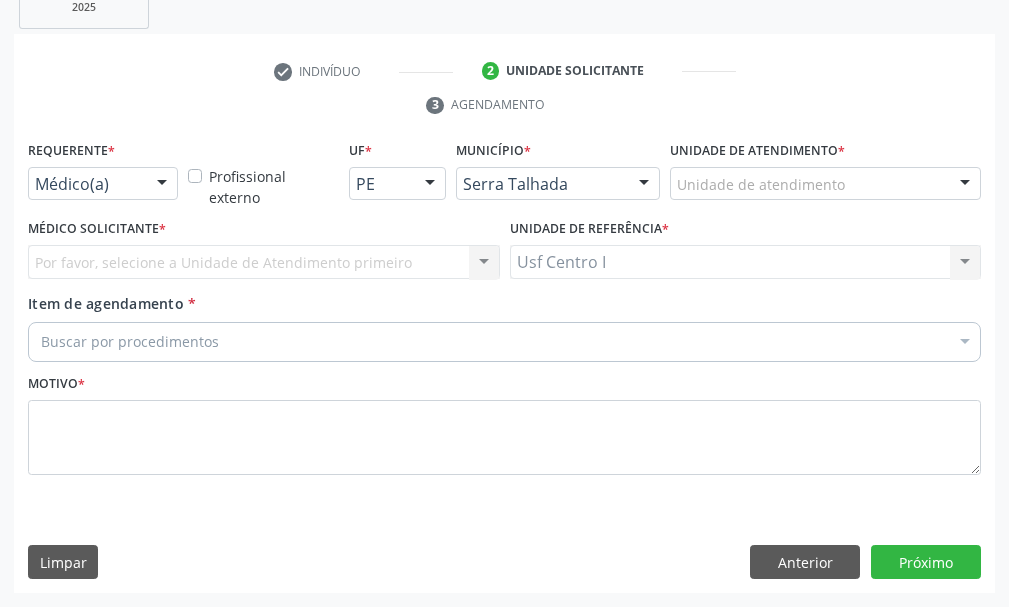 scroll, scrollTop: 404, scrollLeft: 0, axis: vertical 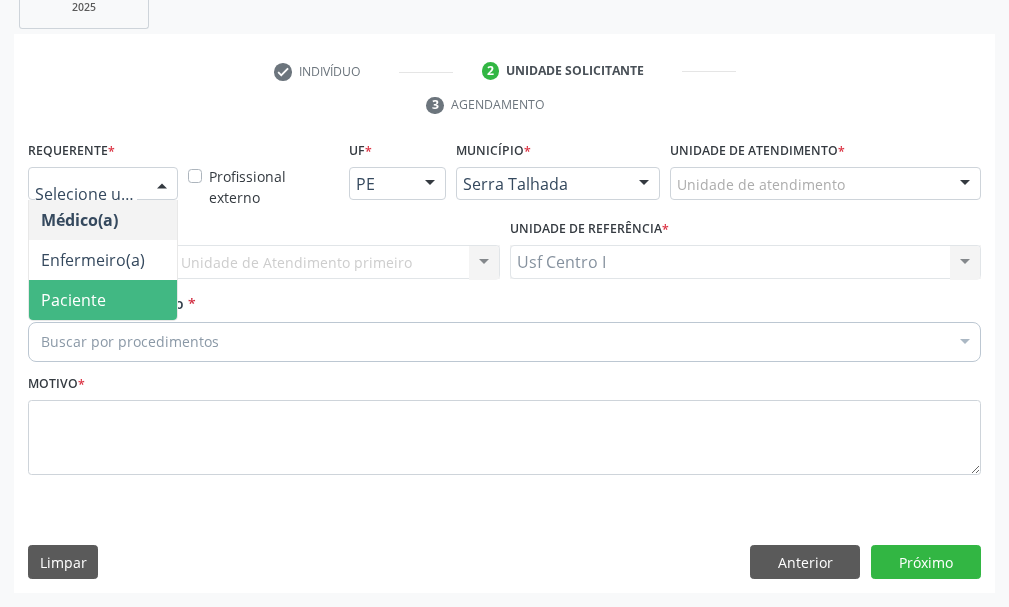 click on "Paciente" at bounding box center [73, 300] 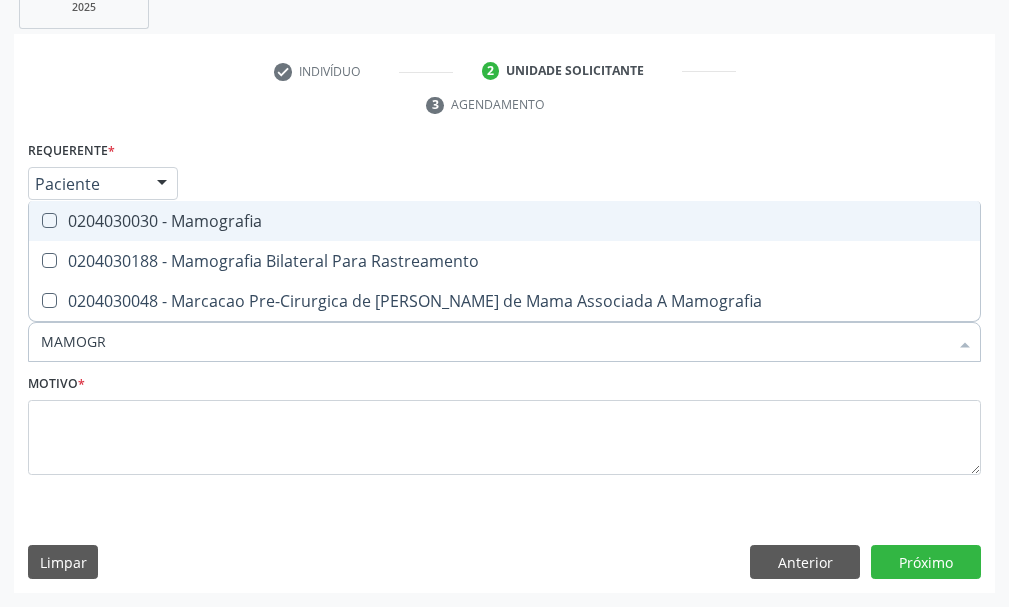 type on "MAMOGRA" 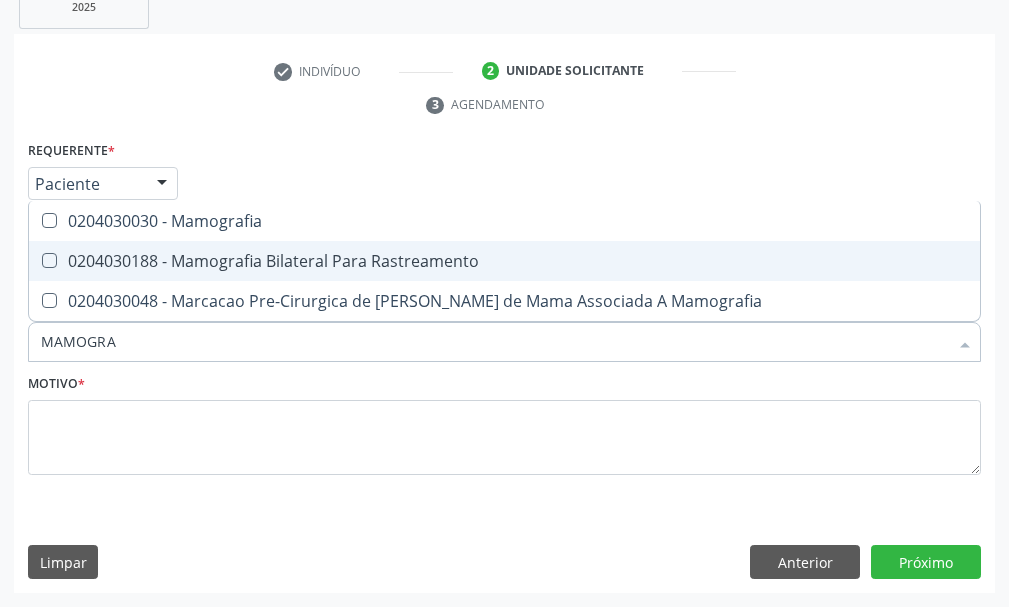 drag, startPoint x: 252, startPoint y: 266, endPoint x: 227, endPoint y: 326, distance: 65 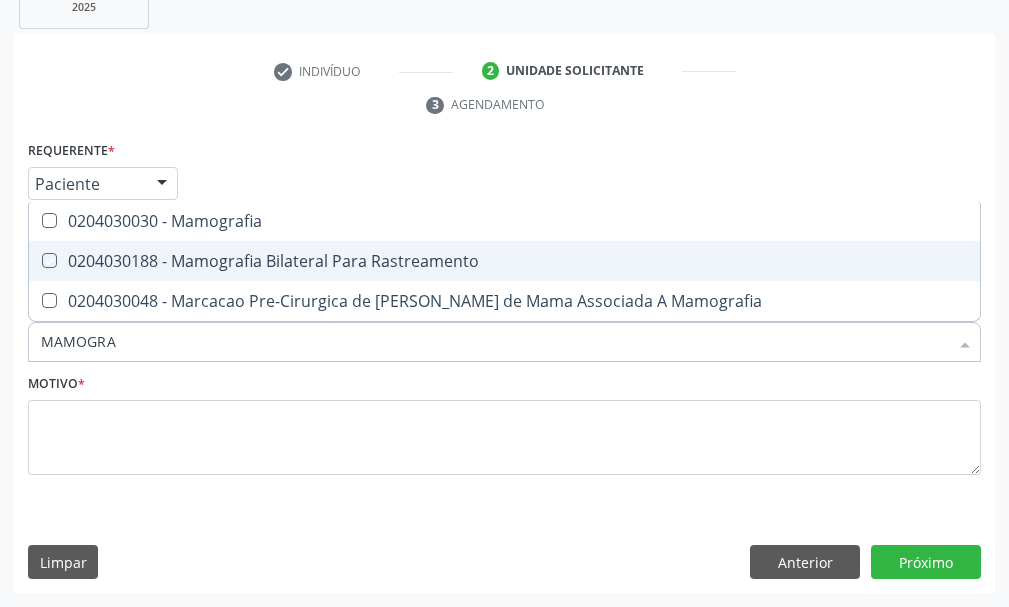 checkbox on "true" 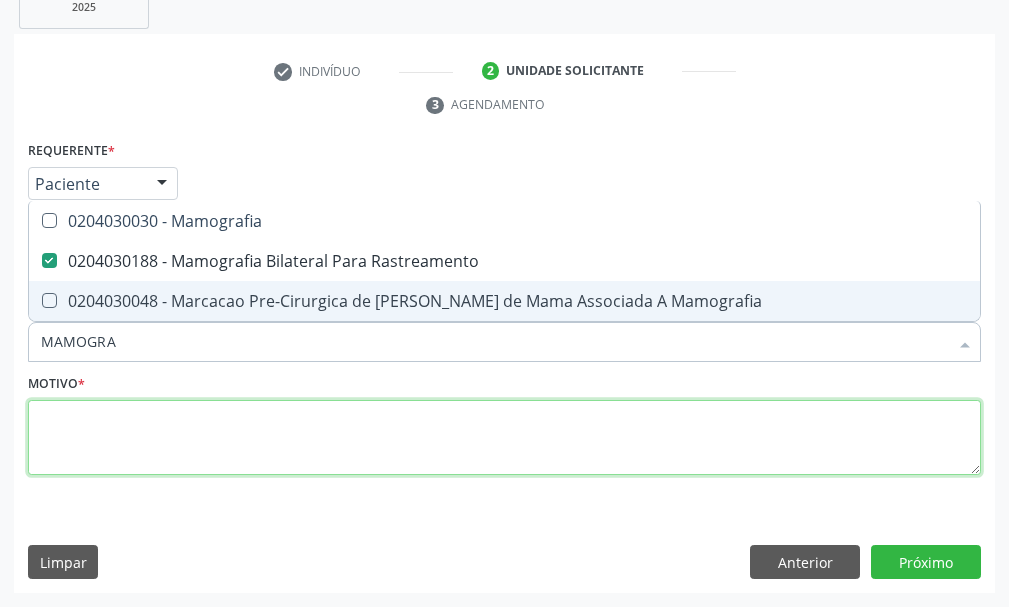click at bounding box center (504, 438) 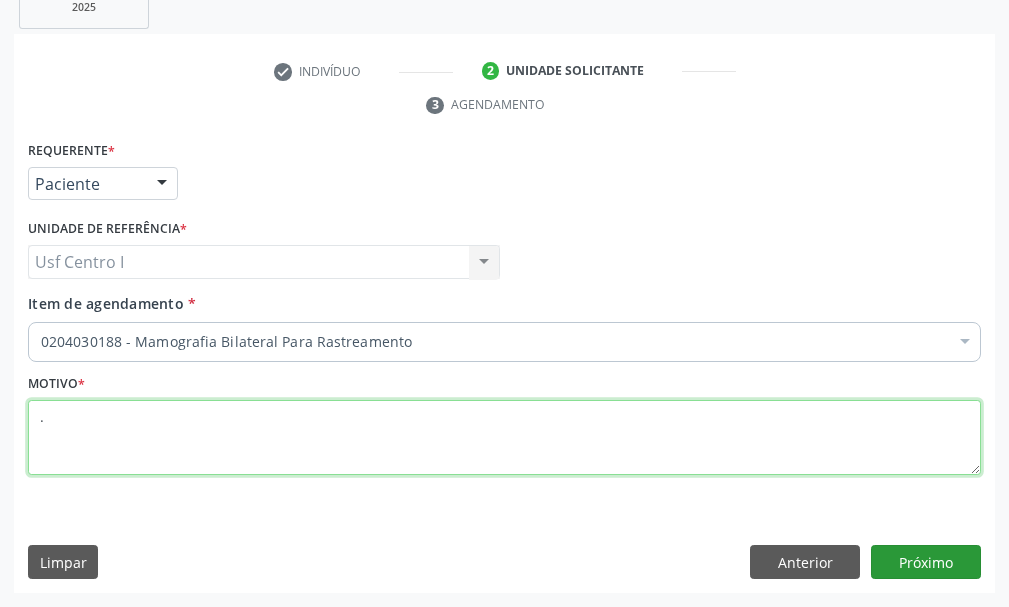 type on "." 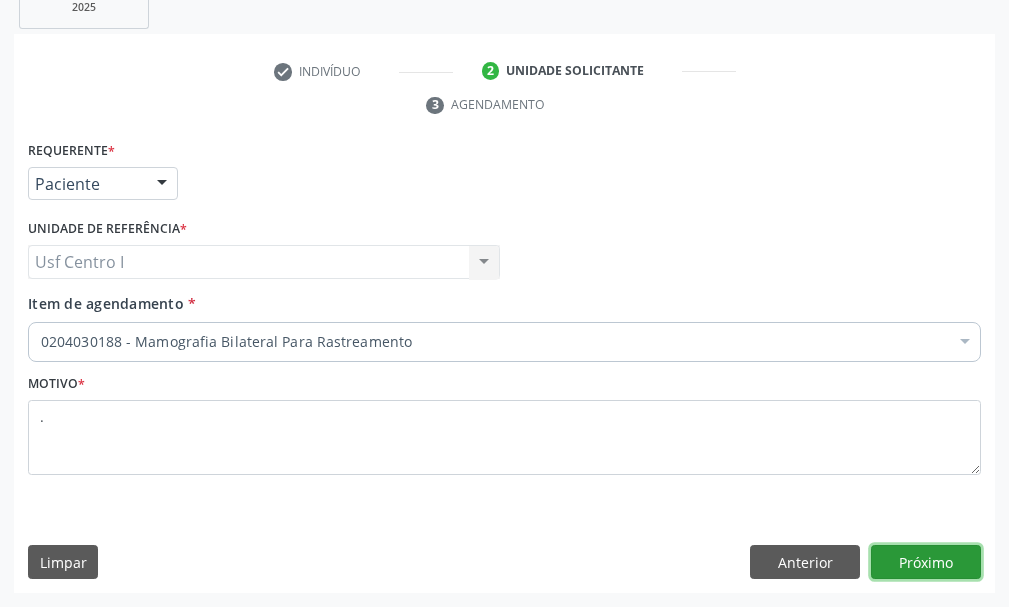 click on "Próximo" at bounding box center [926, 562] 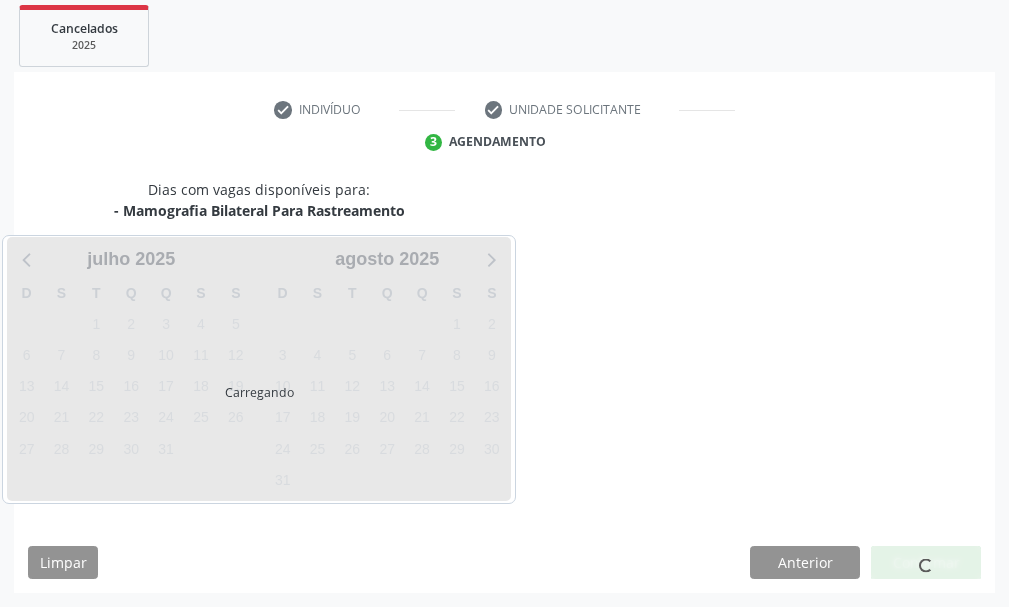 scroll, scrollTop: 366, scrollLeft: 0, axis: vertical 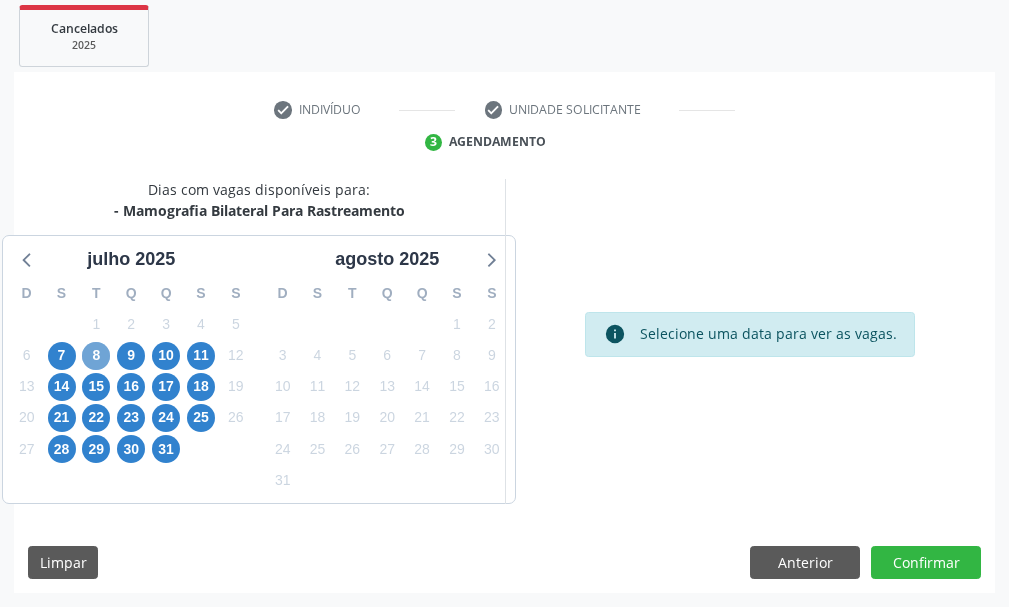 click on "8" at bounding box center (96, 356) 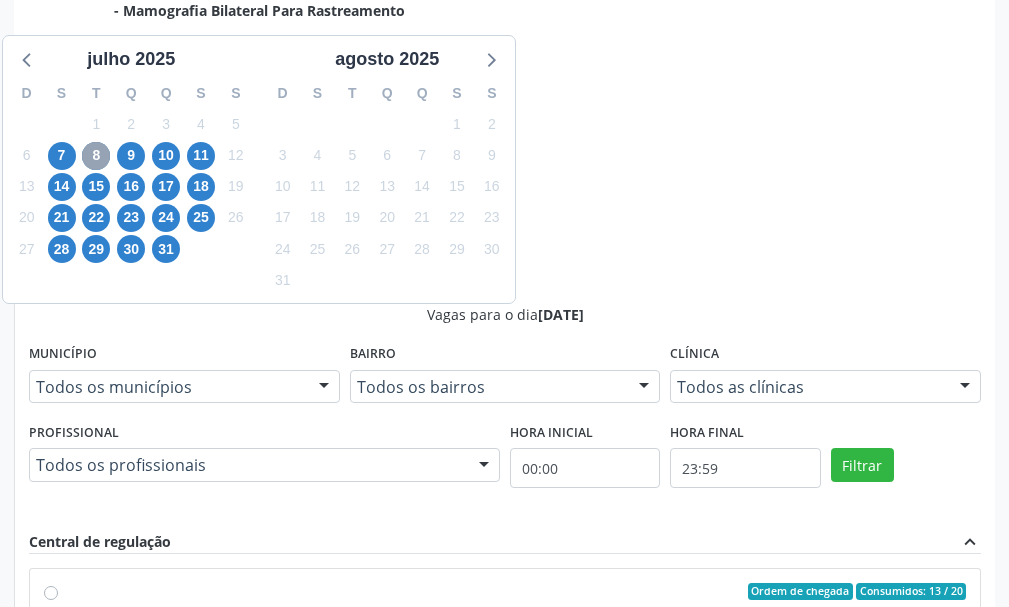 scroll, scrollTop: 766, scrollLeft: 0, axis: vertical 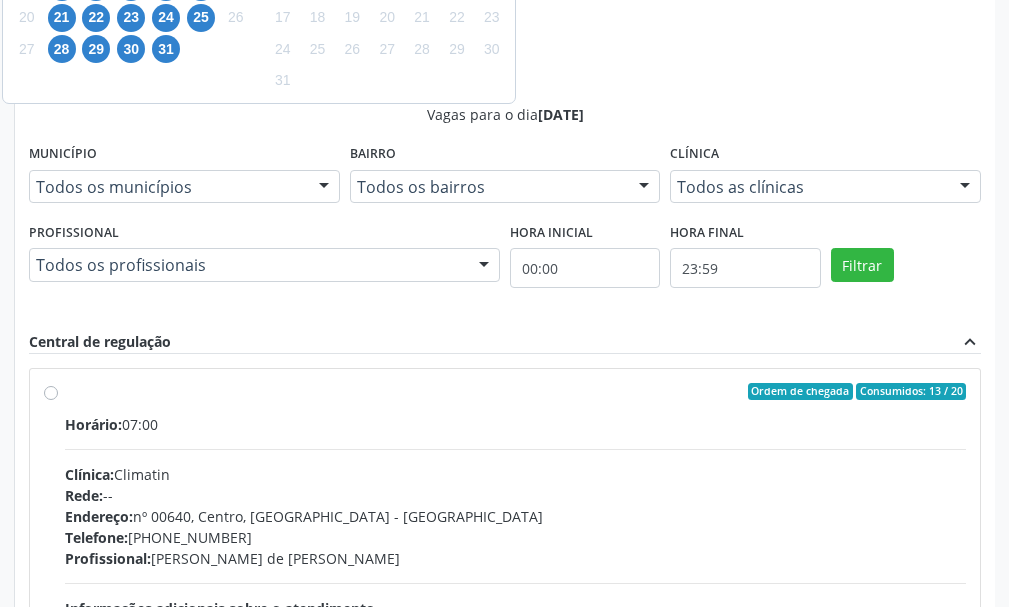 drag, startPoint x: 58, startPoint y: 379, endPoint x: 91, endPoint y: 392, distance: 35.468296 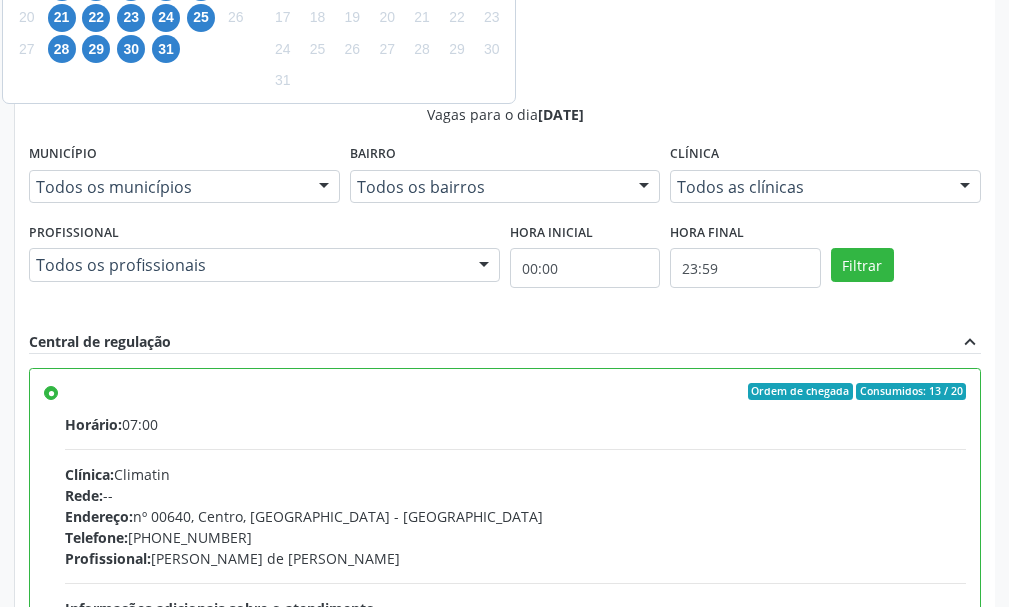 scroll, scrollTop: 450, scrollLeft: 0, axis: vertical 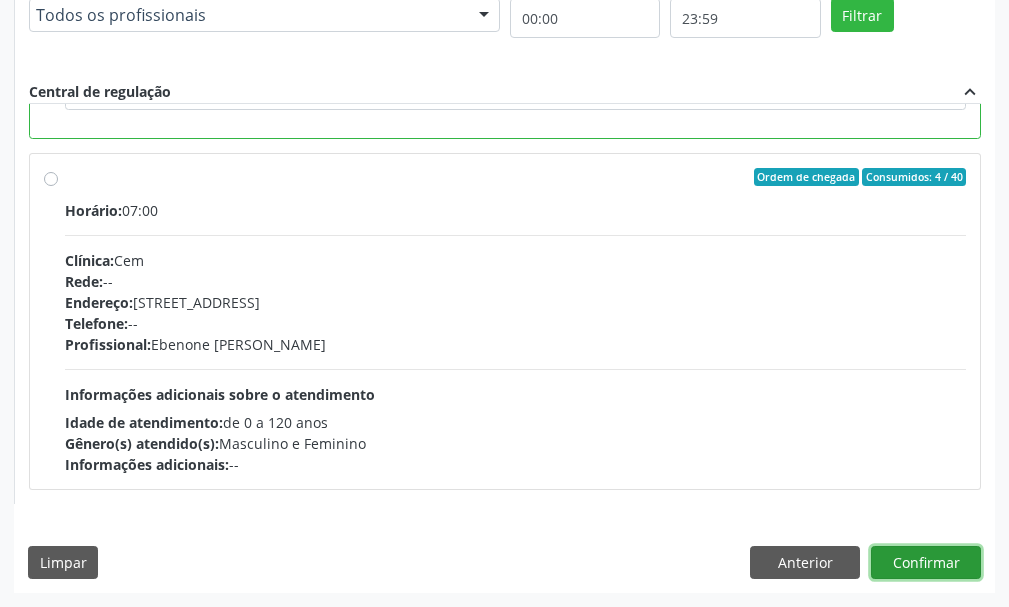 click on "Confirmar" at bounding box center [926, 563] 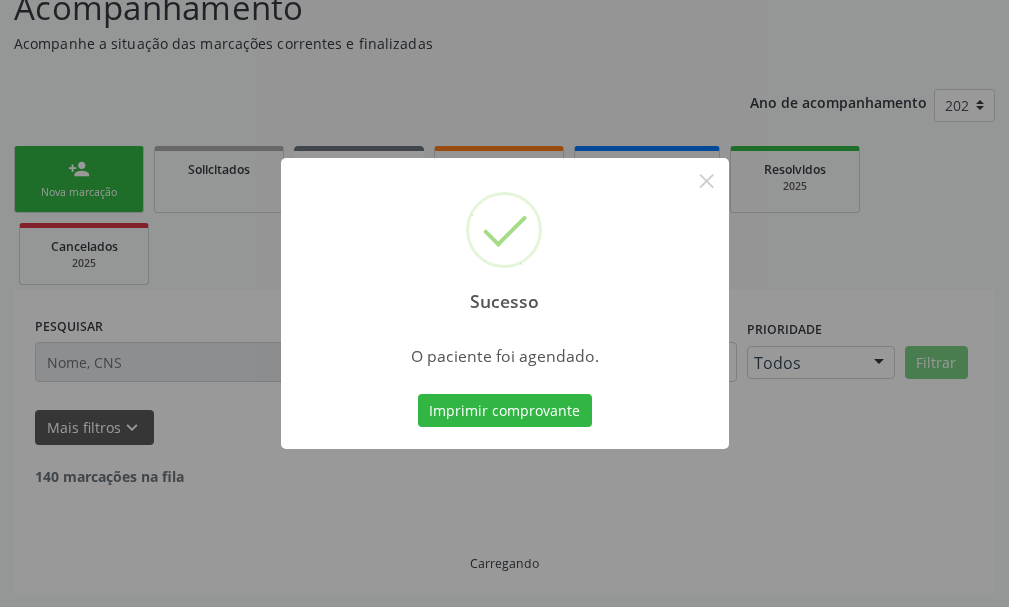 scroll, scrollTop: 132, scrollLeft: 0, axis: vertical 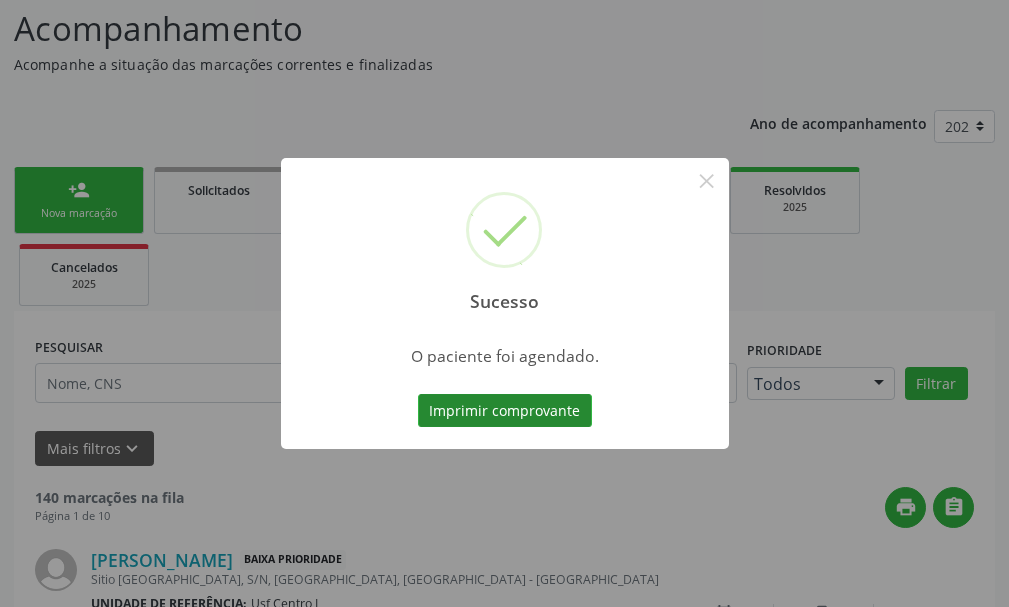 click on "Imprimir comprovante" at bounding box center [505, 411] 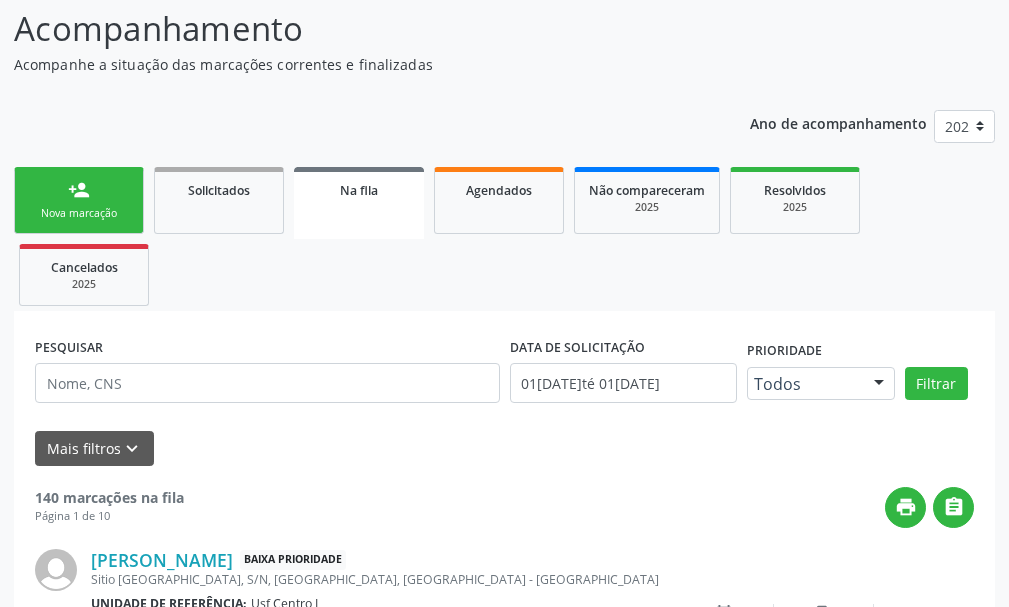 click on "Nova marcação" at bounding box center [79, 213] 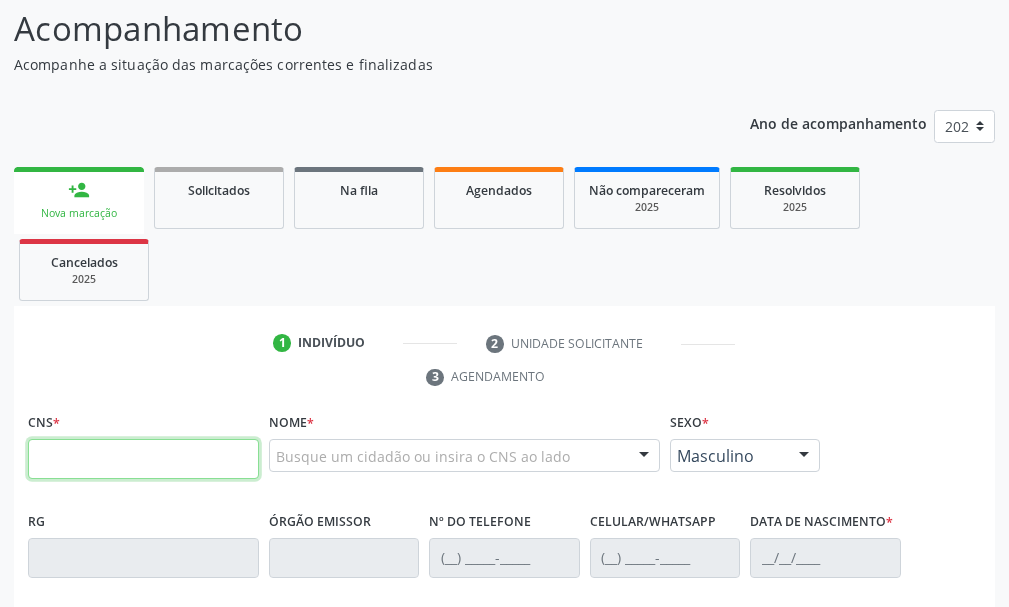 click at bounding box center (143, 459) 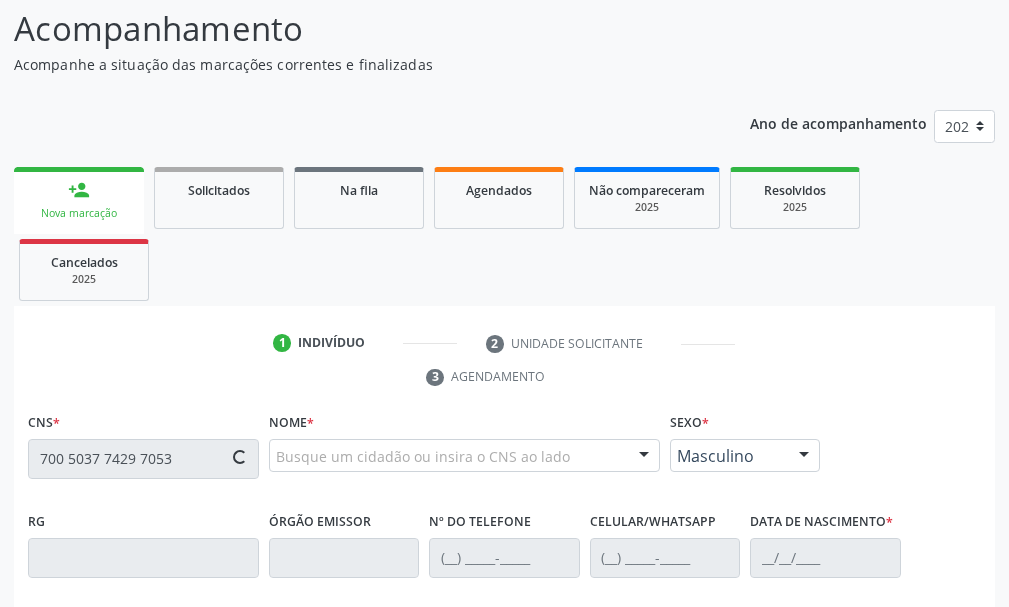 type on "700 5037 7429 7053" 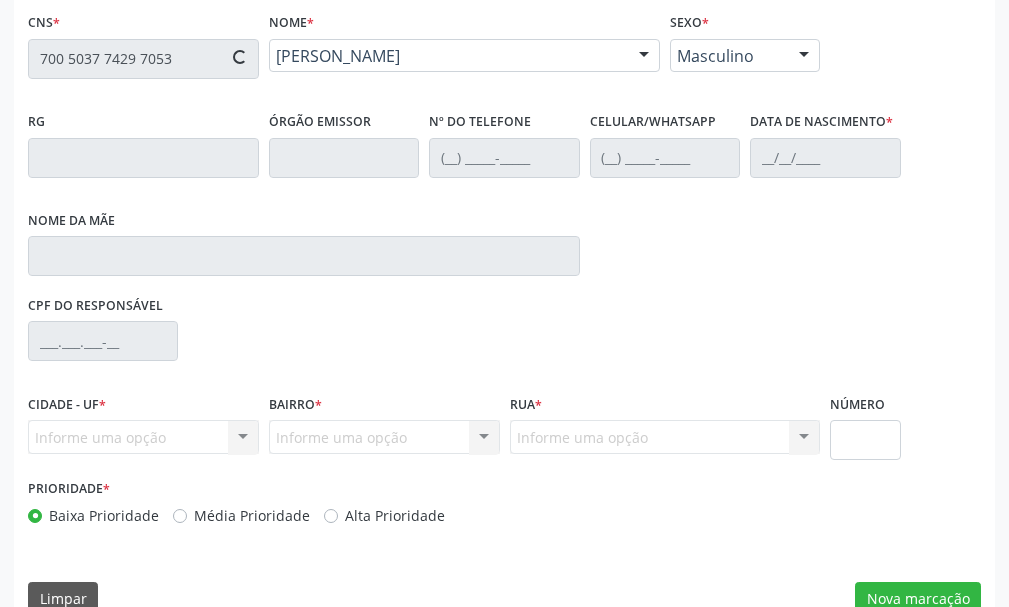 scroll, scrollTop: 569, scrollLeft: 0, axis: vertical 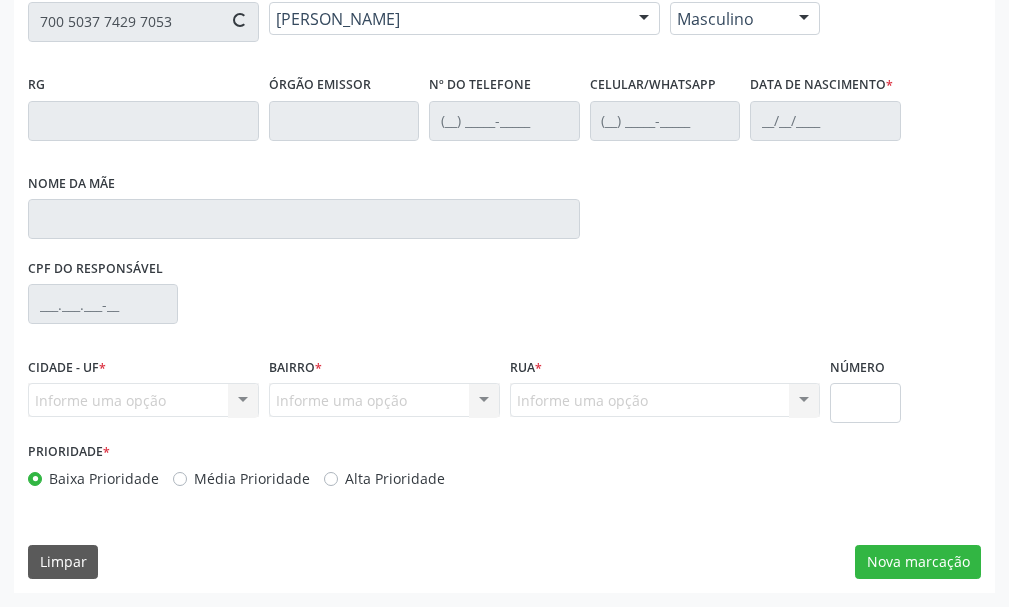 type on "(87) 99974-3953" 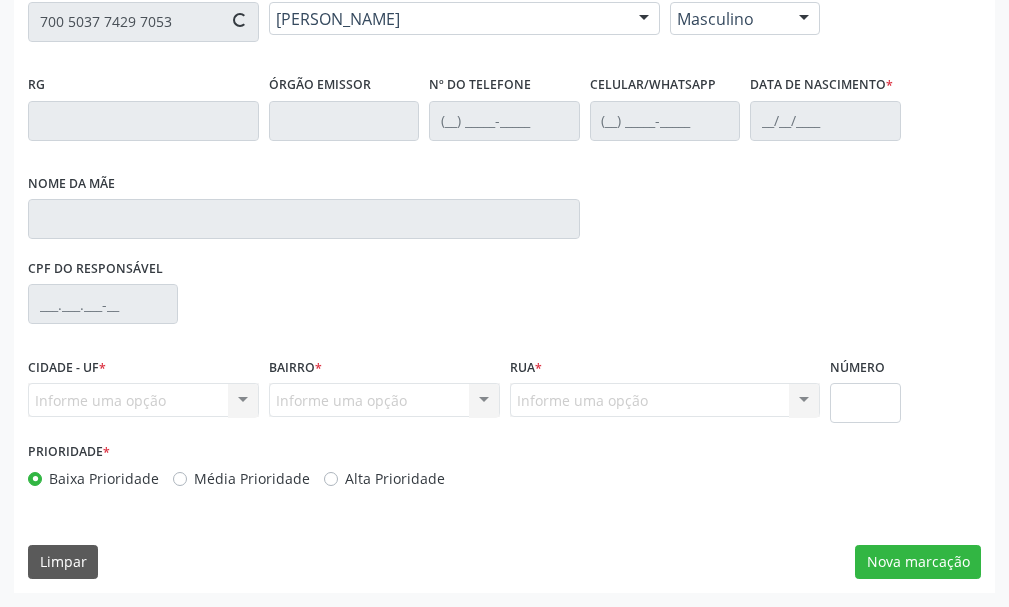 type on "(87) 99974-3953" 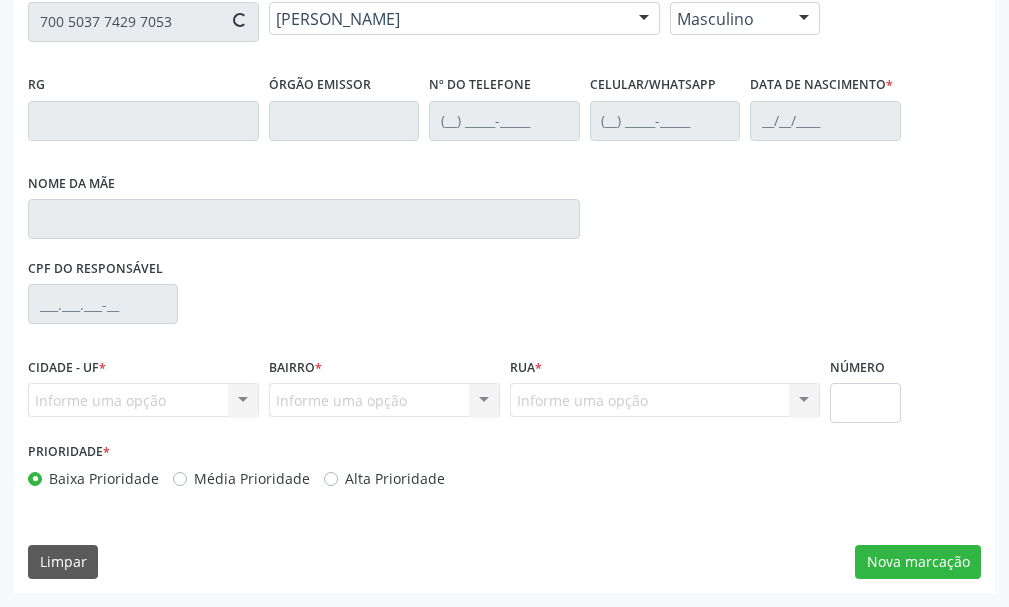 type on "35" 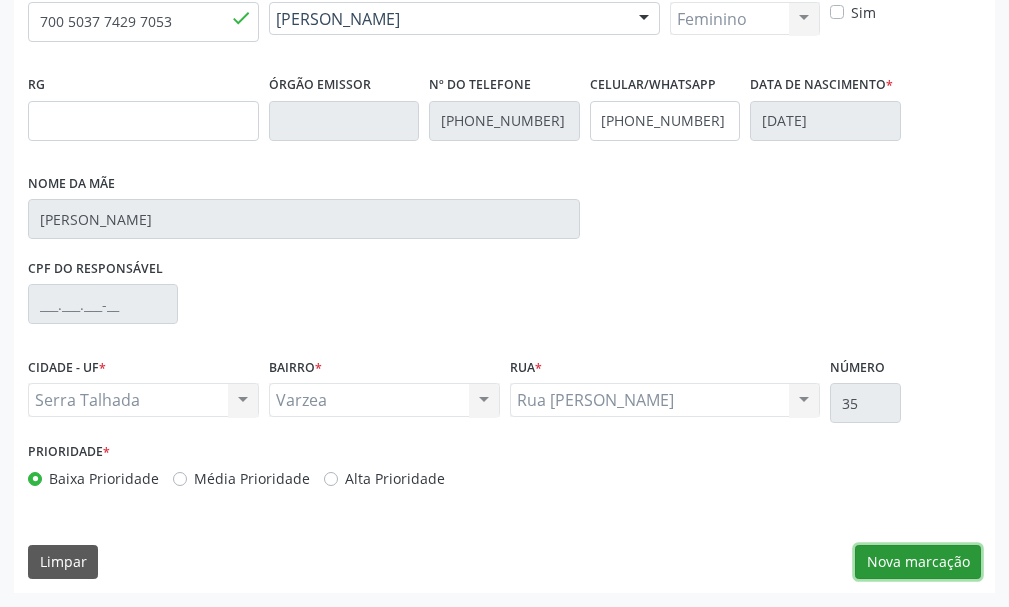 click on "Nova marcação" at bounding box center (918, 562) 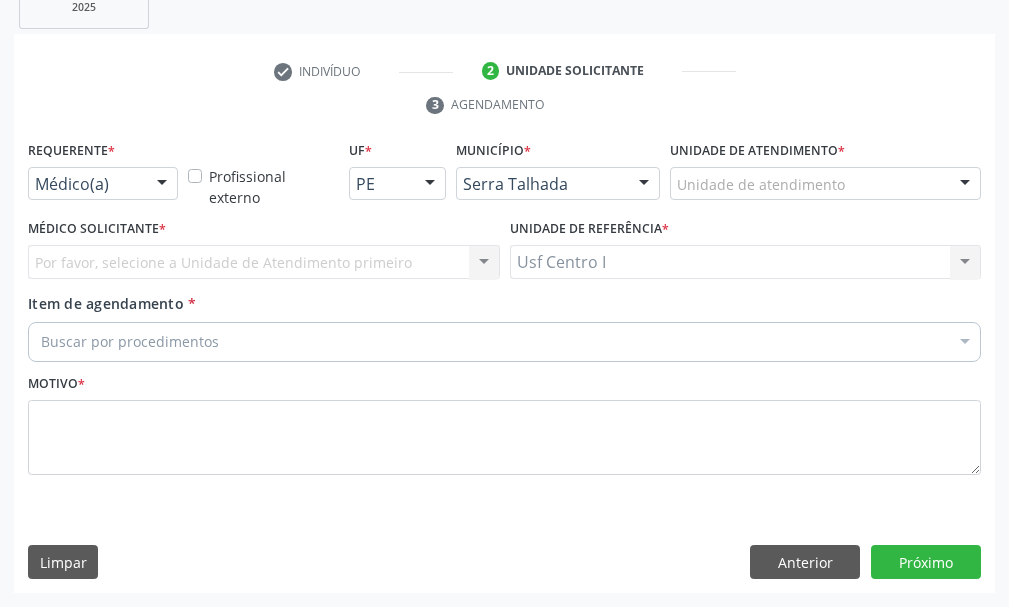 scroll, scrollTop: 404, scrollLeft: 0, axis: vertical 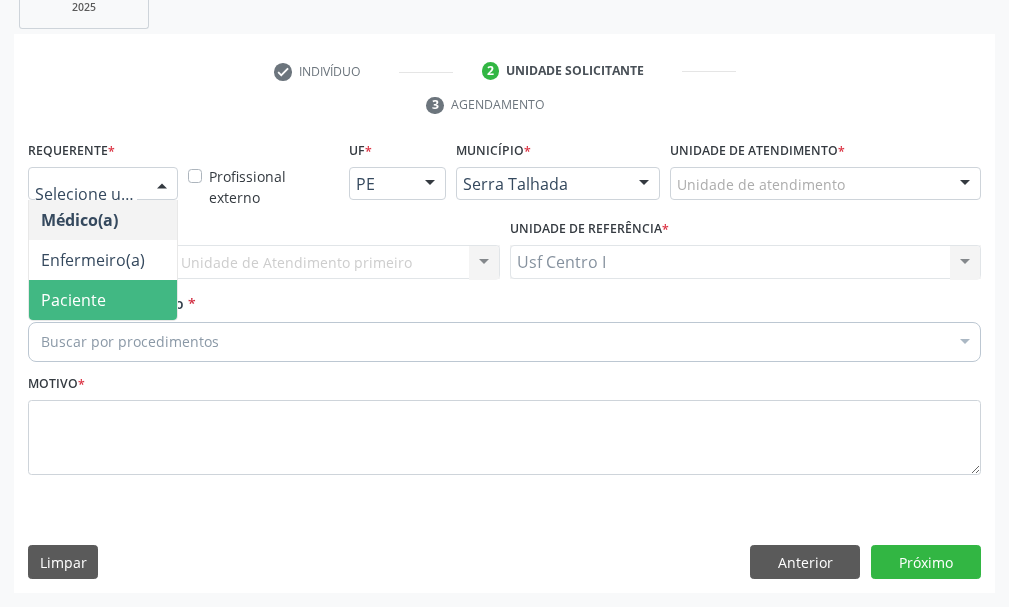 click on "Paciente" at bounding box center [103, 300] 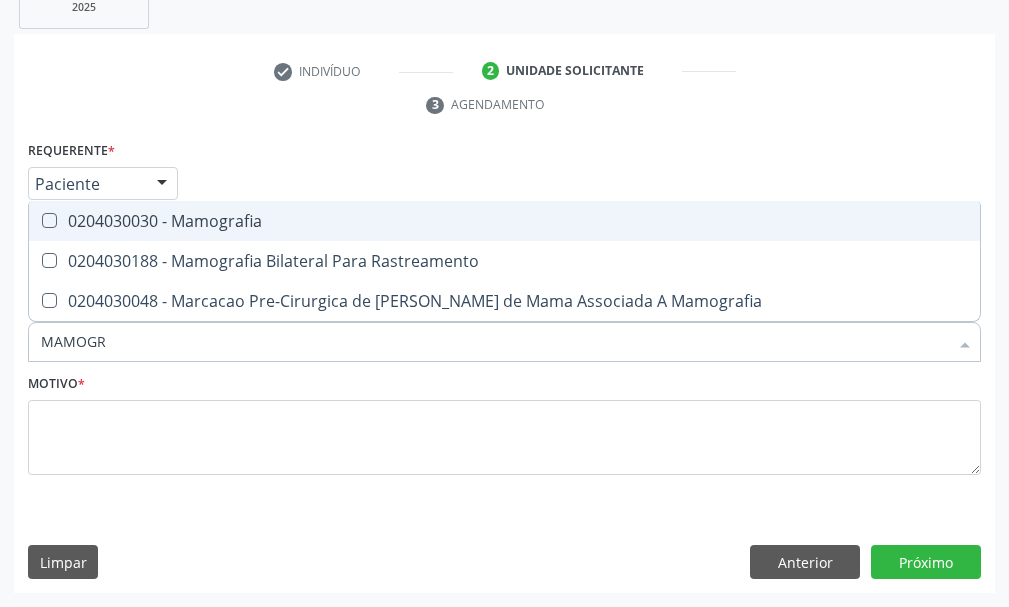 type on "MAMOGRA" 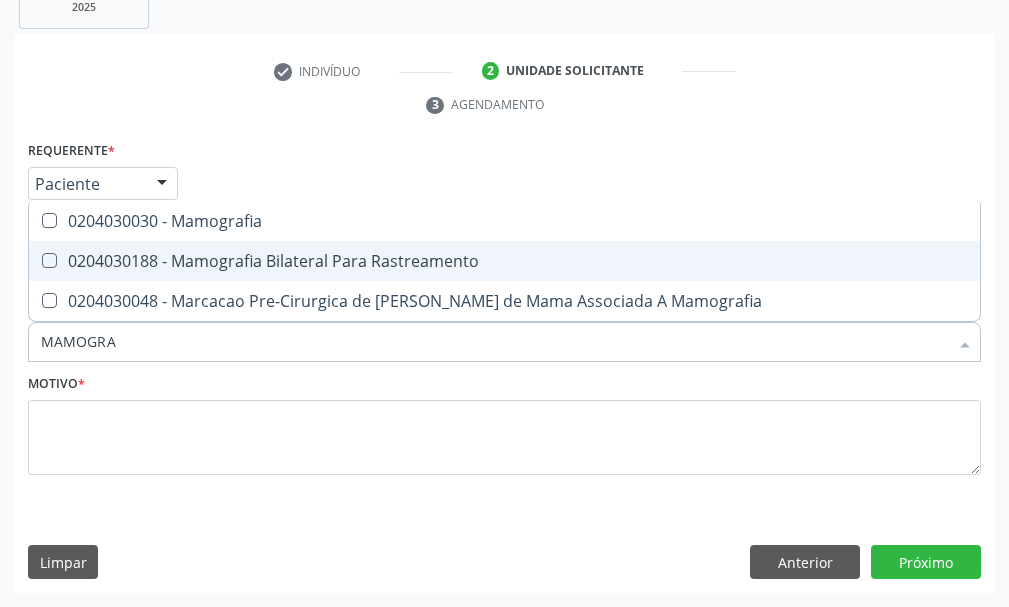 click on "0204030188 - Mamografia Bilateral Para Rastreamento" at bounding box center (504, 261) 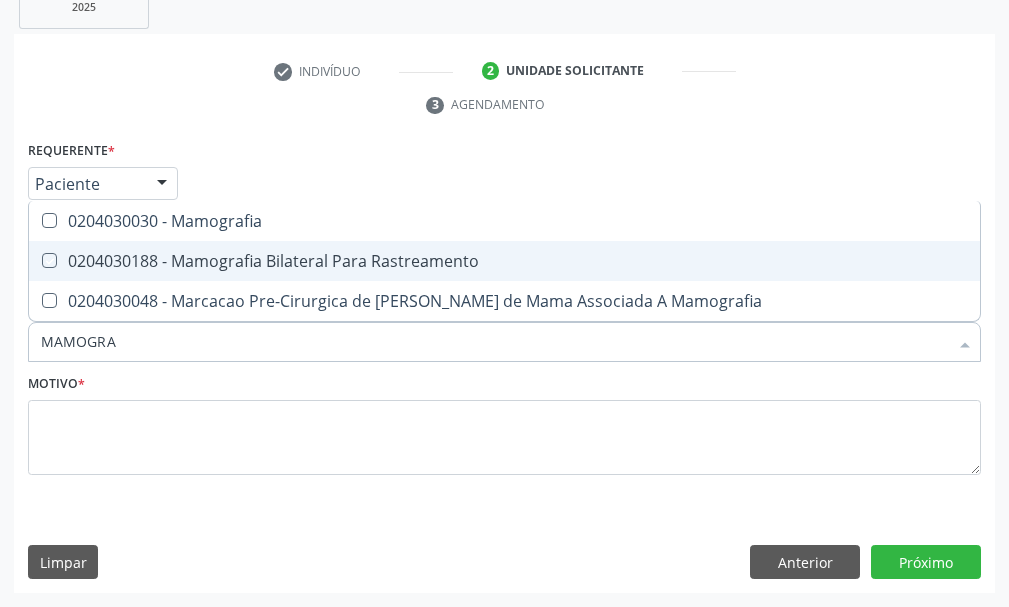 checkbox on "true" 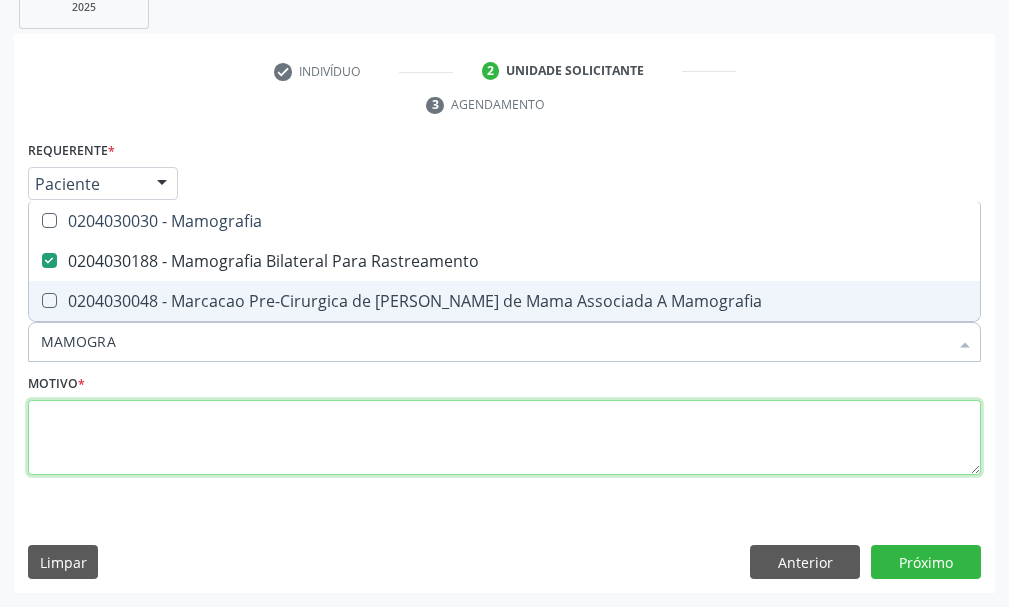 click at bounding box center (504, 438) 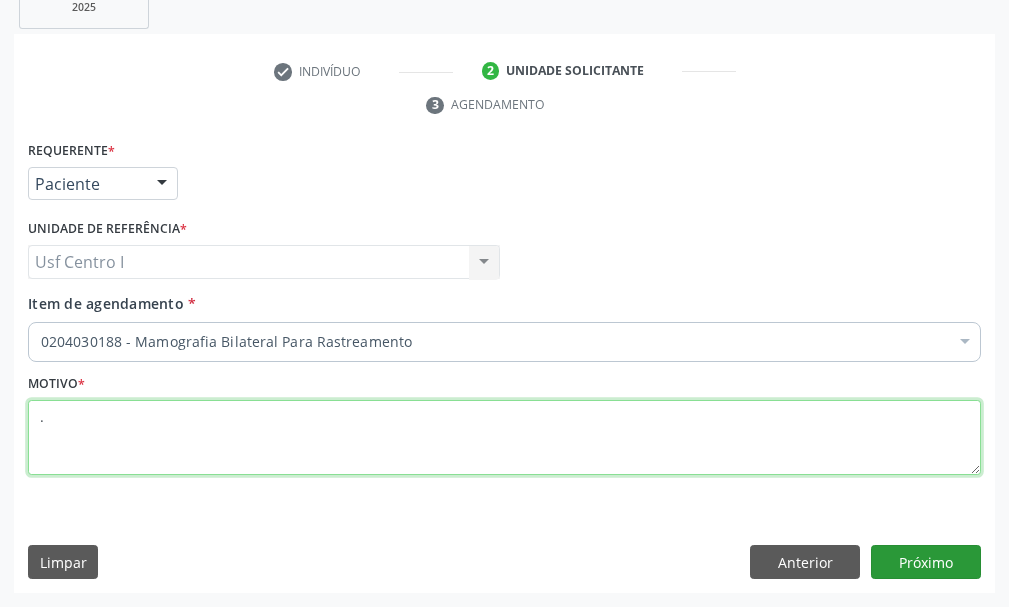 type on "." 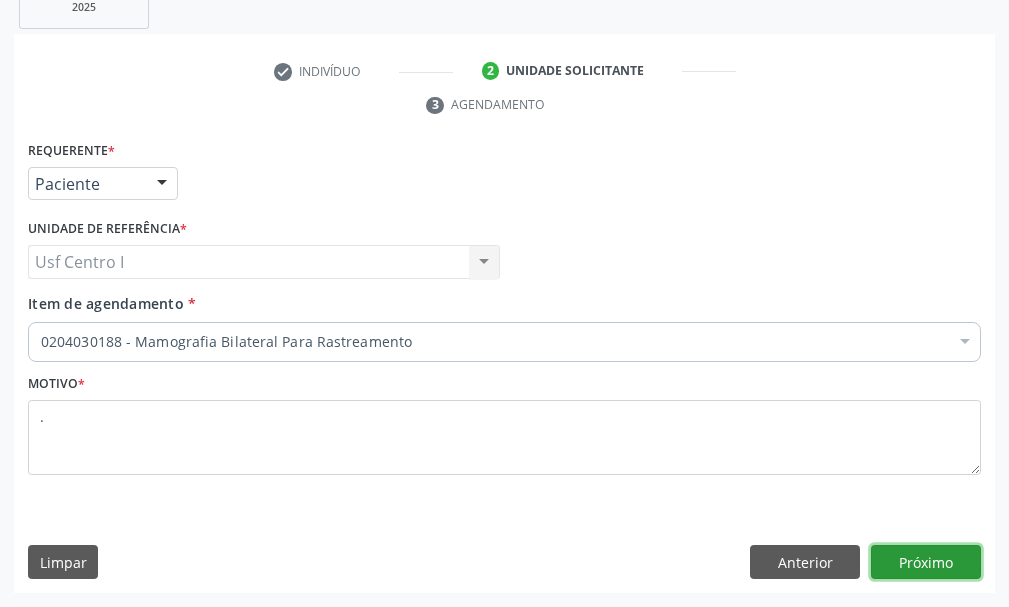 click on "Próximo" at bounding box center (926, 562) 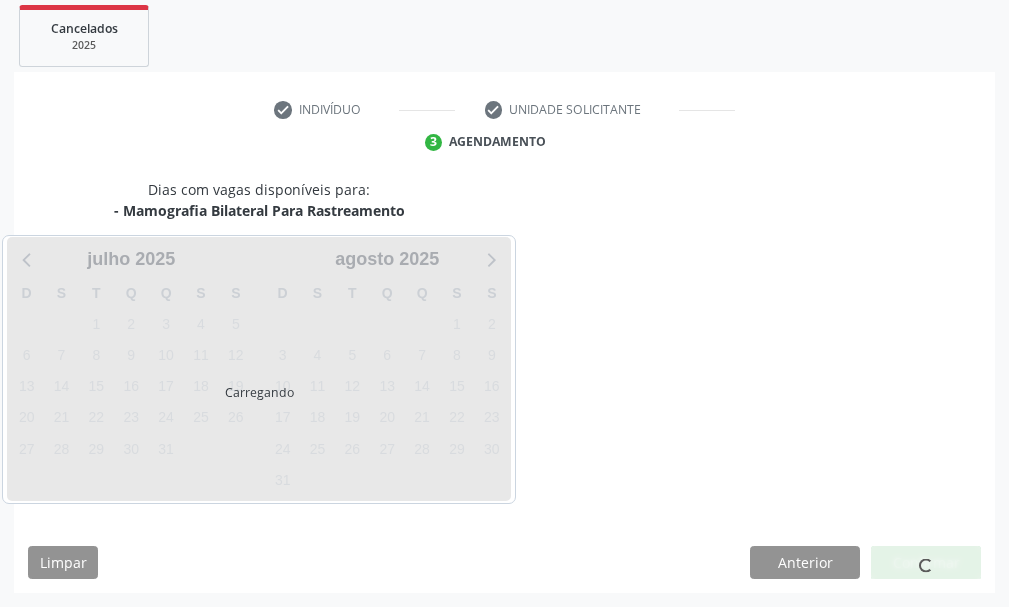 scroll, scrollTop: 366, scrollLeft: 0, axis: vertical 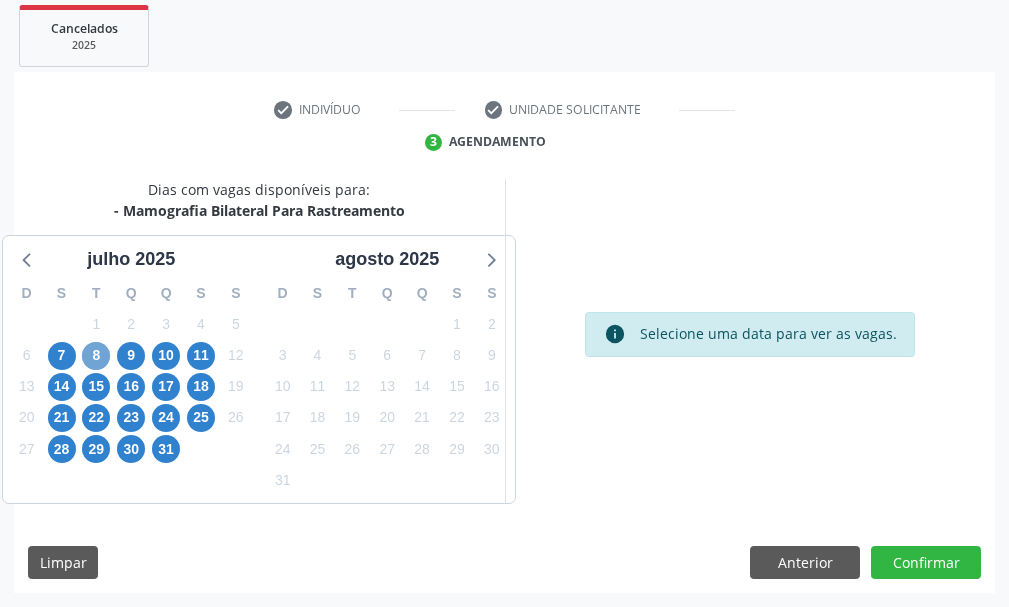 click on "8" at bounding box center [96, 356] 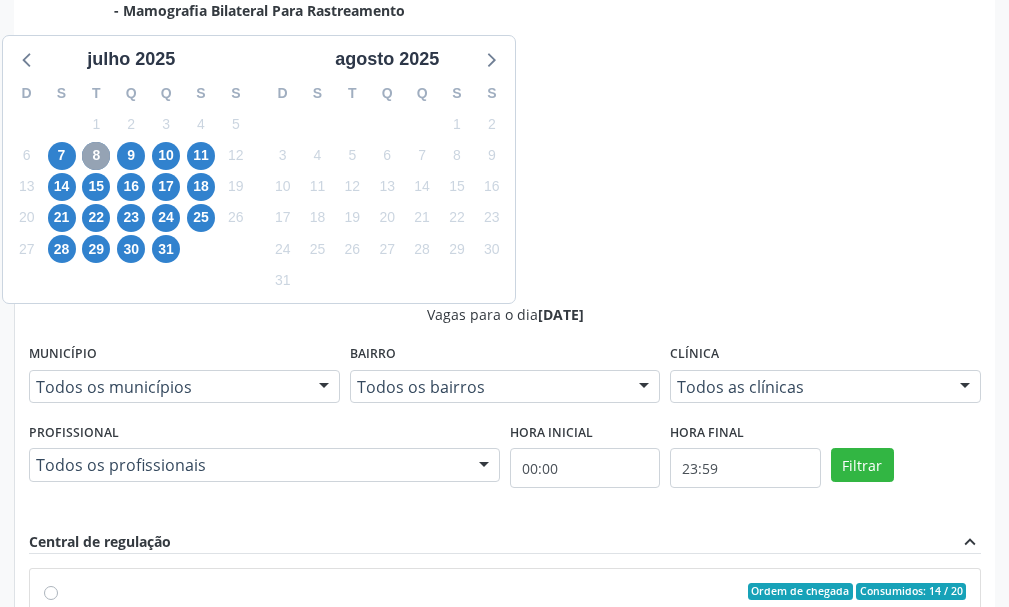scroll, scrollTop: 766, scrollLeft: 0, axis: vertical 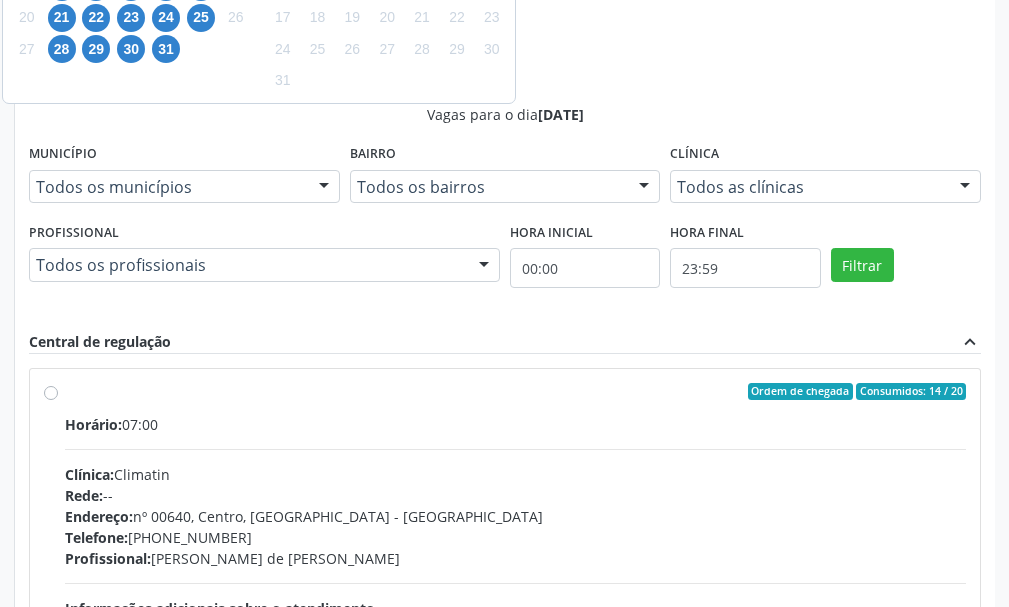 click on "Ordem de chegada
Consumidos: 14 / 20
Horário:   07:00
Clínica:  Climatin
Rede:
--
Endereço:   nº 00640, Centro, Serra Talhada - PE
Telefone:   (81) 38311133
Profissional:
Ana Carolina Barboza de Andrada Melo Lyra
Informações adicionais sobre o atendimento
Idade de atendimento:
de 0 a 120 anos
Gênero(s) atendido(s):
Masculino e Feminino
Informações adicionais:
--" at bounding box center [515, 536] 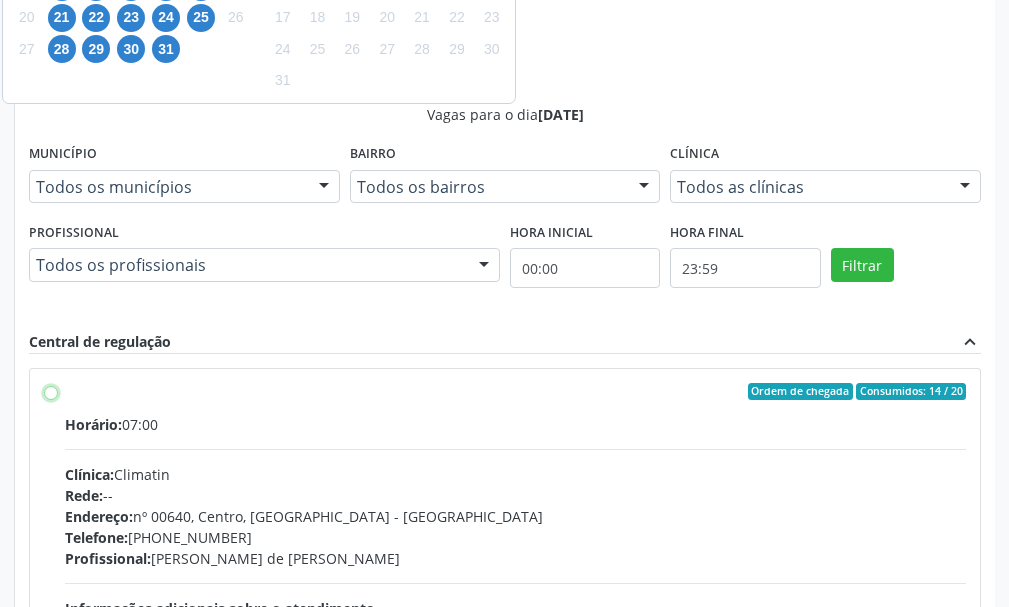 click on "Ordem de chegada
Consumidos: 14 / 20
Horário:   07:00
Clínica:  Climatin
Rede:
--
Endereço:   nº 00640, Centro, Serra Talhada - PE
Telefone:   (81) 38311133
Profissional:
Ana Carolina Barboza de Andrada Melo Lyra
Informações adicionais sobre o atendimento
Idade de atendimento:
de 0 a 120 anos
Gênero(s) atendido(s):
Masculino e Feminino
Informações adicionais:
--" at bounding box center (51, 392) 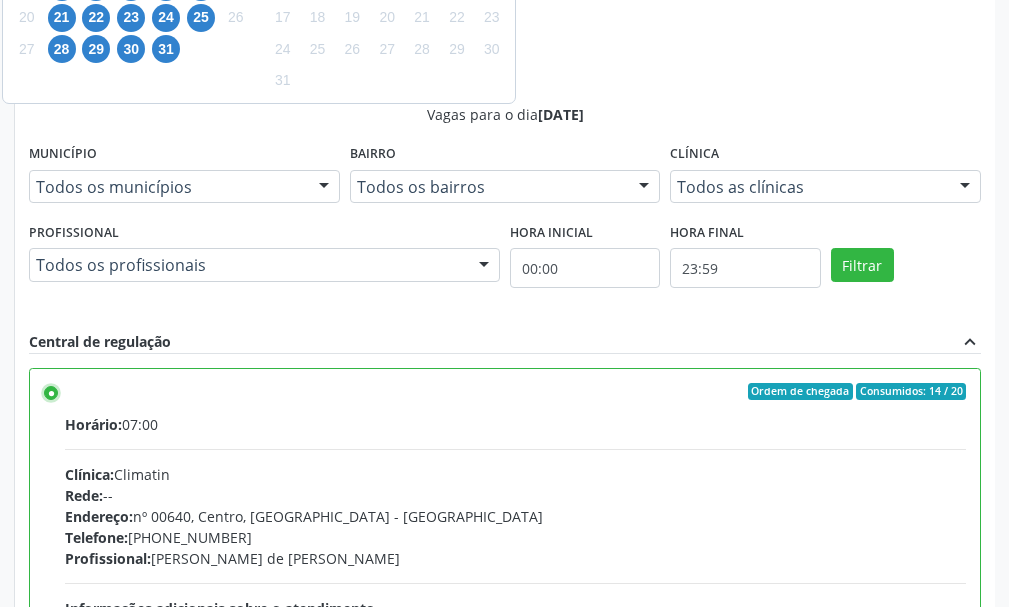 scroll, scrollTop: 450, scrollLeft: 0, axis: vertical 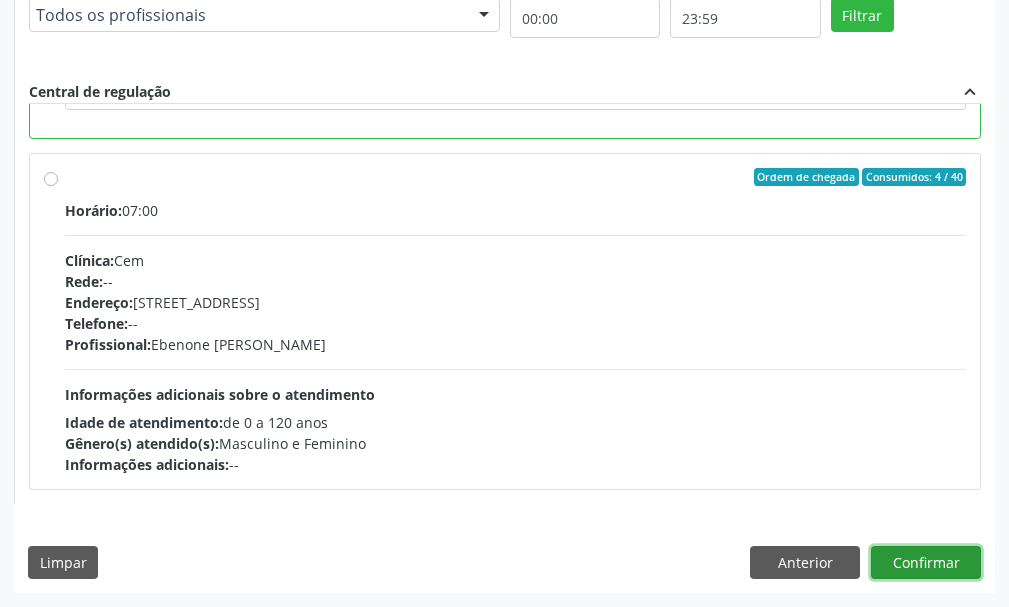 click on "Confirmar" at bounding box center (926, 563) 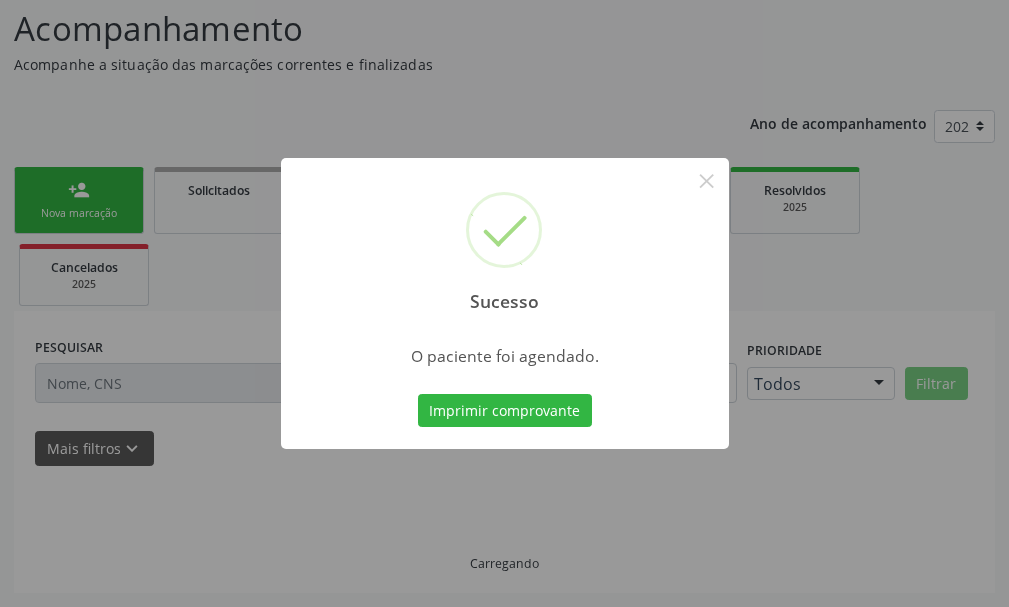scroll, scrollTop: 132, scrollLeft: 0, axis: vertical 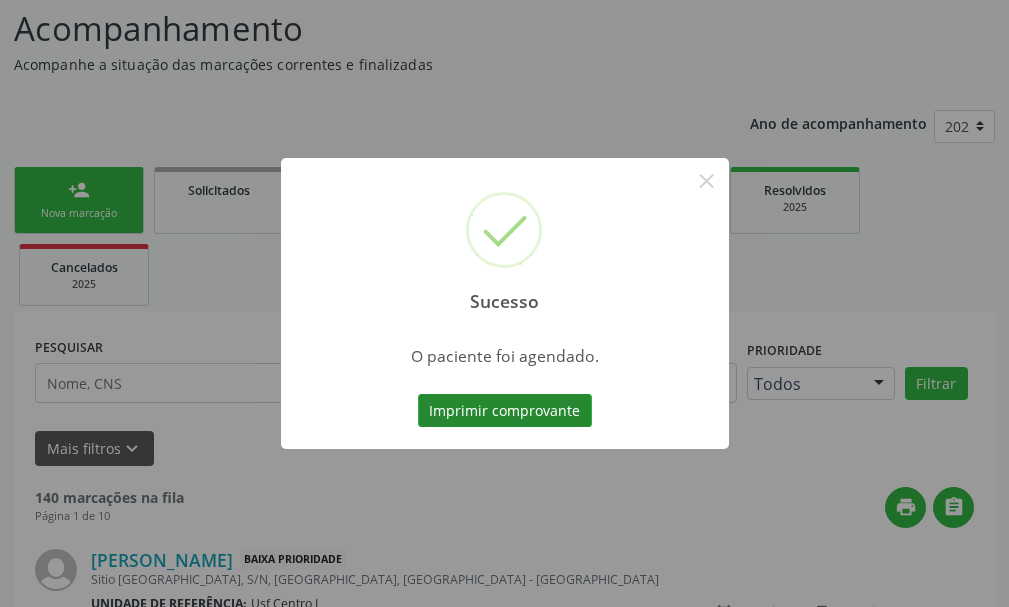 click on "Imprimir comprovante" at bounding box center [505, 411] 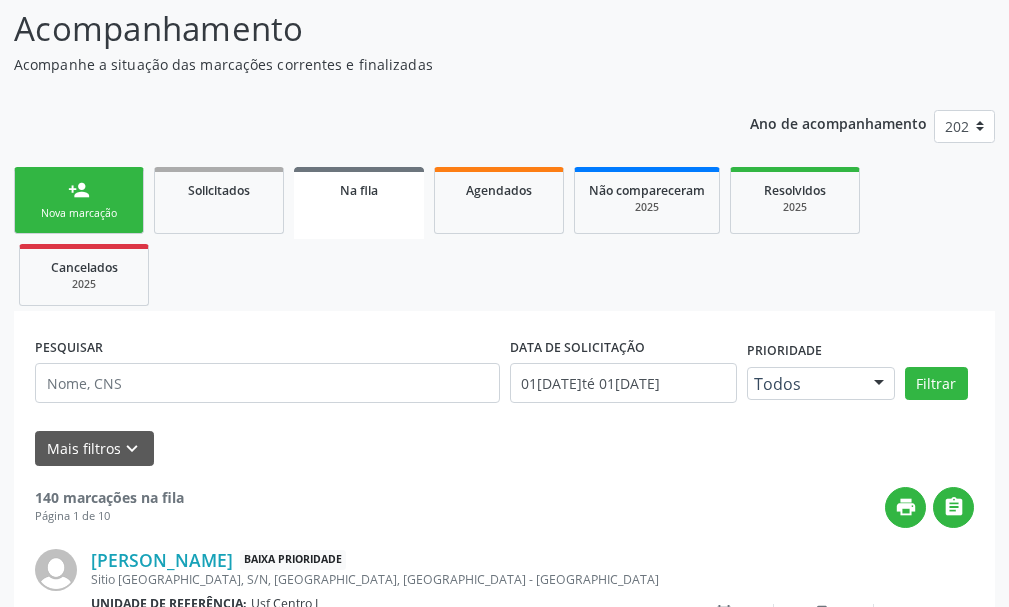 click on "person_add" at bounding box center (79, 190) 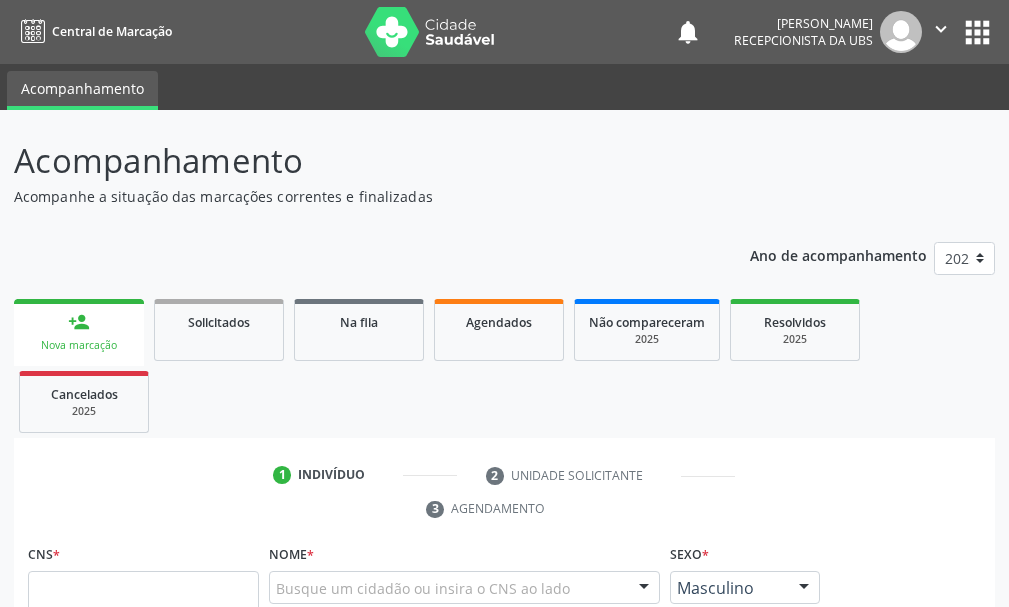 scroll, scrollTop: 132, scrollLeft: 0, axis: vertical 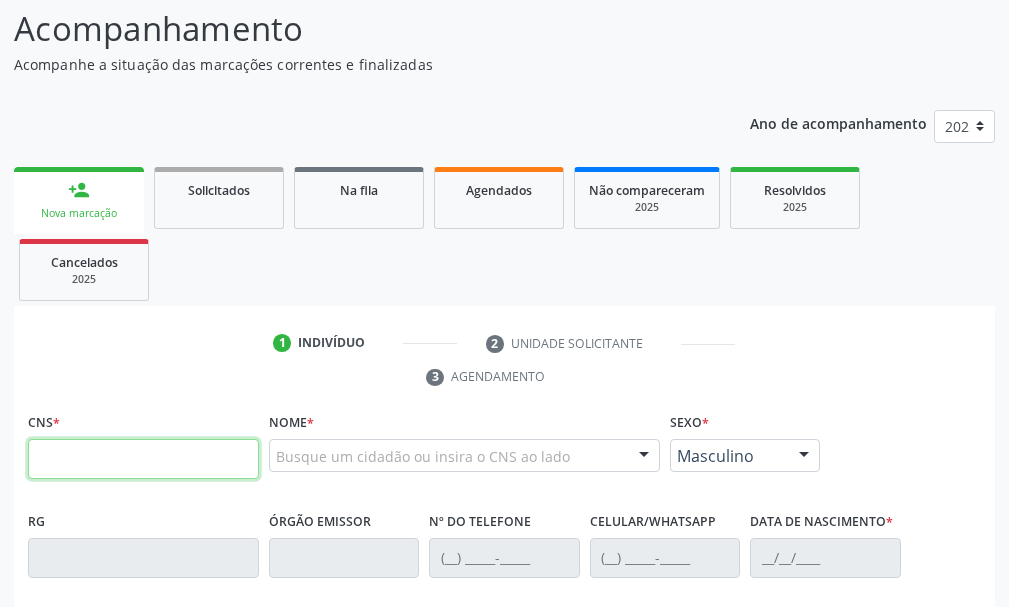 click at bounding box center (143, 459) 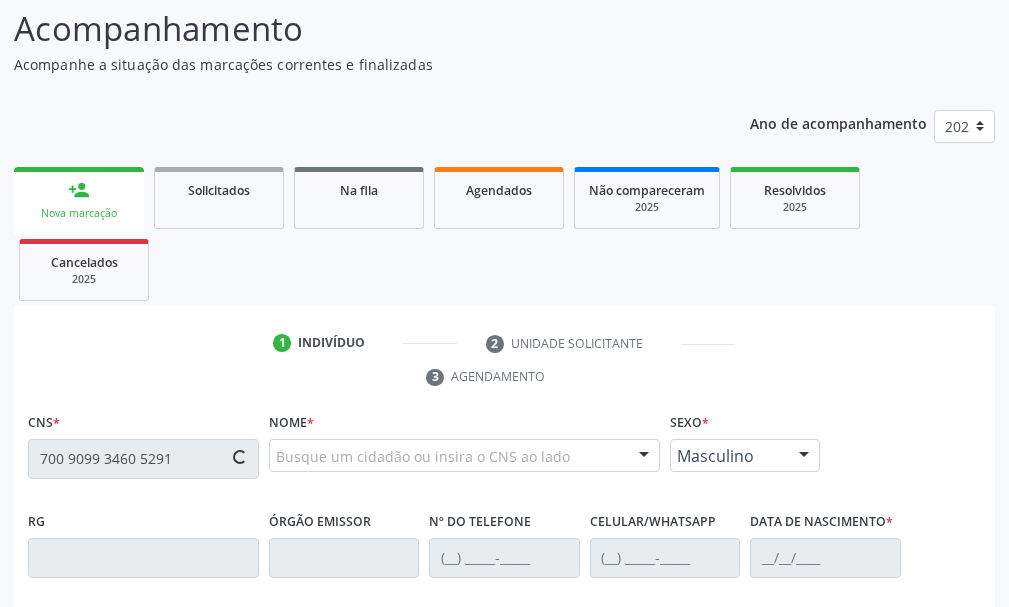 type on "700 9099 3460 5291" 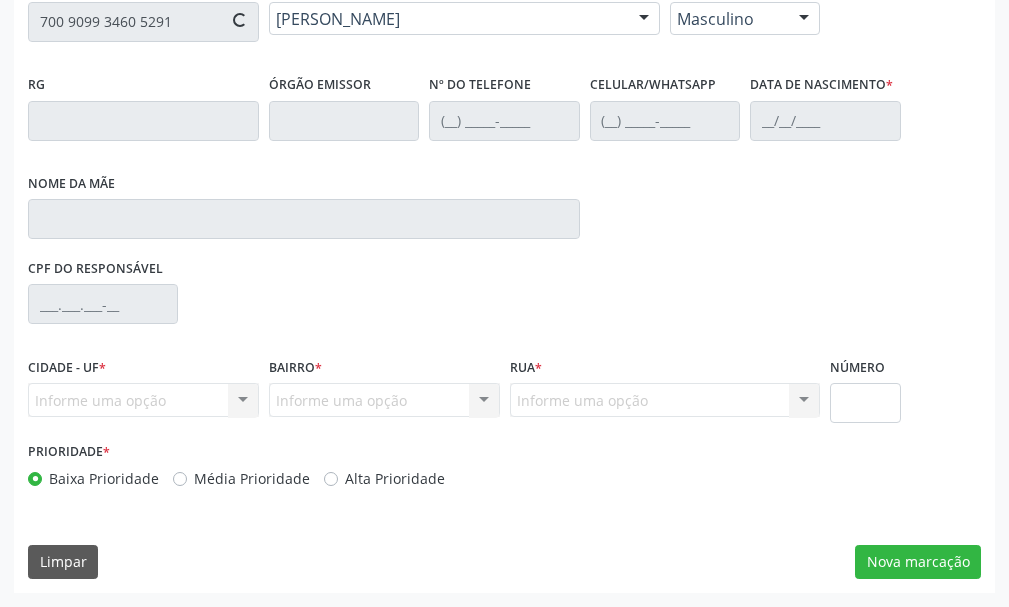 type on "(87) 99634-0982" 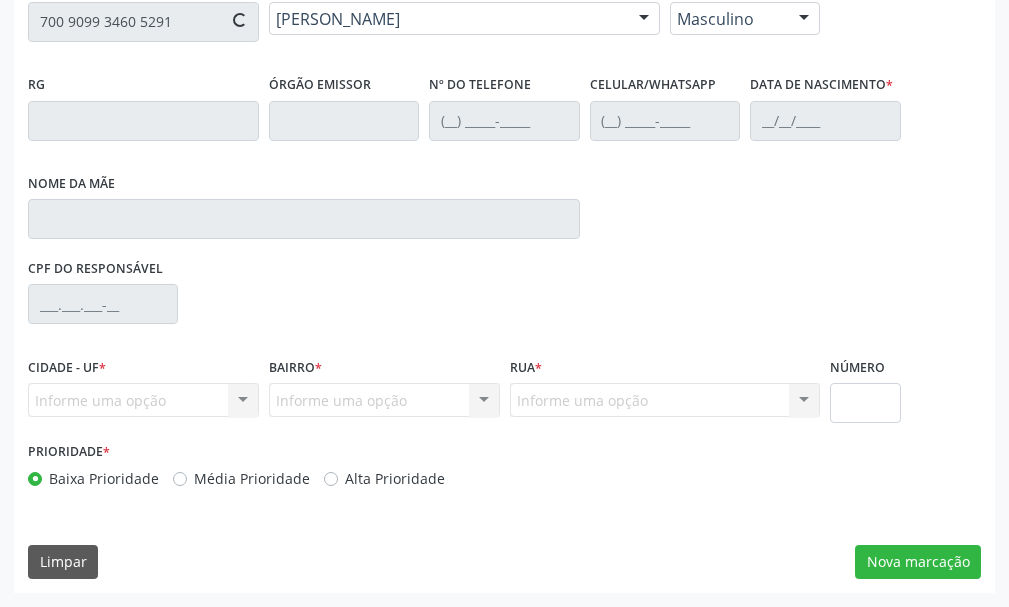 type on "17/12/1951" 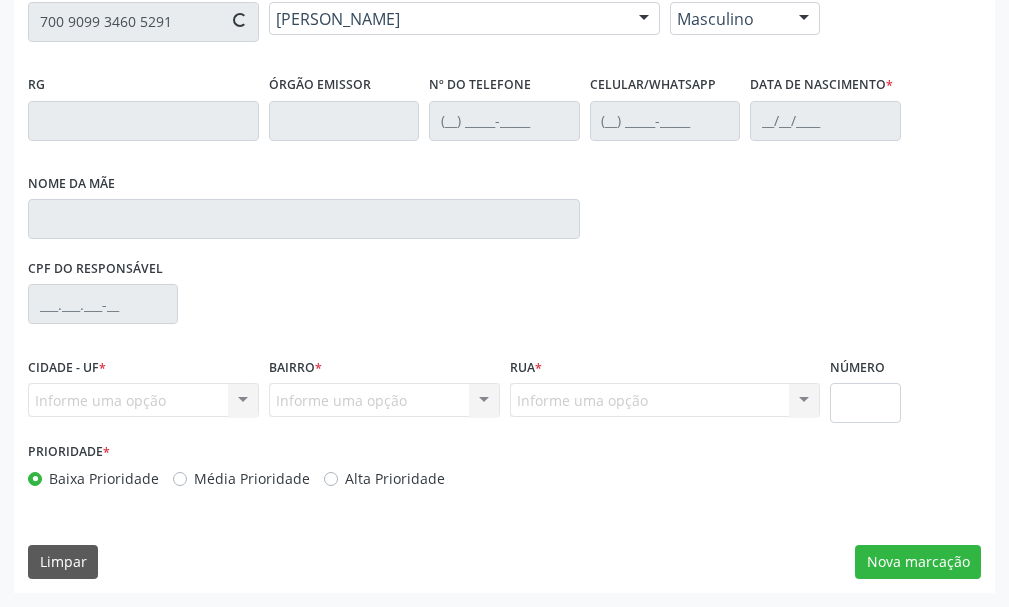 type on "85" 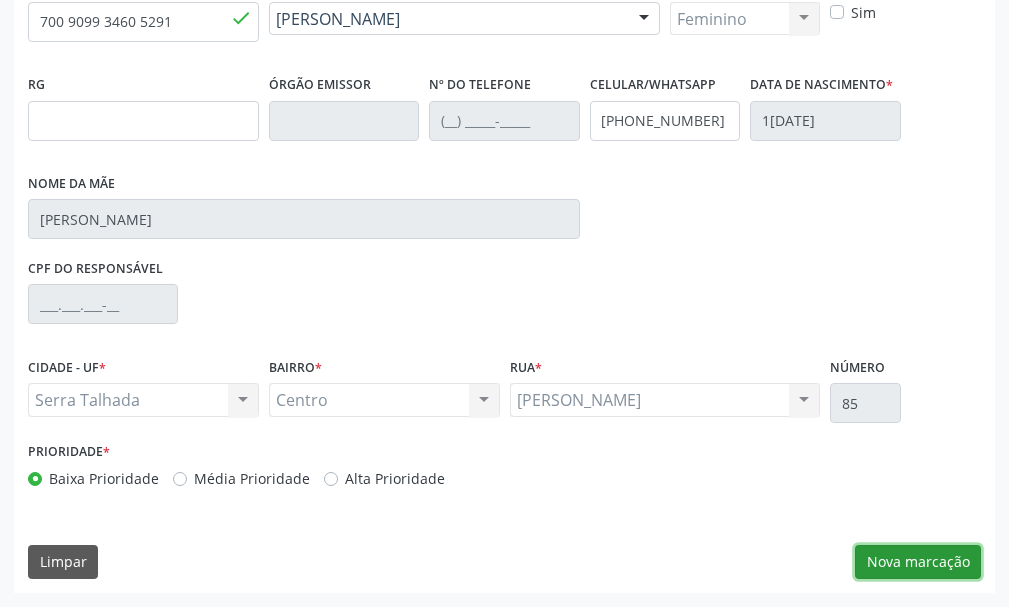 click on "Nova marcação" at bounding box center [918, 562] 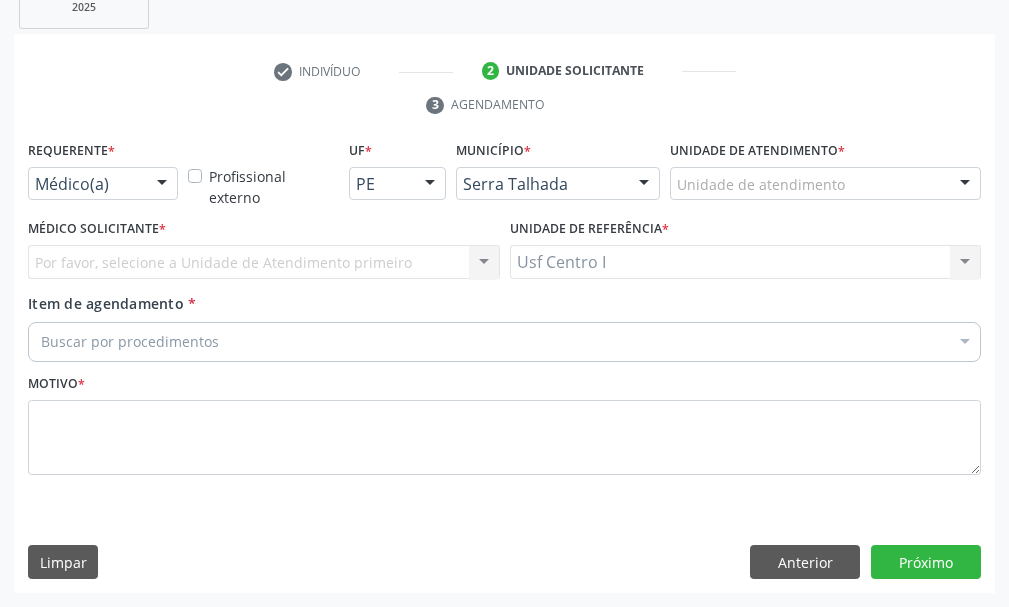 scroll, scrollTop: 404, scrollLeft: 0, axis: vertical 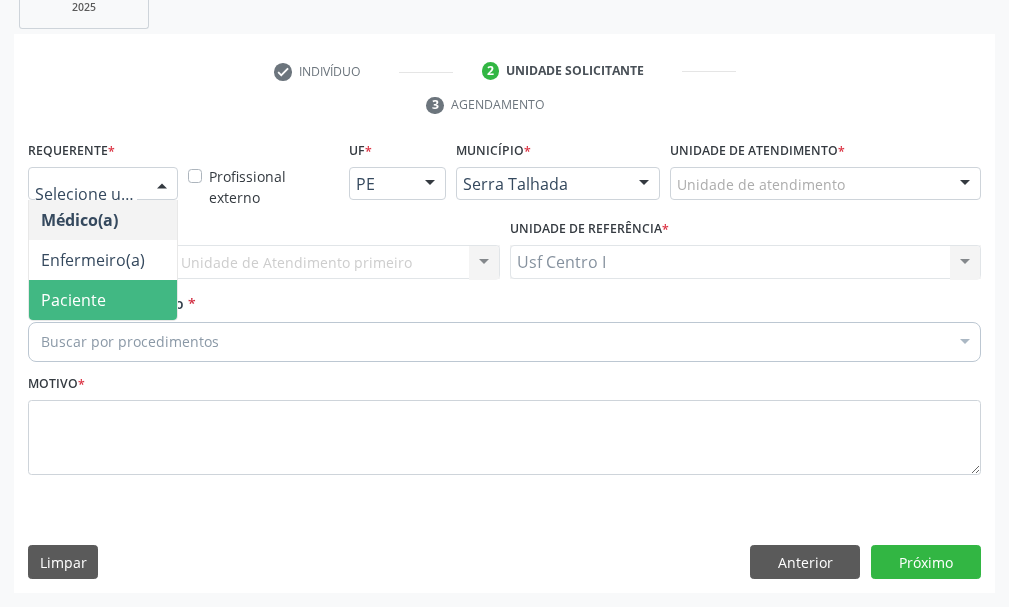click on "Paciente" at bounding box center [103, 300] 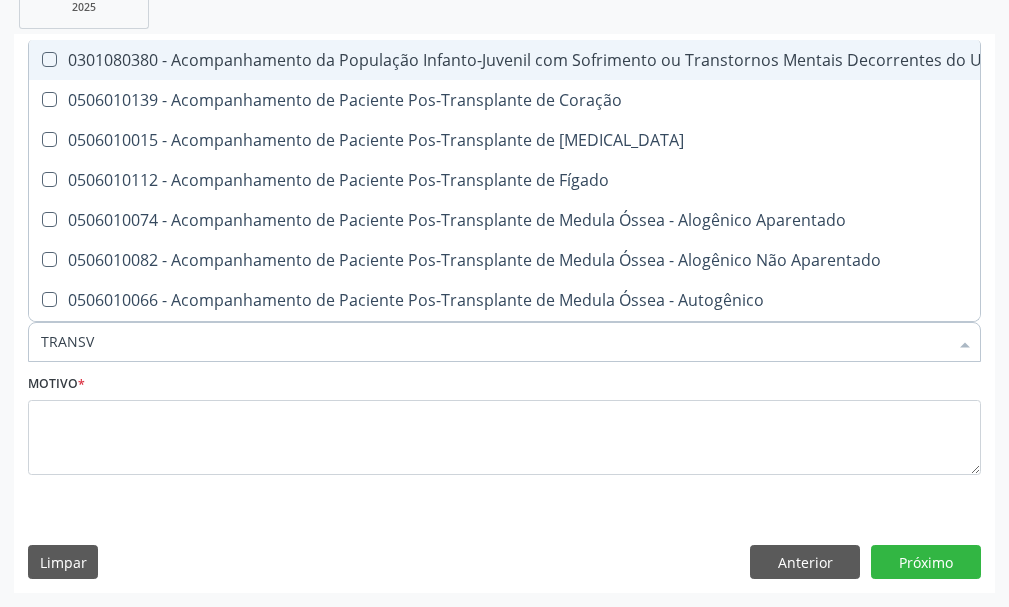 type on "TRANSVA" 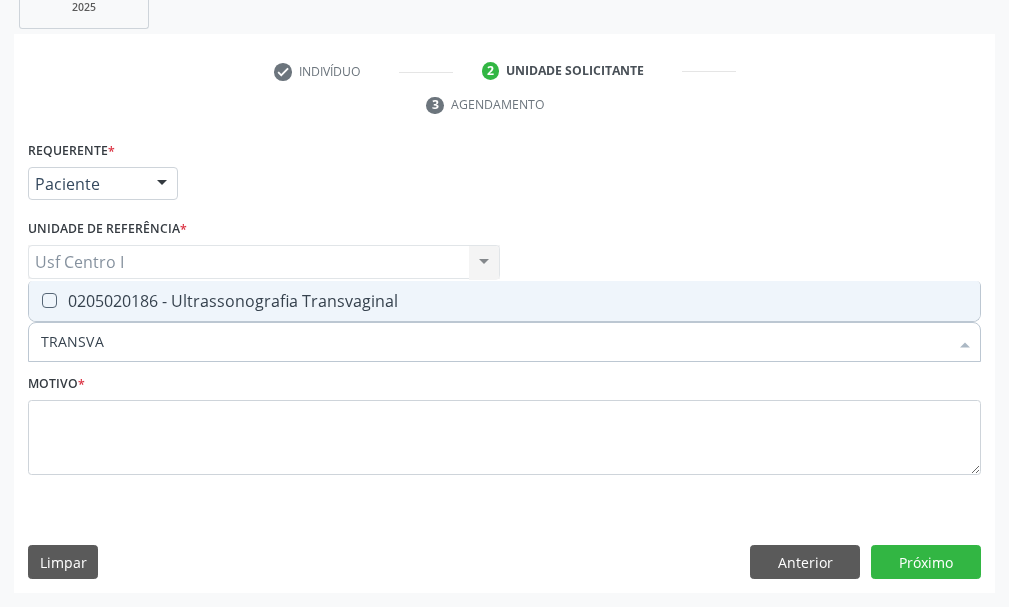 click on "0205020186 - Ultrassonografia Transvaginal" at bounding box center (504, 301) 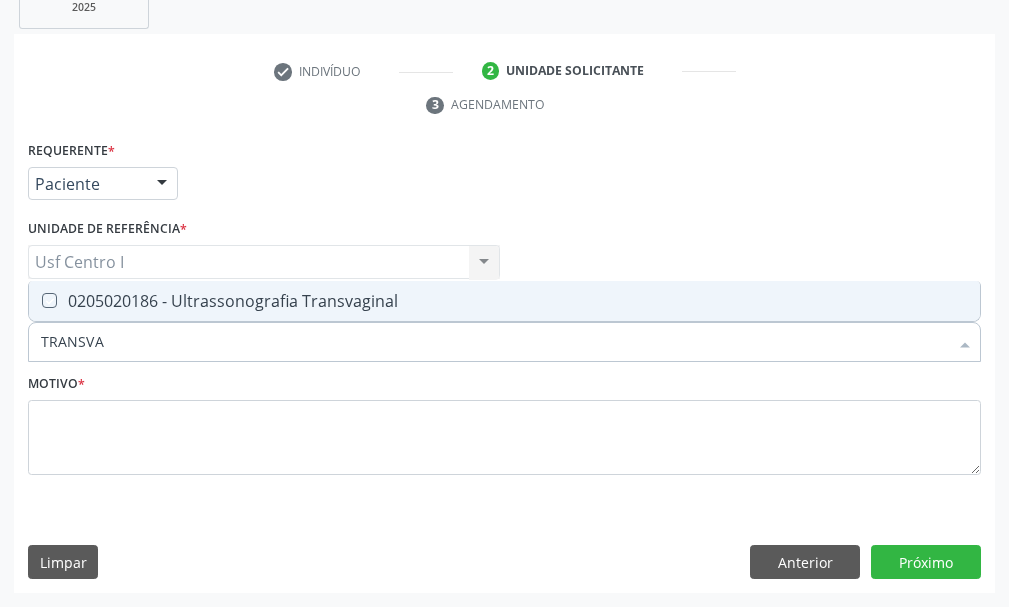 checkbox on "true" 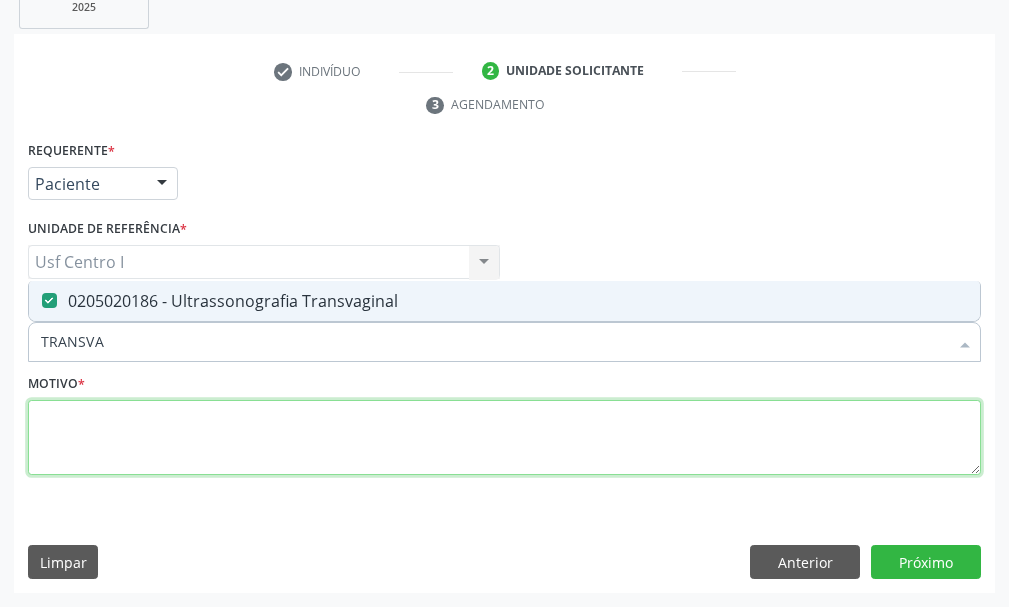 click at bounding box center (504, 438) 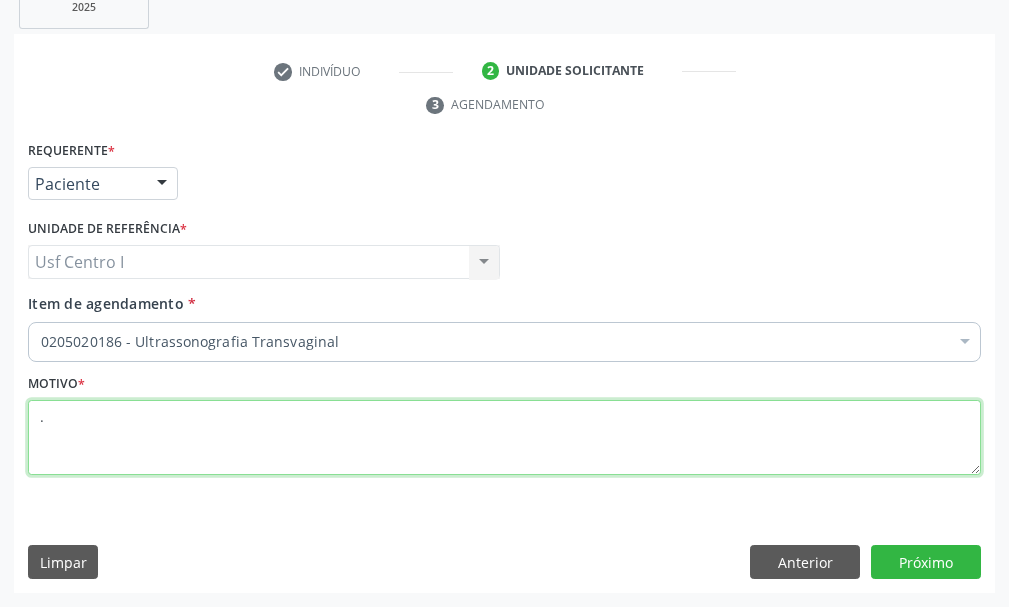 type on "." 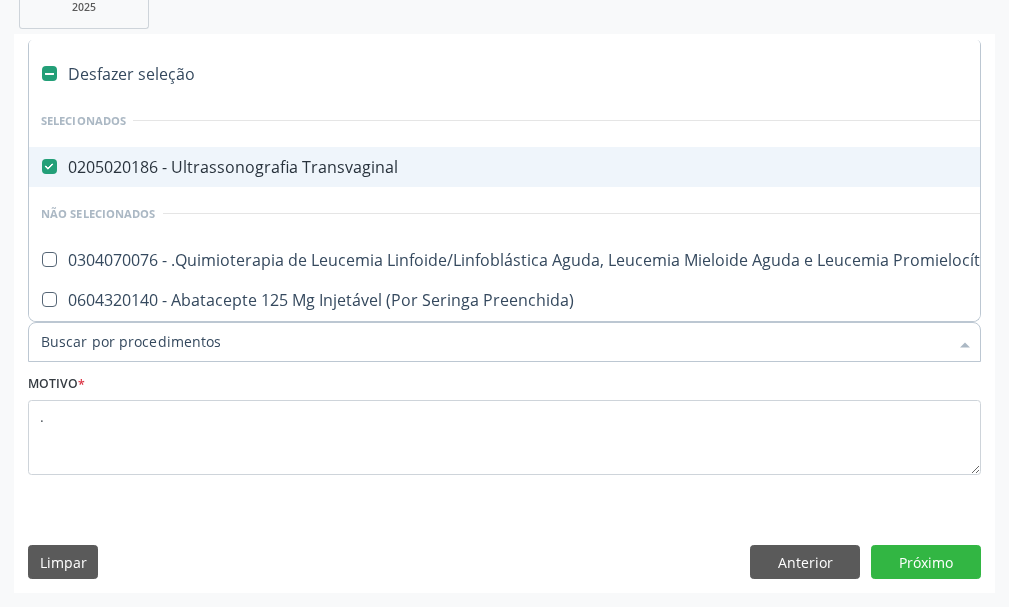 drag, startPoint x: 127, startPoint y: 346, endPoint x: 88, endPoint y: 352, distance: 39.45884 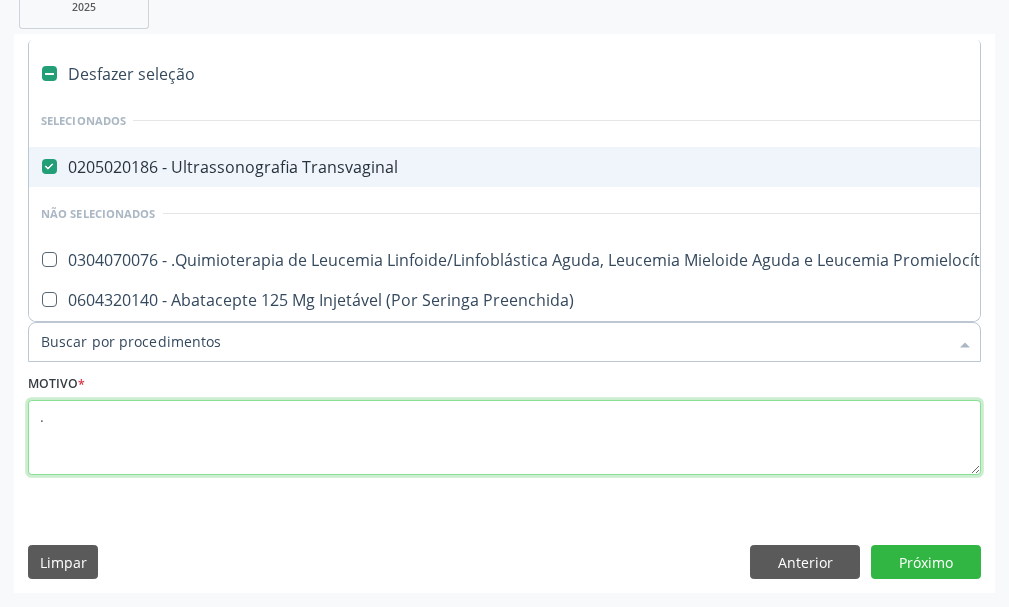 click on "." at bounding box center (504, 438) 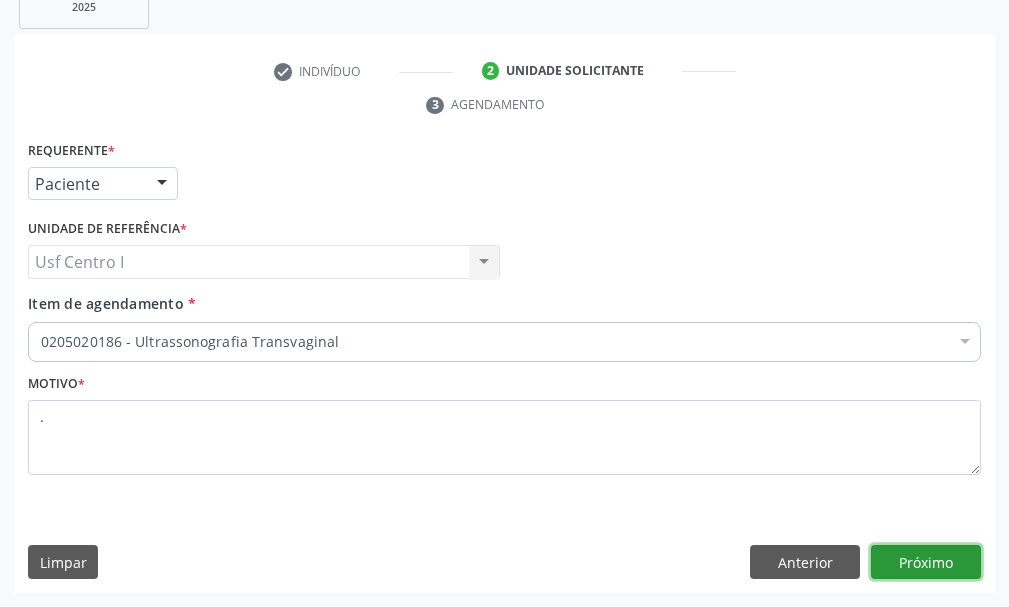 click on "Próximo" at bounding box center (926, 562) 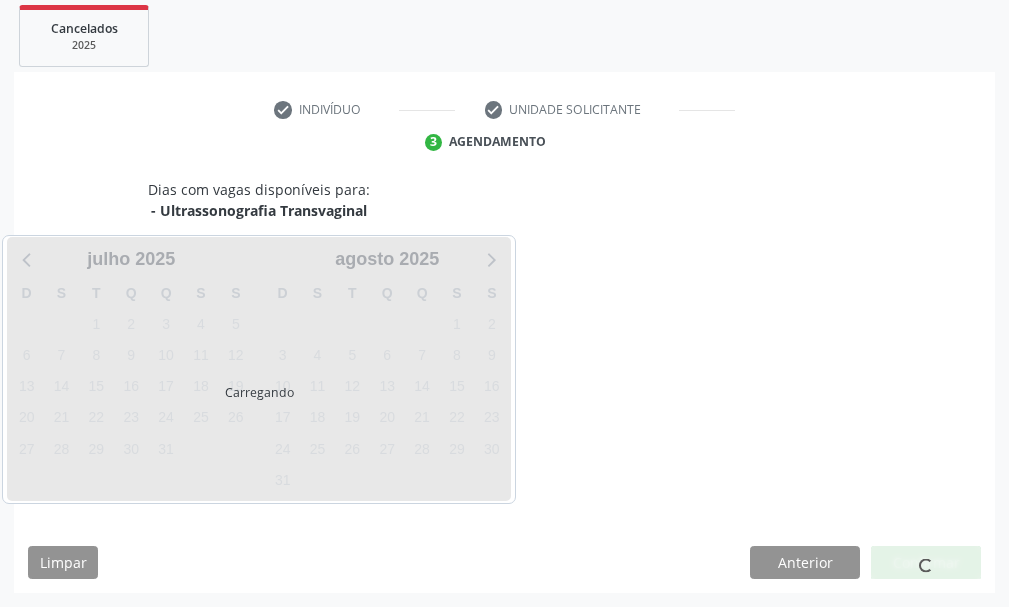scroll, scrollTop: 366, scrollLeft: 0, axis: vertical 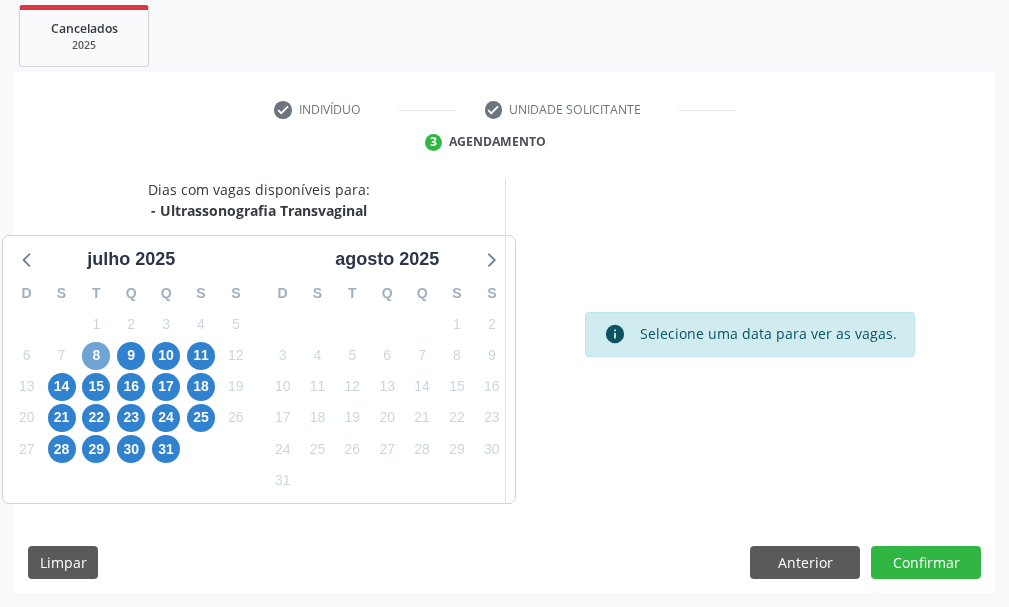 click on "8" at bounding box center [96, 356] 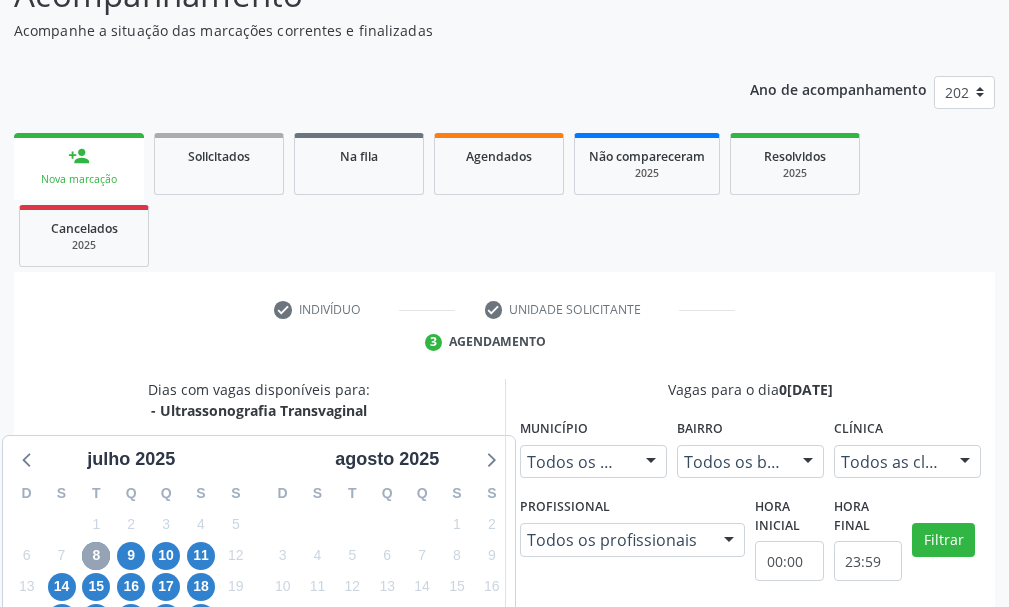 scroll, scrollTop: 366, scrollLeft: 0, axis: vertical 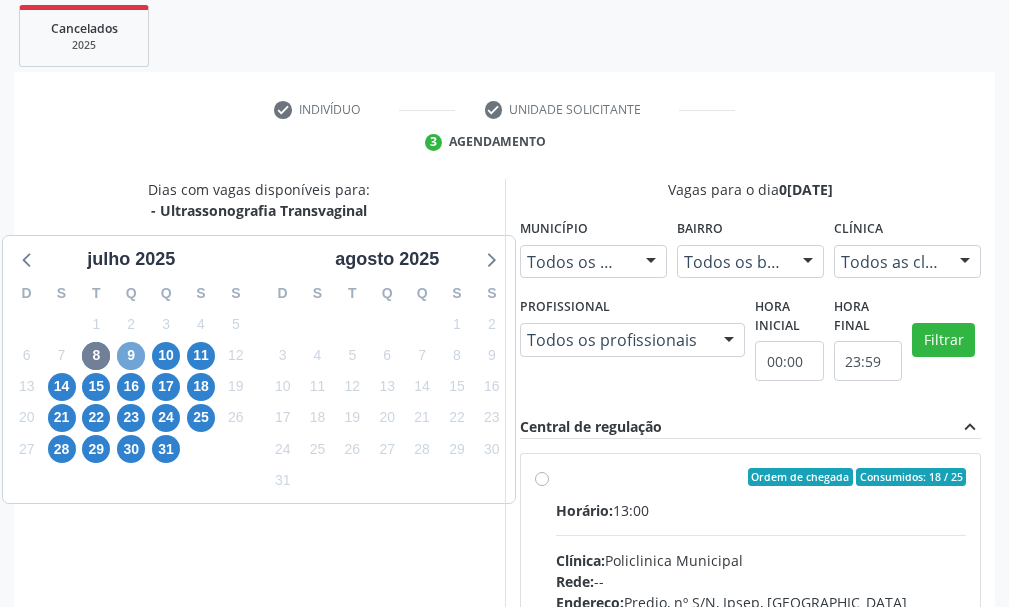 click on "9" at bounding box center [131, 356] 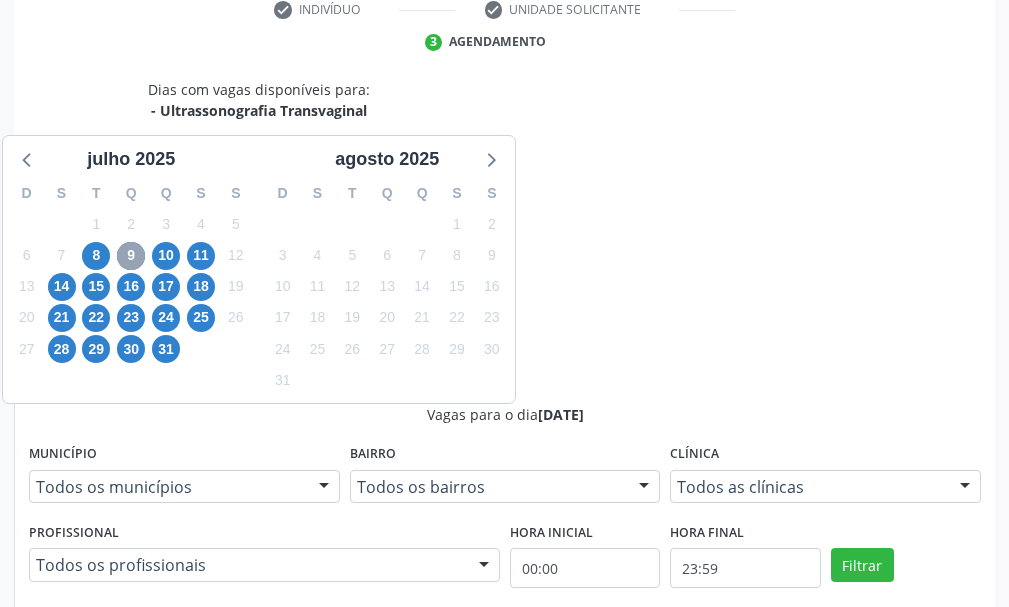 scroll, scrollTop: 666, scrollLeft: 0, axis: vertical 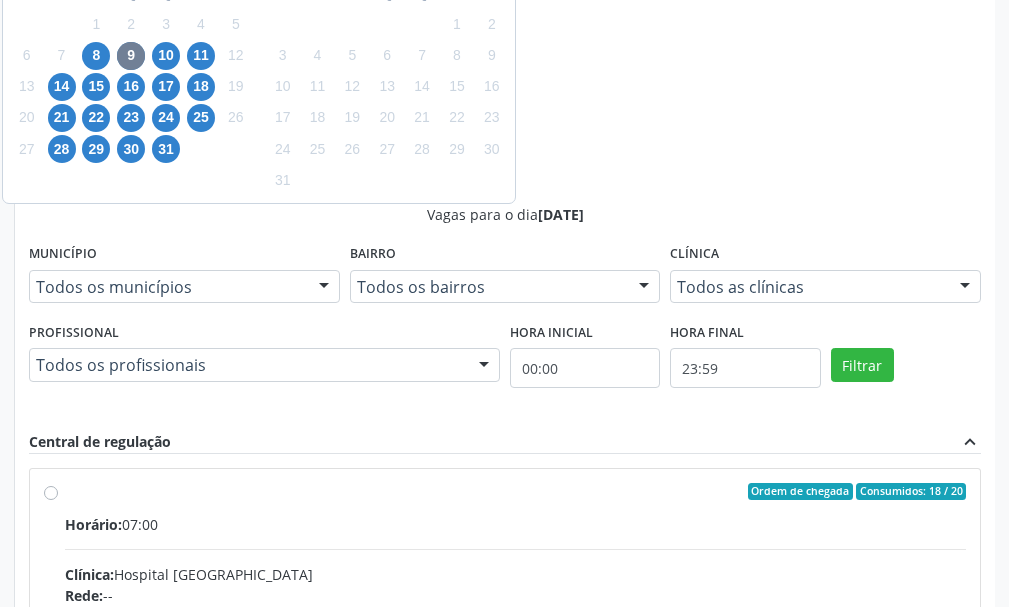 click on "Ordem de chegada
Consumidos: 18 / 20
Horário:   07:00
Clínica:  Hospital Sao Francisco
Rede:
--
Endereço:   nº 384, Varzea, Serra Talhada - PE
Telefone:   (81) 38312142
Profissional:
Yuri Araujo Magalhaes
Informações adicionais sobre o atendimento
Idade de atendimento:
de 0 a 120 anos
Gênero(s) atendido(s):
Masculino e Feminino
Informações adicionais:
--" at bounding box center (505, 636) 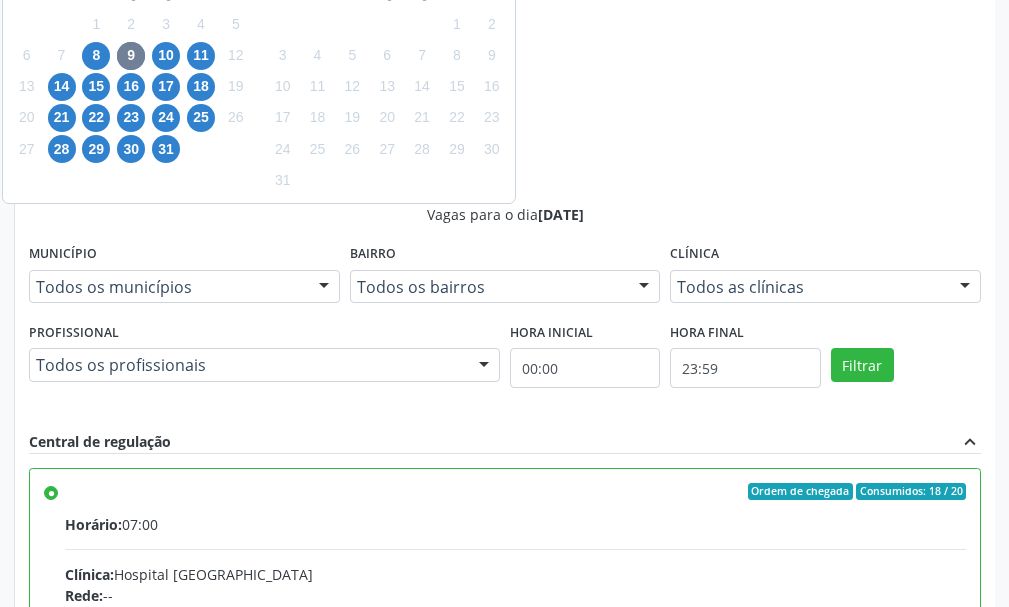 scroll, scrollTop: 702, scrollLeft: 0, axis: vertical 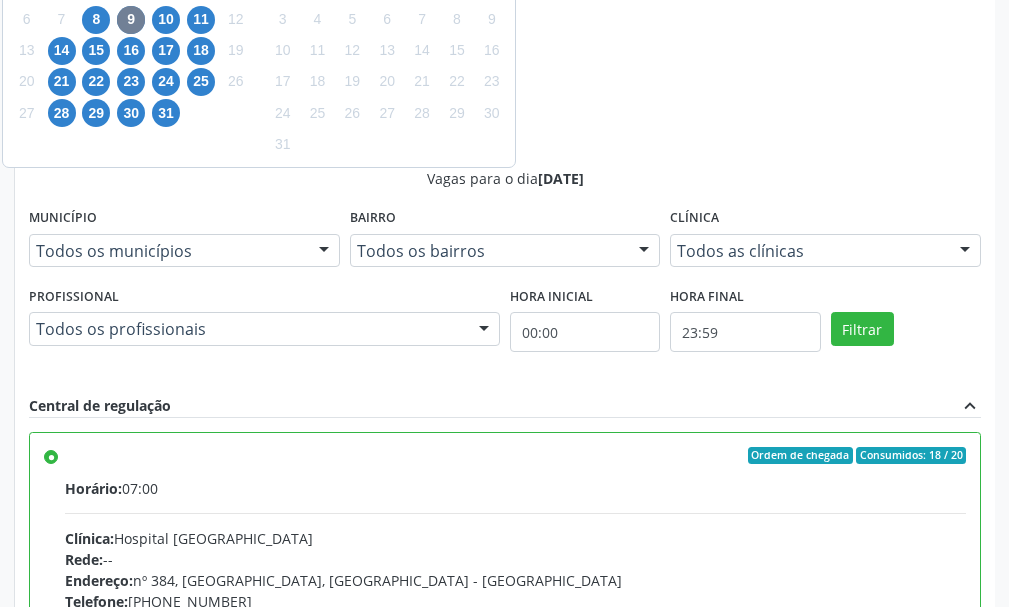 click on "Confirmar" at bounding box center (926, 877) 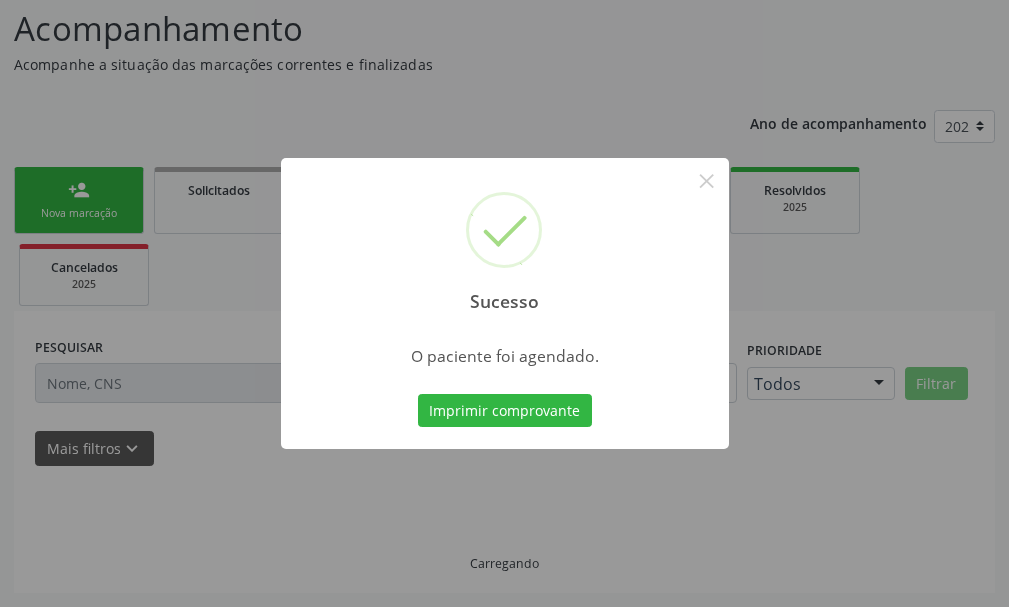 scroll, scrollTop: 132, scrollLeft: 0, axis: vertical 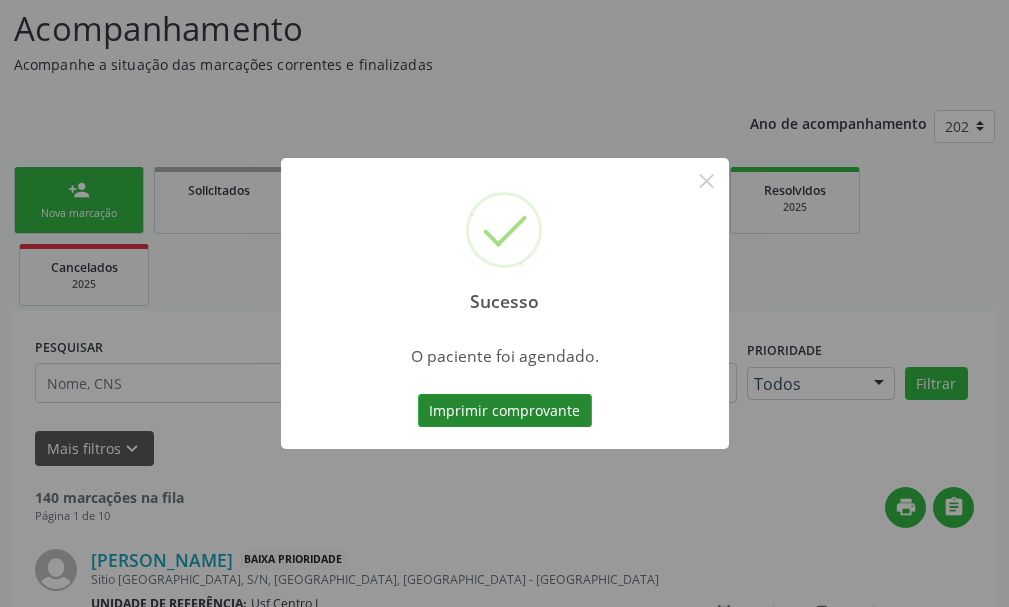 click on "Imprimir comprovante" at bounding box center (505, 411) 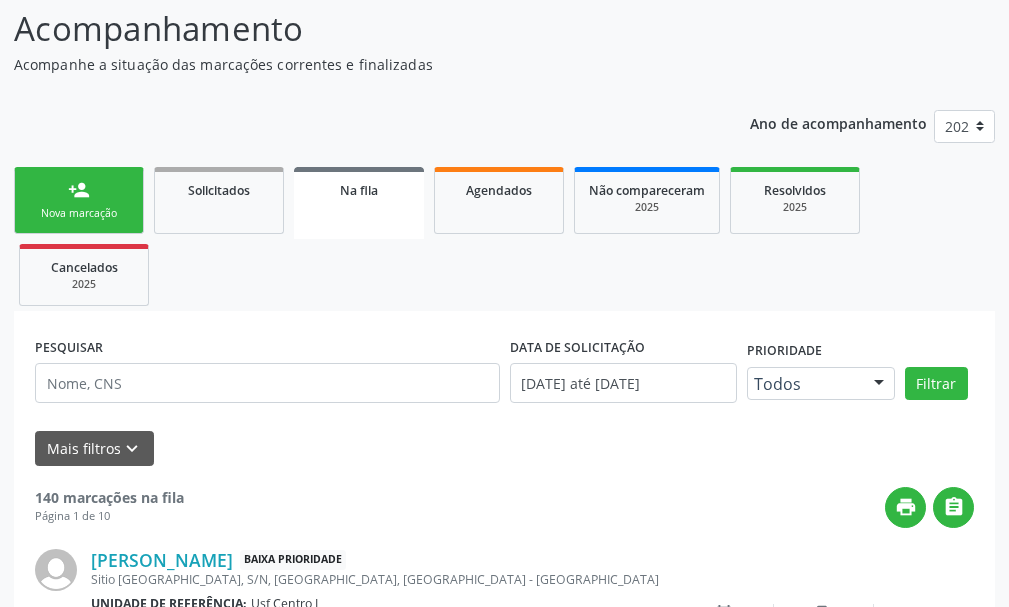 click on "Nova marcação" at bounding box center [79, 213] 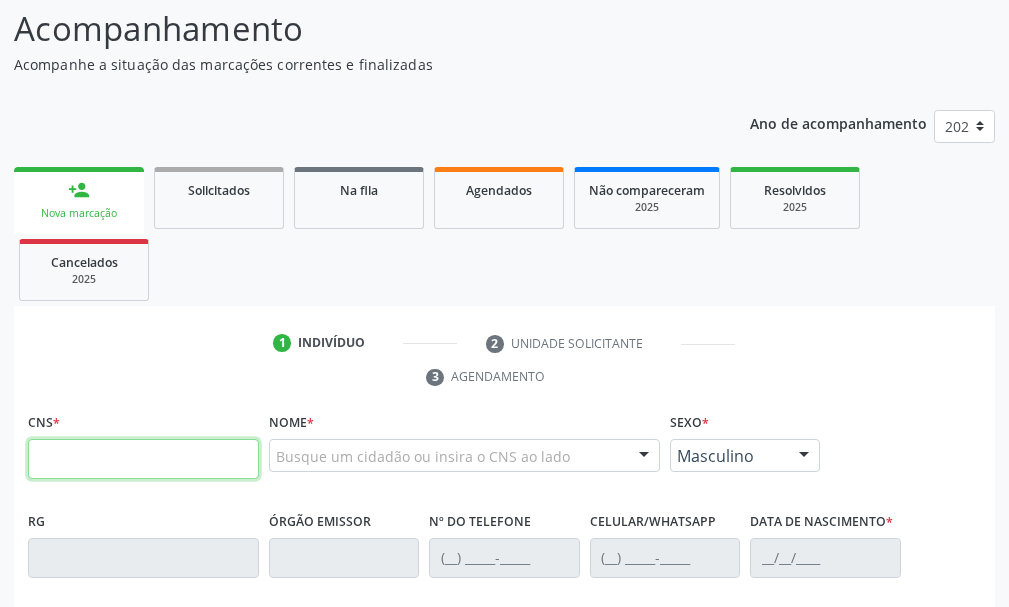 click at bounding box center [143, 459] 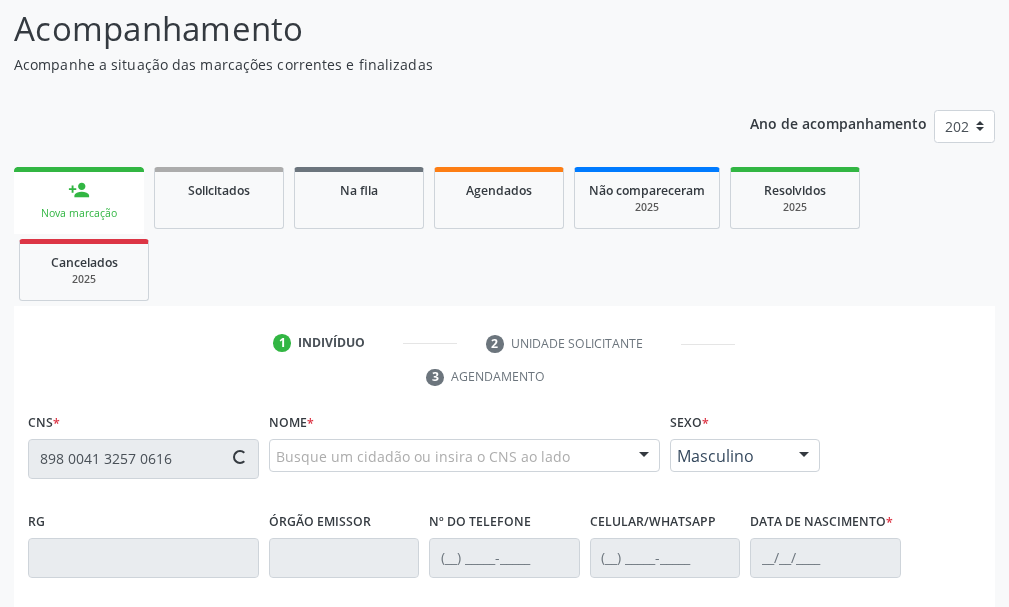 type on "898 0041 3257 0616" 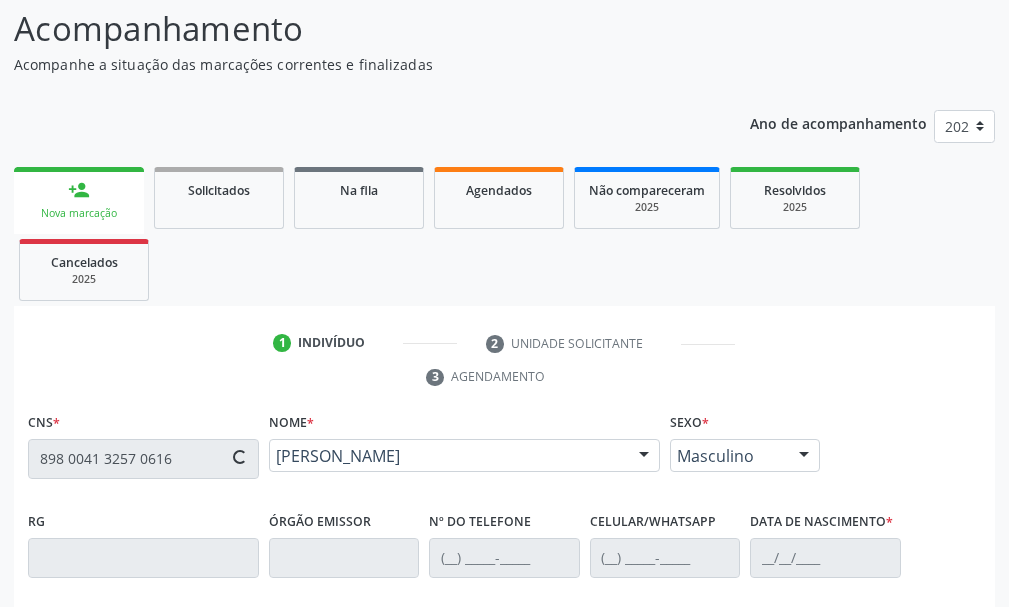 type on "(87) 99661-6318" 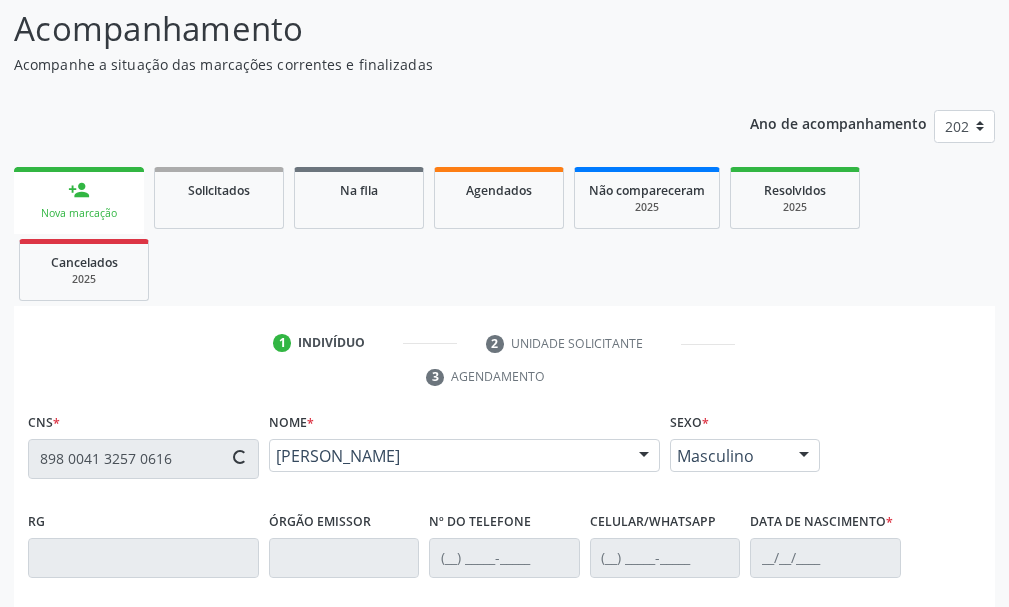 type on "14/05/1987" 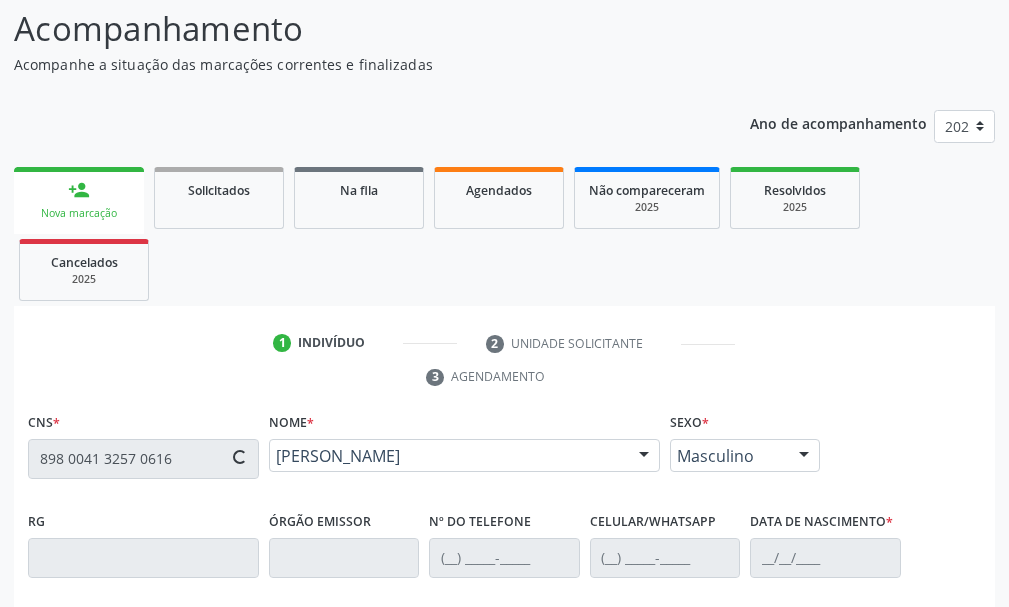 type on "754" 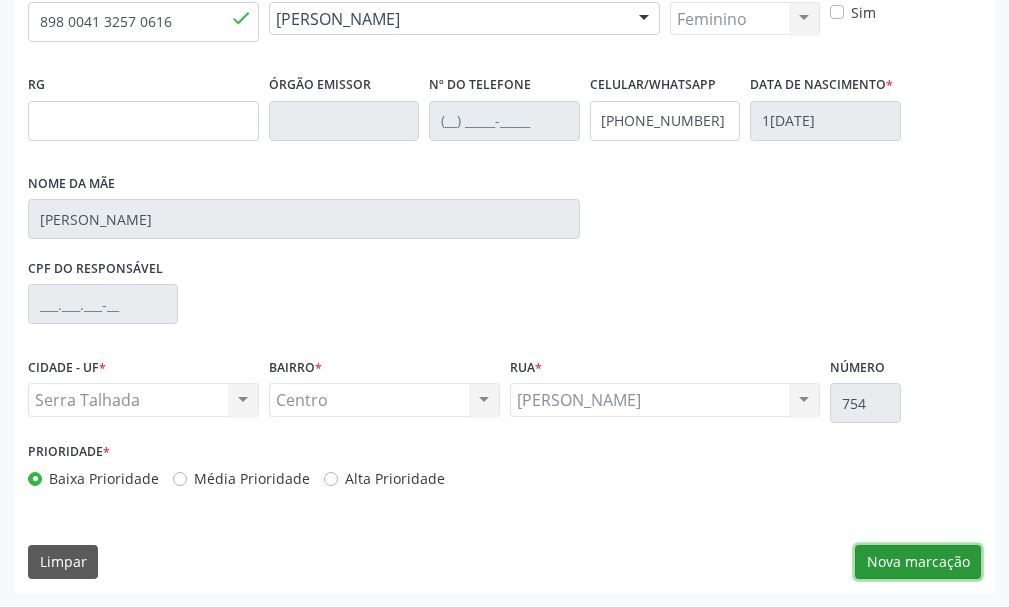 click on "Nova marcação" at bounding box center (918, 562) 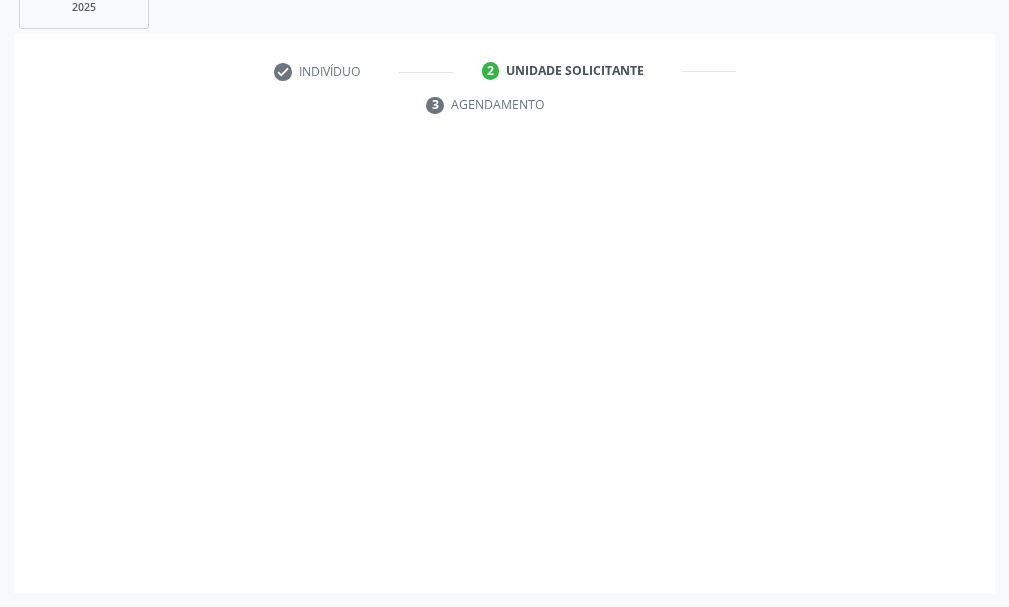 scroll, scrollTop: 404, scrollLeft: 0, axis: vertical 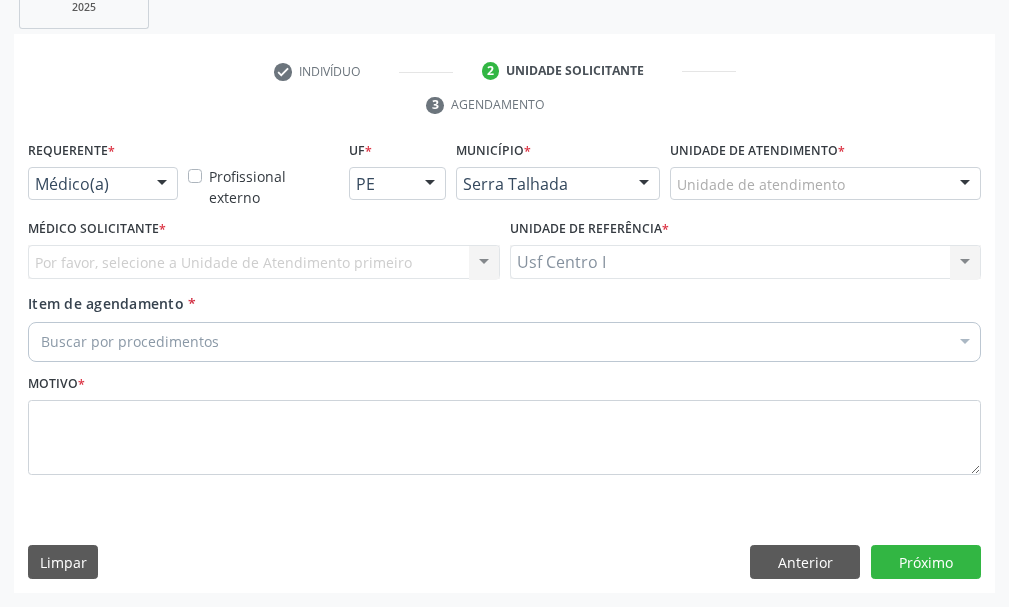click on "Por favor, selecione a Unidade de Atendimento primeiro
Nenhum resultado encontrado para: "   "
Não há nenhuma opção para ser exibida." at bounding box center (264, 262) 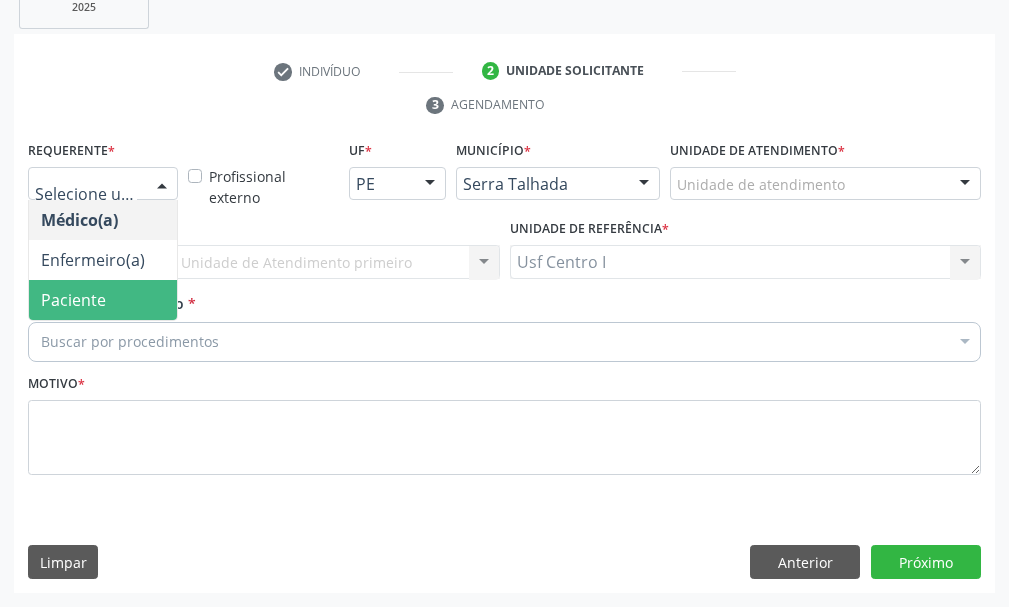click on "Paciente" at bounding box center (103, 300) 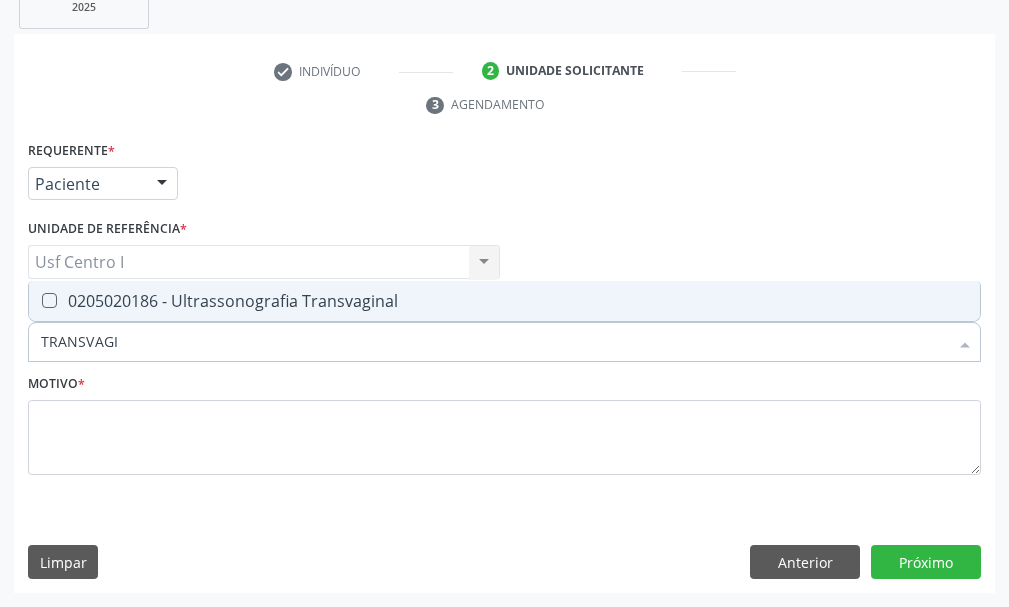 type on "TRANSVAGIN" 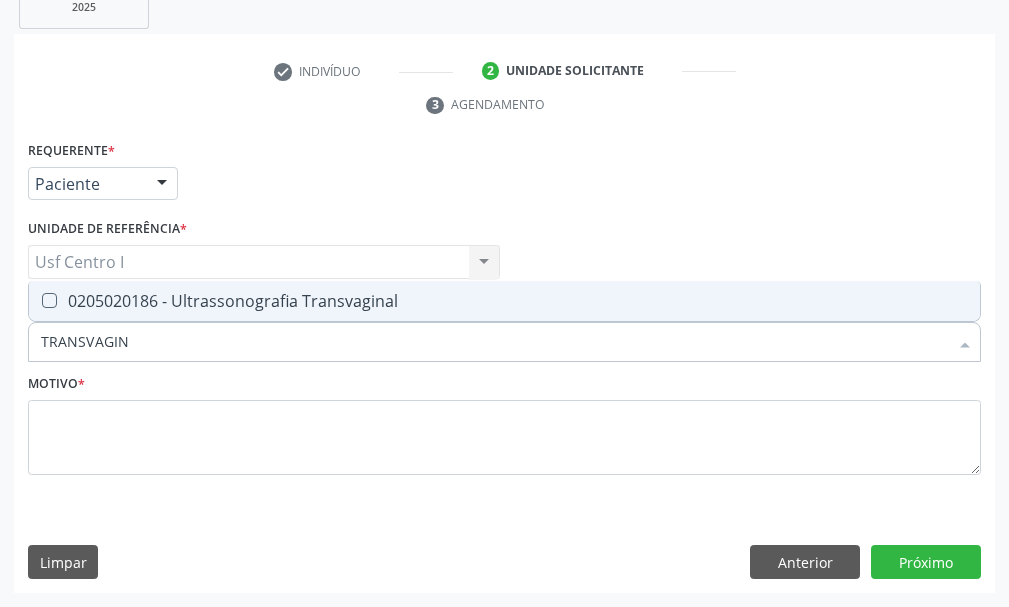 click on "0205020186 - Ultrassonografia Transvaginal" at bounding box center (504, 301) 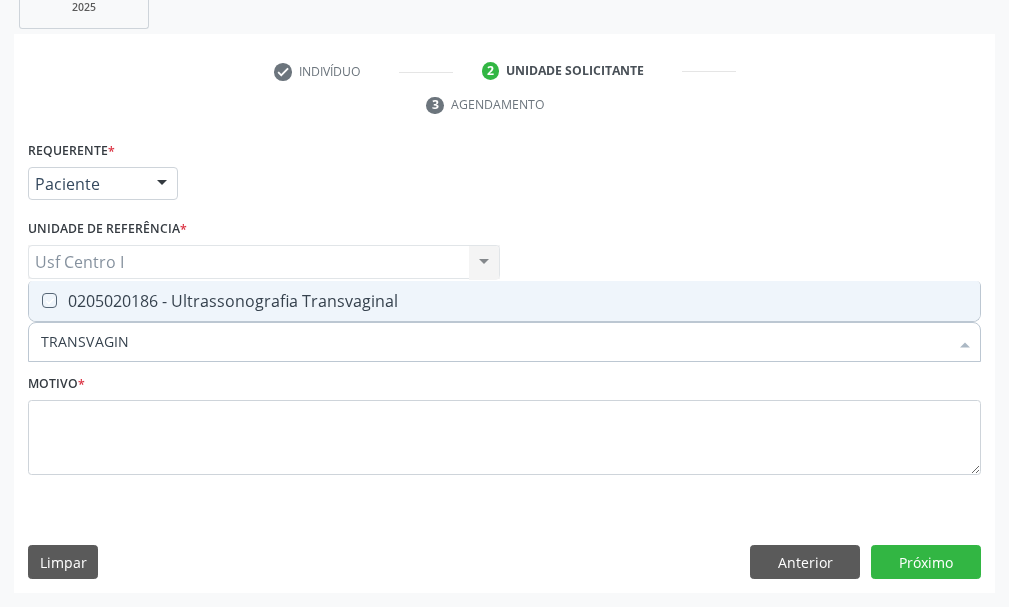 checkbox on "true" 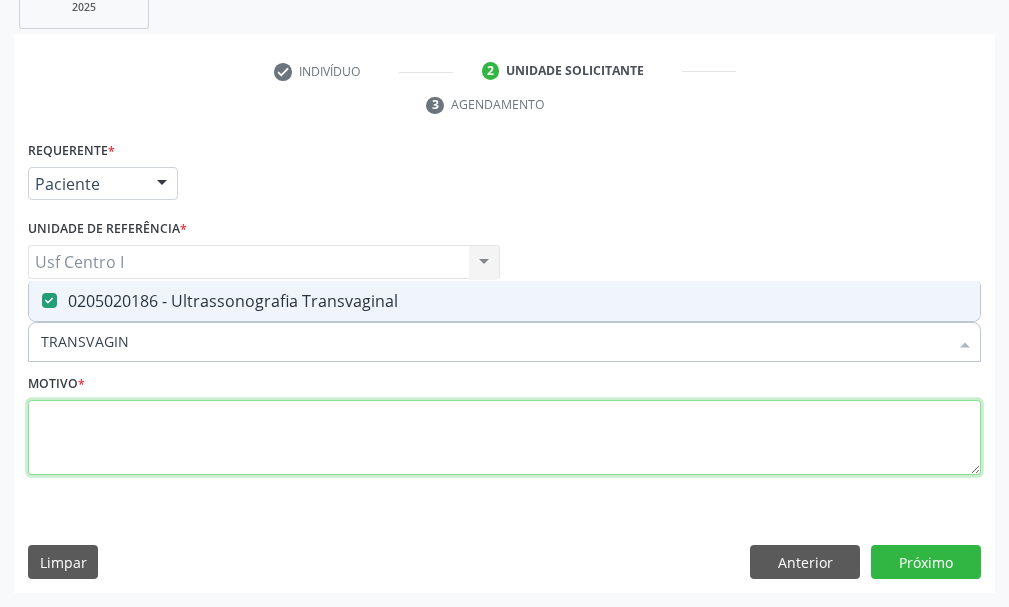 click at bounding box center [504, 438] 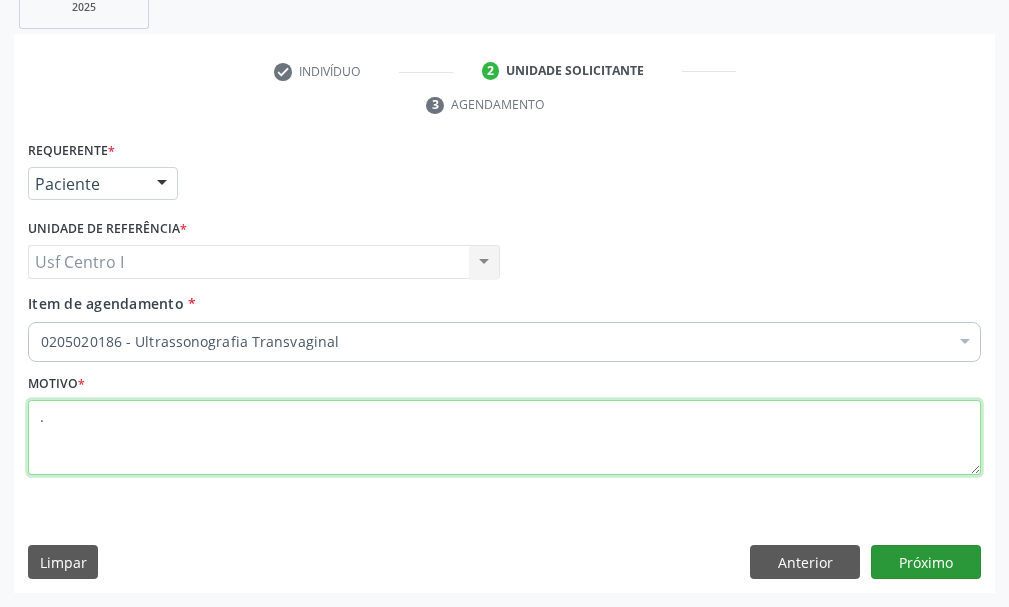 type on "." 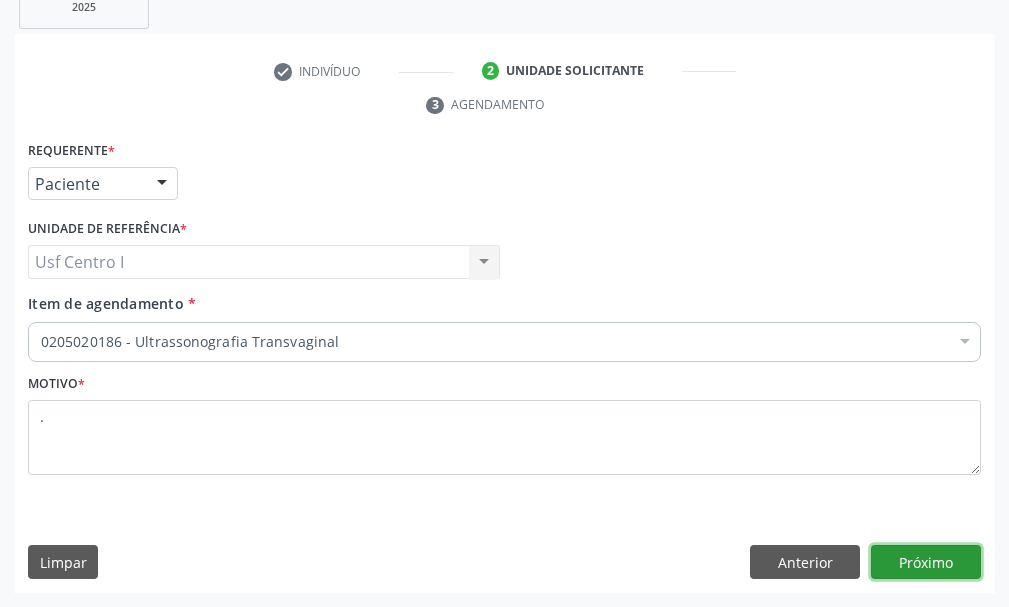click on "Próximo" at bounding box center [926, 562] 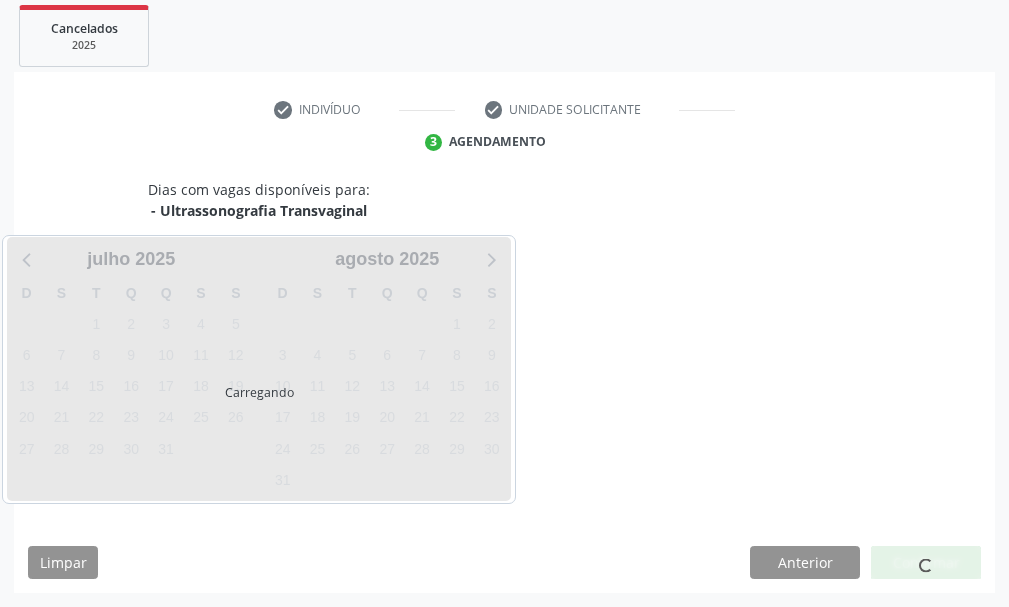 scroll, scrollTop: 366, scrollLeft: 0, axis: vertical 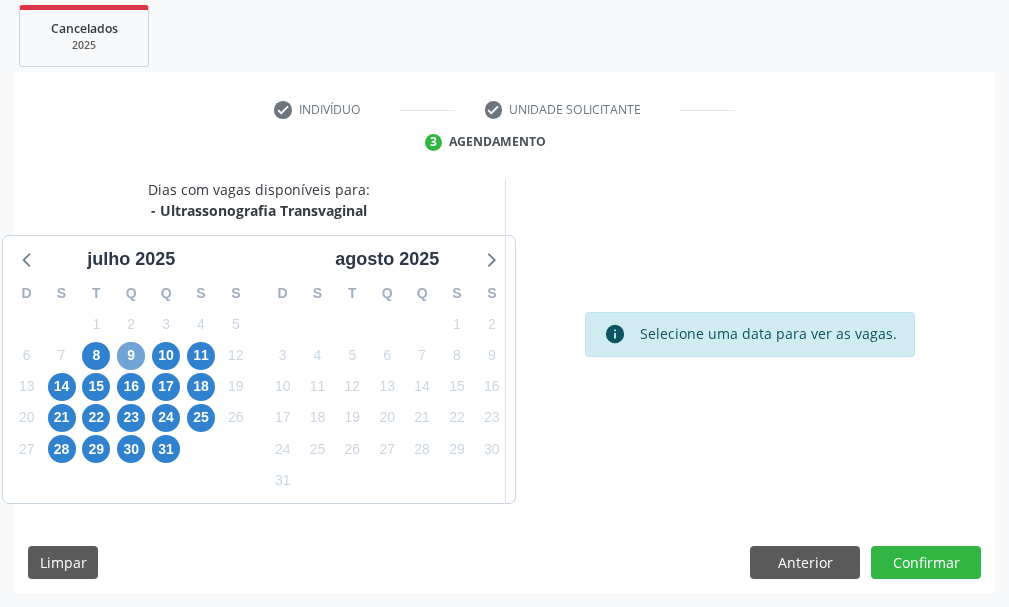 click on "9" at bounding box center [131, 356] 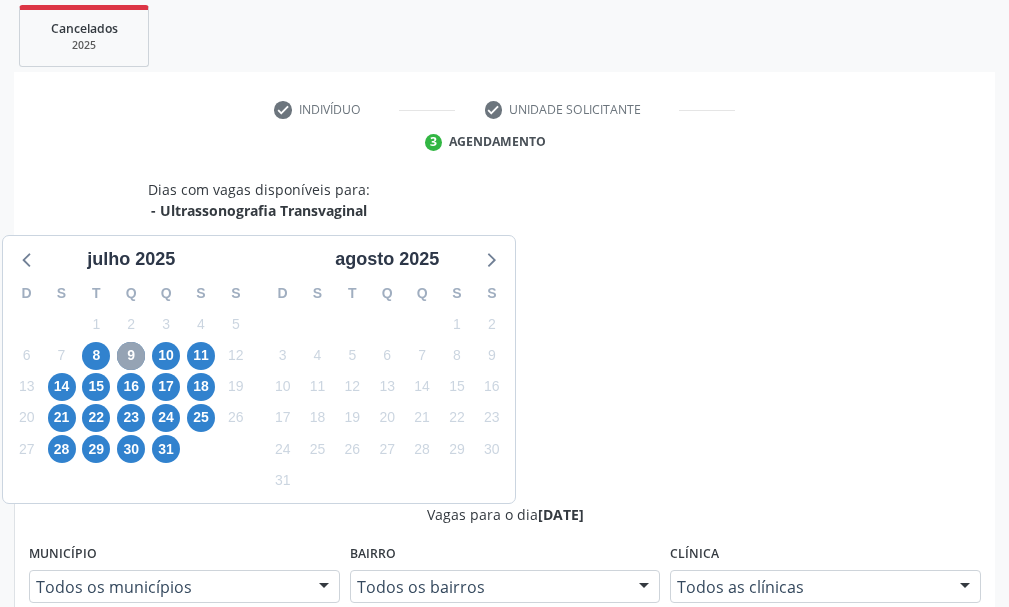 scroll, scrollTop: 466, scrollLeft: 0, axis: vertical 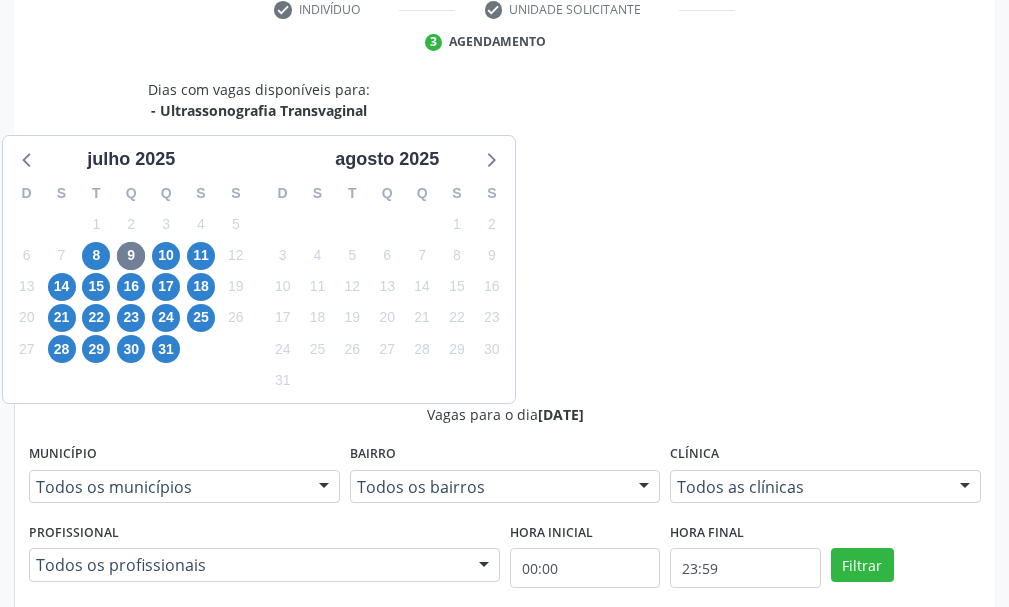 click on "Ordem de chegada
Consumidos: 19 / 20
Horário:   07:00
Clínica:  Hospital Sao Francisco
Rede:
--
Endereço:   nº 384, Varzea, Serra Talhada - PE
Telefone:   (81) 38312142
Profissional:
Yuri Araujo Magalhaes
Informações adicionais sobre o atendimento
Idade de atendimento:
de 0 a 120 anos
Gênero(s) atendido(s):
Masculino e Feminino
Informações adicionais:
--" at bounding box center (505, 836) 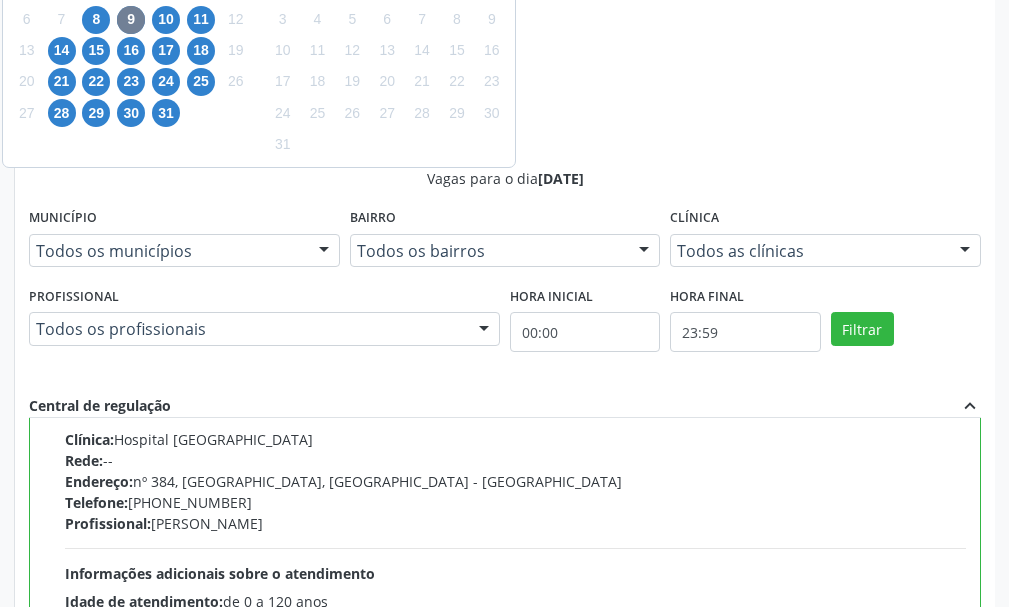 click on "Confirmar" at bounding box center [926, 877] 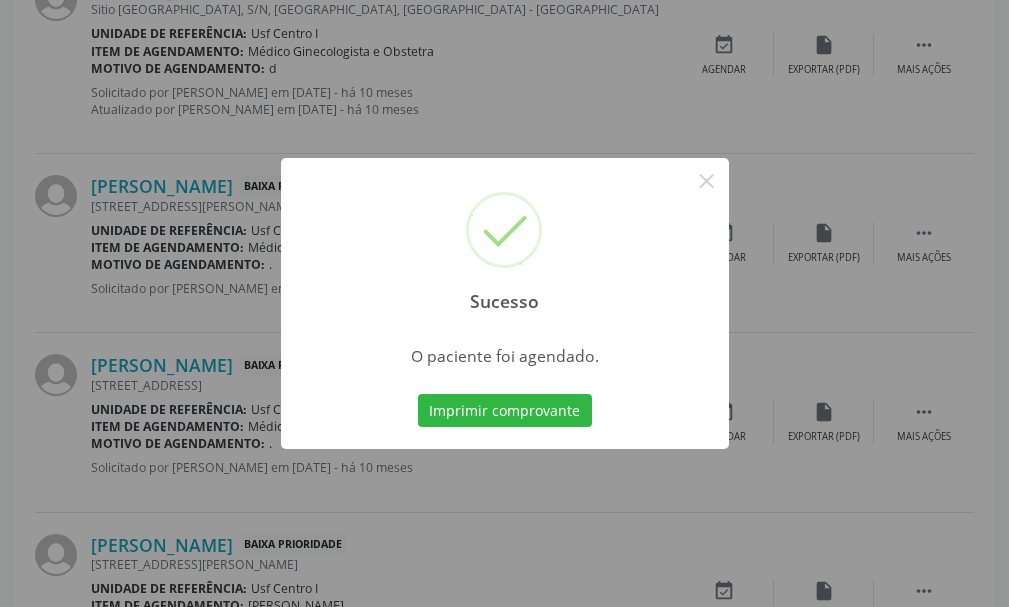 scroll, scrollTop: 132, scrollLeft: 0, axis: vertical 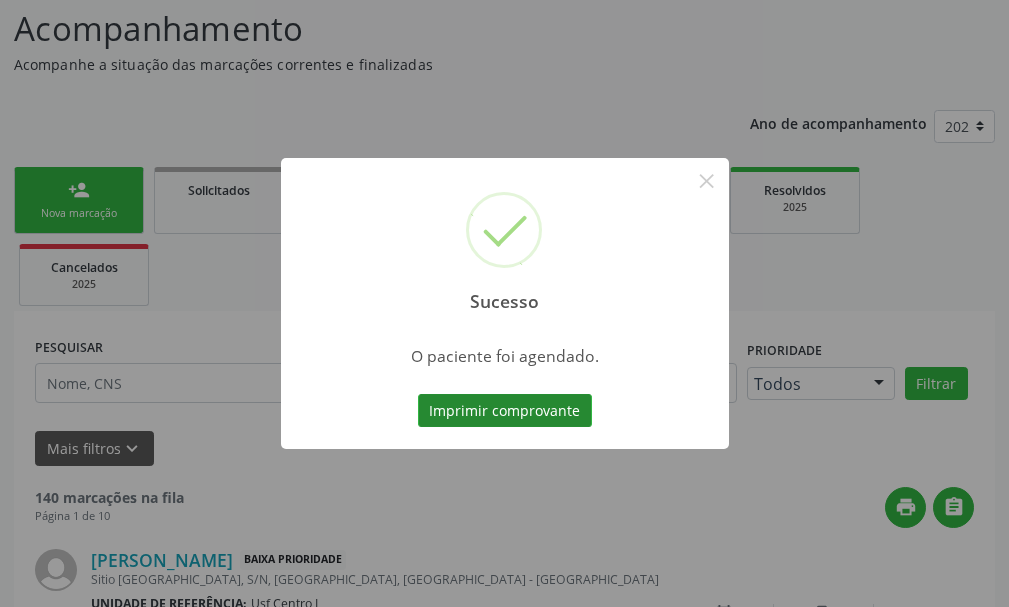 click on "Imprimir comprovante" at bounding box center [505, 411] 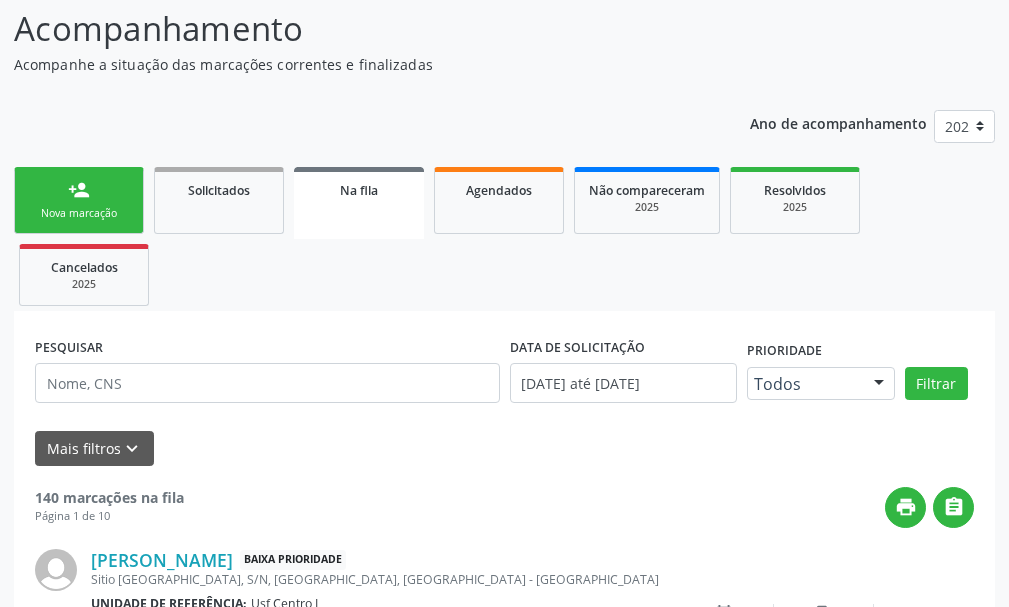 click on "Nova marcação" at bounding box center (79, 213) 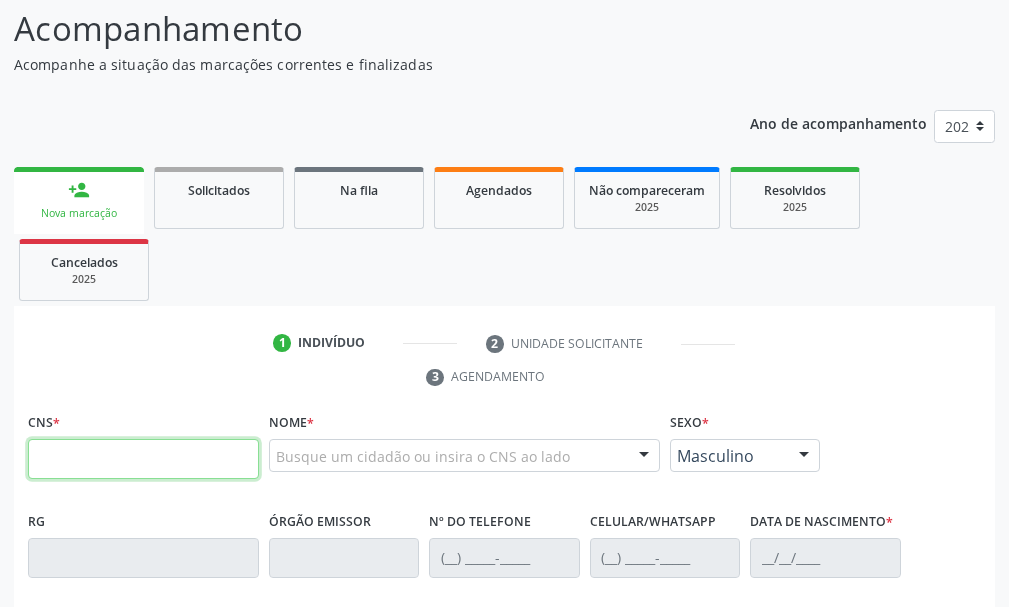 click at bounding box center [143, 459] 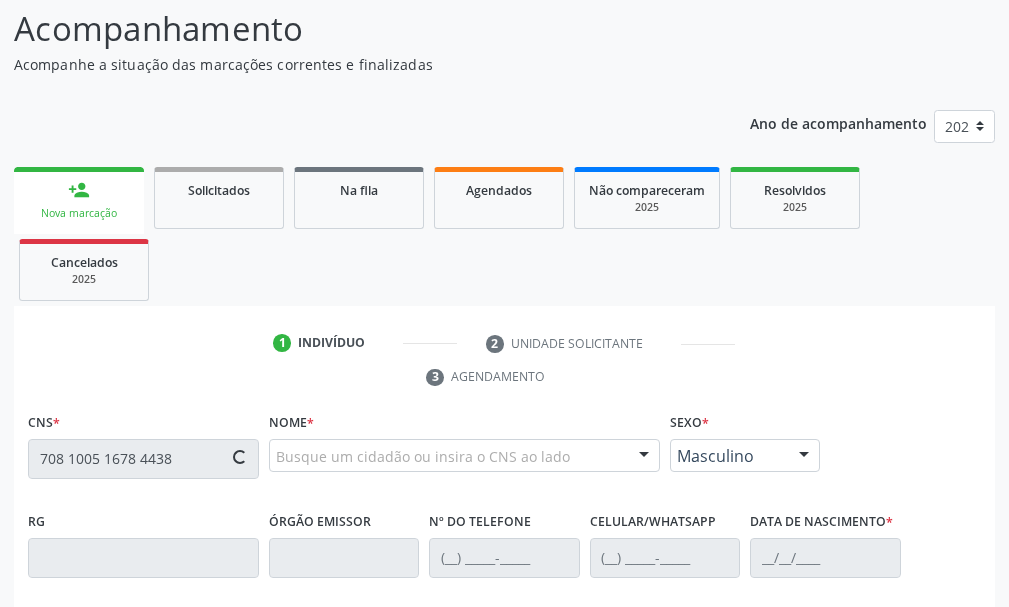 type on "708 1005 1678 4438" 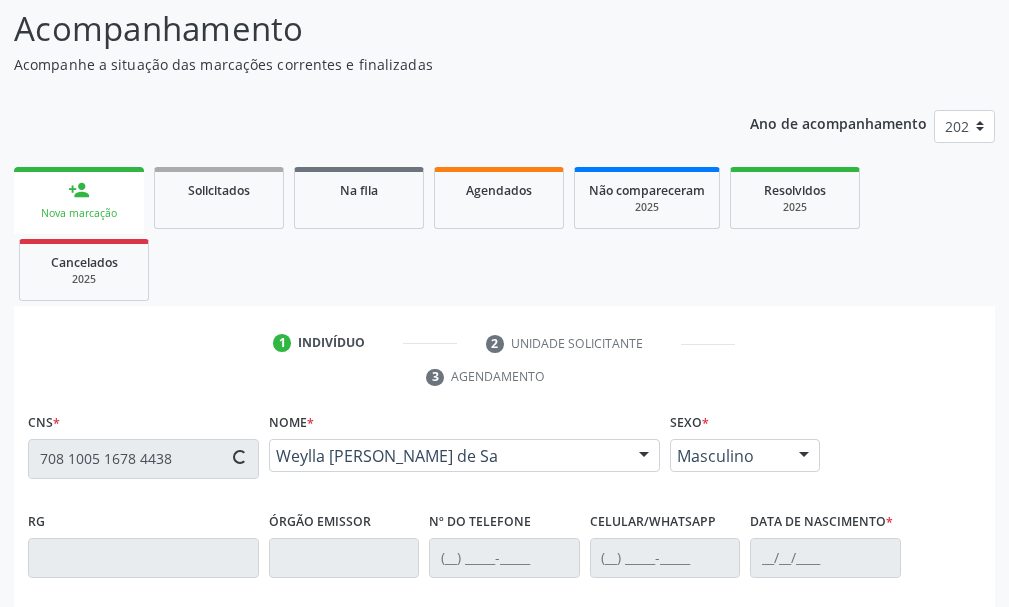 type on "(87) 99996-8161" 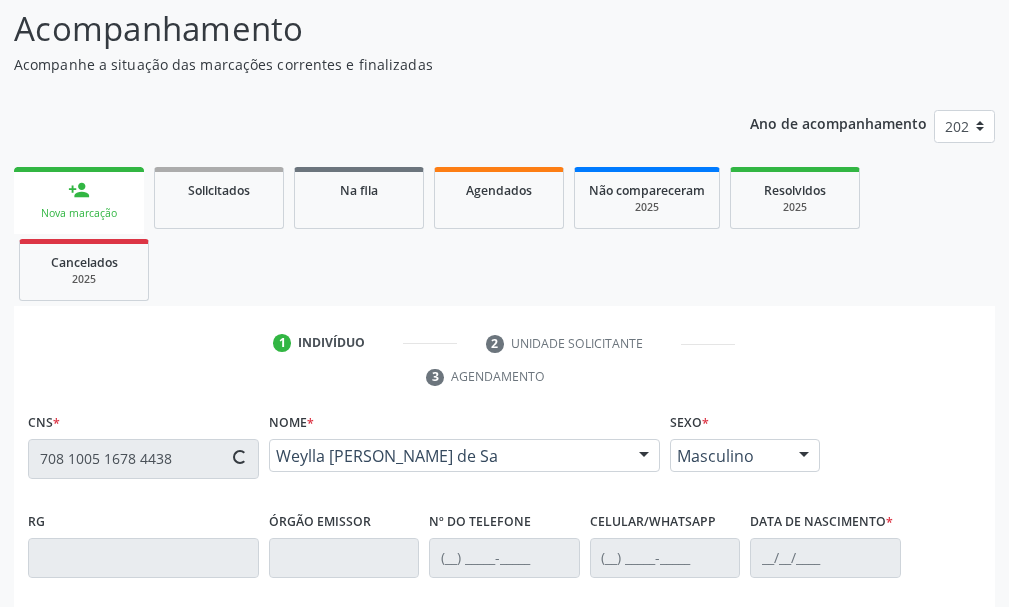 type on "(87) 99996-8161" 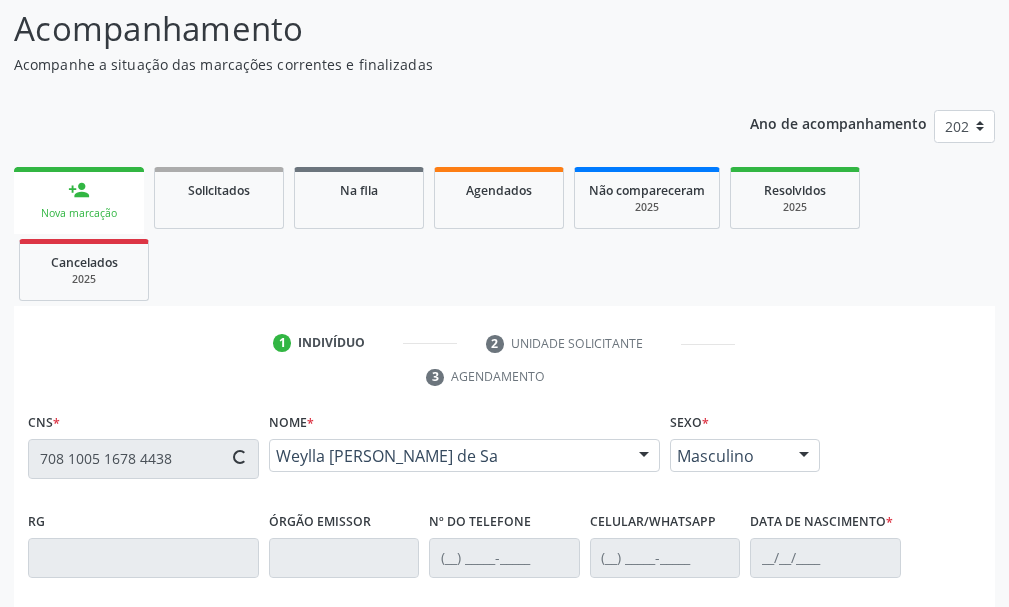type on "56" 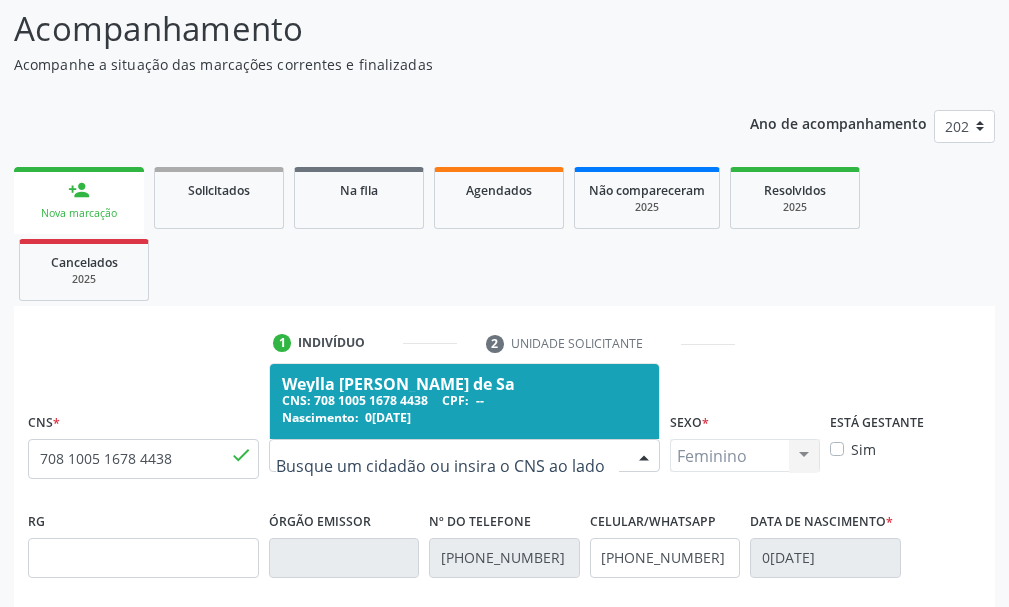 drag, startPoint x: 274, startPoint y: 450, endPoint x: 339, endPoint y: 441, distance: 65.62012 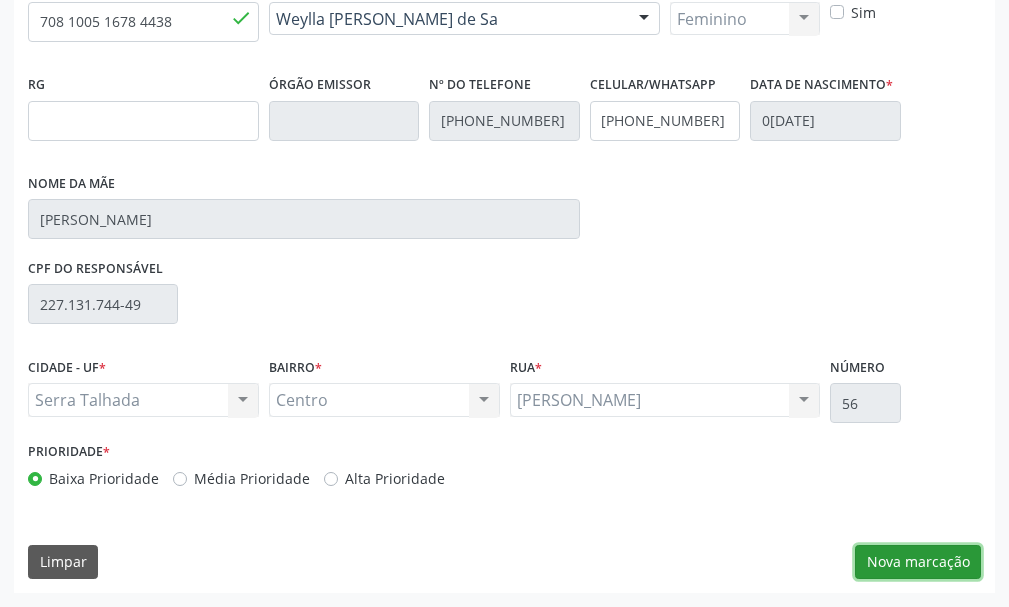 click on "Nova marcação" at bounding box center (918, 562) 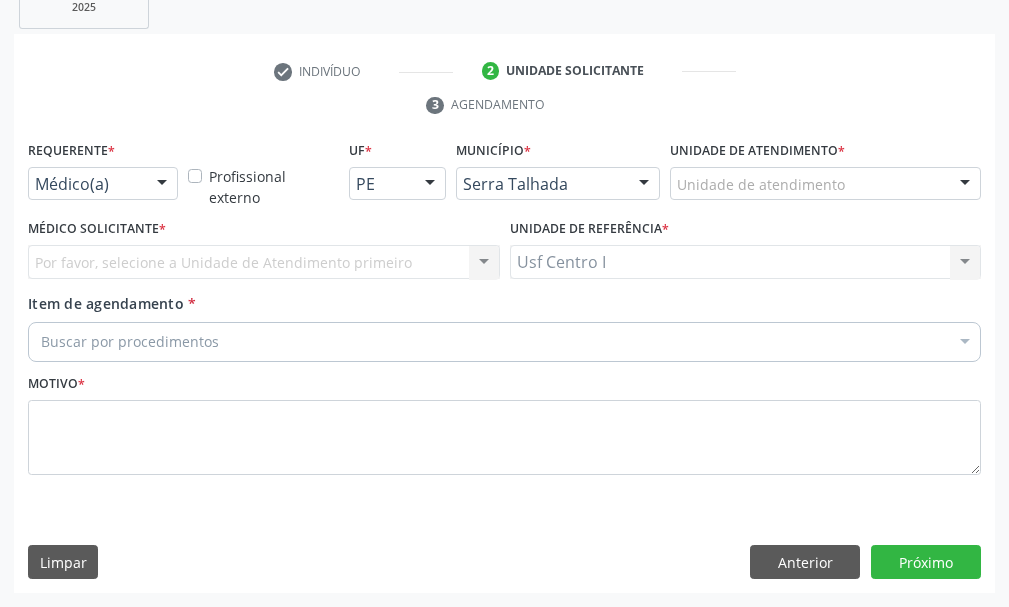 scroll, scrollTop: 404, scrollLeft: 0, axis: vertical 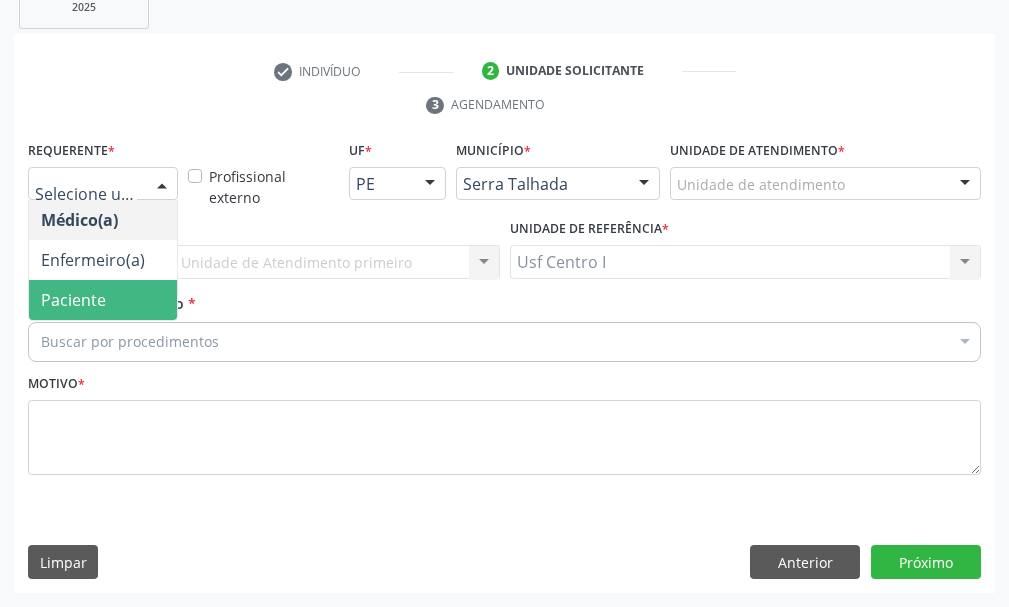 click on "Paciente" at bounding box center [103, 300] 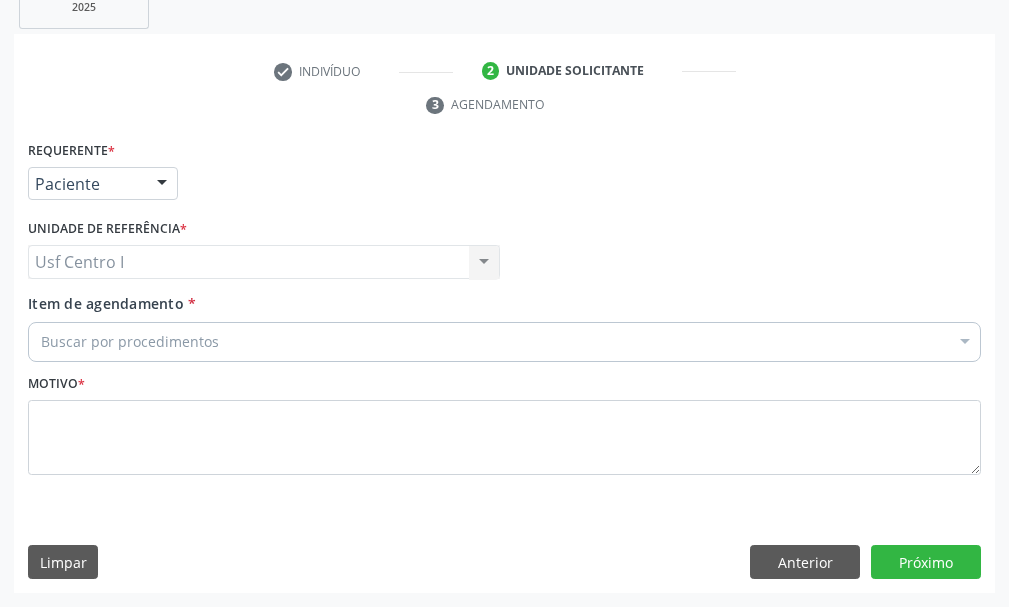 click on "Buscar por procedimentos" at bounding box center [504, 342] 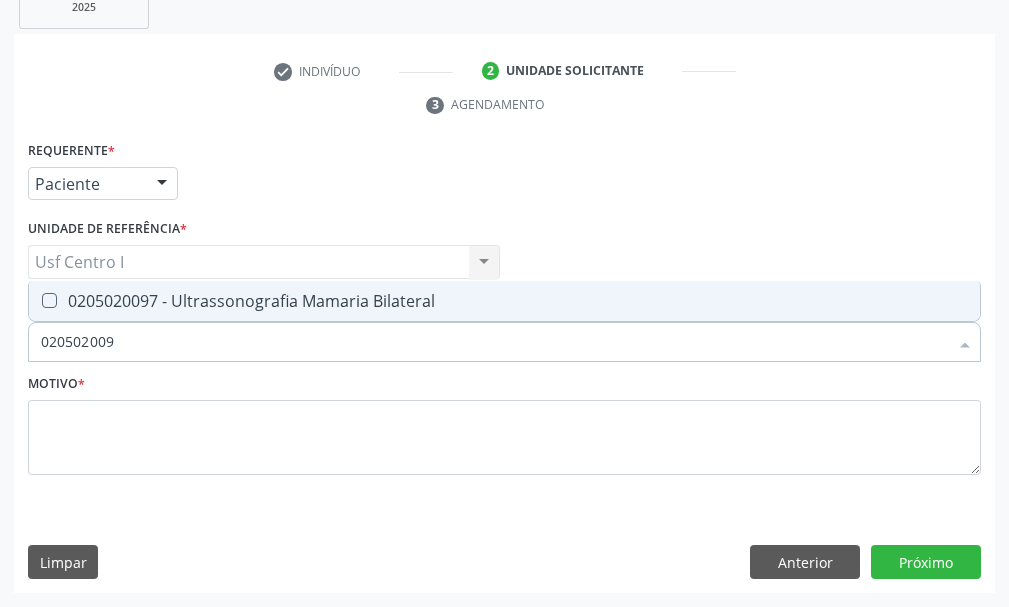 type on "0205020097" 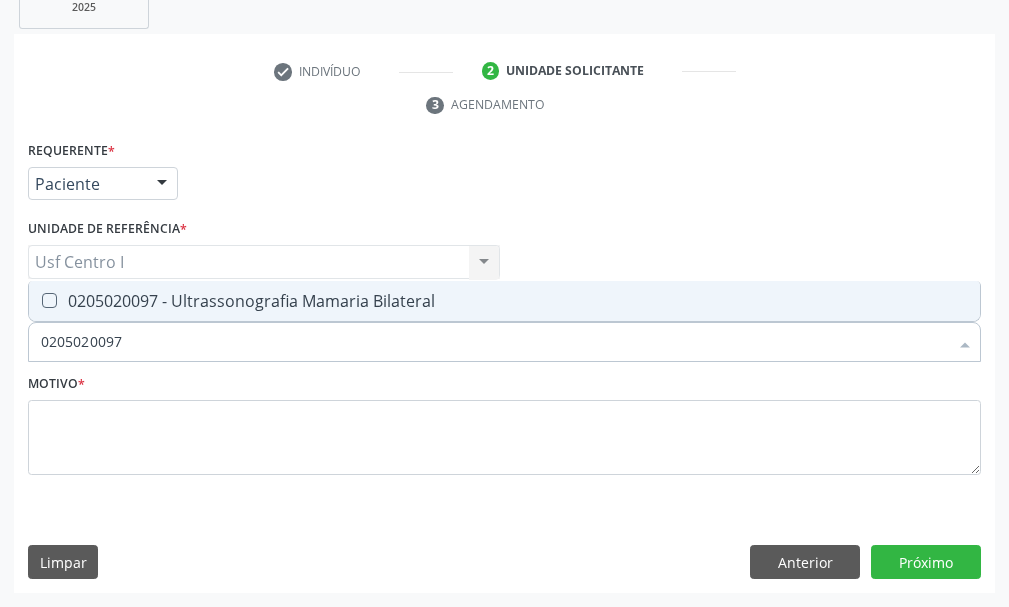 click on "0205020097 - Ultrassonografia Mamaria Bilateral" at bounding box center (504, 301) 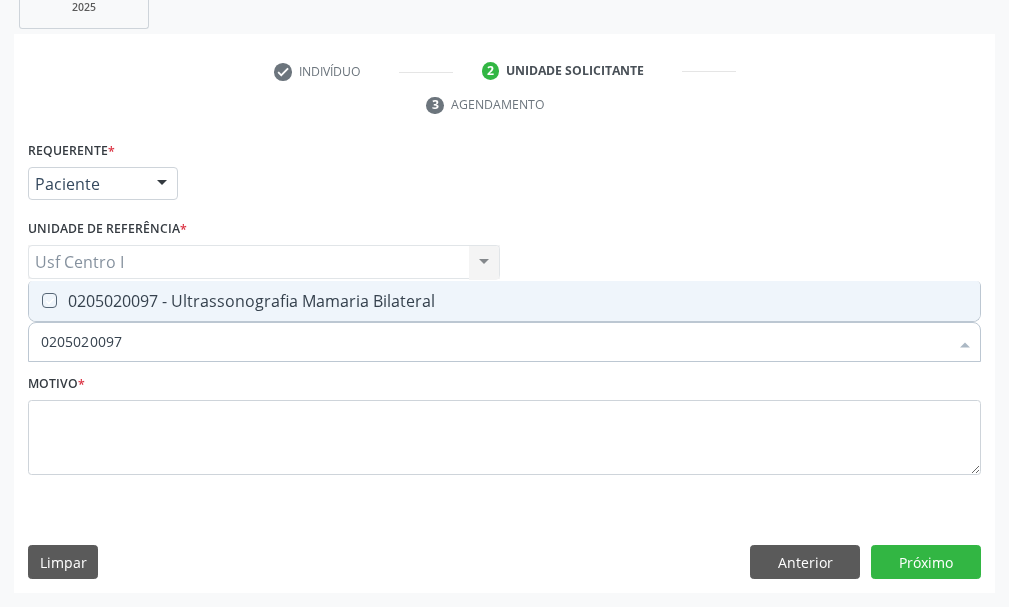 checkbox on "true" 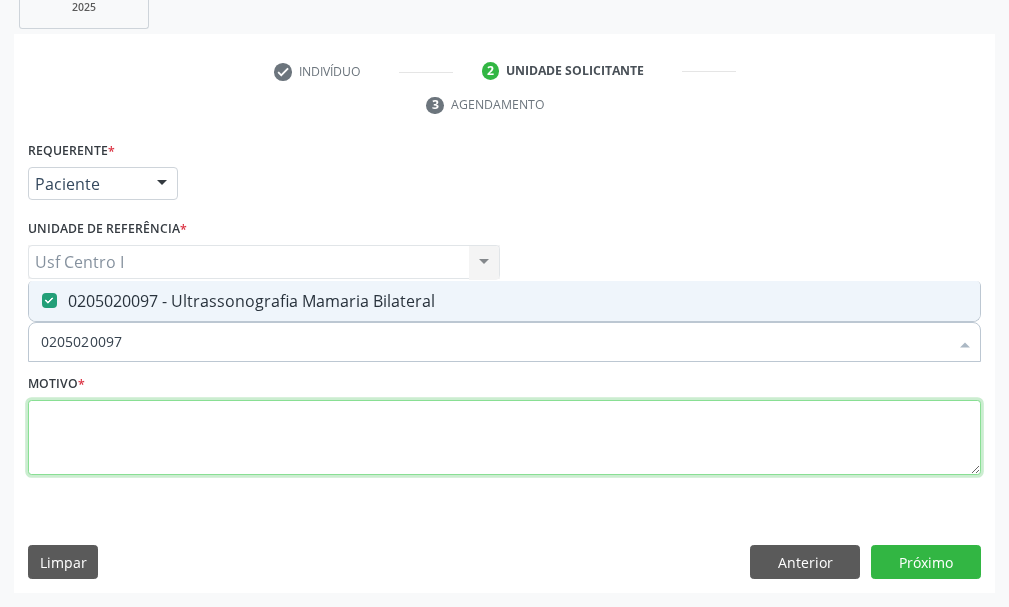 click at bounding box center (504, 438) 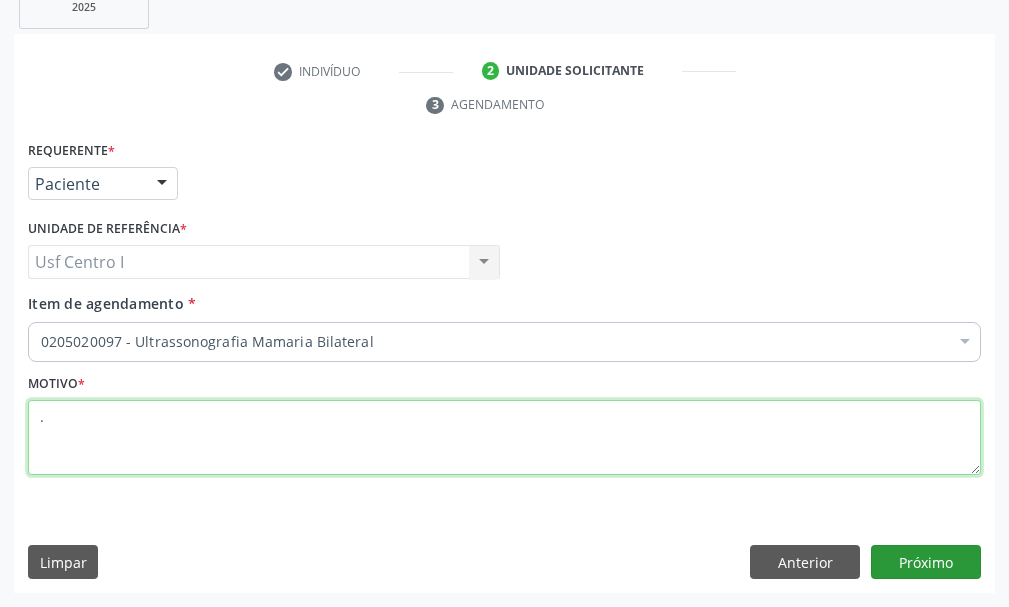 type on "." 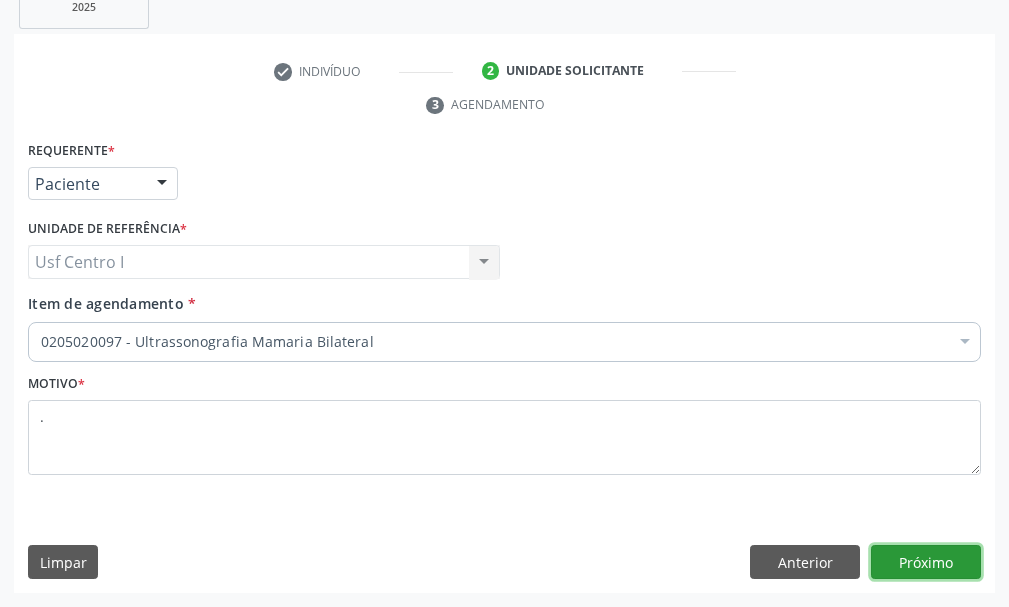 click on "Próximo" at bounding box center (926, 562) 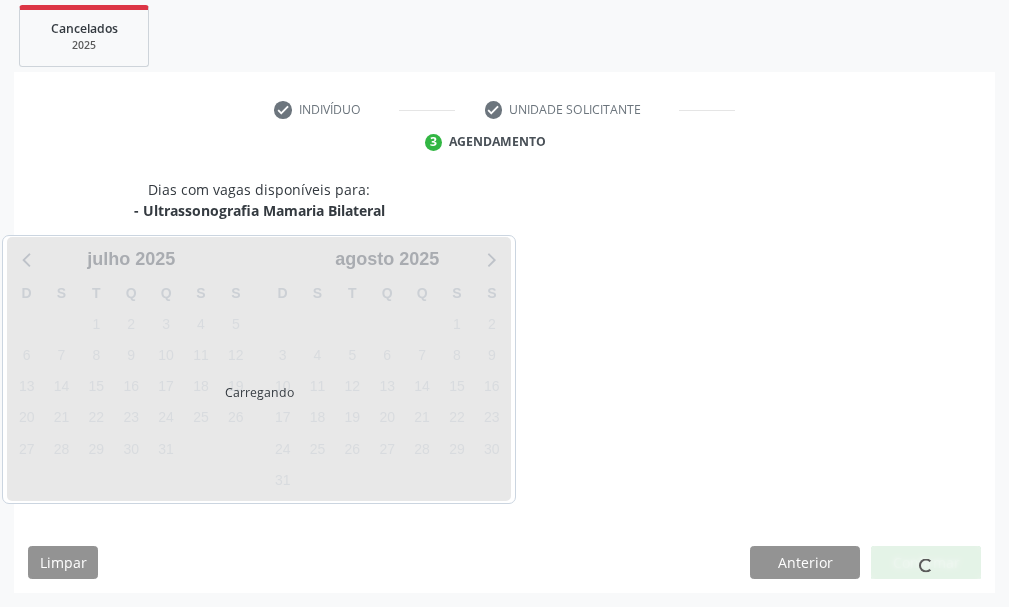 scroll, scrollTop: 366, scrollLeft: 0, axis: vertical 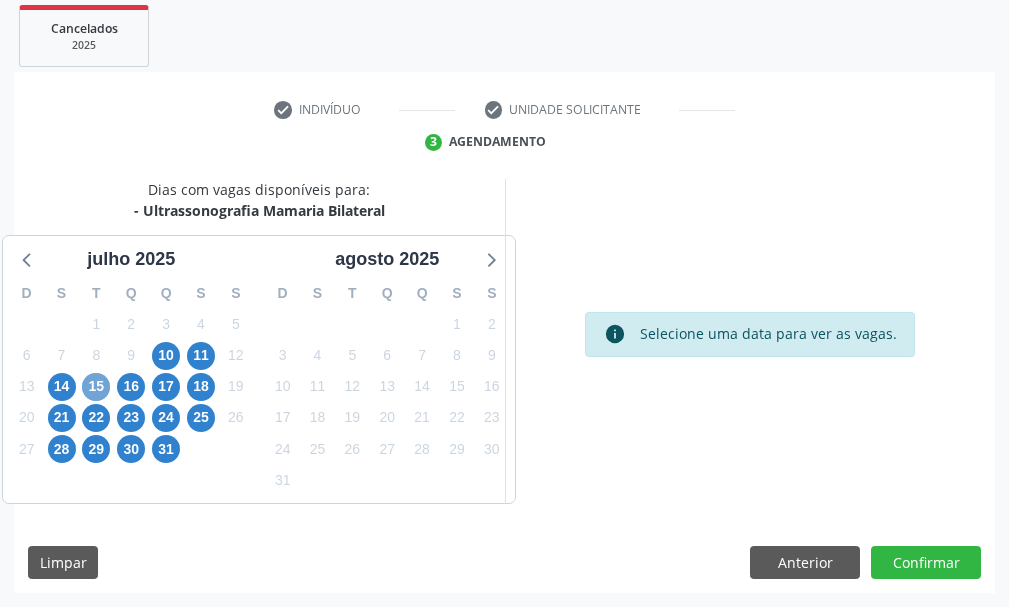 drag, startPoint x: 94, startPoint y: 387, endPoint x: 145, endPoint y: 385, distance: 51.0392 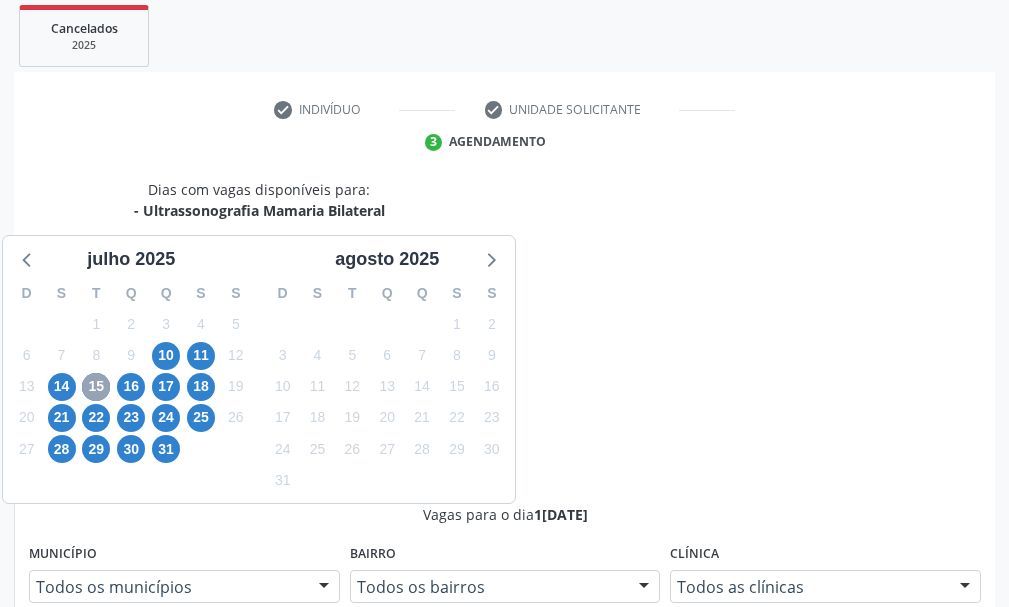 scroll, scrollTop: 466, scrollLeft: 0, axis: vertical 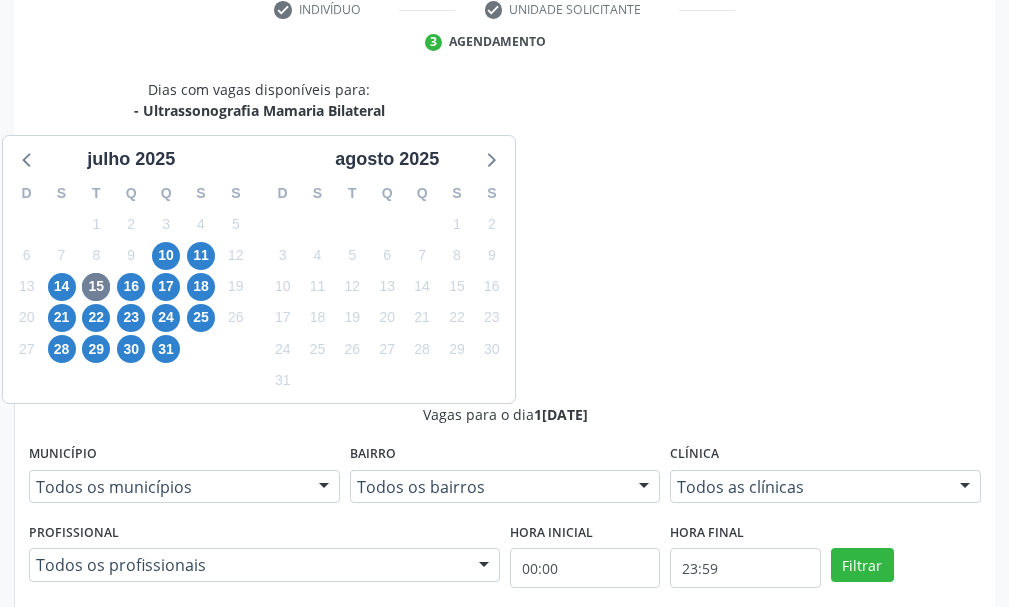 click on "Ordem de chegada
Consumidos: 3 / 20
Horário:   07:00
Clínica:  Hospital Sao Francisco
Rede:
--
Endereço:   nº 384, Varzea, Serra Talhada - PE
Telefone:   (81) 38312142
Profissional:
Yuri Araujo Magalhaes
Informações adicionais sobre o atendimento
Idade de atendimento:
de 0 a 120 anos
Gênero(s) atendido(s):
Masculino e Feminino
Informações adicionais:
--" at bounding box center [505, 836] 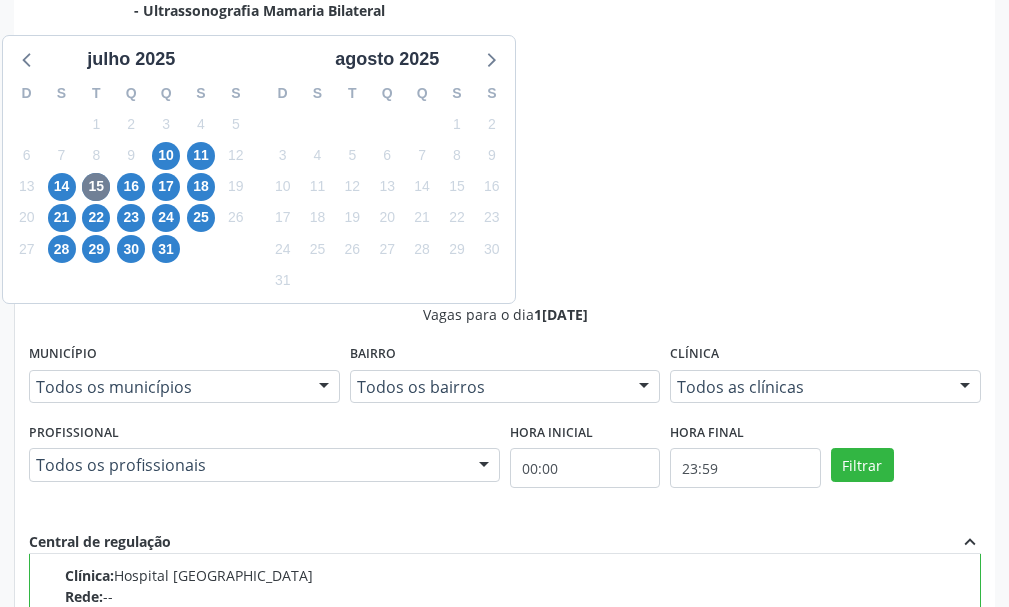 scroll, scrollTop: 702, scrollLeft: 0, axis: vertical 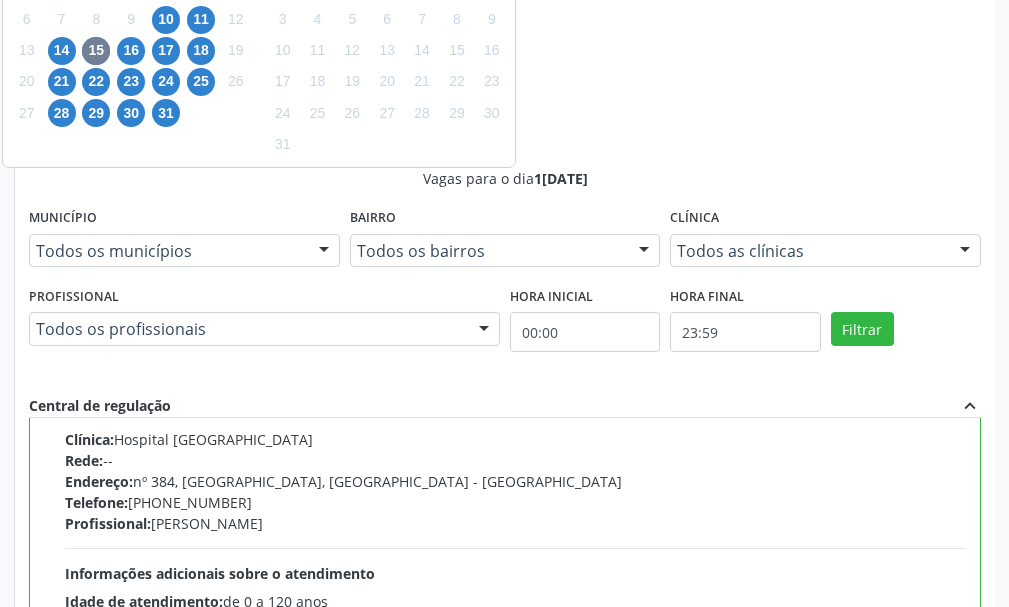 click on "Confirmar" at bounding box center (926, 877) 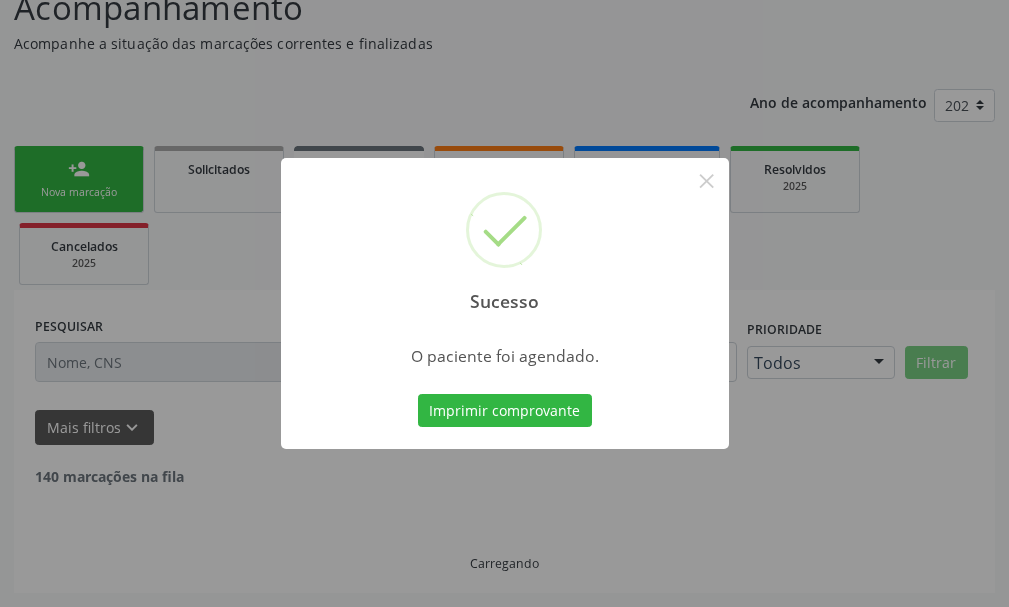 scroll, scrollTop: 132, scrollLeft: 0, axis: vertical 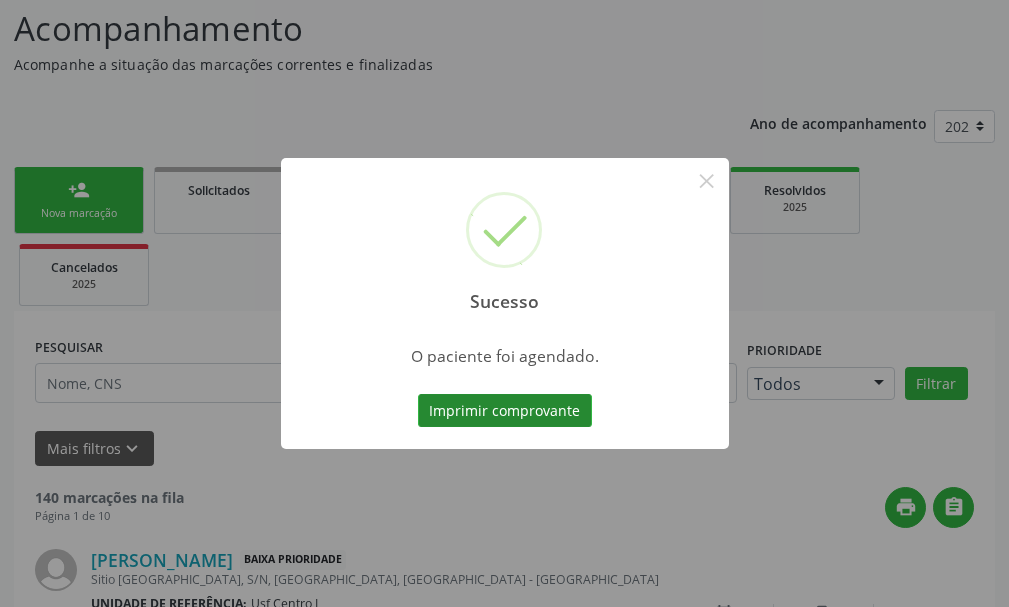 click on "Imprimir comprovante" at bounding box center (505, 411) 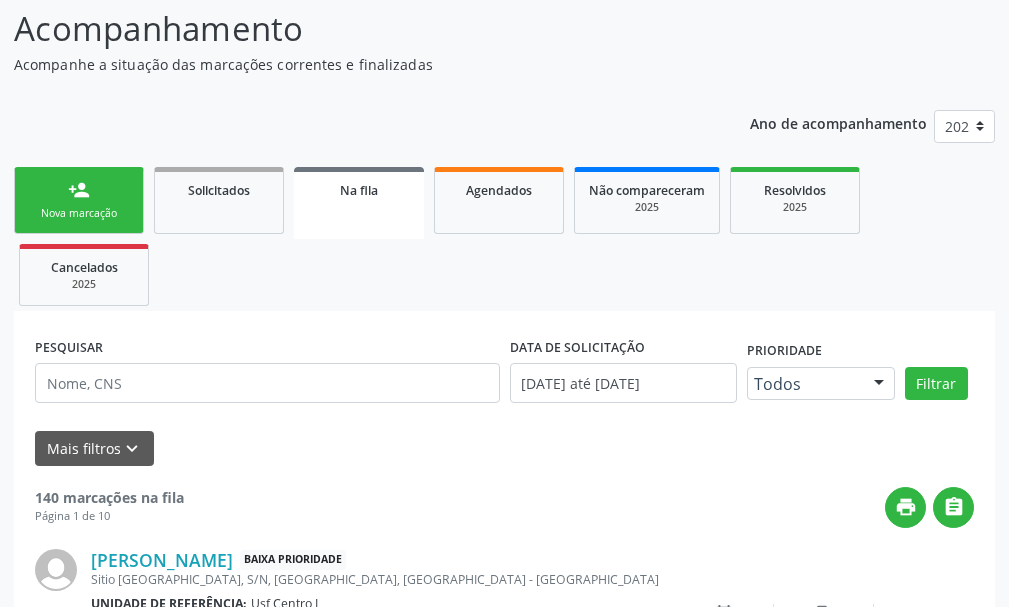 click on "person_add
Nova marcação" at bounding box center (79, 200) 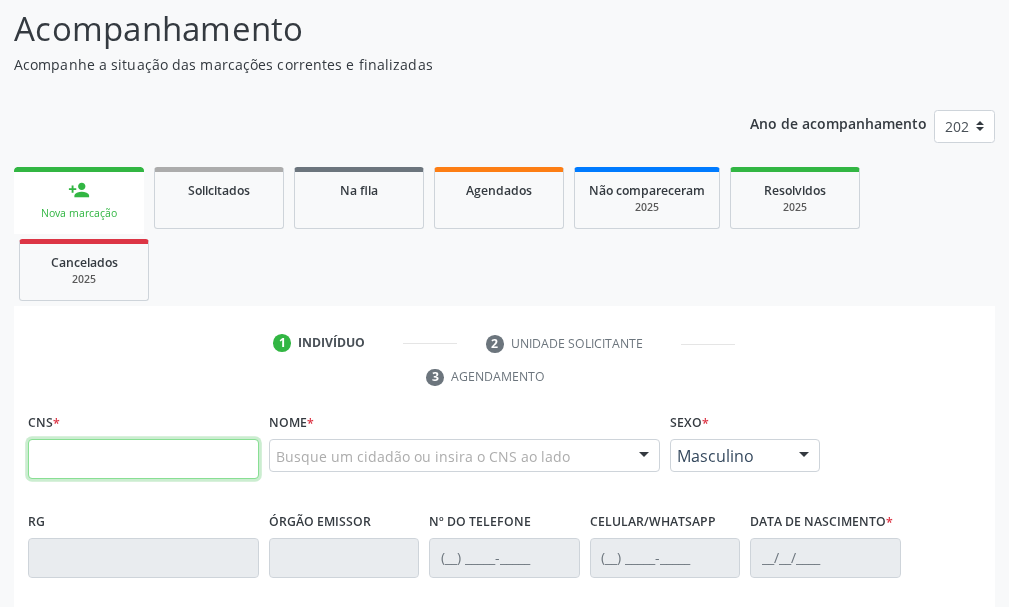 click at bounding box center [143, 459] 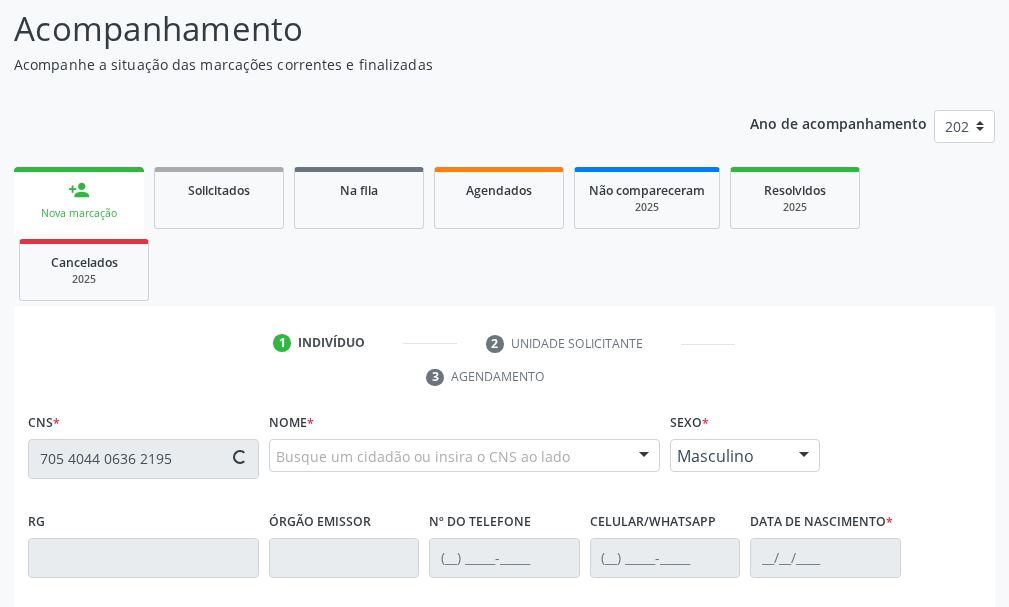 type on "705 4044 0636 2195" 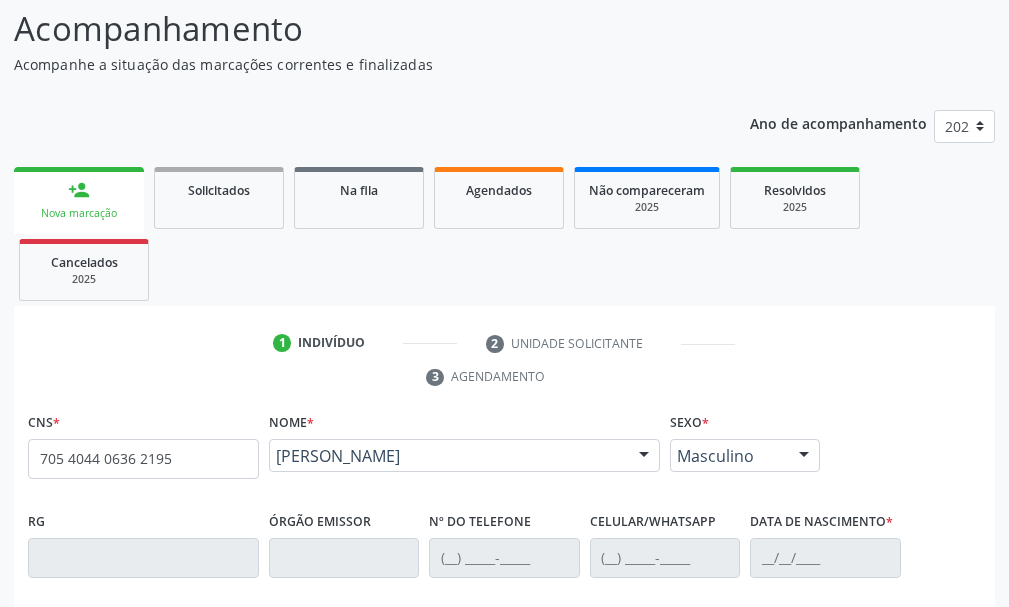 scroll, scrollTop: 569, scrollLeft: 0, axis: vertical 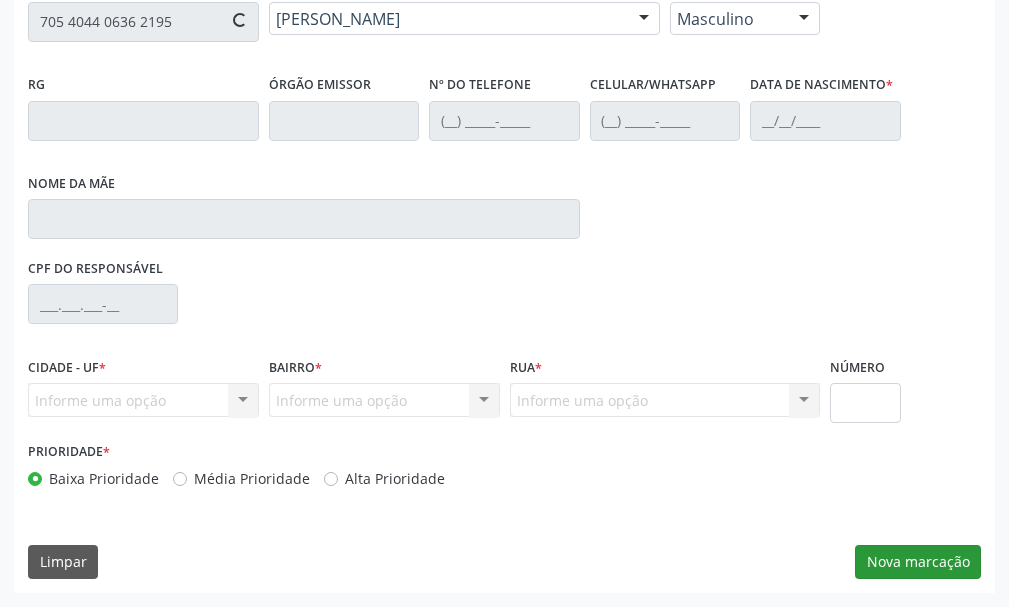 type on "(87) 99991-3595" 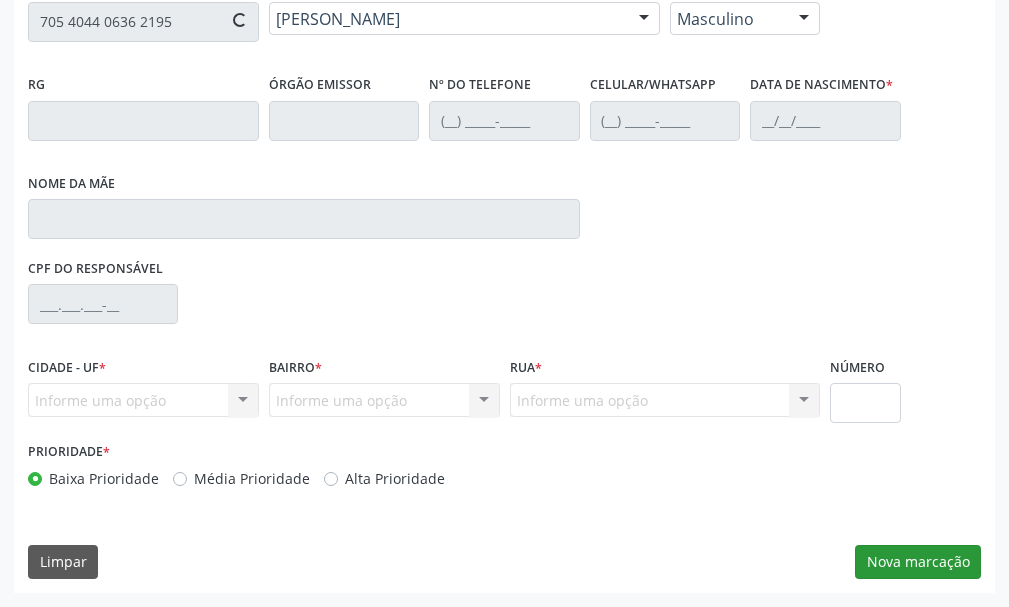 type on "(87) 99991-3595" 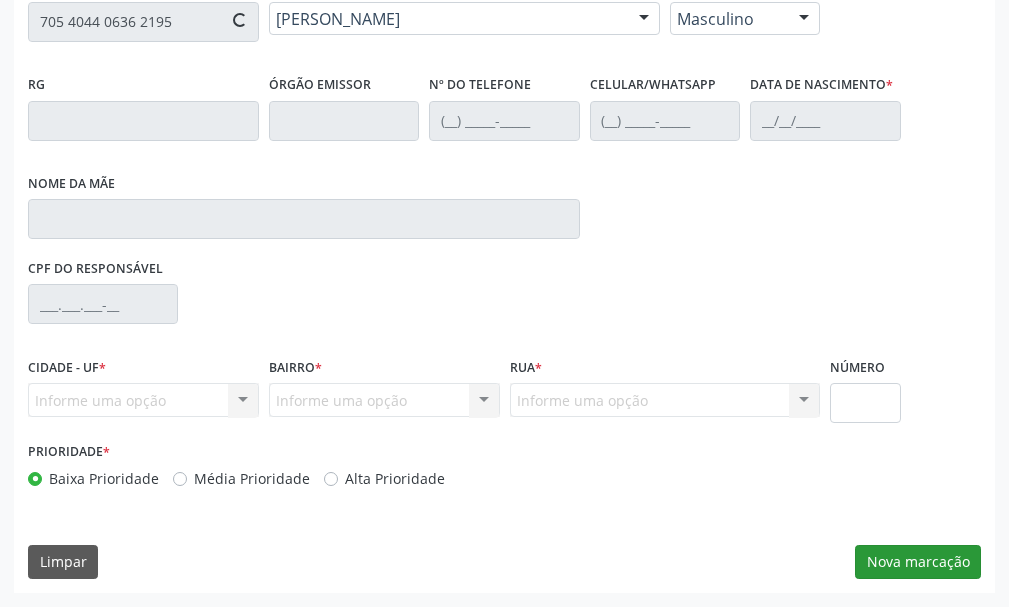 type on "26/04/1978" 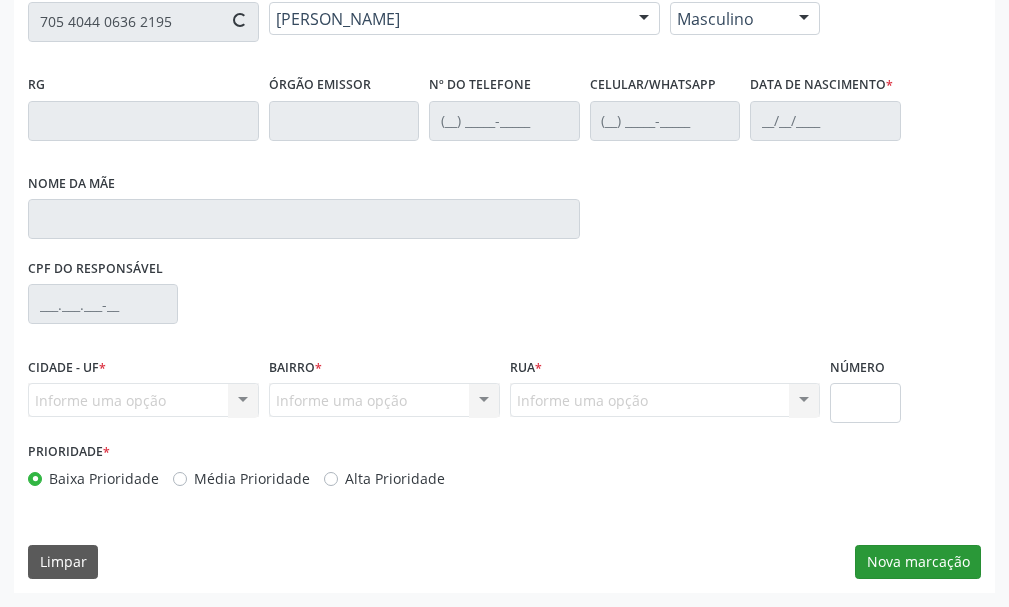 type on "1056" 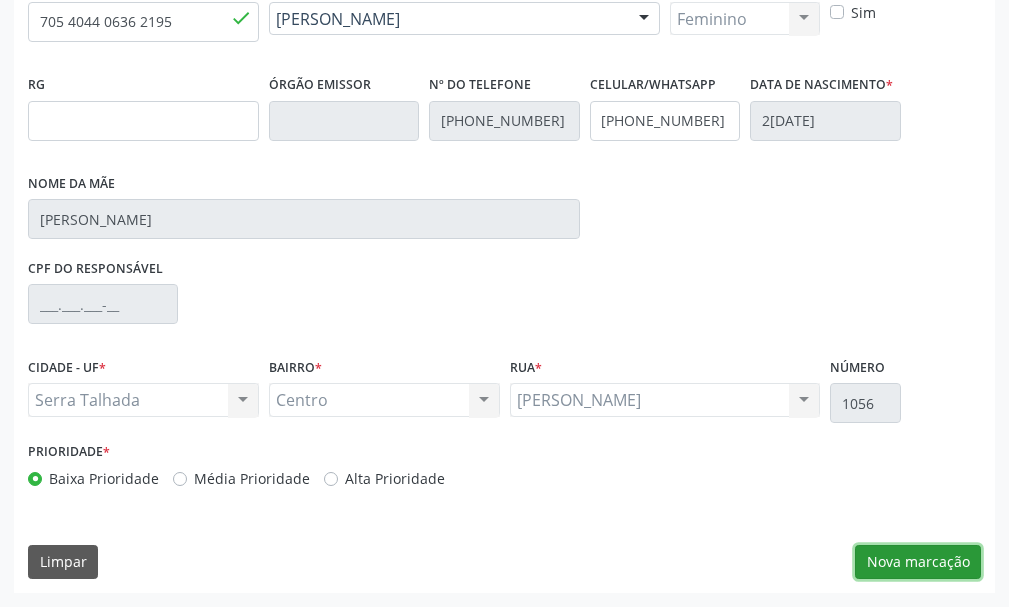 click on "Nova marcação" at bounding box center (918, 562) 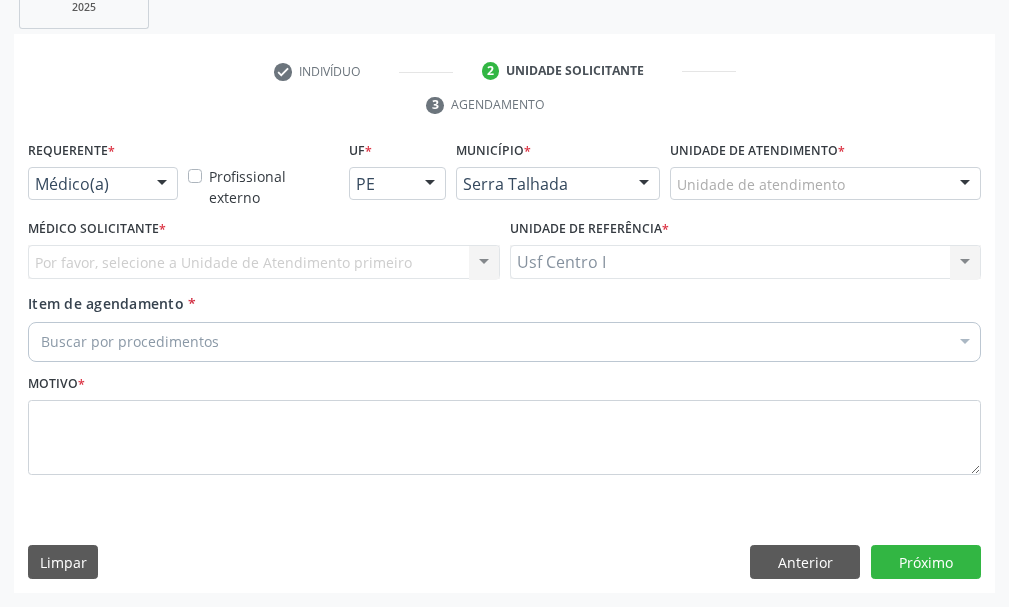 scroll, scrollTop: 404, scrollLeft: 0, axis: vertical 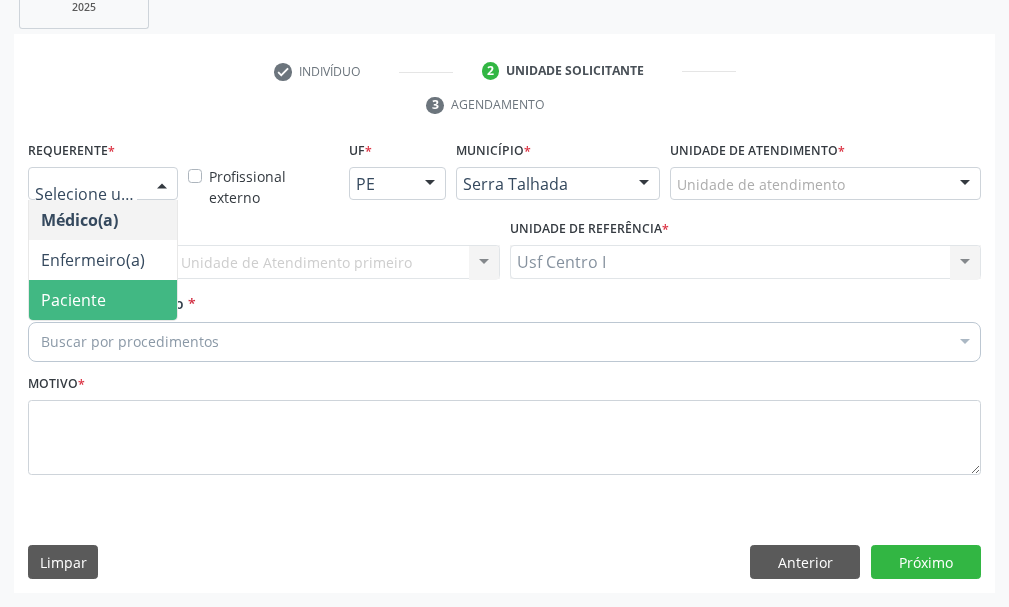 click on "Paciente" at bounding box center [103, 300] 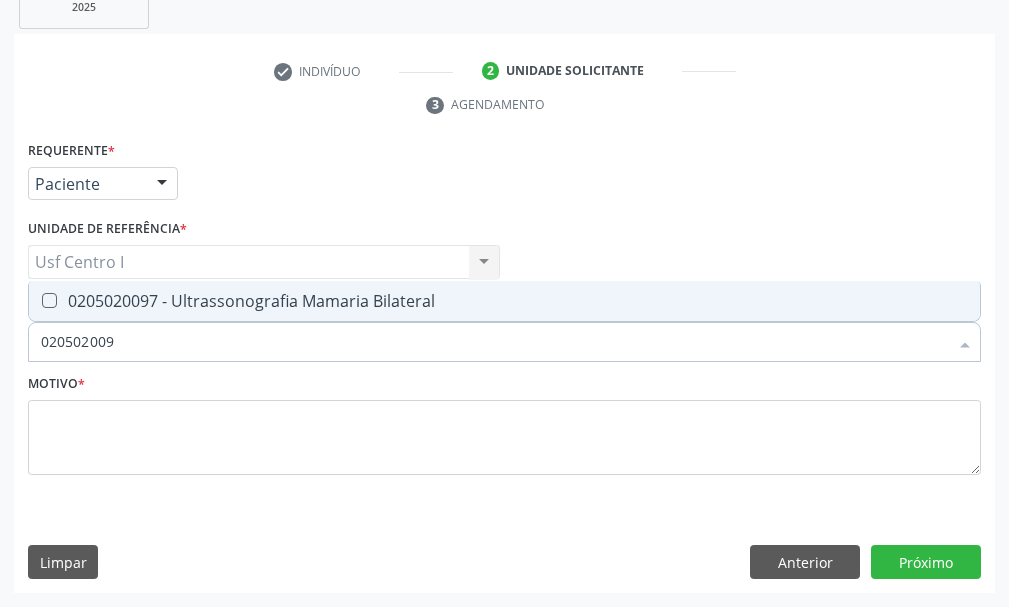 type on "0205020097" 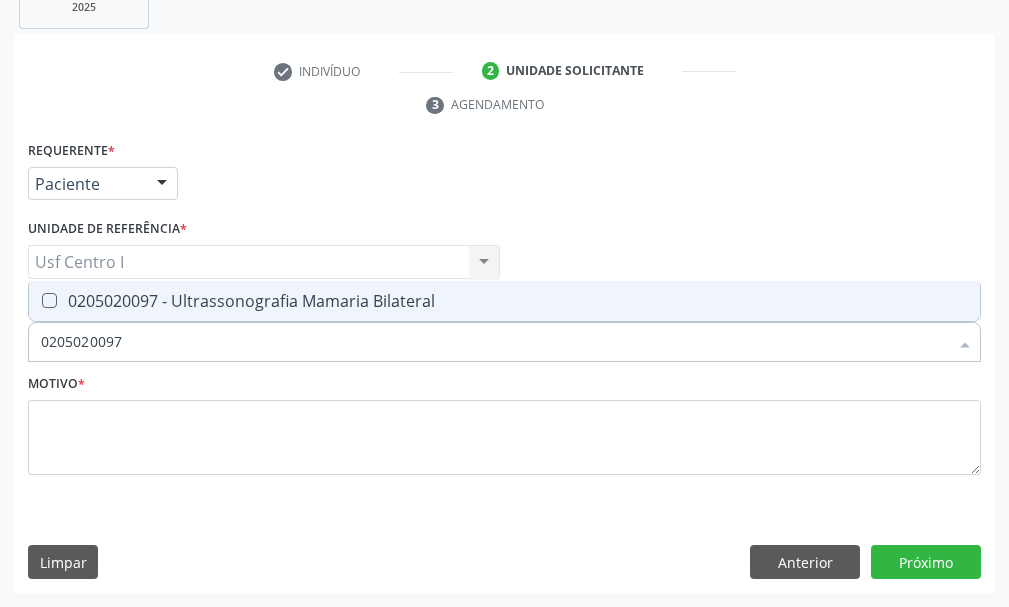 click on "0205020097 - Ultrassonografia Mamaria Bilateral" at bounding box center [504, 301] 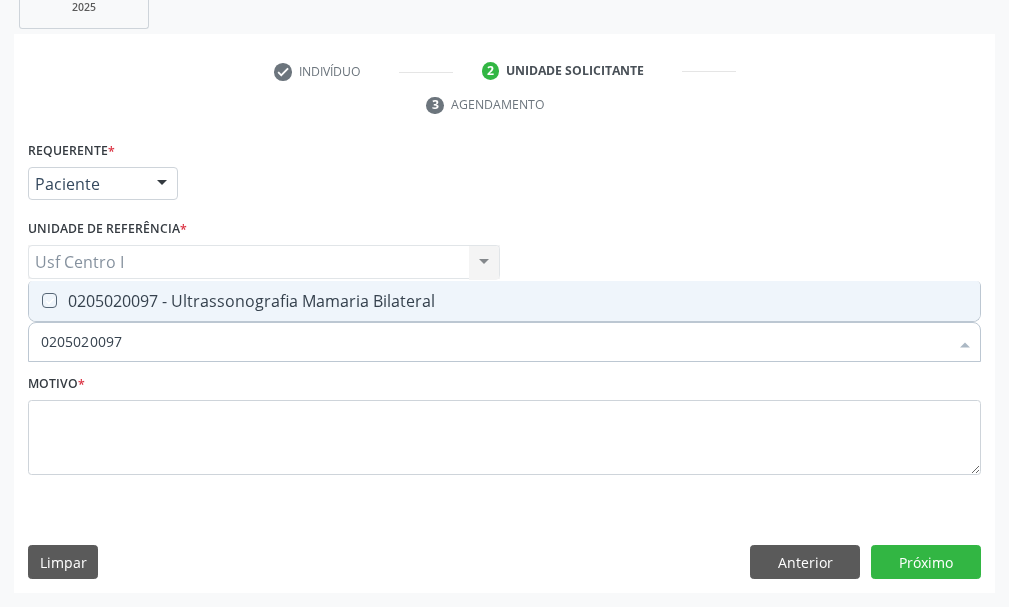 checkbox on "true" 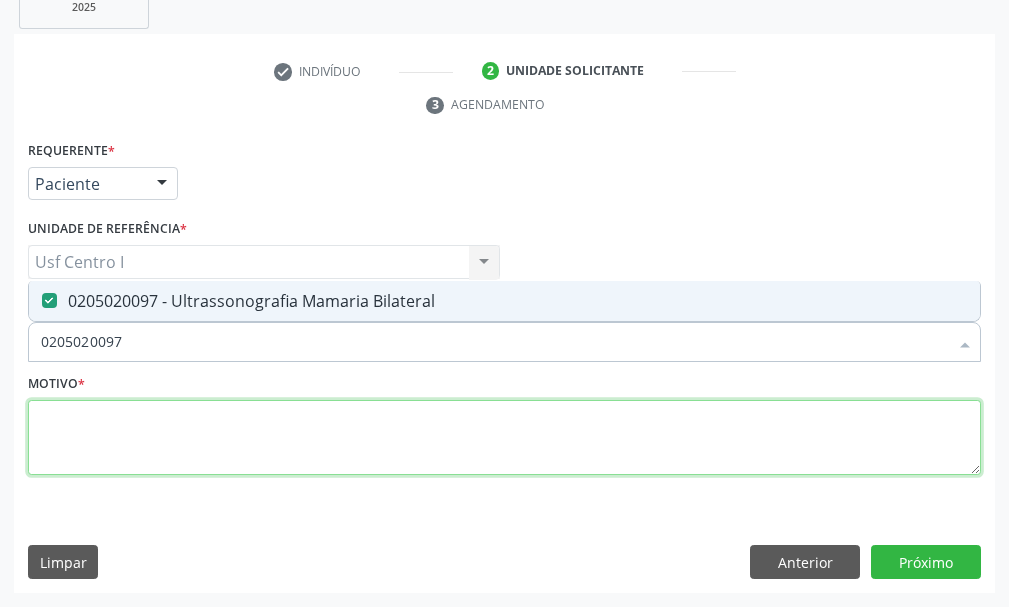 click at bounding box center (504, 438) 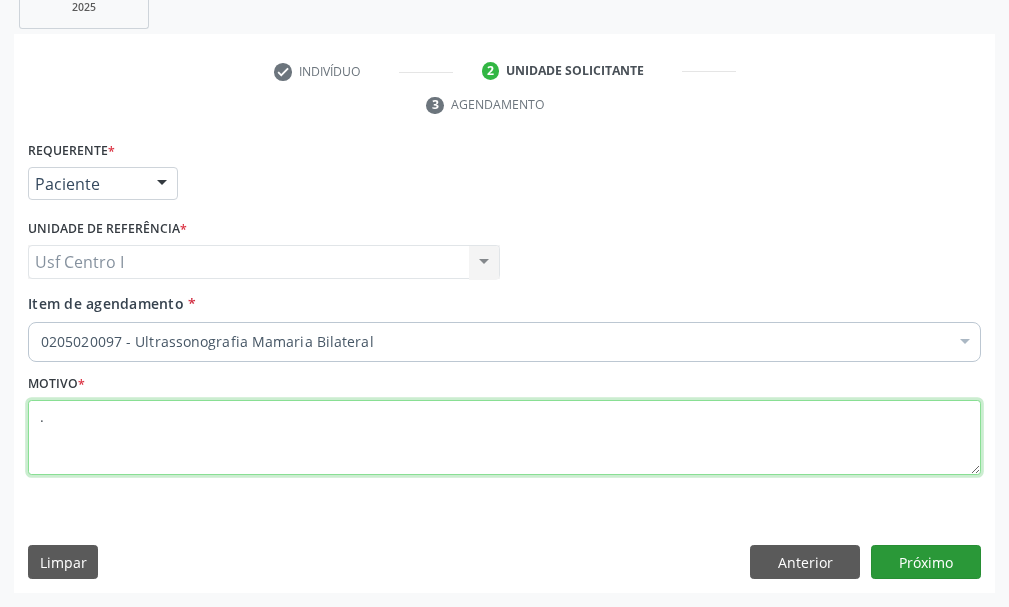 type on "." 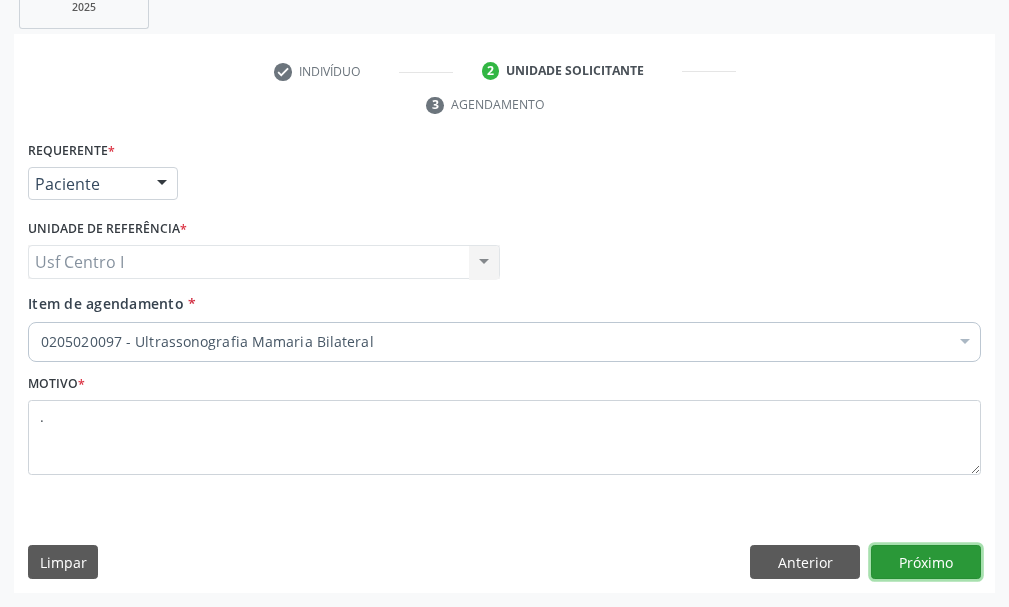 click on "Próximo" at bounding box center (926, 562) 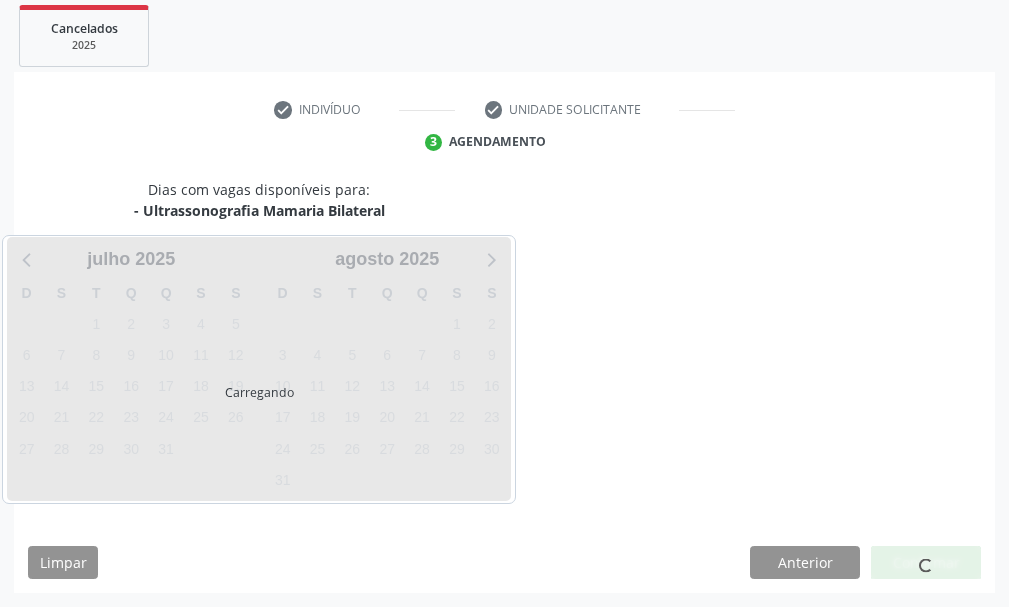 scroll, scrollTop: 366, scrollLeft: 0, axis: vertical 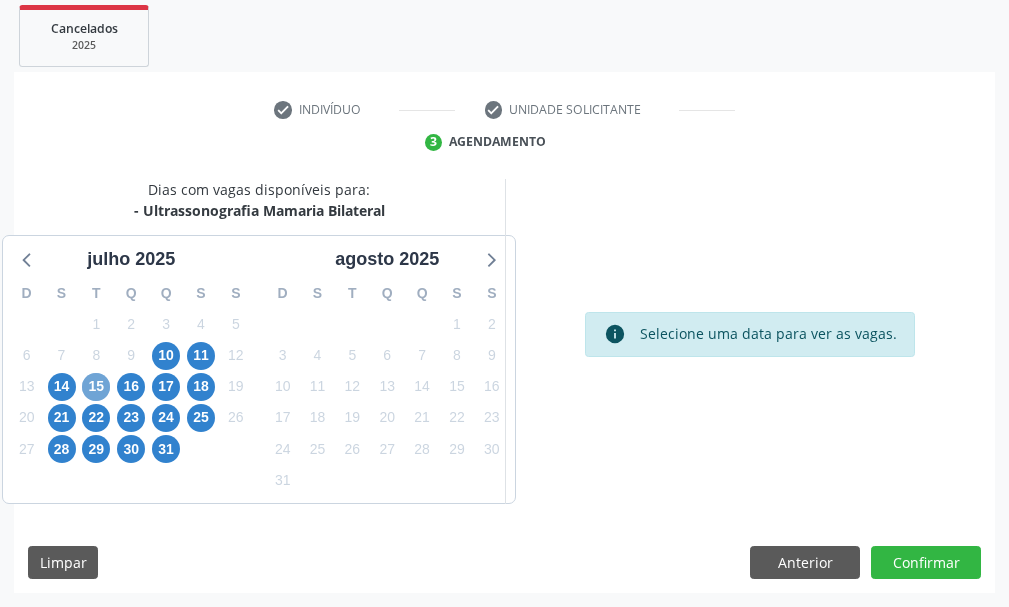 click on "15" at bounding box center (96, 387) 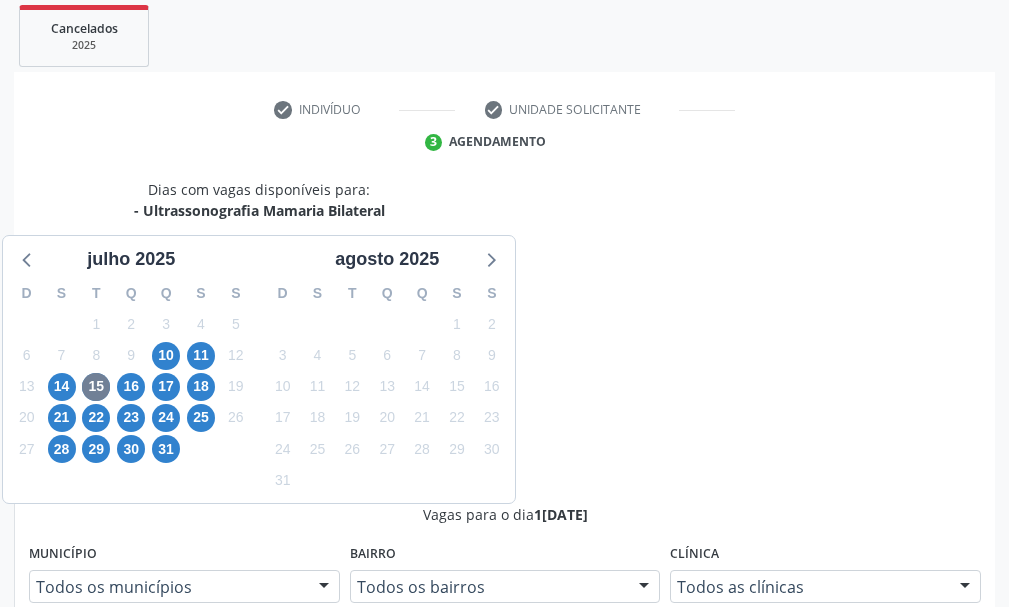 click on "Ordem de chegada
Consumidos: 4 / 20
Horário:   07:00
Clínica:  Hospital Sao Francisco
Rede:
--
Endereço:   nº 384, Varzea, Serra Talhada - PE
Telefone:   (81) 38312142
Profissional:
Yuri Araujo Magalhaes
Informações adicionais sobre o atendimento
Idade de atendimento:
de 0 a 120 anos
Gênero(s) atendido(s):
Masculino e Feminino
Informações adicionais:
--" at bounding box center (505, 936) 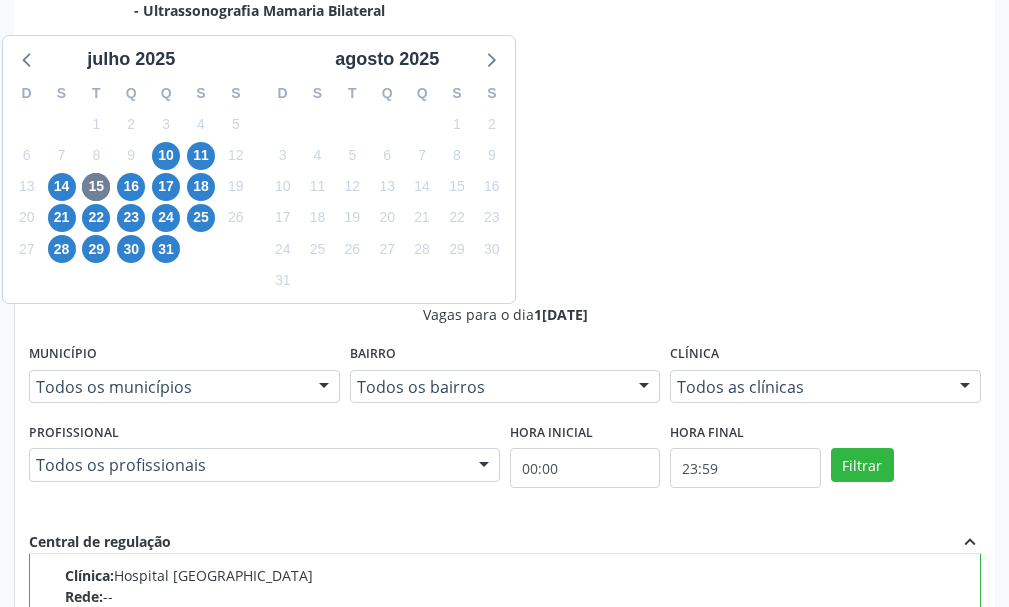 scroll, scrollTop: 702, scrollLeft: 0, axis: vertical 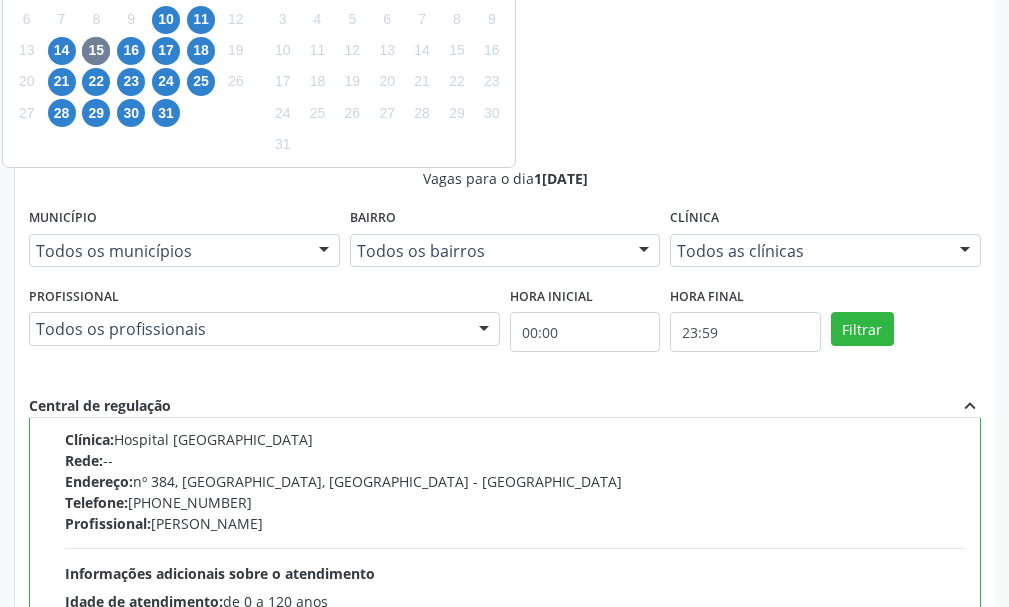 click on "Confirmar" at bounding box center [926, 877] 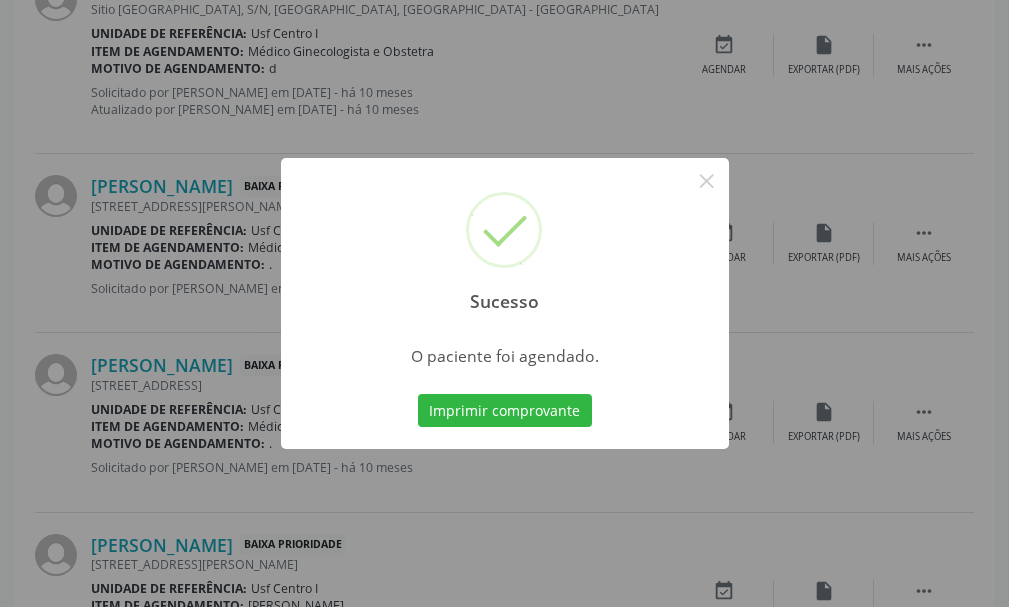 scroll, scrollTop: 132, scrollLeft: 0, axis: vertical 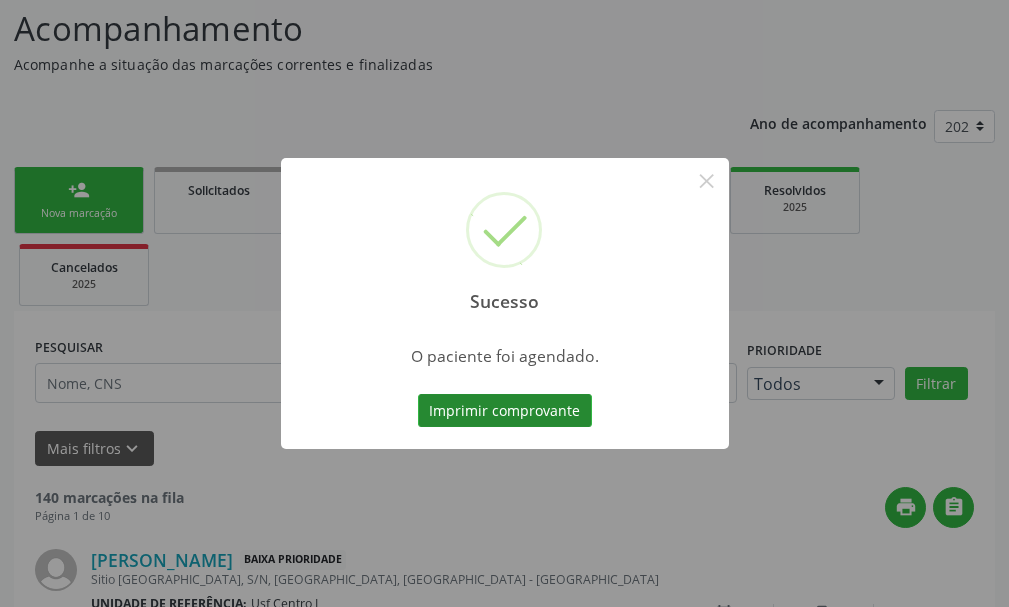 click on "Imprimir comprovante" at bounding box center (505, 411) 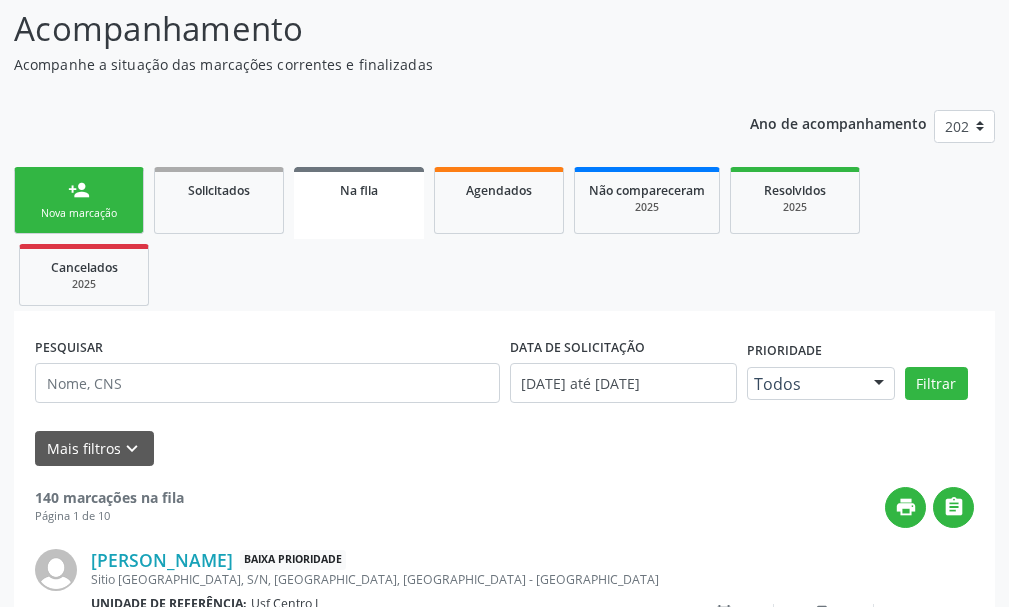 click on "Nova marcação" at bounding box center (79, 213) 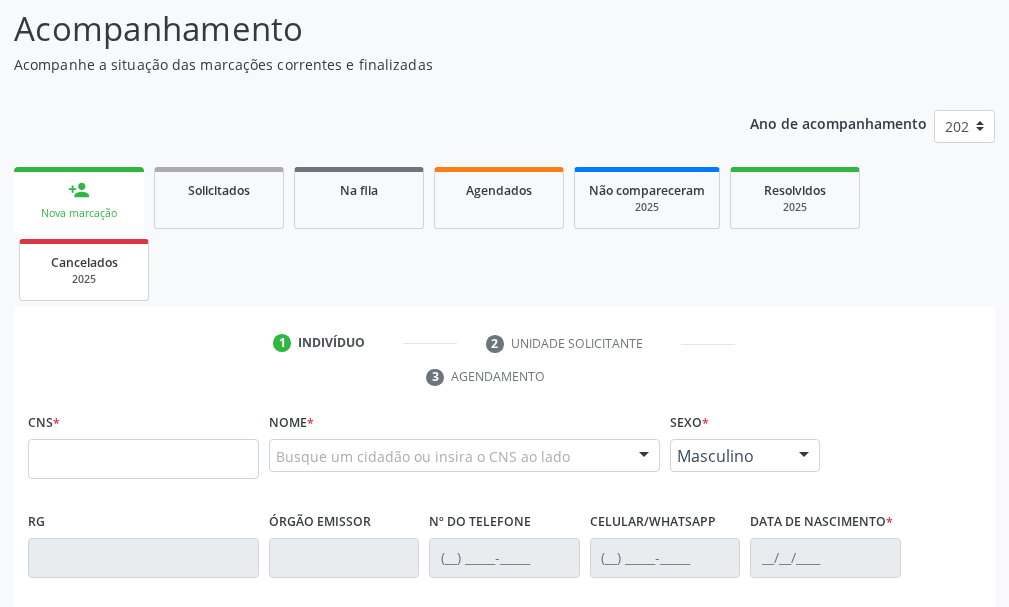 scroll, scrollTop: 132, scrollLeft: 0, axis: vertical 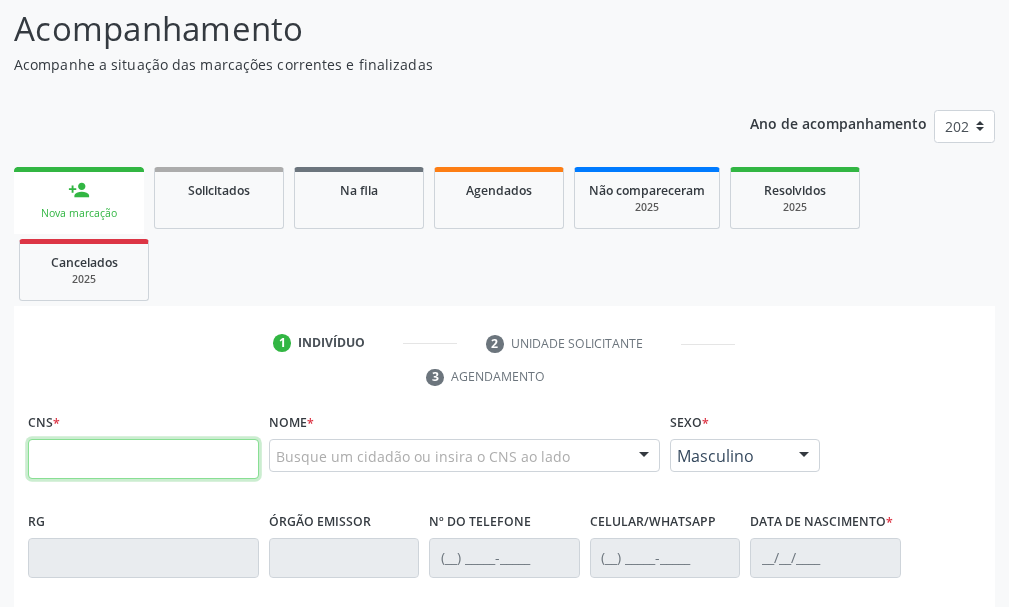 click at bounding box center (143, 459) 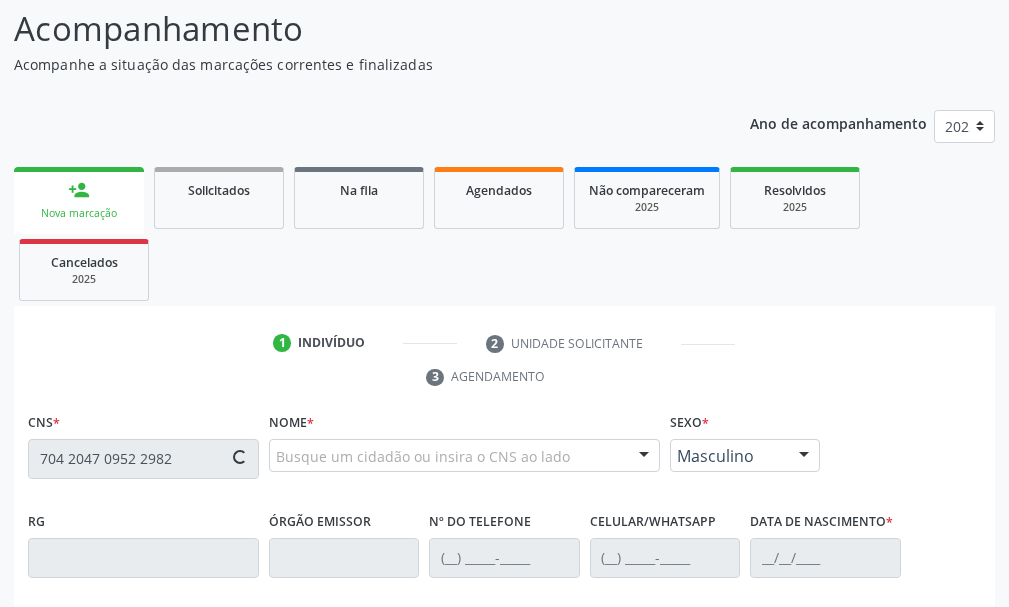 type on "704 2047 0952 2982" 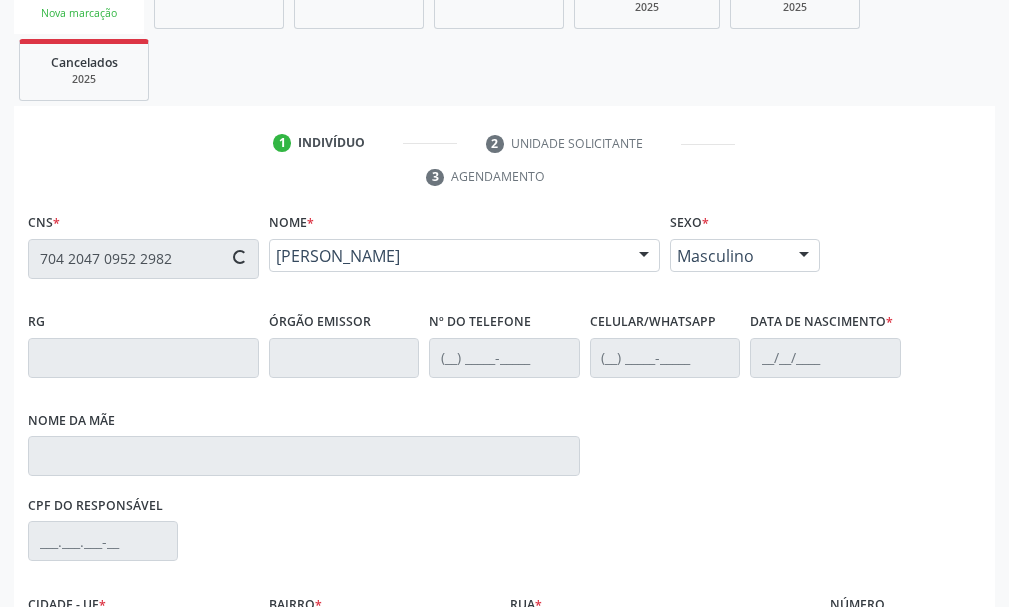 scroll, scrollTop: 569, scrollLeft: 0, axis: vertical 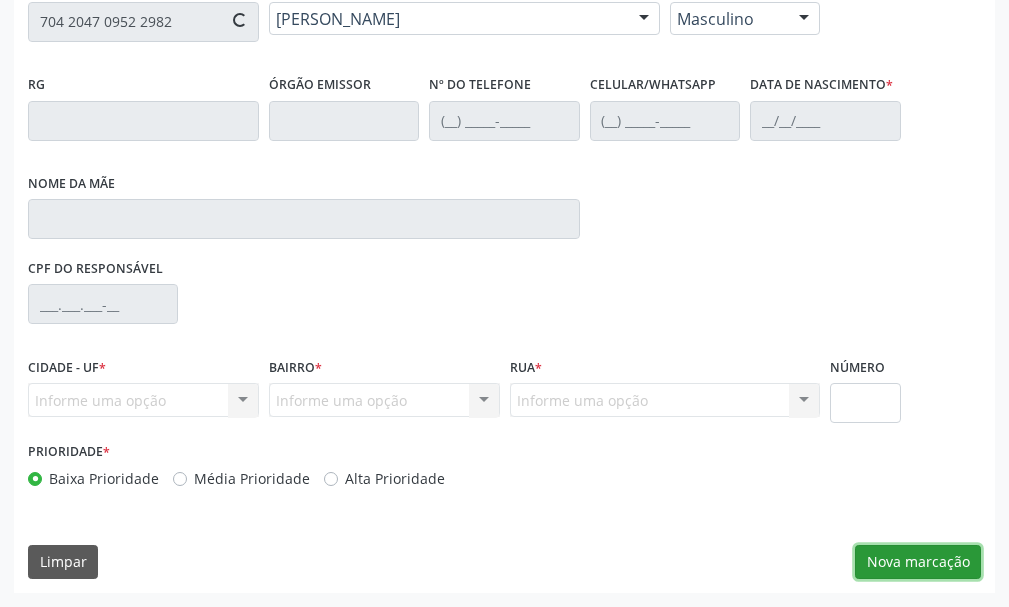 click on "Nova marcação" at bounding box center (918, 562) 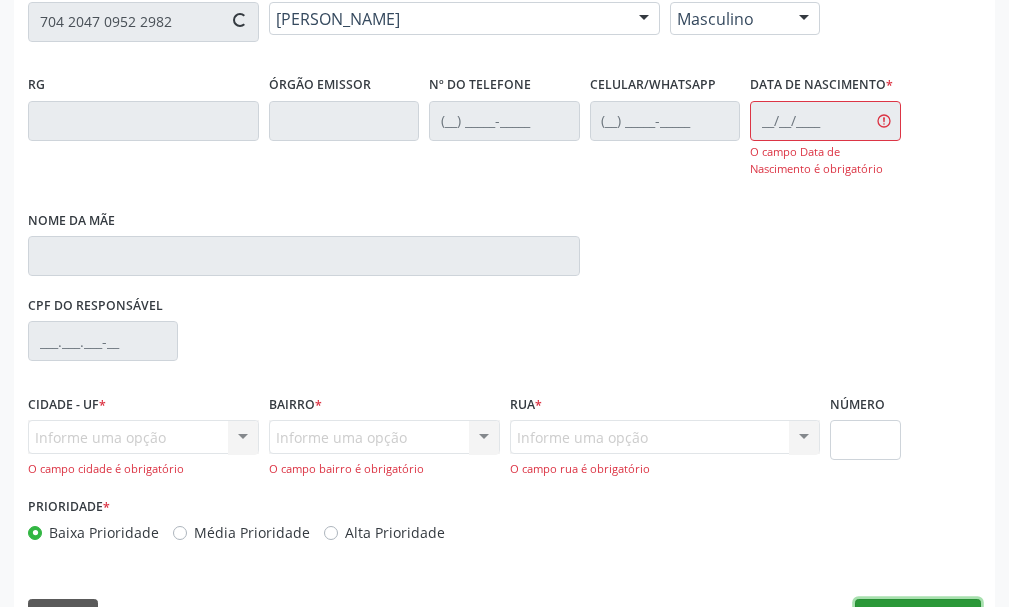 type on "[PHONE_NUMBER]" 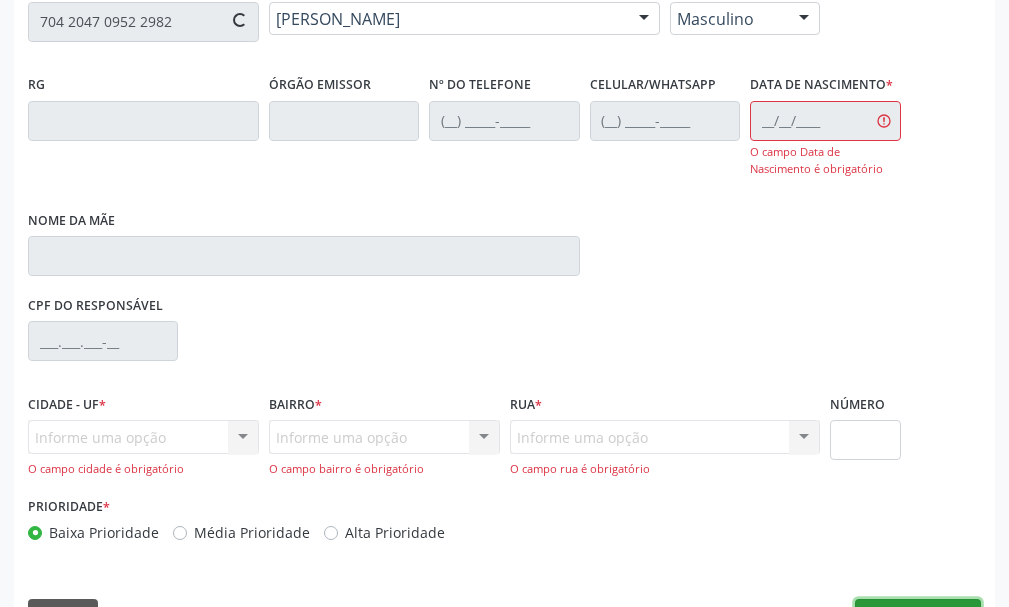 type on "[PHONE_NUMBER]" 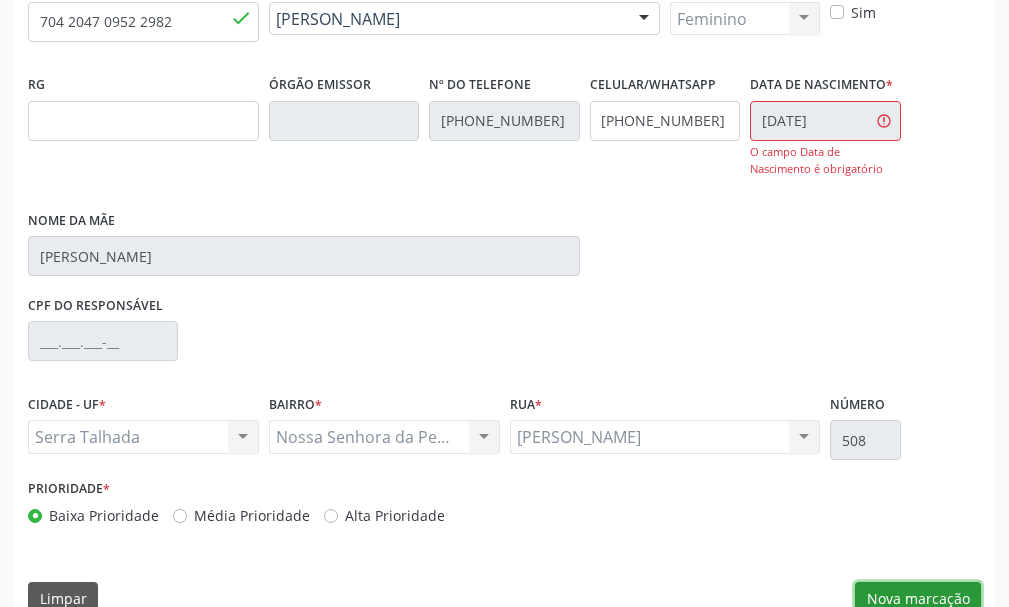 scroll, scrollTop: 606, scrollLeft: 0, axis: vertical 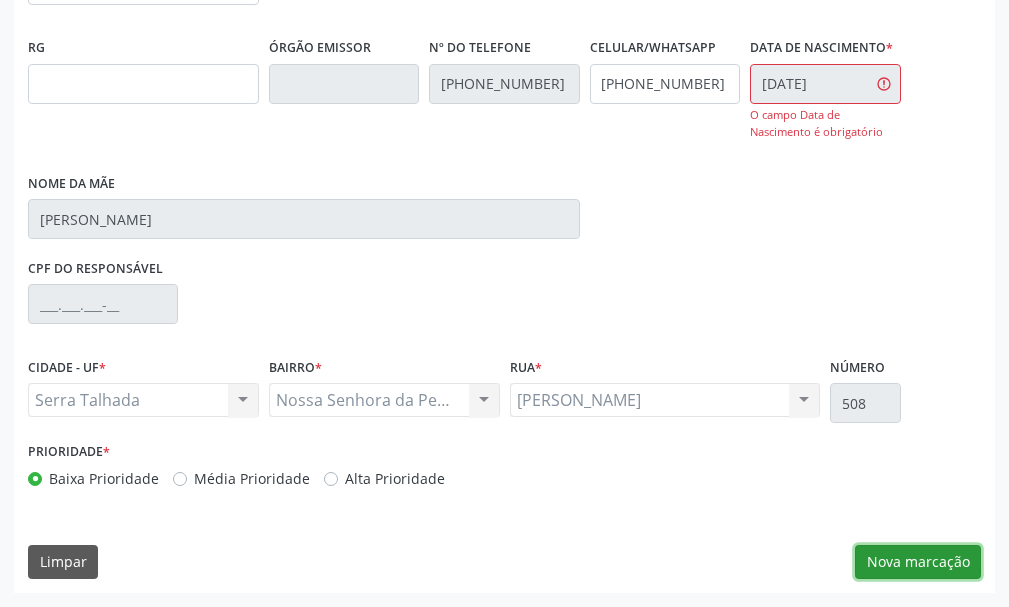 click on "Nova marcação" at bounding box center [918, 562] 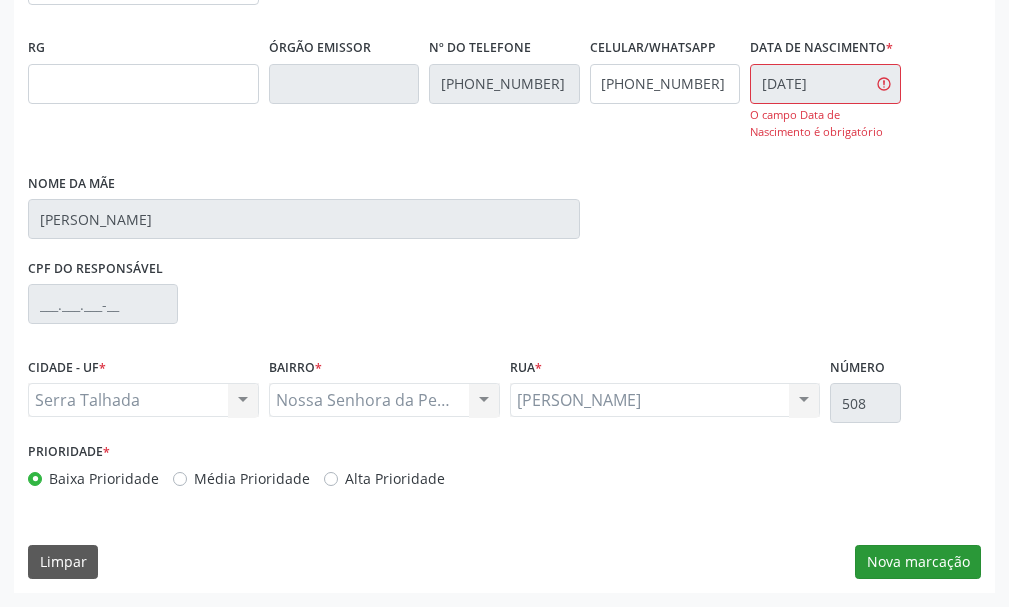 scroll, scrollTop: 404, scrollLeft: 0, axis: vertical 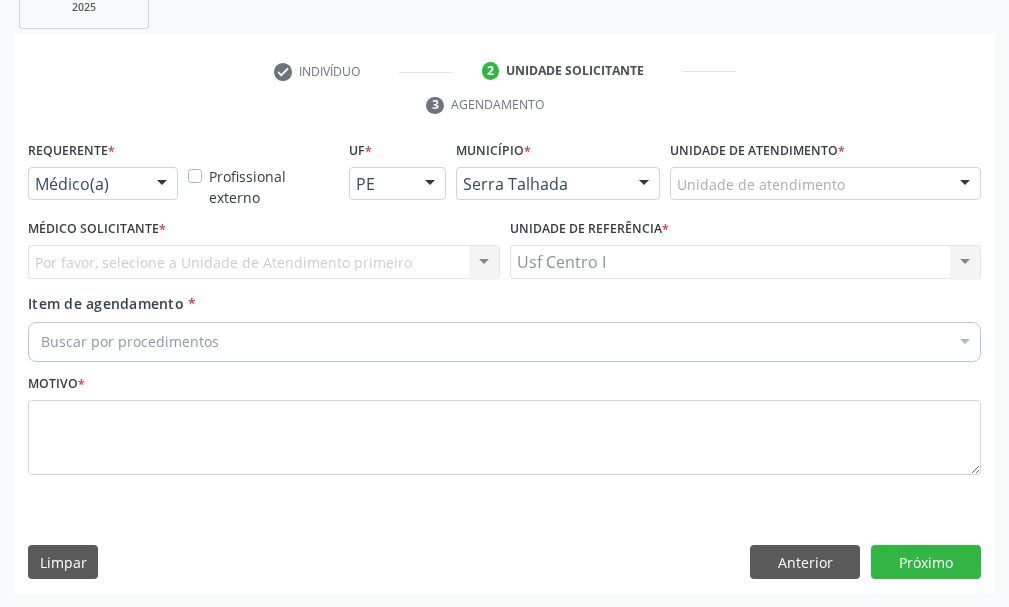 click at bounding box center (162, 185) 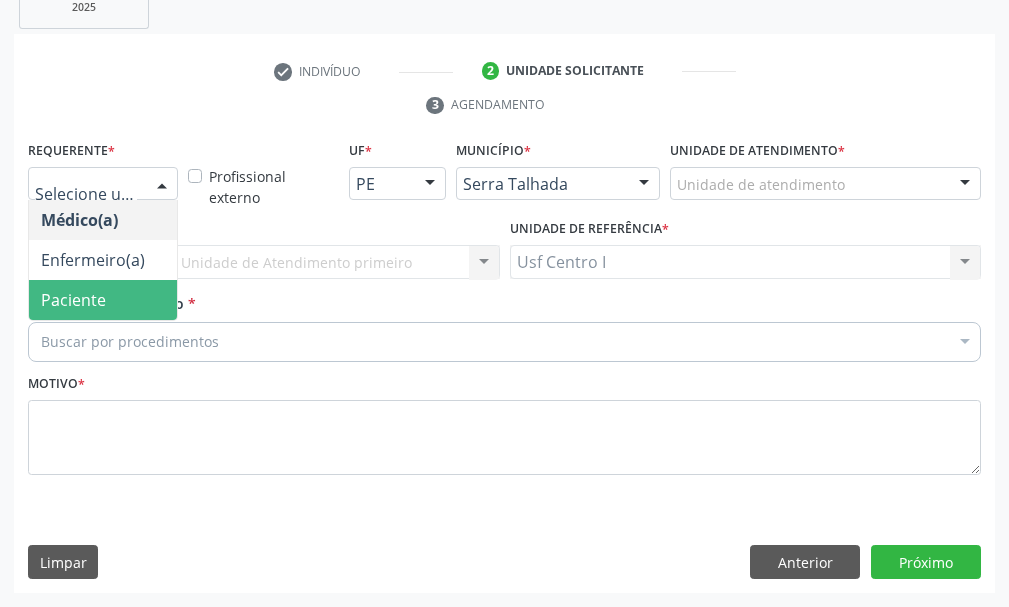 click on "Paciente" at bounding box center [103, 300] 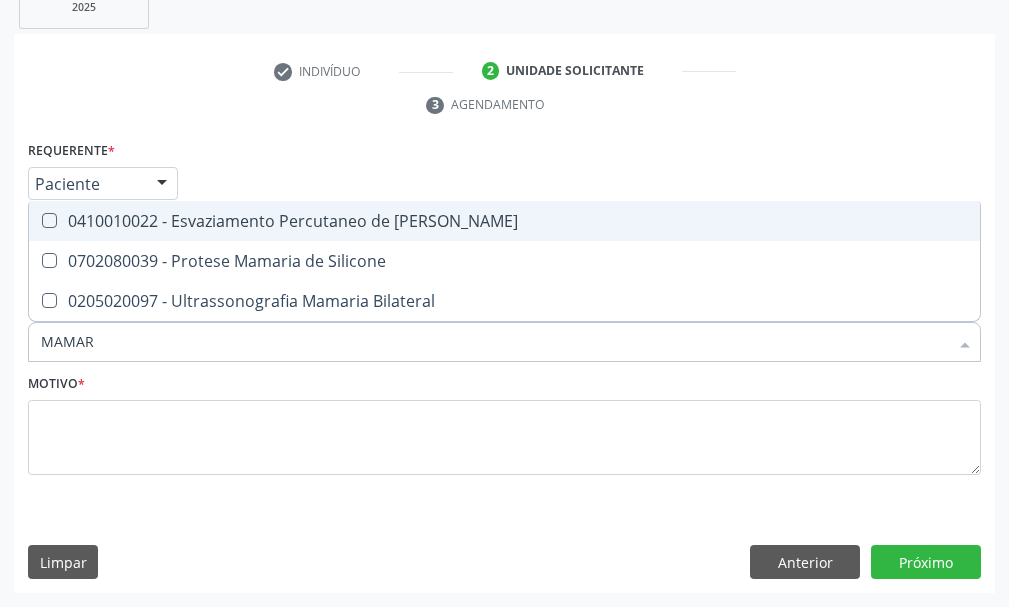 type on "MAMARI" 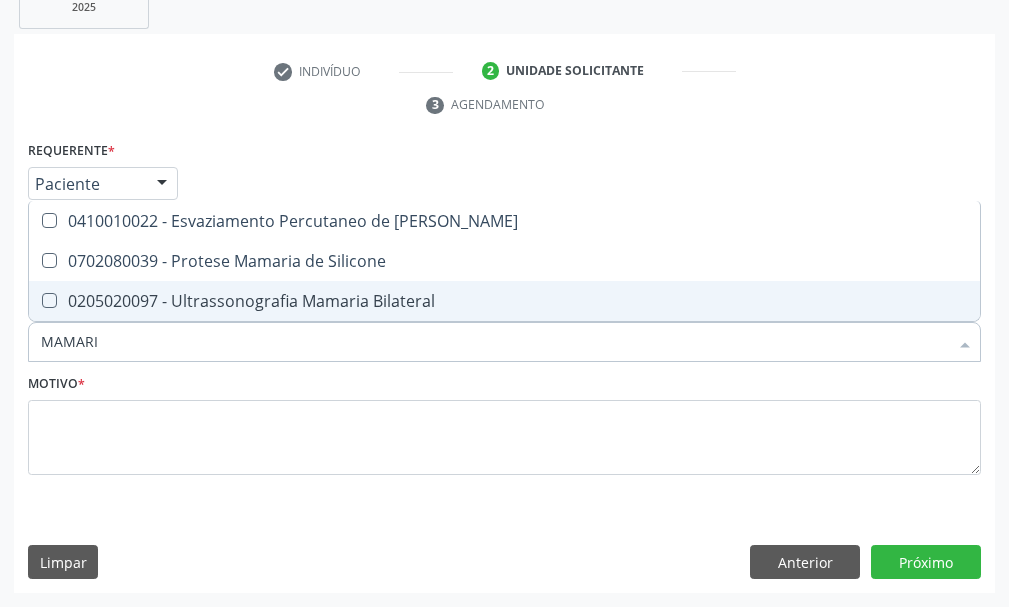 click on "0205020097 - Ultrassonografia Mamaria Bilateral" at bounding box center (504, 301) 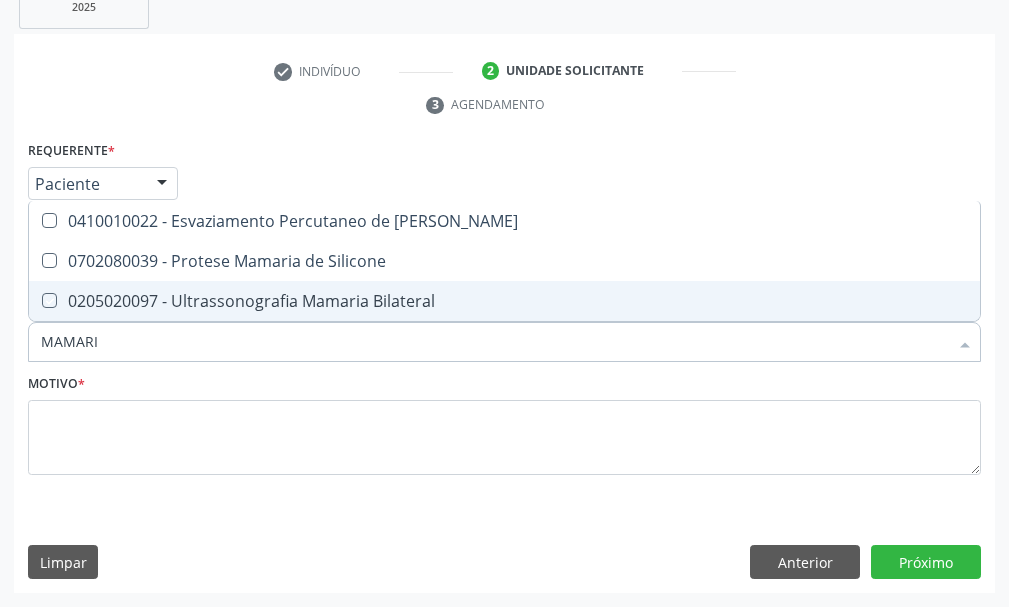 checkbox on "true" 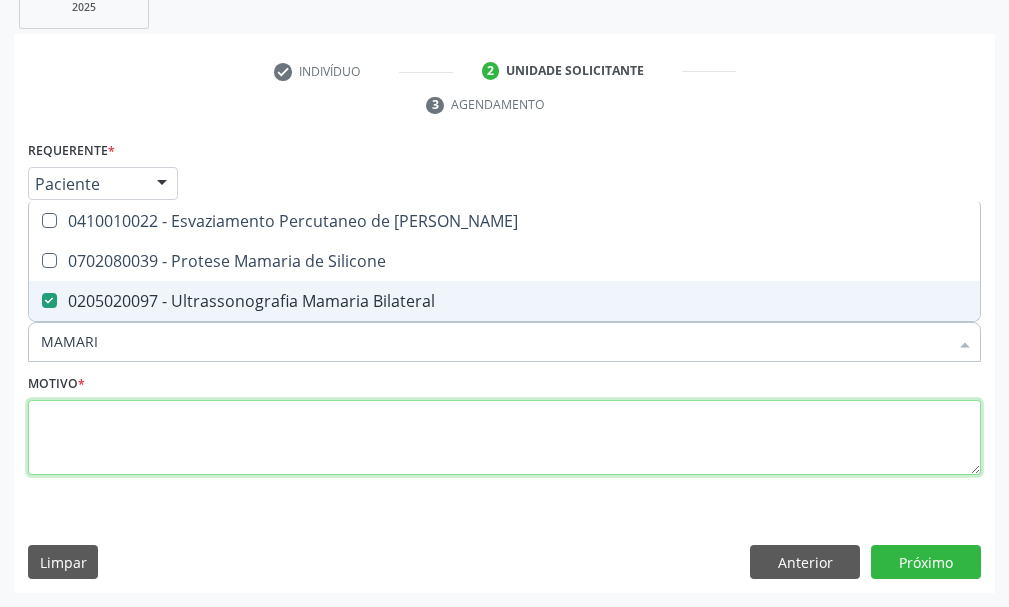 click at bounding box center [504, 438] 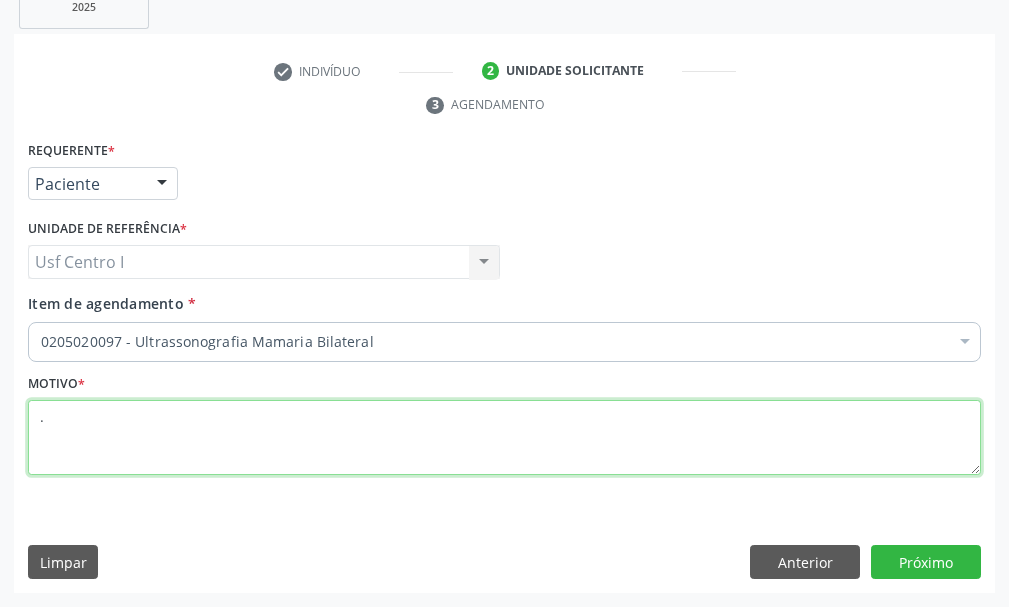 type on "." 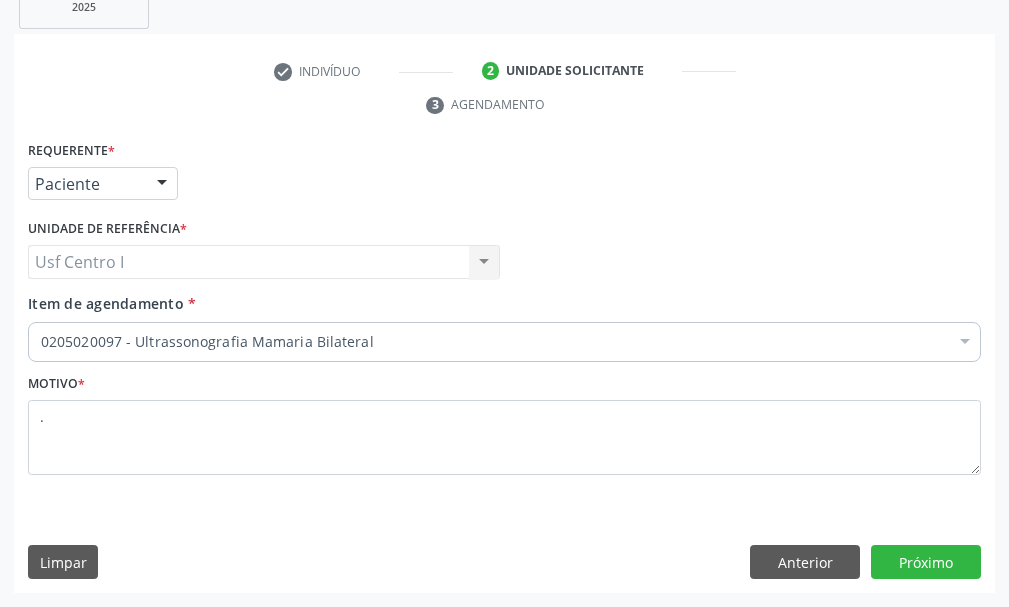 click on "Requerente
*
Paciente         Médico(a)   Enfermeiro(a)   Paciente
Nenhum resultado encontrado para: "   "
Não há nenhuma opção para ser exibida.
UF
PE         AC   AL   AM   AP   BA   CE   DF   ES   GO   MA   MG   MS   MT   PA   PB   PE   PI   PR   RJ   RN   RO   RR   RS   SC   SE   SL   SP   SV   TO
Nenhum resultado encontrado para: "   "
Não há nenhuma opção para ser exibida.
Município
[GEOGRAPHIC_DATA] e [GEOGRAPHIC_DATA]   Afogados da Ingazeira   Afrânio   Agrestina   Água Preta   Águas Belas   Alagoinha   Aliança   Altinho   Amaraji   Angelim   Araçoiaba   Araripina   [GEOGRAPHIC_DATA]   [GEOGRAPHIC_DATA]   [GEOGRAPHIC_DATA]   [GEOGRAPHIC_DATA]   [GEOGRAPHIC_DATA]   [GEOGRAPHIC_DATA] [GEOGRAPHIC_DATA]   [GEOGRAPHIC_DATA]   [GEOGRAPHIC_DATA]   [GEOGRAPHIC_DATA]   [GEOGRAPHIC_DATA]   Brejão   [GEOGRAPHIC_DATA]   [GEOGRAPHIC_DATA]   [GEOGRAPHIC_DATA]   [GEOGRAPHIC_DATA]   [GEOGRAPHIC_DATA]   [GEOGRAPHIC_DATA]   [GEOGRAPHIC_DATA]" at bounding box center (504, 364) 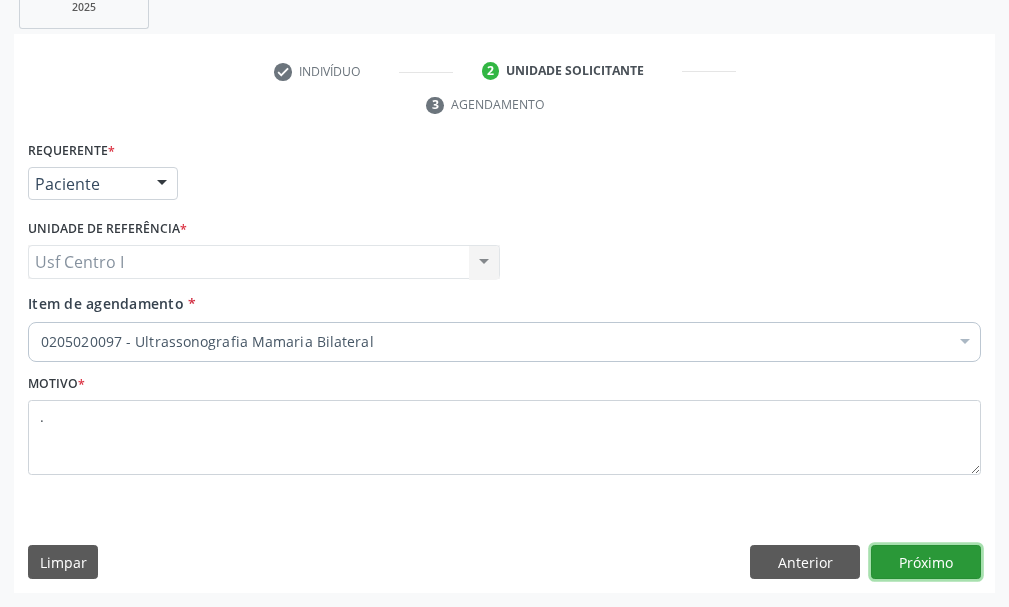 click on "Próximo" at bounding box center [926, 562] 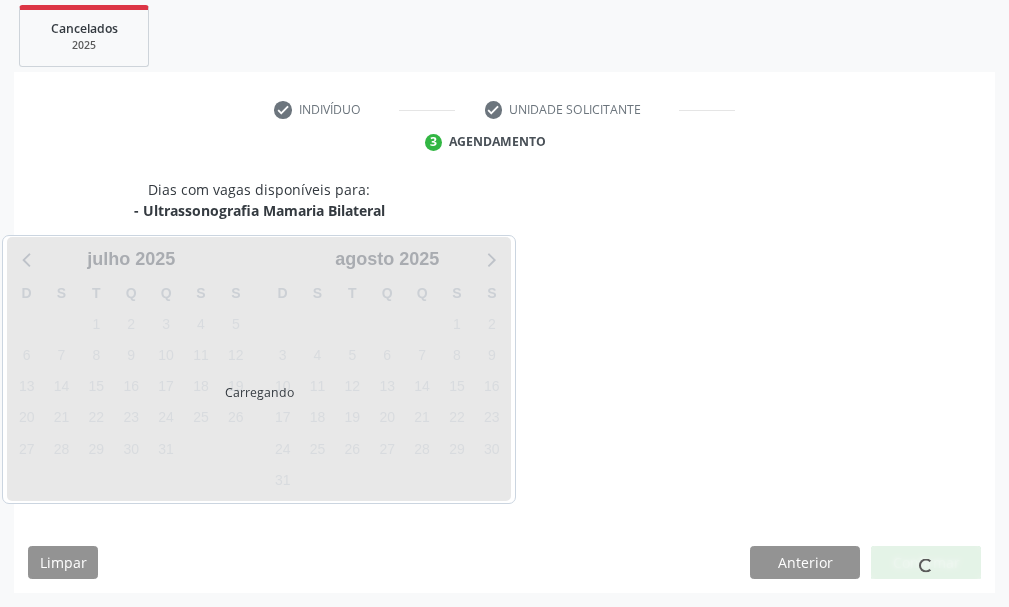 scroll, scrollTop: 366, scrollLeft: 0, axis: vertical 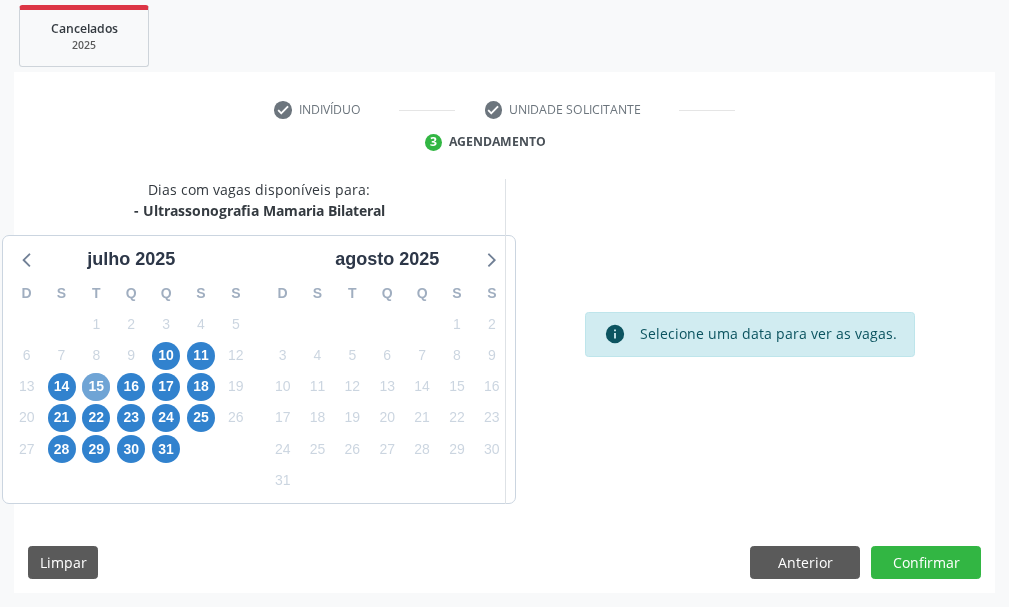 click on "15" at bounding box center (96, 387) 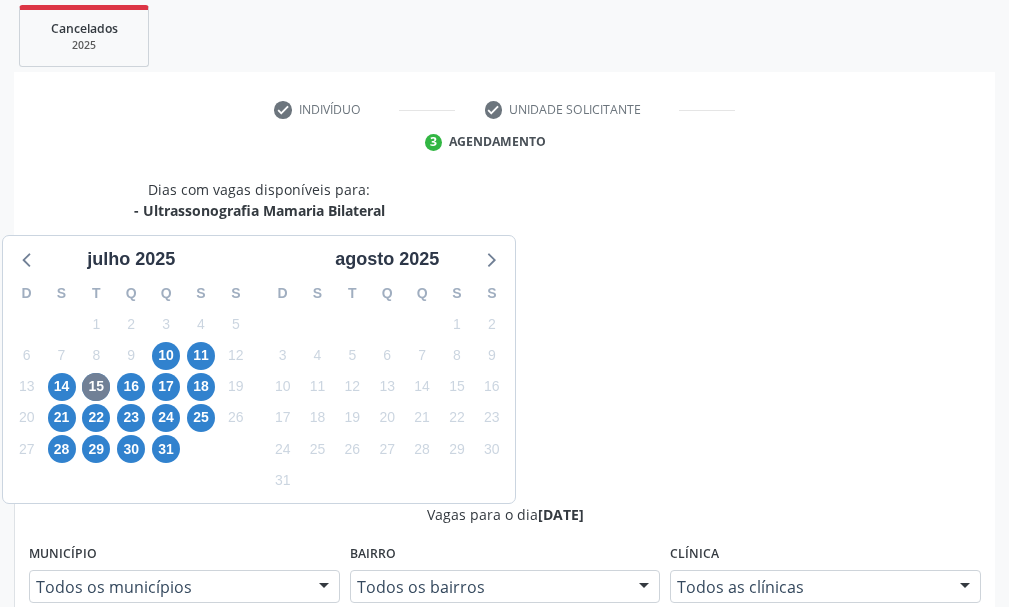 drag, startPoint x: 533, startPoint y: 475, endPoint x: 555, endPoint y: 474, distance: 22.022715 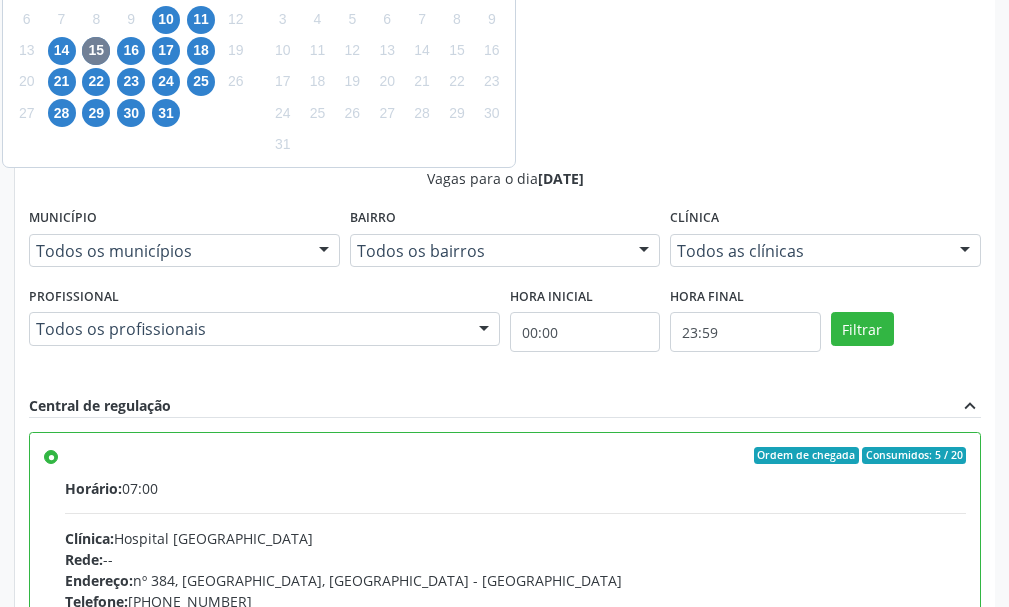 click on "Confirmar" at bounding box center (926, 877) 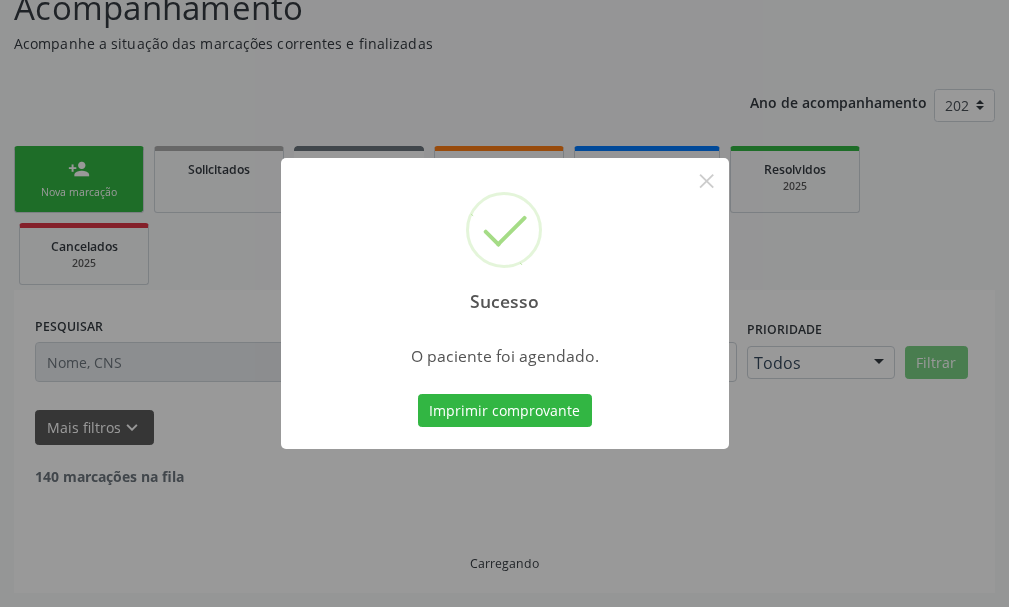 scroll, scrollTop: 132, scrollLeft: 0, axis: vertical 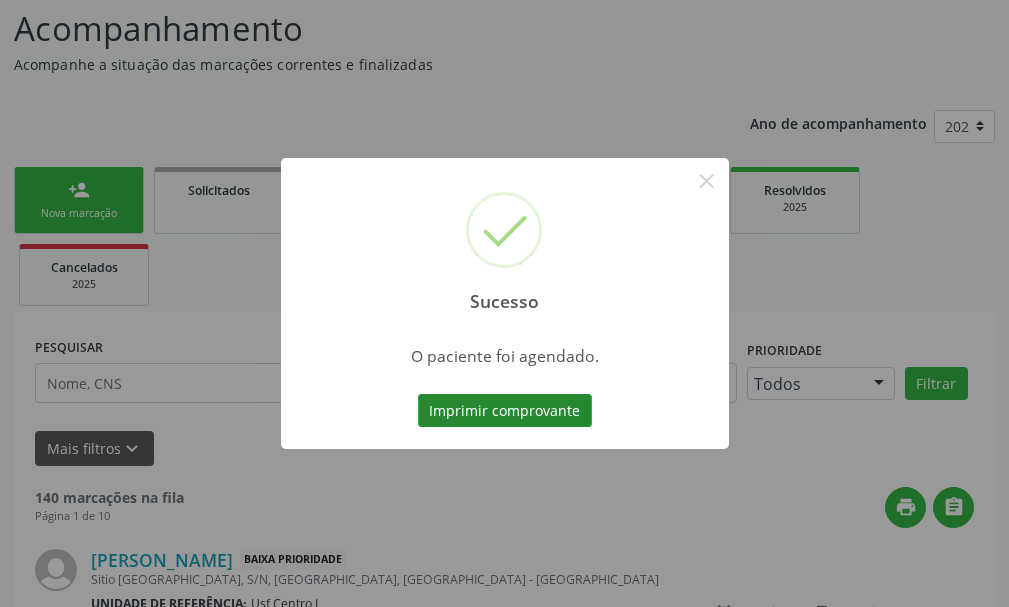 click on "Imprimir comprovante" at bounding box center [505, 411] 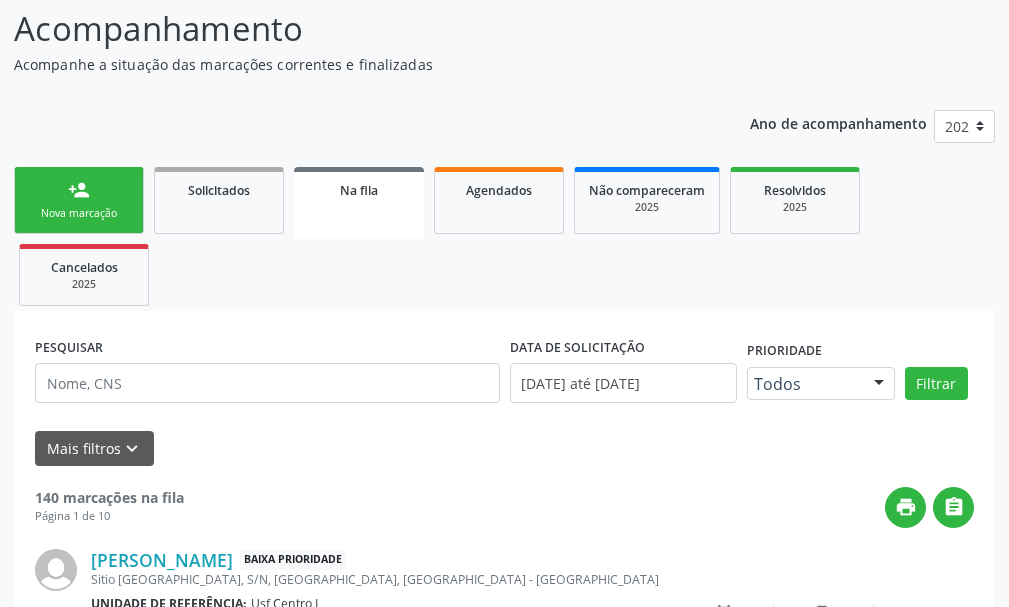 click on "Nova marcação" at bounding box center (79, 213) 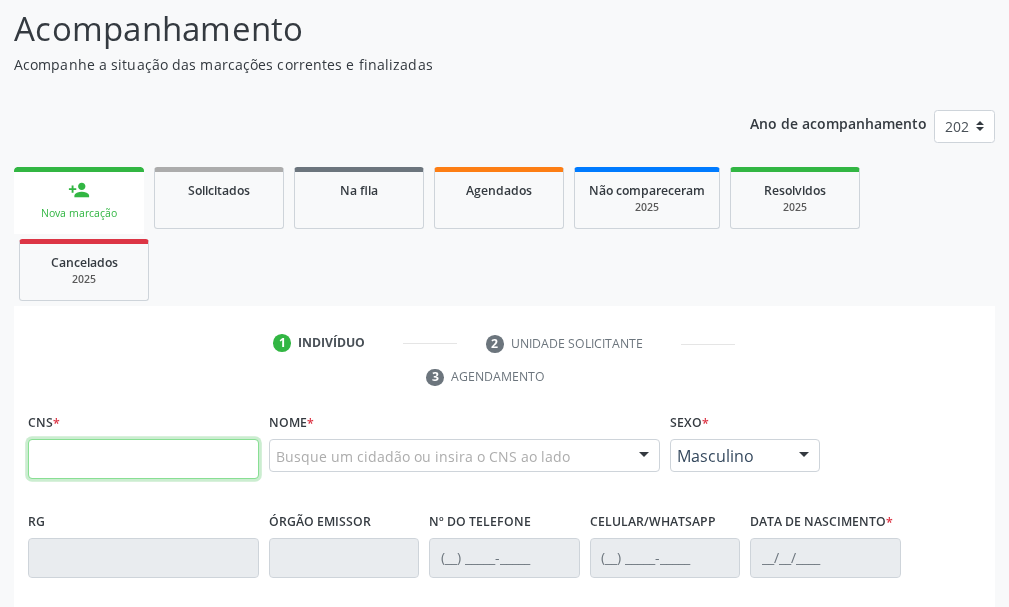 click at bounding box center [143, 459] 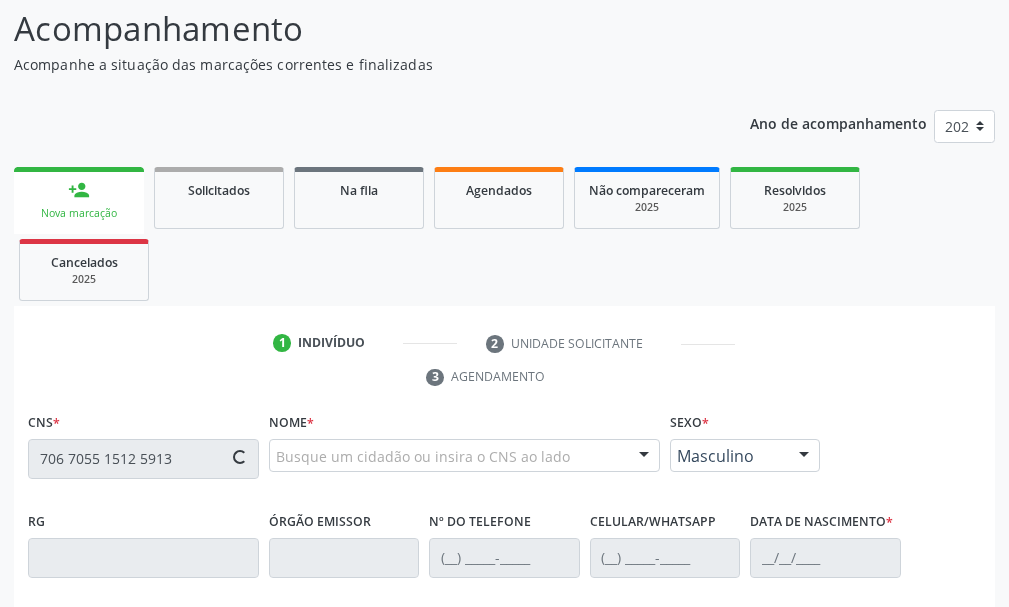 type on "706 7055 1512 5913" 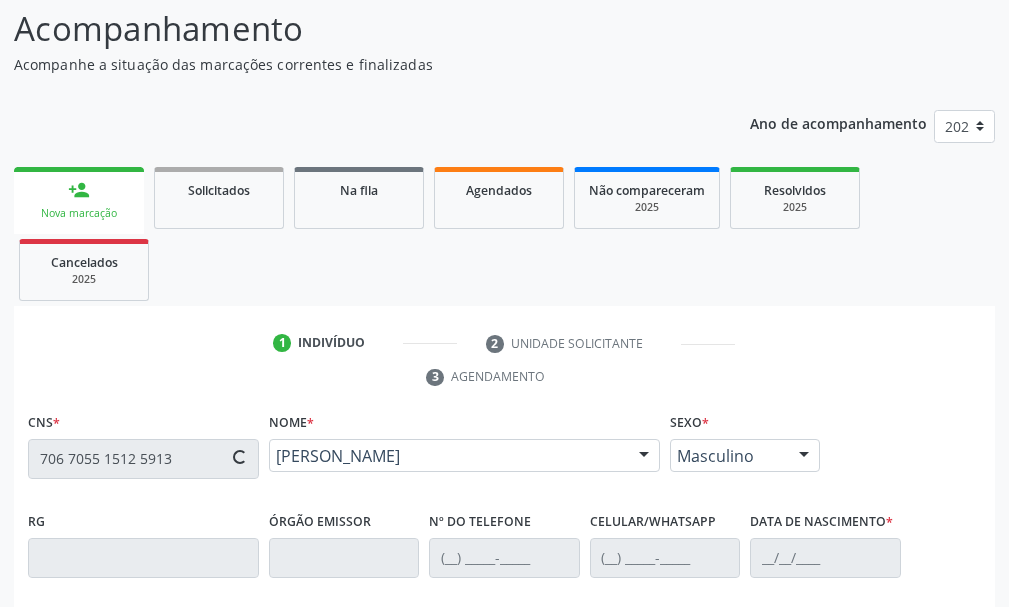 type on "[PHONE_NUMBER]" 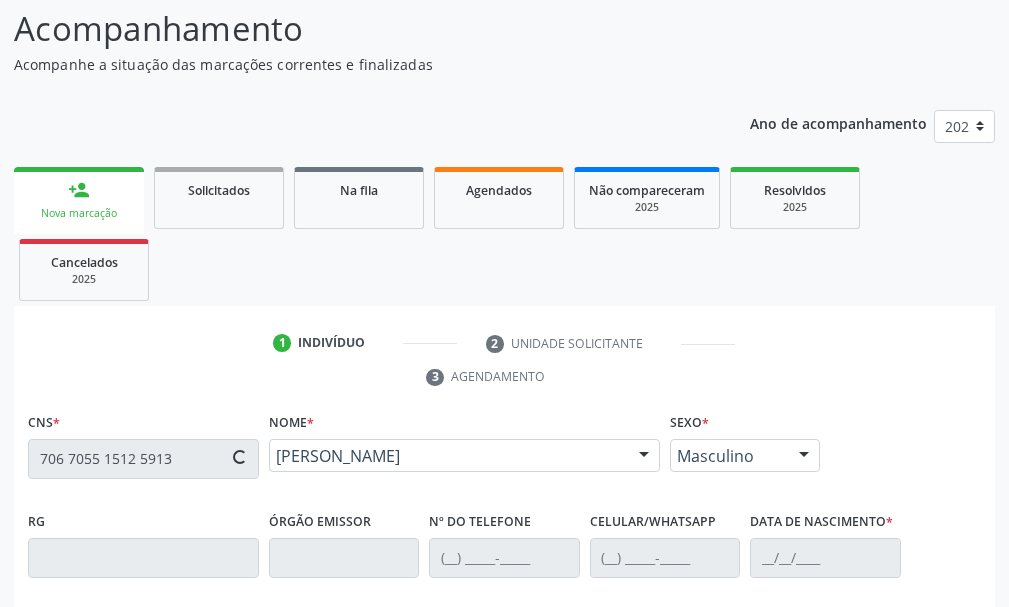 type on "0[DATE]" 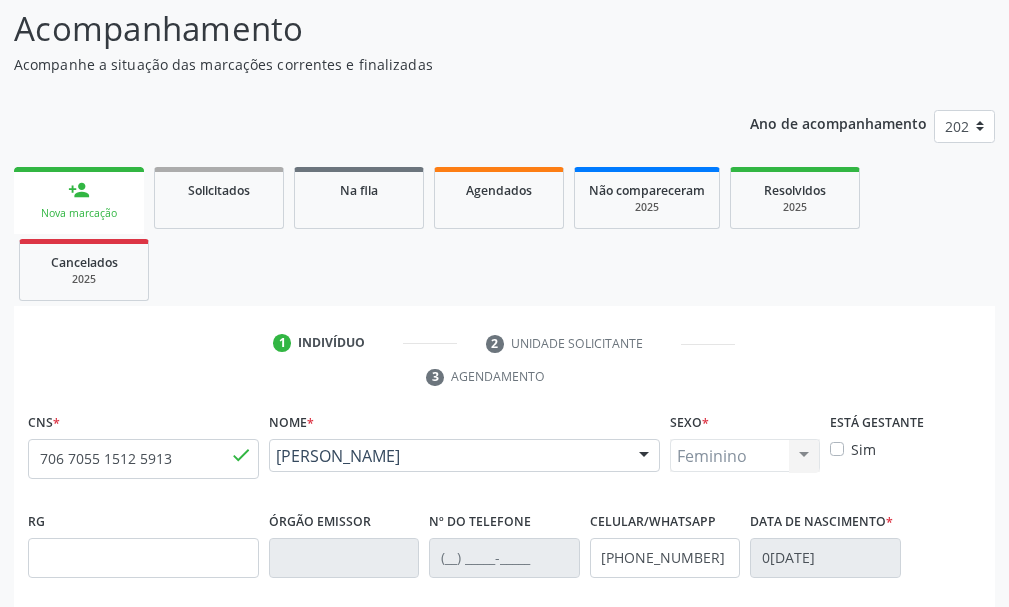 scroll, scrollTop: 569, scrollLeft: 0, axis: vertical 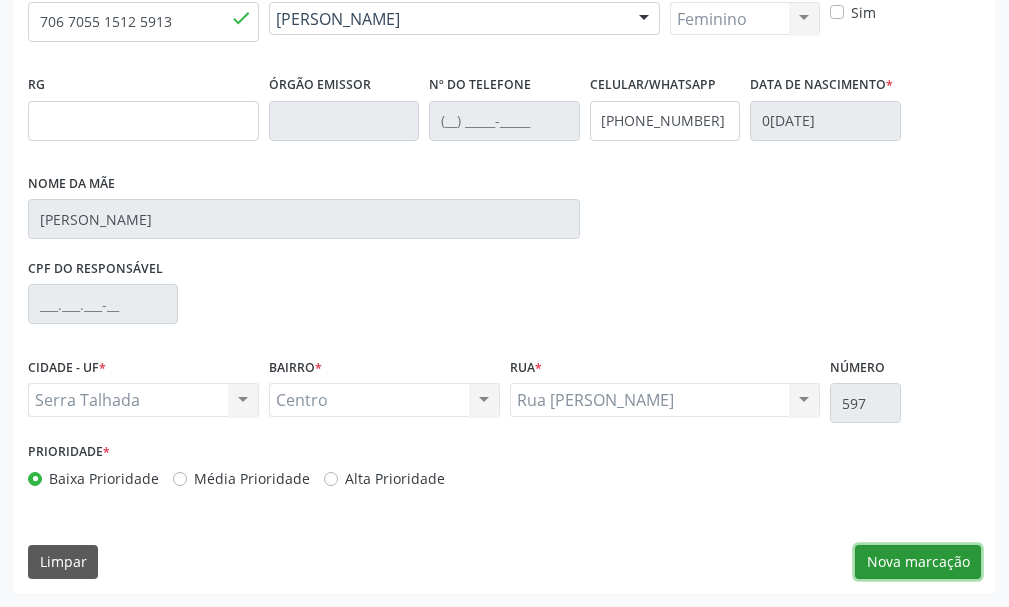 click on "Nova marcação" at bounding box center [918, 562] 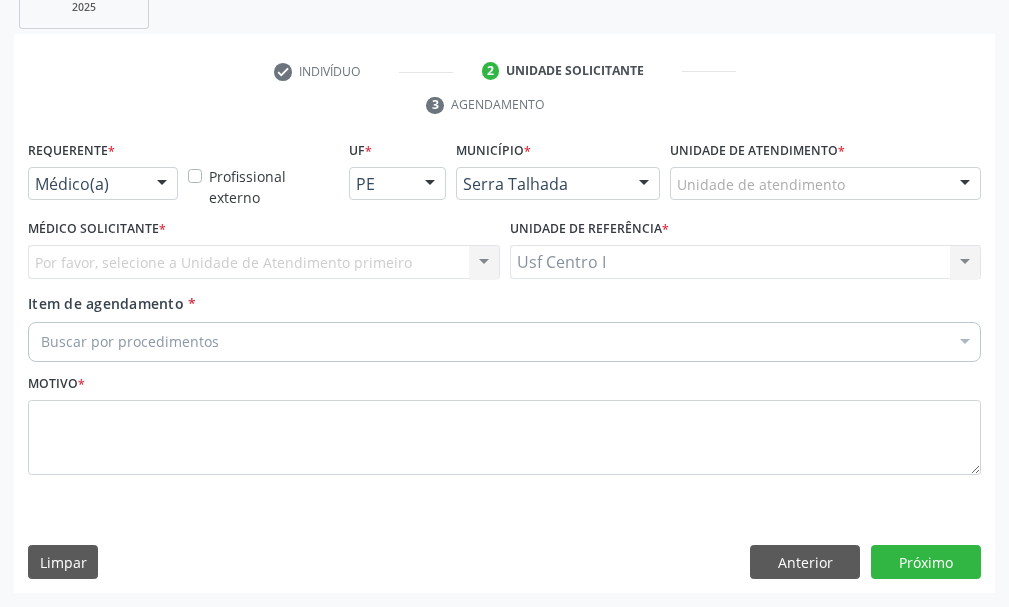 scroll, scrollTop: 404, scrollLeft: 0, axis: vertical 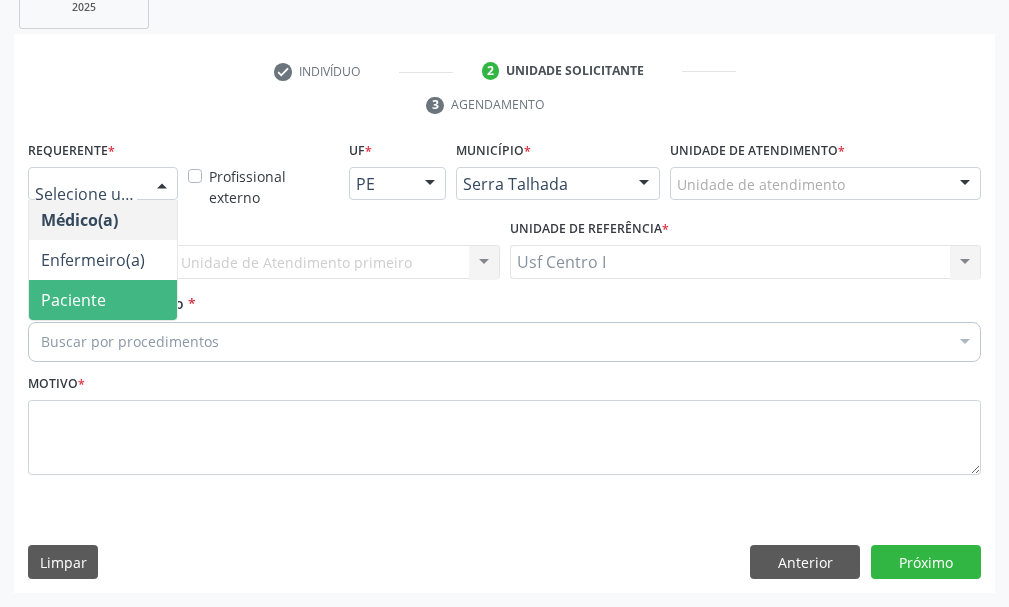 click on "Paciente" at bounding box center (103, 300) 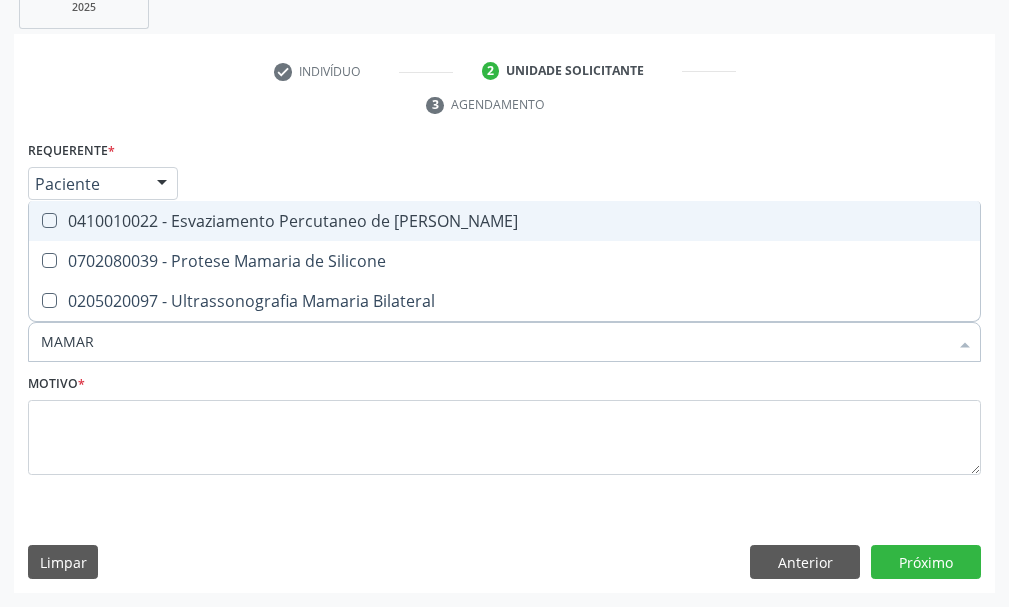 type on "MAMARI" 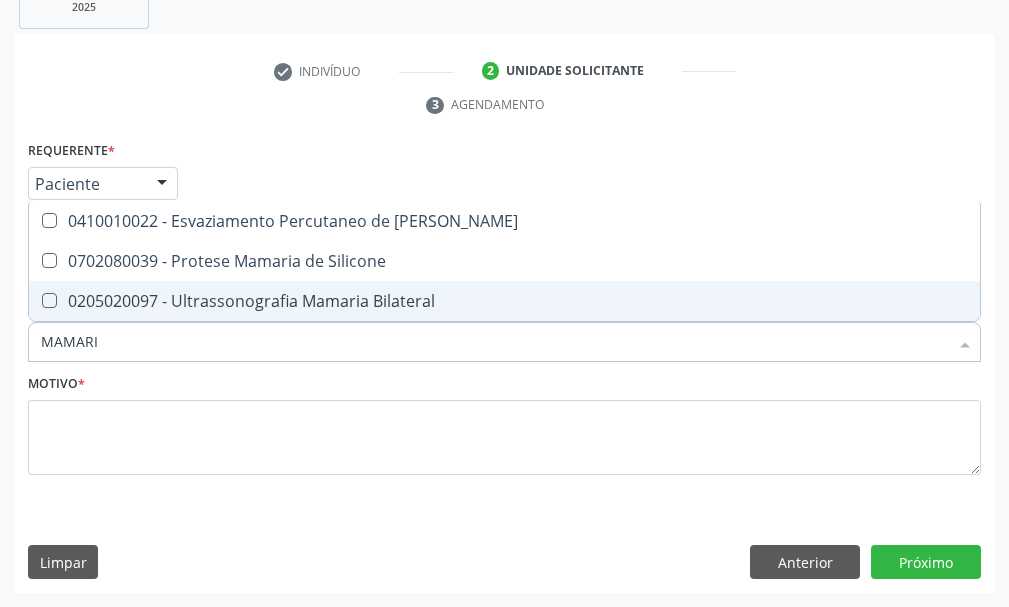 click on "0205020097 - Ultrassonografia Mamaria Bilateral" at bounding box center [504, 301] 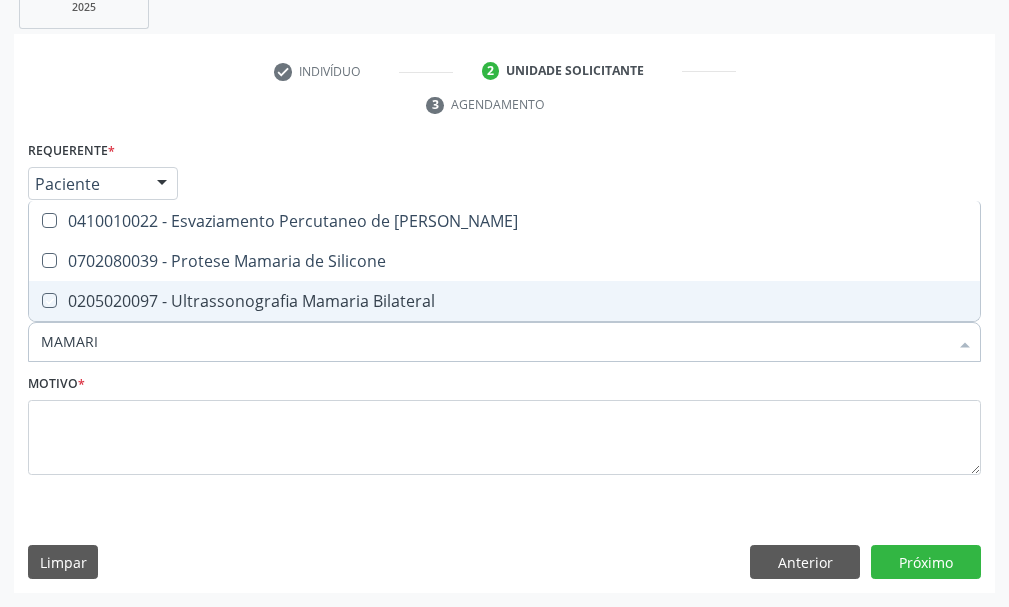 checkbox on "true" 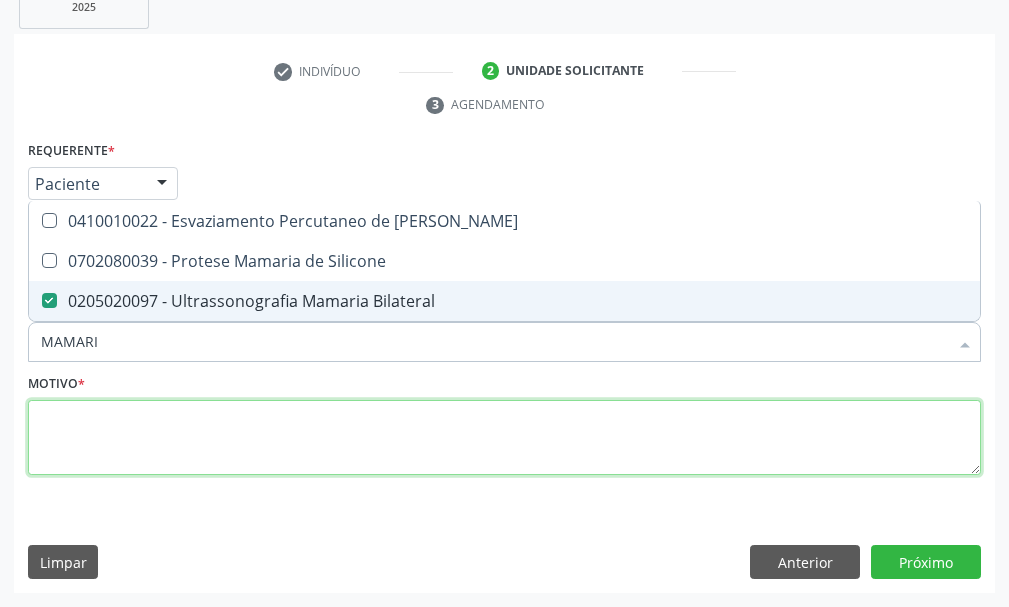 click at bounding box center (504, 438) 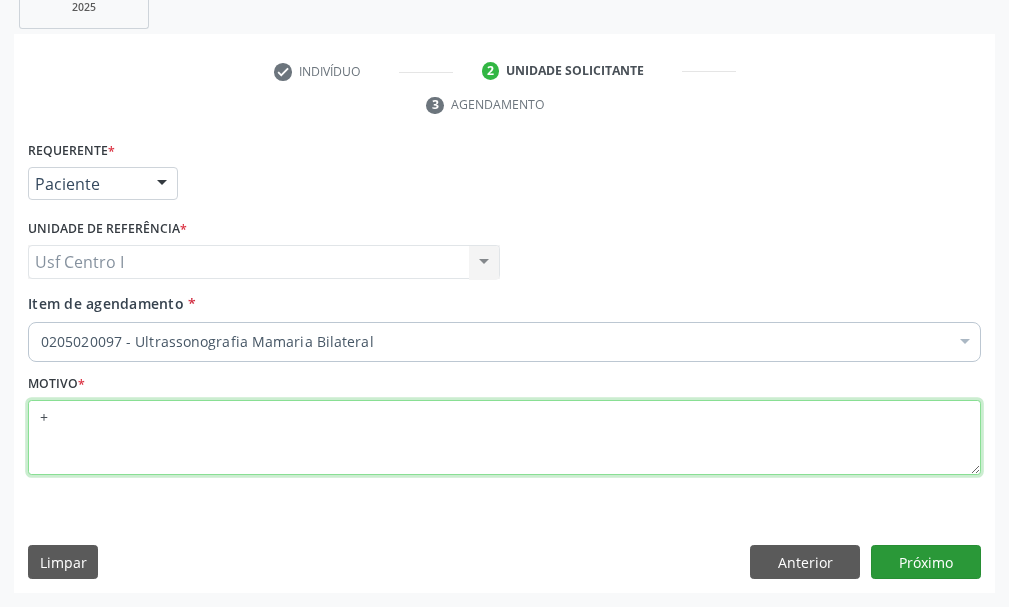 type on "+" 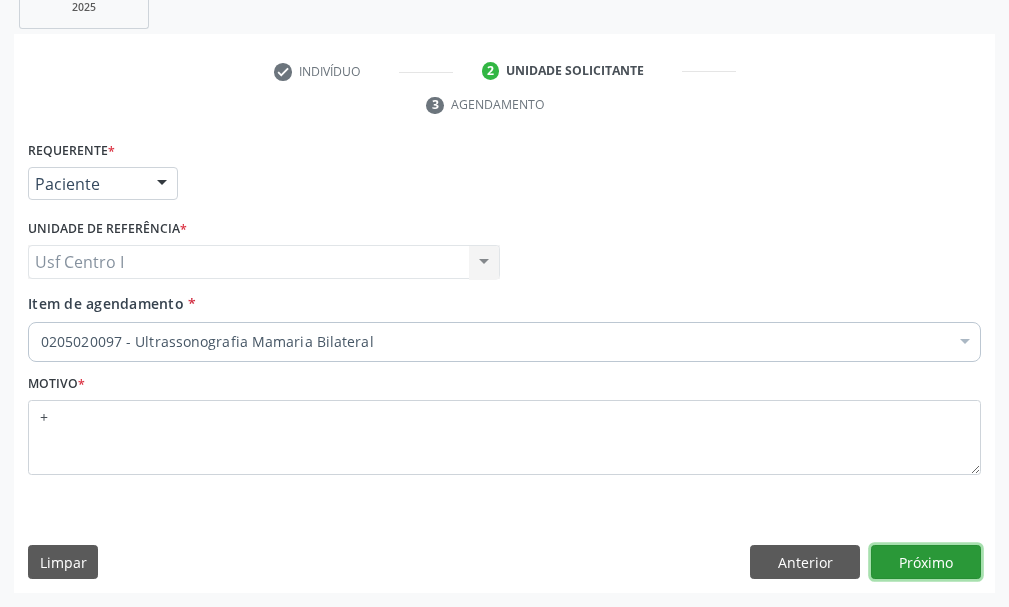 click on "Próximo" at bounding box center (926, 562) 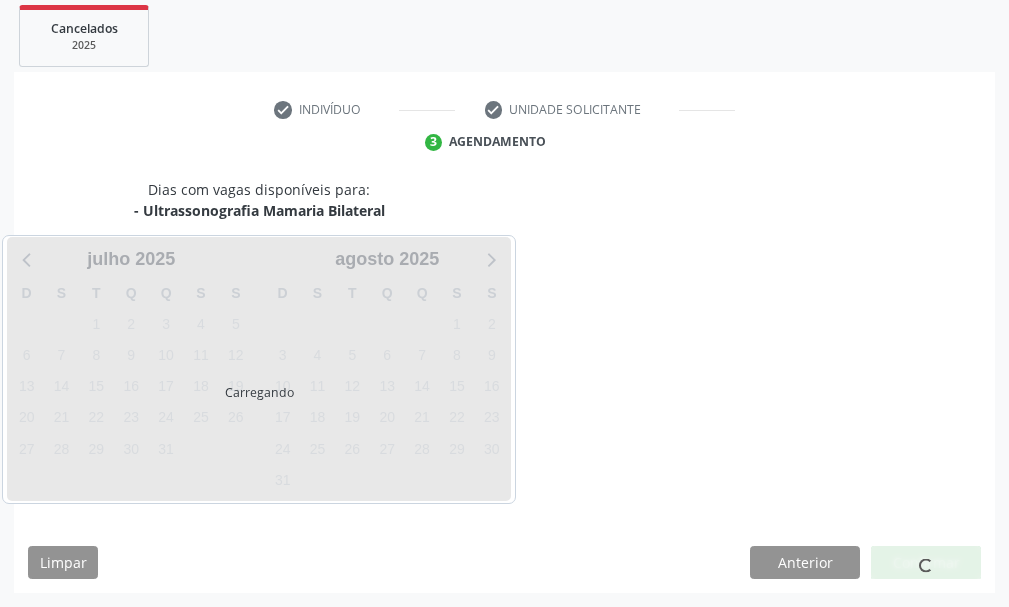 scroll, scrollTop: 366, scrollLeft: 0, axis: vertical 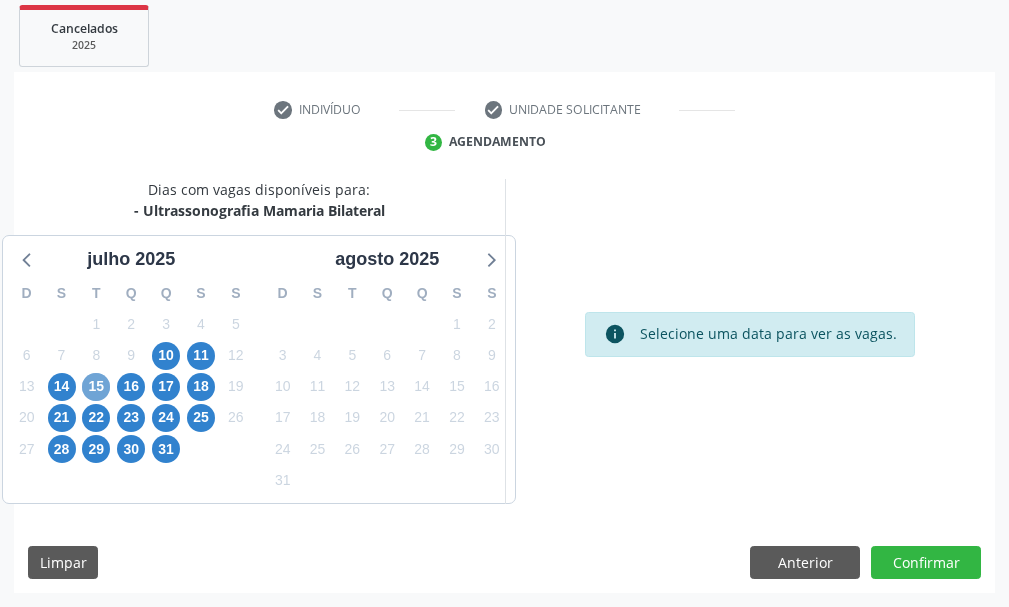 click on "15" at bounding box center [96, 387] 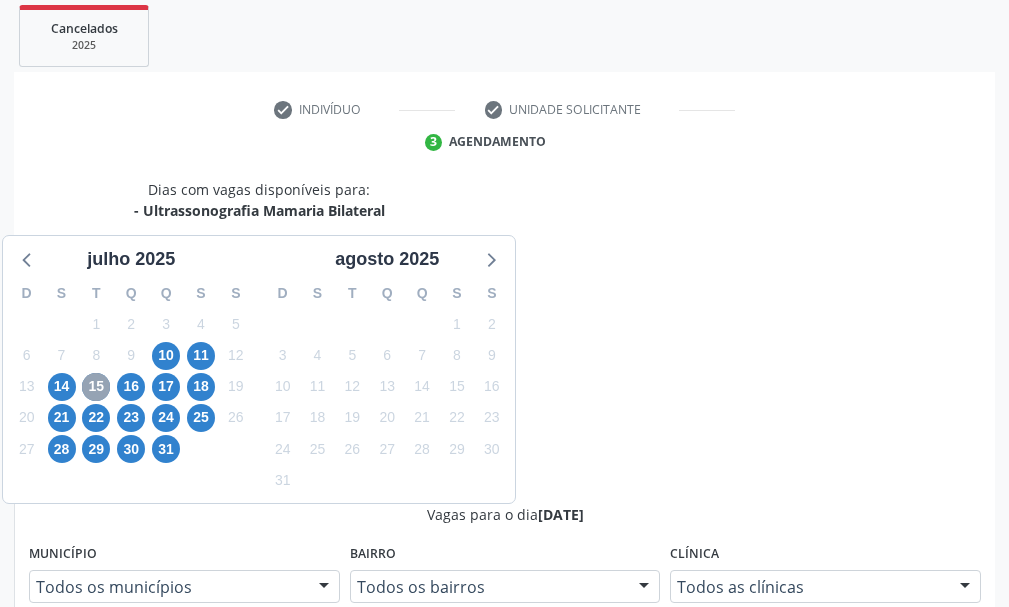 scroll, scrollTop: 566, scrollLeft: 0, axis: vertical 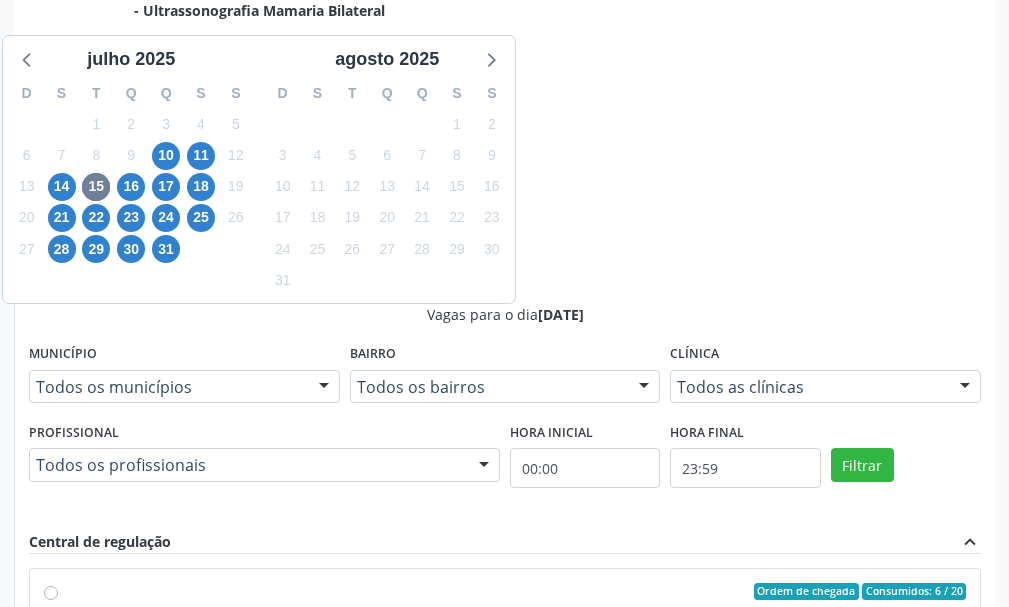 click on "Ordem de chegada
Consumidos: 6 / 20
Horário:   07:00
Clínica:  Hospital [GEOGRAPHIC_DATA]
Rede:
--
Endereço:   [STREET_ADDRESS]
Telefone:   [PHONE_NUMBER]
Profissional:
[PERSON_NAME]
Informações adicionais sobre o atendimento
Idade de atendimento:
de 0 a 120 anos
Gênero(s) atendido(s):
Masculino e Feminino
Informações adicionais:
--" at bounding box center [515, 736] 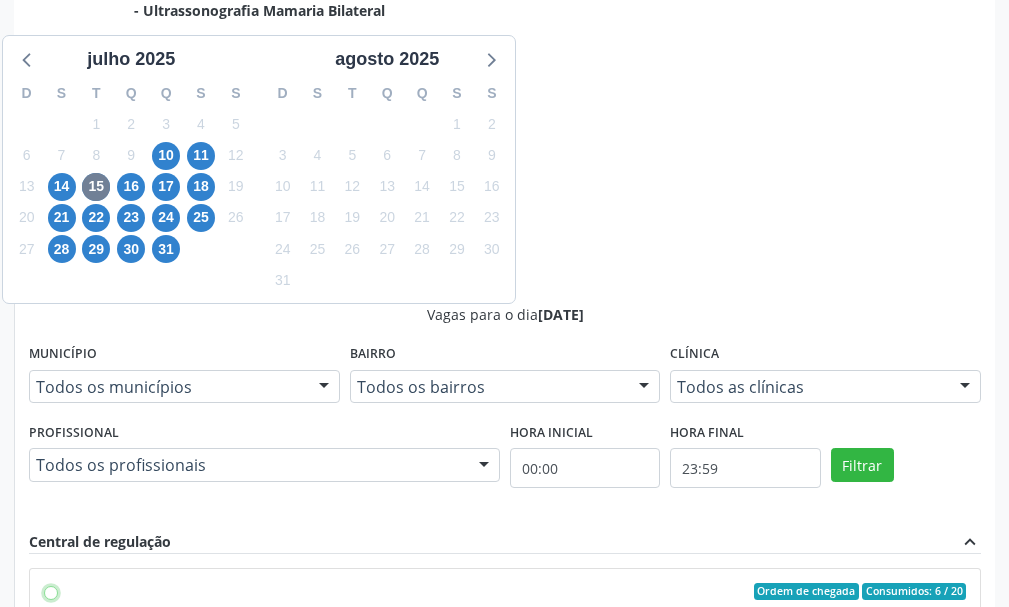 click on "Ordem de chegada
Consumidos: 6 / 20
Horário:   07:00
Clínica:  Hospital [GEOGRAPHIC_DATA]
Rede:
--
Endereço:   [STREET_ADDRESS]
Telefone:   [PHONE_NUMBER]
Profissional:
[PERSON_NAME]
Informações adicionais sobre o atendimento
Idade de atendimento:
de 0 a 120 anos
Gênero(s) atendido(s):
Masculino e Feminino
Informações adicionais:
--" at bounding box center [51, 592] 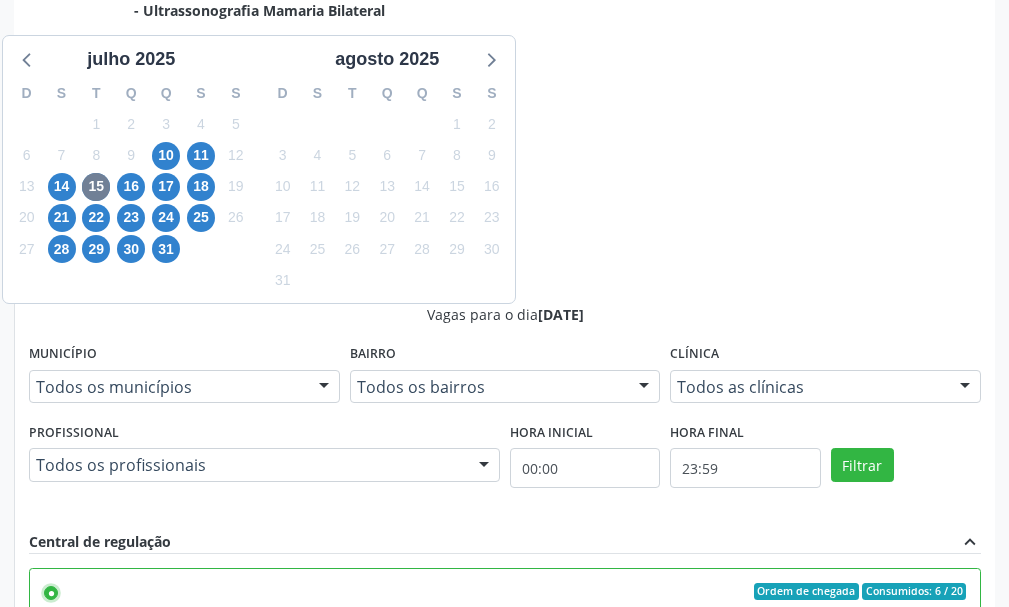 scroll, scrollTop: 702, scrollLeft: 0, axis: vertical 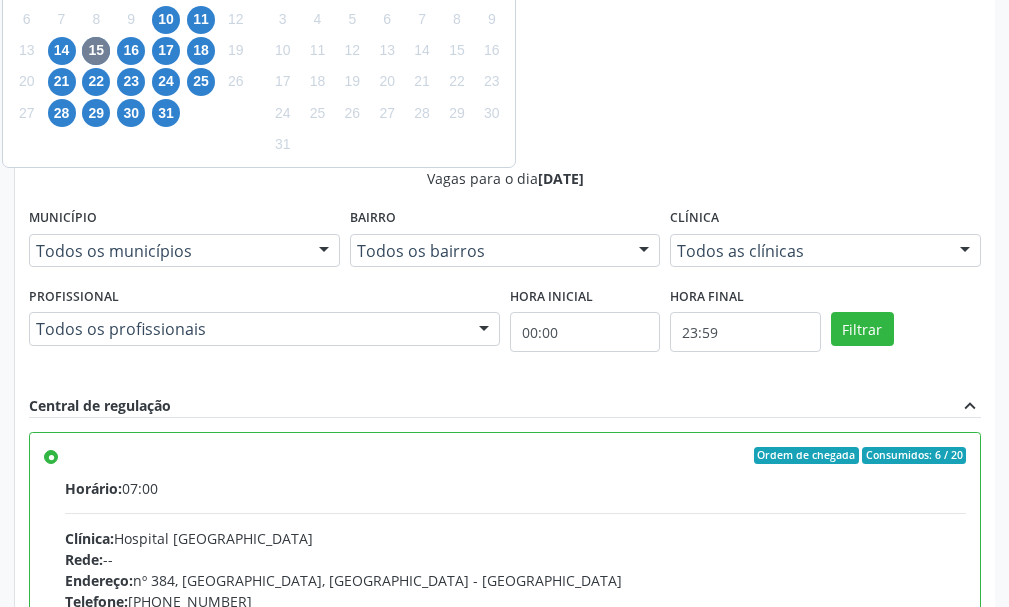click on "Confirmar" at bounding box center (926, 877) 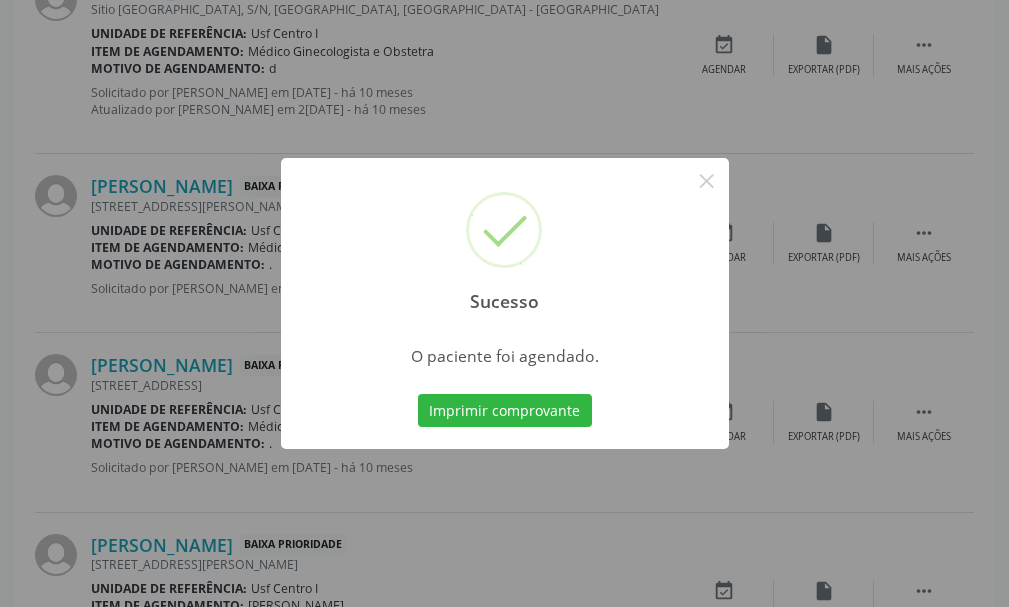 scroll, scrollTop: 132, scrollLeft: 0, axis: vertical 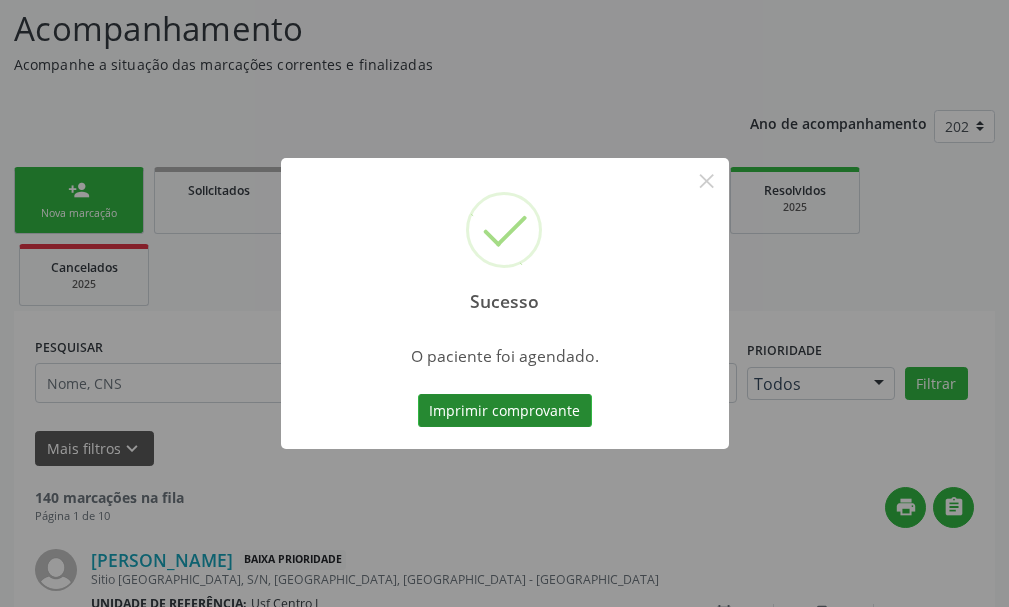 click on "Imprimir comprovante" at bounding box center [505, 411] 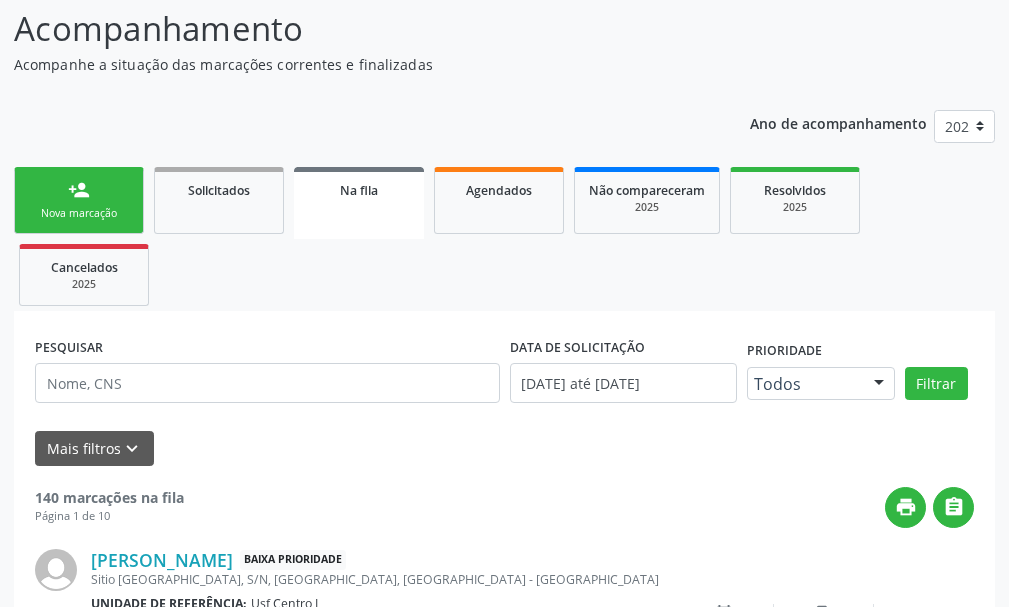 click on "person_add
Nova marcação" at bounding box center [79, 200] 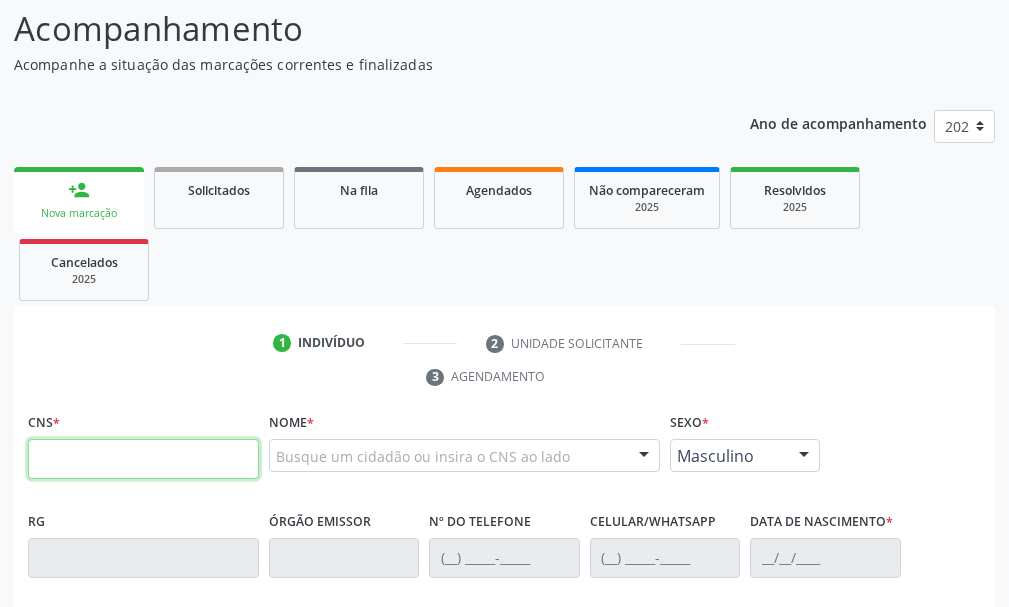 click at bounding box center (143, 459) 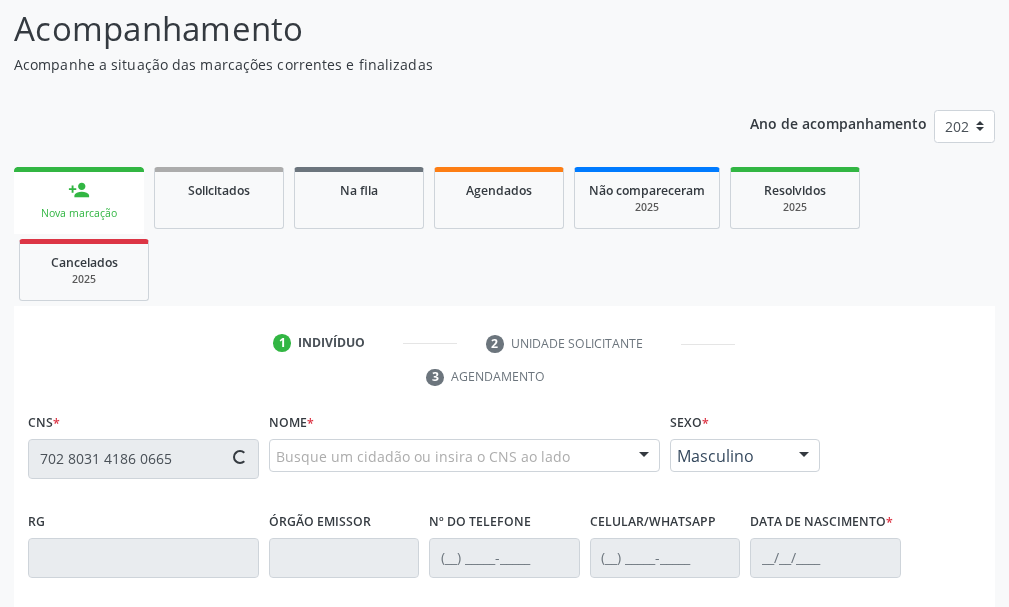 type on "702 8031 4186 0665" 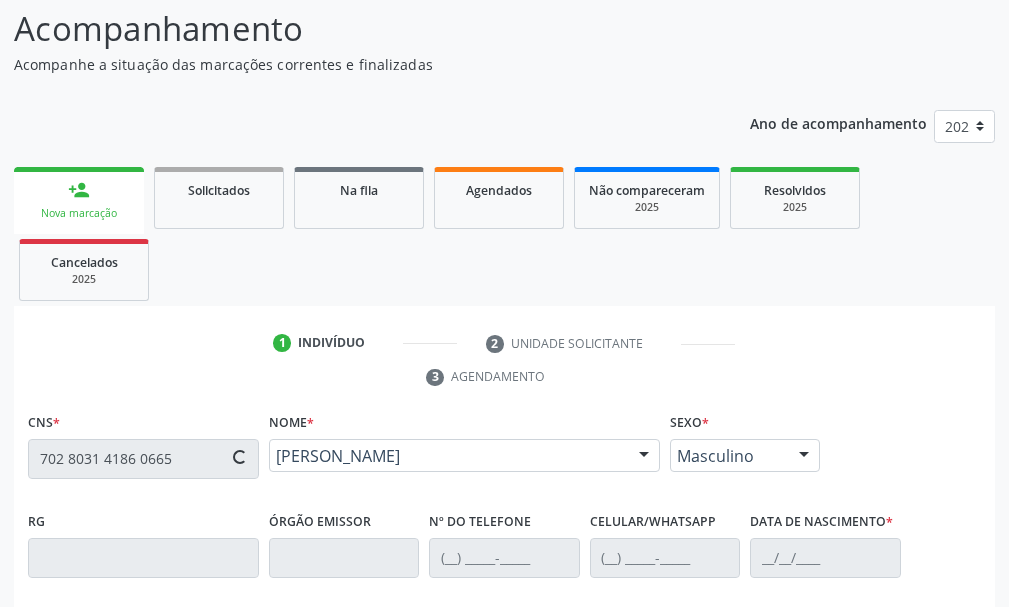 type on "[PHONE_NUMBER]" 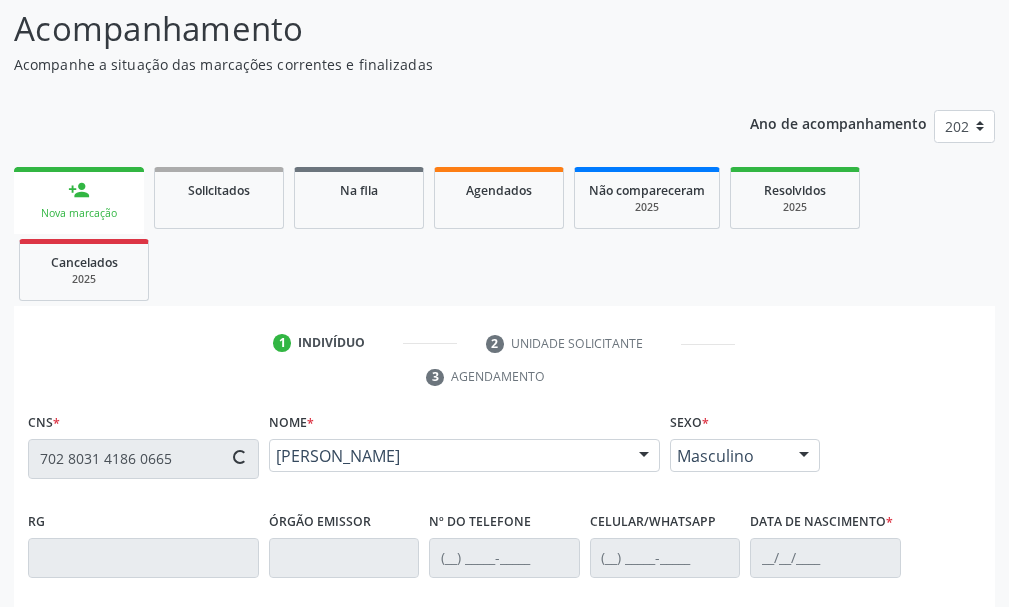 type on "[DATE]" 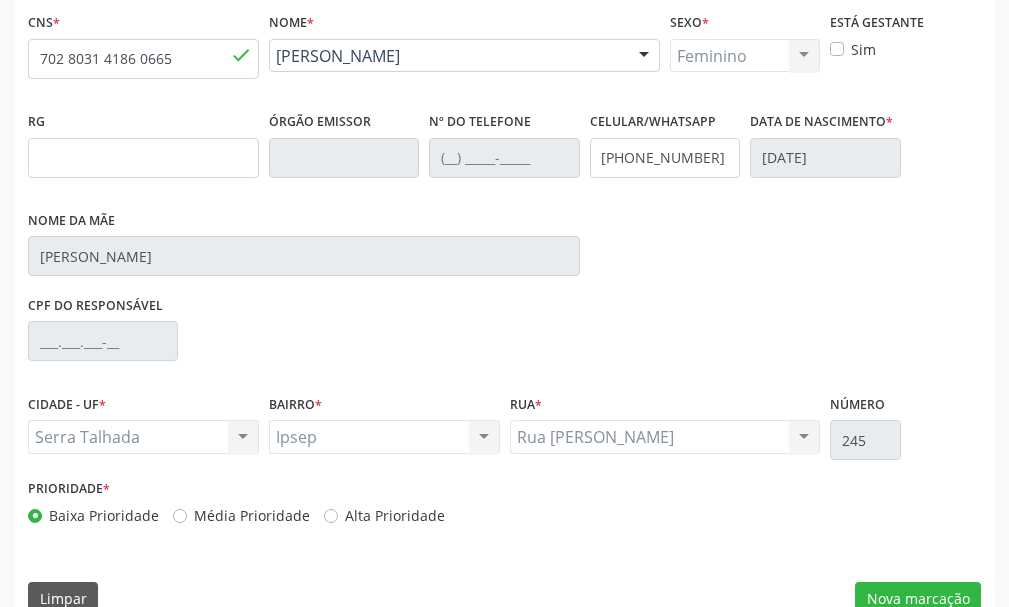 scroll, scrollTop: 569, scrollLeft: 0, axis: vertical 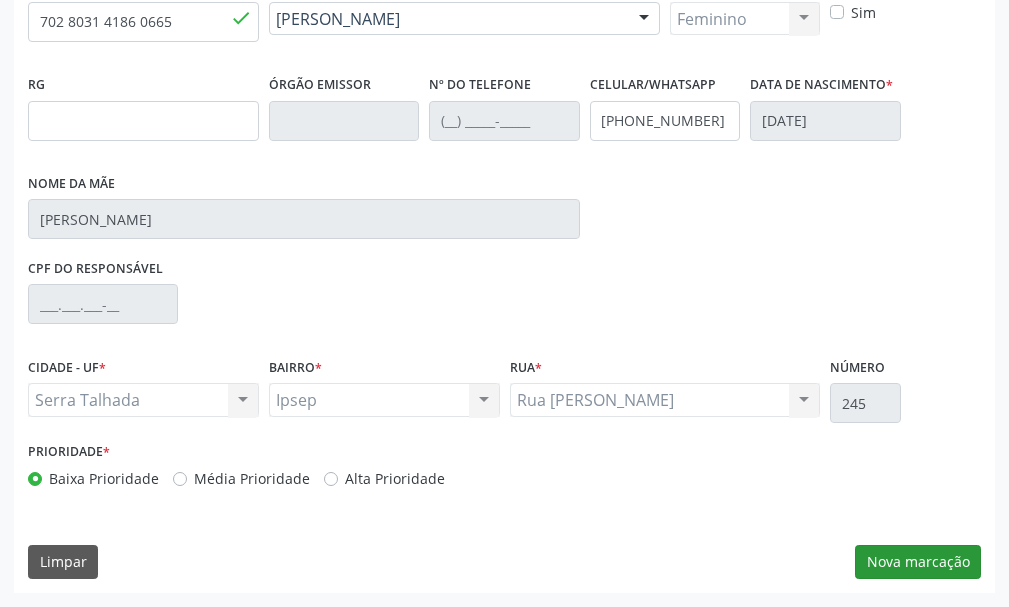 drag, startPoint x: 851, startPoint y: 558, endPoint x: 863, endPoint y: 566, distance: 14.422205 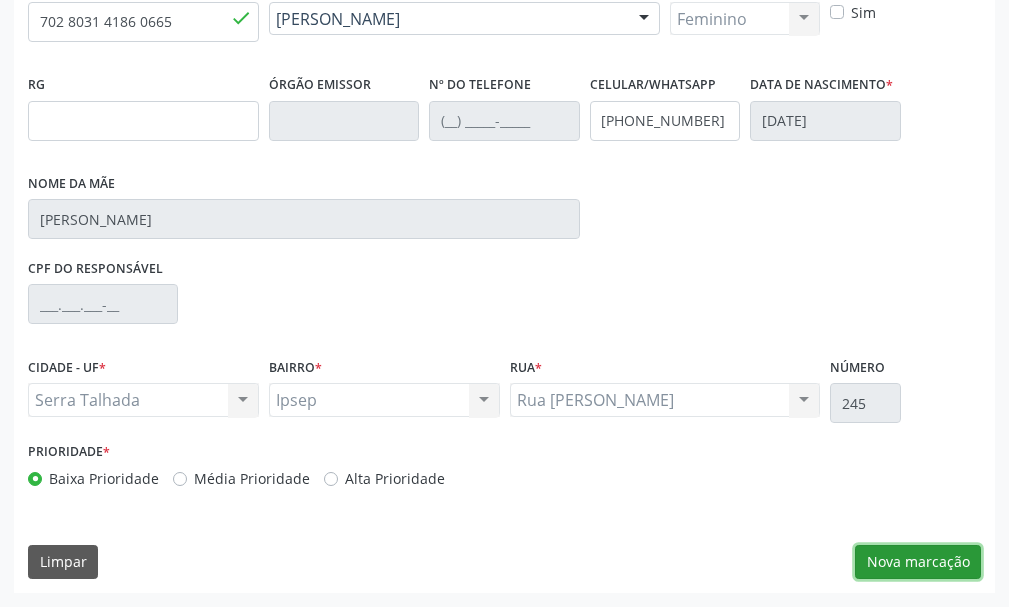 click on "Nova marcação" at bounding box center (918, 562) 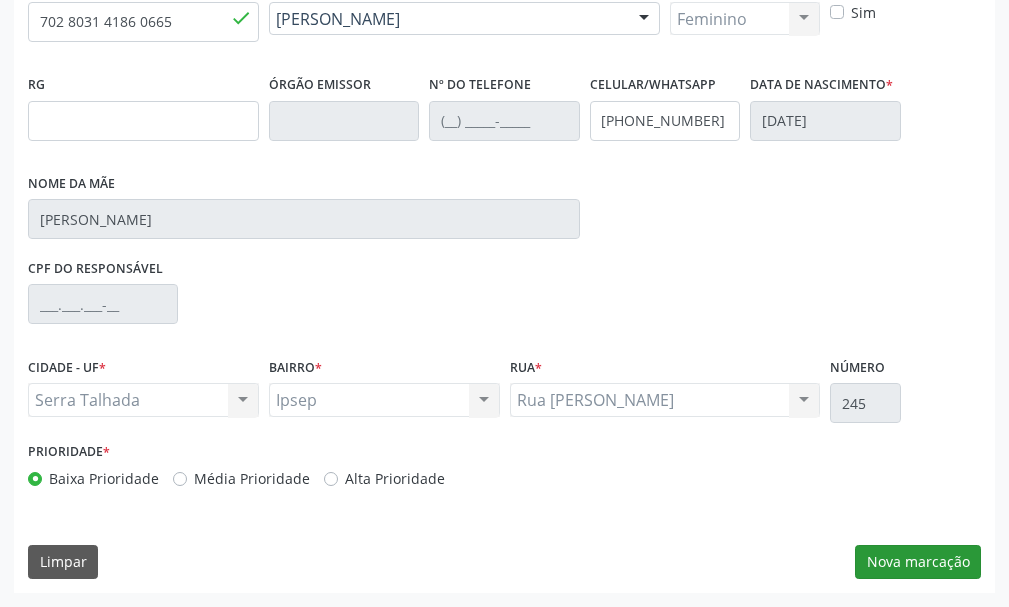 scroll, scrollTop: 404, scrollLeft: 0, axis: vertical 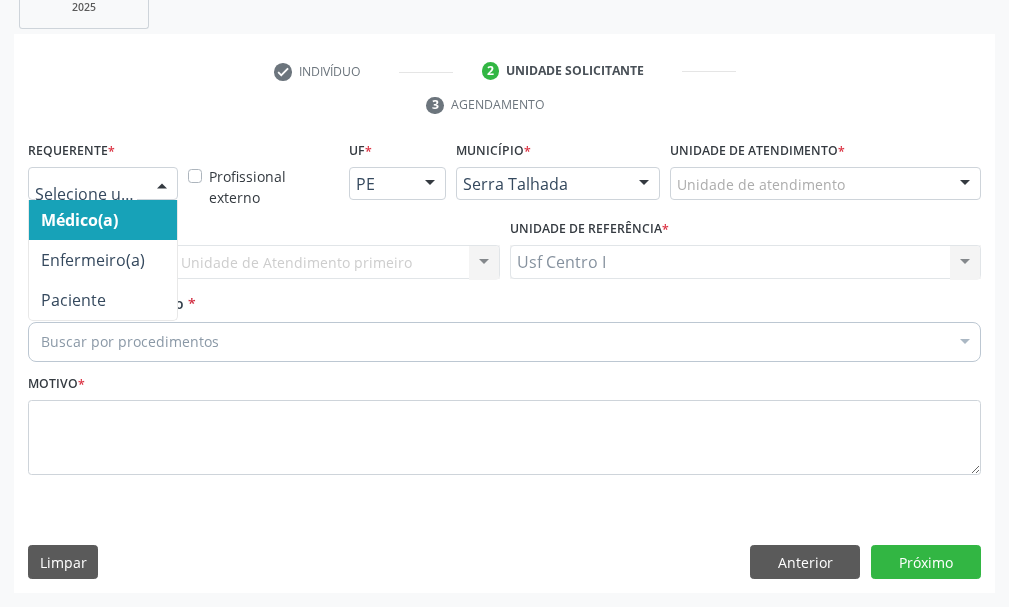 drag, startPoint x: 138, startPoint y: 186, endPoint x: 136, endPoint y: 268, distance: 82.02438 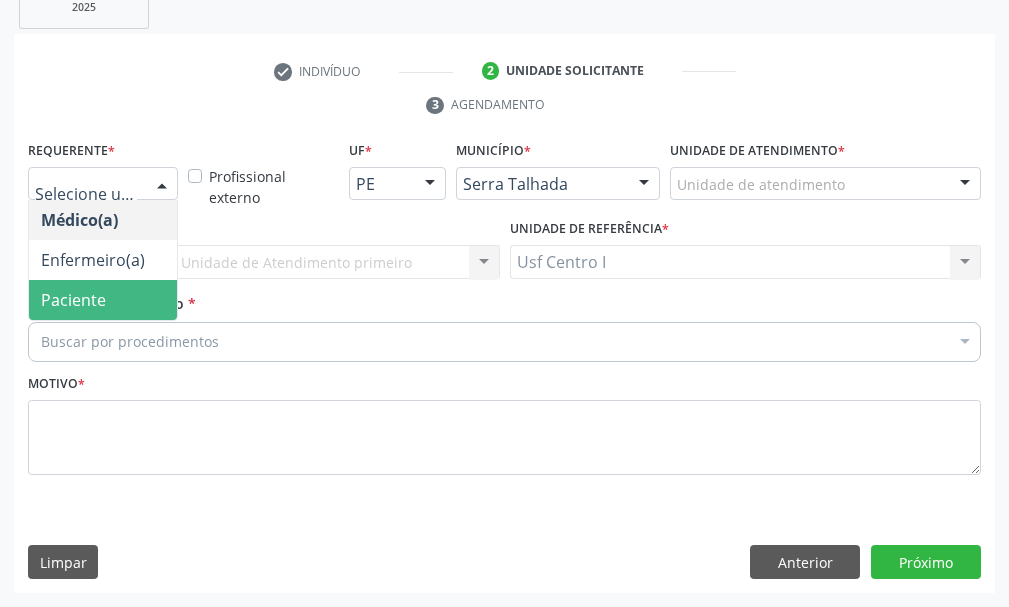 click on "Paciente" at bounding box center (103, 300) 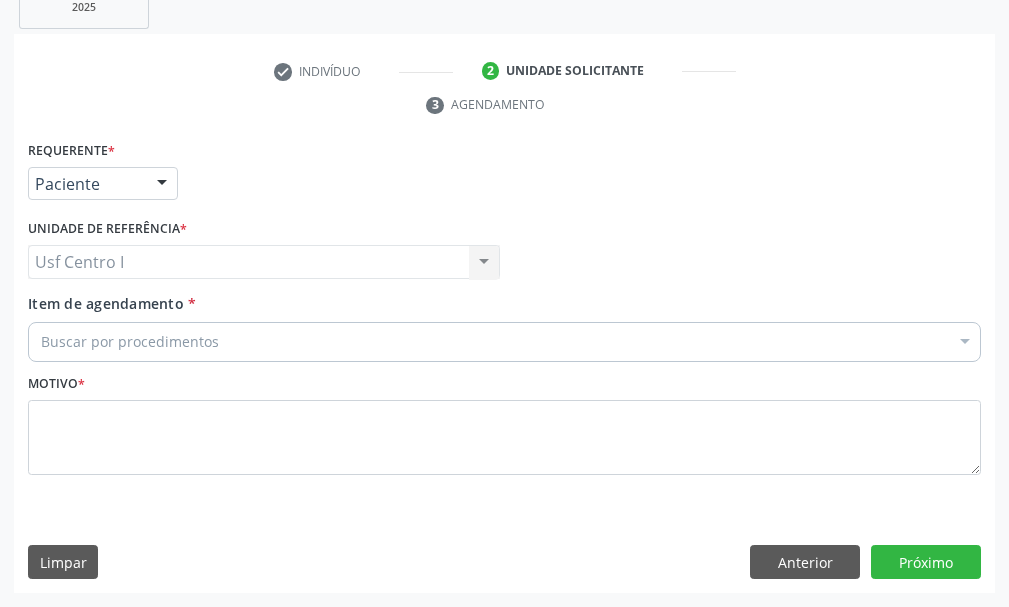 click on "Buscar por procedimentos" at bounding box center [504, 342] 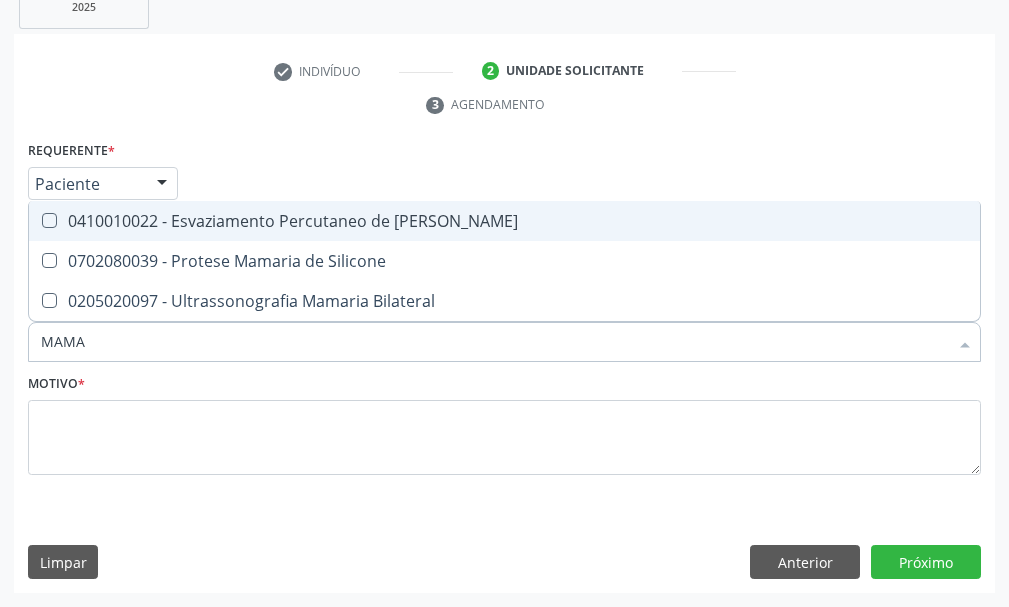 type on "MAMAR" 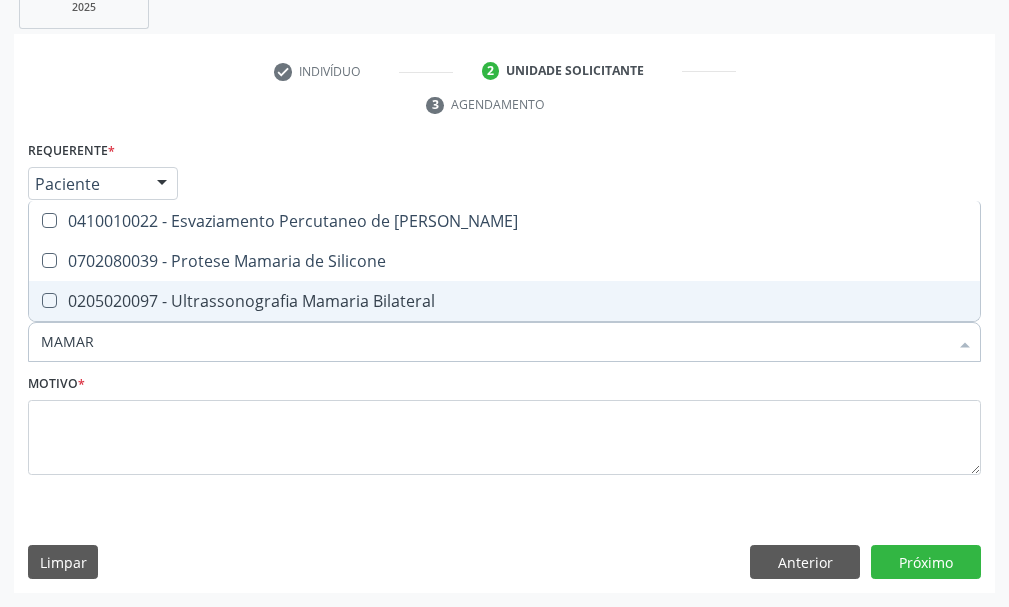click on "0205020097 - Ultrassonografia Mamaria Bilateral" at bounding box center (504, 301) 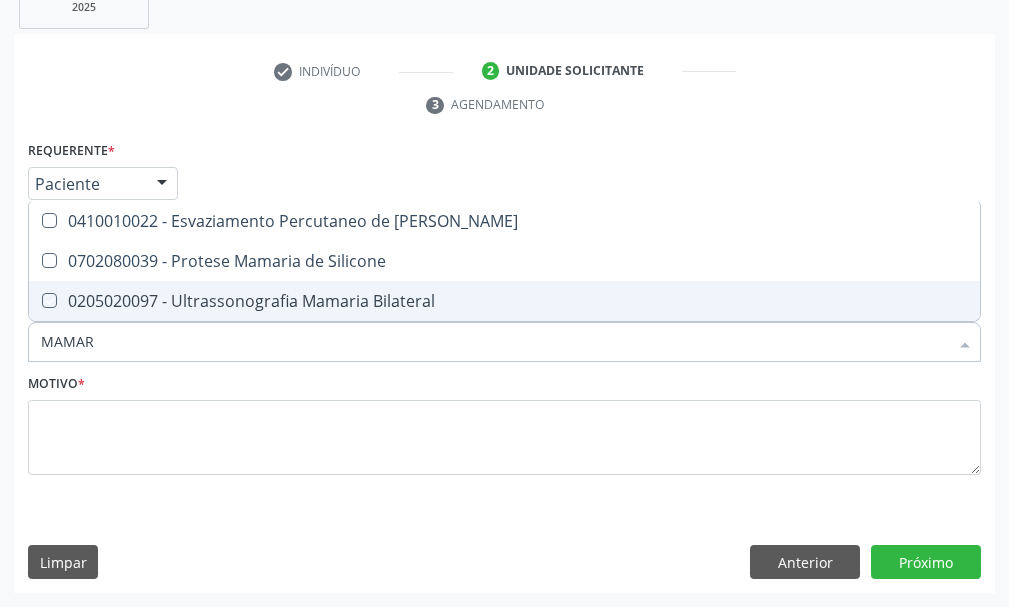 checkbox on "true" 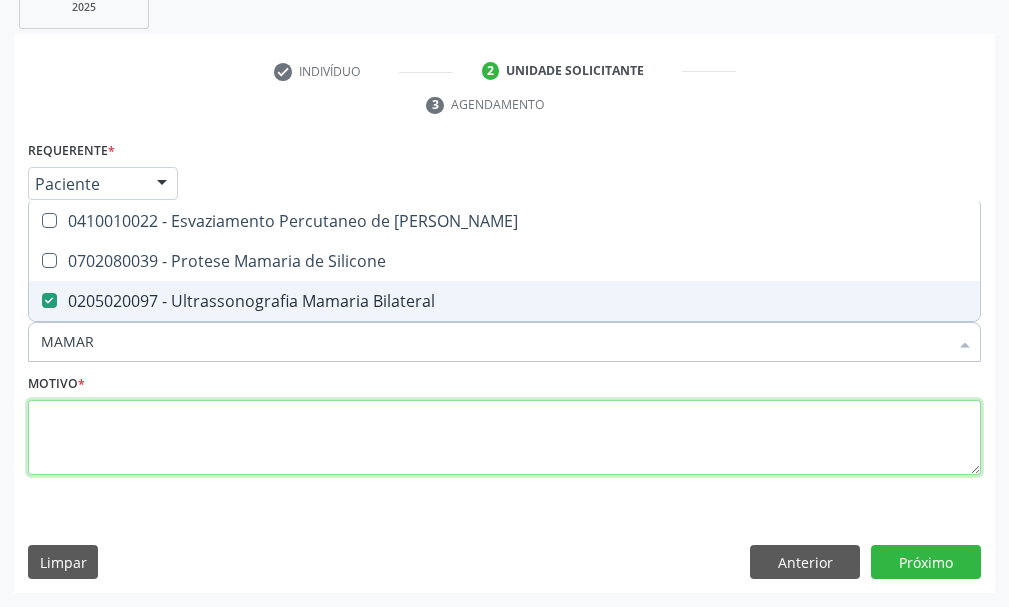 click at bounding box center [504, 438] 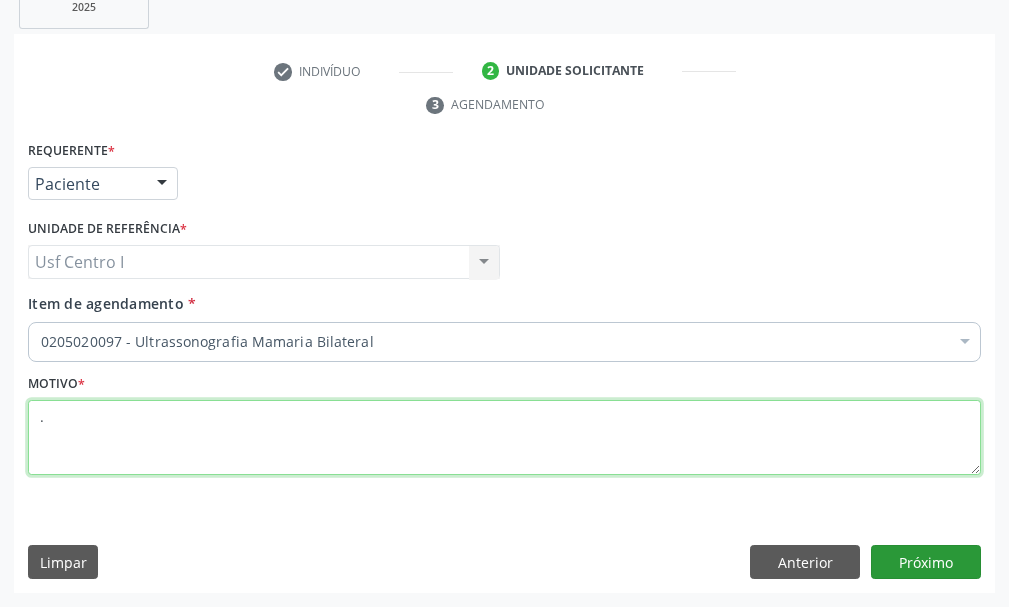type on "." 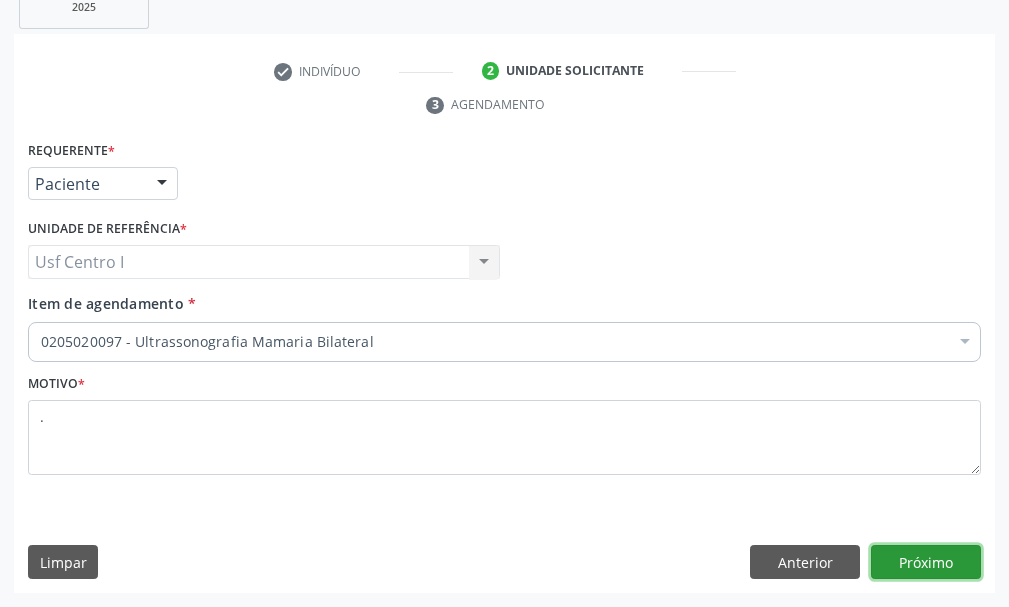 click on "Próximo" at bounding box center [926, 562] 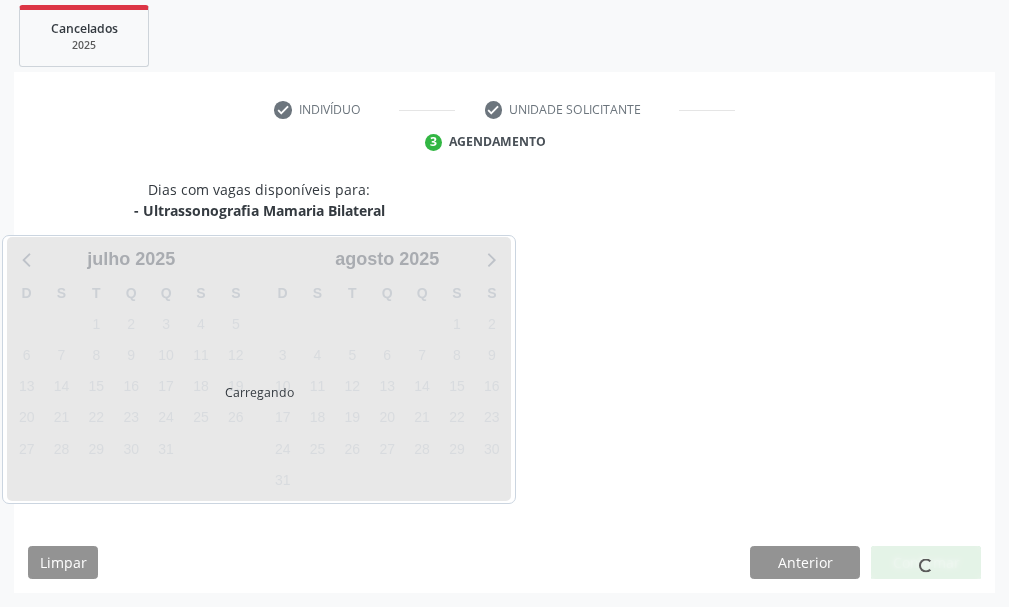 scroll, scrollTop: 366, scrollLeft: 0, axis: vertical 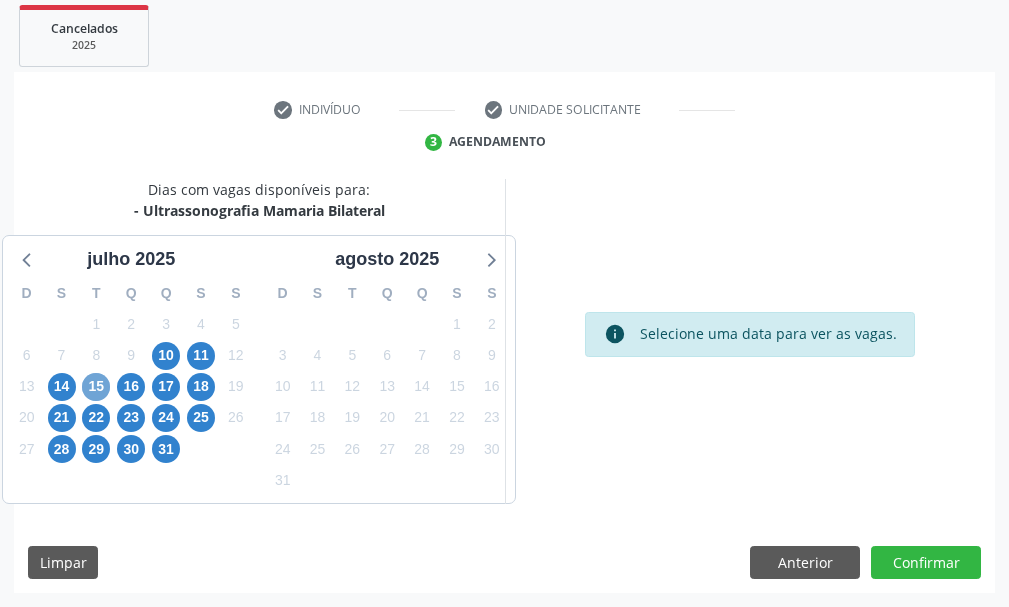 click on "15" at bounding box center (96, 387) 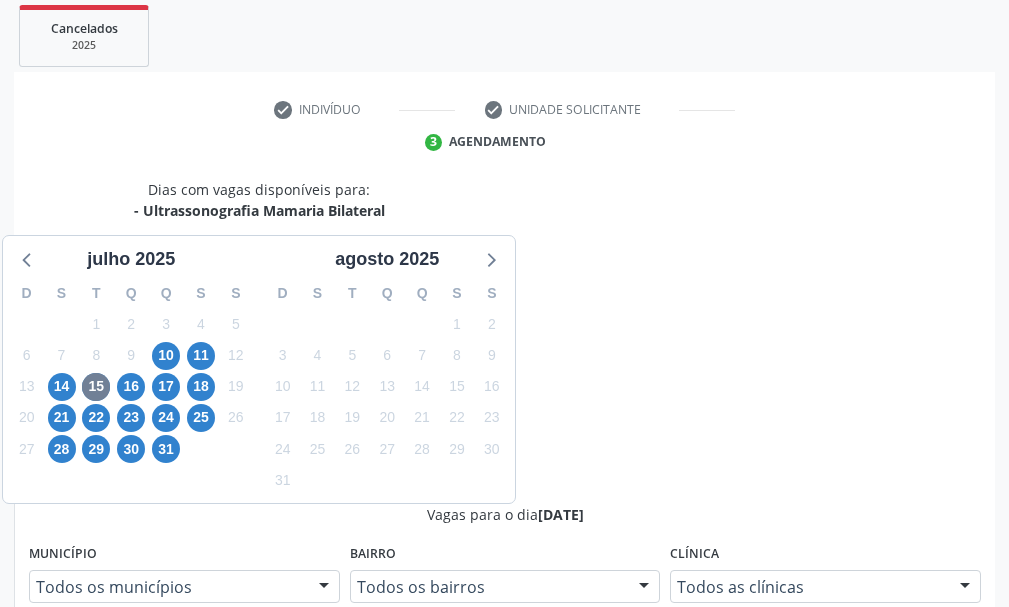 click on "Ordem de chegada
Consumidos: 7 / 20
Horário:   07:00
Clínica:  Hospital [GEOGRAPHIC_DATA]
Rede:
--
Endereço:   [STREET_ADDRESS]
Telefone:   [PHONE_NUMBER]
Profissional:
[PERSON_NAME]
Informações adicionais sobre o atendimento
Idade de atendimento:
de 0 a 120 anos
Gênero(s) atendido(s):
Masculino e Feminino
Informações adicionais:
--" at bounding box center (505, 936) 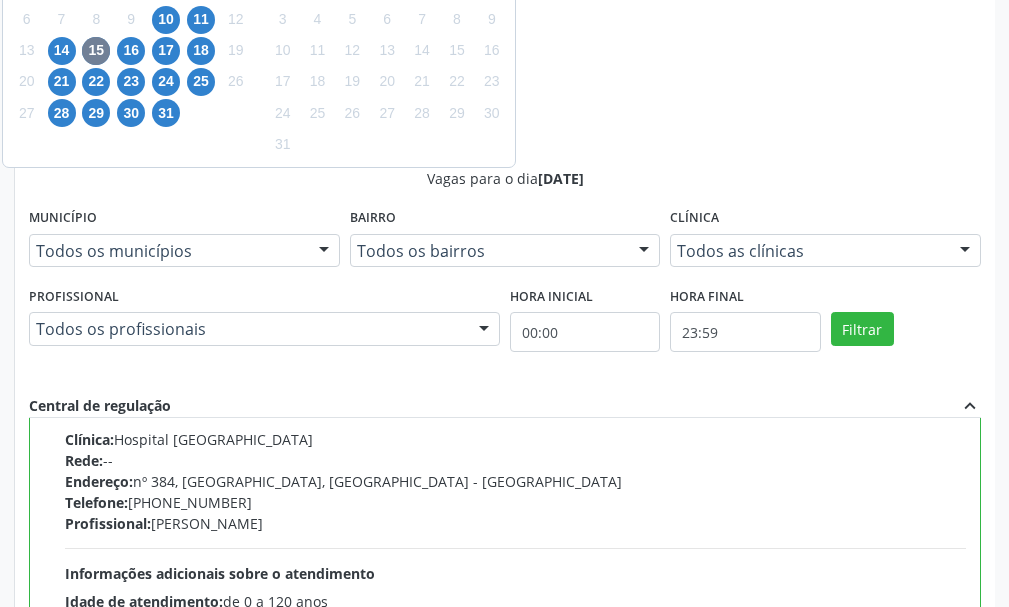 click on "Dias com vagas disponíveis para:
- Ultrassonografia Mamaria Bilateral
[DATE] D S T Q Q S S 29 30 1 2 3 4 5 6 7 8 9 10 11 12 13 14 15 16 17 18 19 20 21 22 23 24 25 26 27 28 29 30 31 1 2 3 4 5 6 7 8 [DATE] D S T Q Q S S 27 28 29 30 31 1 2 3 4 5 6 7 8 9 10 11 12 13 14 15 16 17 18 19 20 21 22 23 24 25 26 27 28 29 30 31 1 2 3 4 5 6
Vagas para o dia
[DATE]
Município
Todos os municípios         Todos os municípios   [GEOGRAPHIC_DATA] - [GEOGRAPHIC_DATA] resultado encontrado para: "   "
Não há nenhuma opção para ser exibida.
Bairro
Todos os bairros         Todos os bairros   [GEOGRAPHIC_DATA] resultado encontrado para: "   "
Não há nenhuma opção para ser exibida.
Clínica
Todos as clínicas         Todos as clínicas   Hospital [GEOGRAPHIC_DATA] resultado encontrado para: "   "" at bounding box center [504, 375] 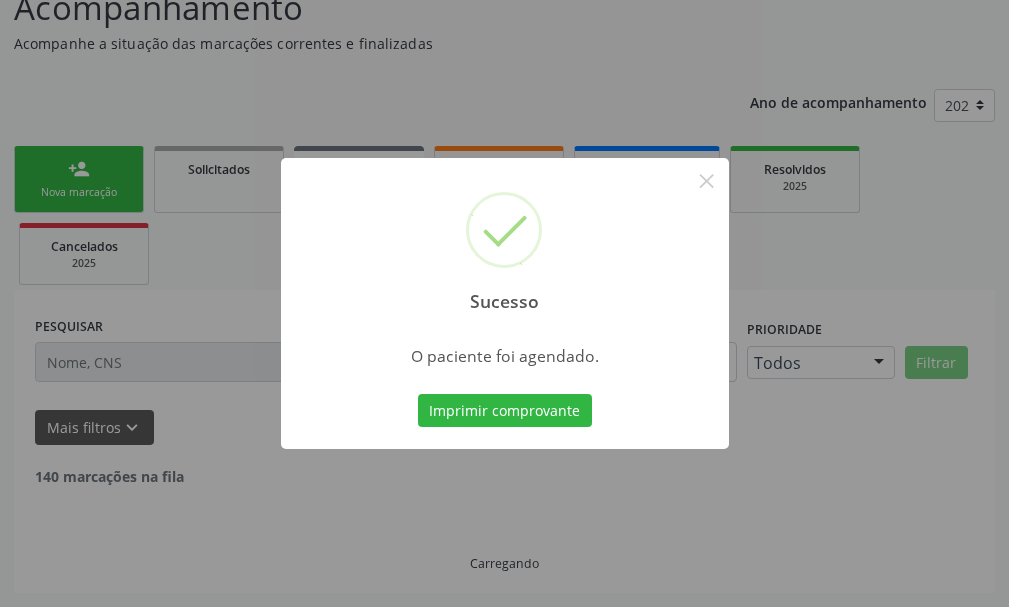 scroll, scrollTop: 132, scrollLeft: 0, axis: vertical 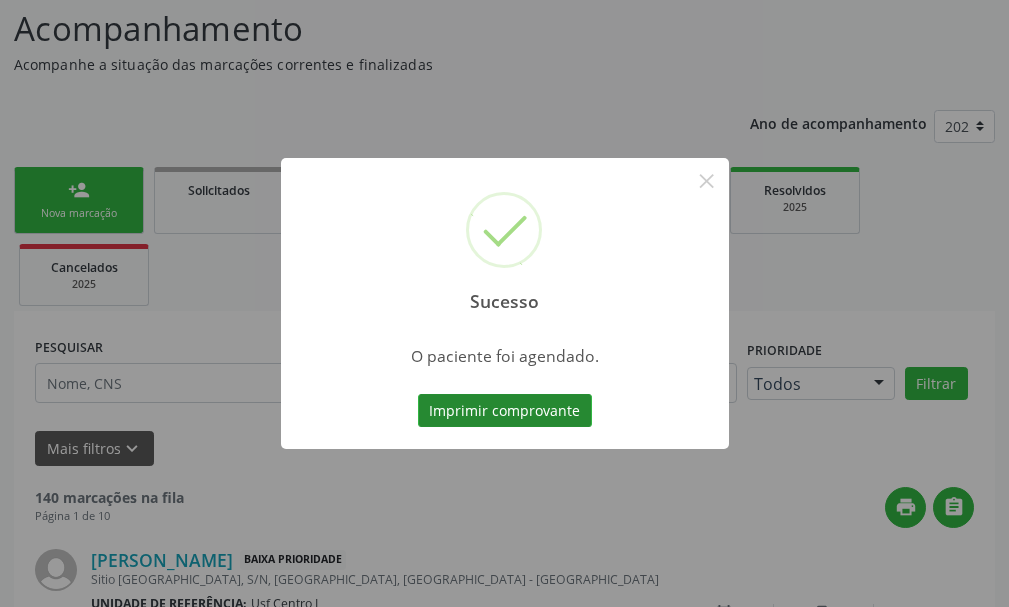 click on "Imprimir comprovante" at bounding box center (505, 411) 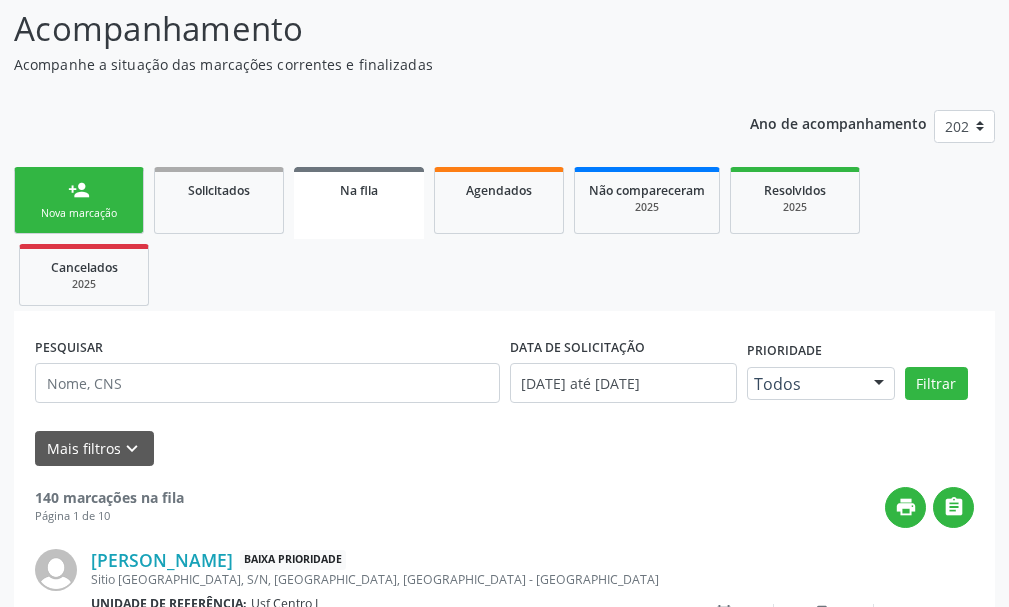 click on "person_add" at bounding box center [79, 190] 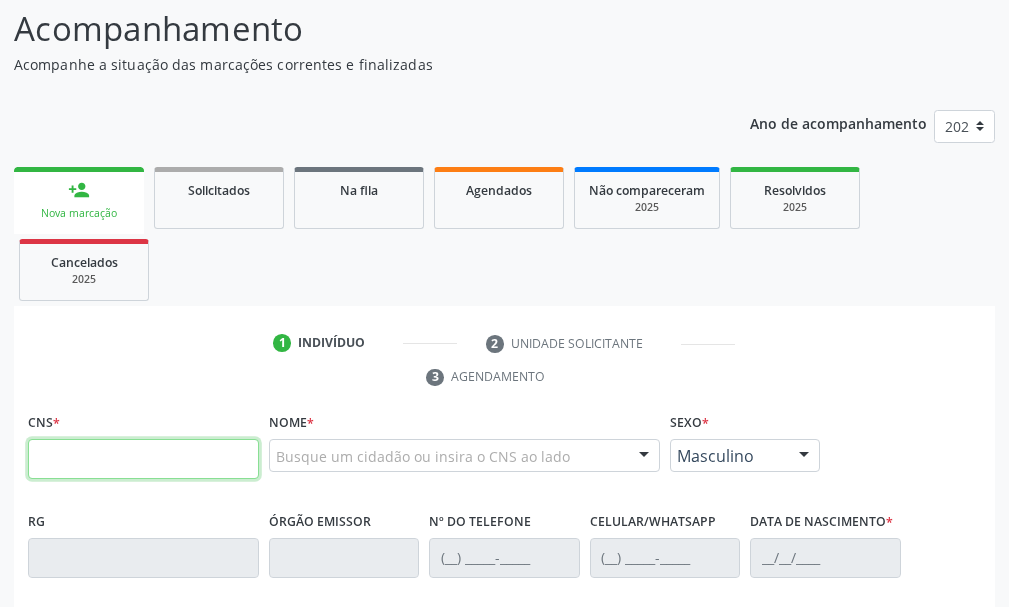 click at bounding box center [143, 459] 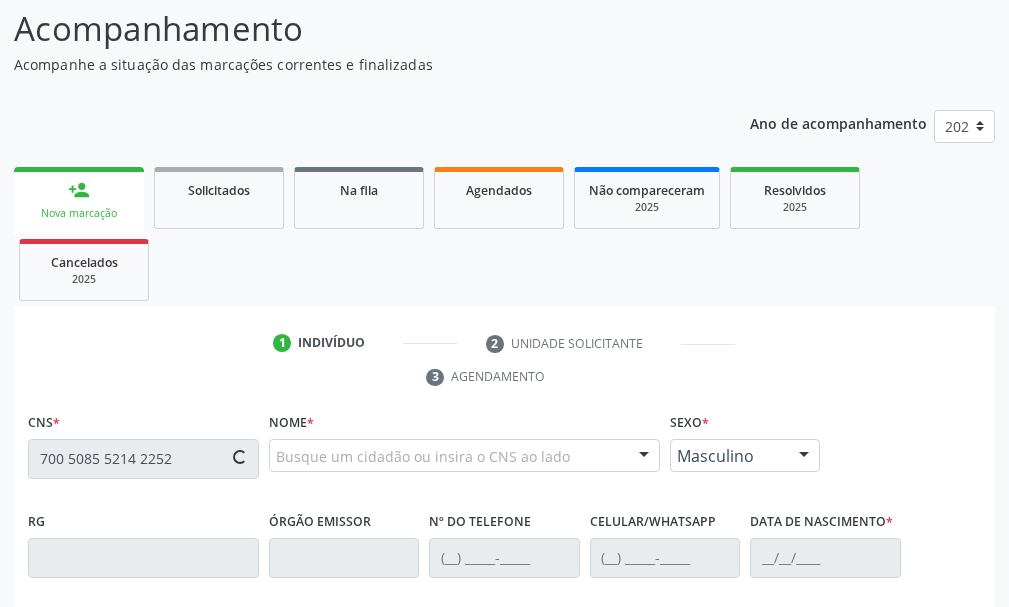 type on "700 5085 5214 2252" 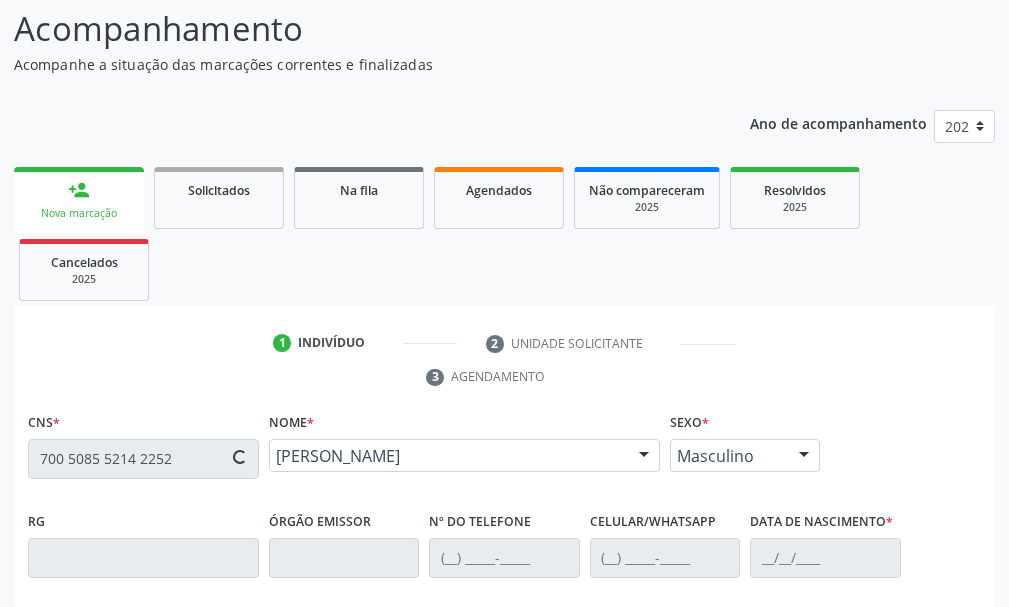 type on "[PHONE_NUMBER]" 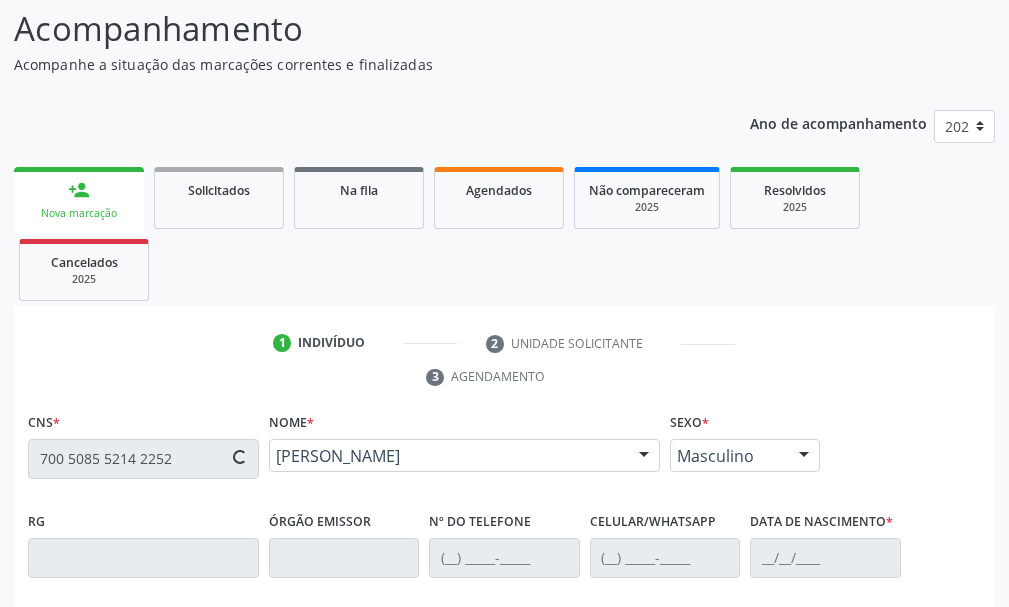 type on "[DATE]" 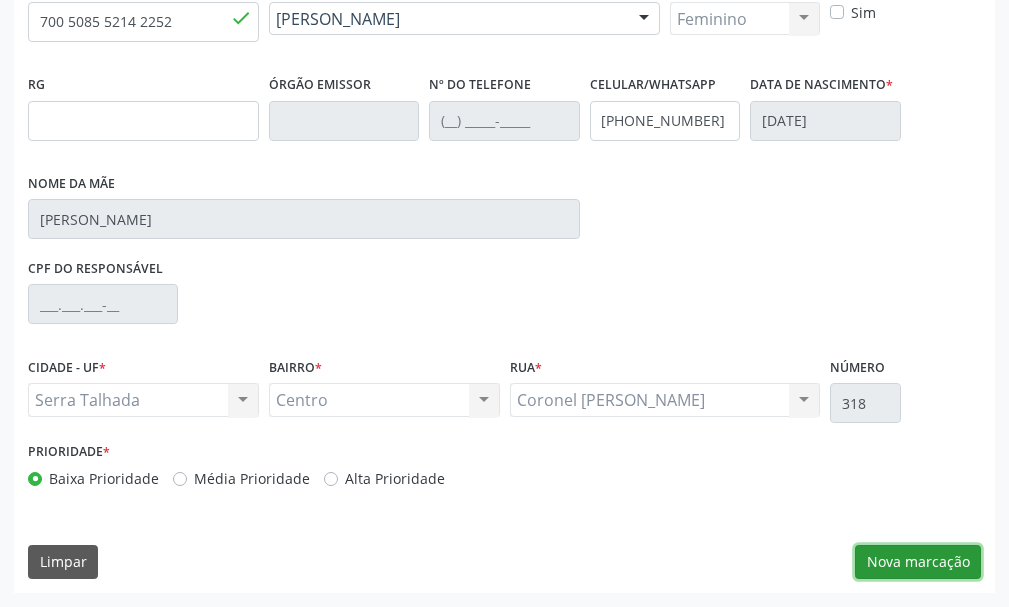 click on "Nova marcação" at bounding box center [918, 562] 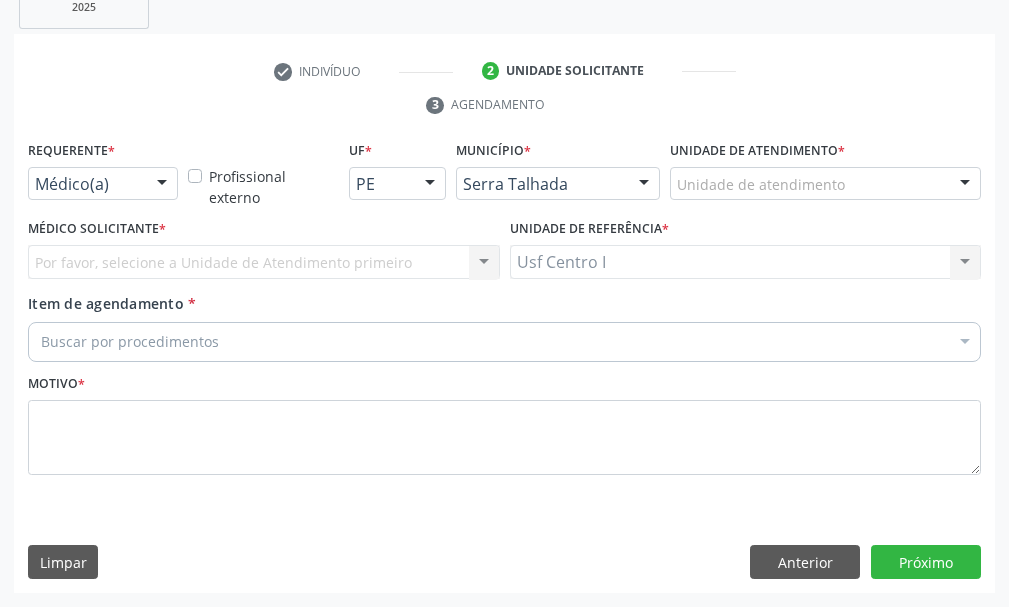 scroll, scrollTop: 404, scrollLeft: 0, axis: vertical 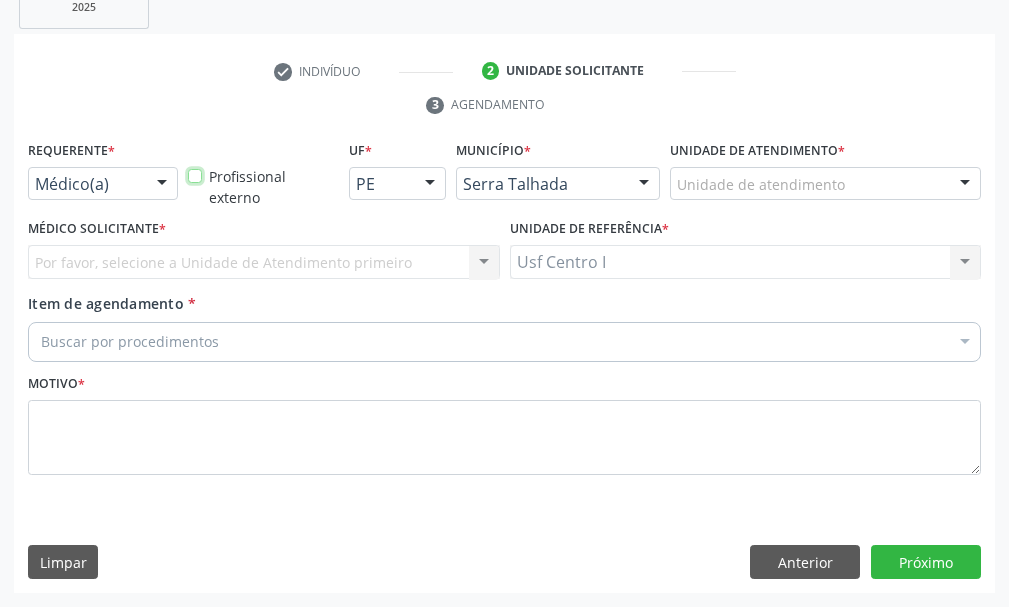 click on "Profissional externo" at bounding box center (195, 175) 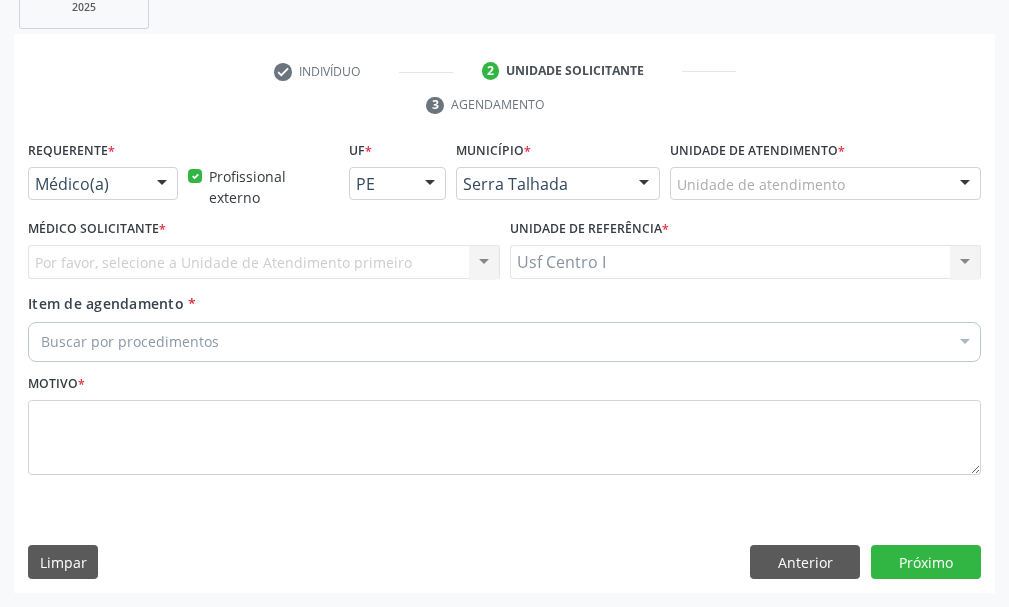 click on "Profissional externo" at bounding box center [273, 187] 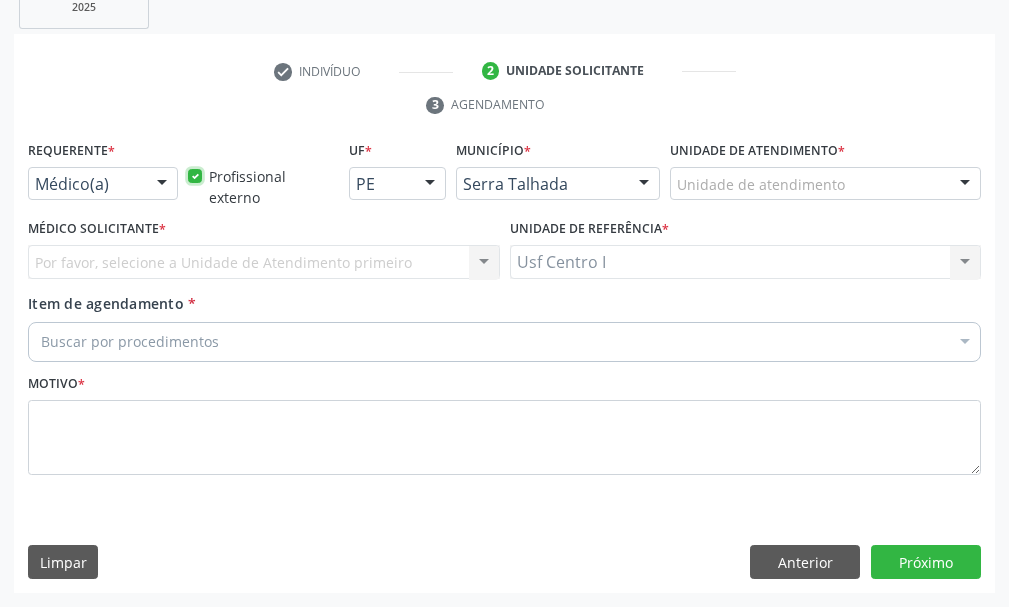 click on "Profissional externo" at bounding box center [195, 175] 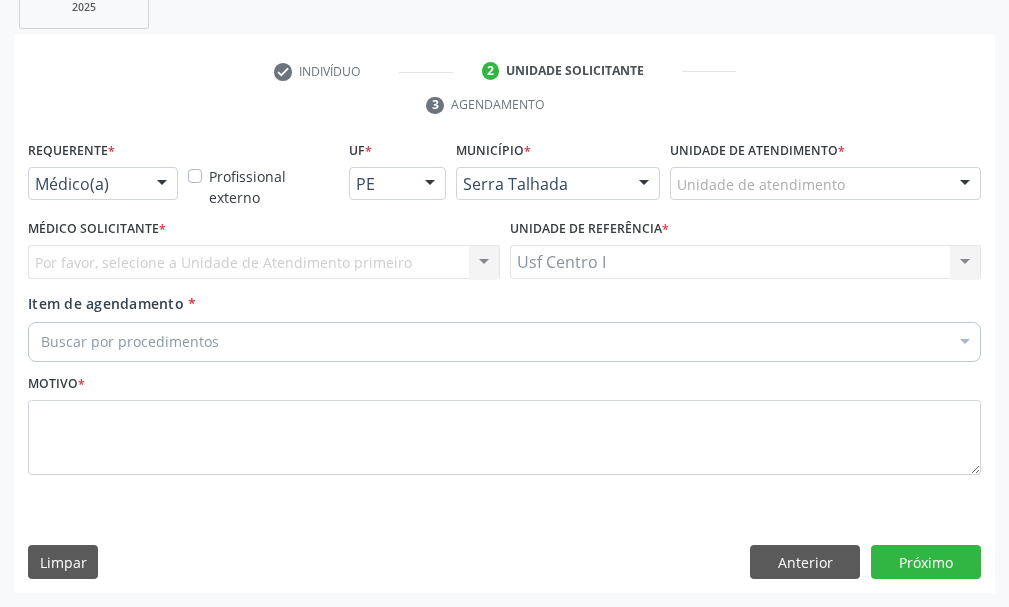 click at bounding box center (162, 185) 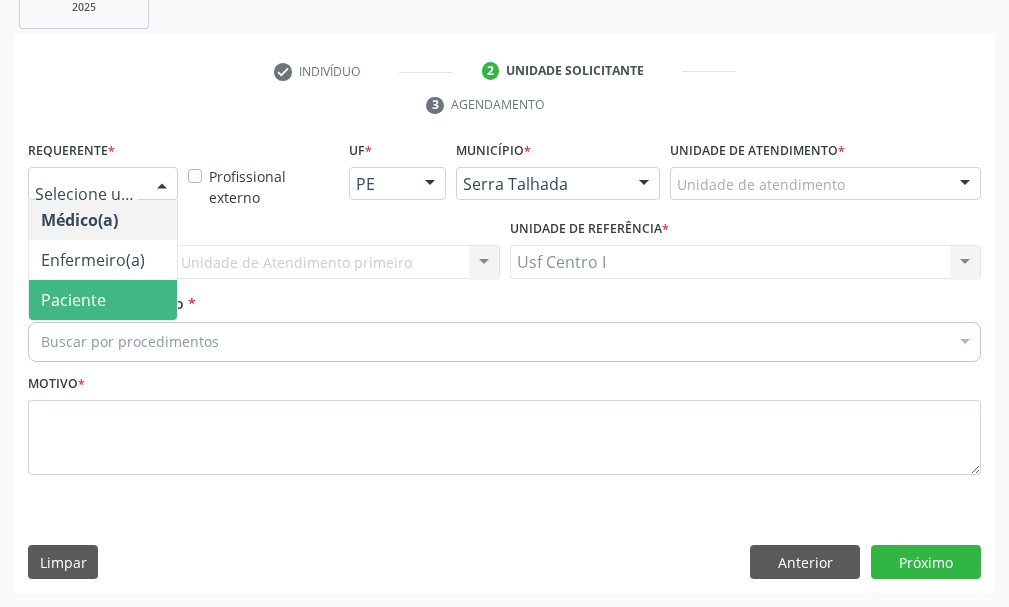click on "Paciente" at bounding box center [103, 300] 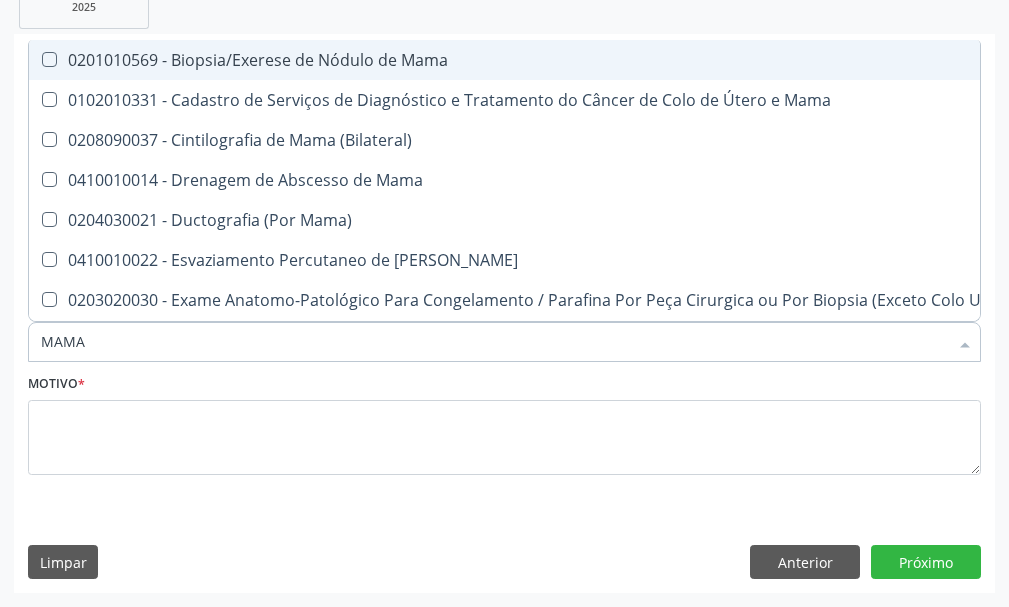 type on "MAMAR" 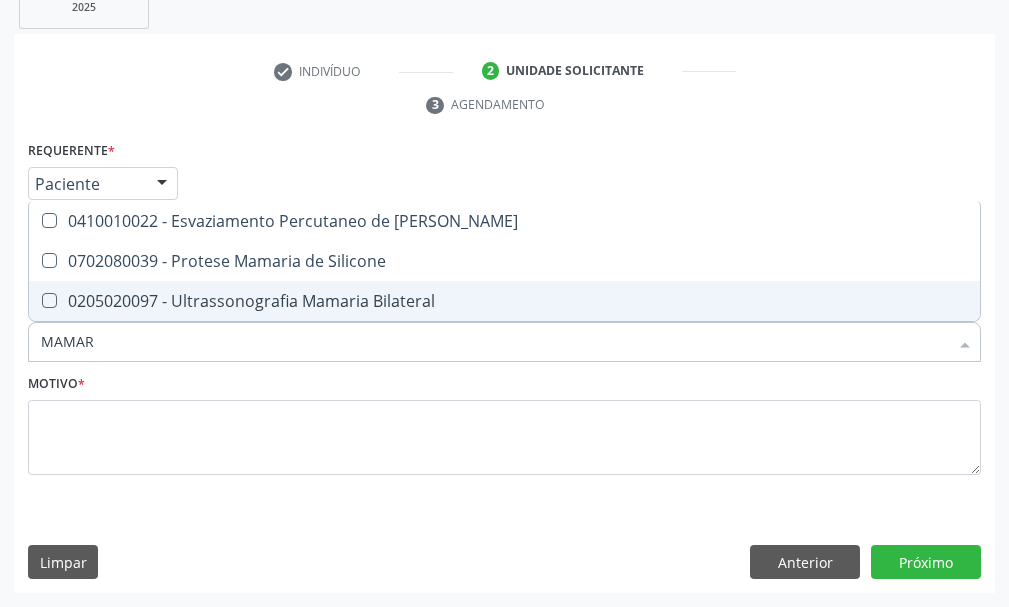 click on "0205020097 - Ultrassonografia Mamaria Bilateral" at bounding box center (504, 301) 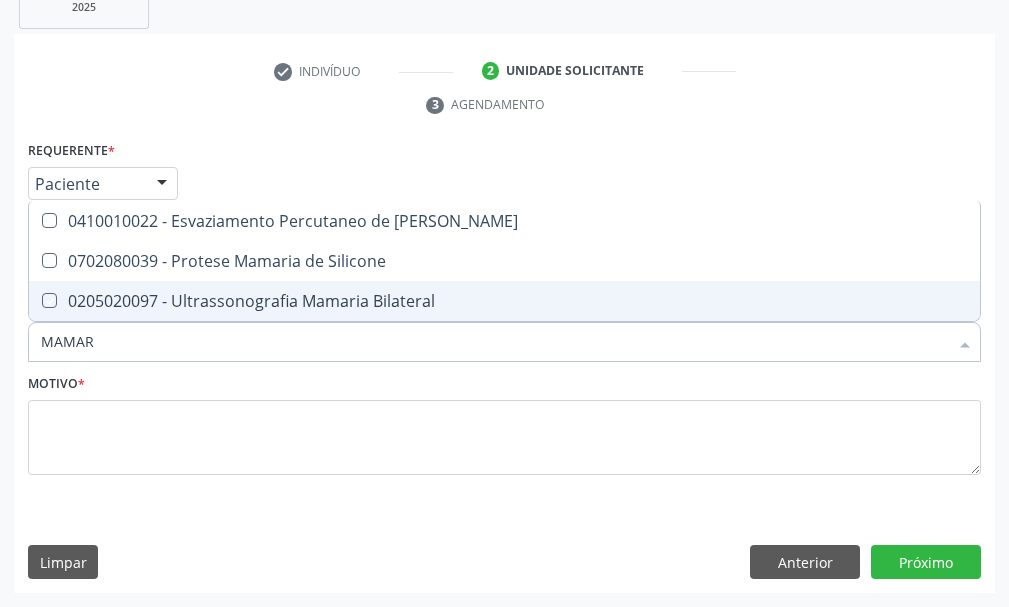 checkbox on "true" 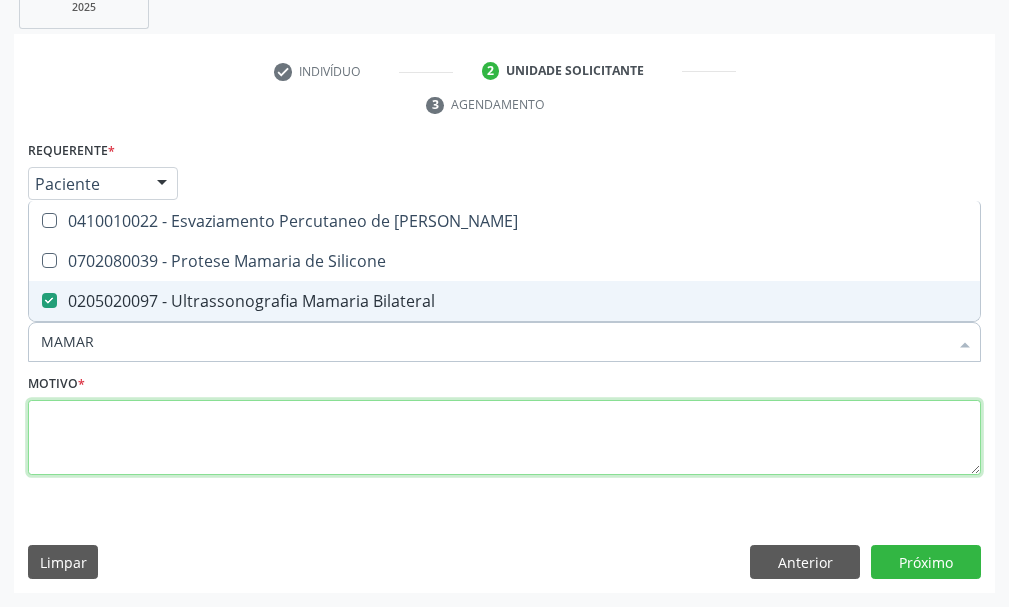 click at bounding box center [504, 438] 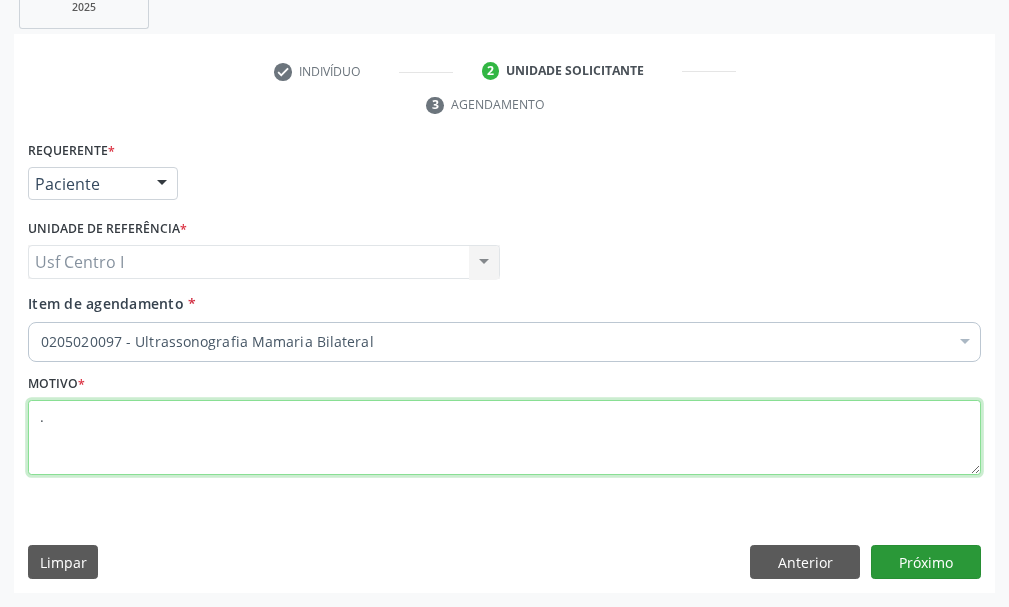 type on "." 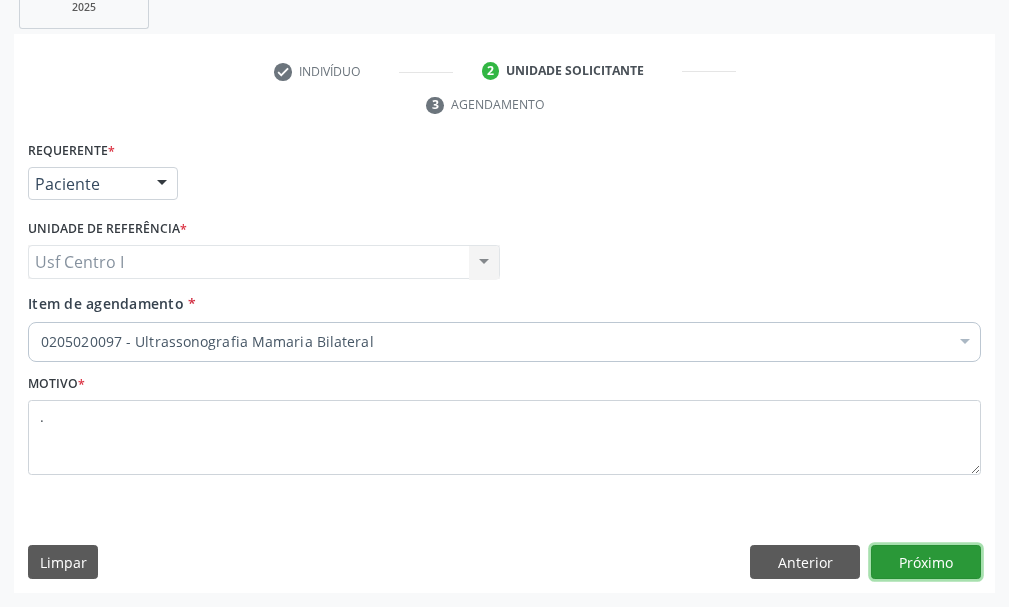 click on "Próximo" at bounding box center [926, 562] 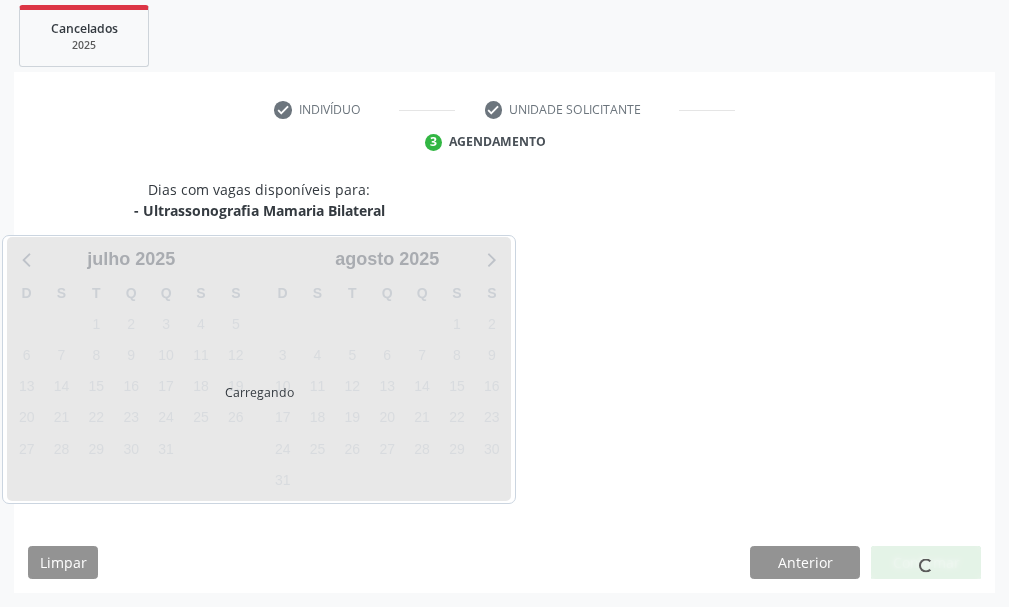 scroll, scrollTop: 366, scrollLeft: 0, axis: vertical 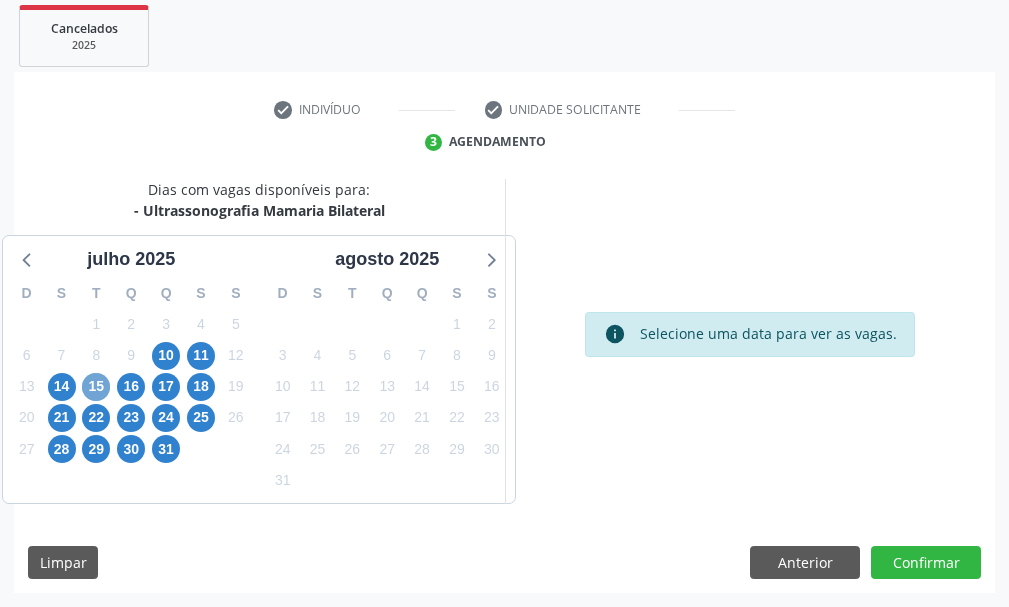 click on "15" at bounding box center (96, 387) 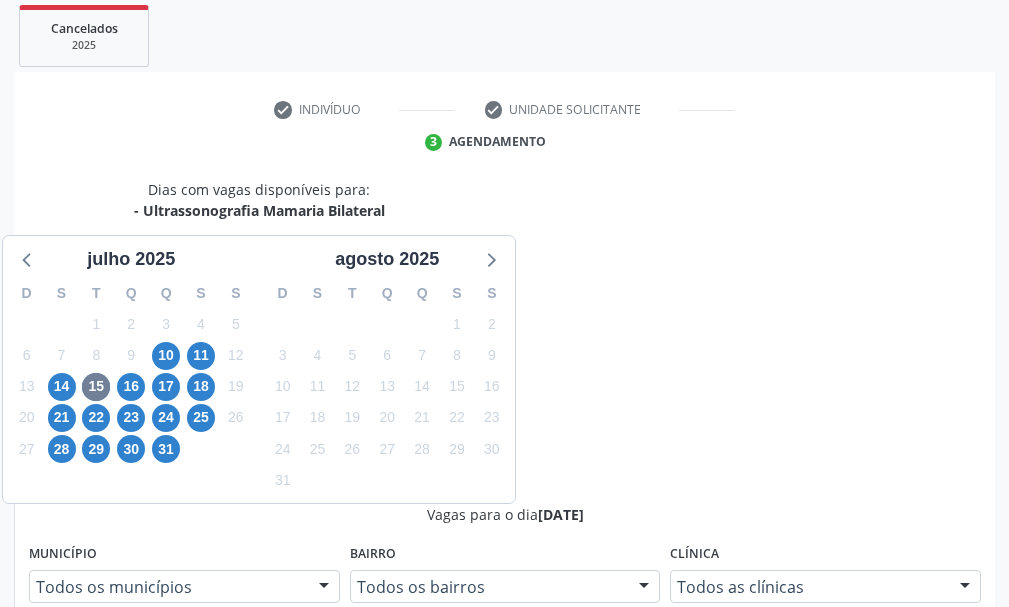 click on "Ordem de chegada
Consumidos: 8 / 20
Horário:   07:00
Clínica:  Hospital [GEOGRAPHIC_DATA]
Rede:
--
Endereço:   [STREET_ADDRESS]
Telefone:   [PHONE_NUMBER]
Profissional:
[PERSON_NAME]
Informações adicionais sobre o atendimento
Idade de atendimento:
de 0 a 120 anos
Gênero(s) atendido(s):
Masculino e Feminino
Informações adicionais:
--" at bounding box center (515, 936) 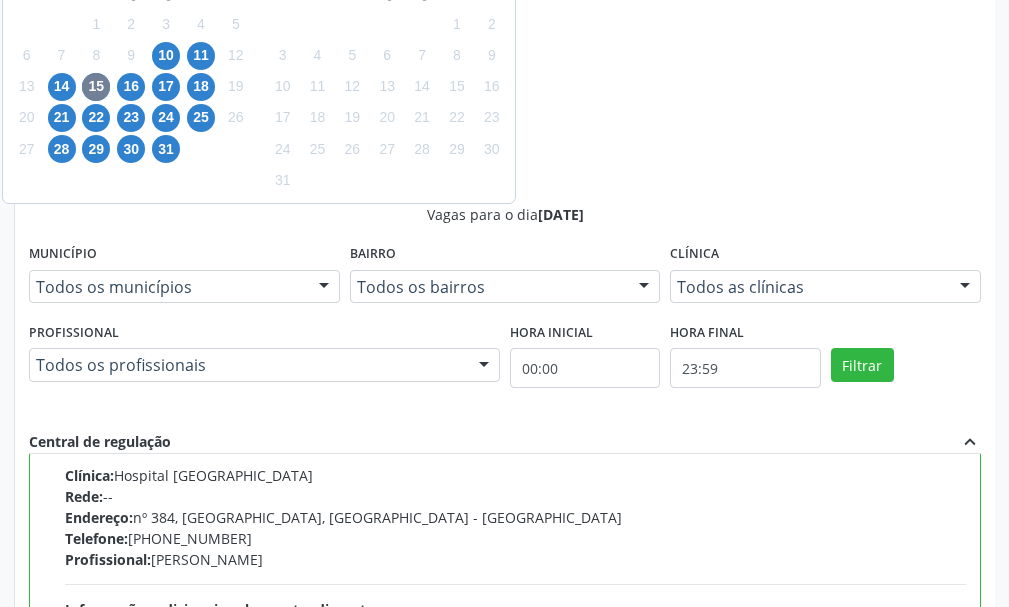 scroll, scrollTop: 702, scrollLeft: 0, axis: vertical 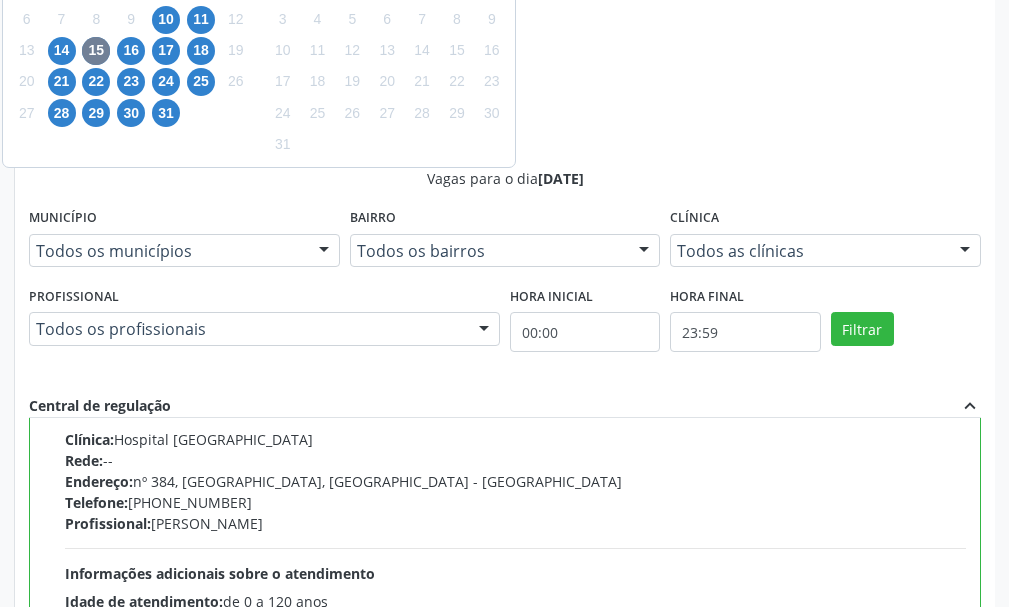 click on "Confirmar" at bounding box center [926, 877] 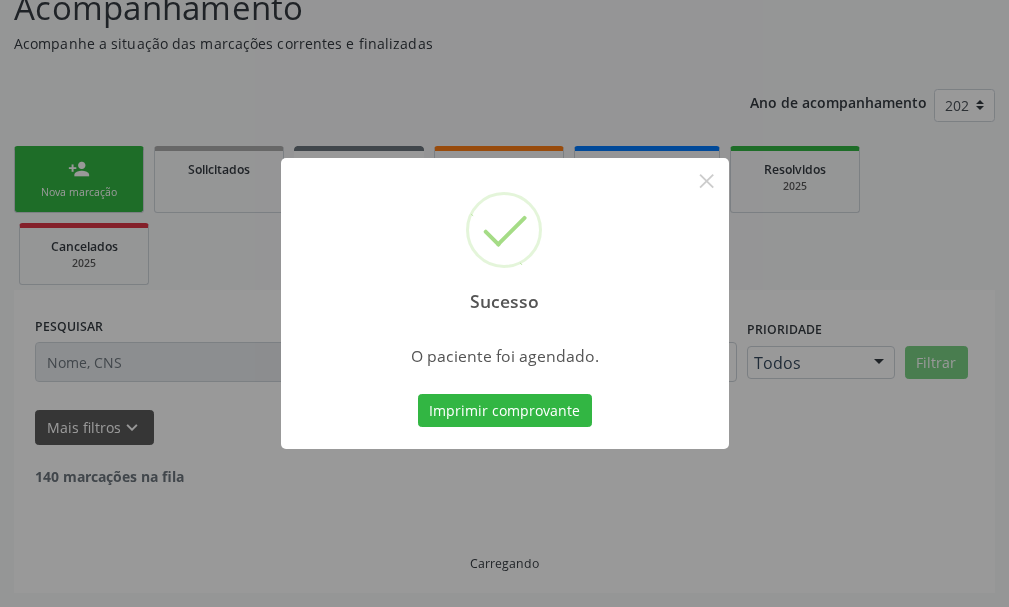 scroll, scrollTop: 132, scrollLeft: 0, axis: vertical 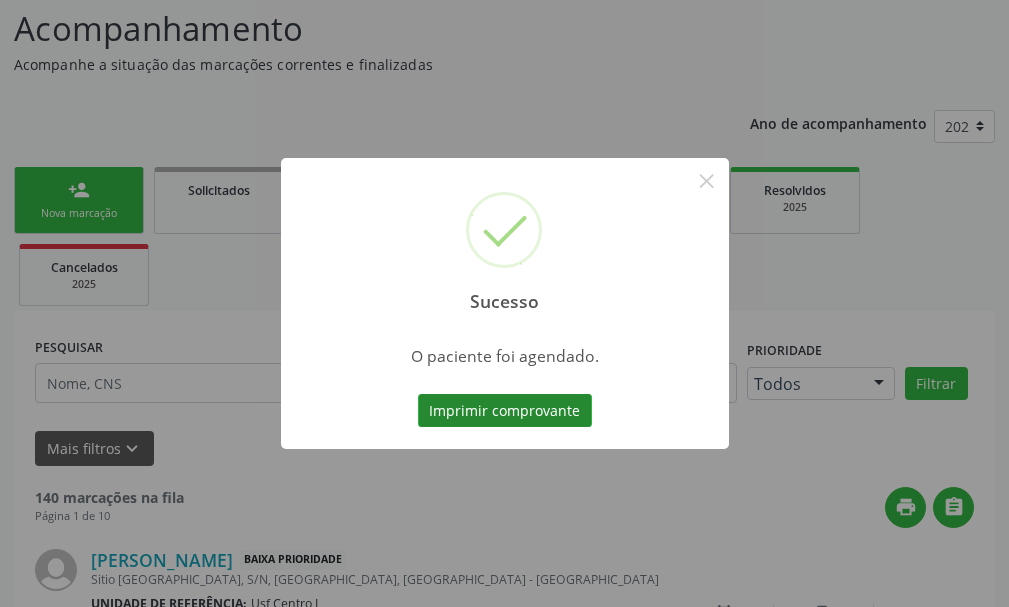 click on "Imprimir comprovante" at bounding box center [505, 411] 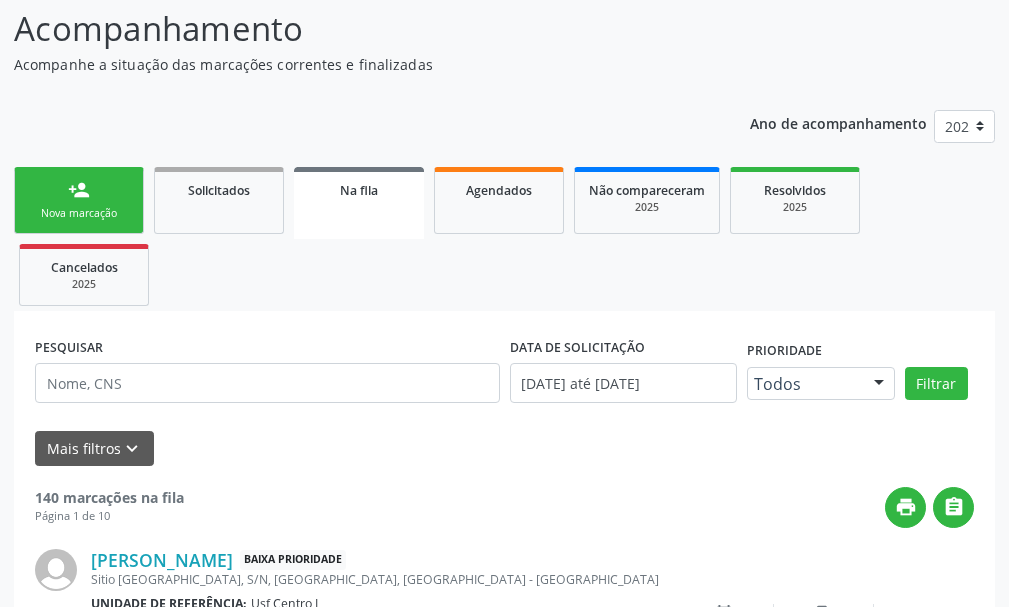 click on "Sucesso × O paciente foi agendado. Imprimir comprovante Cancel" at bounding box center (504, 303) 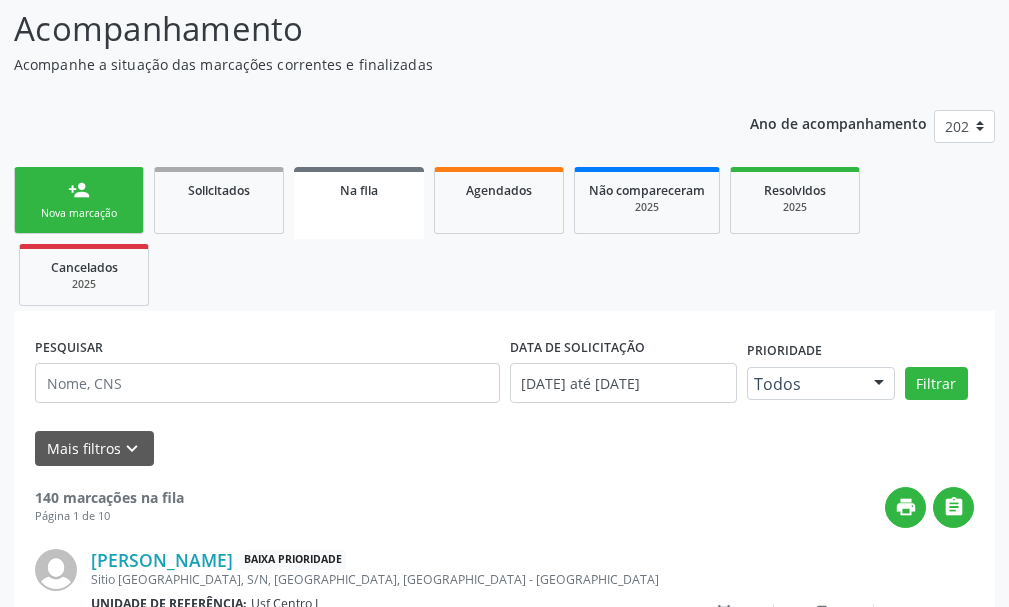 click on "person_add
Nova marcação" at bounding box center [79, 200] 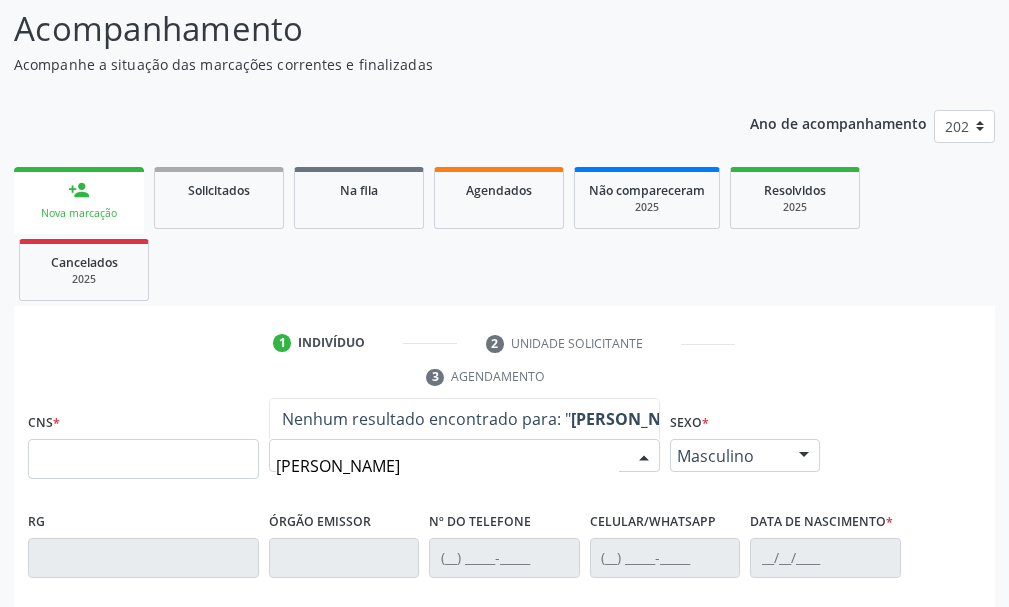 type on "[PERSON_NAME]" 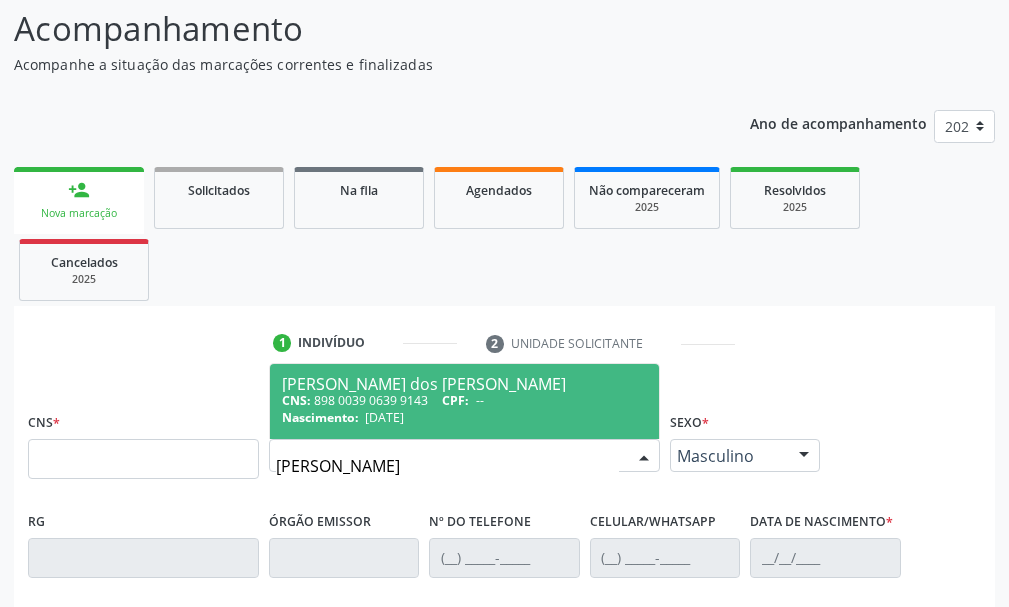 click on "[PERSON_NAME] dos [PERSON_NAME]" at bounding box center (464, 384) 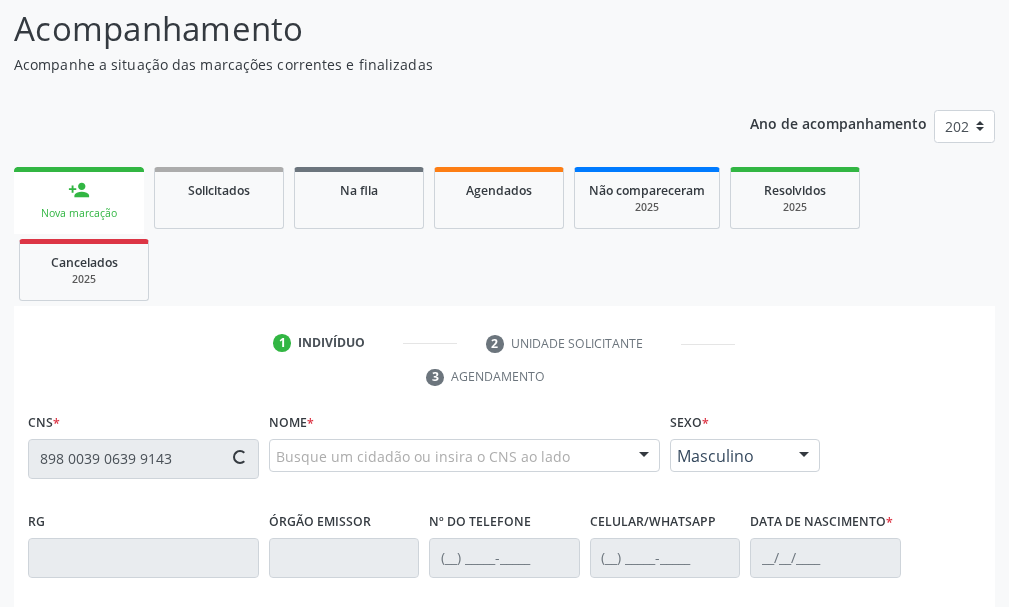 type on "898 0039 0639 9143" 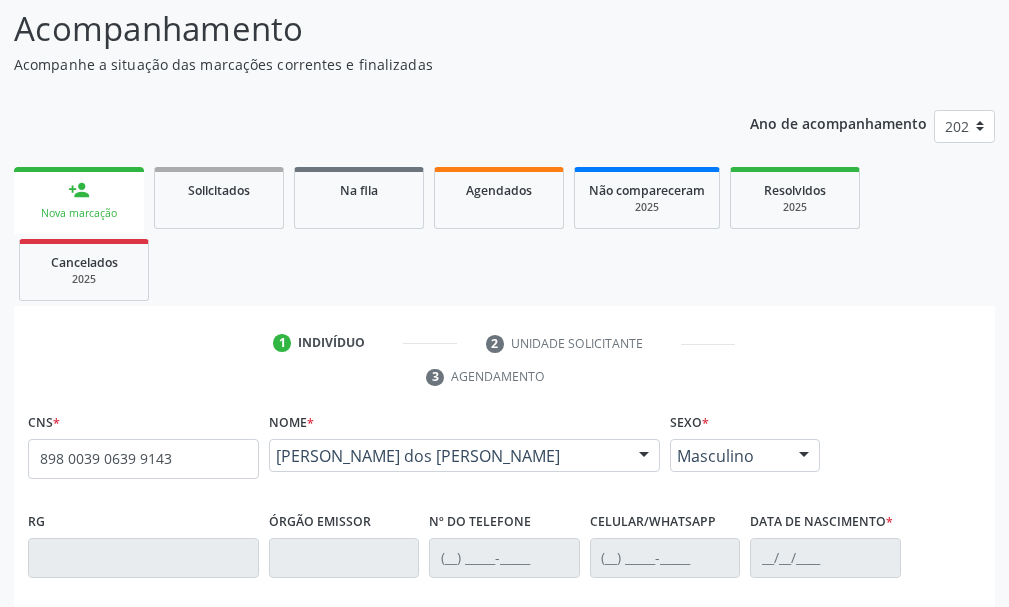 scroll, scrollTop: 569, scrollLeft: 0, axis: vertical 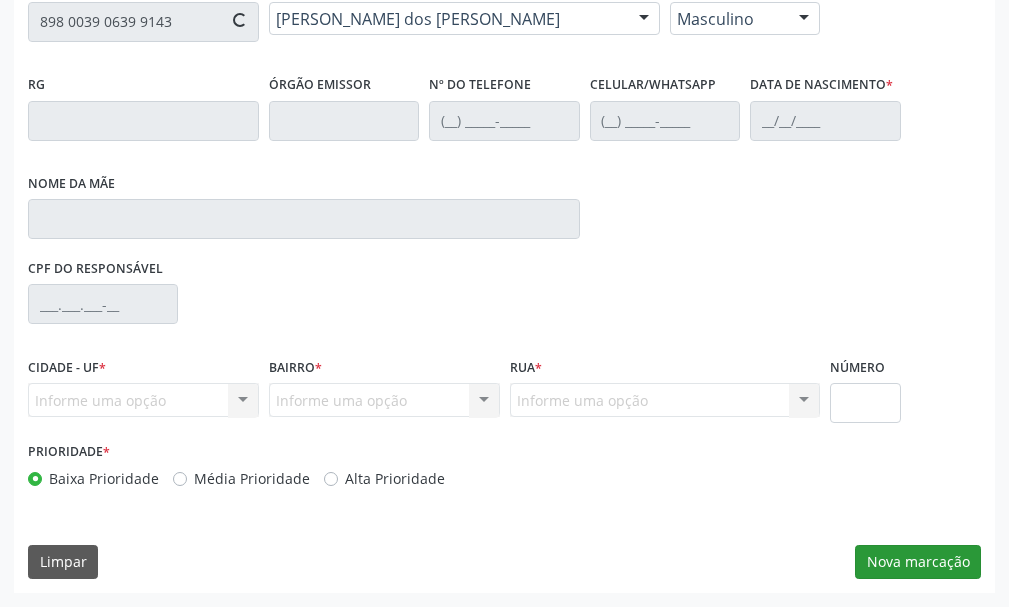 type on "[PHONE_NUMBER]" 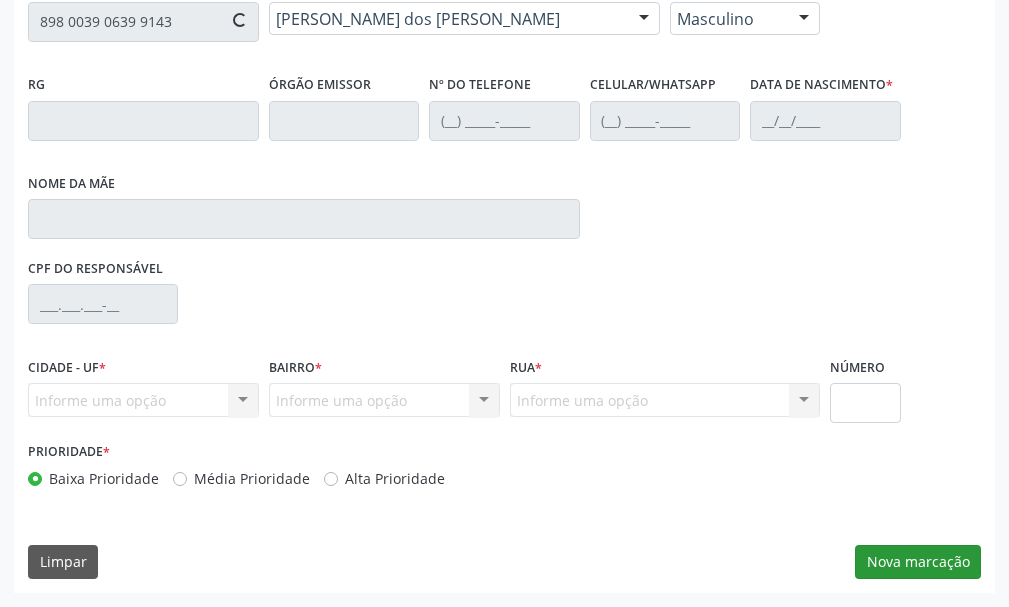 type on "[DATE]" 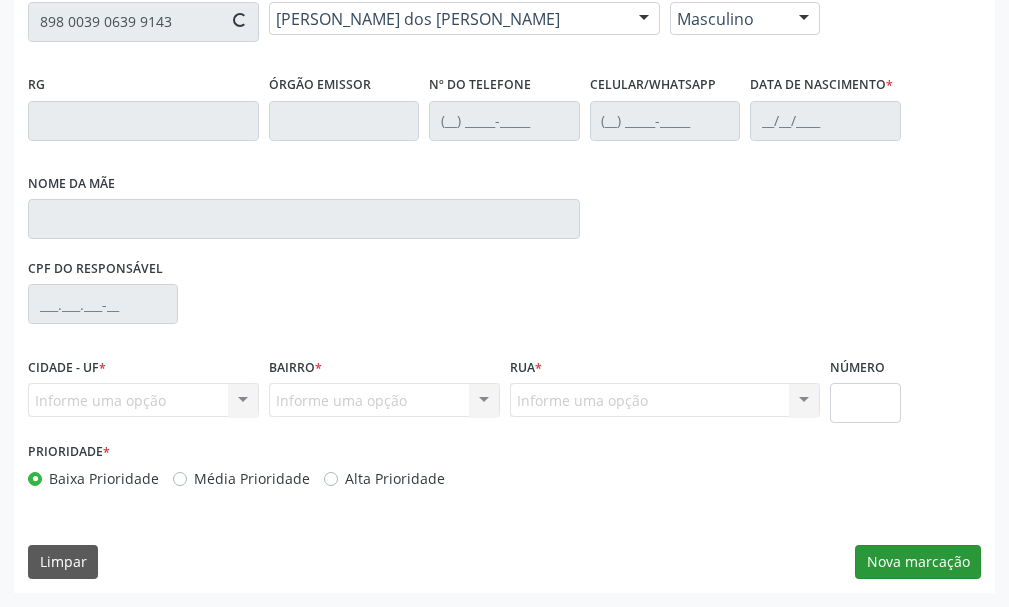 type on "[PERSON_NAME] Anjos" 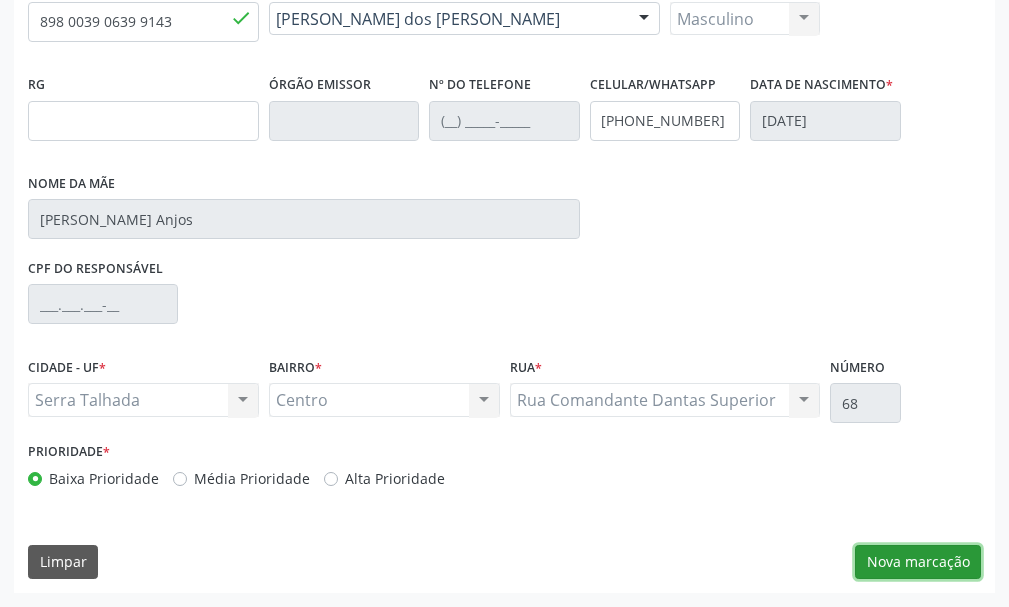 click on "Nova marcação" at bounding box center (918, 562) 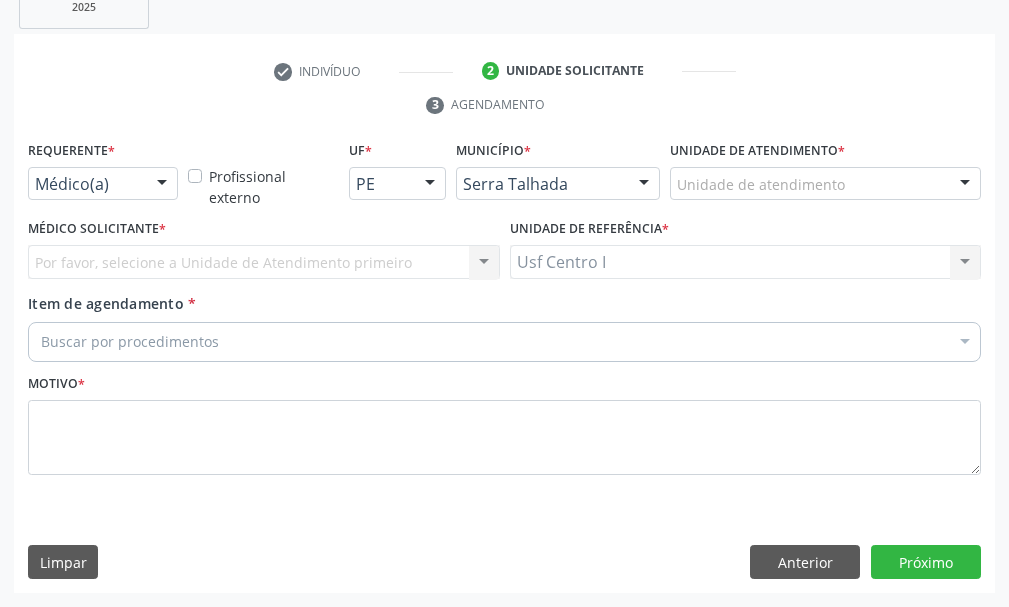 scroll, scrollTop: 404, scrollLeft: 0, axis: vertical 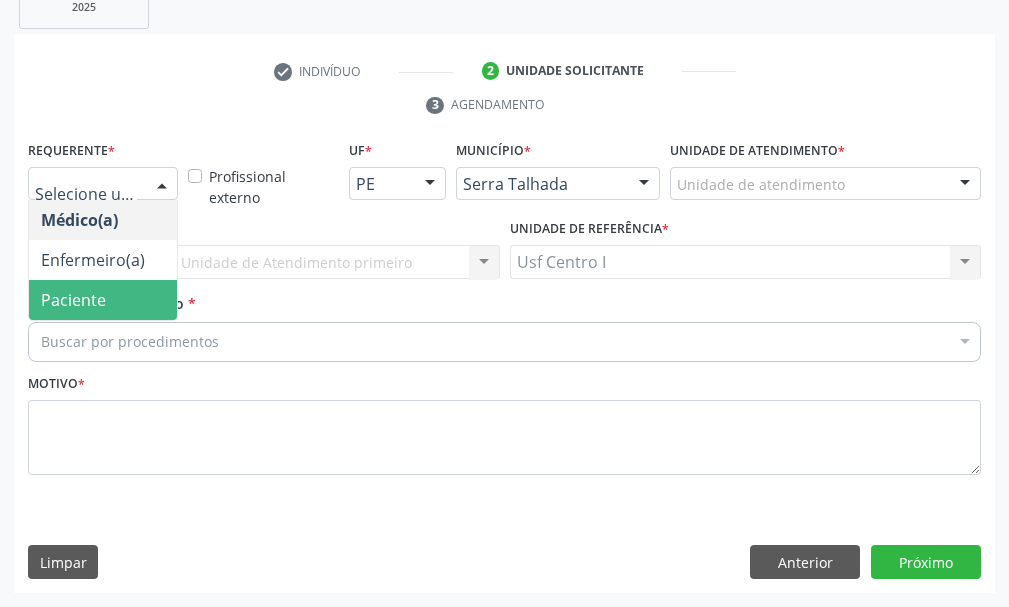 click on "Paciente" at bounding box center [103, 300] 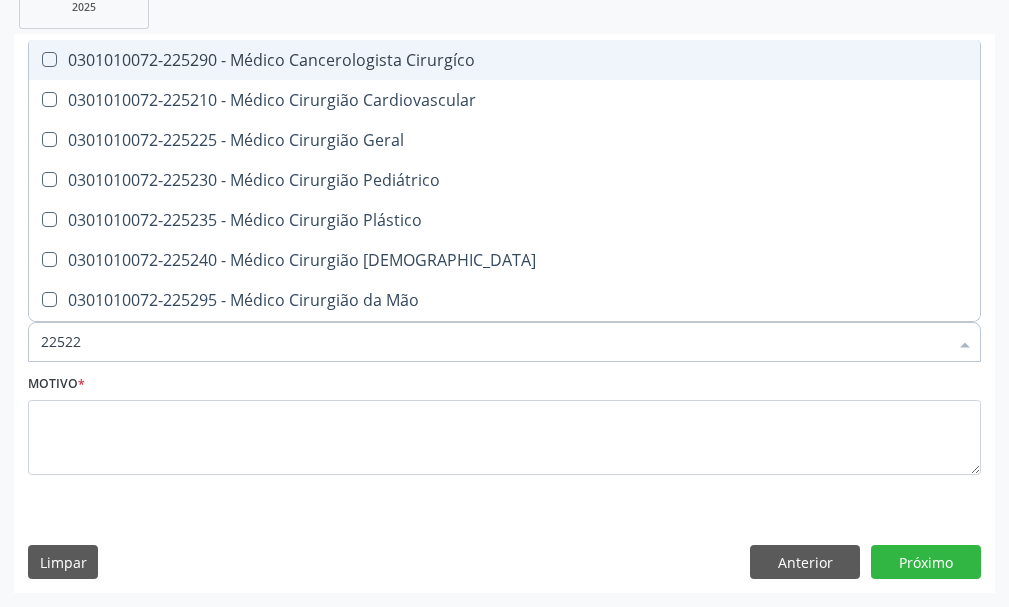 type on "225225" 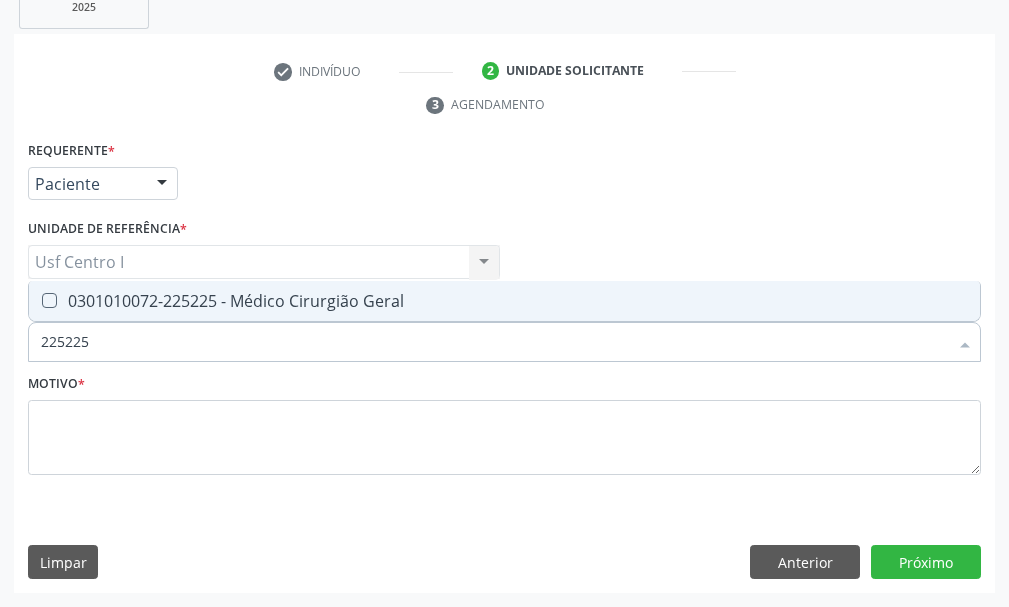click on "0301010072-225225 - Médico Cirurgião Geral" at bounding box center (504, 301) 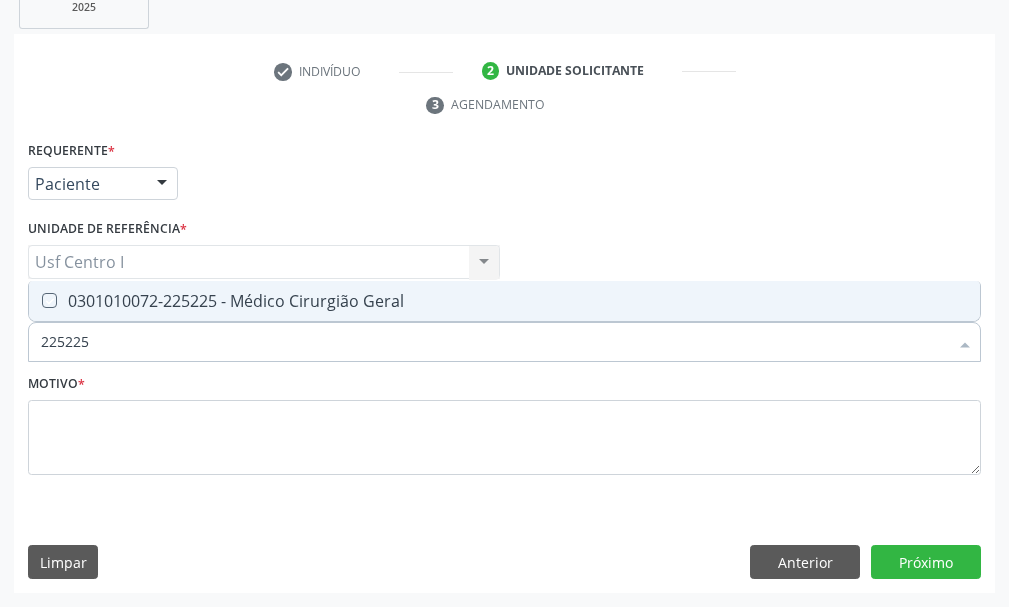 checkbox on "true" 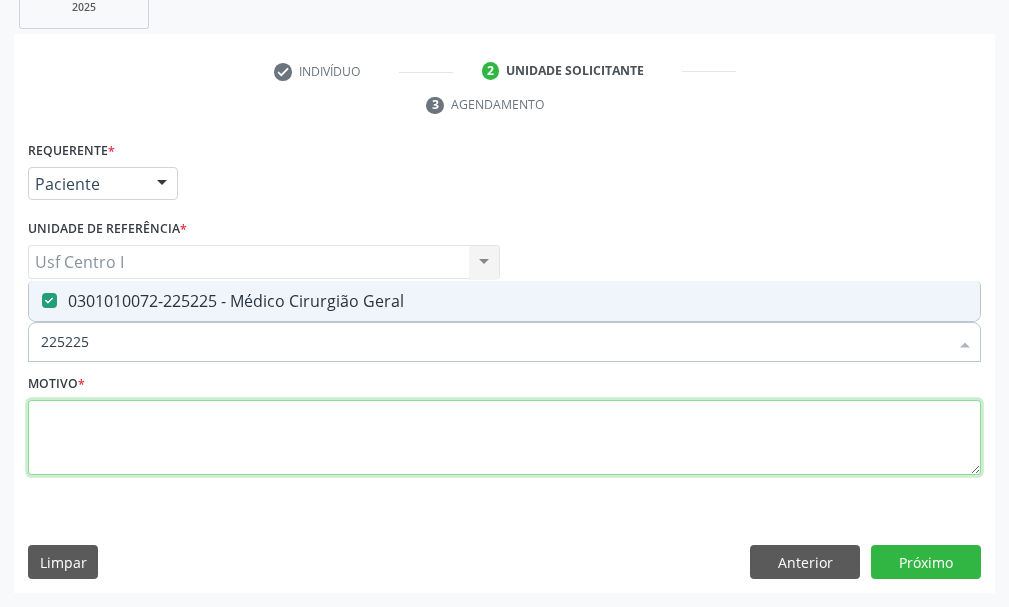 click at bounding box center [504, 438] 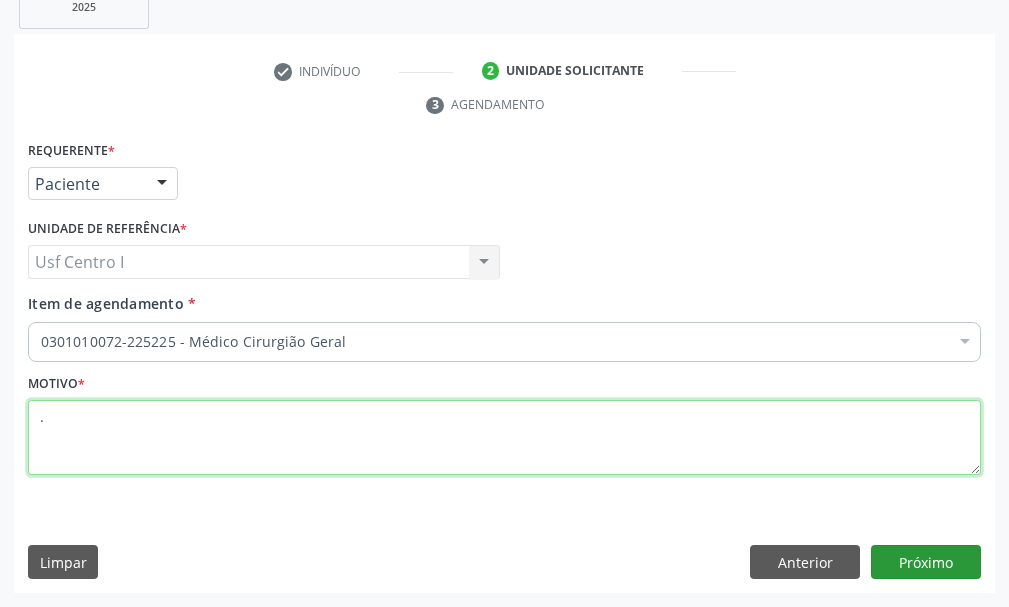 type on "." 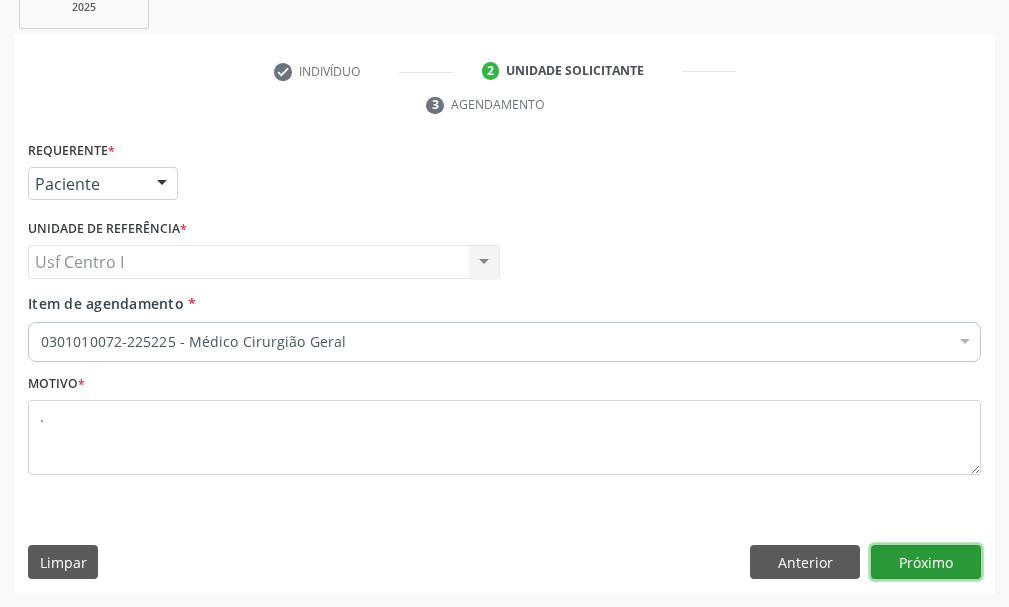 click on "Próximo" at bounding box center [926, 562] 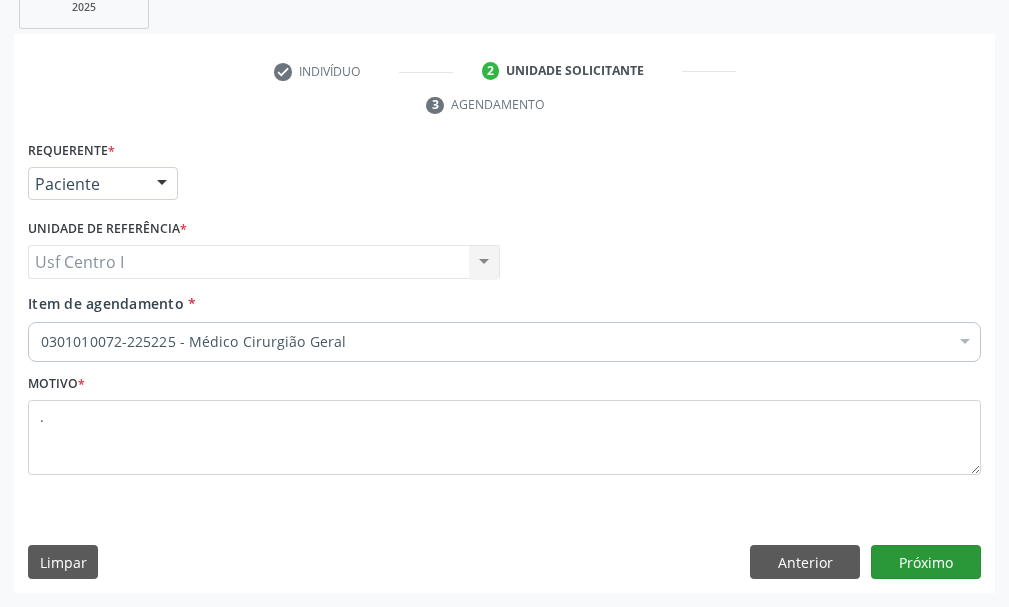 scroll, scrollTop: 366, scrollLeft: 0, axis: vertical 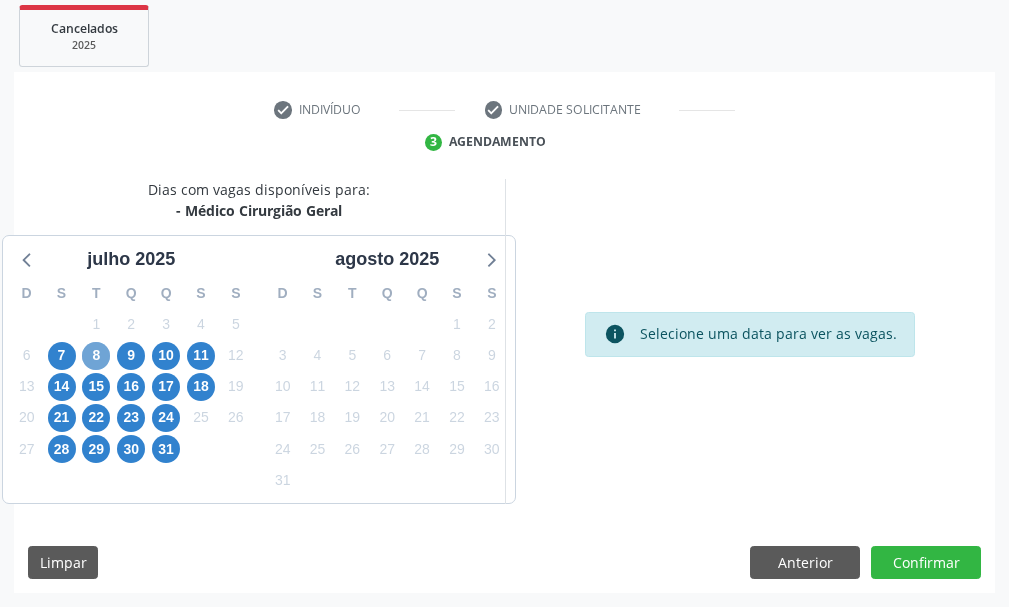 click on "8" at bounding box center (96, 356) 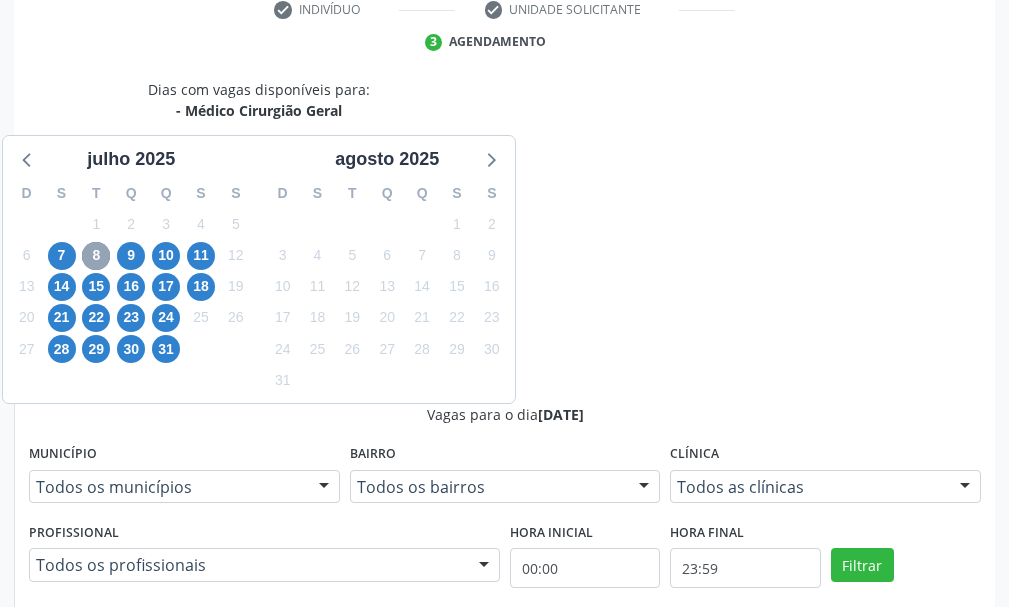 scroll, scrollTop: 566, scrollLeft: 0, axis: vertical 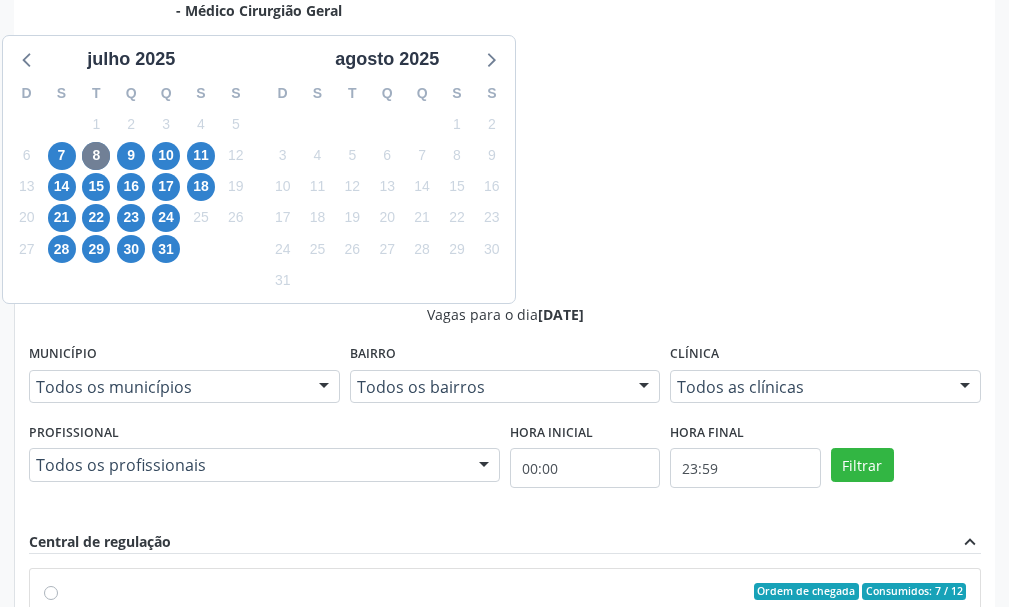 click on "Ordem de chegada
Consumidos: 7 / 12
Horário:   07:00
Clínica:  Hospital [GEOGRAPHIC_DATA]
Rede:
--
Endereço:   [STREET_ADDRESS]
Telefone:   [PHONE_NUMBER]
Profissional:
[PERSON_NAME]
Informações adicionais sobre o atendimento
Idade de atendimento:
de 0 a 120 anos
Gênero(s) atendido(s):
Masculino e Feminino
Informações adicionais:
--" at bounding box center [515, 736] 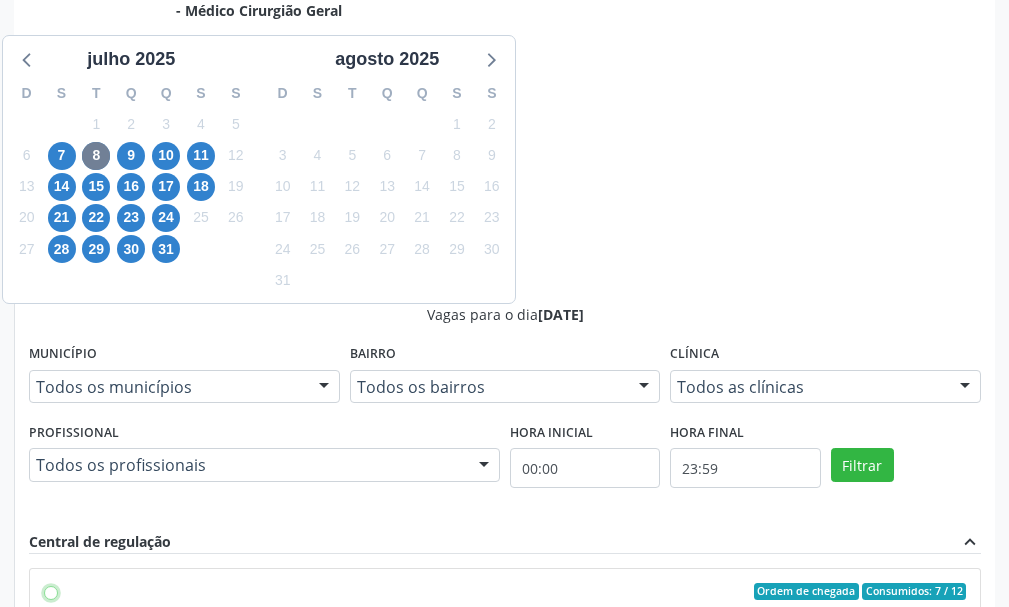 click on "Ordem de chegada
Consumidos: 7 / 12
Horário:   07:00
Clínica:  Hospital [GEOGRAPHIC_DATA]
Rede:
--
Endereço:   [STREET_ADDRESS]
Telefone:   [PHONE_NUMBER]
Profissional:
[PERSON_NAME]
Informações adicionais sobre o atendimento
Idade de atendimento:
de 0 a 120 anos
Gênero(s) atendido(s):
Masculino e Feminino
Informações adicionais:
--" at bounding box center (51, 592) 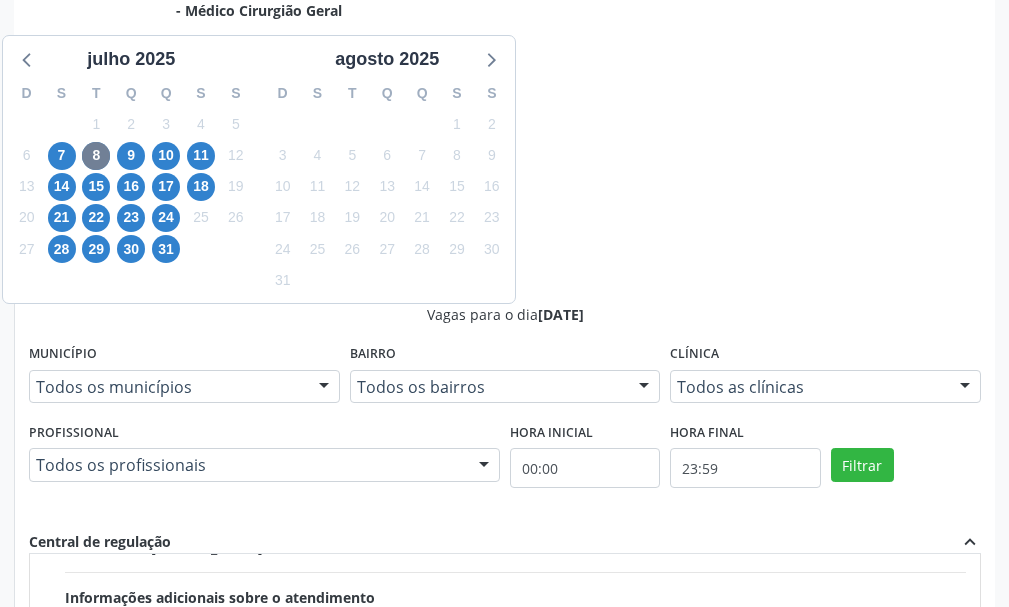 scroll, scrollTop: 2903, scrollLeft: 0, axis: vertical 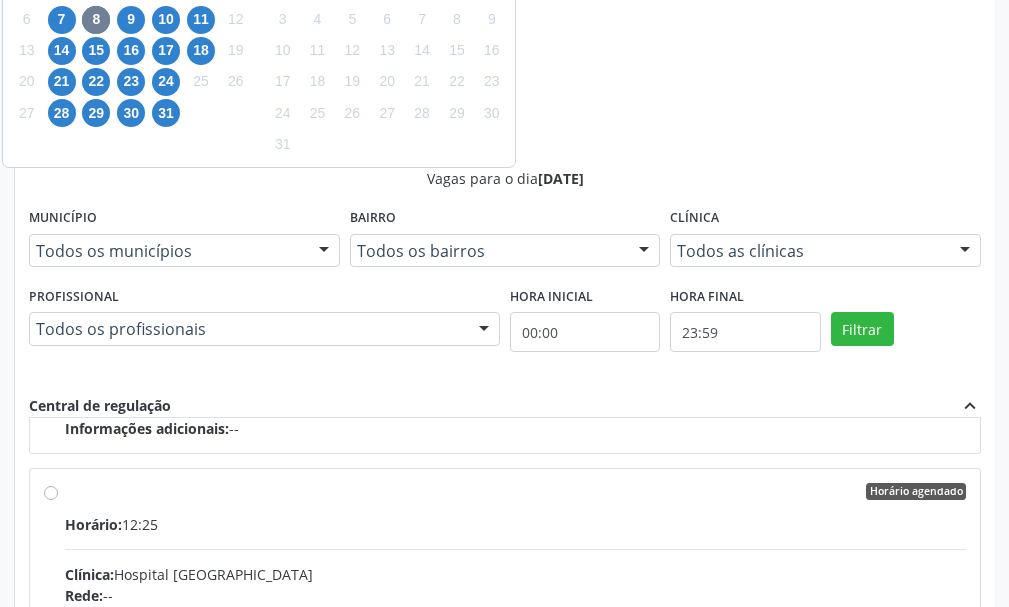 click on "Confirmar" at bounding box center (926, 877) 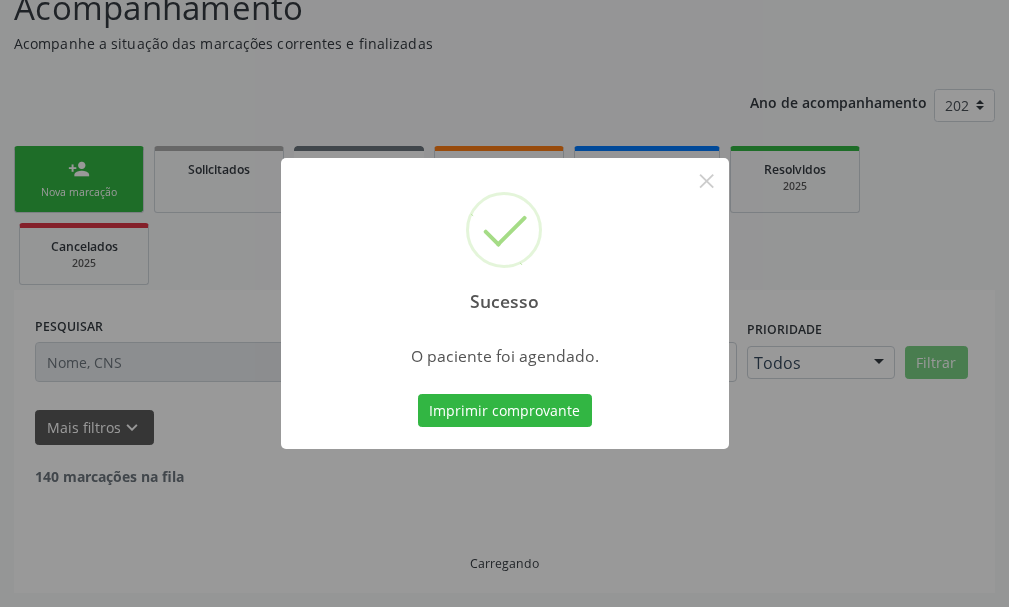 scroll, scrollTop: 132, scrollLeft: 0, axis: vertical 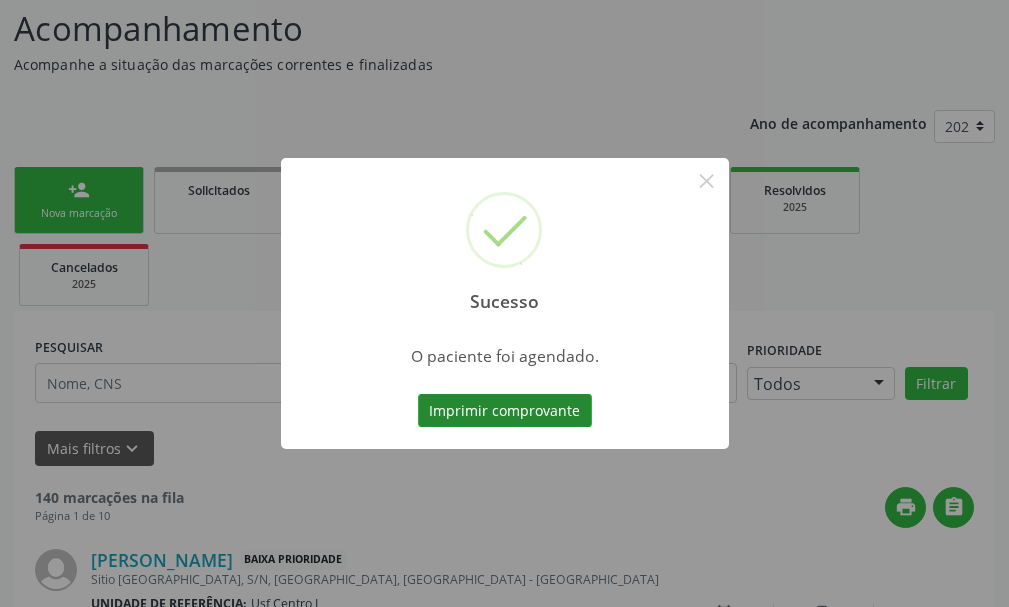 click on "Imprimir comprovante" at bounding box center (505, 411) 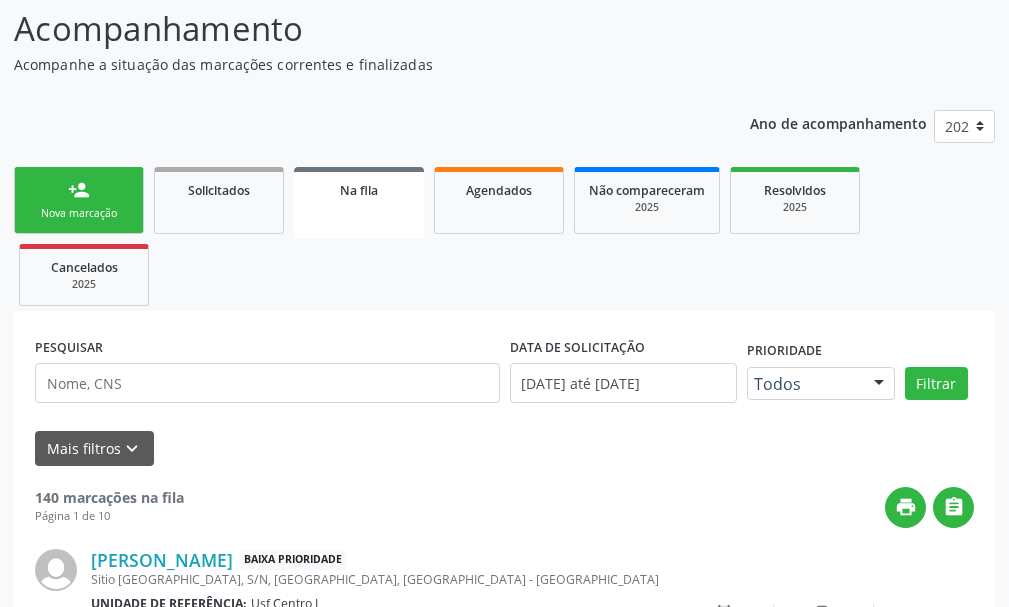 click on "person_add" at bounding box center (79, 190) 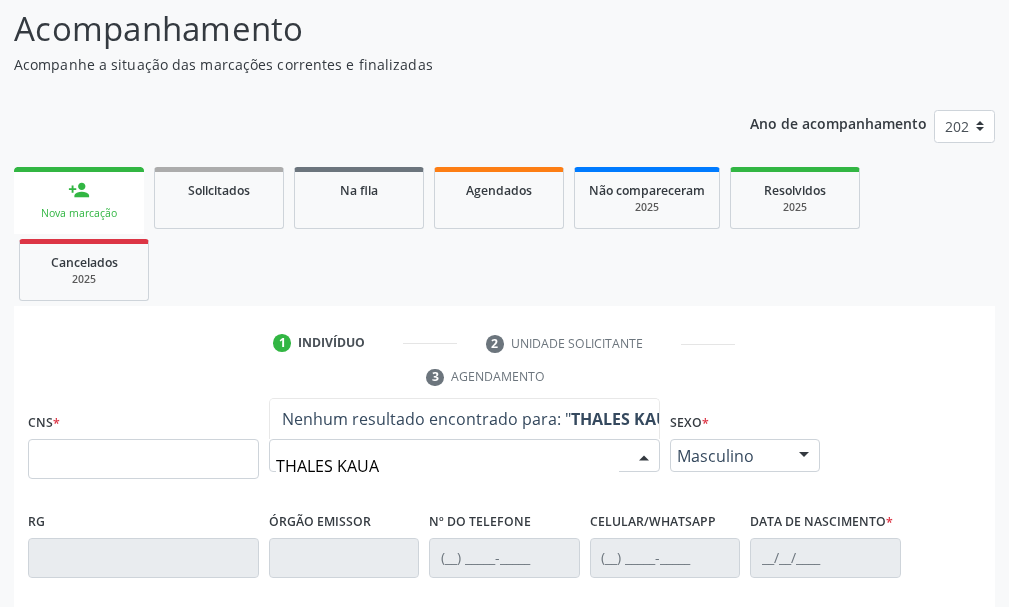 type on "THALES KAUAN" 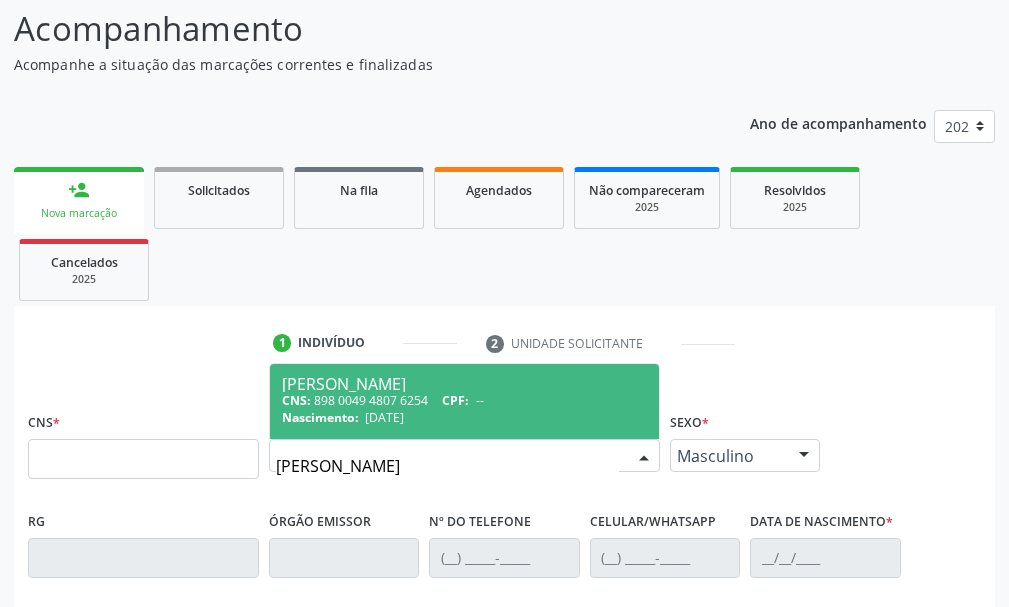 click on "CNS:
898 0049 4807 6254
CPF:    --" at bounding box center [464, 400] 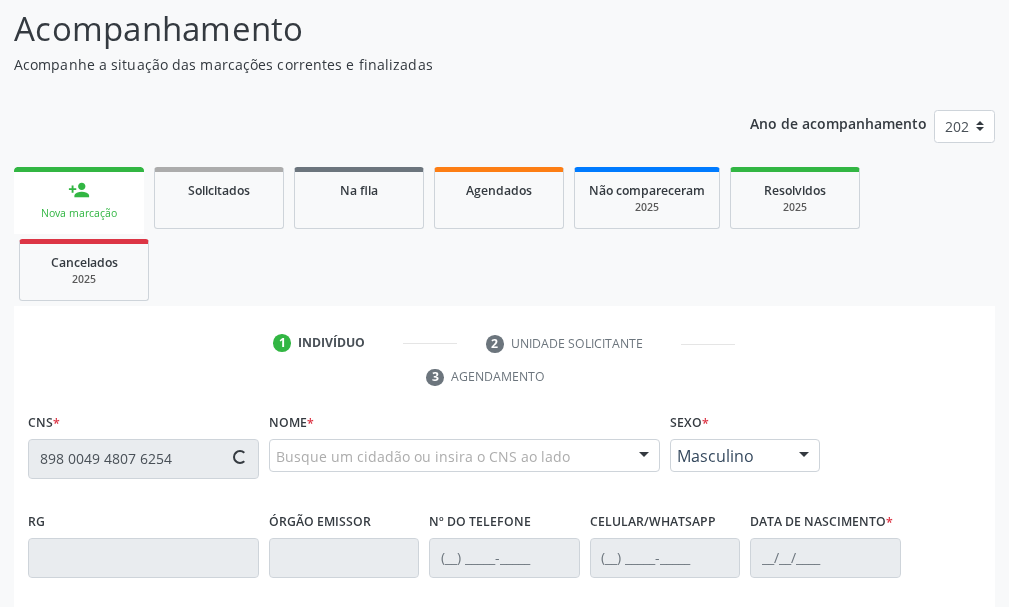 type on "898 0049 4807 6254" 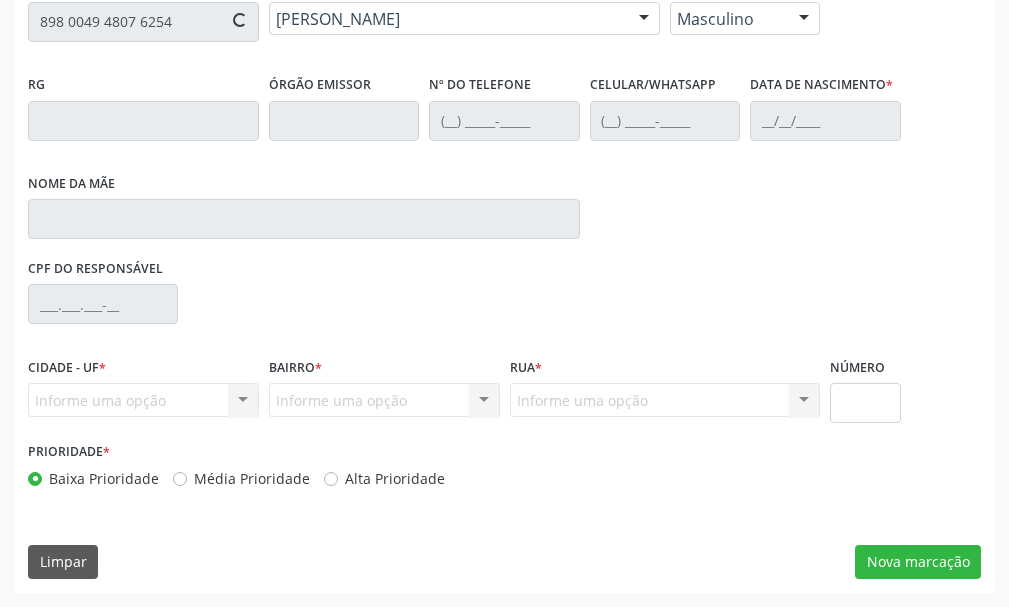 type on "(84) 99999-9999" 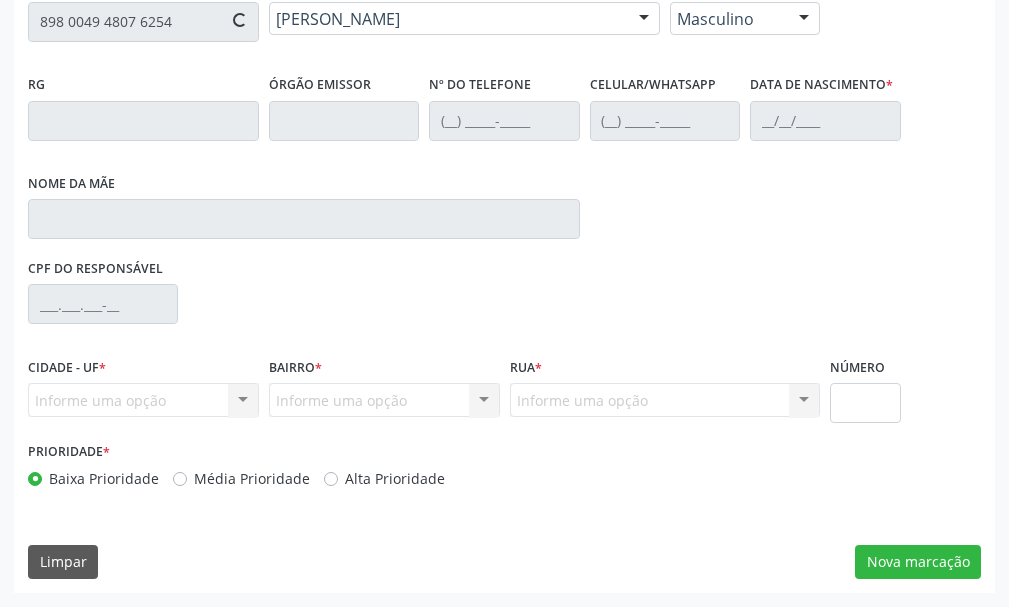 type on "29/06/2010" 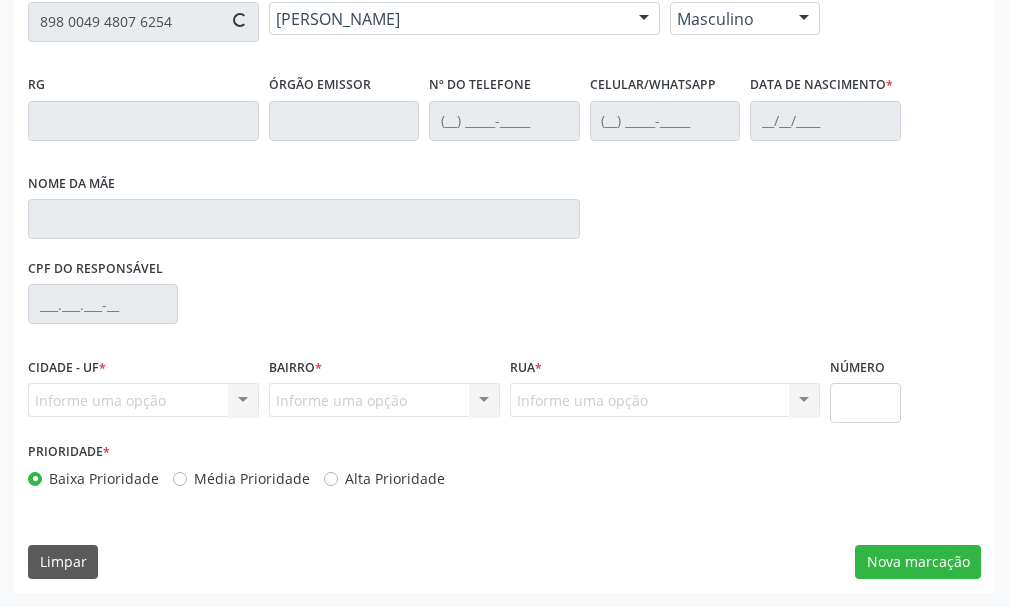 type on "Maria de Fatima Frazao dos Santos" 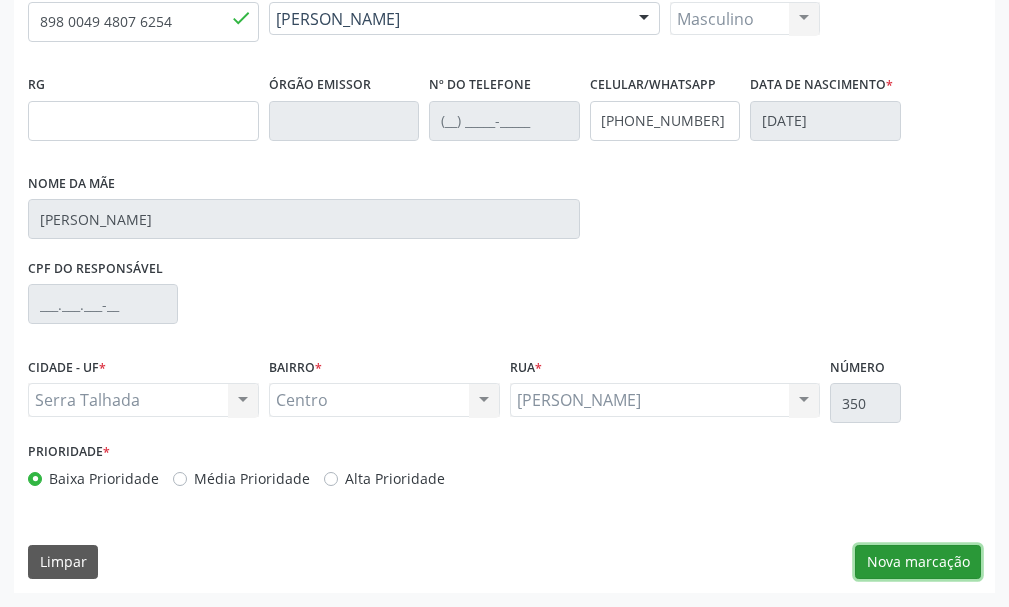 click on "Nova marcação" at bounding box center (918, 562) 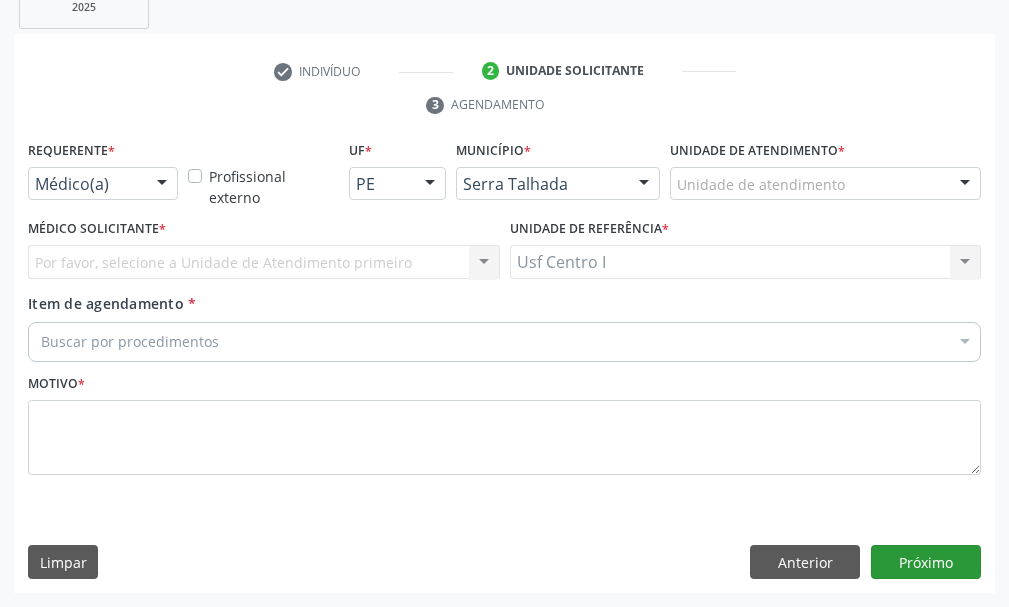scroll, scrollTop: 404, scrollLeft: 0, axis: vertical 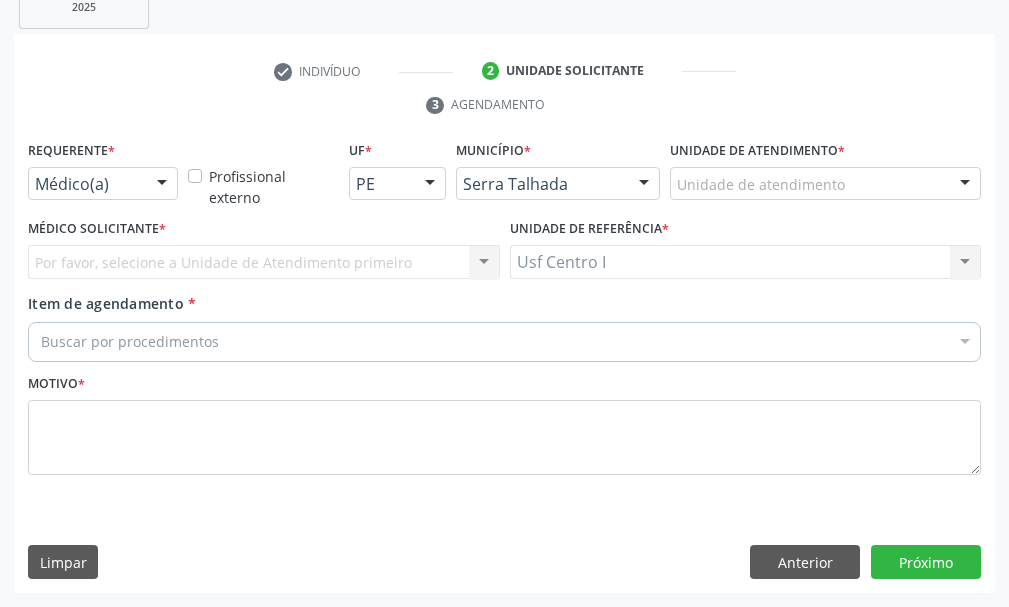 click at bounding box center (162, 185) 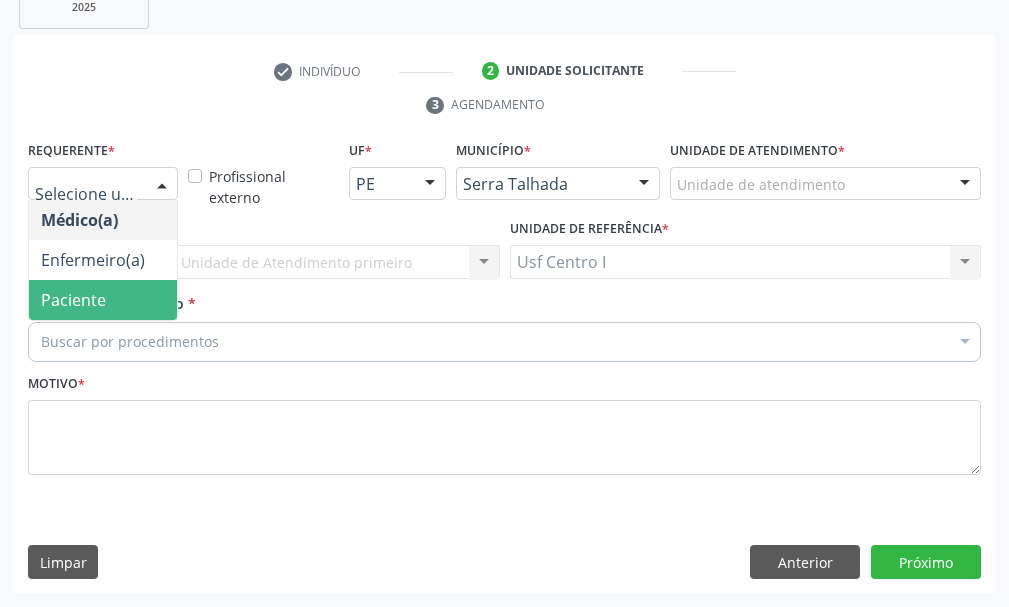 click on "Paciente" at bounding box center [73, 300] 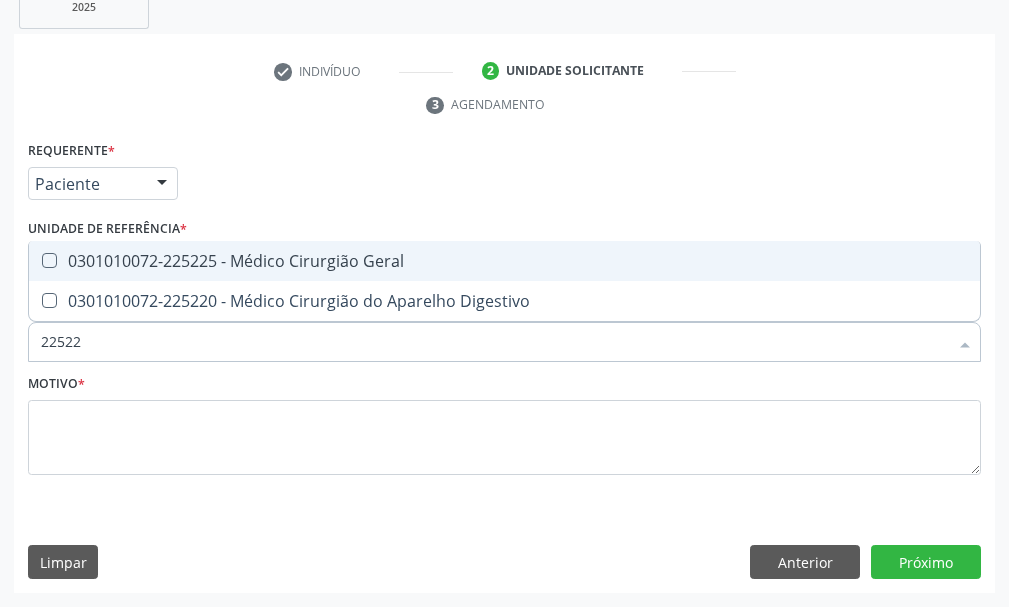type on "225225" 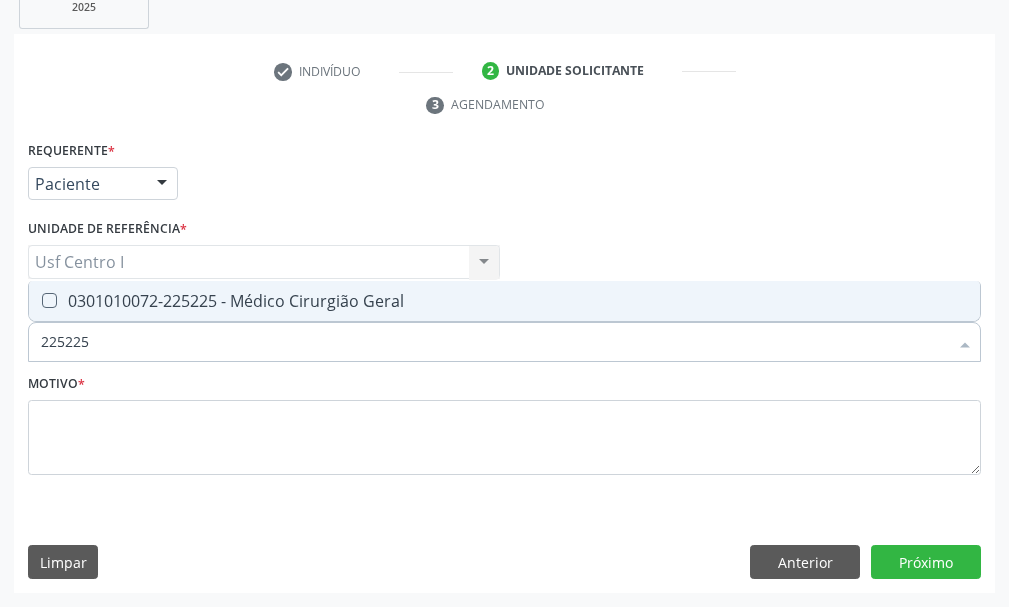 click on "0301010072-225225 - Médico Cirurgião Geral" at bounding box center (504, 301) 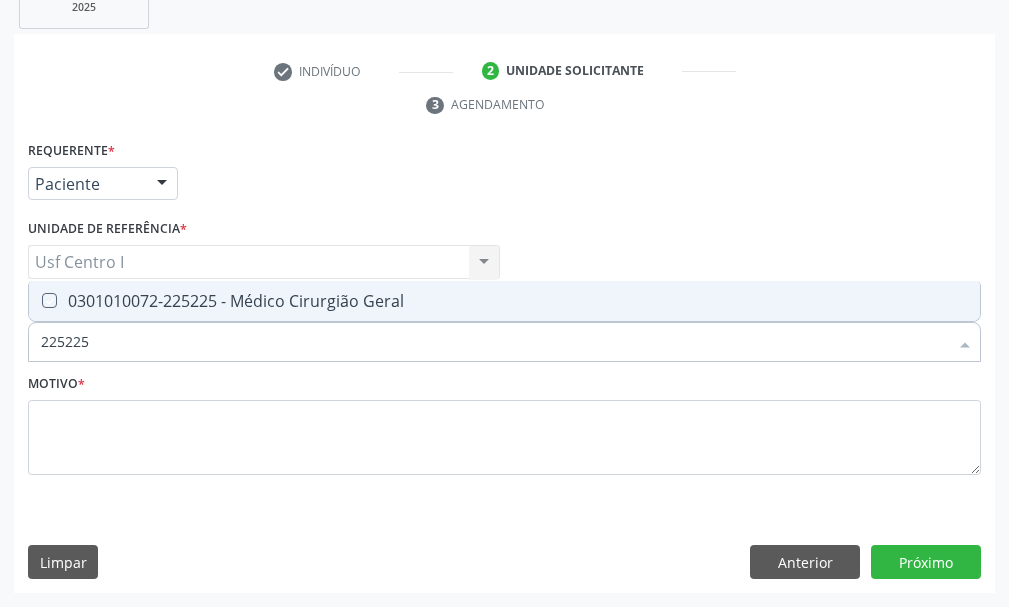 checkbox on "true" 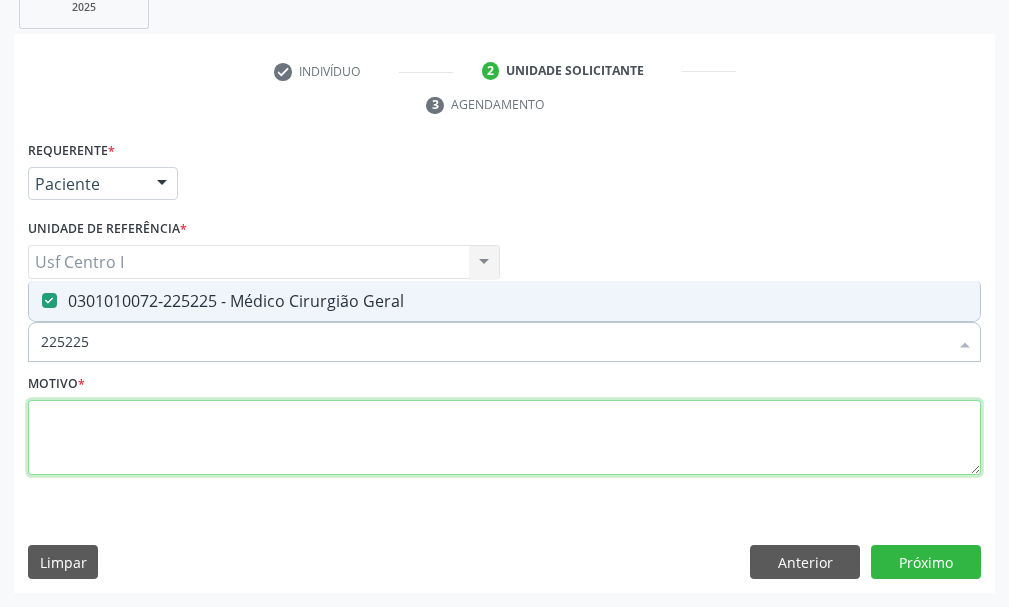 click at bounding box center [504, 438] 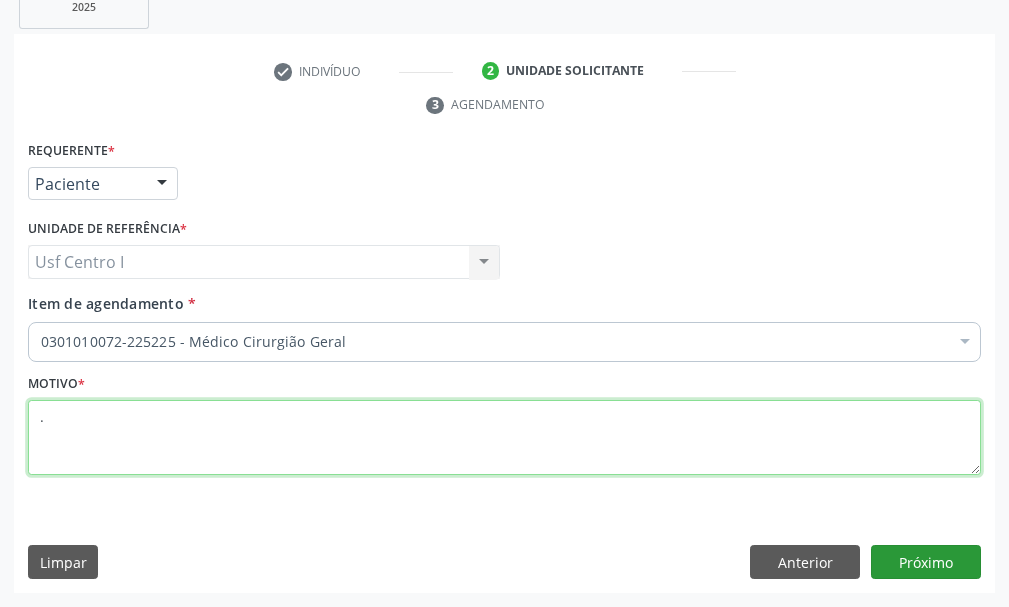 type on "." 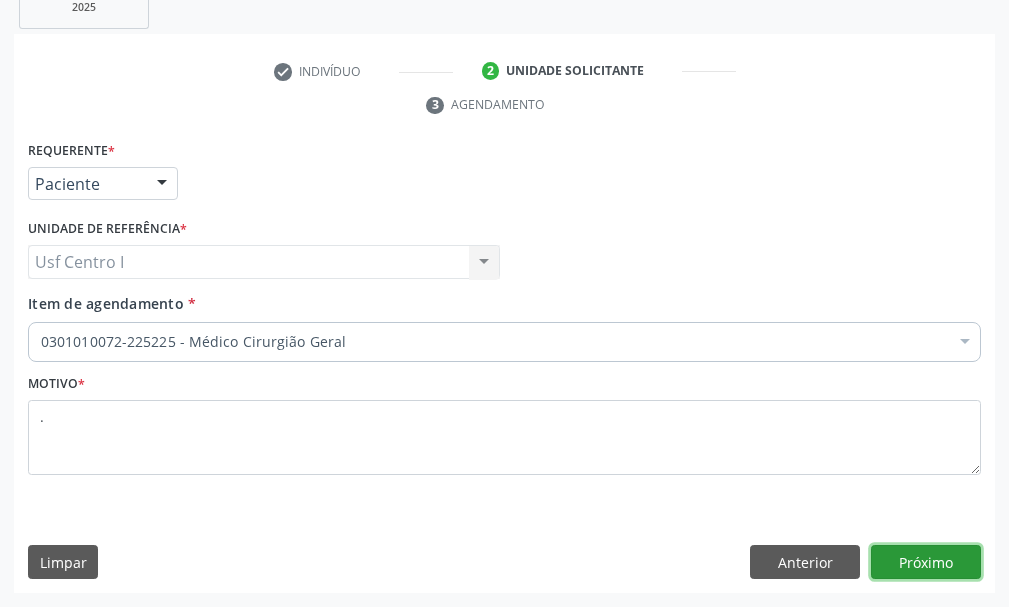 click on "Próximo" at bounding box center (926, 562) 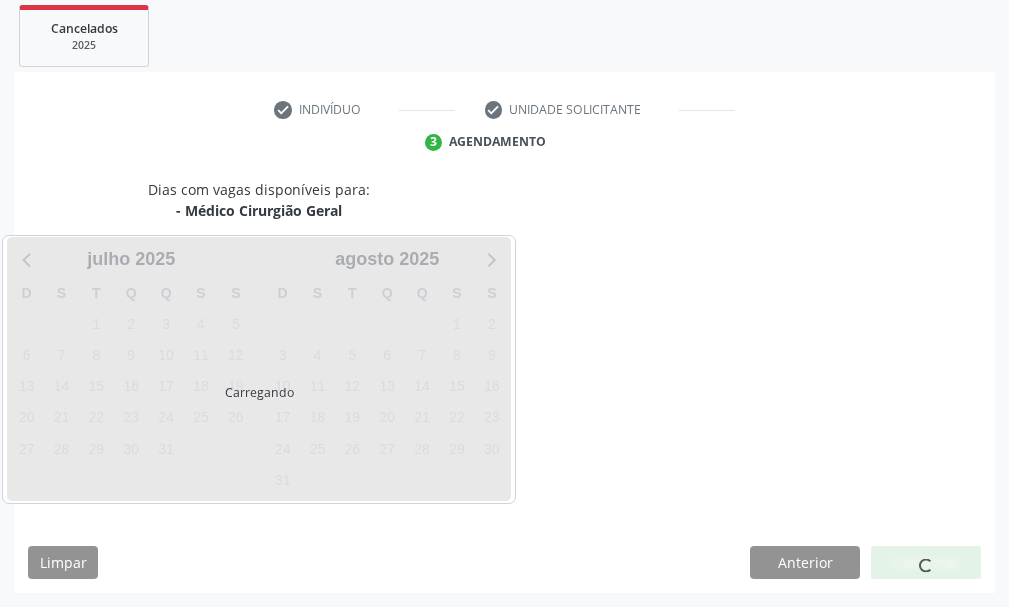 scroll, scrollTop: 366, scrollLeft: 0, axis: vertical 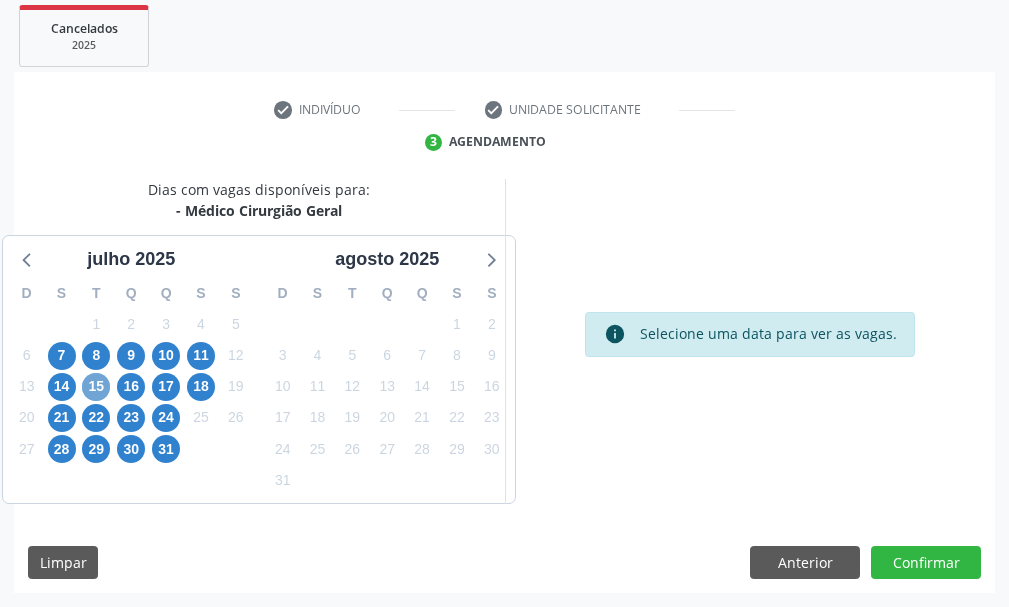click on "15" at bounding box center (96, 387) 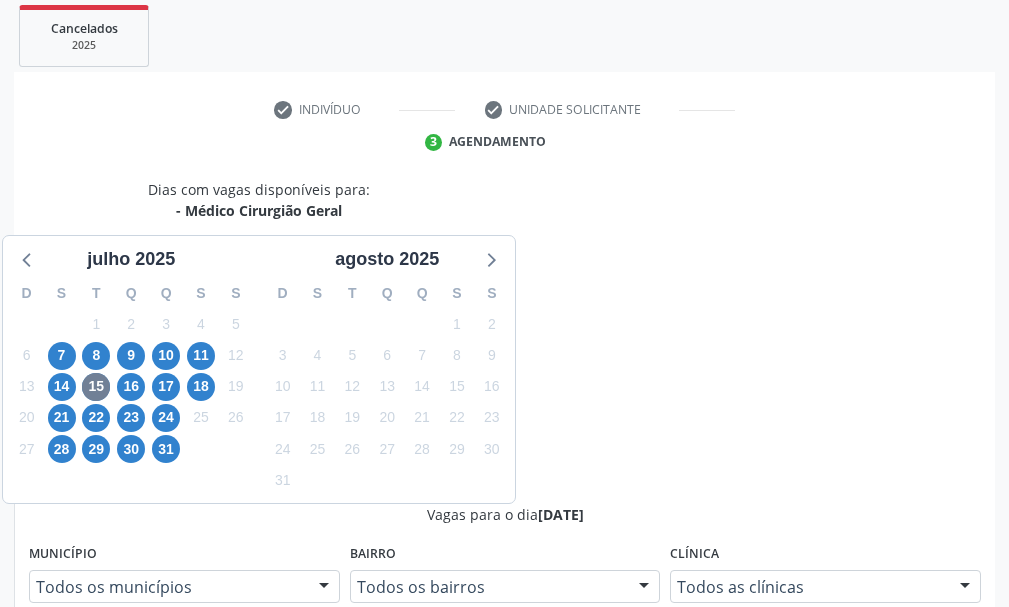 click on "Ordem de chegada
Consumidos: 0 / 12
Horário:   07:00
Clínica:  Hospital Sao Francisco
Rede:
--
Endereço:   nº 384, Varzea, Serra Talhada - PE
Telefone:   (81) 38312142
Profissional:
Francisco Anselmo Magalhaes
Informações adicionais sobre o atendimento
Idade de atendimento:
de 0 a 120 anos
Gênero(s) atendido(s):
Masculino e Feminino
Informações adicionais:
--" at bounding box center (515, 936) 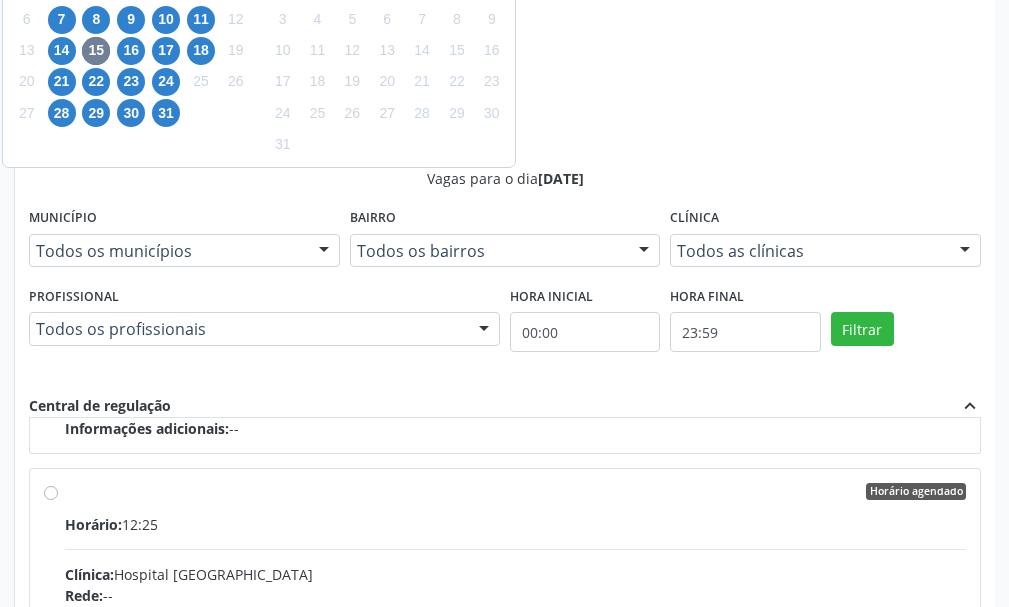 click on "Confirmar" at bounding box center (926, 877) 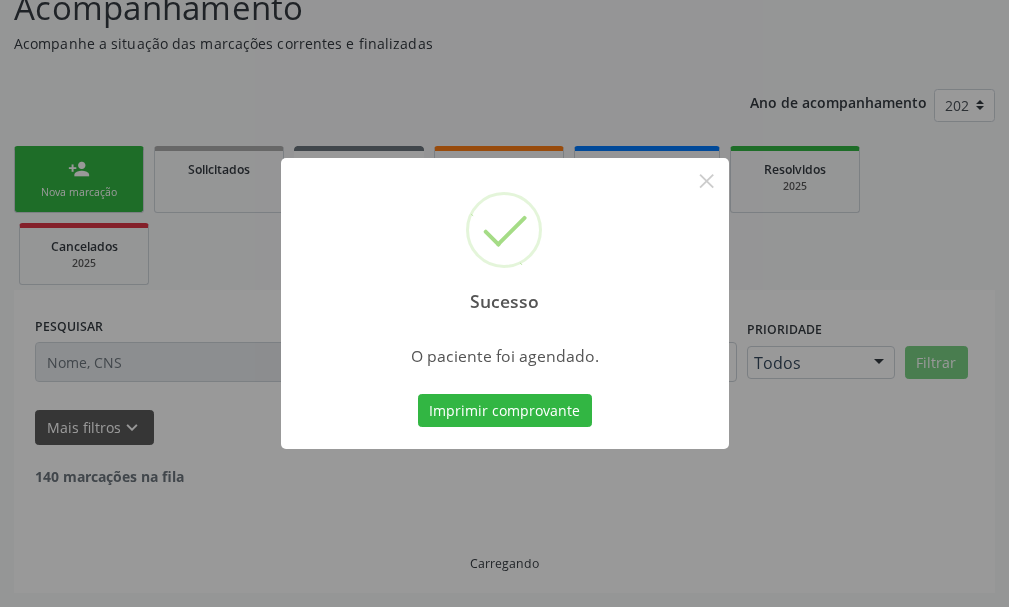 scroll, scrollTop: 132, scrollLeft: 0, axis: vertical 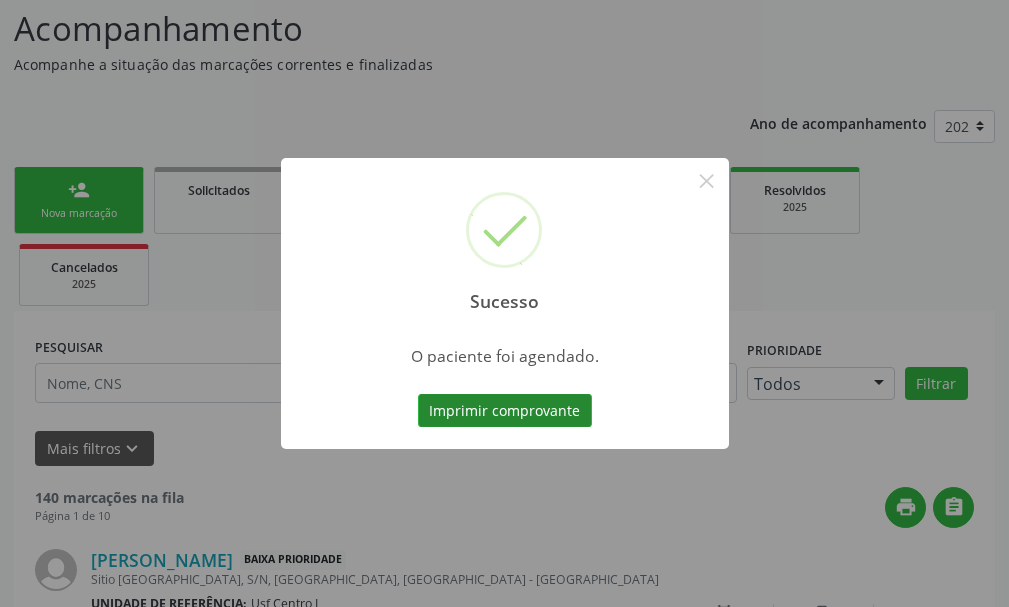 click on "Imprimir comprovante" at bounding box center [505, 411] 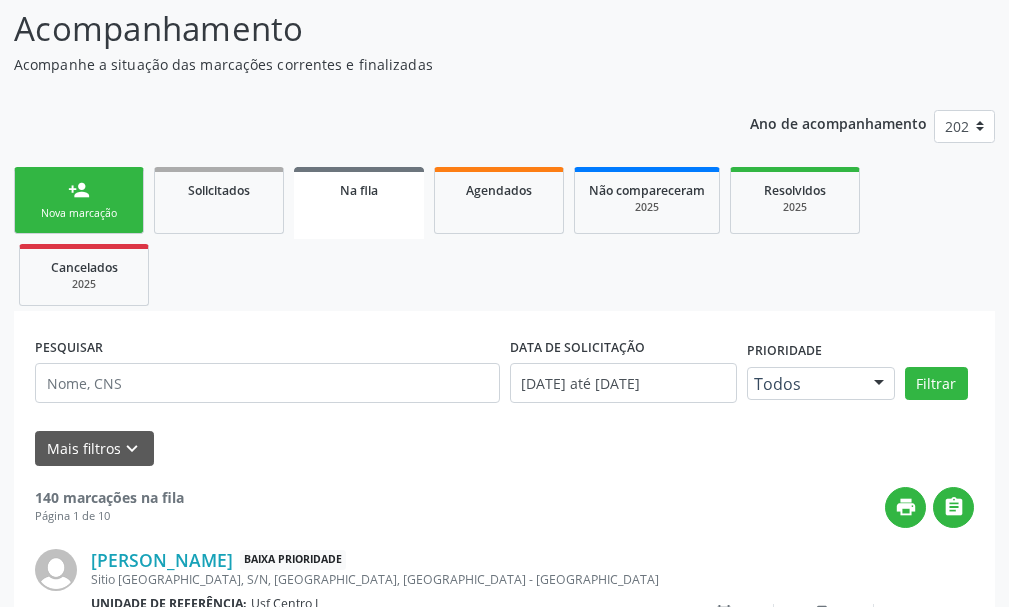 click on "Nova marcação" at bounding box center (79, 213) 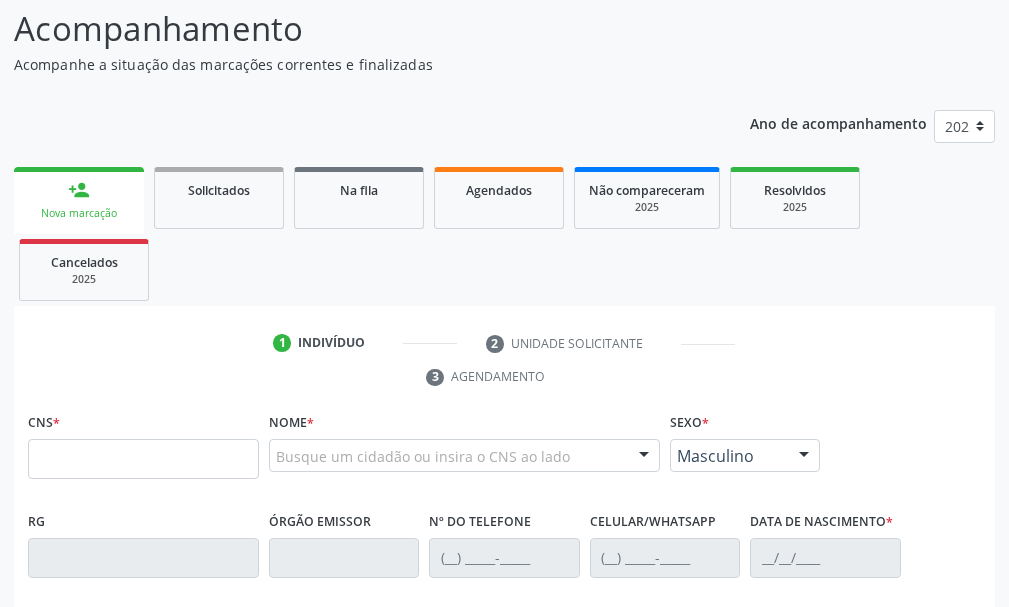 click on "Nova marcação" at bounding box center (79, 213) 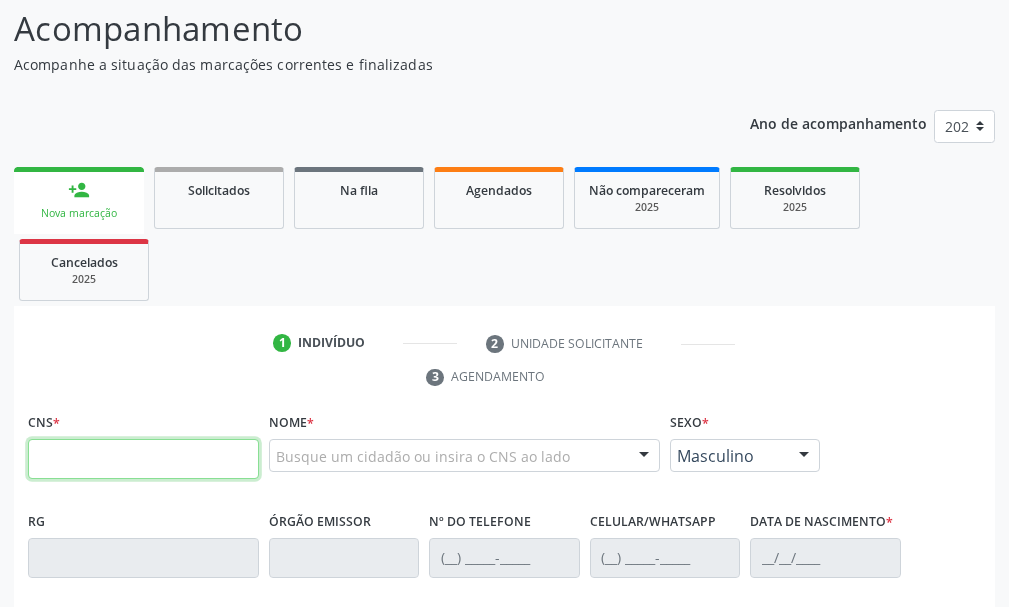 click at bounding box center [143, 459] 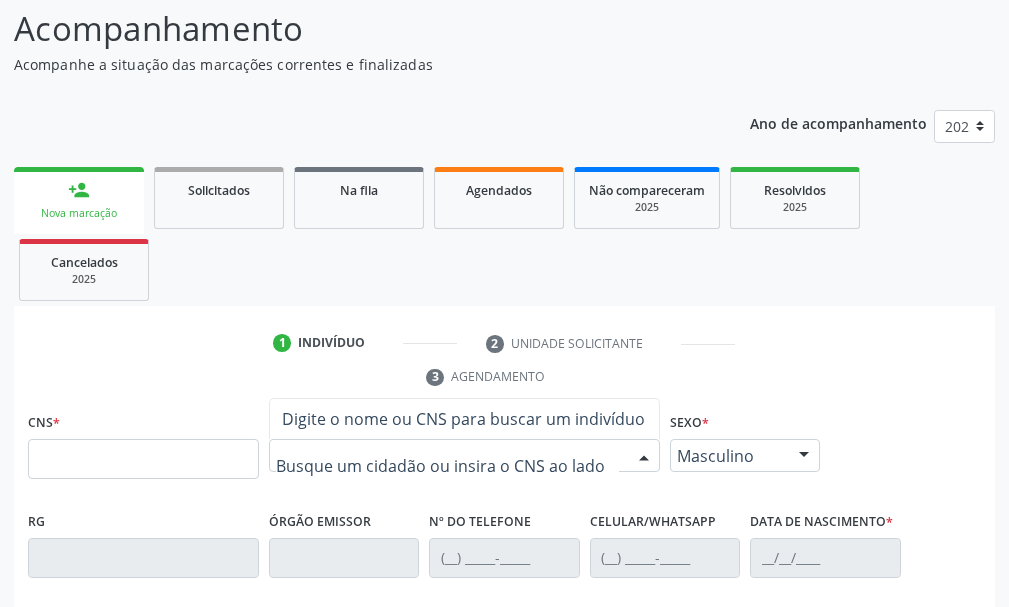 click at bounding box center (447, 466) 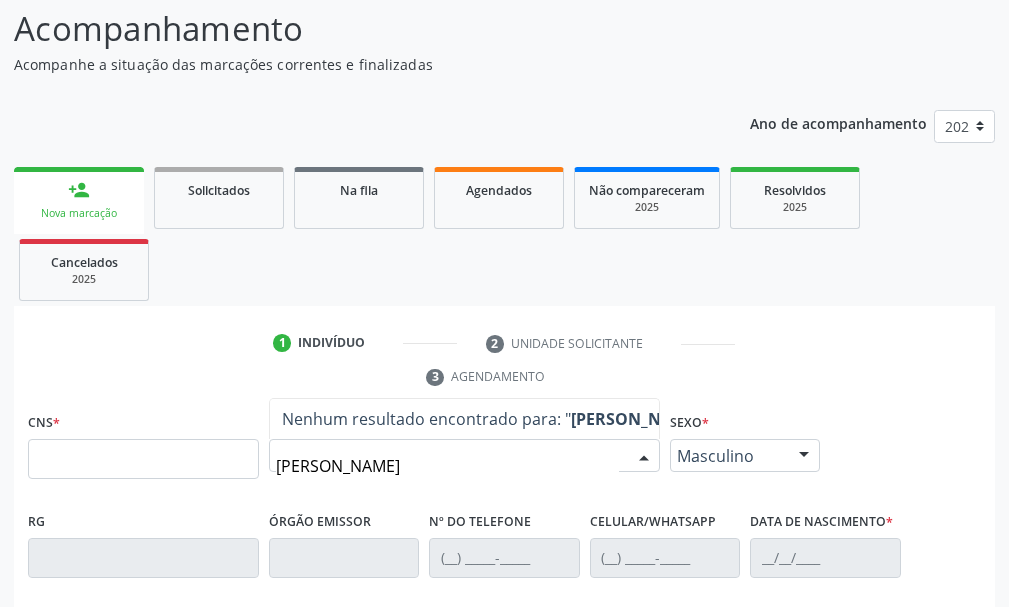 type on "LUIZ FELIPE BARBOSA" 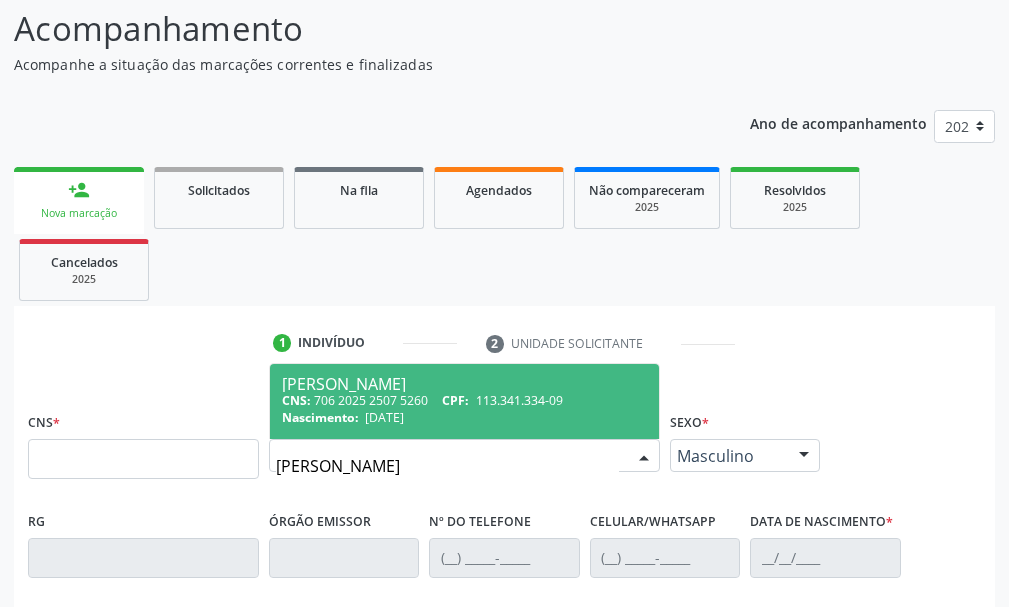 click on "113.341.334-09" at bounding box center (519, 400) 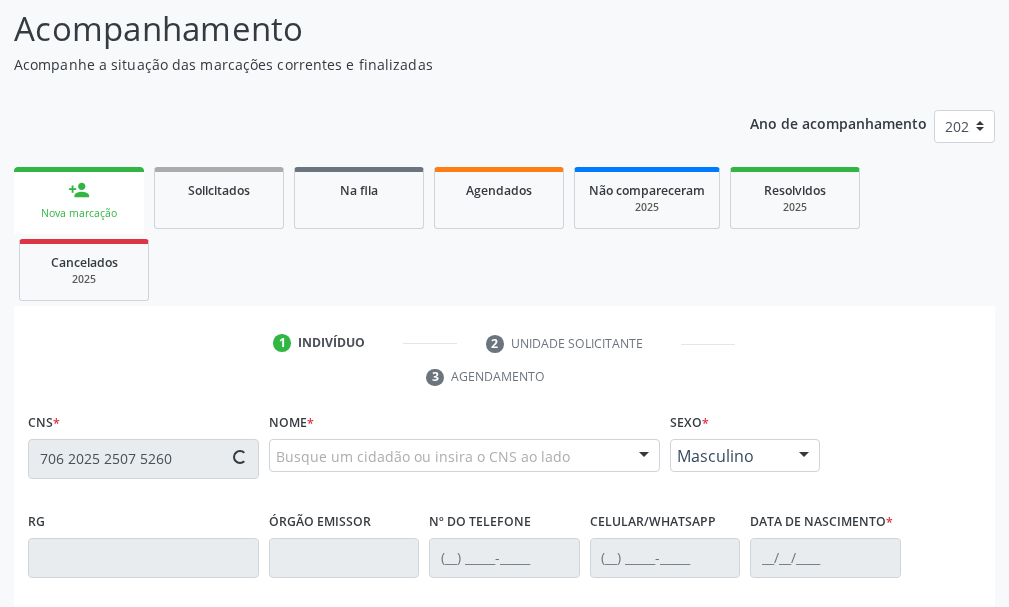 scroll, scrollTop: 232, scrollLeft: 0, axis: vertical 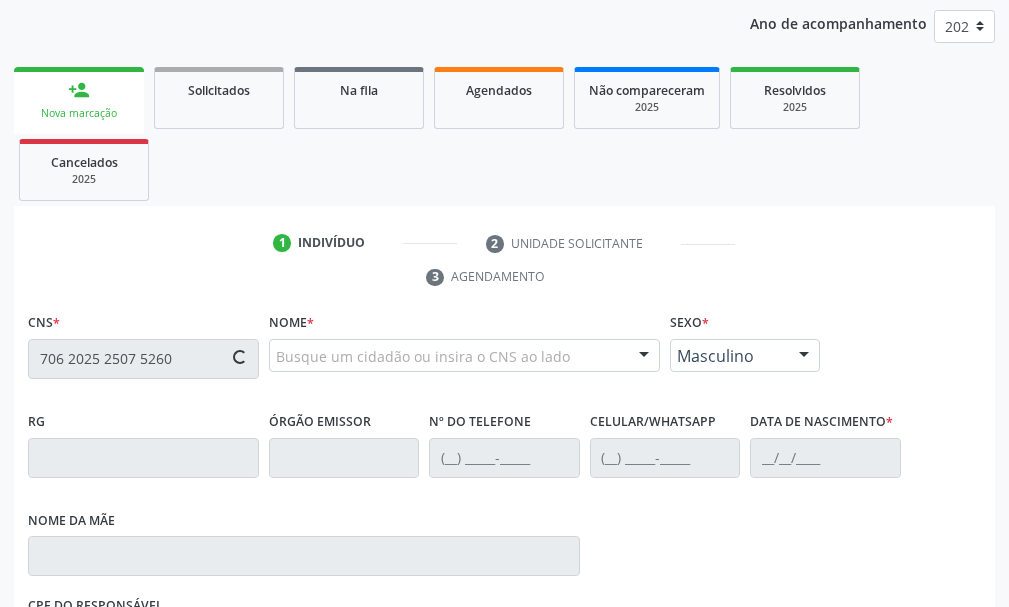 type on "706 2025 2507 5260" 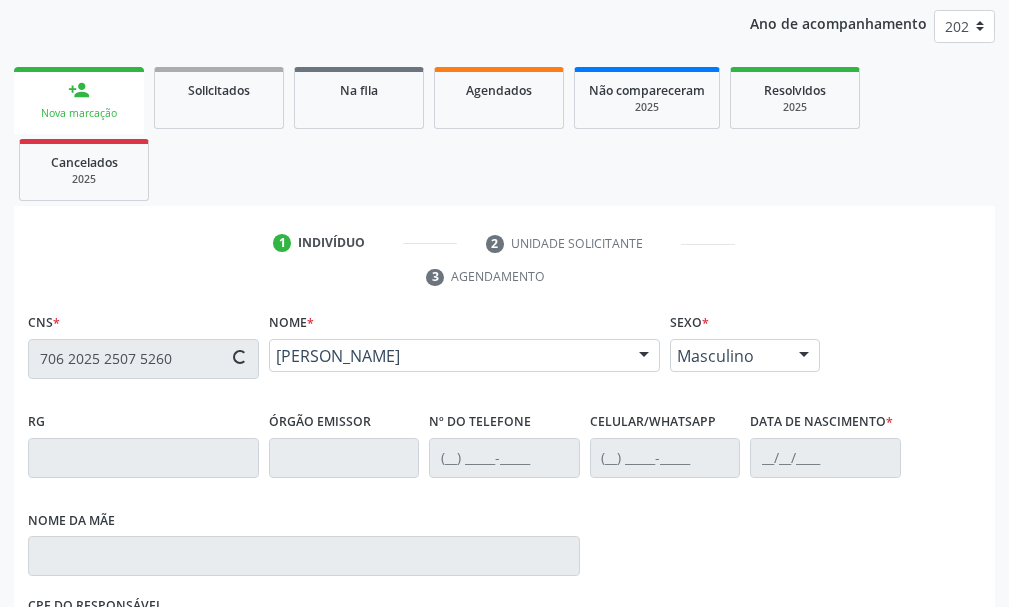 type on "(87) 98822-2766" 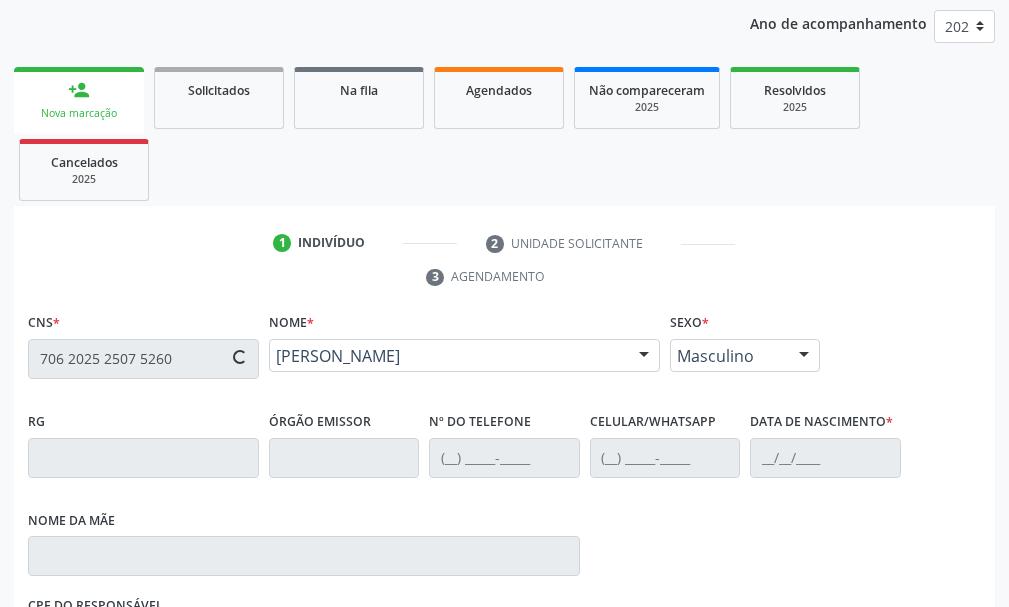 type on "02/06/1997" 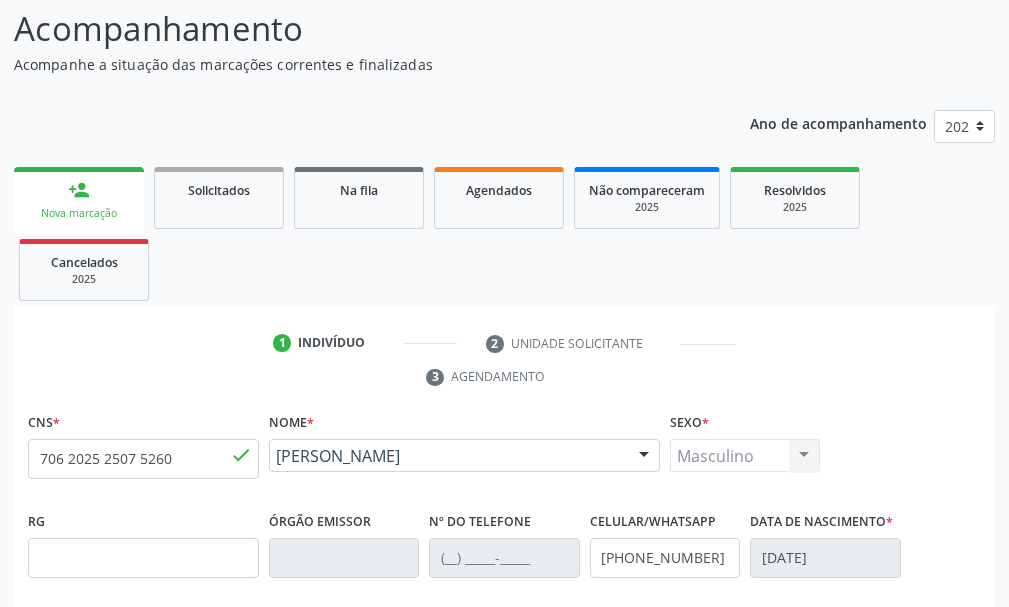 scroll, scrollTop: 569, scrollLeft: 0, axis: vertical 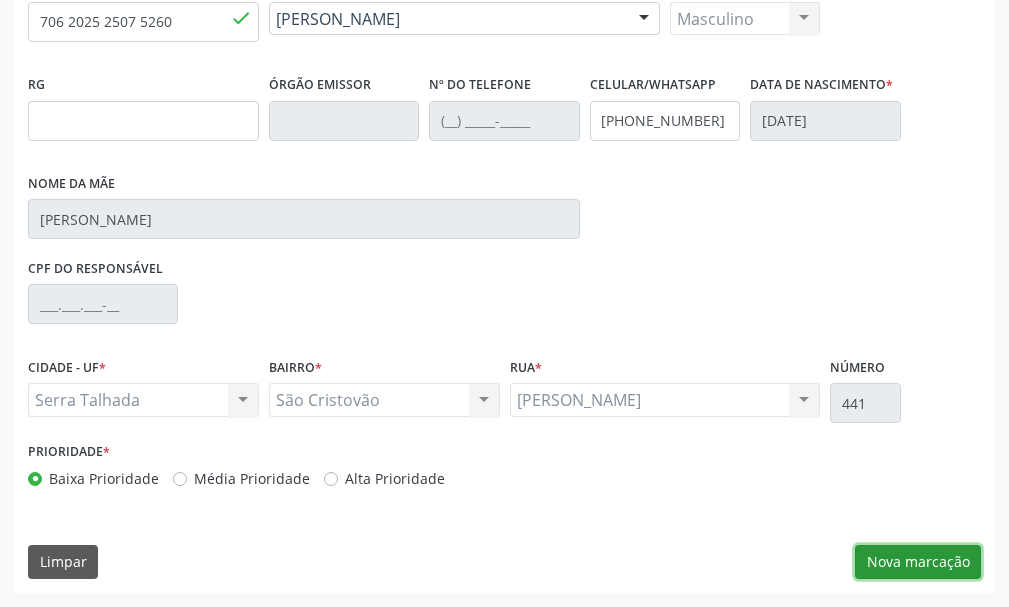 click on "Nova marcação" at bounding box center (918, 562) 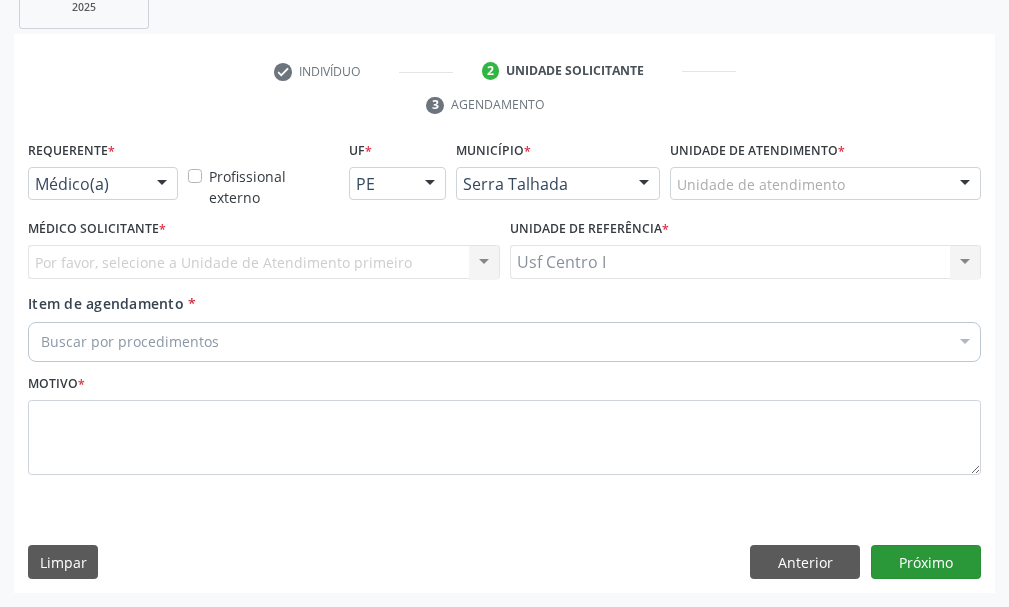 scroll, scrollTop: 404, scrollLeft: 0, axis: vertical 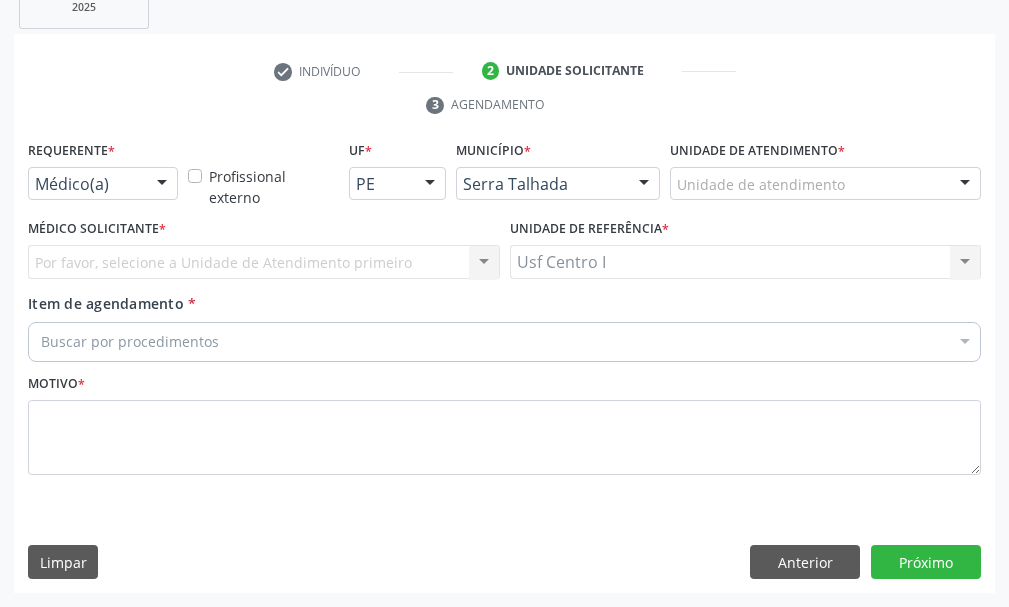 click on "Médico(a)" at bounding box center (103, 184) 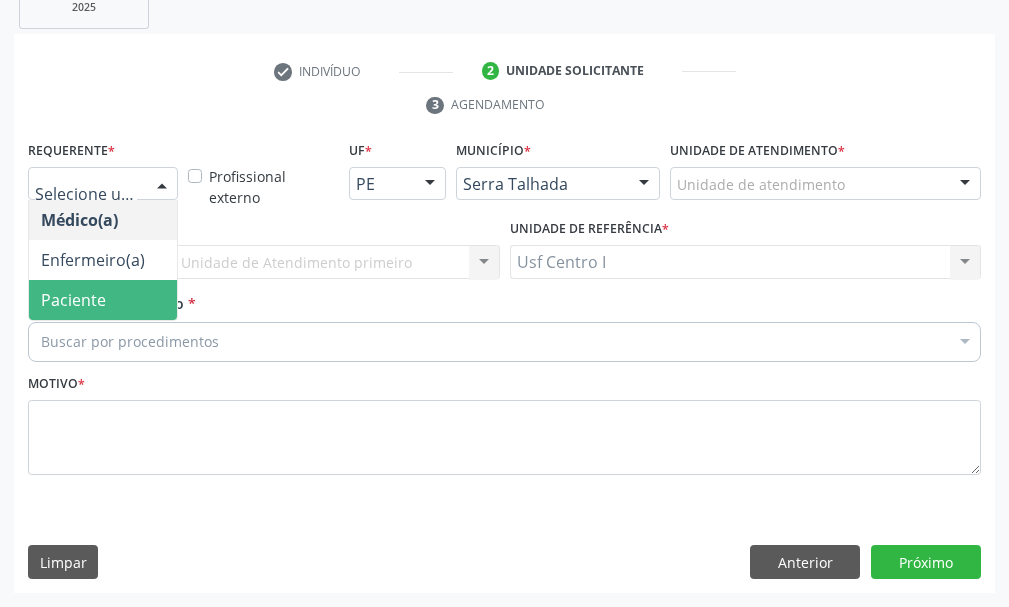 click on "Paciente" at bounding box center (103, 300) 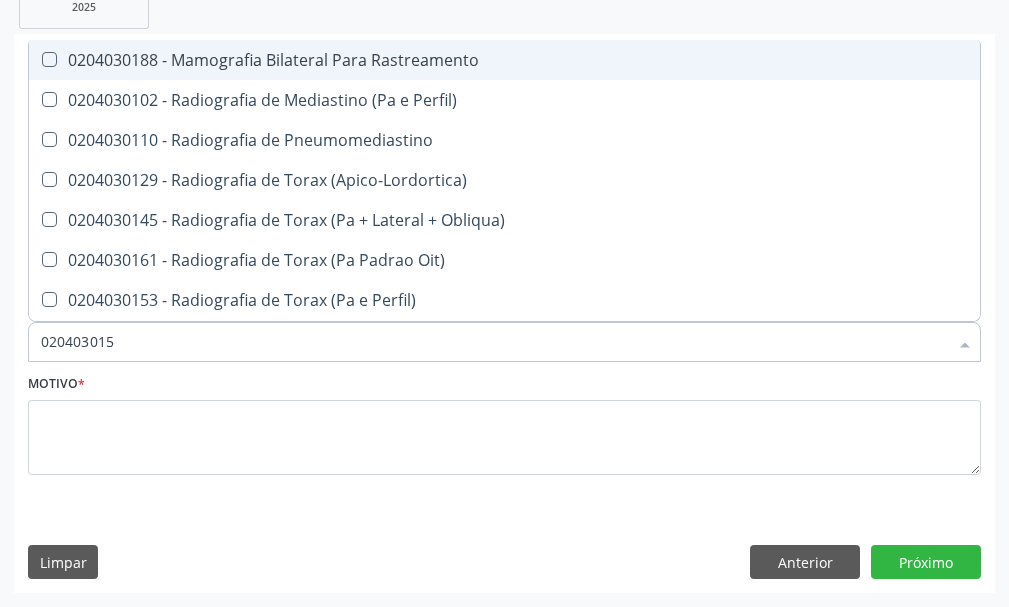 type on "0204030153" 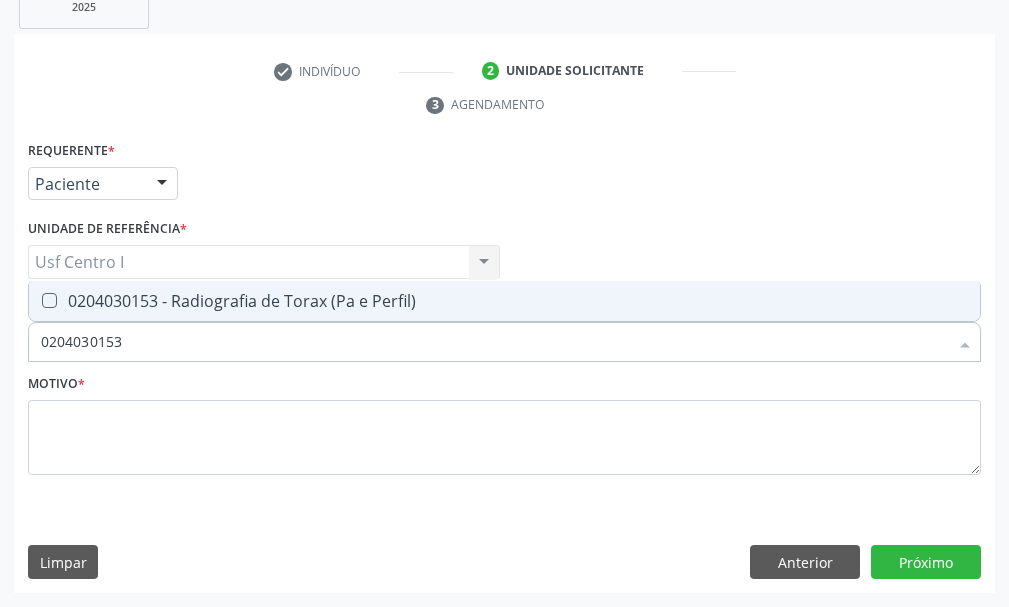 click on "0204030153 - Radiografia de Torax (Pa e Perfil)" at bounding box center [504, 301] 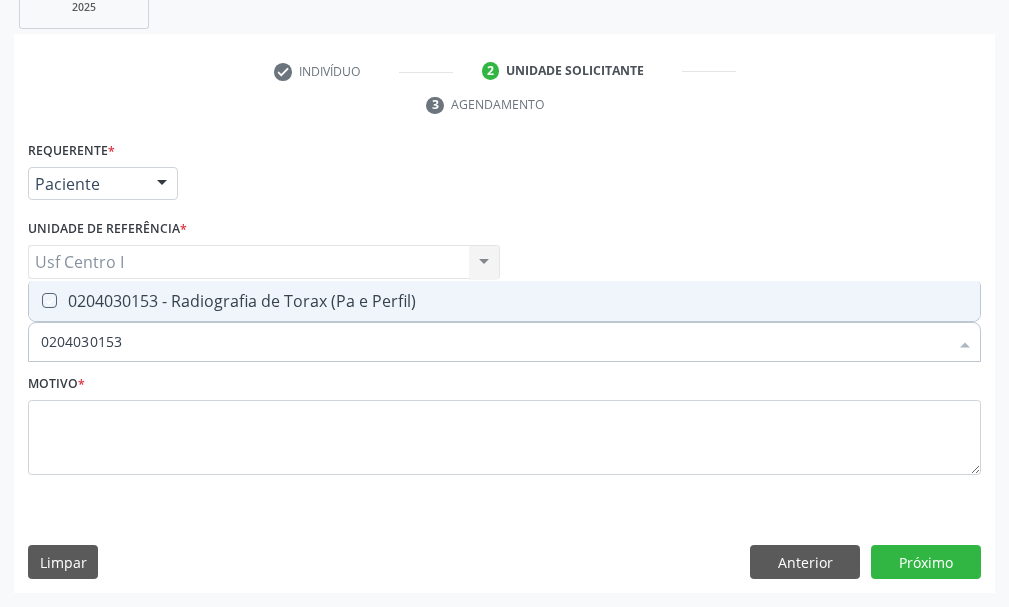 checkbox on "true" 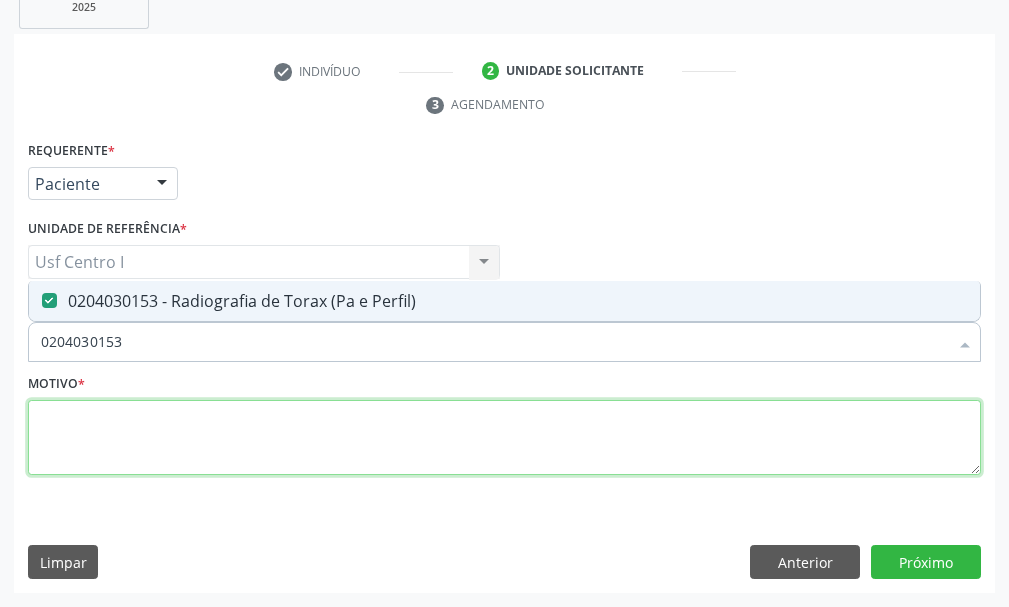 click at bounding box center (504, 438) 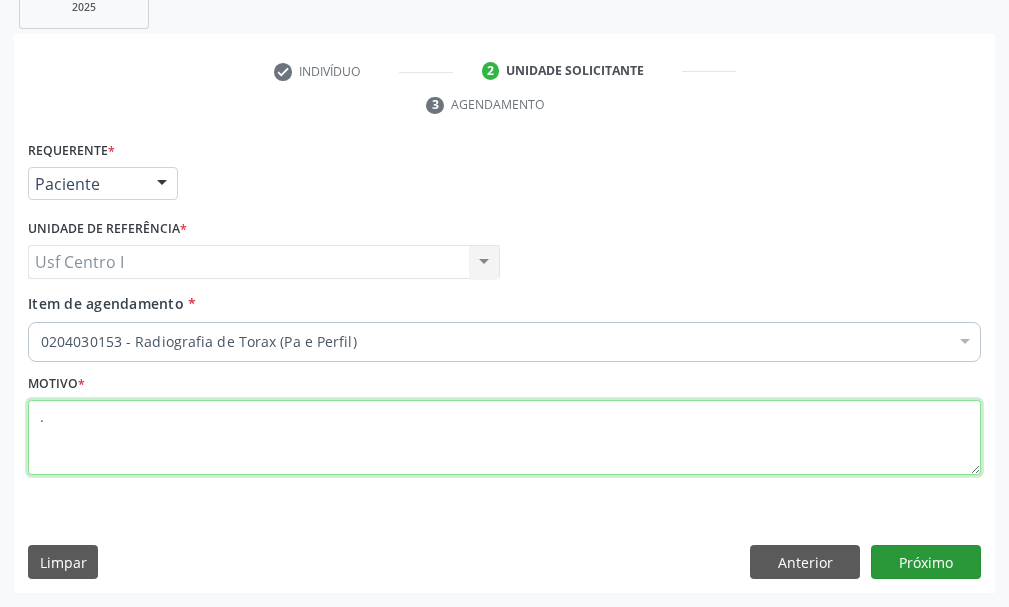 type on "." 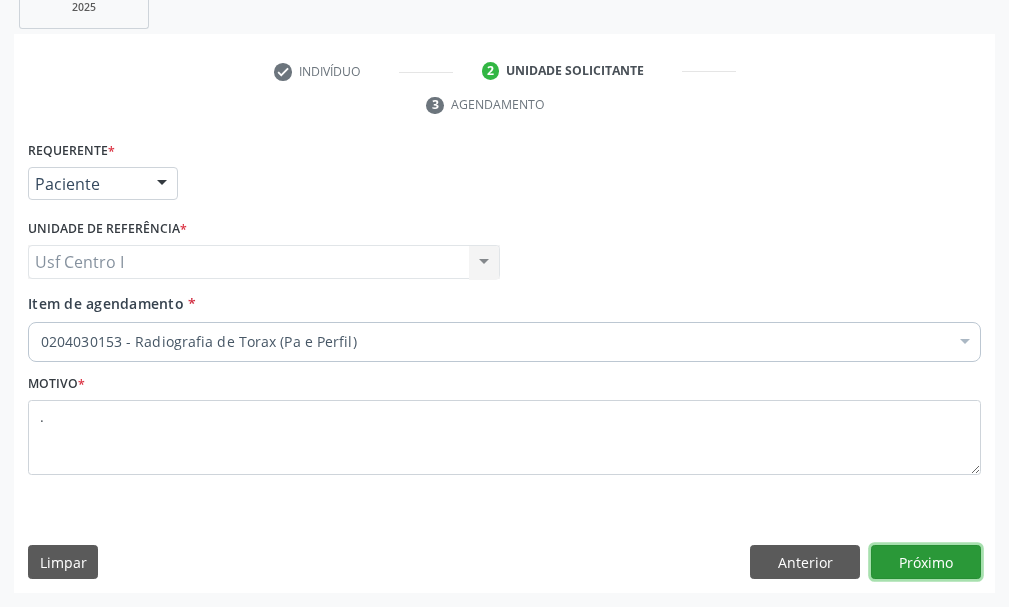 click on "Próximo" at bounding box center [926, 562] 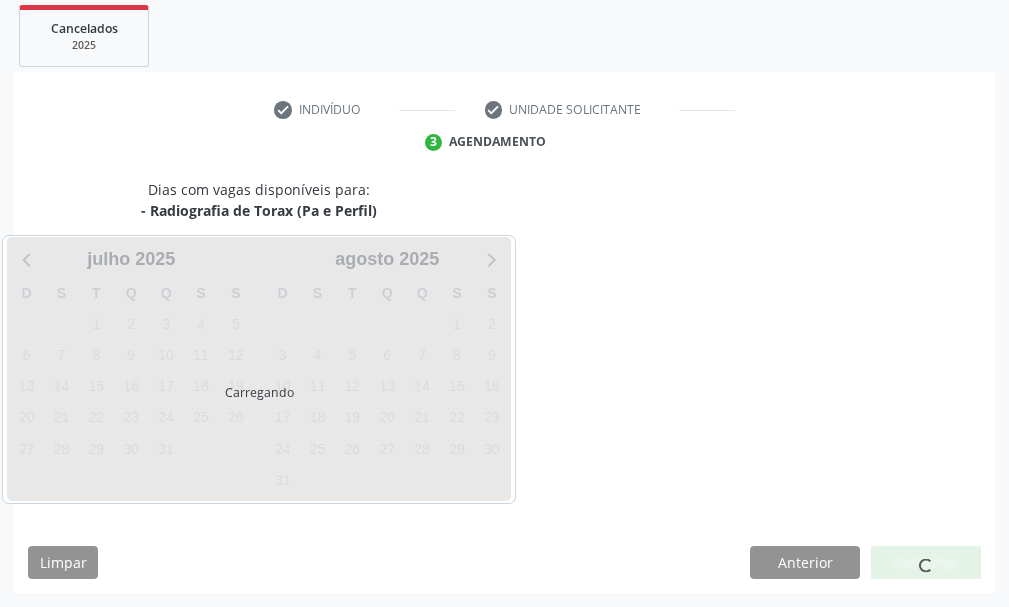 scroll, scrollTop: 366, scrollLeft: 0, axis: vertical 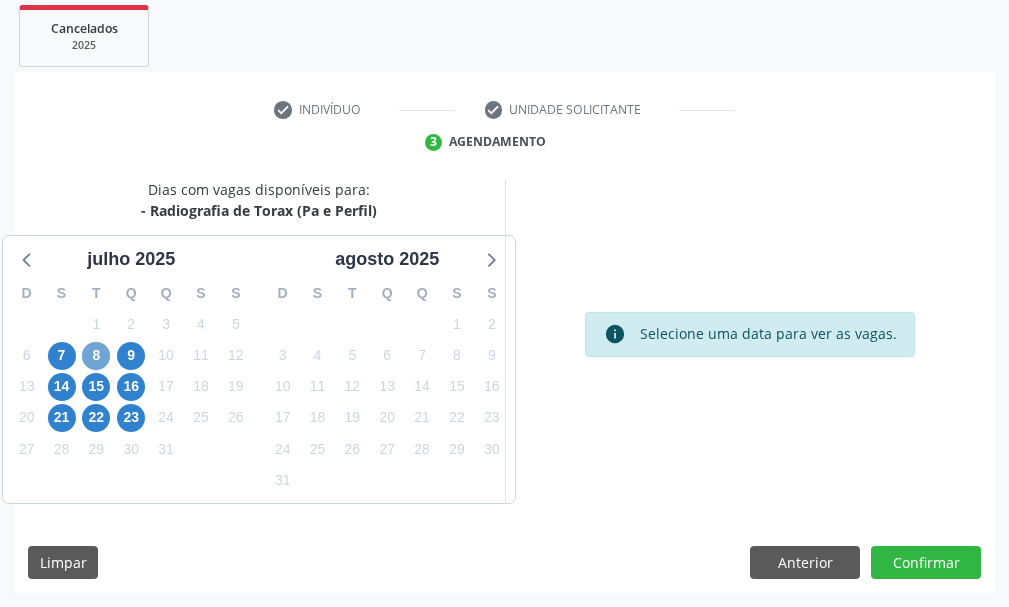 click on "8" at bounding box center (96, 356) 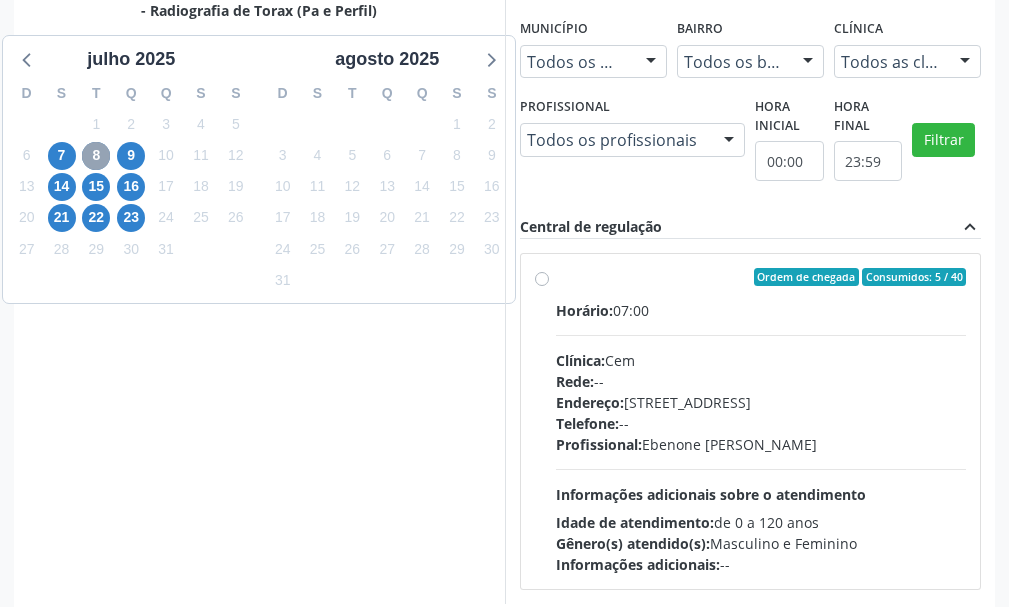 scroll, scrollTop: 766, scrollLeft: 0, axis: vertical 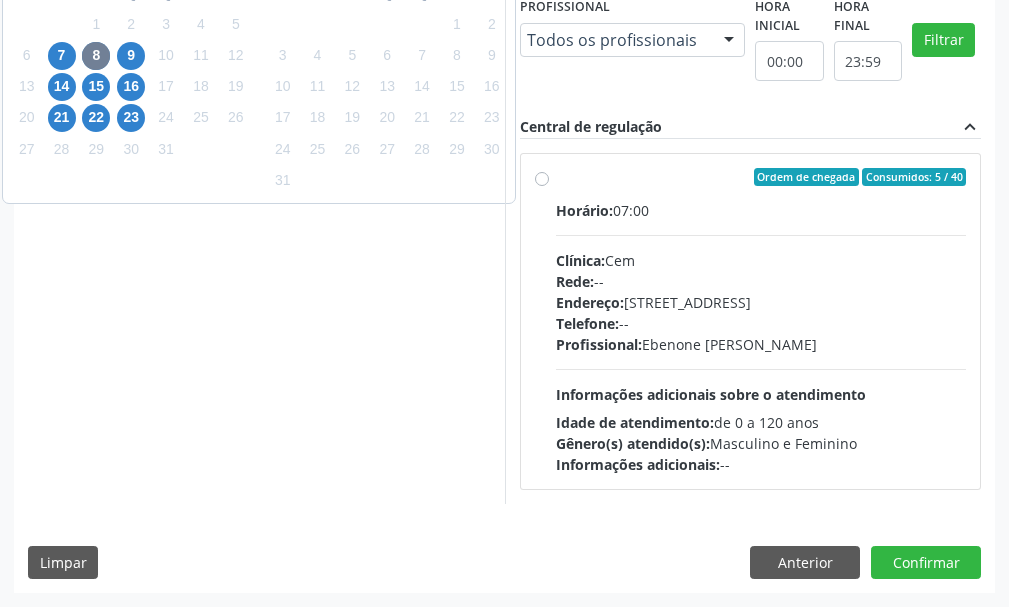 click on "Ordem de chegada
Consumidos: 5 / 40
Horário:   07:00
Clínica:  Cem
Rede:
--
Endereço:   Casa, nº 393, Nossa Senhora da Pen, Serra Talhada - PE
Telefone:   --
Profissional:
Ebenone Antonio da Silva
Informações adicionais sobre o atendimento
Idade de atendimento:
de 0 a 120 anos
Gênero(s) atendido(s):
Masculino e Feminino
Informações adicionais:
--" at bounding box center (751, 321) 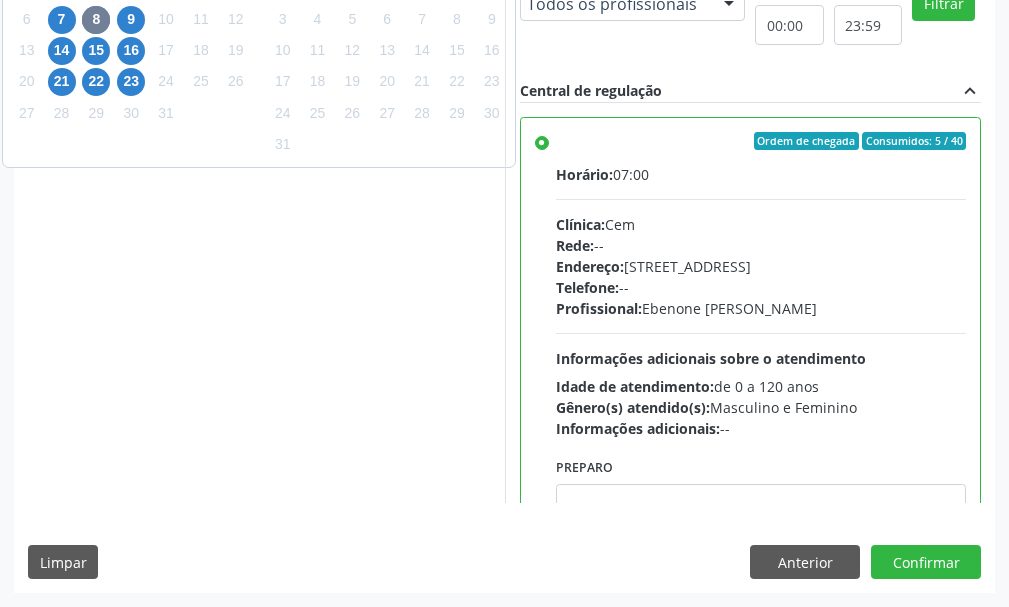 scroll, scrollTop: 99, scrollLeft: 0, axis: vertical 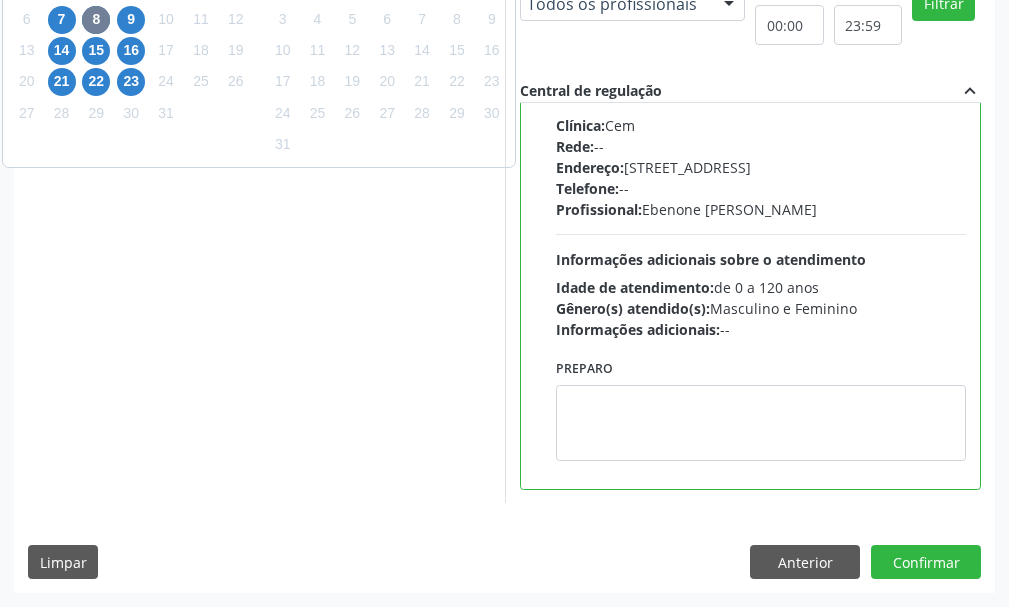 click on "Dias com vagas disponíveis para:
- Radiografia de Torax (Pa e Perfil)
julho 2025 D S T Q Q S S 29 30 1 2 3 4 5 6 7 8 9 10 11 12 13 14 15 16 17 18 19 20 21 22 23 24 25 26 27 28 29 30 31 1 2 3 4 5 6 7 8 9 agosto 2025 D S T Q Q S S 27 28 29 30 31 1 2 3 4 5 6 7 8 9 10 11 12 13 14 15 16 17 18 19 20 21 22 23 24 25 26 27 28 29 30 31 1 2 3 4 5 6
Vagas para o dia
08/07/2025
Município
Todos os municípios         Todos os municípios   Serra Talhada - PE
Nenhum resultado encontrado para: "   "
Não há nenhuma opção para ser exibida.
Bairro
Todos os bairros         Todos os bairros   Nossa Senhora da Pen
Nenhum resultado encontrado para: "   "
Não há nenhuma opção para ser exibida.
Clínica
Todos as clínicas         Todos as clínicas   Cem
Nenhum resultado encontrado para: "   "
Profissional" at bounding box center [504, 218] 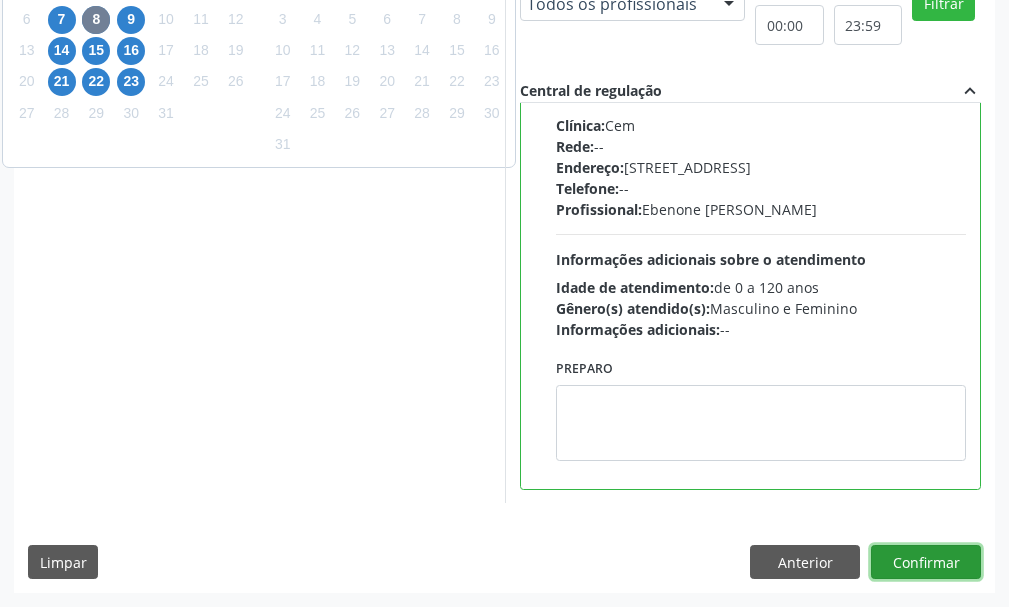 click on "Confirmar" at bounding box center (926, 562) 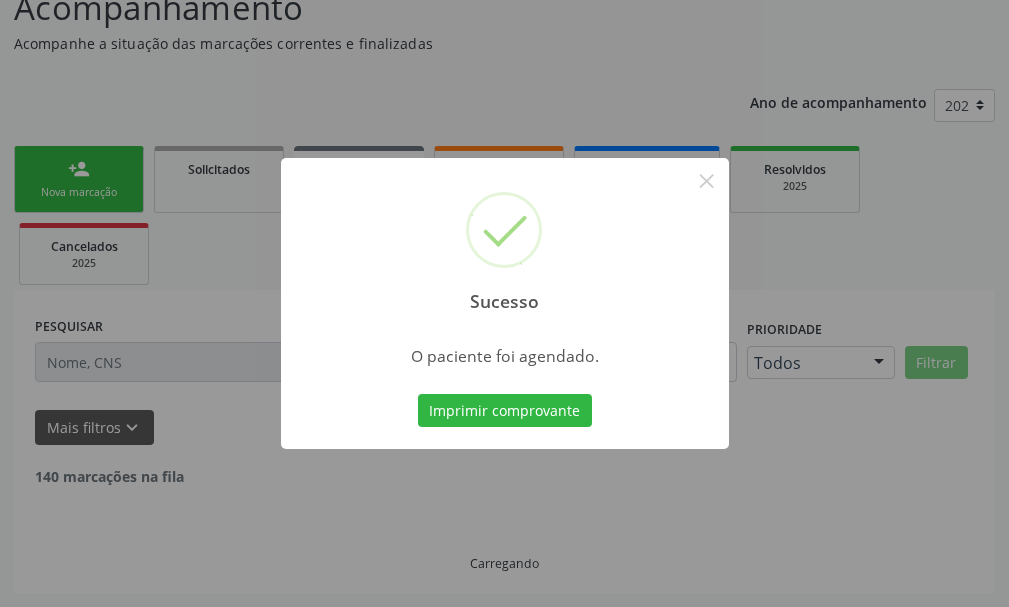 scroll, scrollTop: 132, scrollLeft: 0, axis: vertical 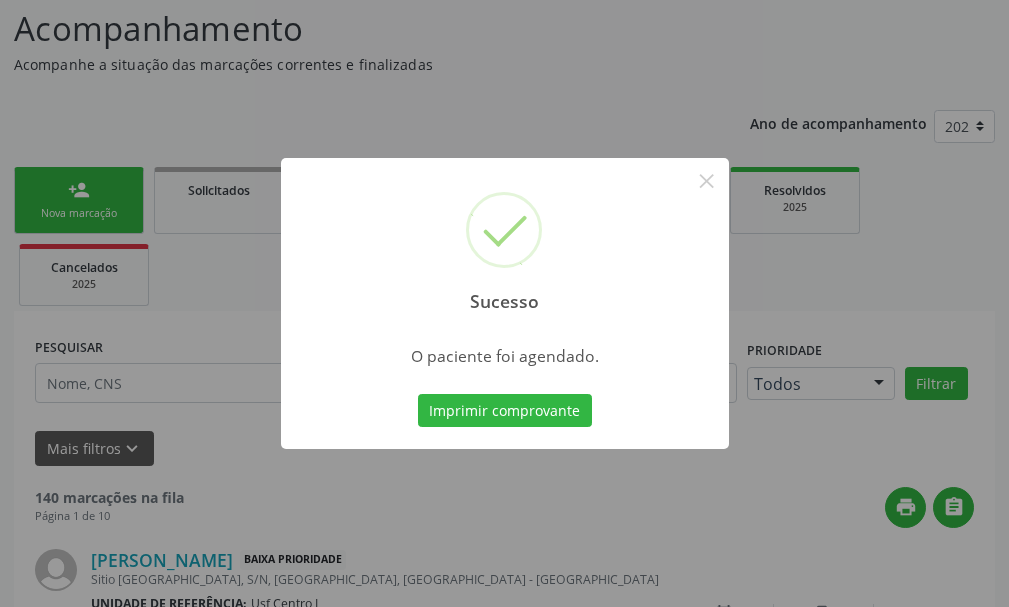 type 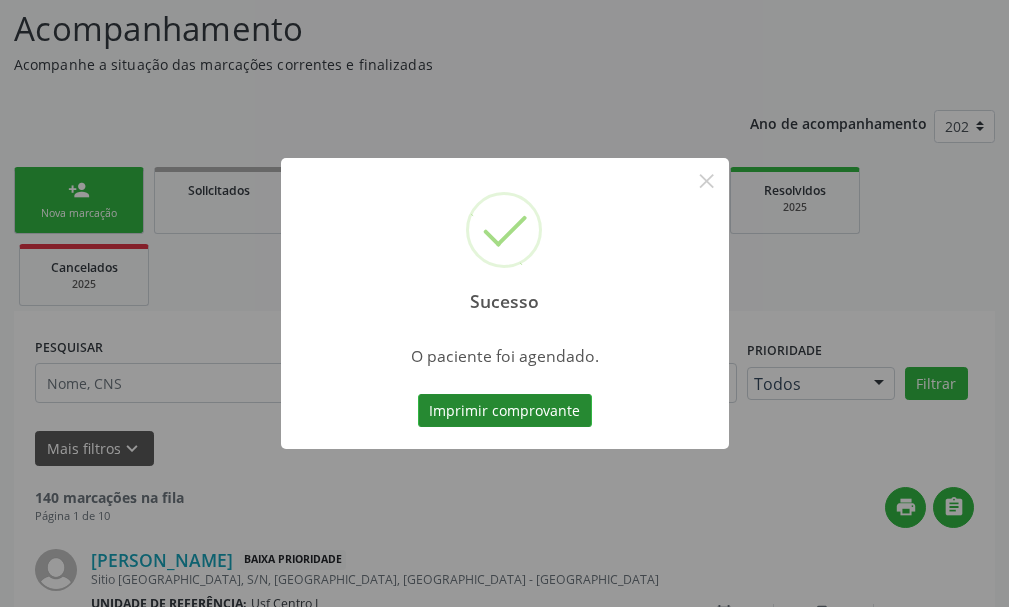 click on "Imprimir comprovante" at bounding box center [505, 411] 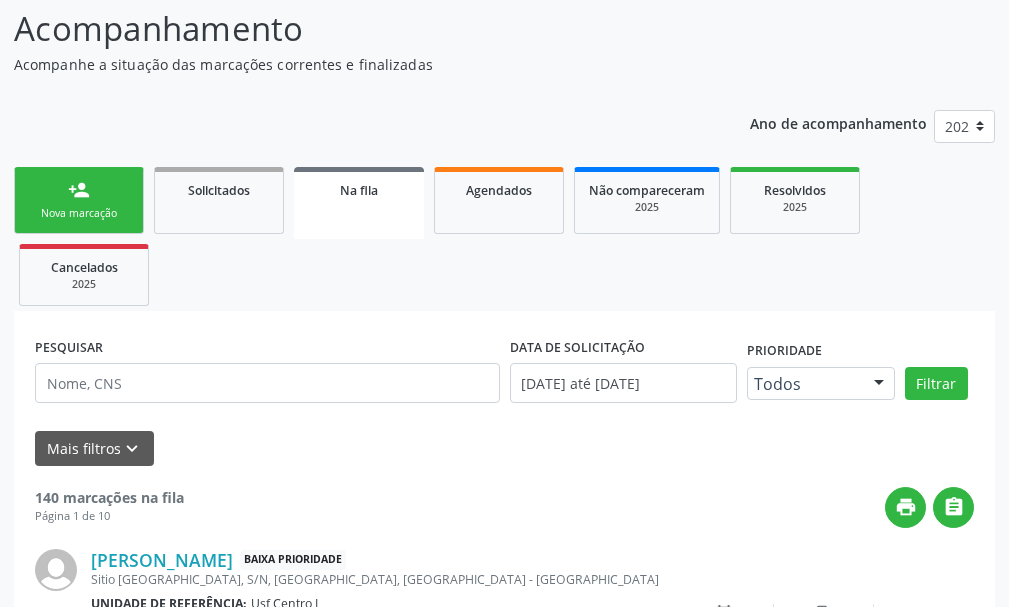 click on "person_add
Nova marcação" at bounding box center (79, 200) 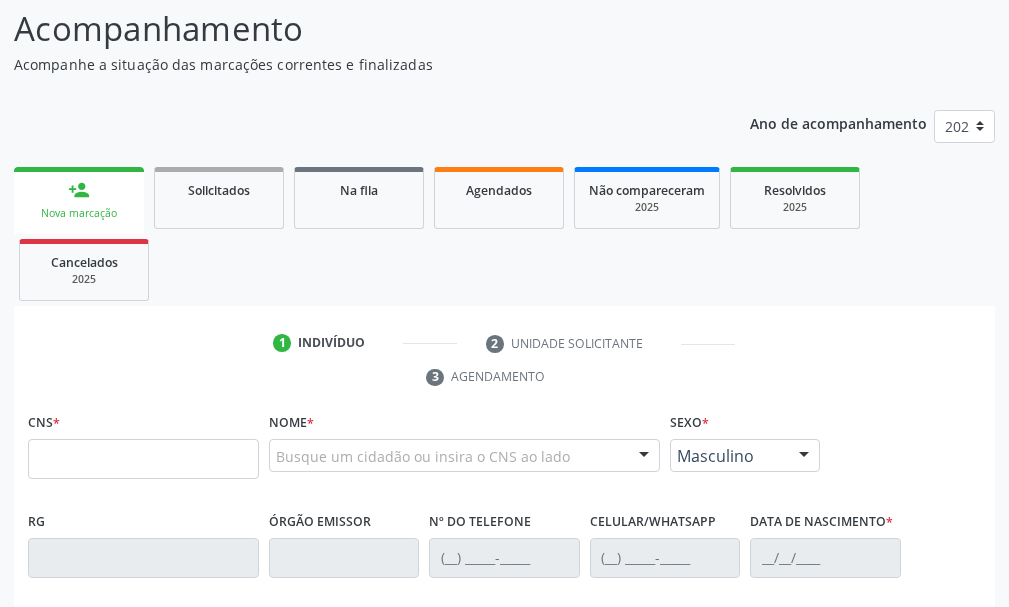 click on "Nova marcação" at bounding box center (79, 213) 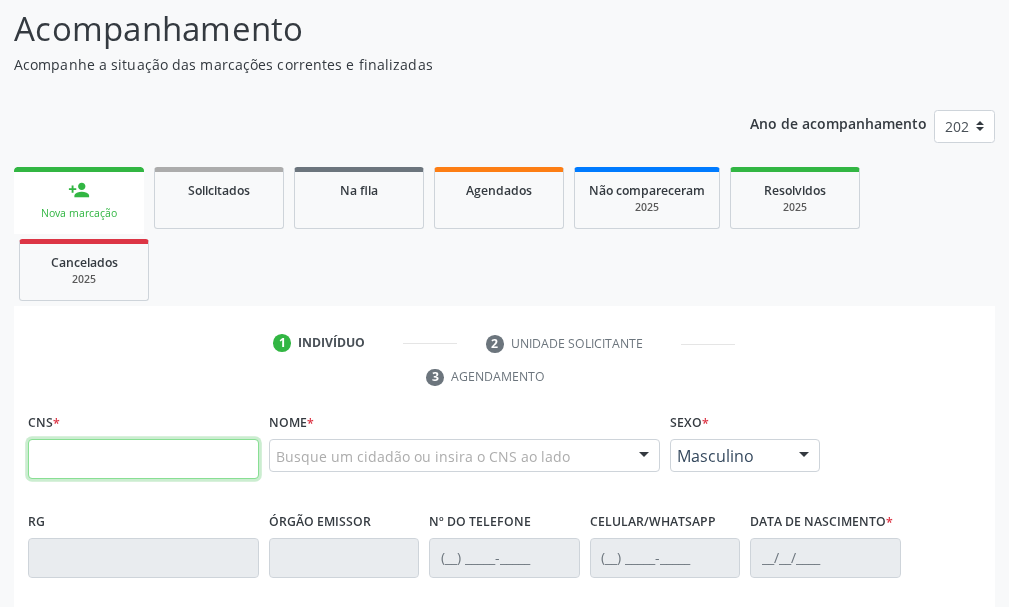 click at bounding box center [143, 459] 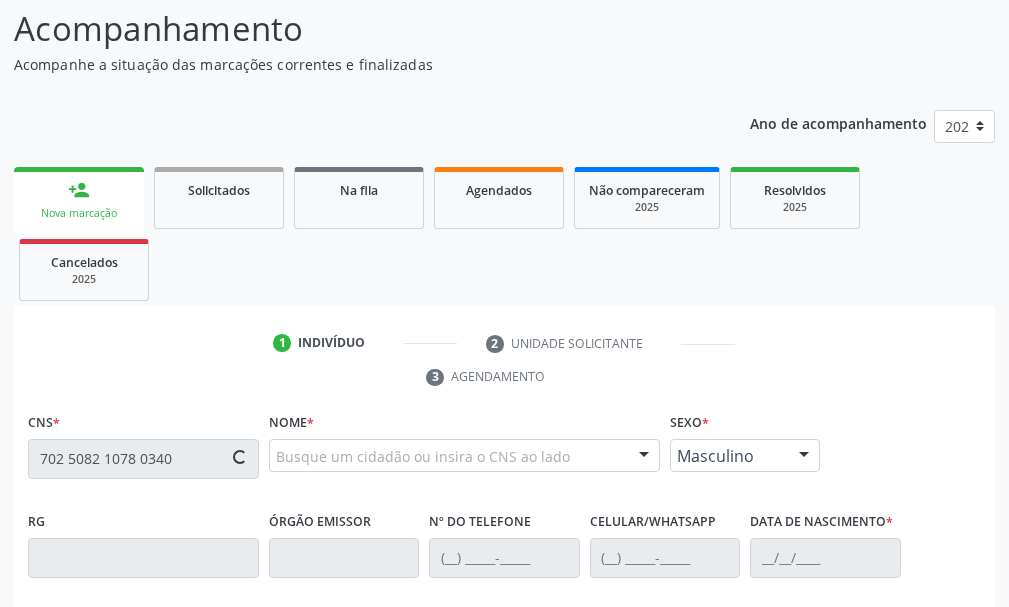 type on "702 5082 1078 0340" 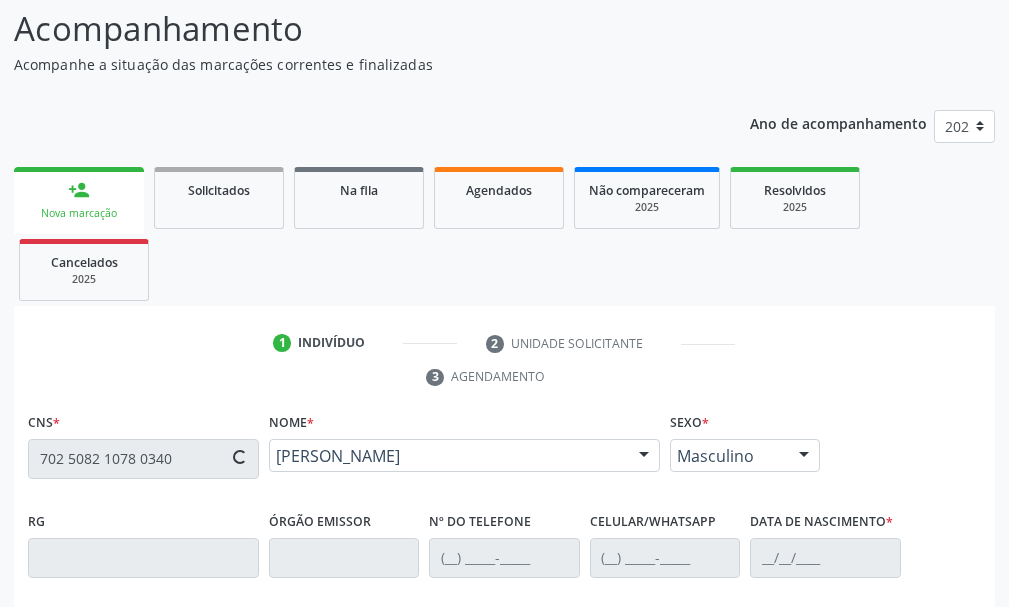 type on "(87) 98828-2645" 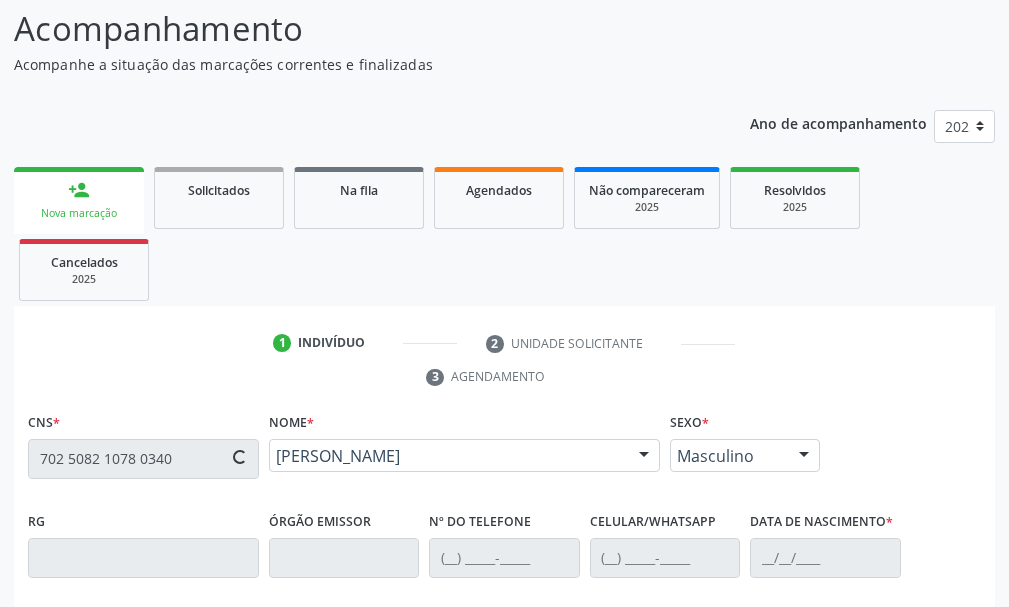 type on "12/05/1967" 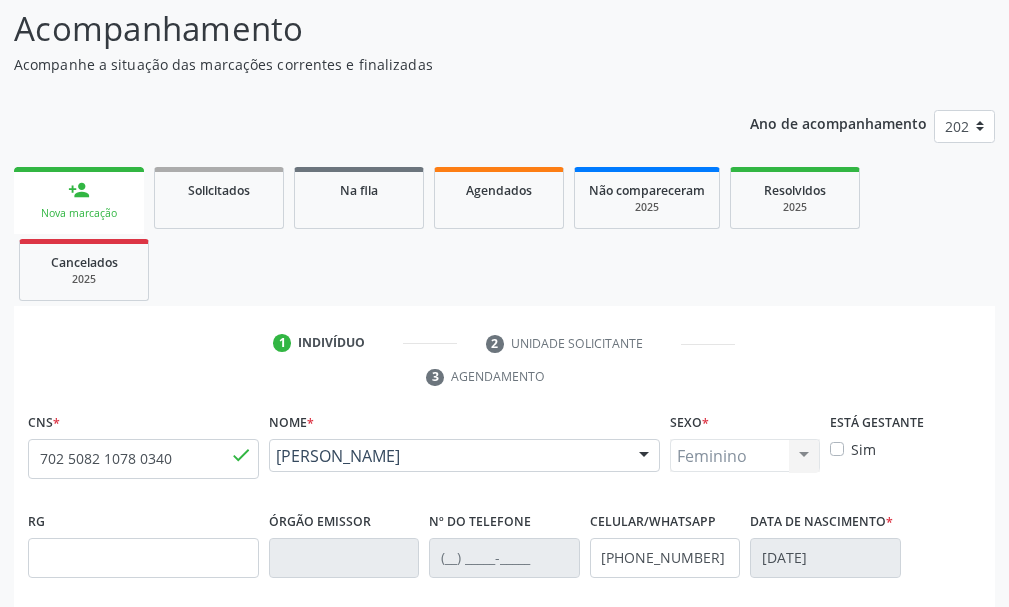 scroll, scrollTop: 569, scrollLeft: 0, axis: vertical 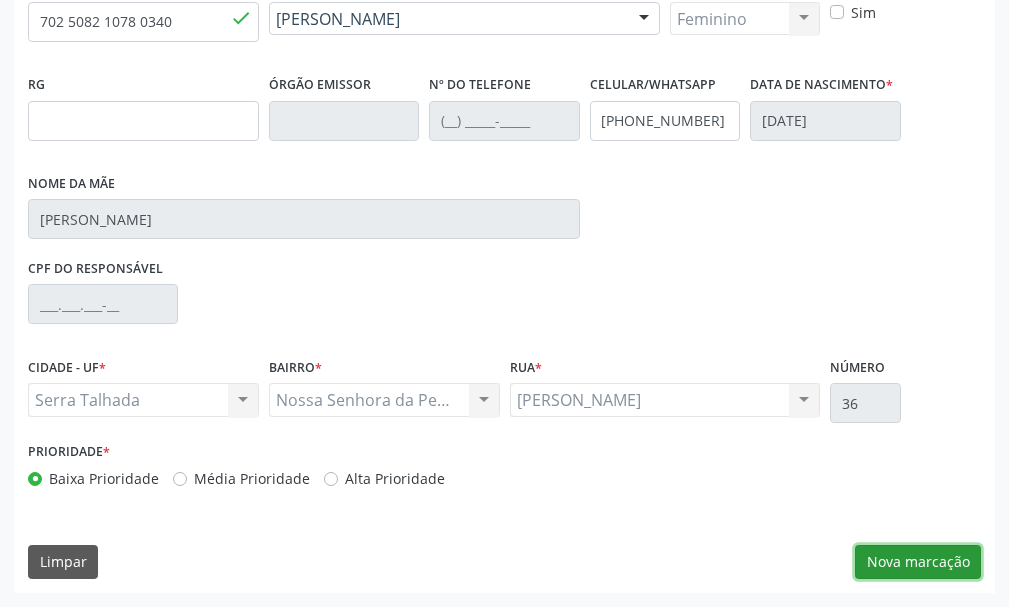 click on "Nova marcação" at bounding box center [918, 562] 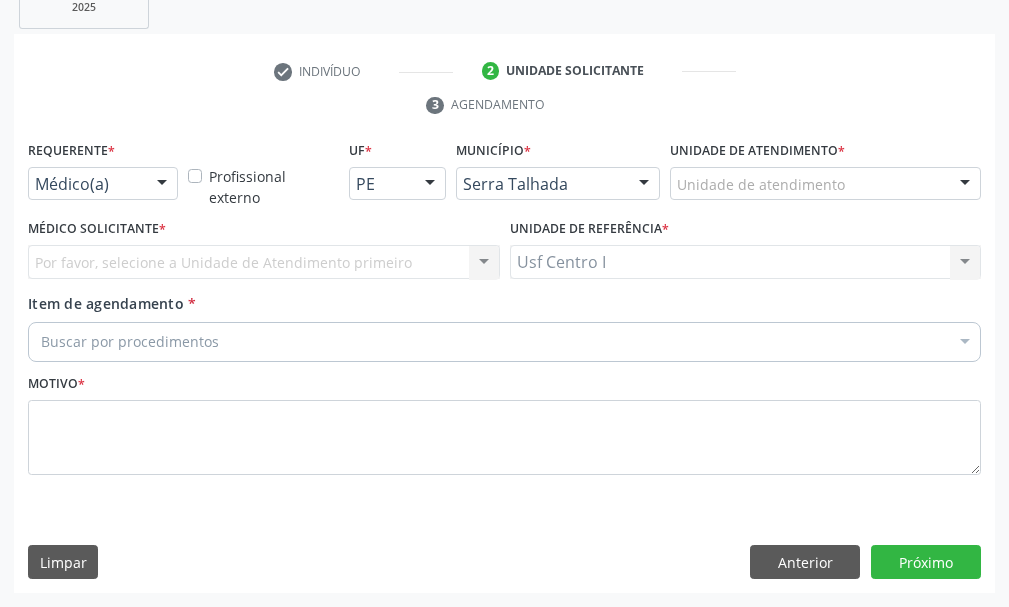 scroll, scrollTop: 404, scrollLeft: 0, axis: vertical 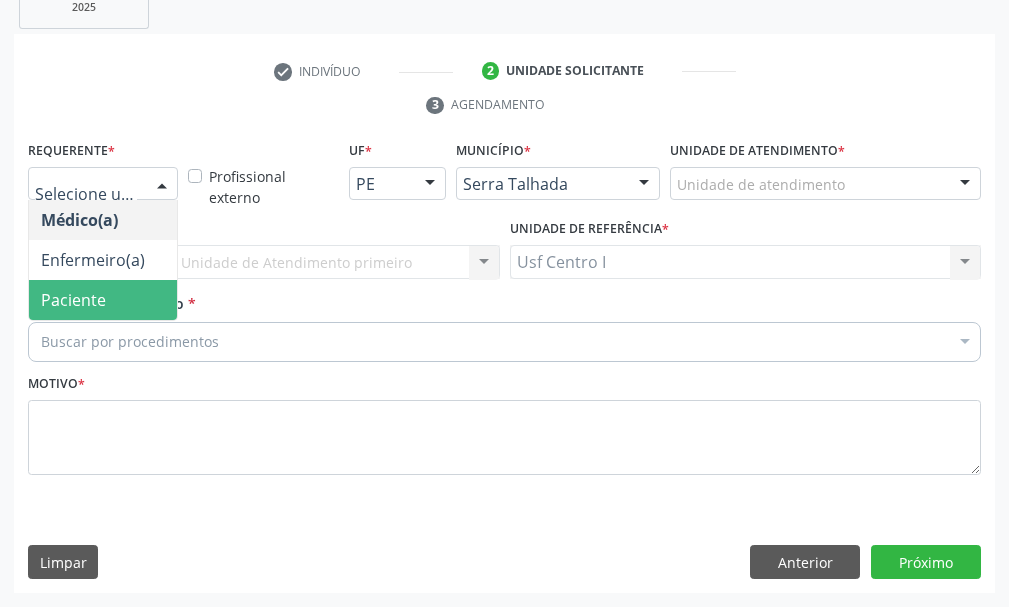 click on "Paciente" at bounding box center [103, 300] 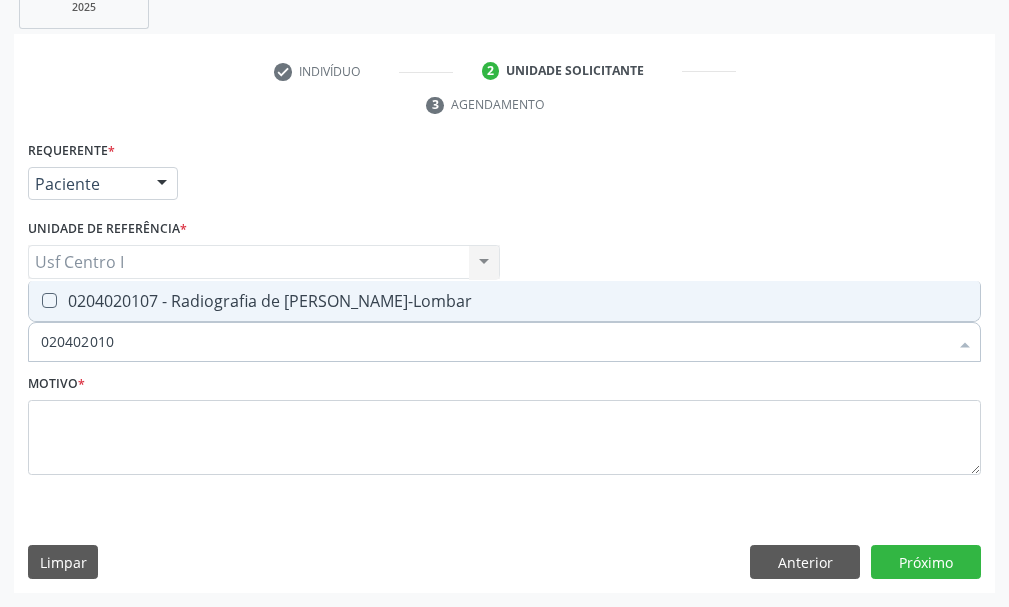 type on "0204020107" 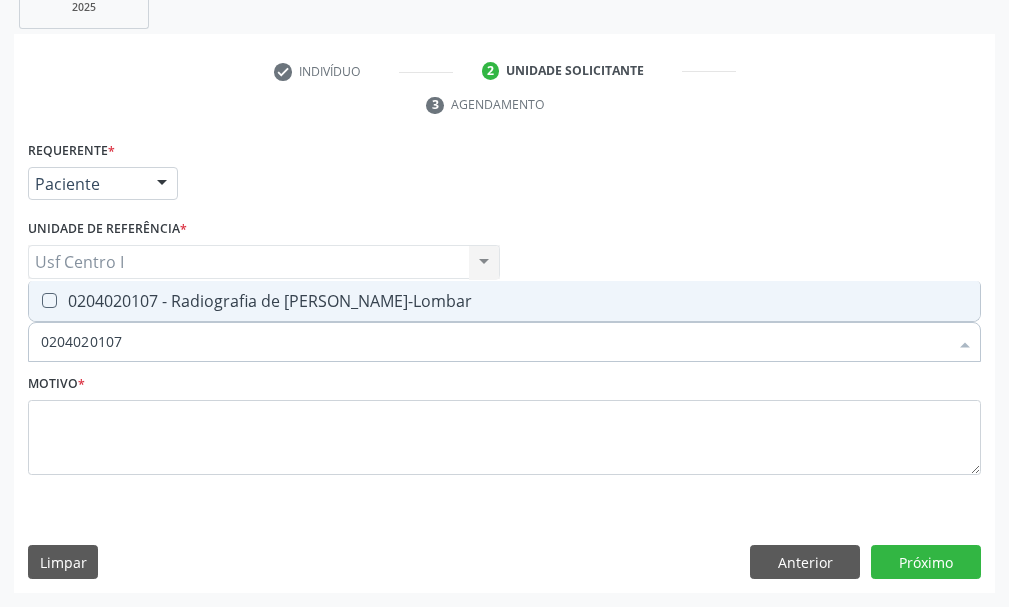 click on "0204020107 - Radiografia de Coluna Toraco-Lombar" at bounding box center (504, 301) 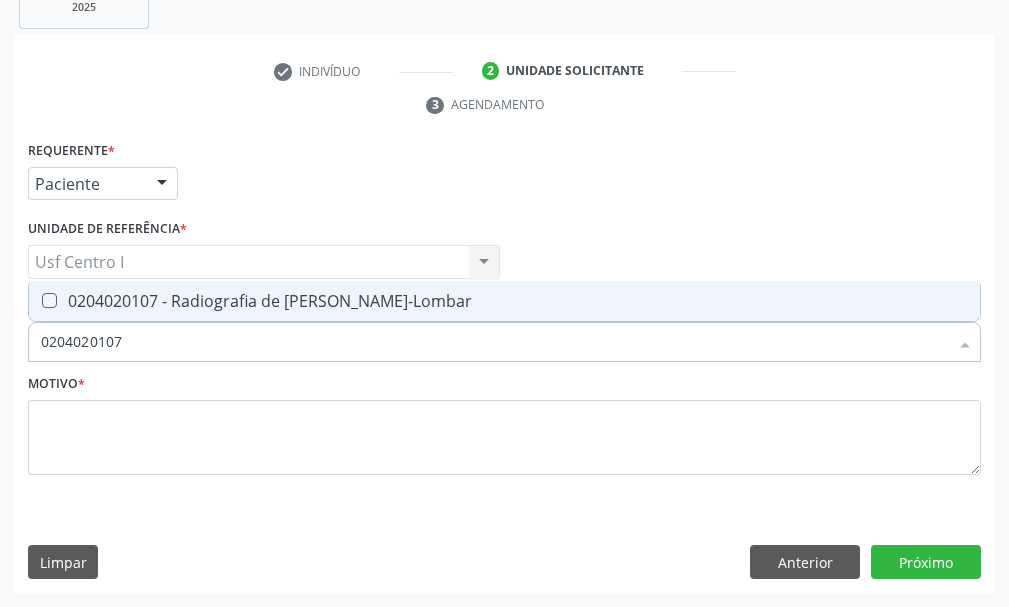 checkbox on "true" 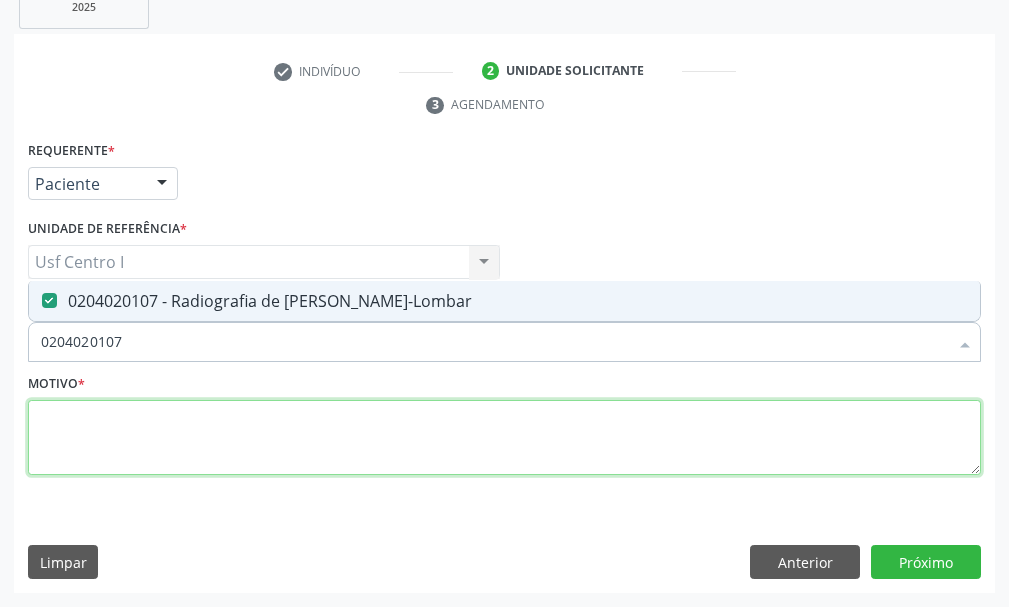 click at bounding box center (504, 438) 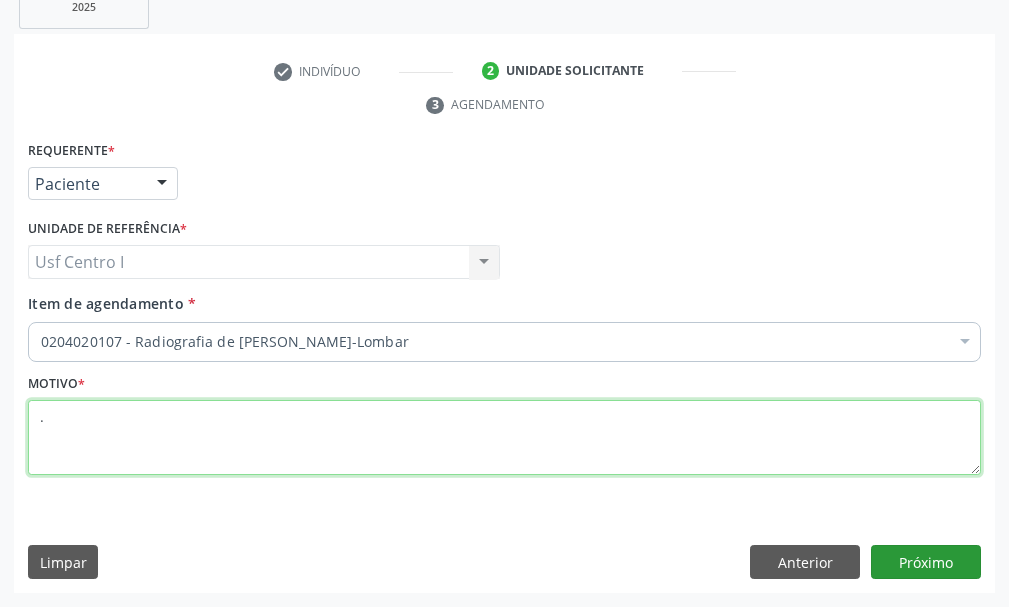 type on "." 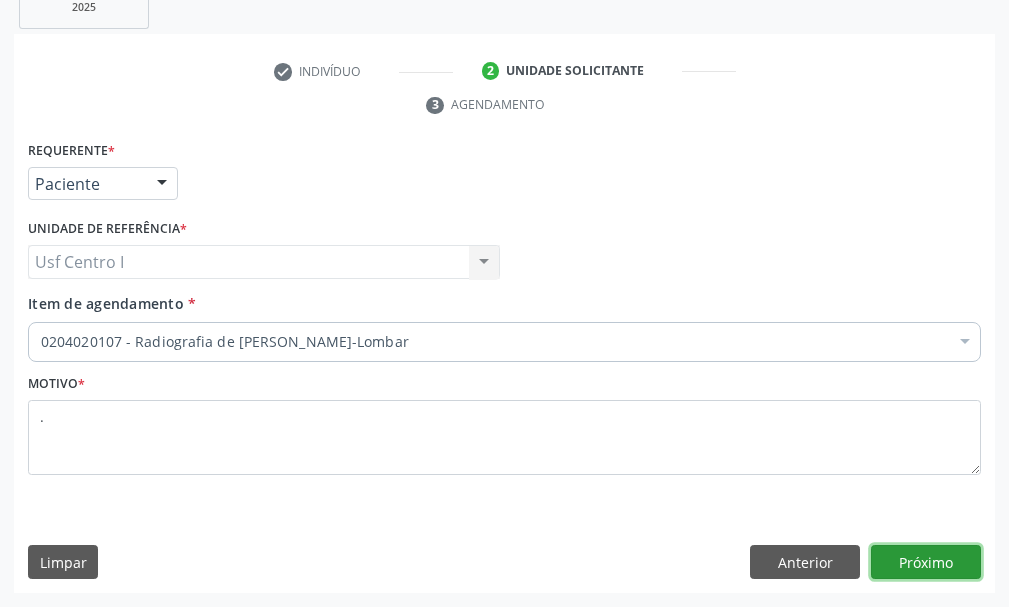 click on "Próximo" at bounding box center (926, 562) 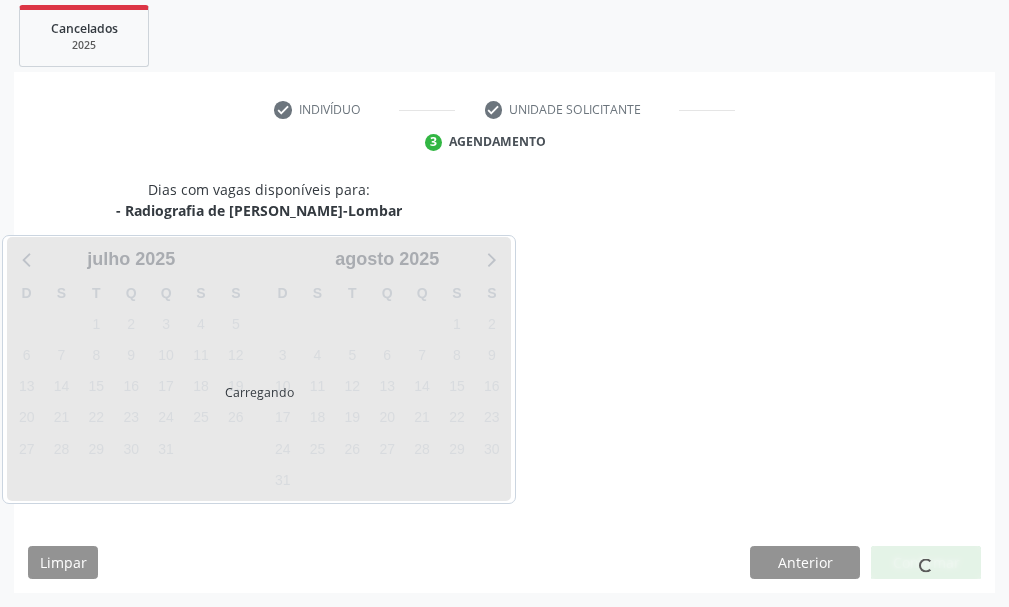 scroll, scrollTop: 366, scrollLeft: 0, axis: vertical 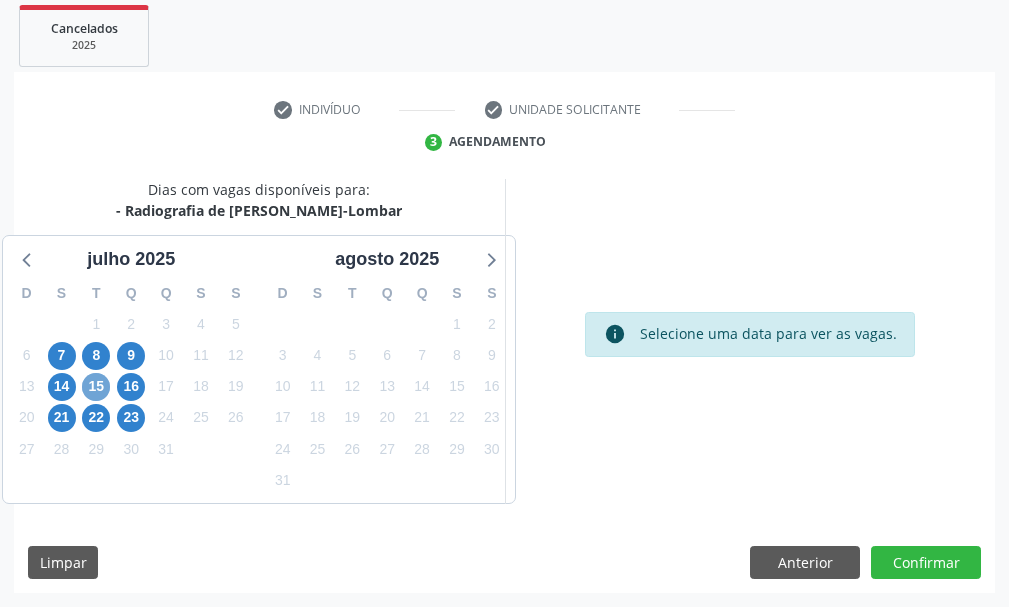 click on "15" at bounding box center (96, 387) 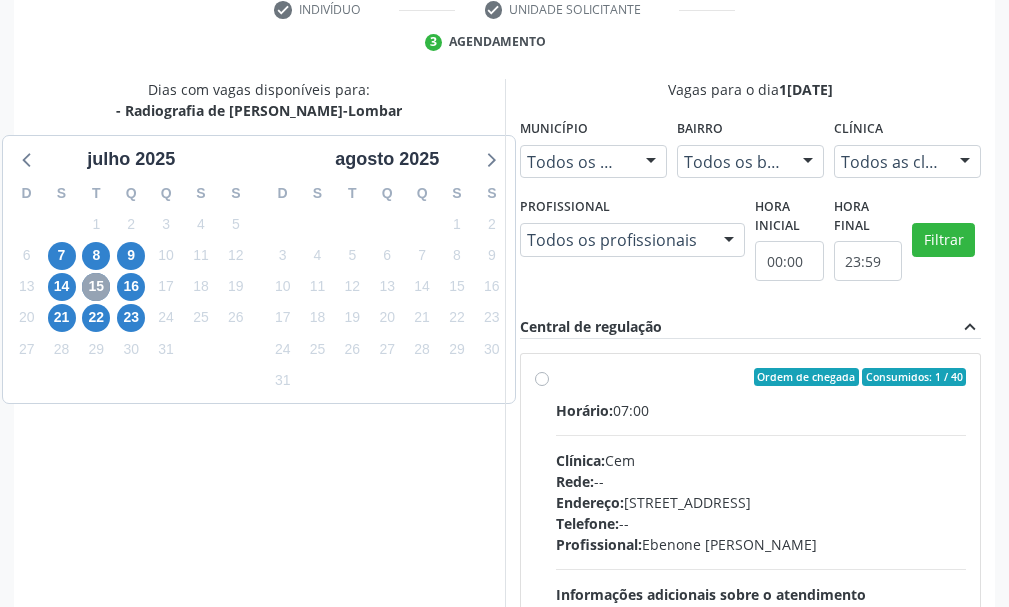 scroll, scrollTop: 666, scrollLeft: 0, axis: vertical 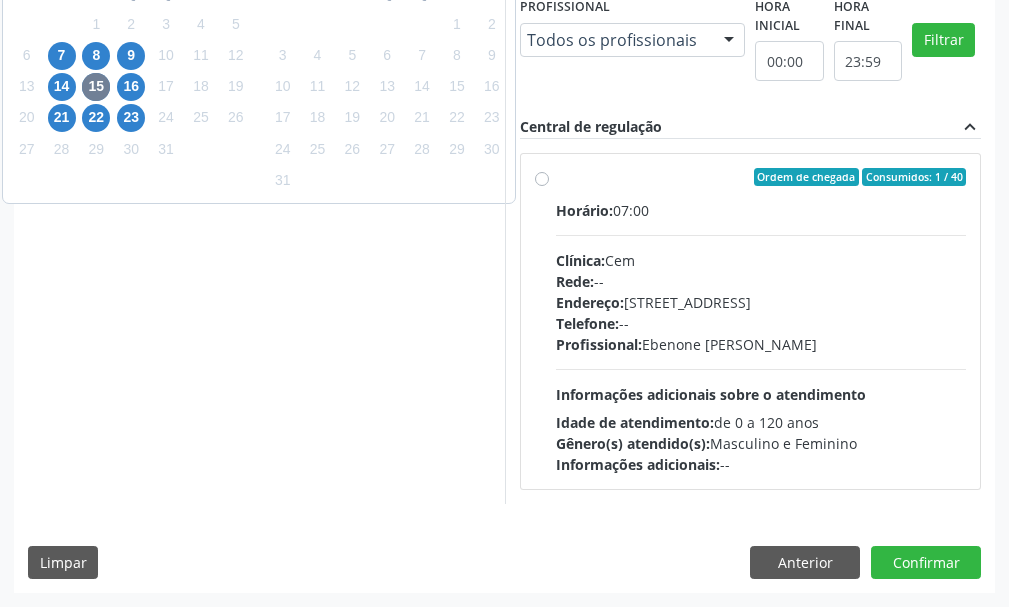 click on "Ordem de chegada
Consumidos: 1 / 40
Horário:   07:00
Clínica:  Cem
Rede:
--
Endereço:   Casa, nº 393, Nossa Senhora da Pen, Serra Talhada - PE
Telefone:   --
Profissional:
Ebenone Antonio da Silva
Informações adicionais sobre o atendimento
Idade de atendimento:
de 0 a 120 anos
Gênero(s) atendido(s):
Masculino e Feminino
Informações adicionais:
--" at bounding box center [761, 321] 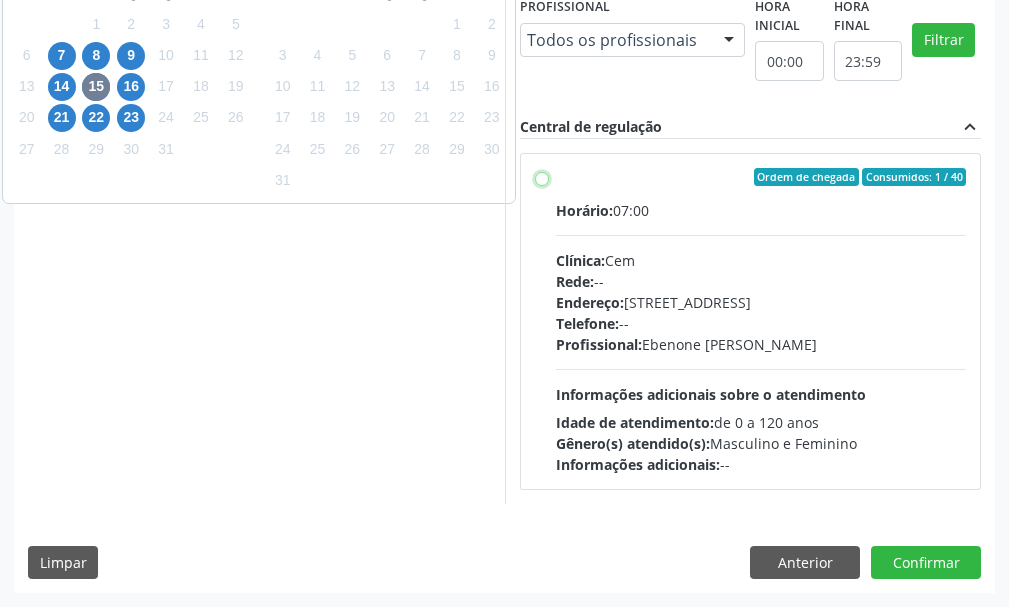 click on "Ordem de chegada
Consumidos: 1 / 40
Horário:   07:00
Clínica:  Cem
Rede:
--
Endereço:   Casa, nº 393, Nossa Senhora da Pen, Serra Talhada - PE
Telefone:   --
Profissional:
Ebenone Antonio da Silva
Informações adicionais sobre o atendimento
Idade de atendimento:
de 0 a 120 anos
Gênero(s) atendido(s):
Masculino e Feminino
Informações adicionais:
--" at bounding box center (542, 177) 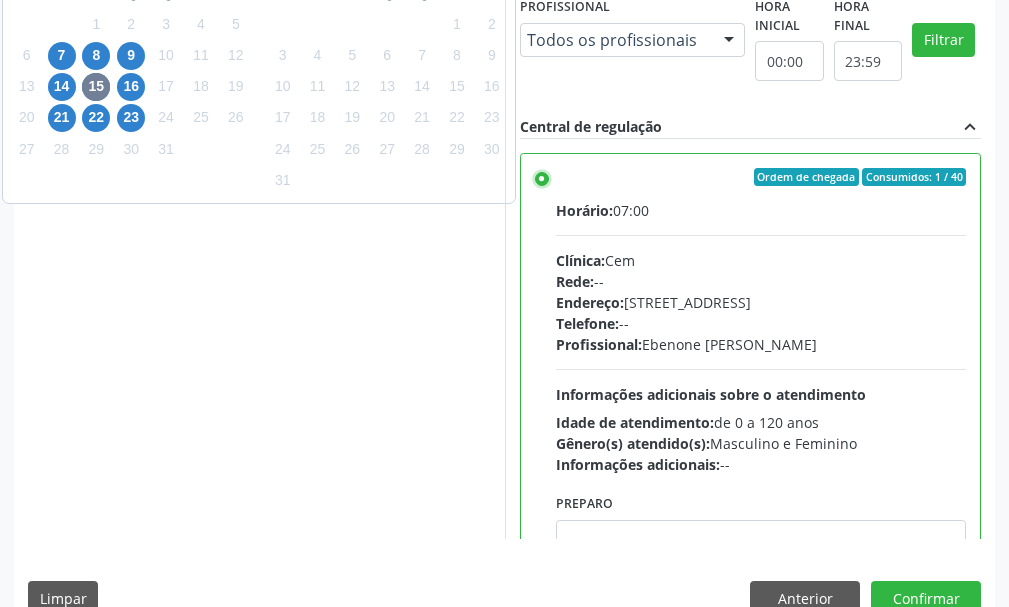 scroll, scrollTop: 966, scrollLeft: 0, axis: vertical 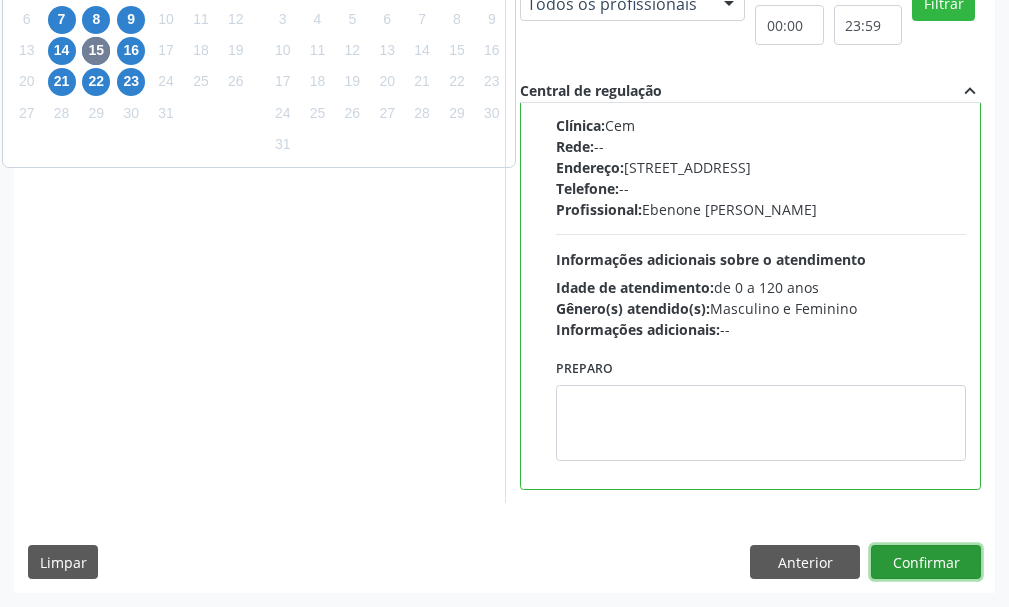 click on "Confirmar" at bounding box center [926, 562] 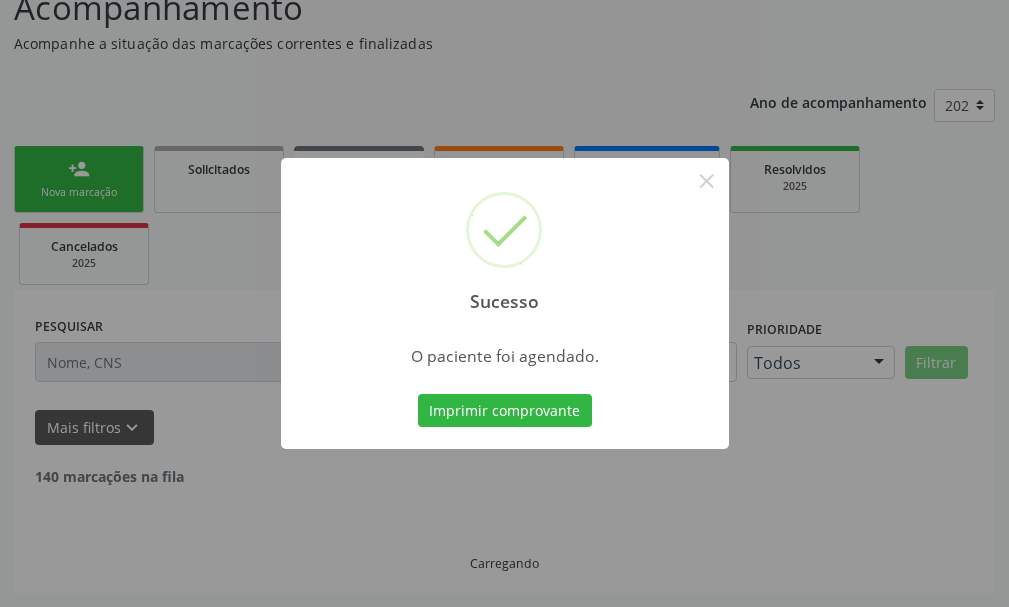 scroll, scrollTop: 132, scrollLeft: 0, axis: vertical 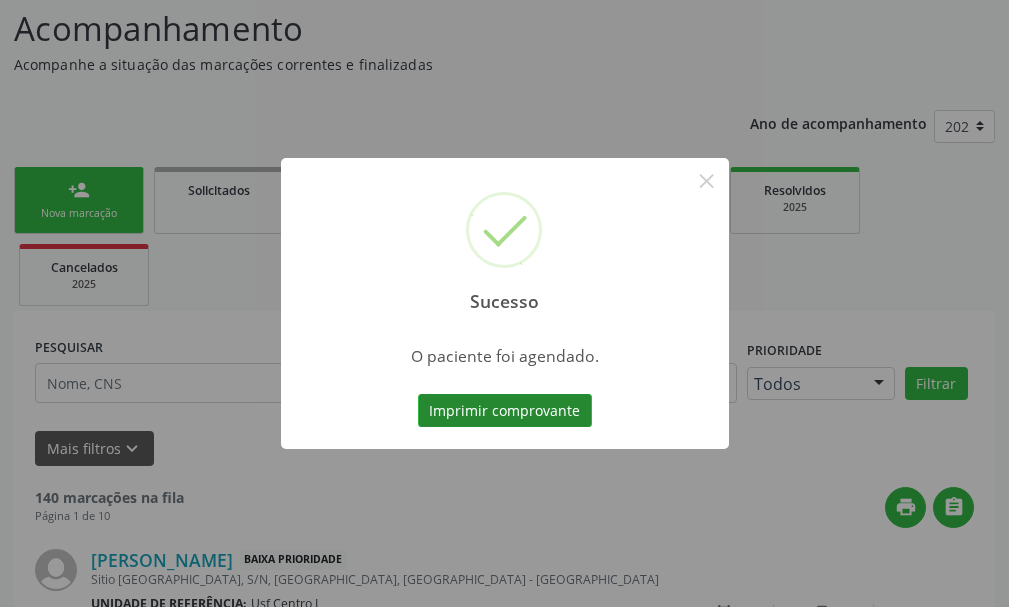 click on "Imprimir comprovante" at bounding box center (505, 411) 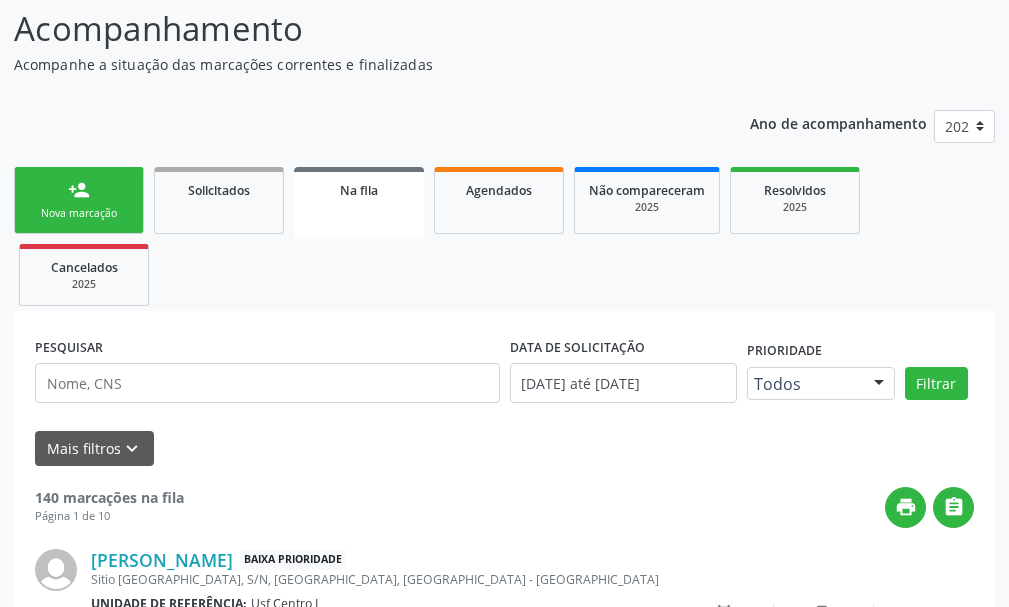 click on "Nova marcação" at bounding box center (79, 213) 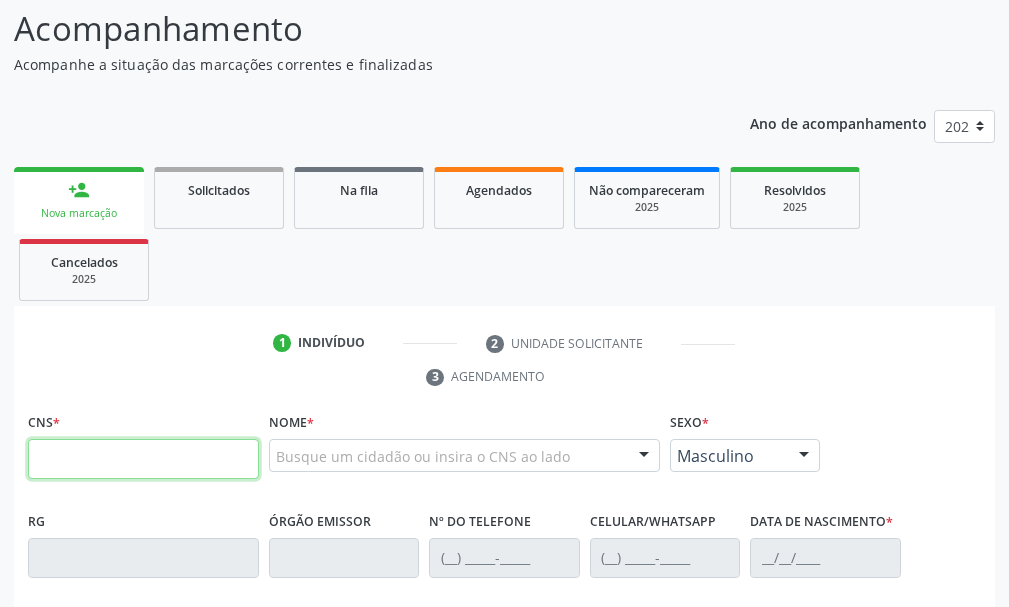 click at bounding box center (143, 459) 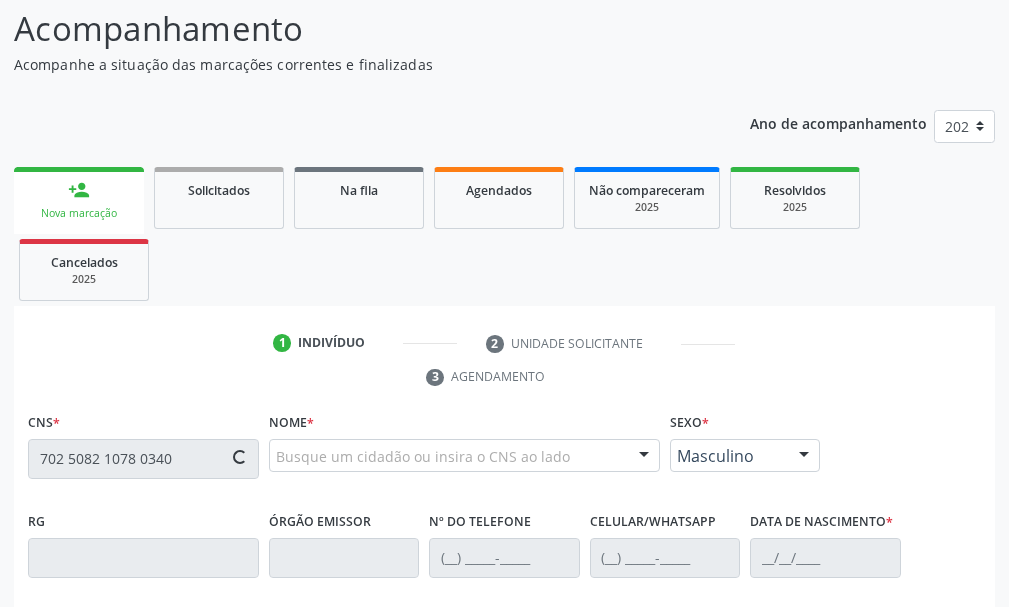 type on "702 5082 1078 0340" 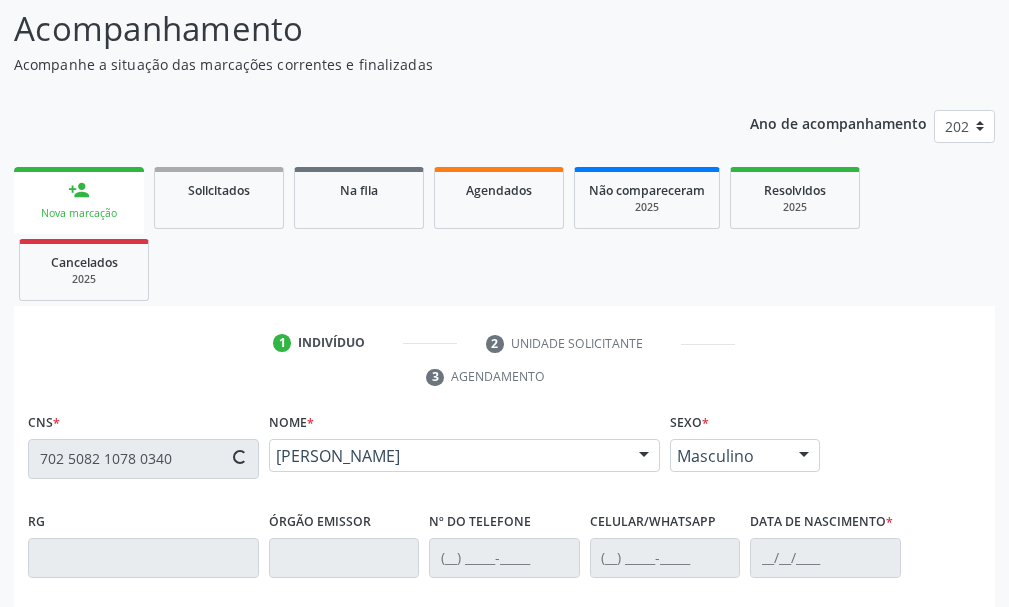 type on "(87) 98828-2645" 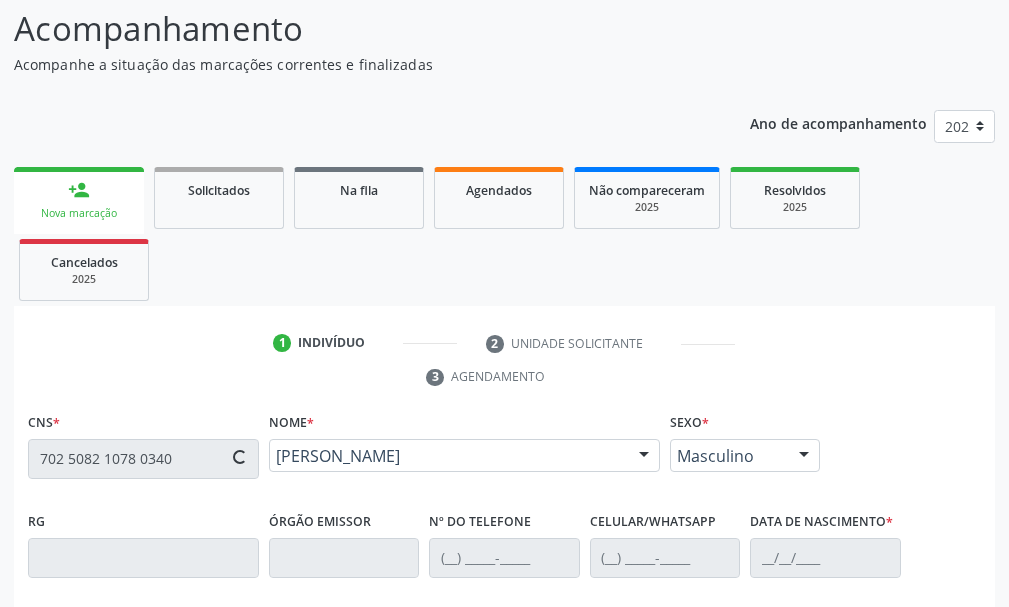 type on "12/05/1967" 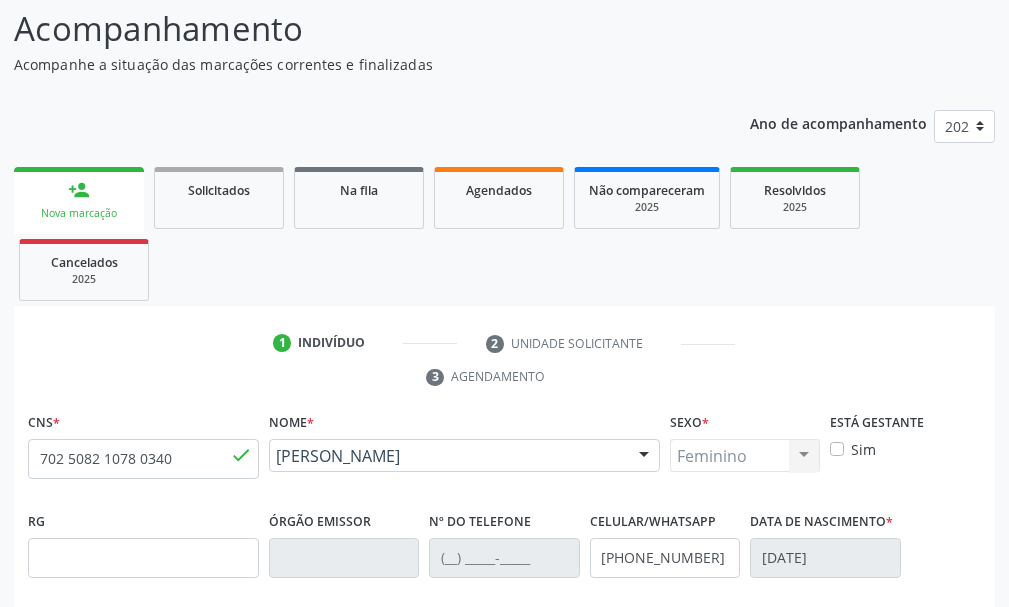scroll, scrollTop: 569, scrollLeft: 0, axis: vertical 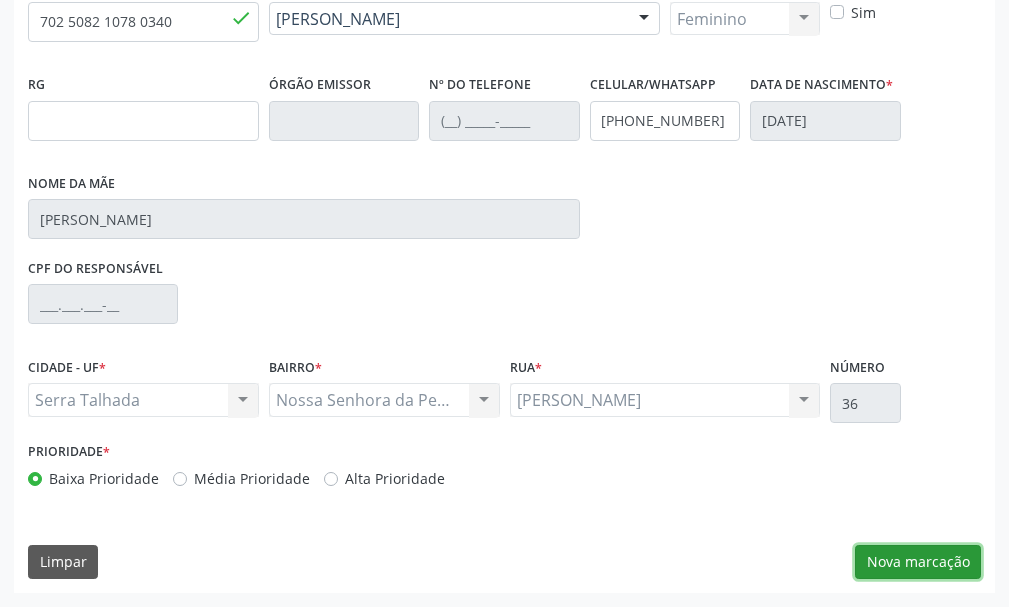 click on "Nova marcação" at bounding box center (918, 562) 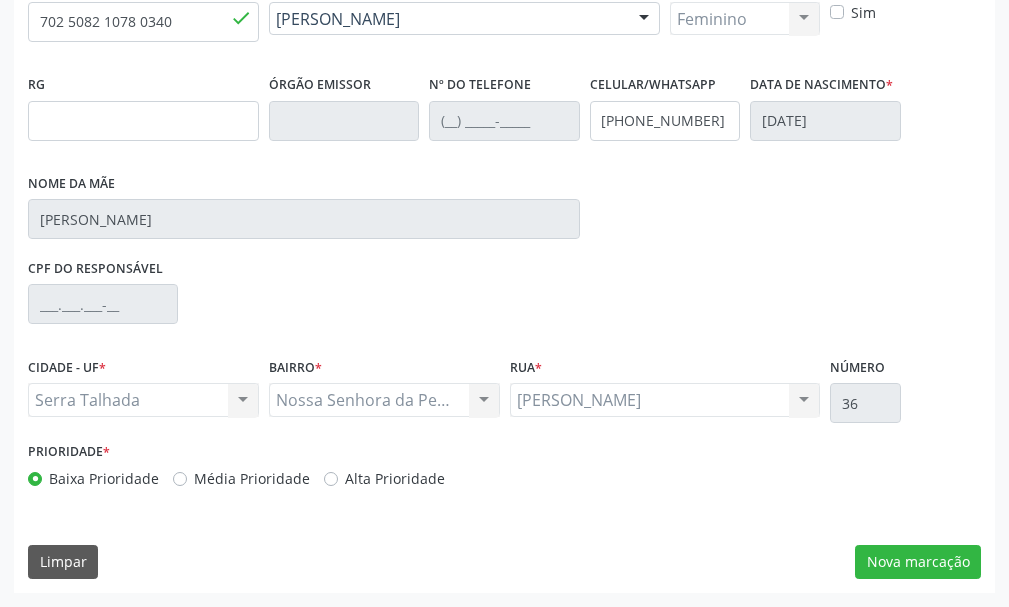 scroll, scrollTop: 404, scrollLeft: 0, axis: vertical 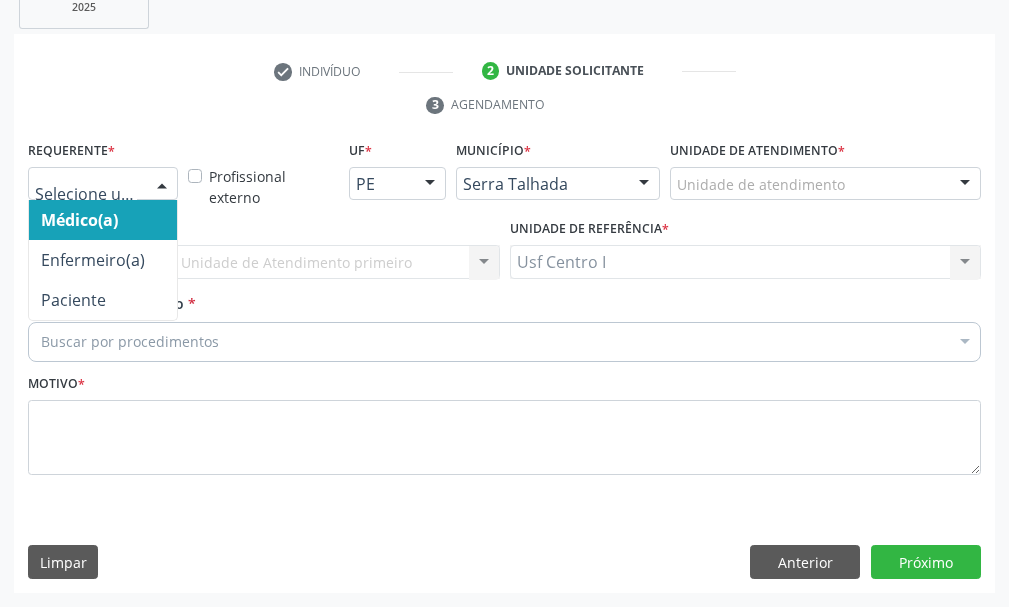 click on "Médico(a)   Enfermeiro(a)   Paciente
Nenhum resultado encontrado para: "   "
Não há nenhuma opção para ser exibida." at bounding box center [103, 184] 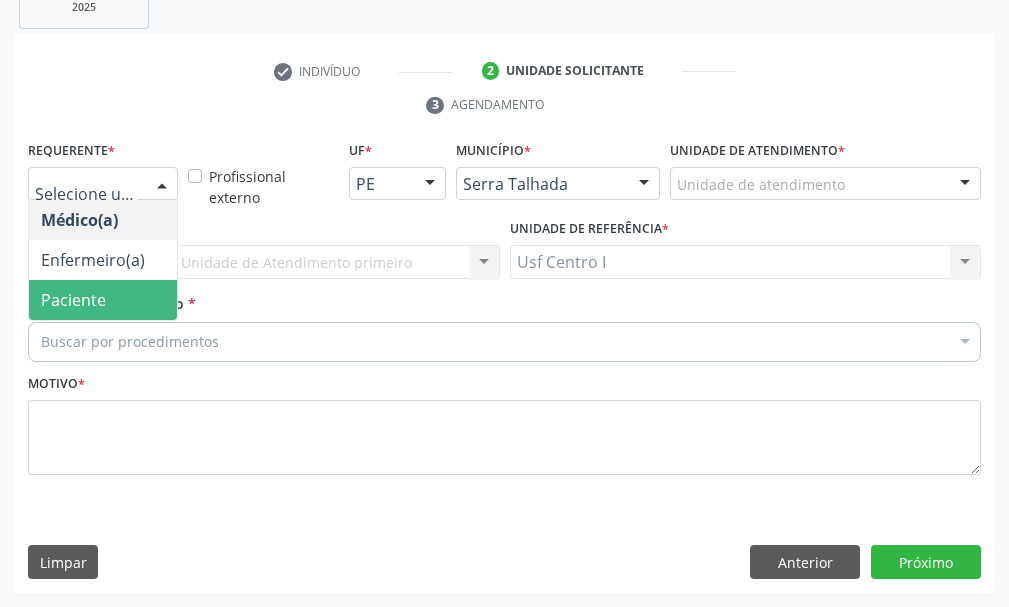 click on "Paciente" at bounding box center [103, 300] 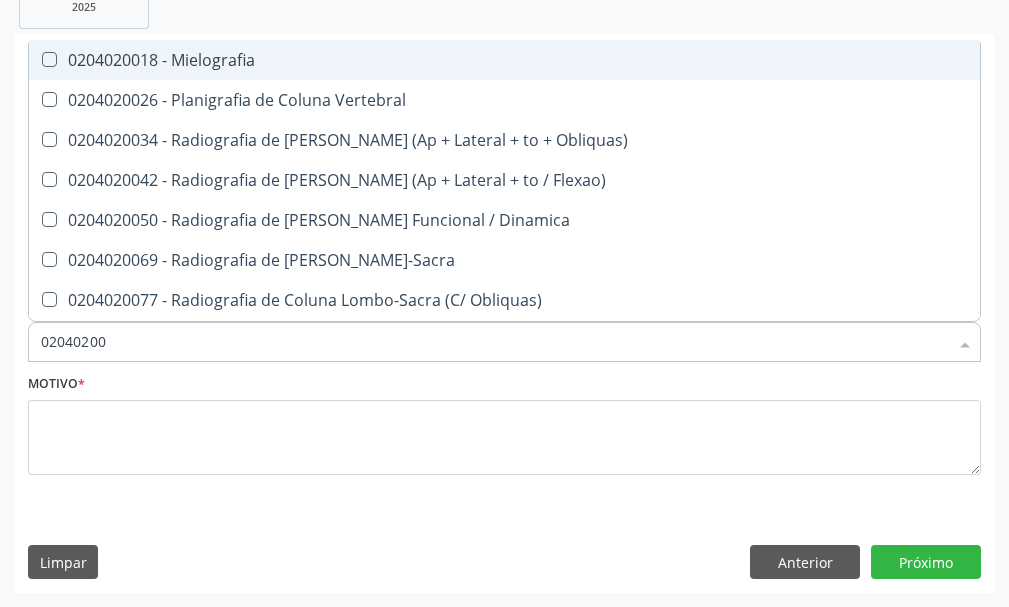 type on "020402006" 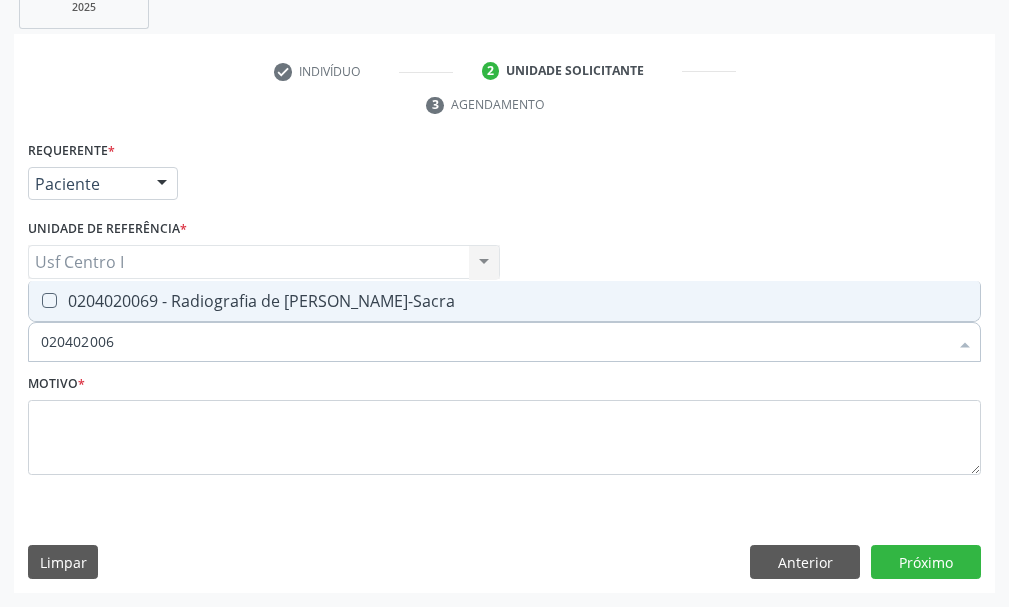 click on "0204020069 - Radiografia de Coluna Lombo-Sacra" at bounding box center [504, 301] 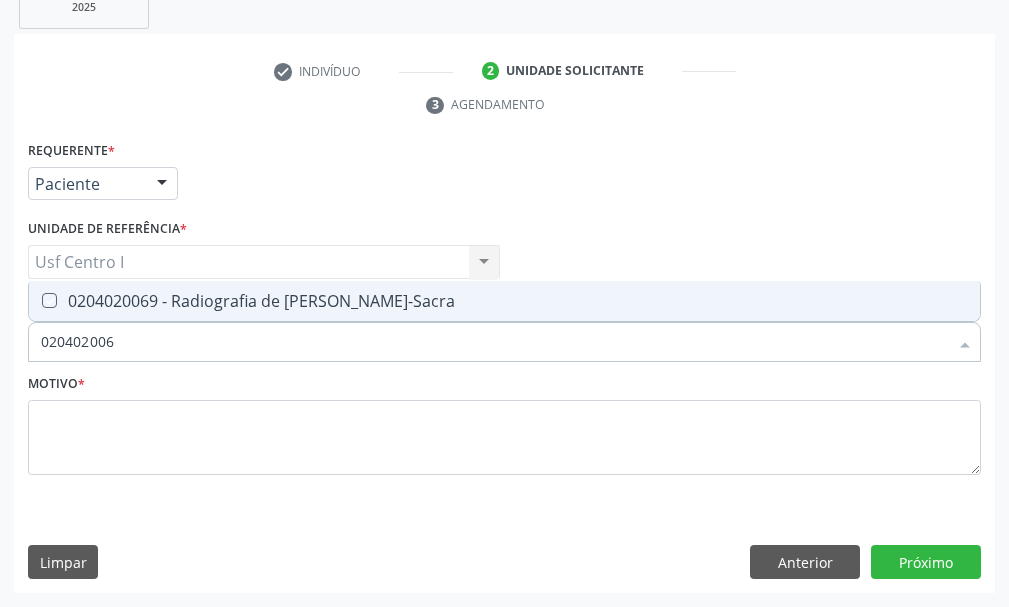 checkbox on "true" 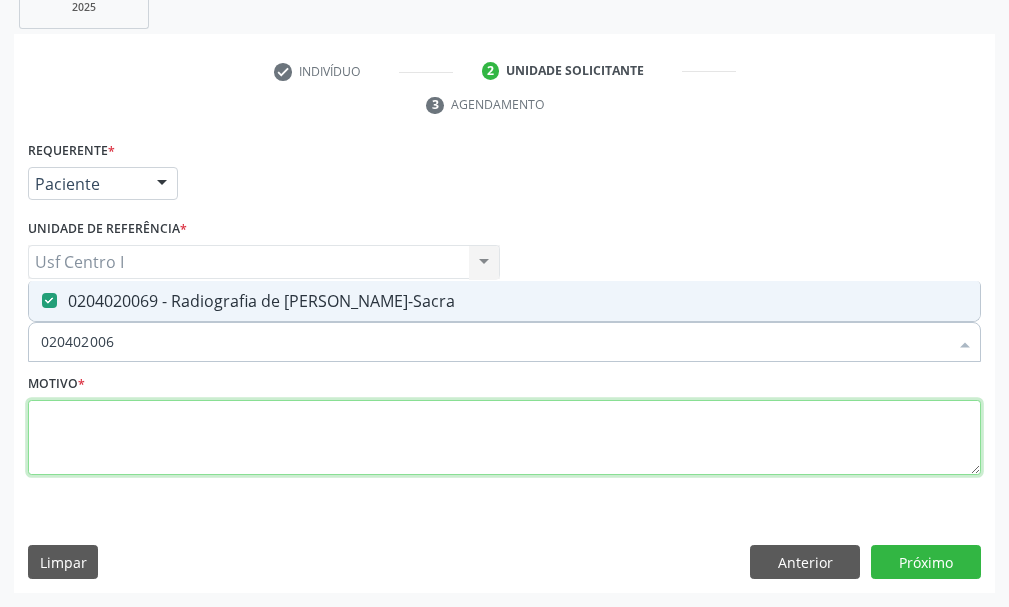 click at bounding box center [504, 438] 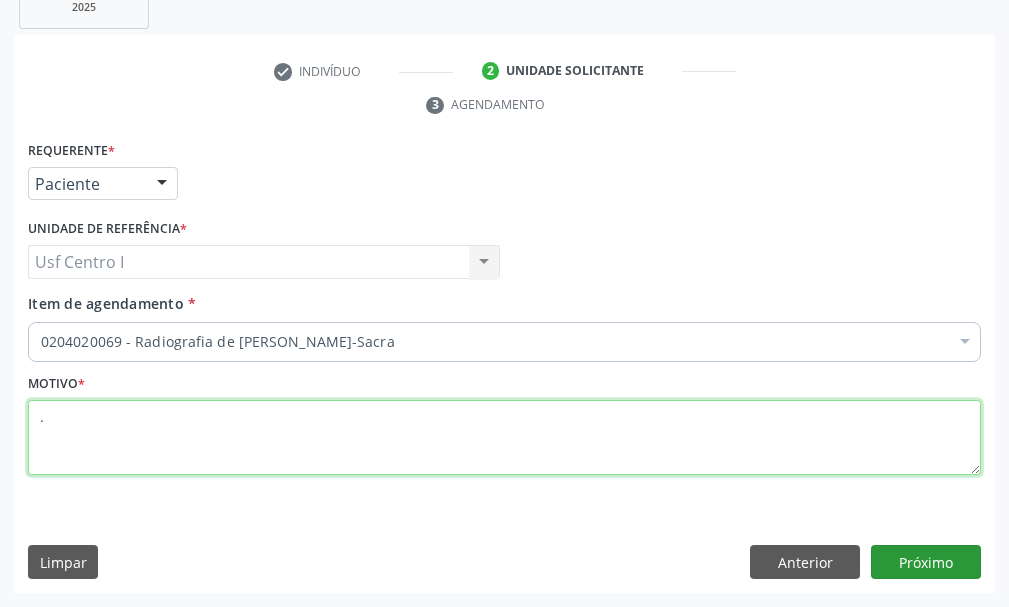 type on "." 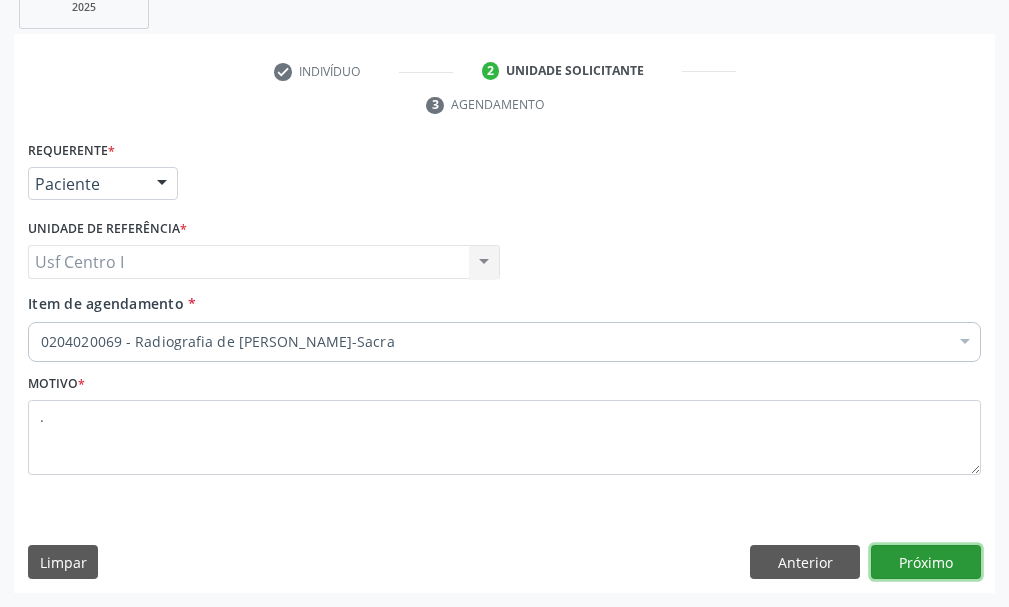 click on "Próximo" at bounding box center [926, 562] 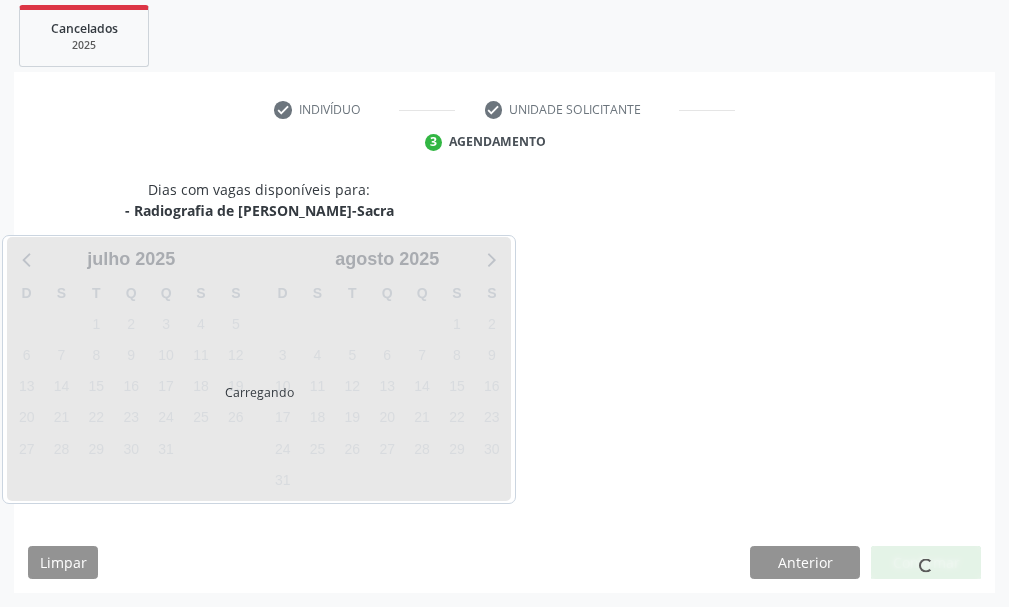 scroll, scrollTop: 366, scrollLeft: 0, axis: vertical 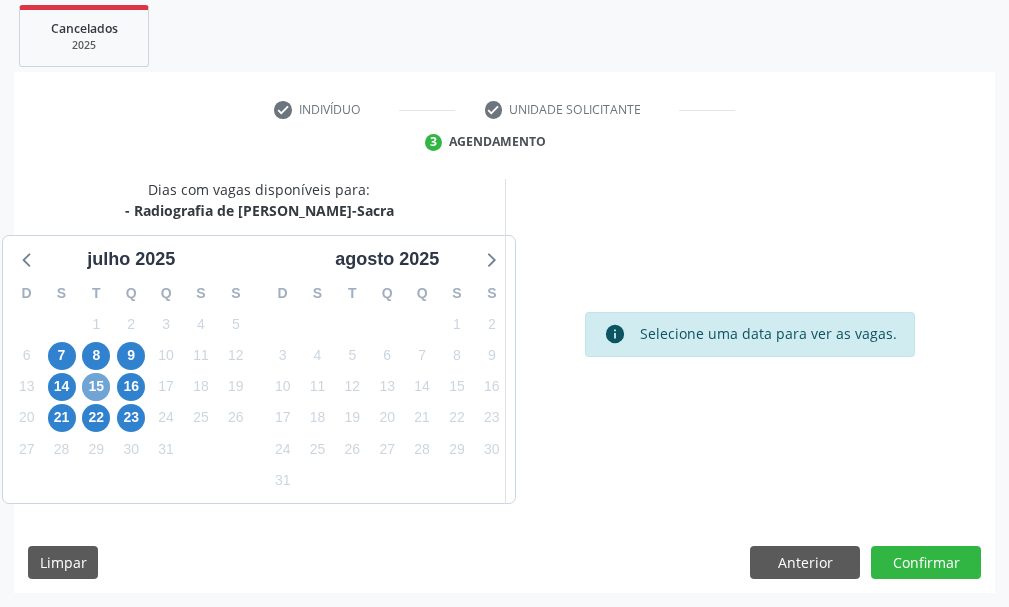 click on "15" at bounding box center (96, 387) 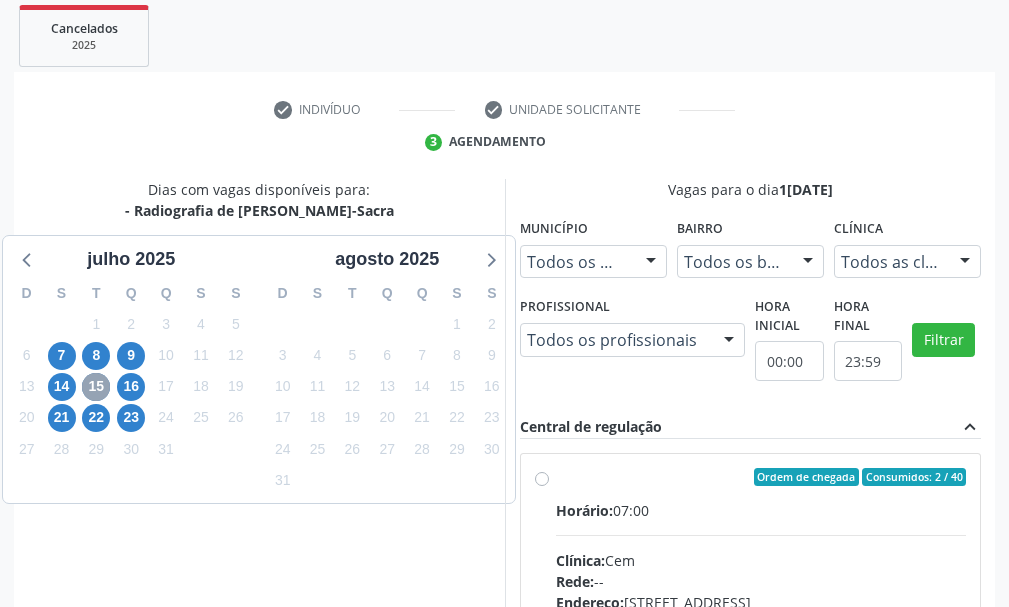 scroll, scrollTop: 766, scrollLeft: 0, axis: vertical 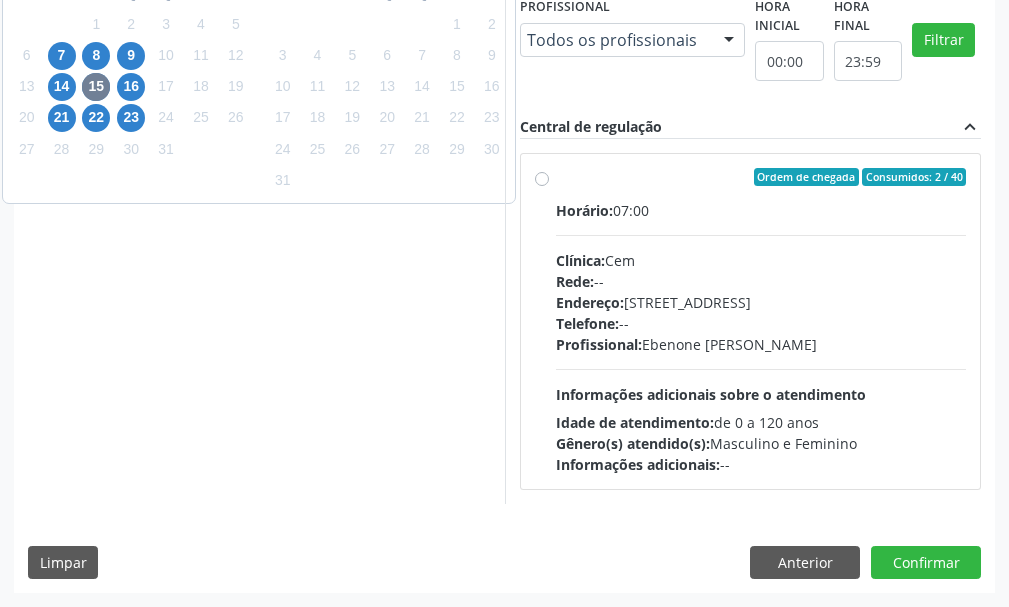 click on "Ordem de chegada
Consumidos: 2 / 40
Horário:   07:00
Clínica:  Cem
Rede:
--
Endereço:   Casa, nº 393, Nossa Senhora da Pen, Serra Talhada - PE
Telefone:   --
Profissional:
Ebenone Antonio da Silva
Informações adicionais sobre o atendimento
Idade de atendimento:
de 0 a 120 anos
Gênero(s) atendido(s):
Masculino e Feminino
Informações adicionais:
--" at bounding box center (751, 321) 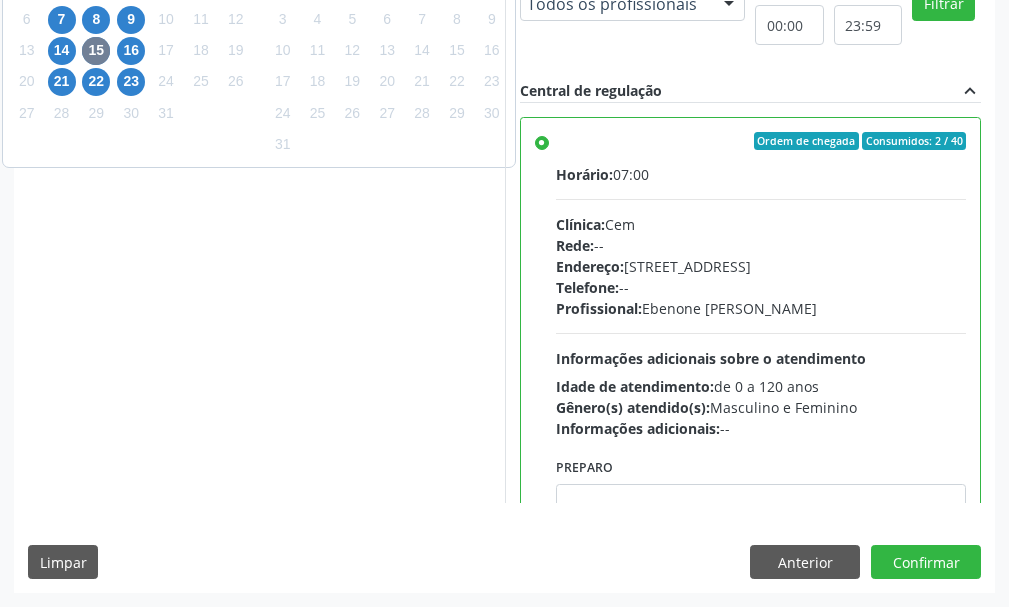 scroll, scrollTop: 966, scrollLeft: 0, axis: vertical 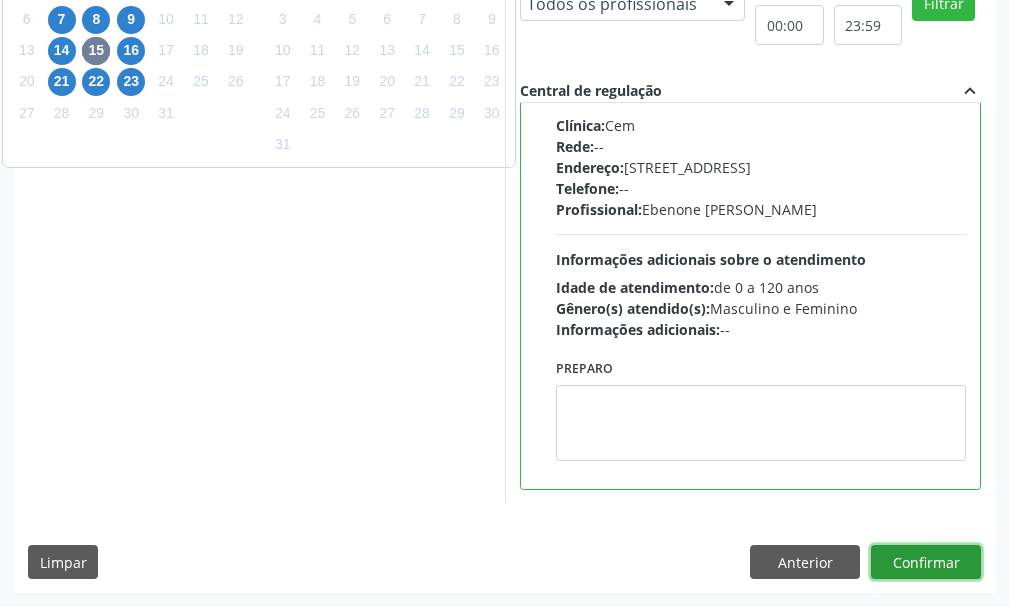 click on "Confirmar" at bounding box center [926, 562] 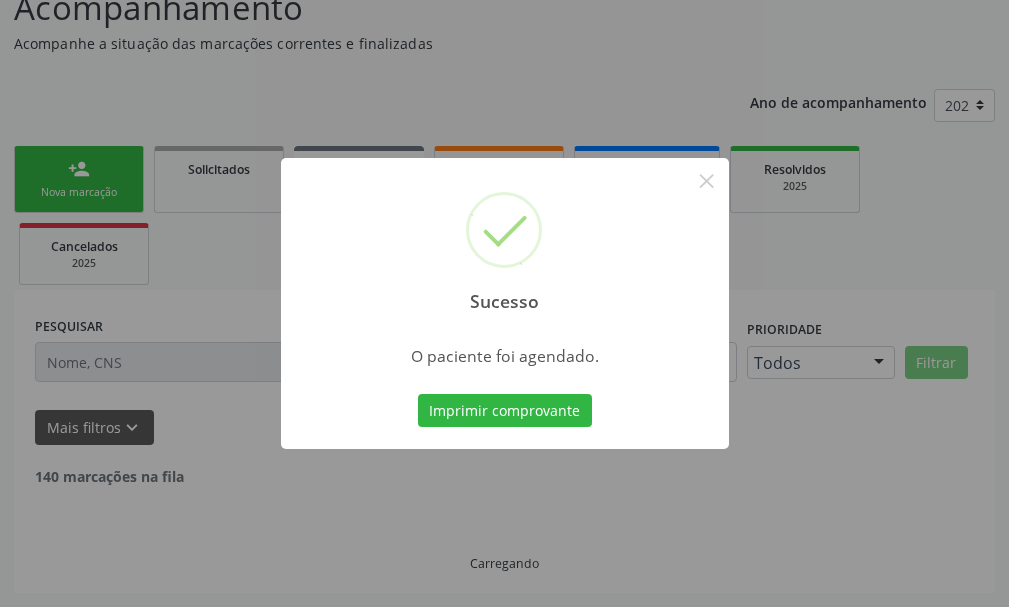 scroll, scrollTop: 132, scrollLeft: 0, axis: vertical 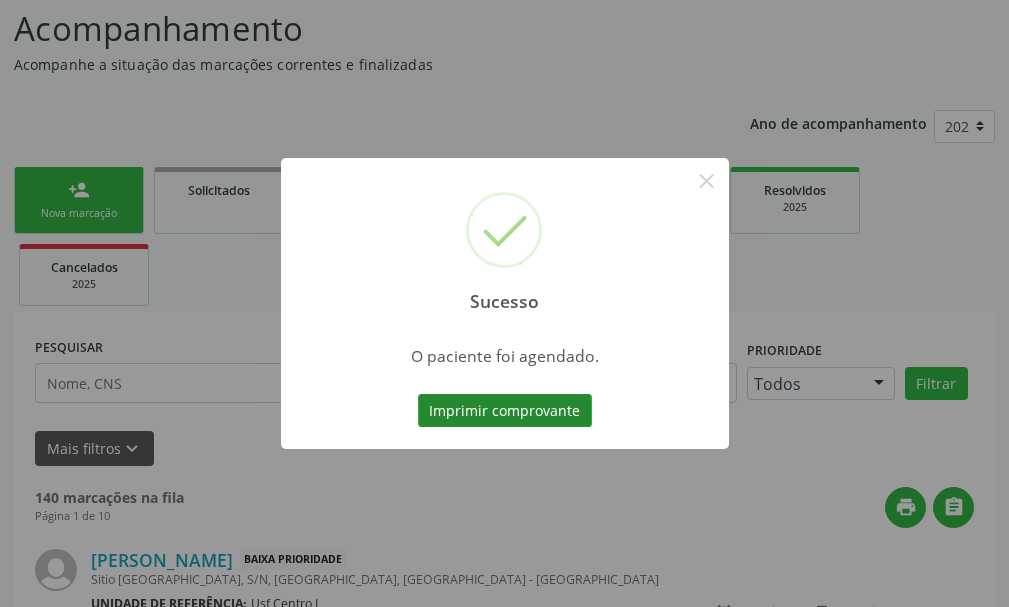 click on "Imprimir comprovante" at bounding box center [505, 411] 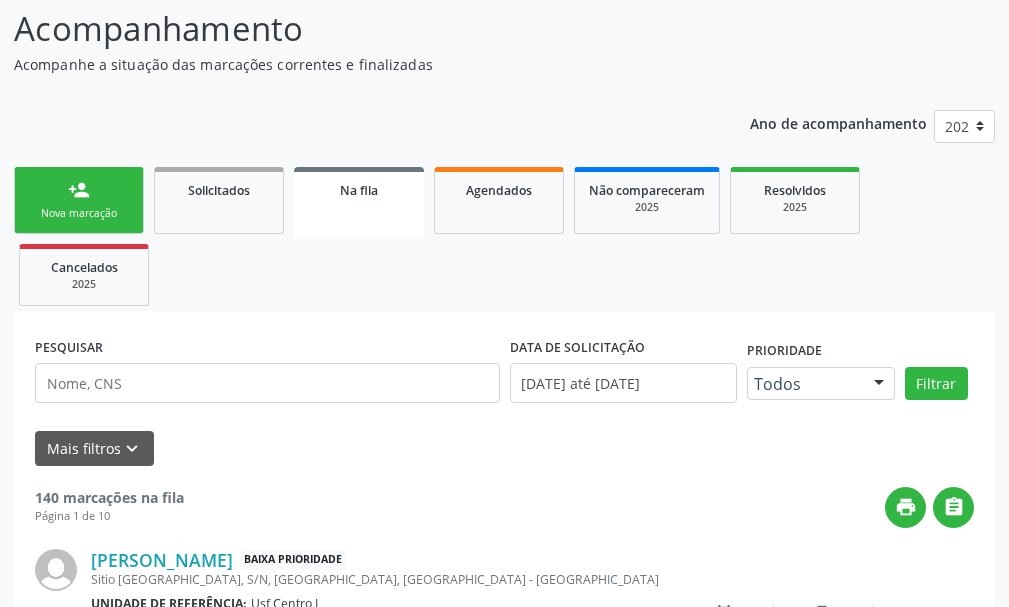 click on "Nova marcação" at bounding box center (79, 213) 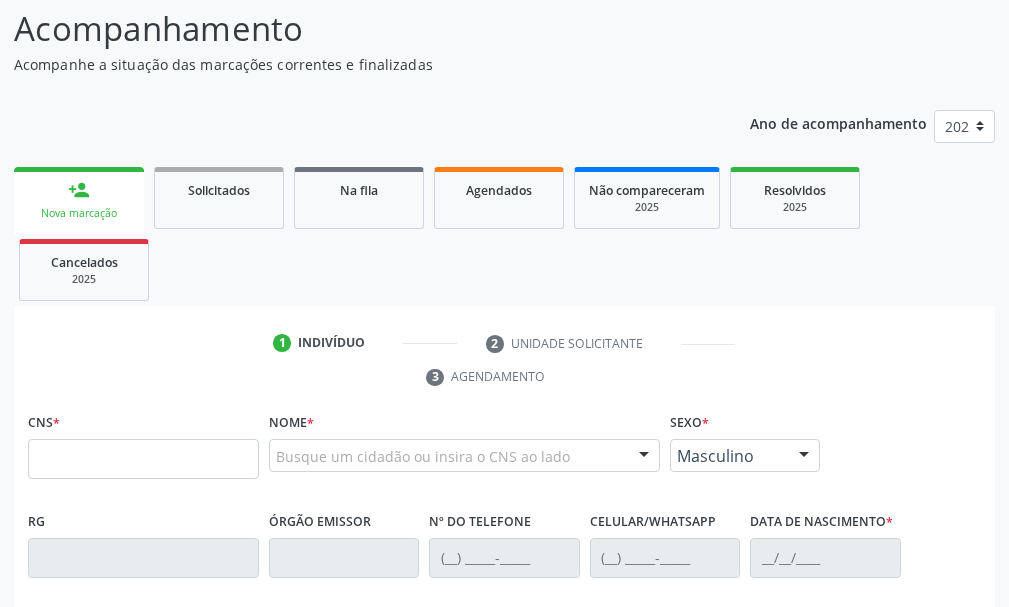 click on "CNS
*" at bounding box center (143, 450) 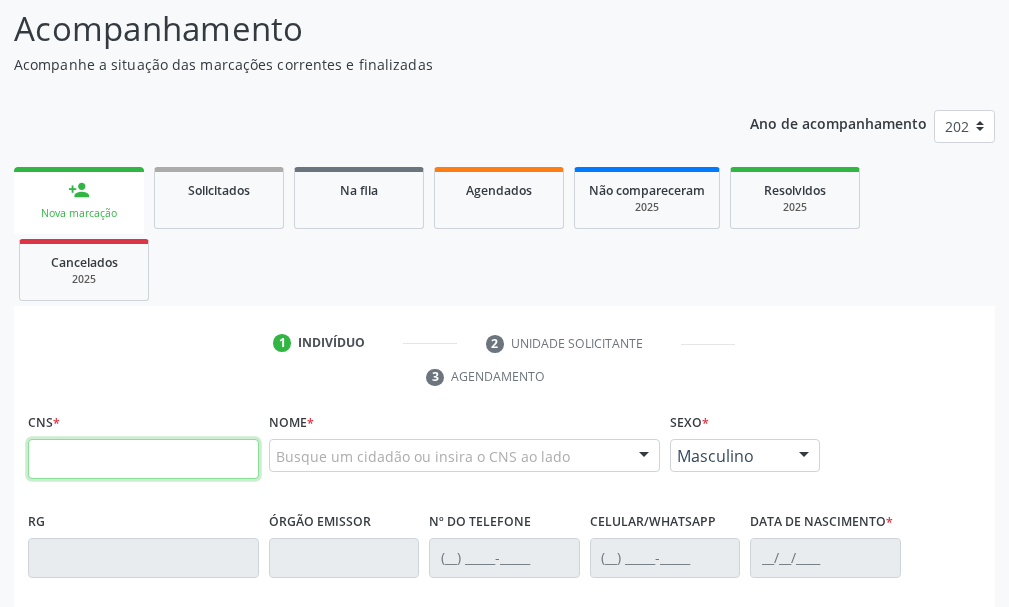 click at bounding box center [143, 459] 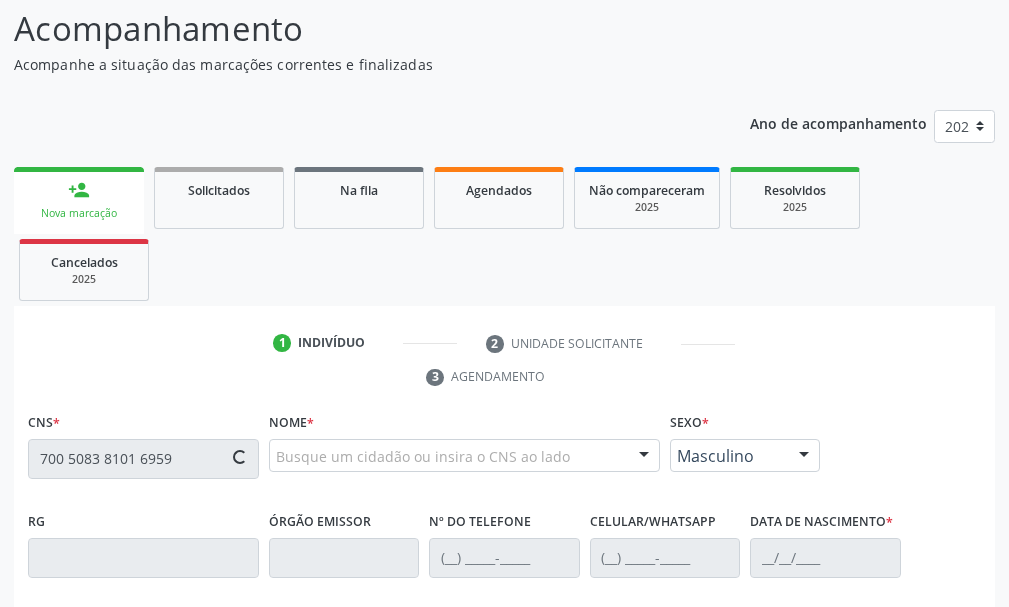 type on "700 5083 8101 6959" 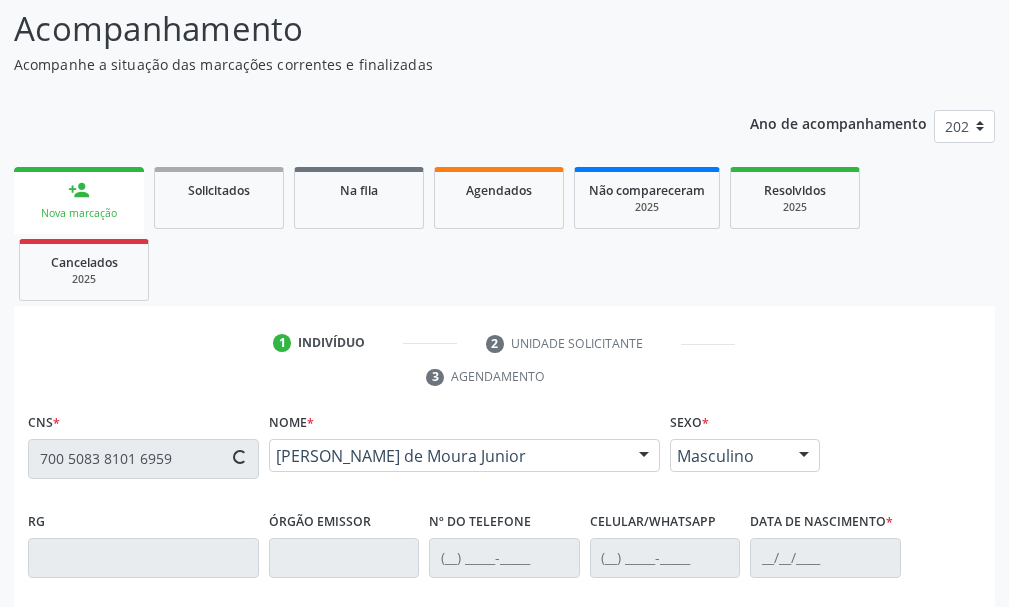 type on "(87) 99981-2155" 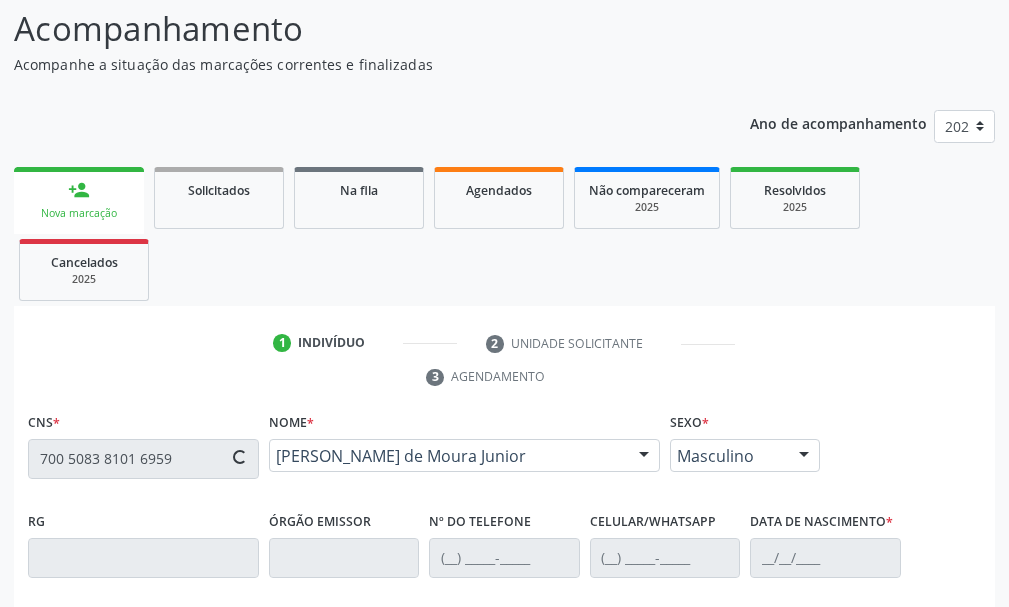 type on "03/01/2003" 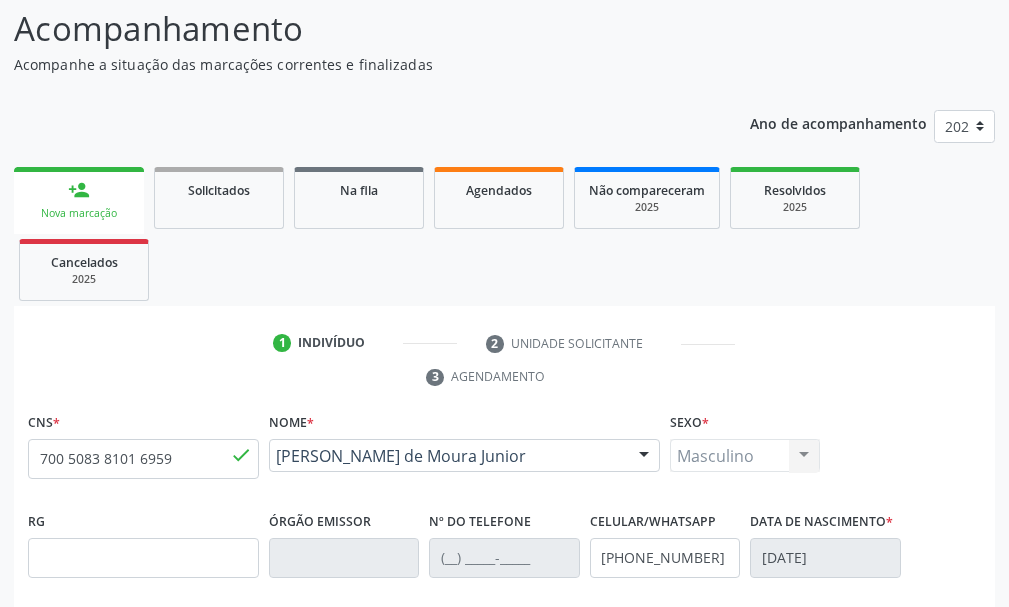 scroll, scrollTop: 569, scrollLeft: 0, axis: vertical 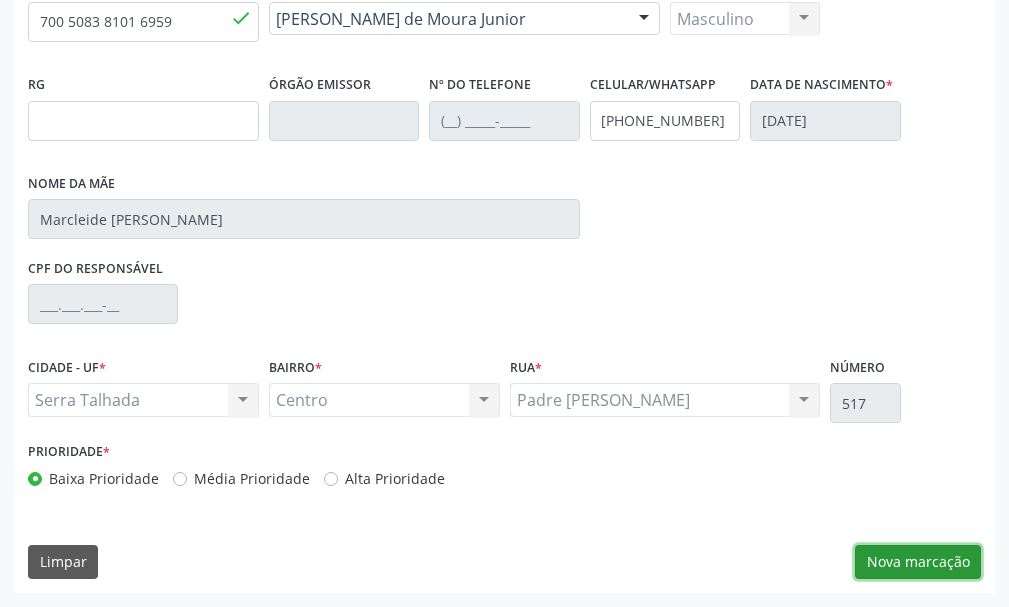 click on "Nova marcação" at bounding box center [918, 562] 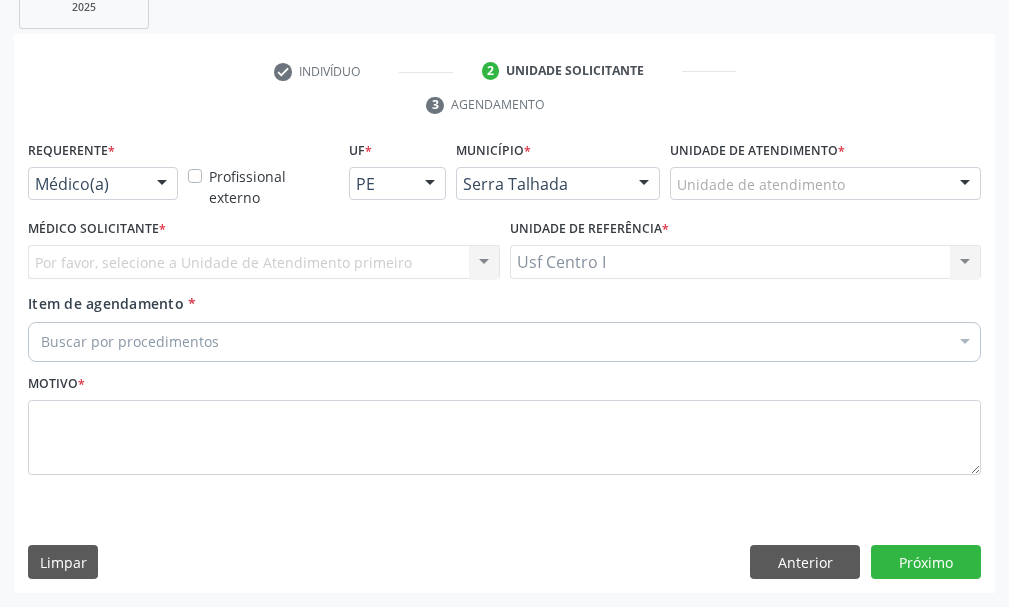 scroll, scrollTop: 404, scrollLeft: 0, axis: vertical 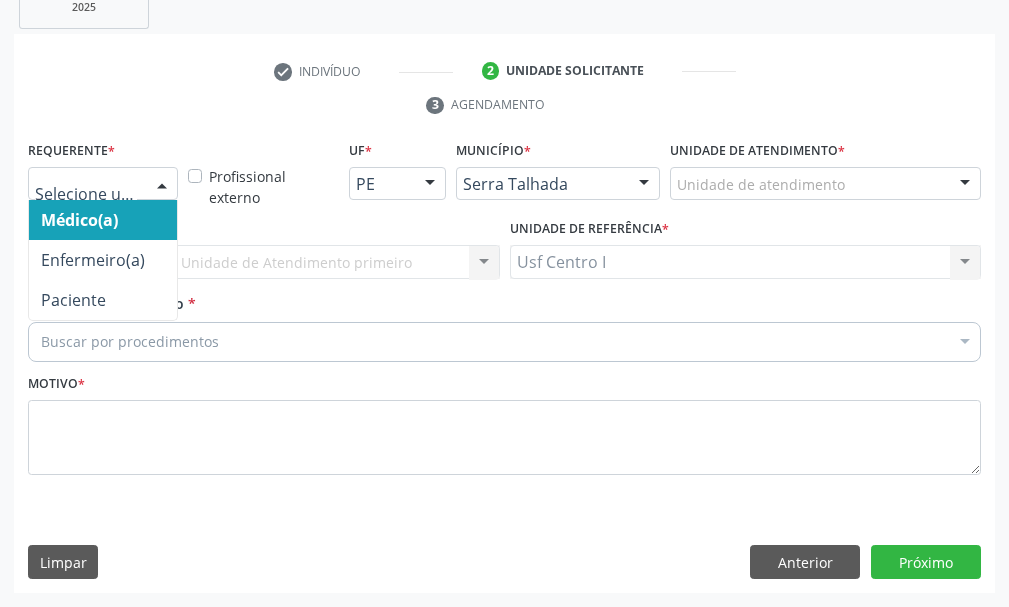 click at bounding box center (162, 185) 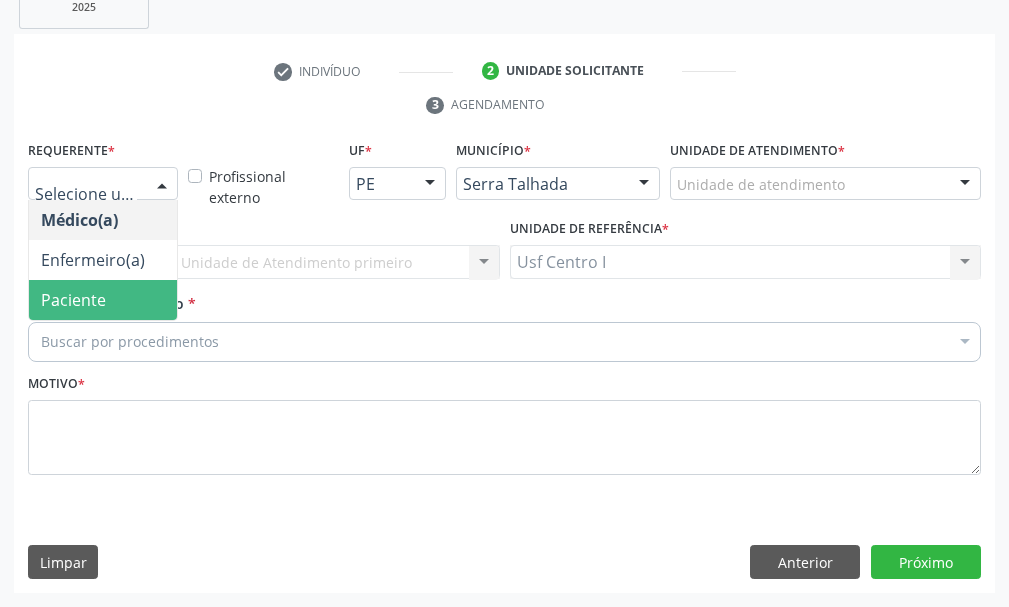 click on "Paciente" at bounding box center [103, 300] 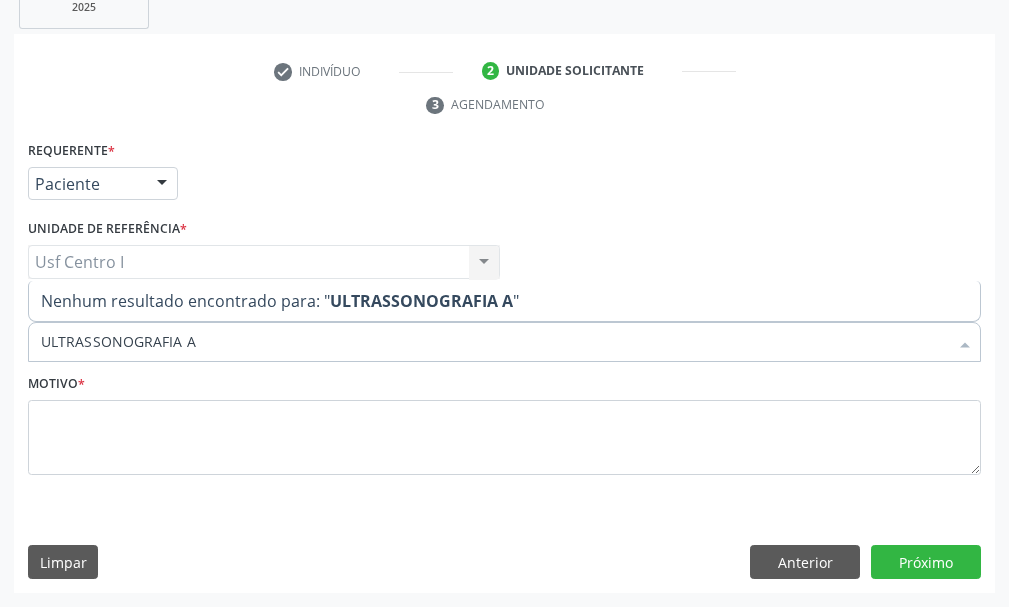 scroll, scrollTop: 0, scrollLeft: 0, axis: both 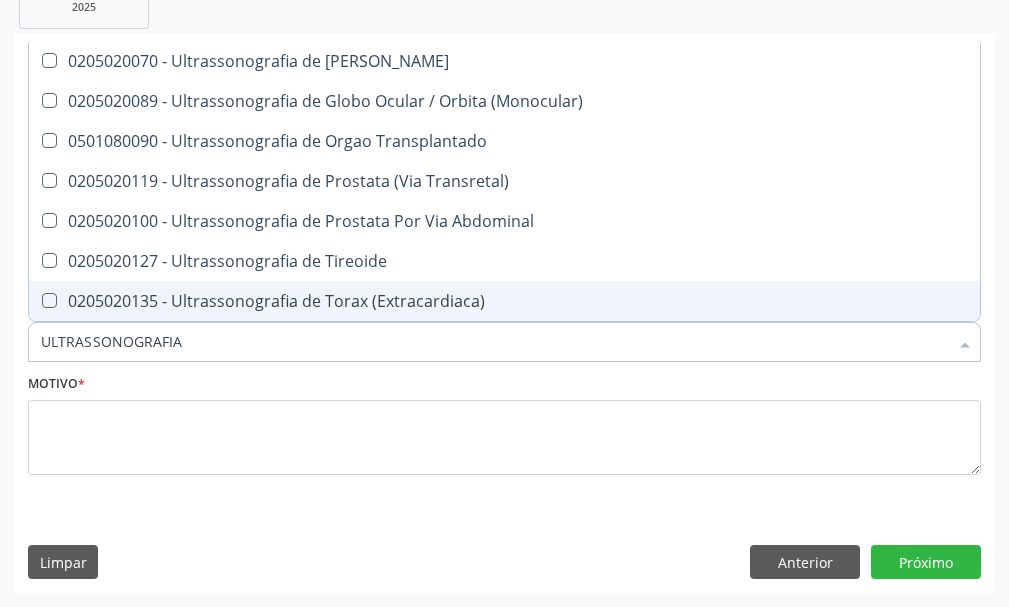 drag, startPoint x: 194, startPoint y: 337, endPoint x: 0, endPoint y: 337, distance: 194 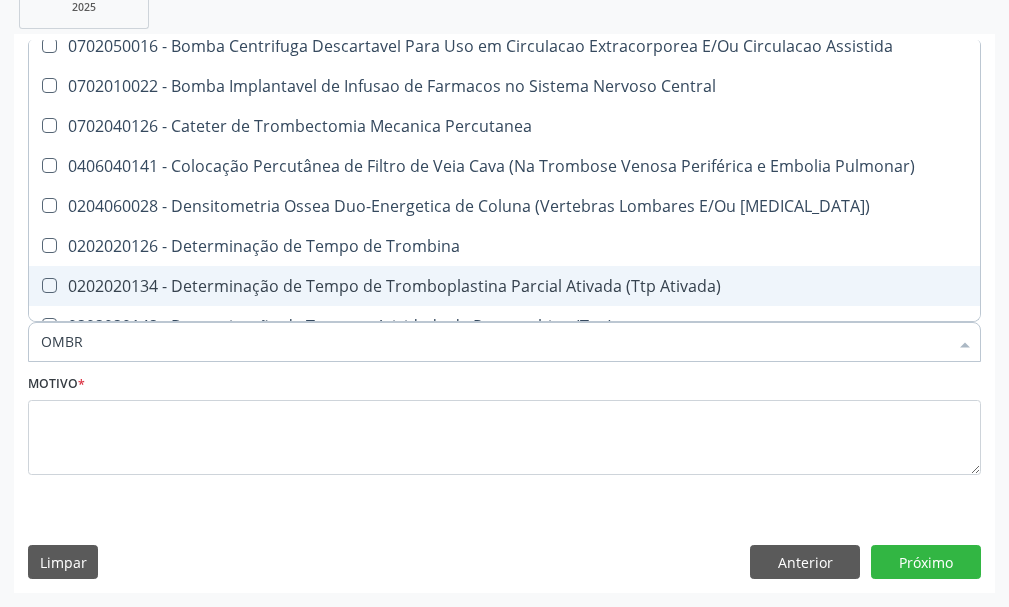 scroll, scrollTop: 0, scrollLeft: 0, axis: both 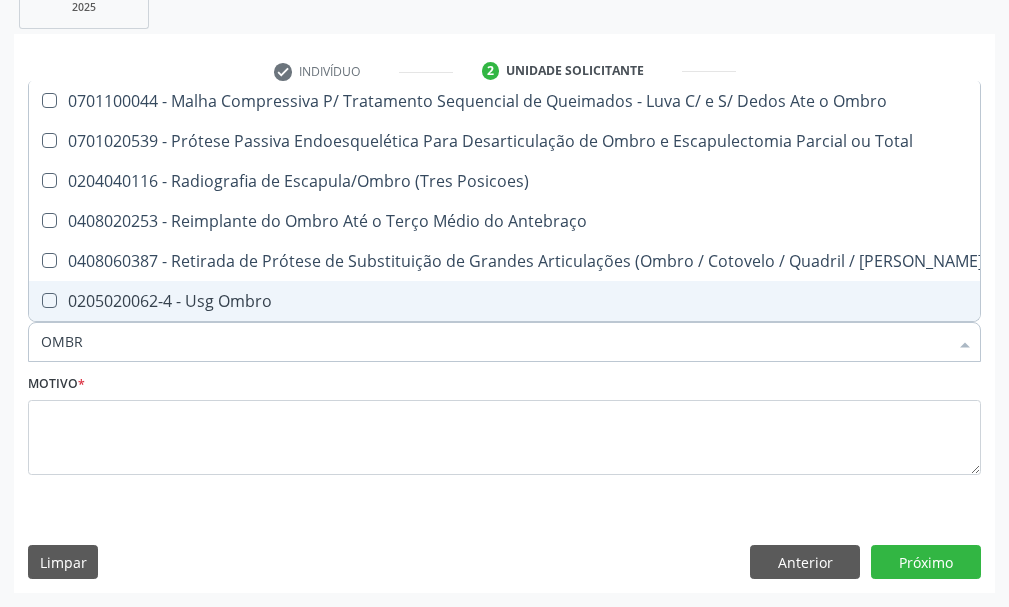 type on "OMBRO" 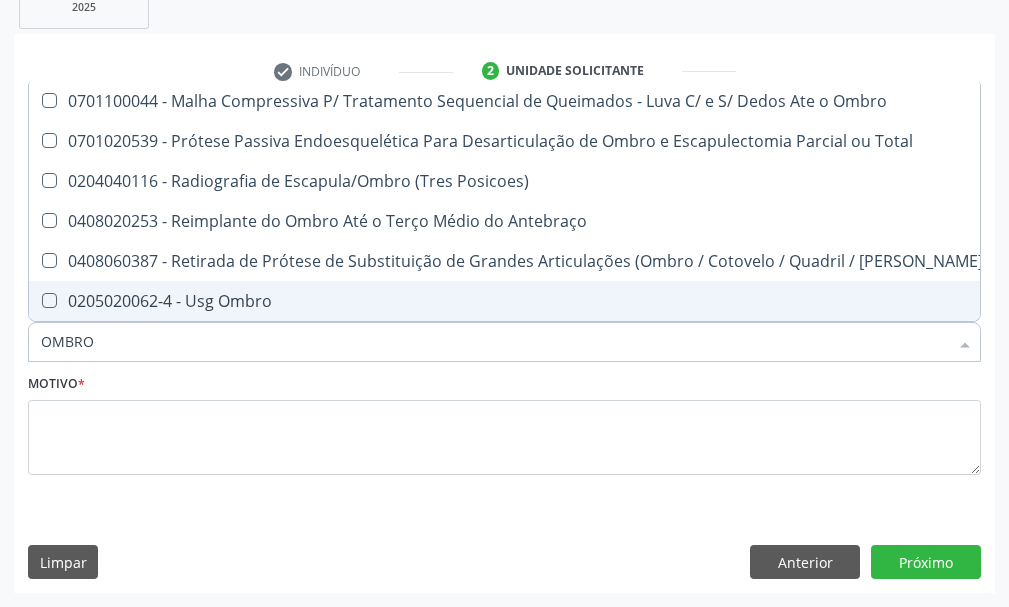click on "0205020062-4 - Usg Ombro" at bounding box center (514, 301) 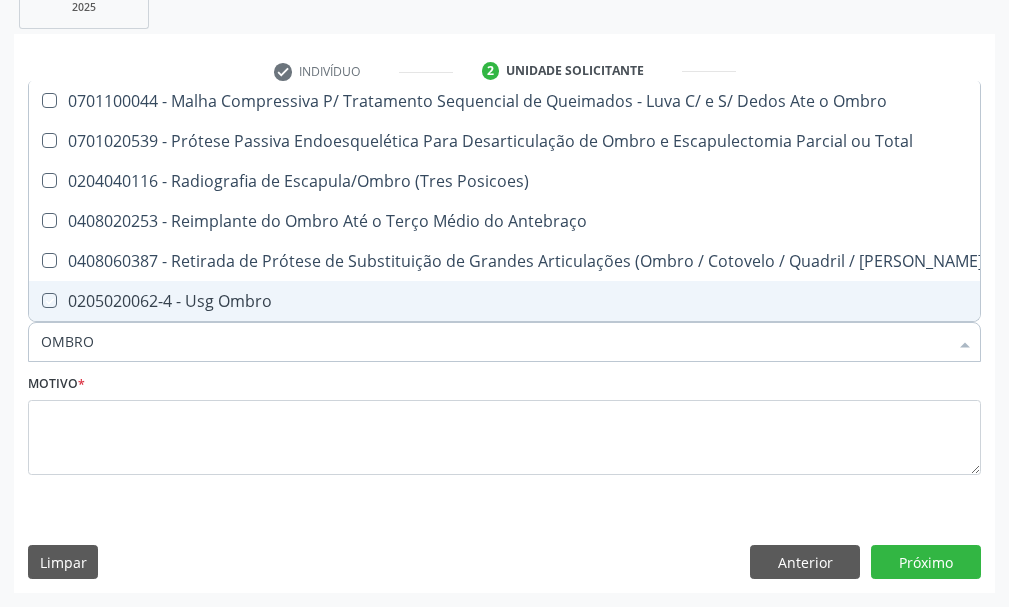 checkbox on "true" 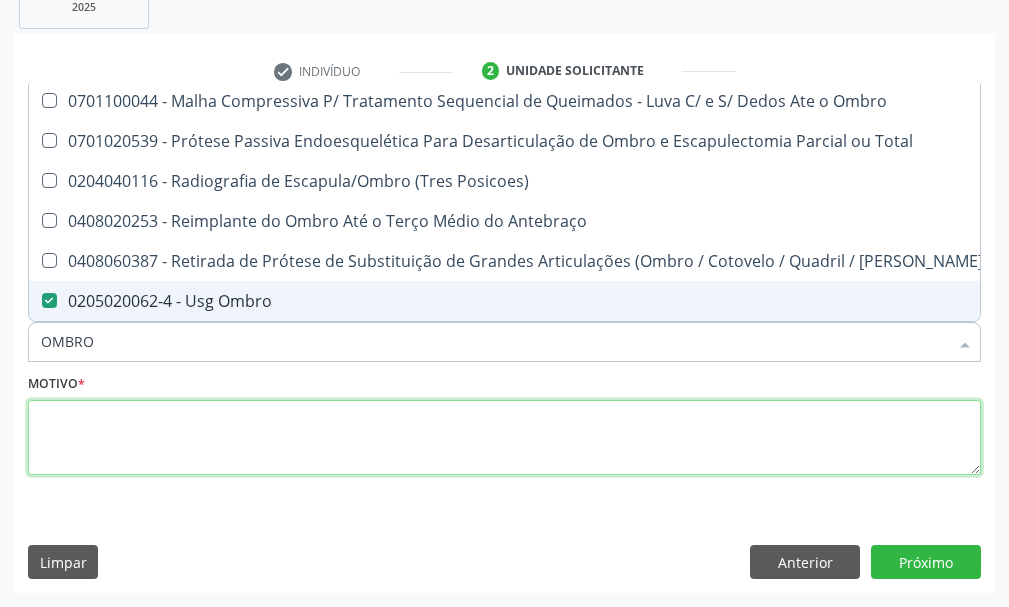 click at bounding box center [504, 438] 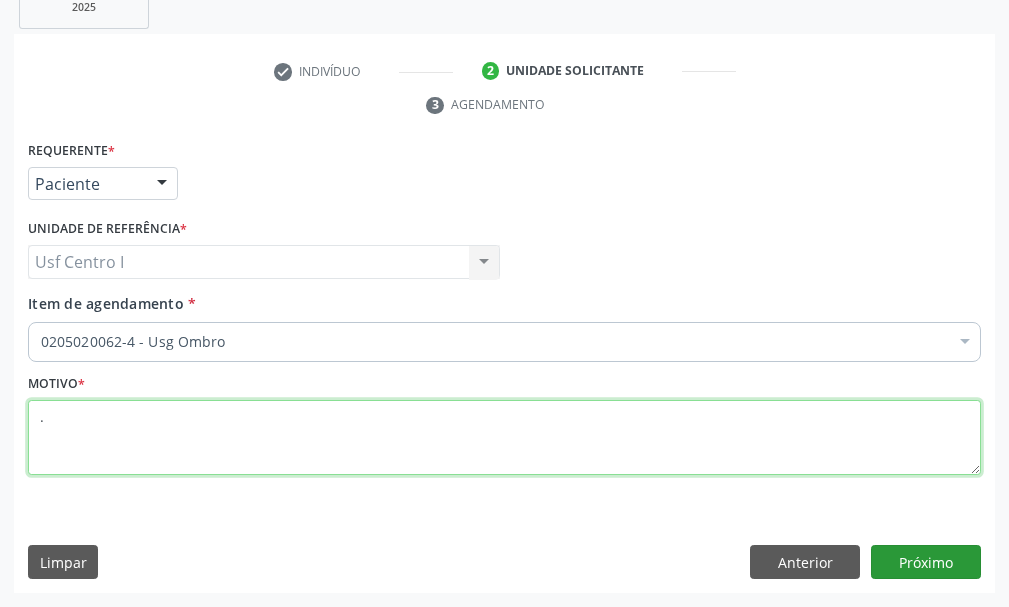 type on "." 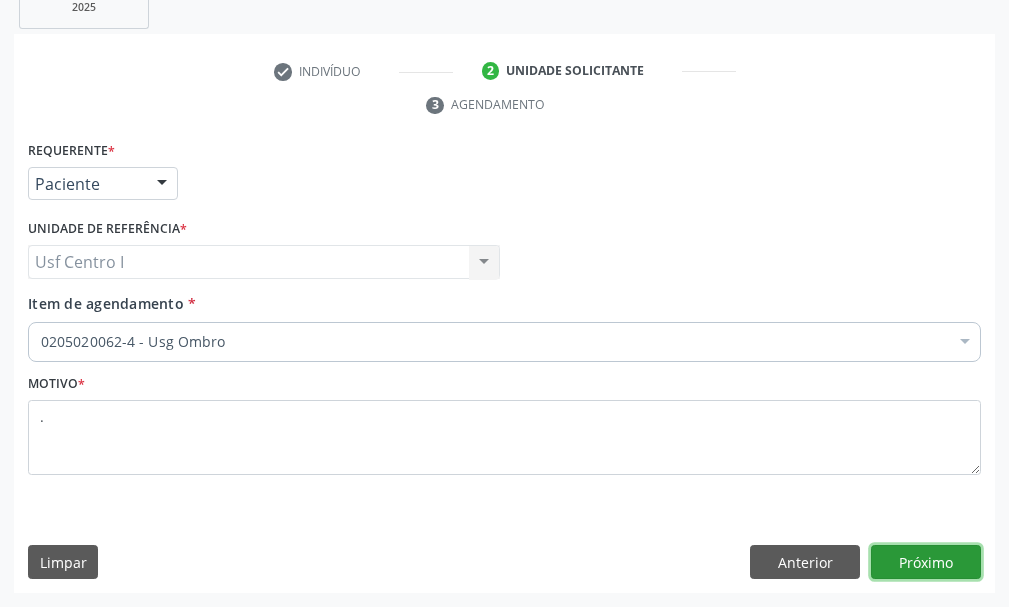 click on "Próximo" at bounding box center [926, 562] 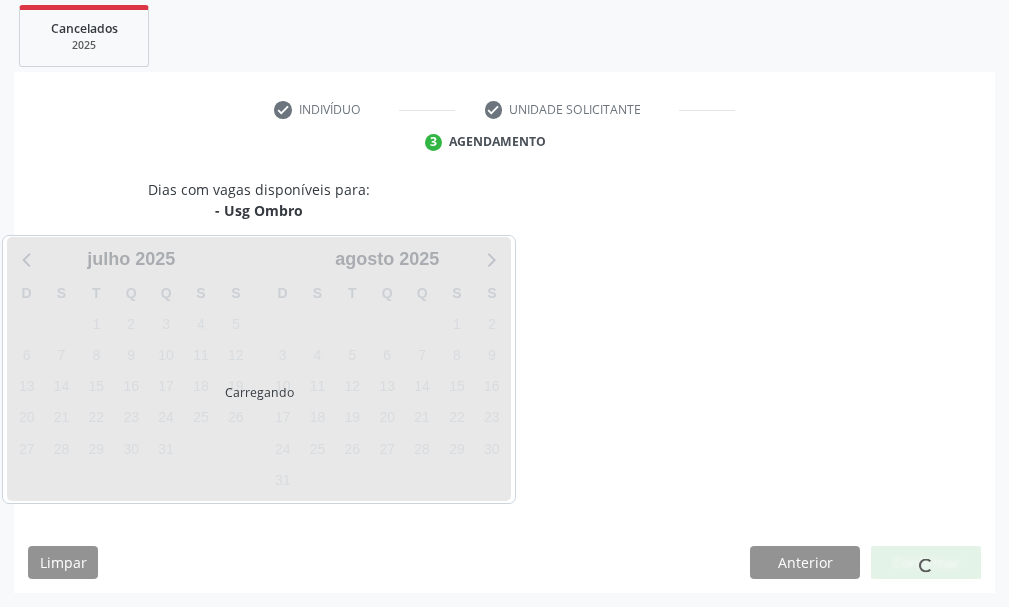 scroll, scrollTop: 366, scrollLeft: 0, axis: vertical 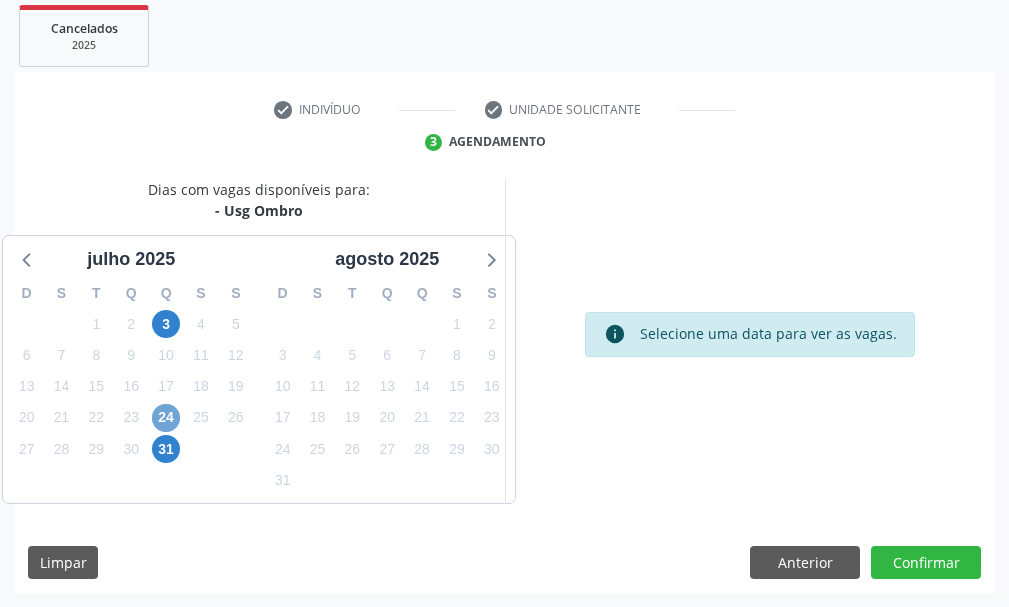 click on "24" at bounding box center (166, 418) 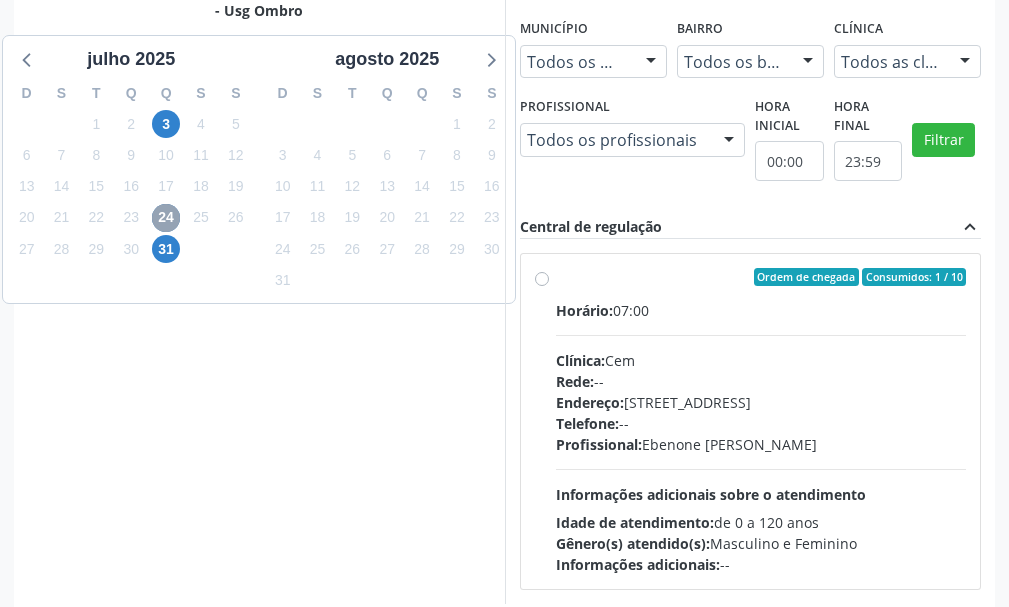 scroll, scrollTop: 766, scrollLeft: 0, axis: vertical 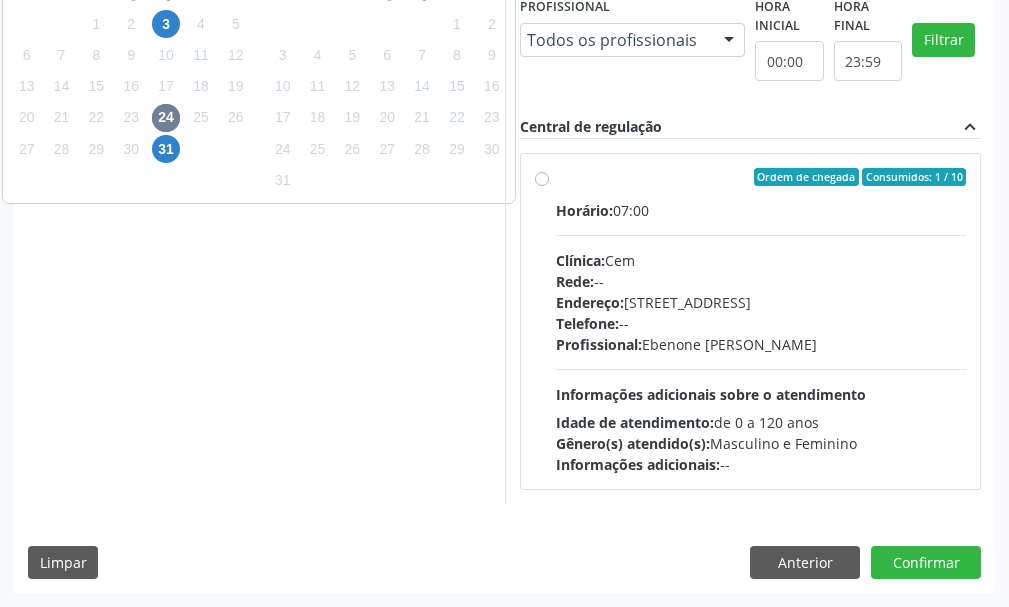 click on "Ordem de chegada
Consumidos: 1 / 10
Horário:   07:00
Clínica:  Cem
Rede:
--
Endereço:   Casa, nº 393, Nossa Senhora da Pen, Serra Talhada - PE
Telefone:   --
Profissional:
Ebenone Antonio da Silva
Informações adicionais sobre o atendimento
Idade de atendimento:
de 0 a 120 anos
Gênero(s) atendido(s):
Masculino e Feminino
Informações adicionais:
--" at bounding box center (761, 321) 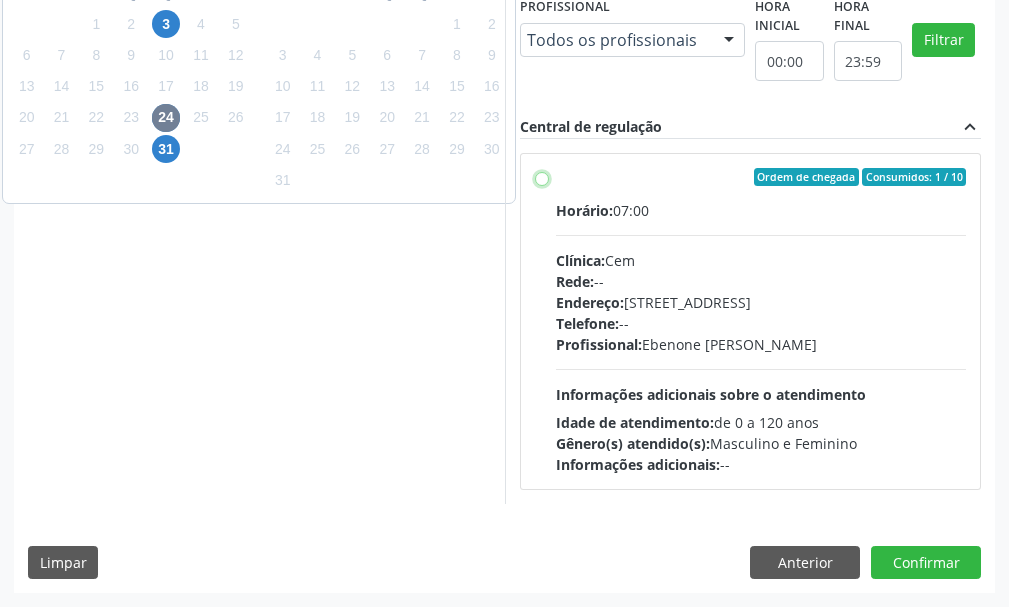 click on "Ordem de chegada
Consumidos: 1 / 10
Horário:   07:00
Clínica:  Cem
Rede:
--
Endereço:   Casa, nº 393, Nossa Senhora da Pen, Serra Talhada - PE
Telefone:   --
Profissional:
Ebenone Antonio da Silva
Informações adicionais sobre o atendimento
Idade de atendimento:
de 0 a 120 anos
Gênero(s) atendido(s):
Masculino e Feminino
Informações adicionais:
--" at bounding box center [542, 177] 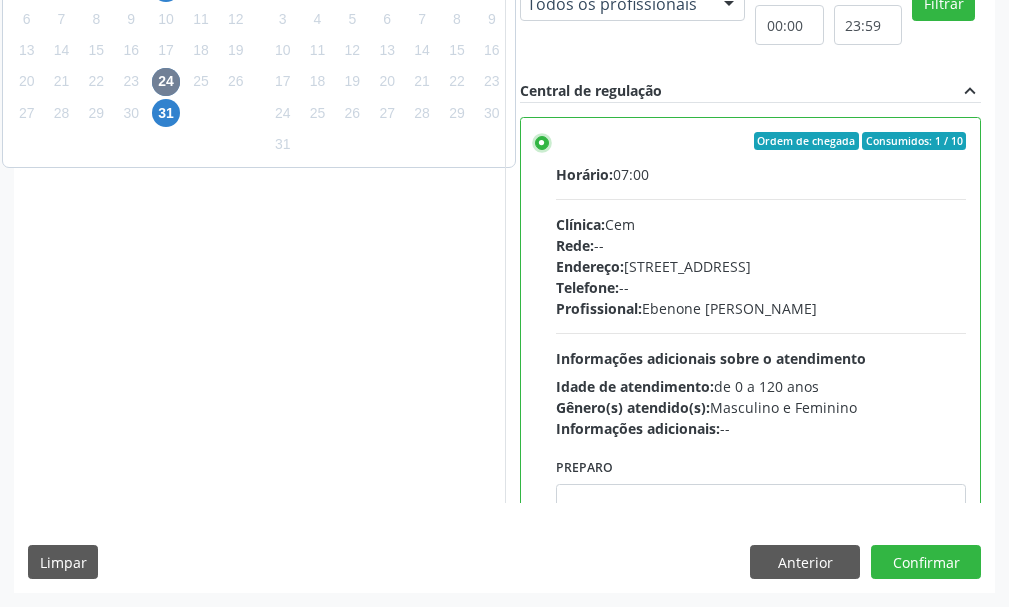 scroll, scrollTop: 99, scrollLeft: 0, axis: vertical 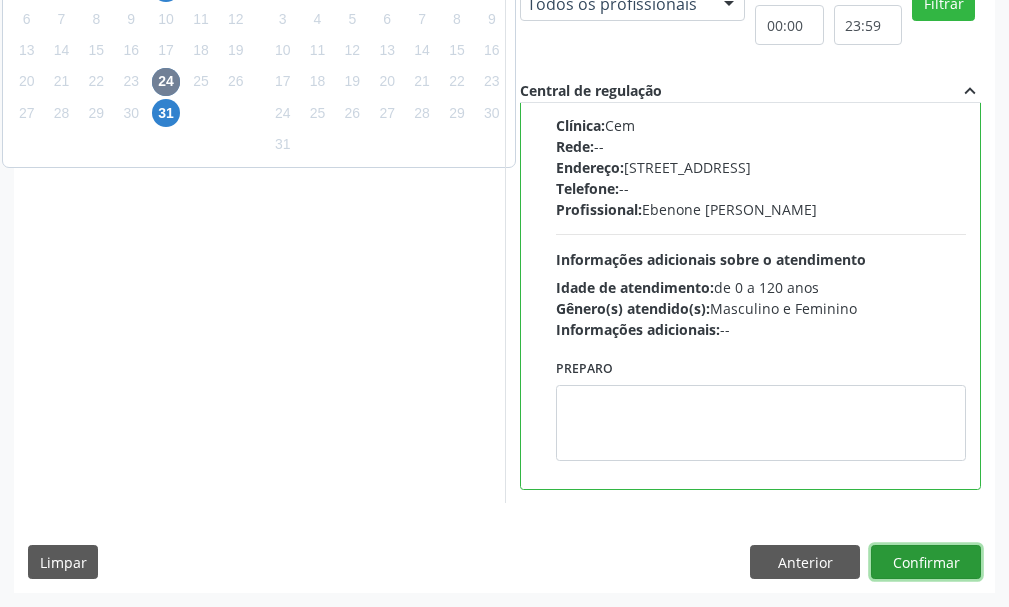 click on "Confirmar" at bounding box center [926, 562] 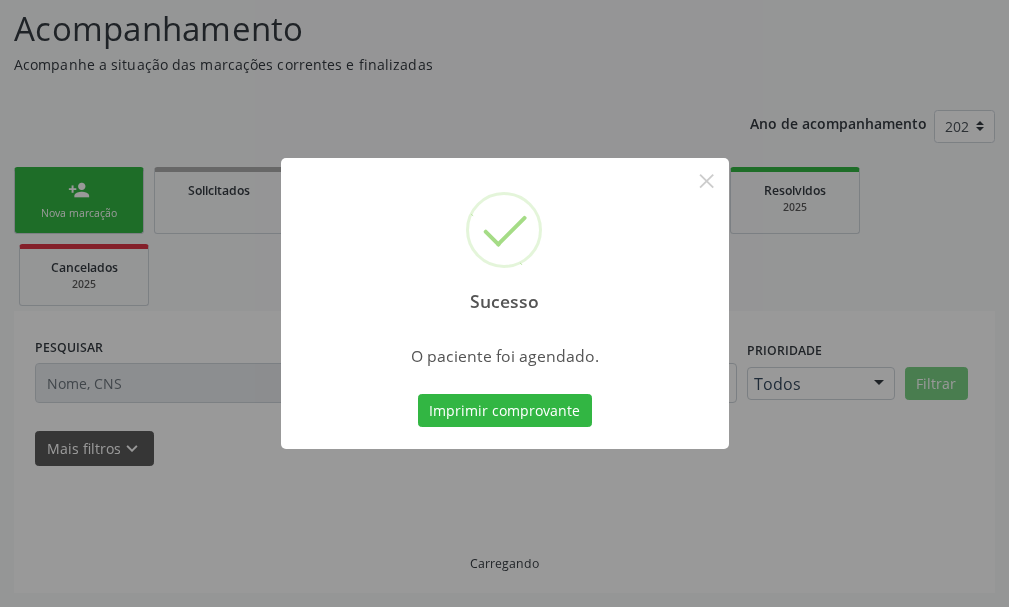 scroll, scrollTop: 132, scrollLeft: 0, axis: vertical 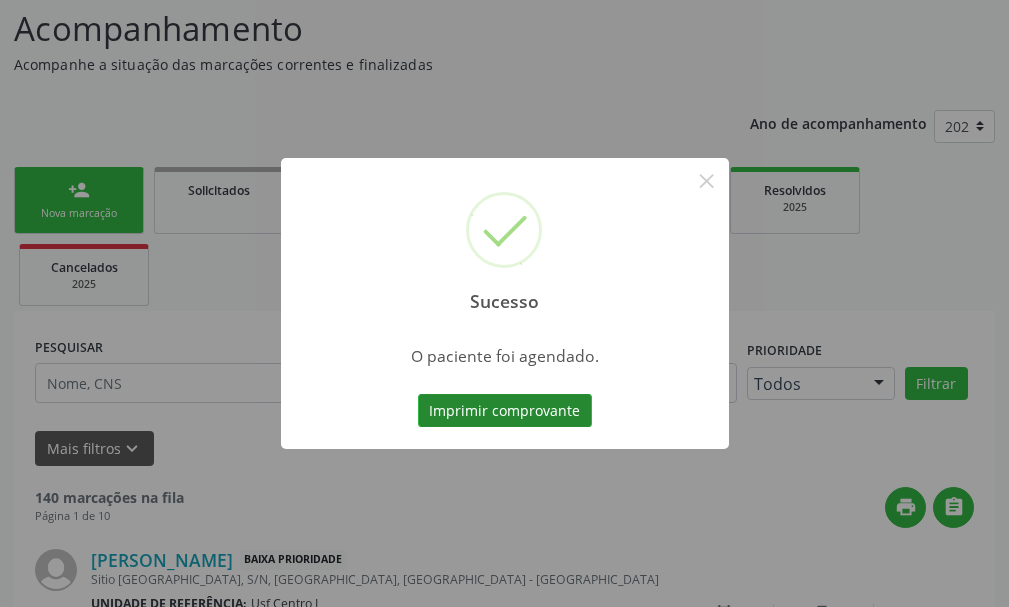 click on "Imprimir comprovante" at bounding box center (505, 411) 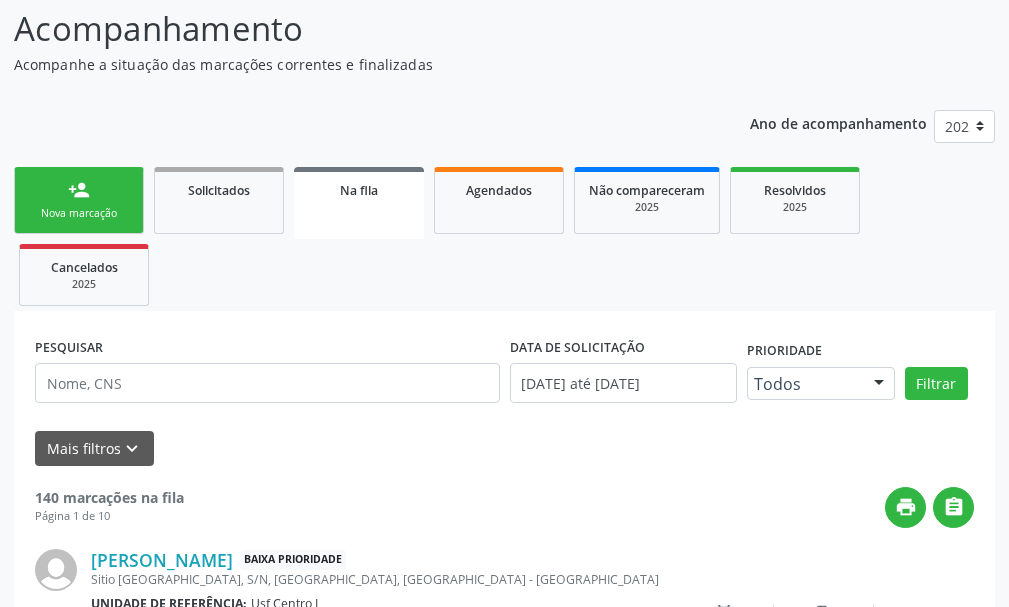 click on "Nova marcação" at bounding box center (79, 213) 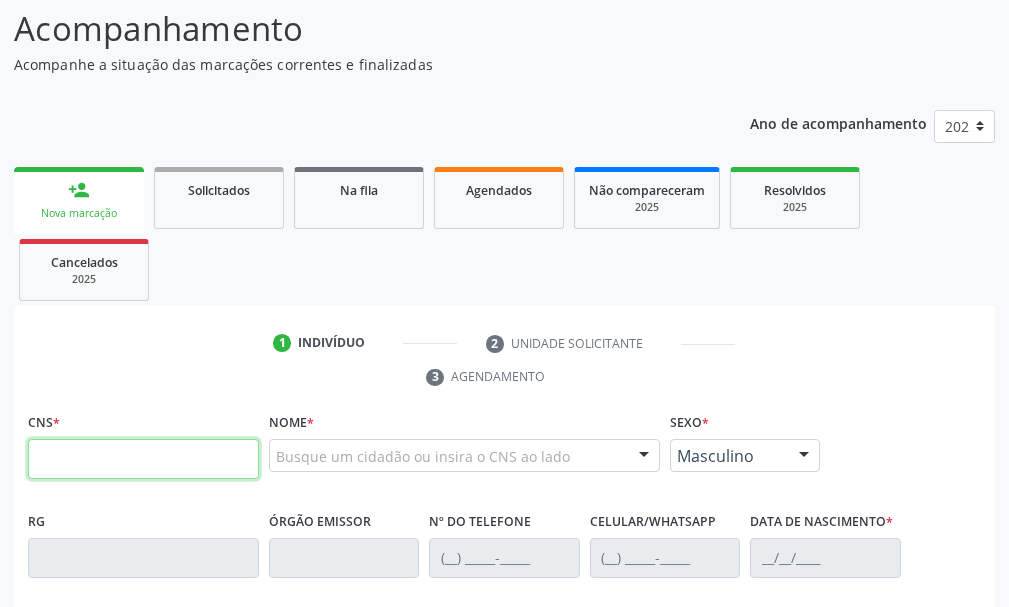 click at bounding box center [143, 459] 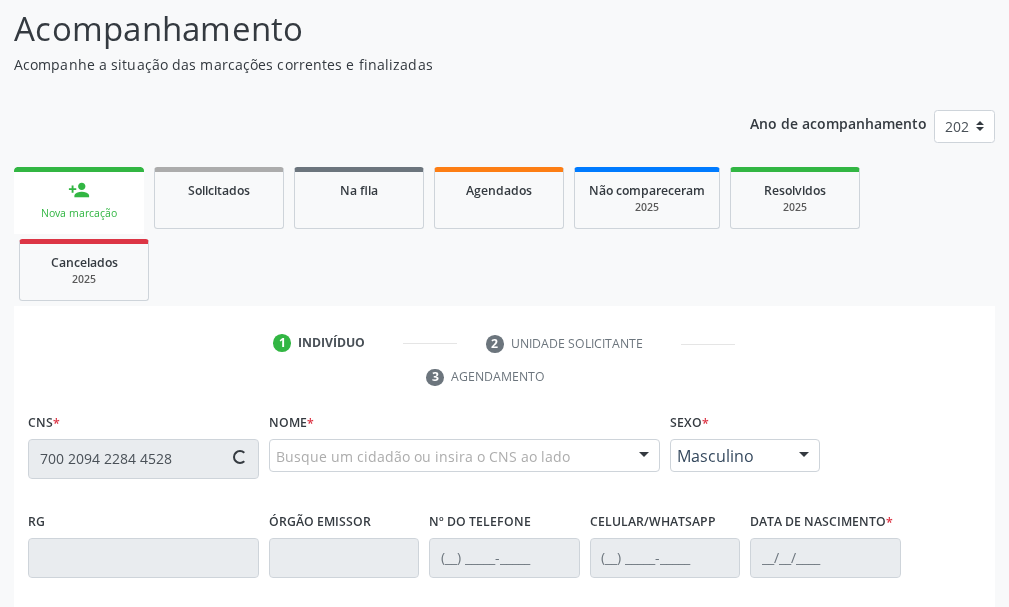 type on "700 2094 2284 4528" 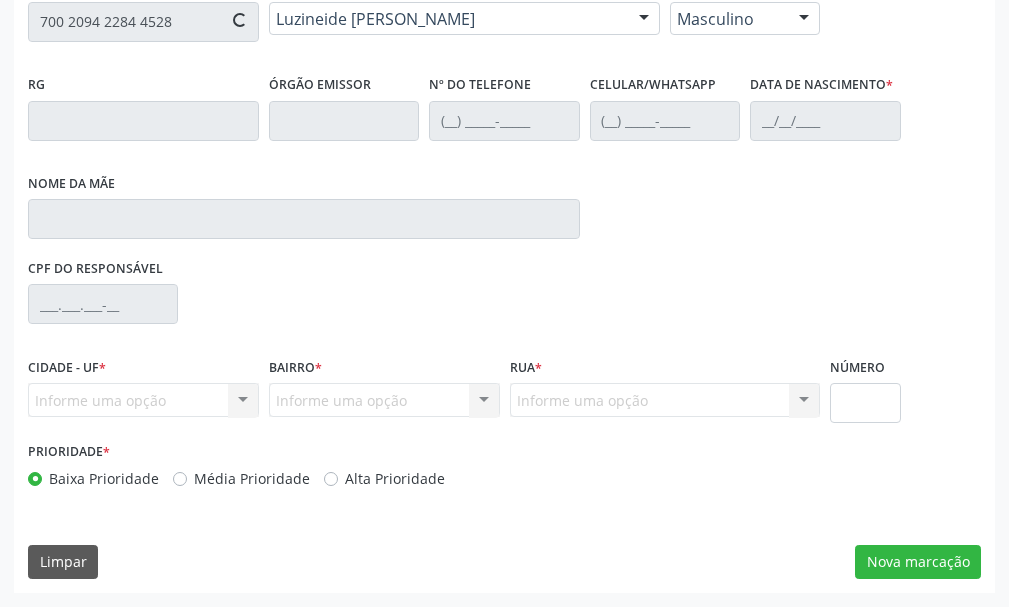 type on "(87) 99806-1157" 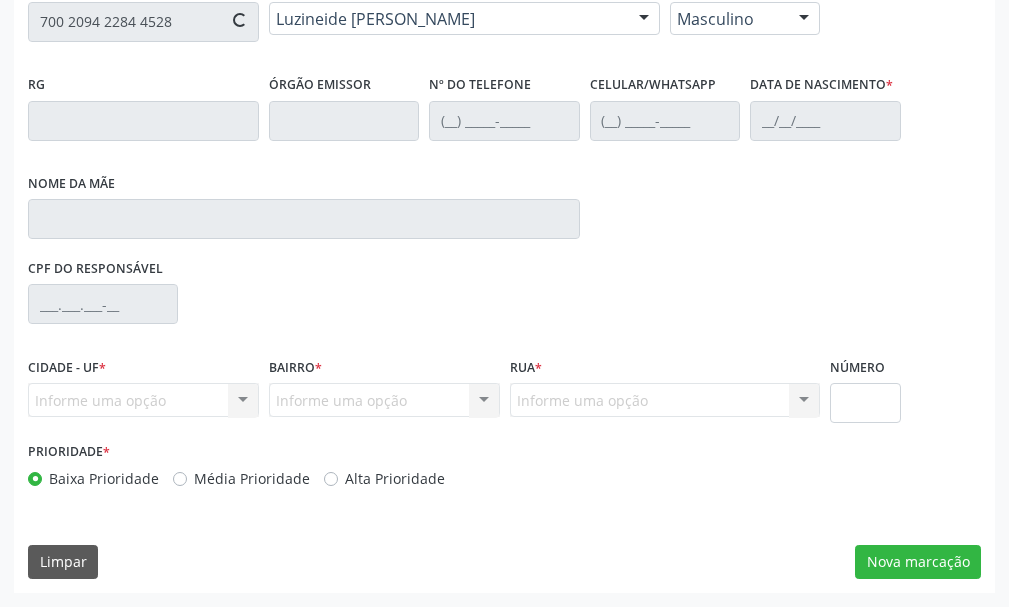 type on "(87) 99806-1157" 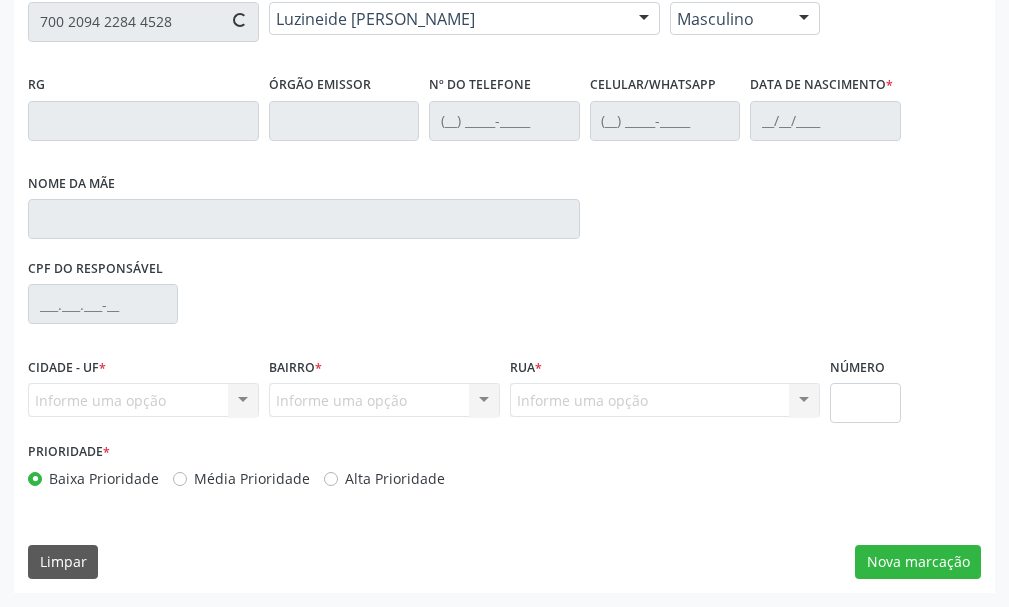 type on "Izaura Maria de Melo" 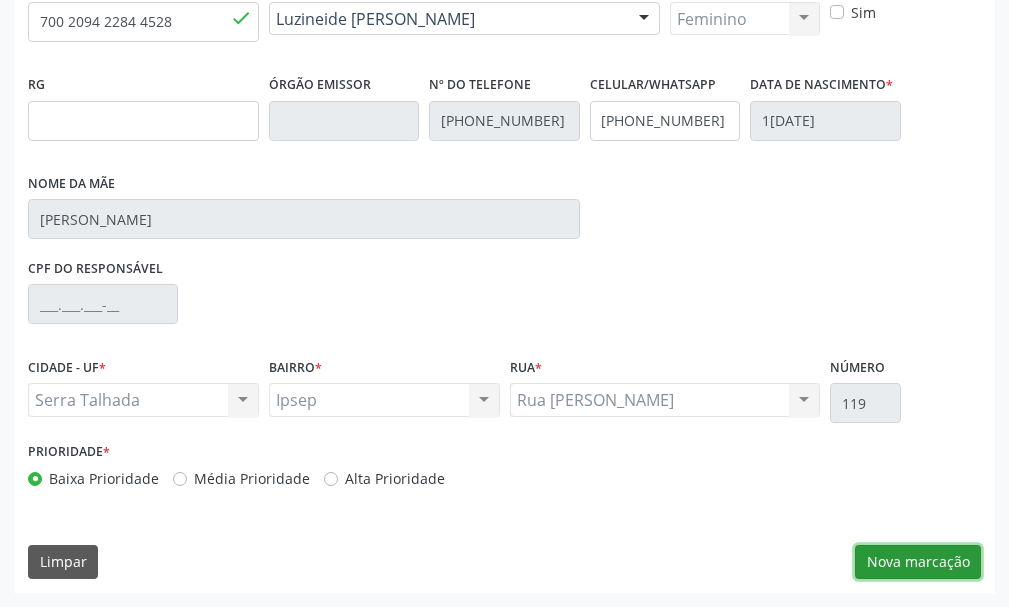 click on "Nova marcação" at bounding box center [918, 562] 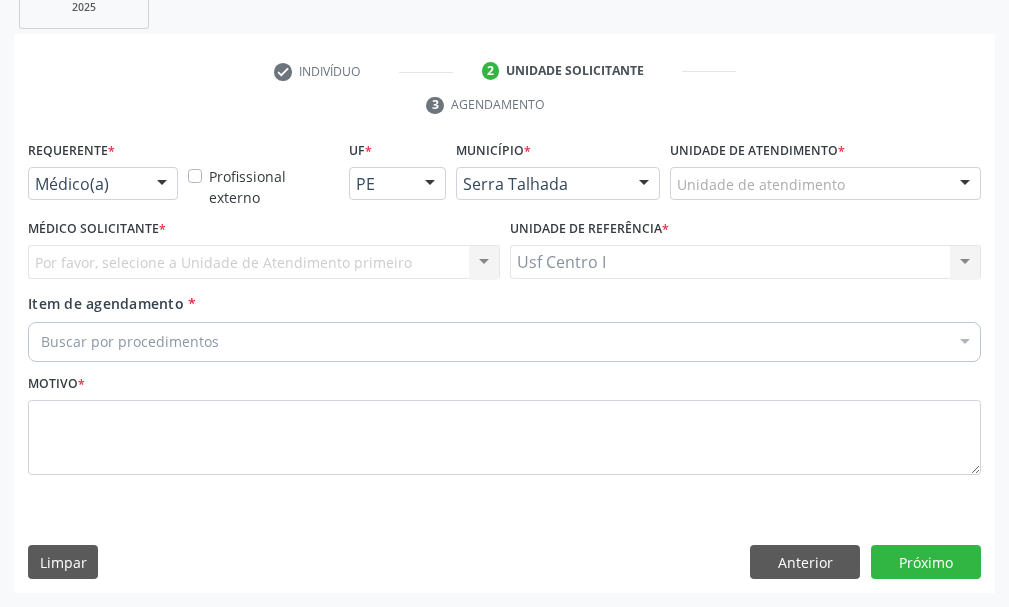 scroll, scrollTop: 404, scrollLeft: 0, axis: vertical 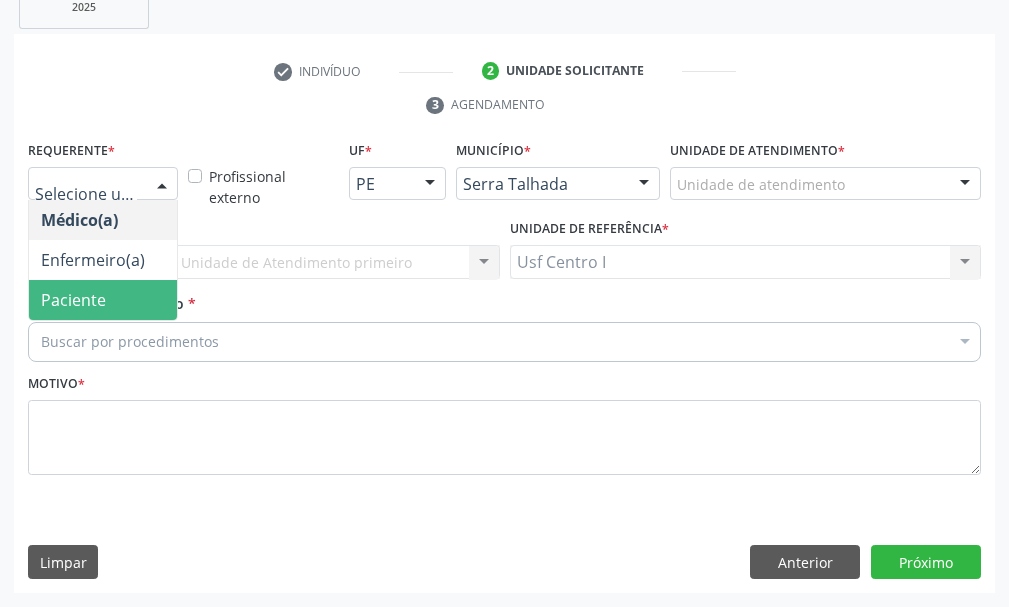 click on "Paciente" at bounding box center (103, 300) 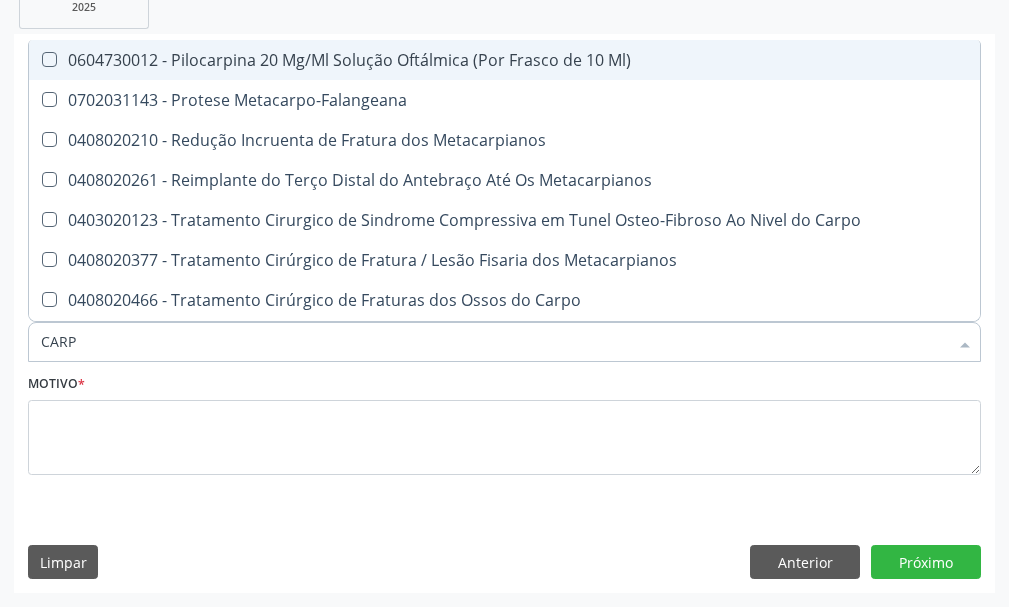type on "CARPO" 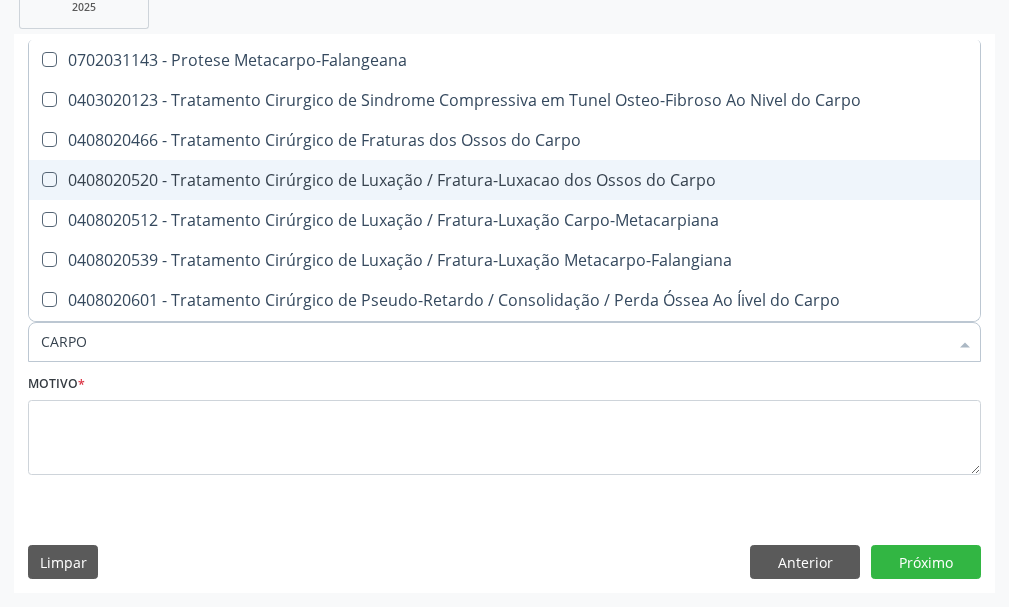 scroll, scrollTop: 39, scrollLeft: 0, axis: vertical 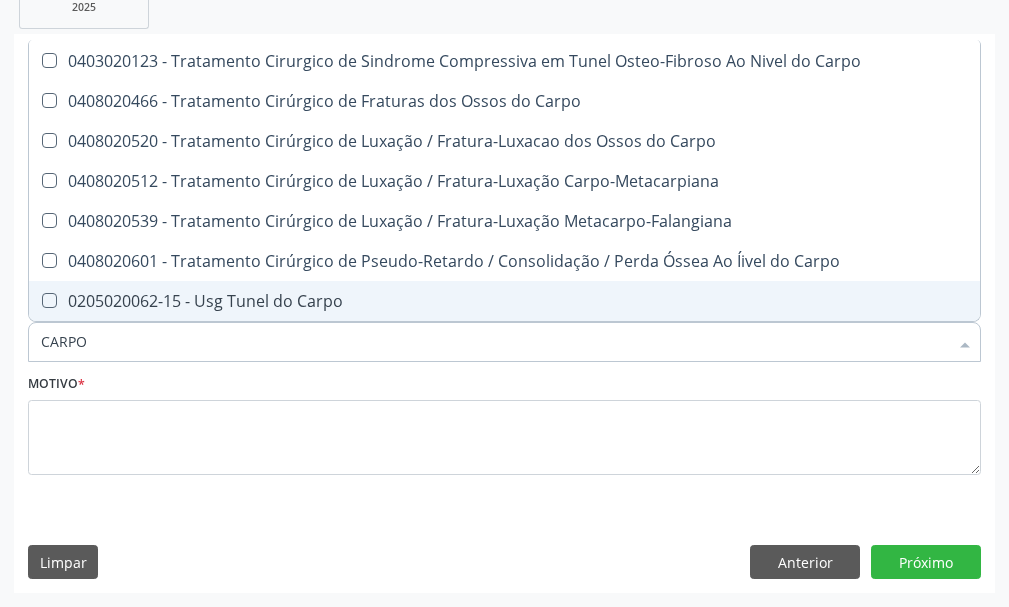 click on "0205020062-15 - Usg Tunel do Carpo" at bounding box center (504, 301) 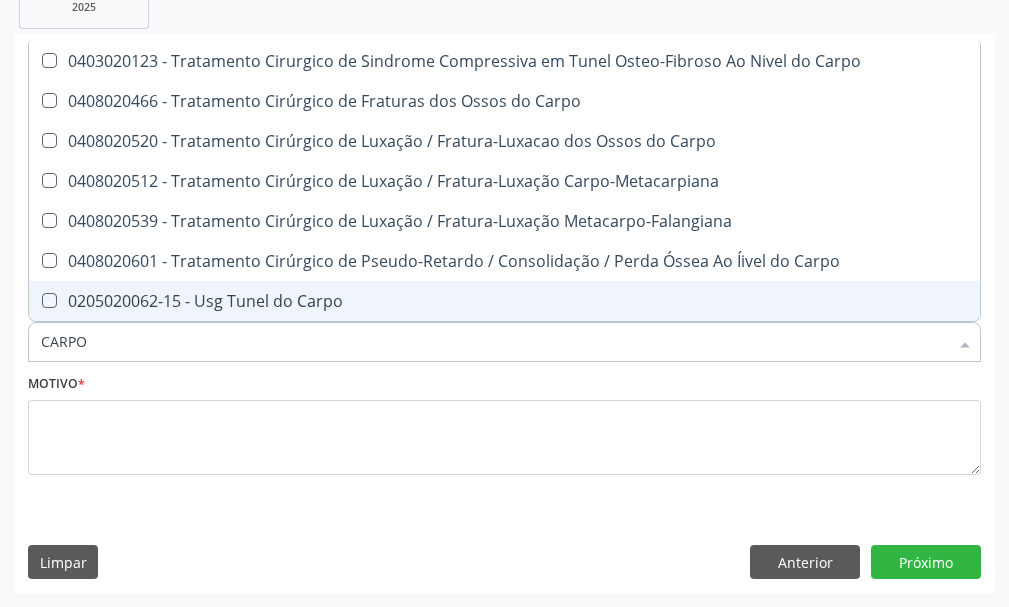 checkbox on "true" 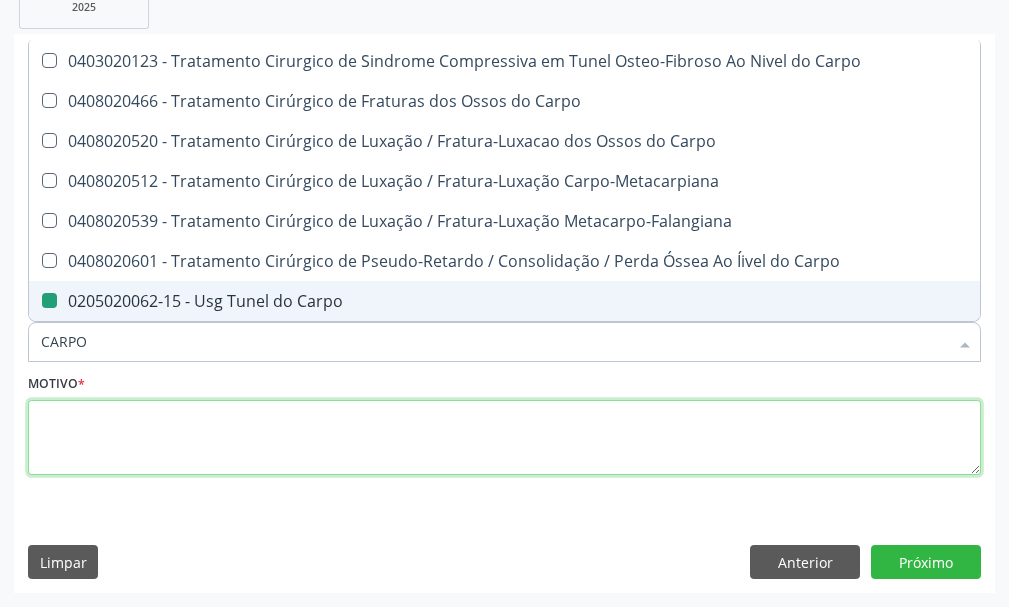 click at bounding box center [504, 438] 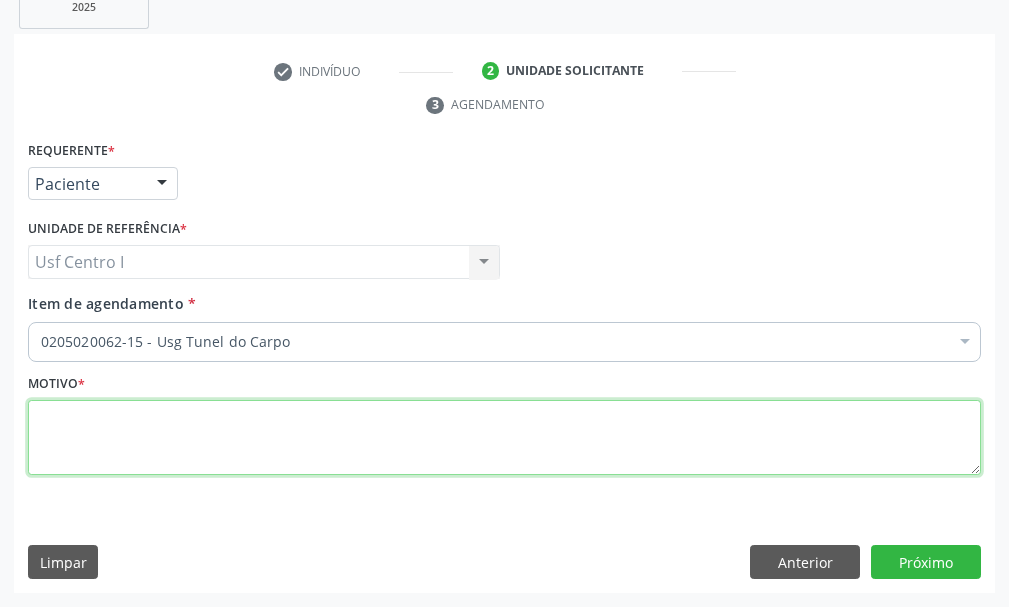 scroll, scrollTop: 0, scrollLeft: 0, axis: both 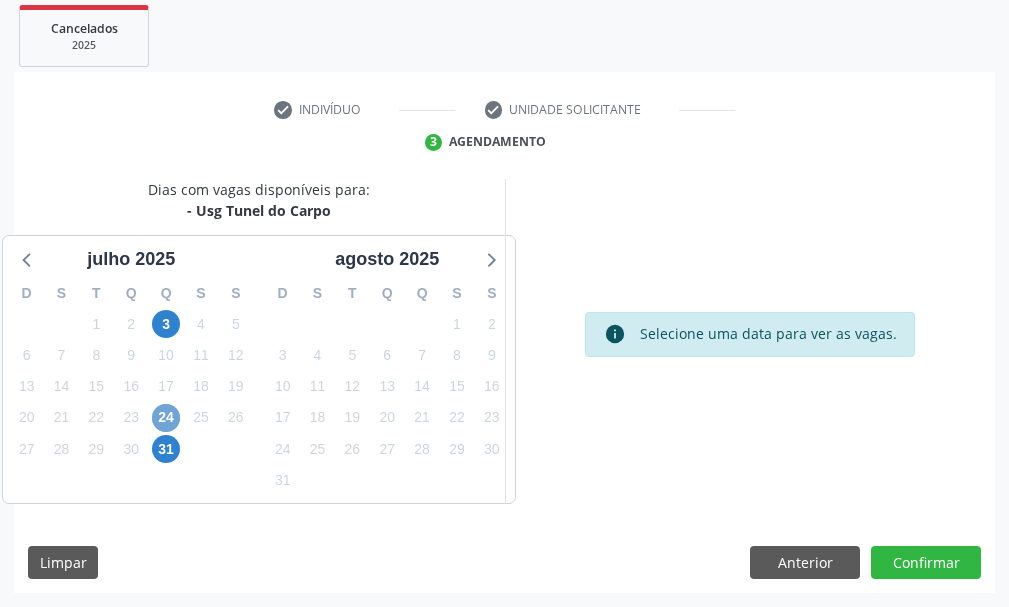 click on "24" at bounding box center (166, 418) 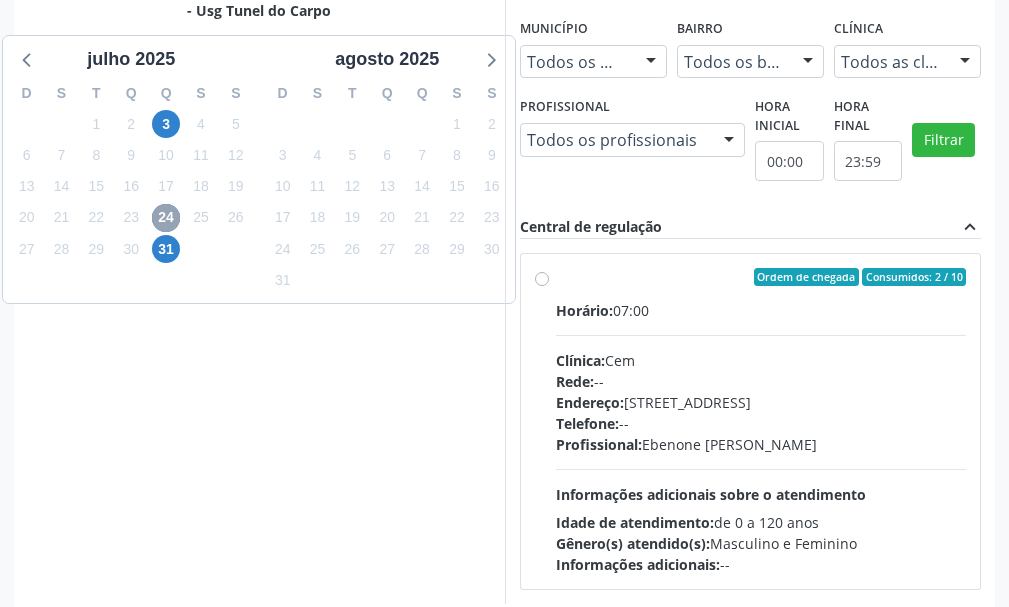 scroll, scrollTop: 666, scrollLeft: 0, axis: vertical 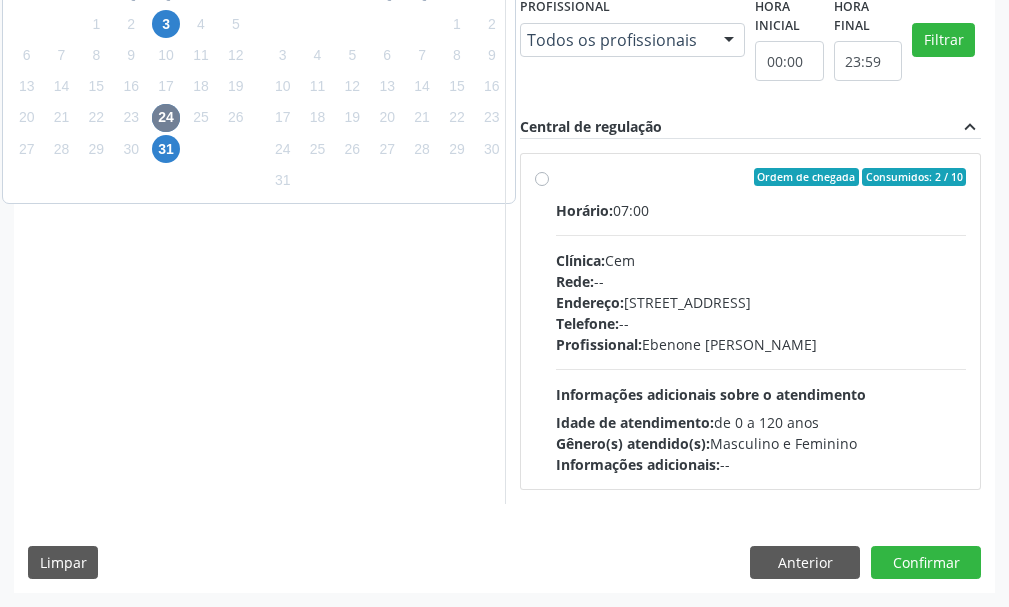 click on "Ordem de chegada
Consumidos: 2 / 10
Horário:   07:00
Clínica:  Cem
Rede:
--
Endereço:   [STREET_ADDRESS]
Telefone:   --
Profissional:
[PERSON_NAME]
Informações adicionais sobre o atendimento
Idade de atendimento:
de 0 a 120 anos
Gênero(s) atendido(s):
Masculino e Feminino
Informações adicionais:
--" at bounding box center (761, 321) 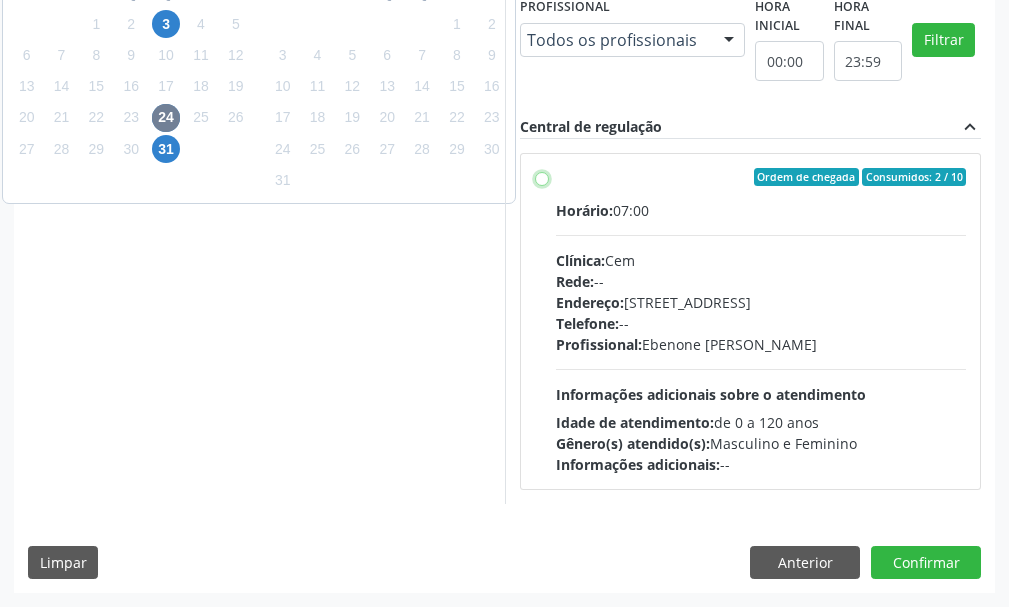 click on "Ordem de chegada
Consumidos: 2 / 10
Horário:   07:00
Clínica:  Cem
Rede:
--
Endereço:   [STREET_ADDRESS]
Telefone:   --
Profissional:
[PERSON_NAME]
Informações adicionais sobre o atendimento
Idade de atendimento:
de 0 a 120 anos
Gênero(s) atendido(s):
Masculino e Feminino
Informações adicionais:
--" at bounding box center (542, 177) 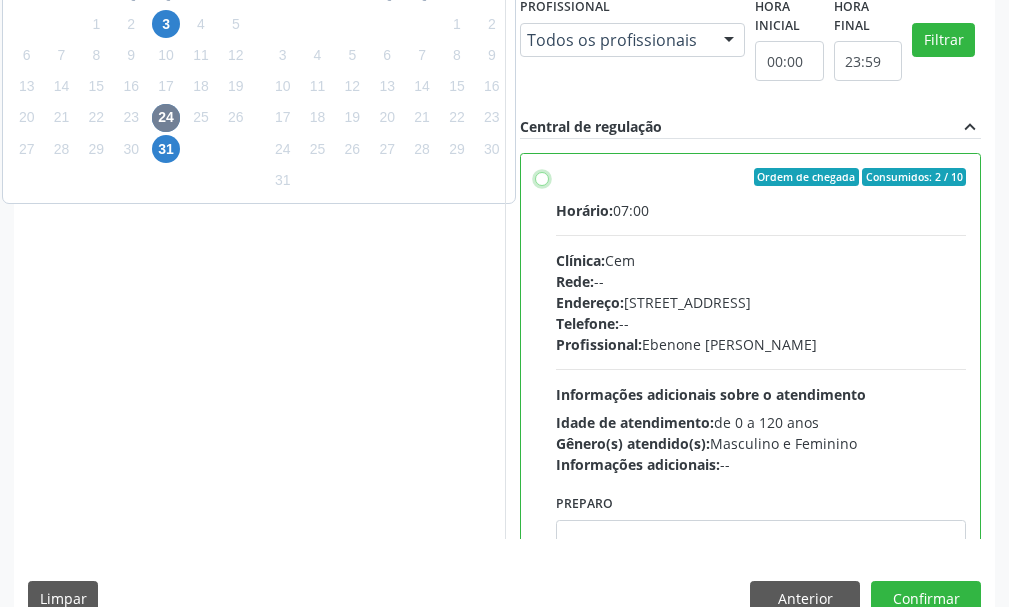 radio on "true" 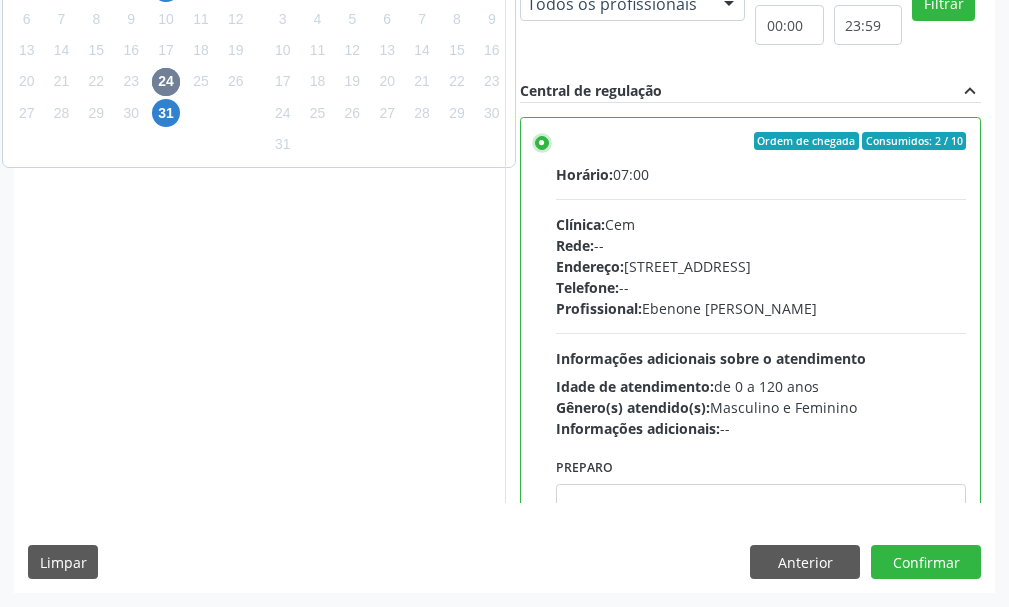 scroll, scrollTop: 1016, scrollLeft: 0, axis: vertical 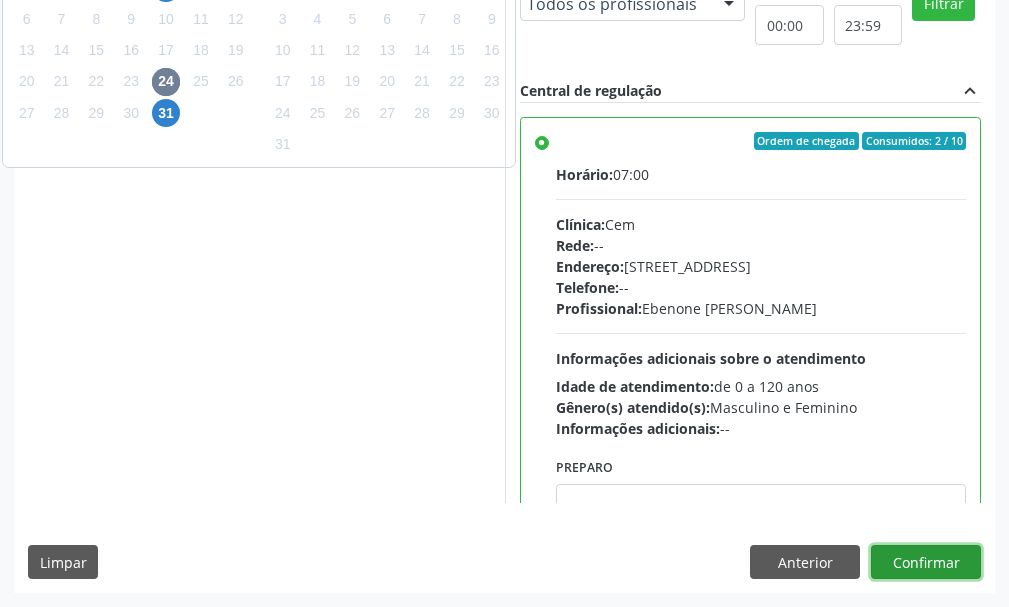 click on "Confirmar" at bounding box center (926, 562) 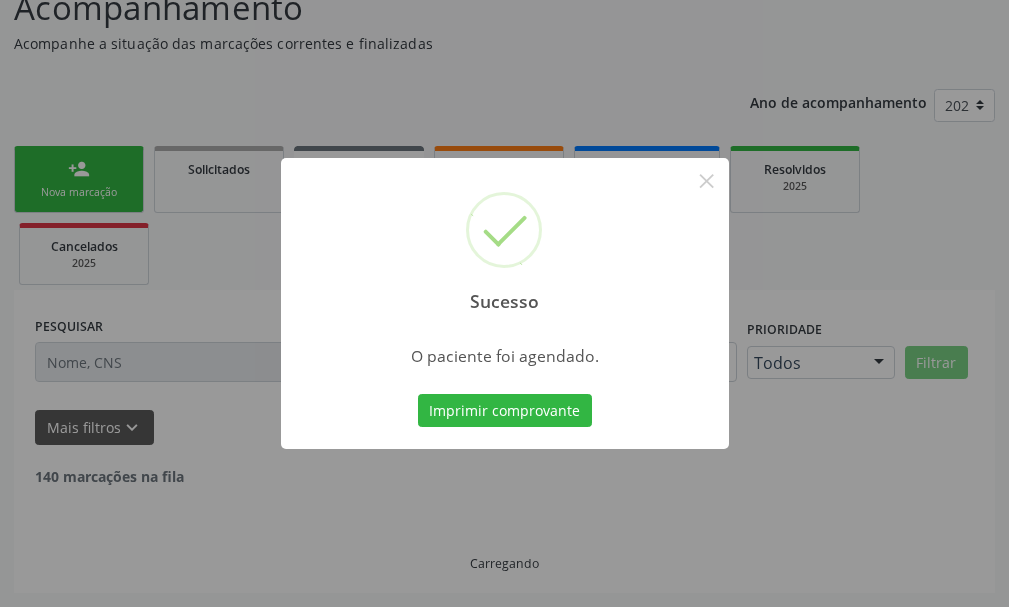 scroll, scrollTop: 132, scrollLeft: 0, axis: vertical 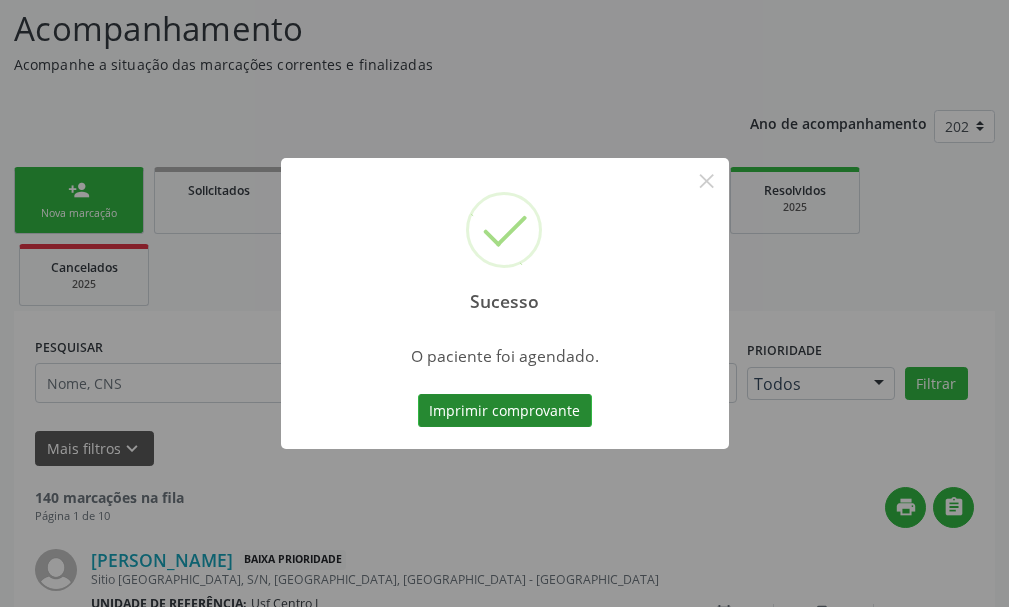 click on "Imprimir comprovante" at bounding box center [505, 411] 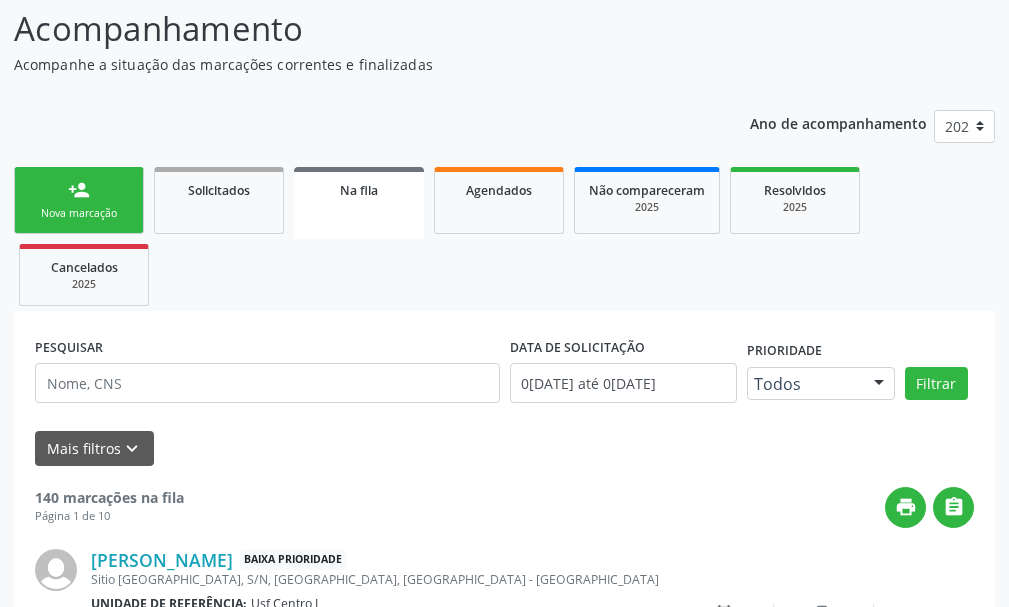 click on "Nova marcação" at bounding box center [79, 213] 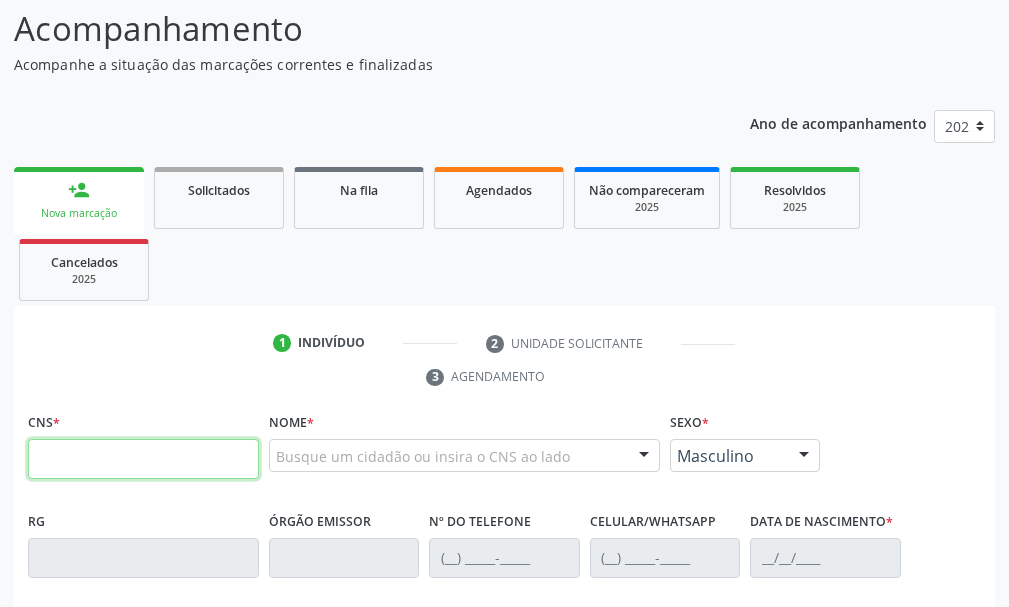 click at bounding box center [143, 459] 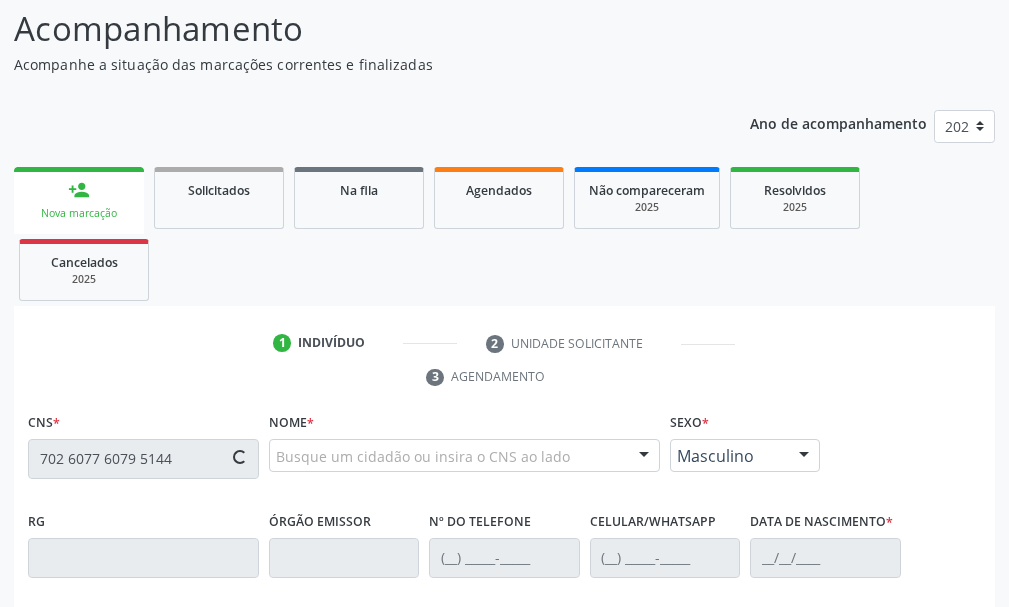 type on "702 6077 6079 5144" 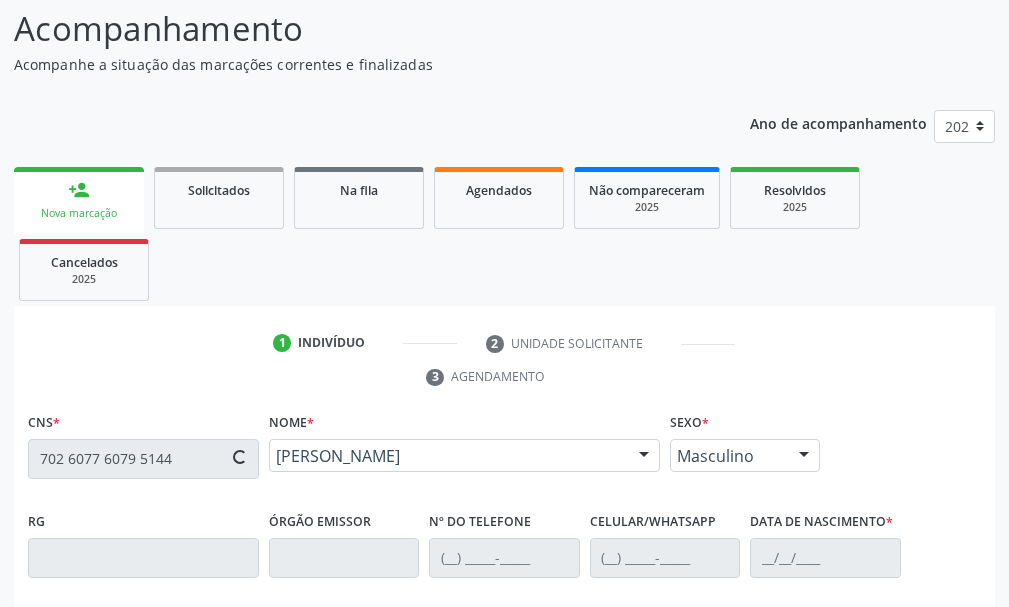 type on "[PHONE_NUMBER]" 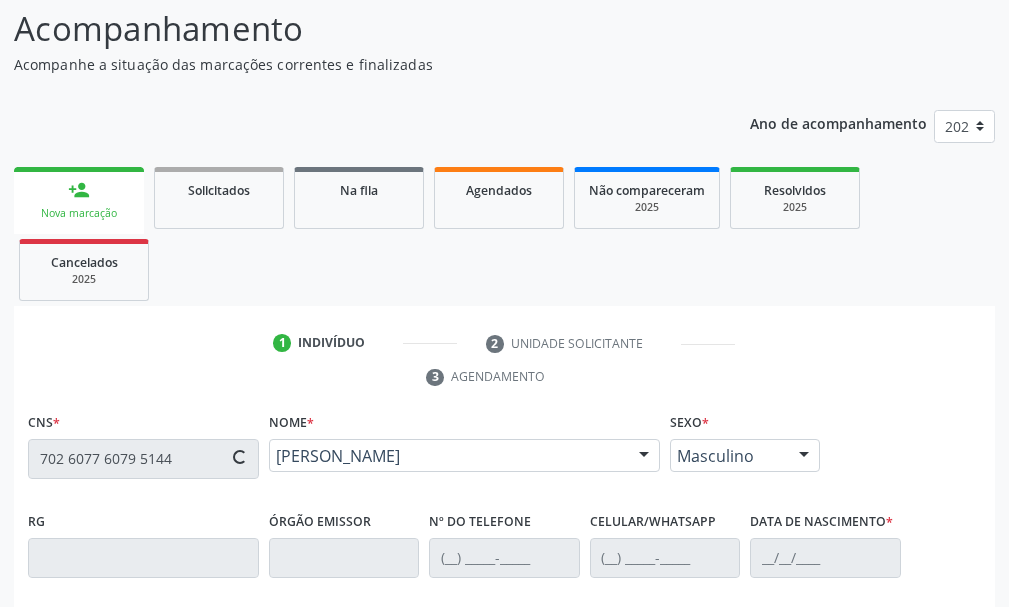 type on "[PHONE_NUMBER]" 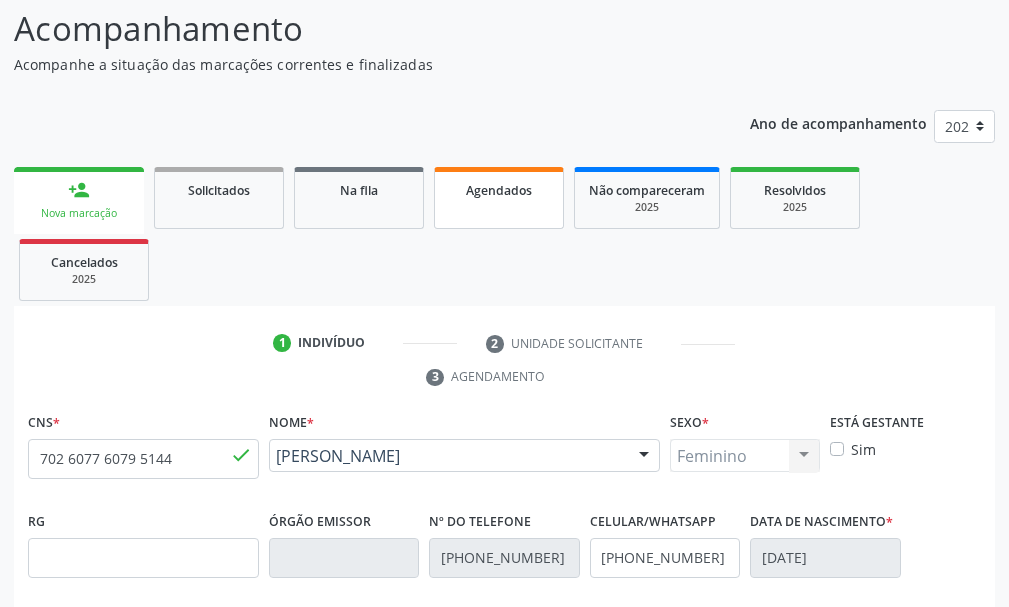 click on "Agendados" at bounding box center (499, 190) 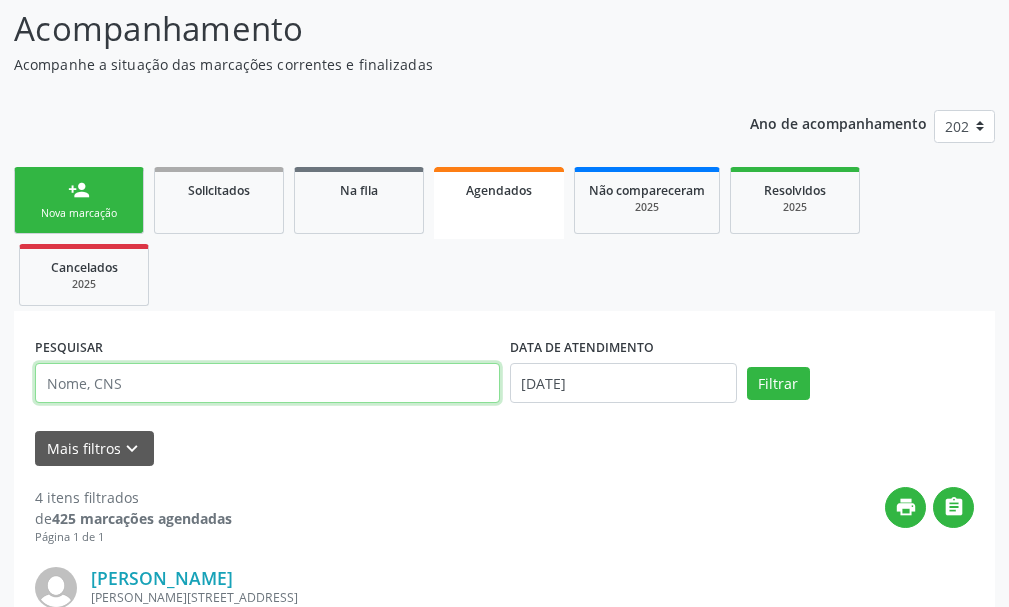 click at bounding box center [267, 383] 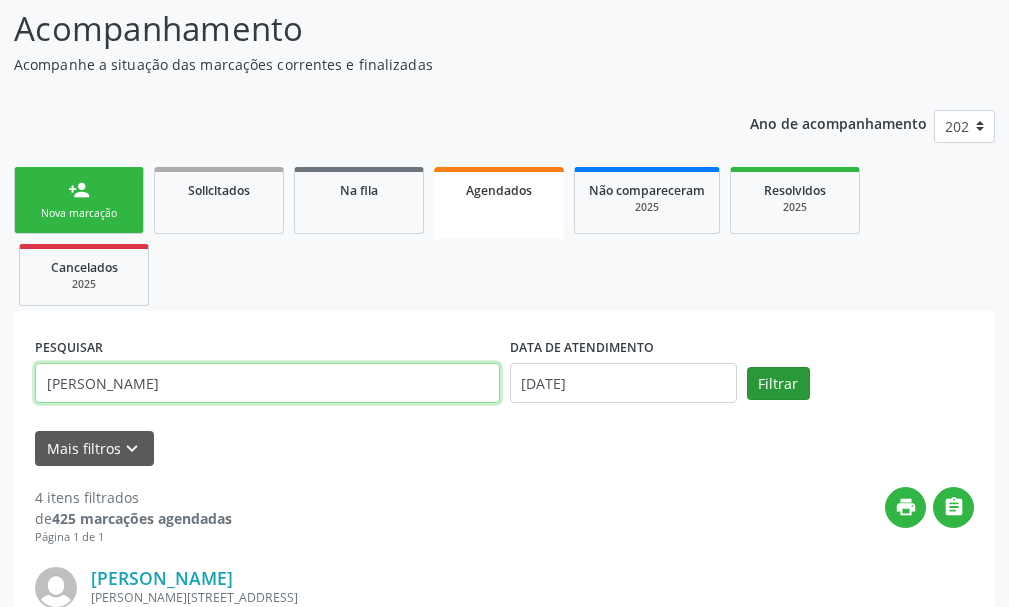 type on "CARL LEWIS" 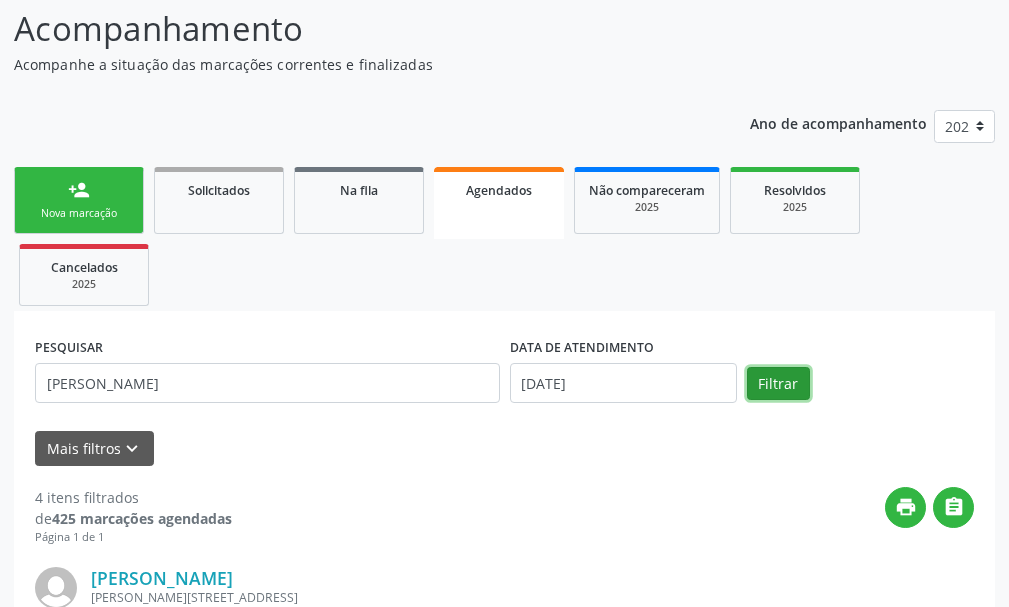 click on "Filtrar" at bounding box center (778, 384) 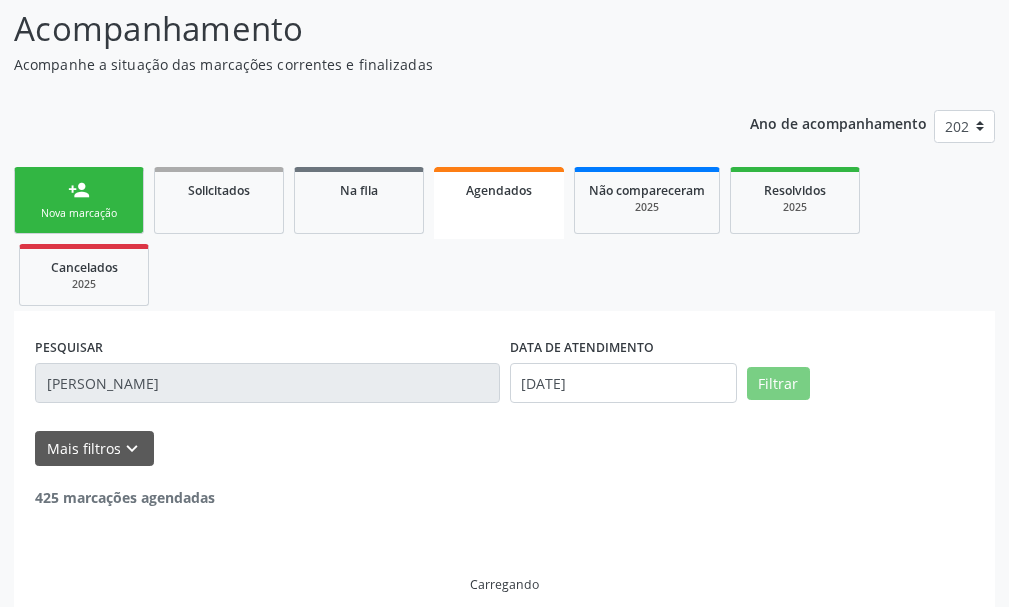 scroll, scrollTop: 89, scrollLeft: 0, axis: vertical 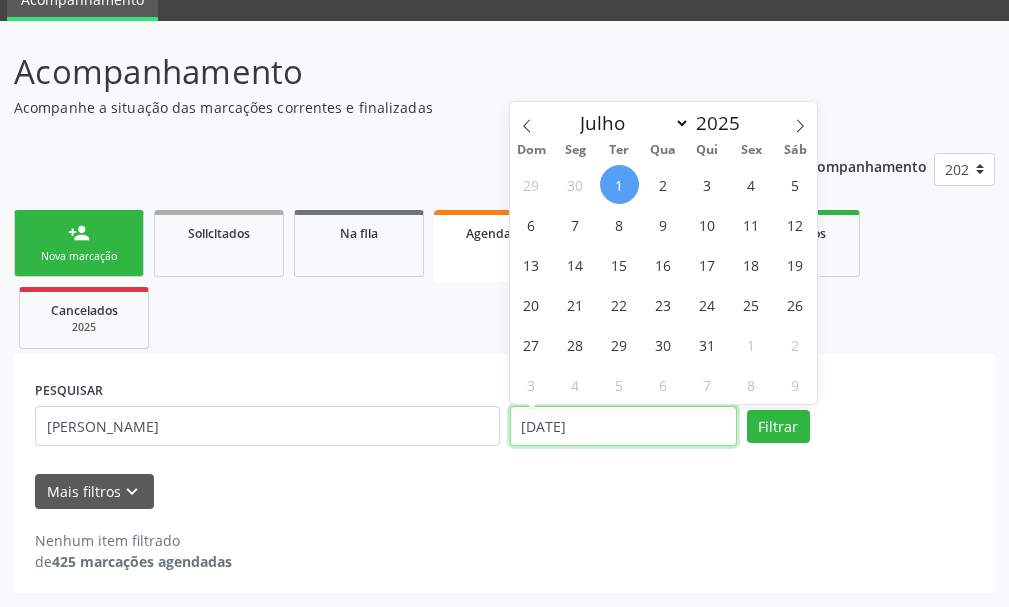 drag, startPoint x: 599, startPoint y: 438, endPoint x: 493, endPoint y: 533, distance: 142.34114 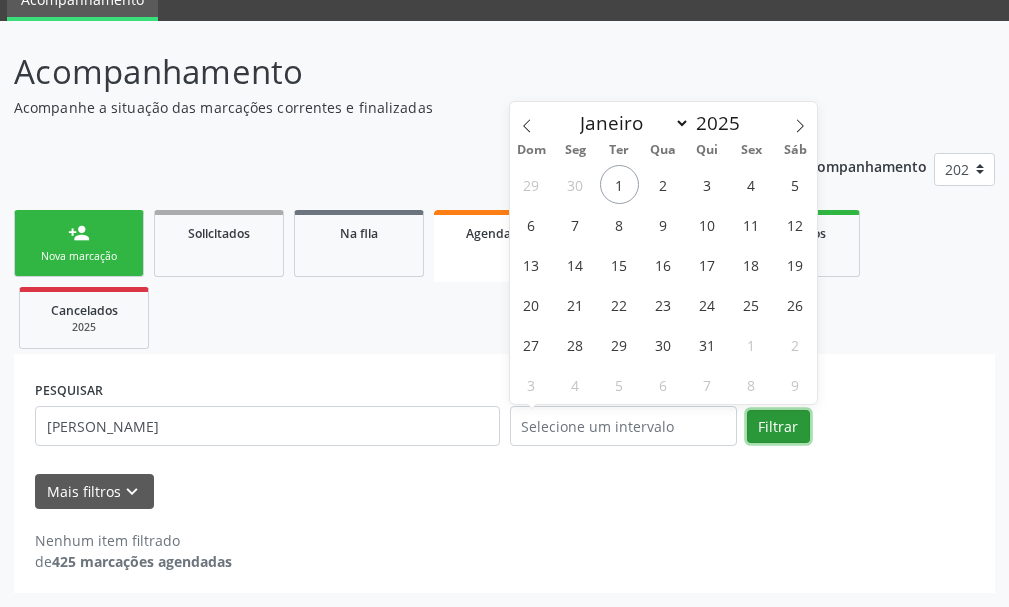 click on "Filtrar" at bounding box center (778, 427) 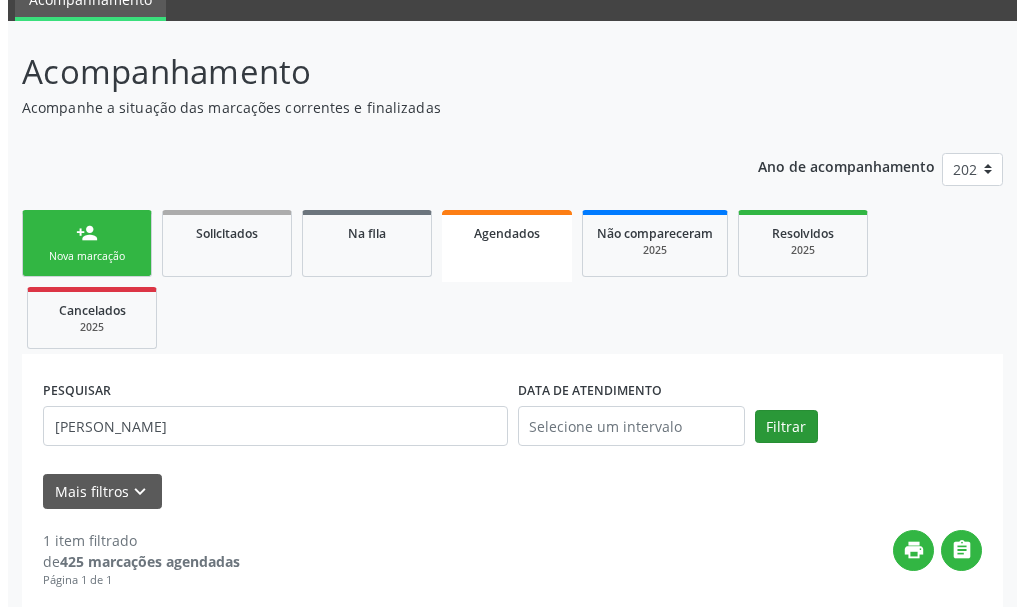 scroll, scrollTop: 393, scrollLeft: 0, axis: vertical 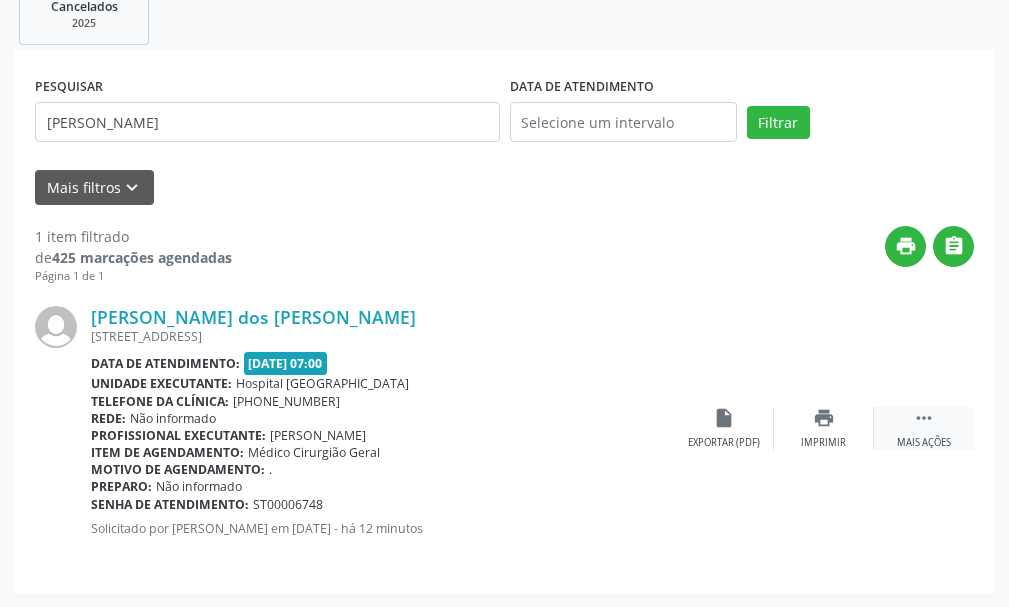 click on "" at bounding box center (924, 418) 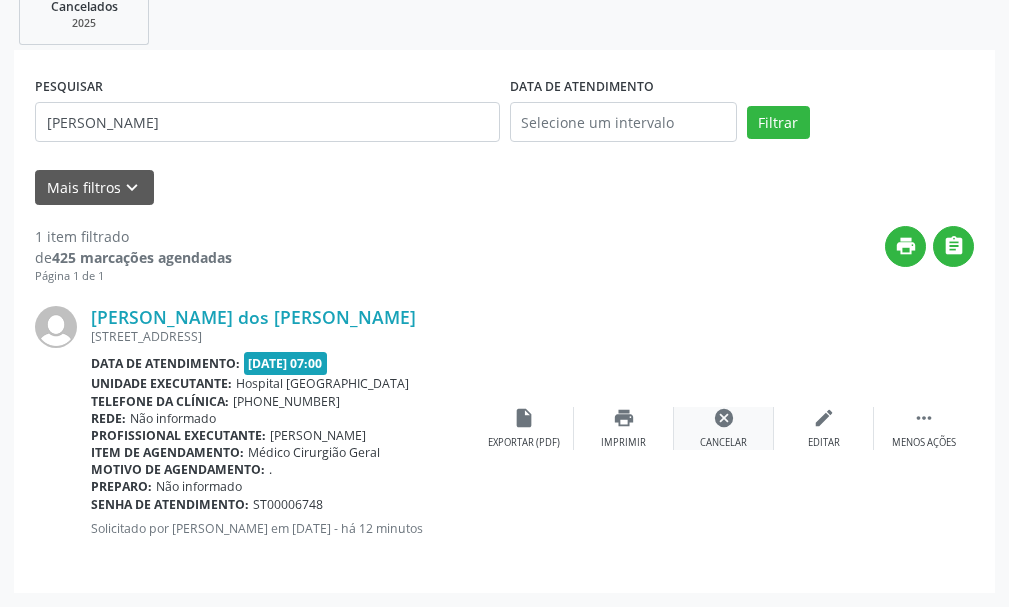 click on "cancel
Cancelar" at bounding box center (724, 428) 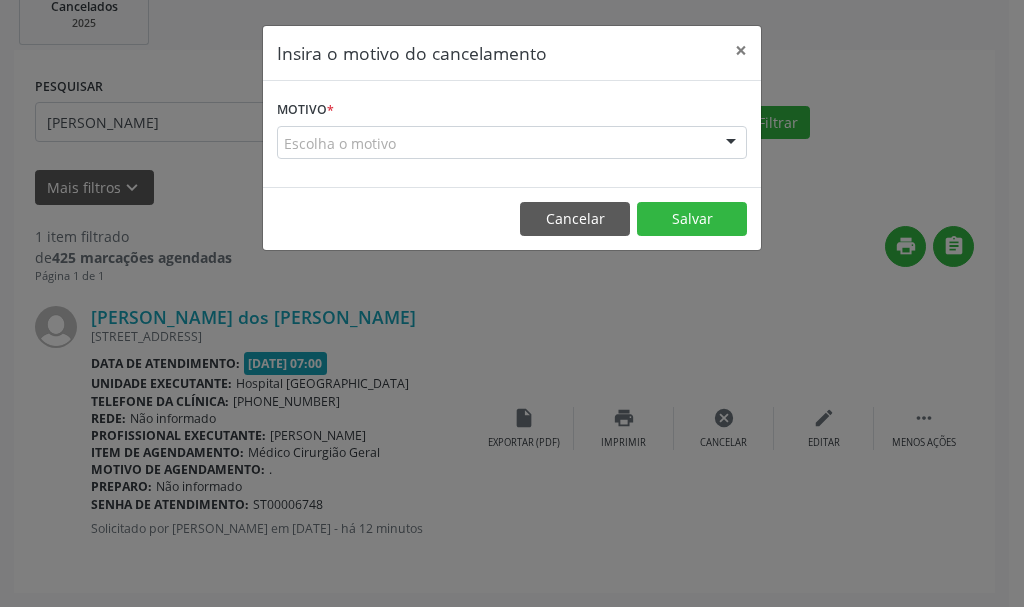 click at bounding box center (731, 144) 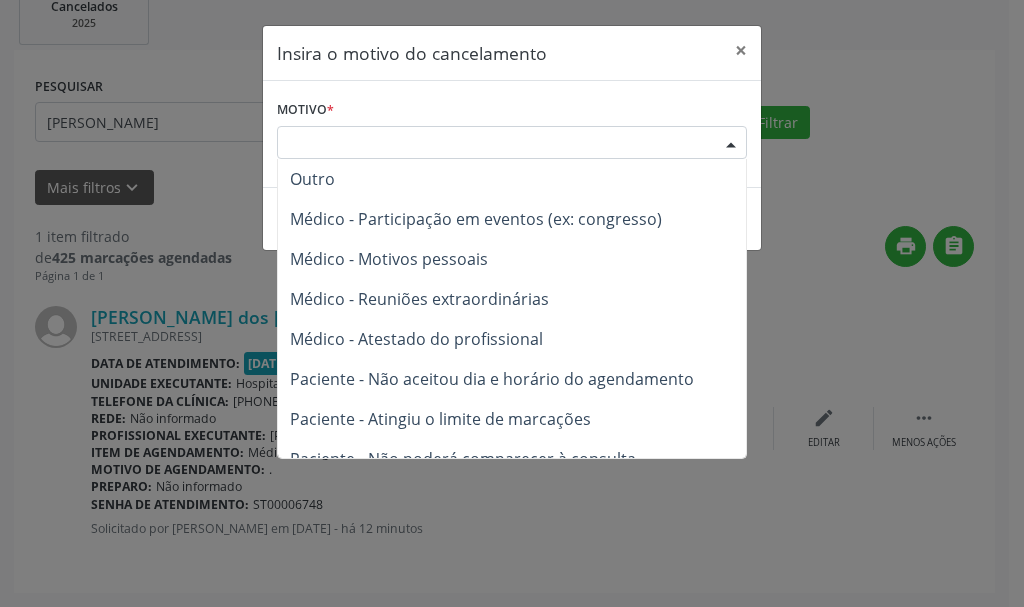 scroll, scrollTop: 100, scrollLeft: 0, axis: vertical 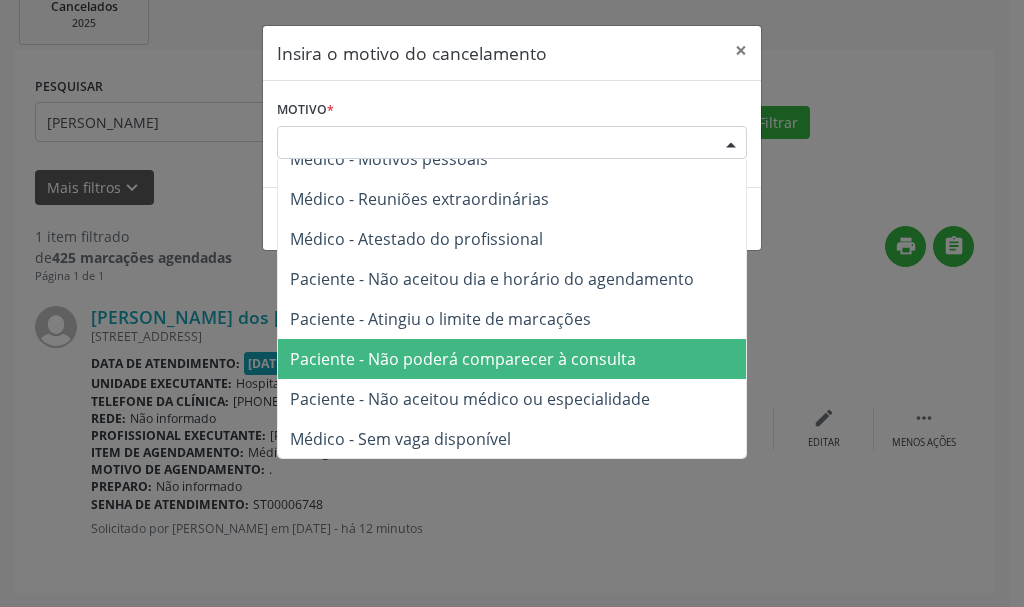 click on "Paciente - Não poderá comparecer à consulta" at bounding box center (463, 359) 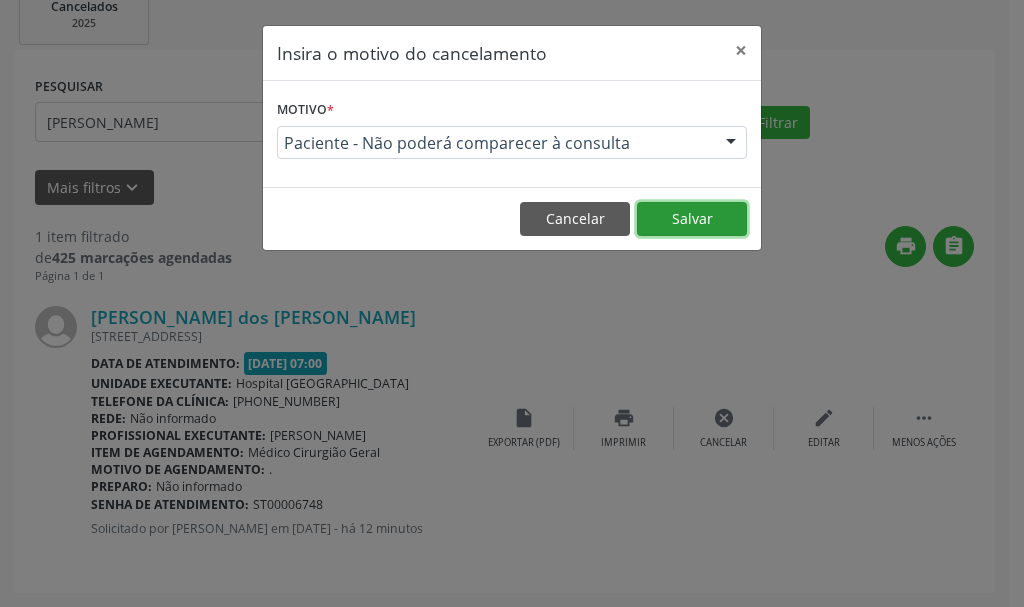click on "Salvar" at bounding box center [692, 219] 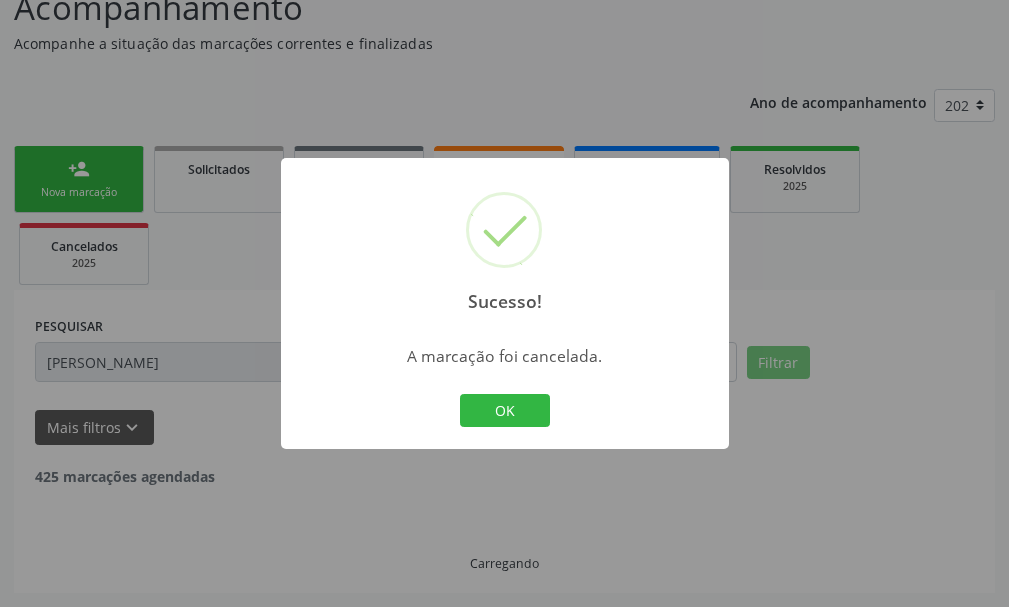 scroll, scrollTop: 89, scrollLeft: 0, axis: vertical 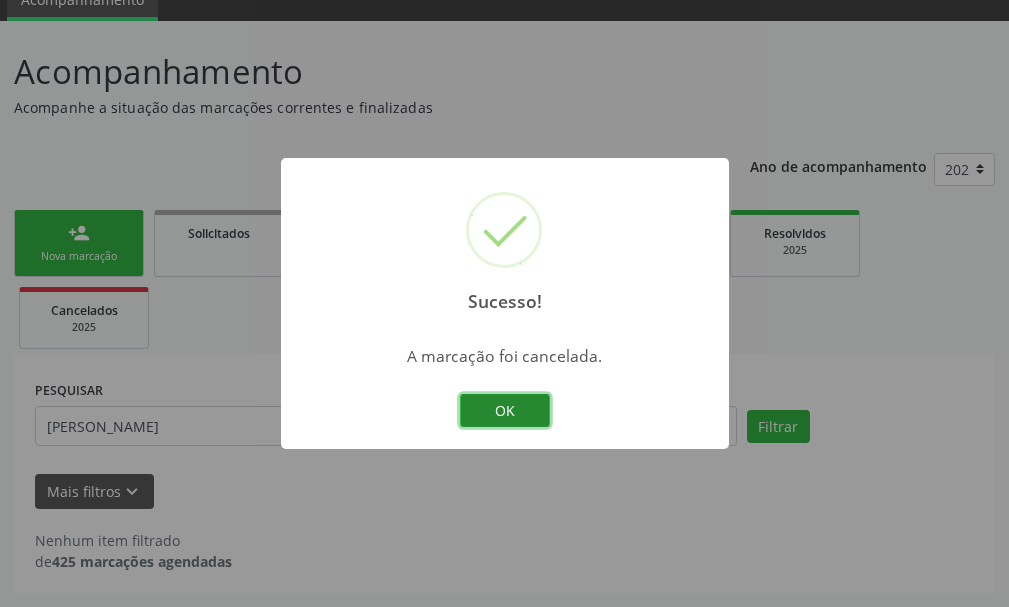 click on "OK" at bounding box center (505, 411) 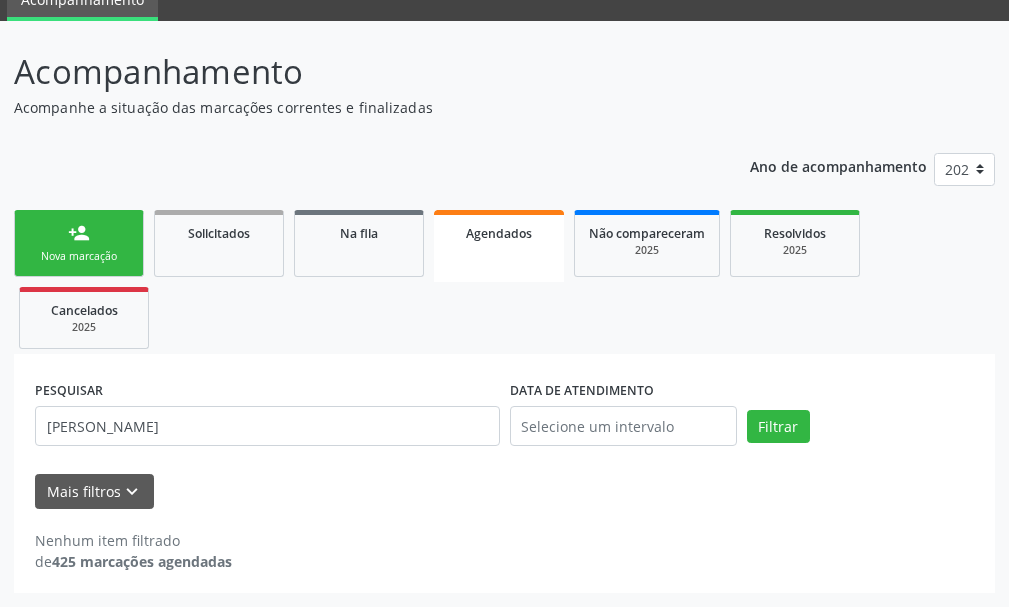 click on "person_add
Nova marcação" at bounding box center (79, 243) 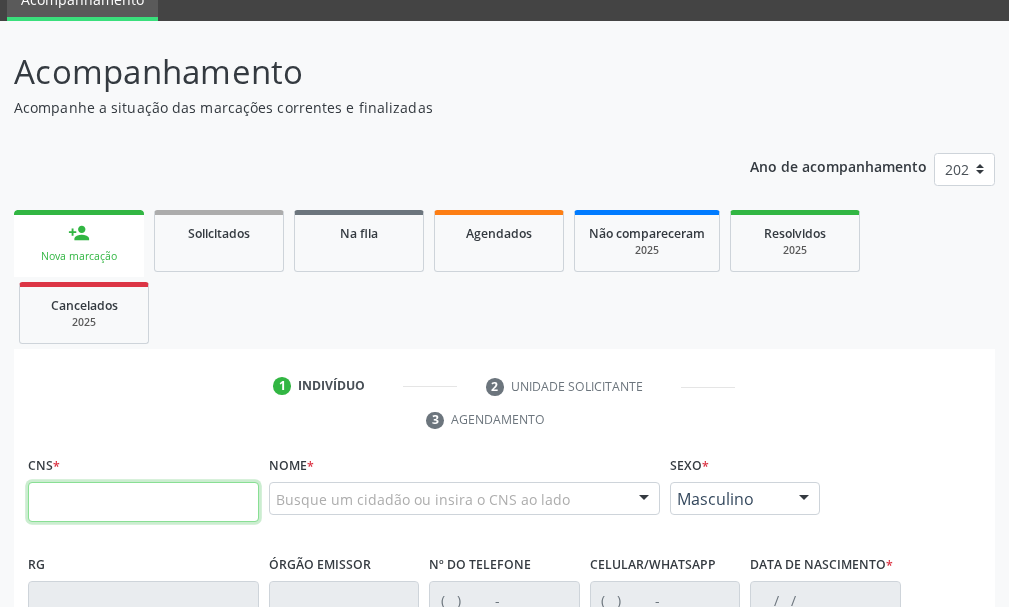 click at bounding box center [143, 502] 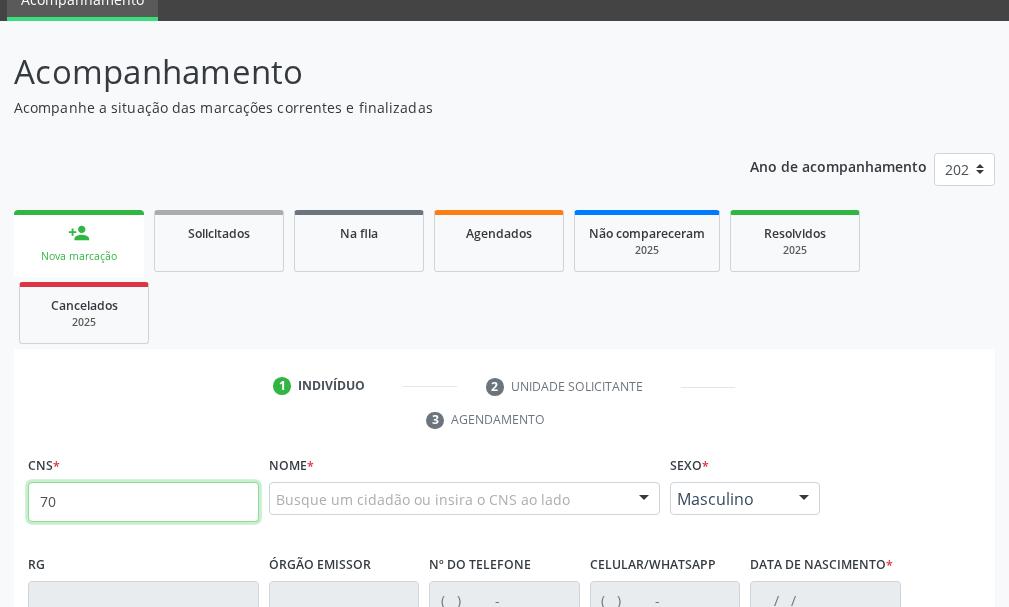 type on "7" 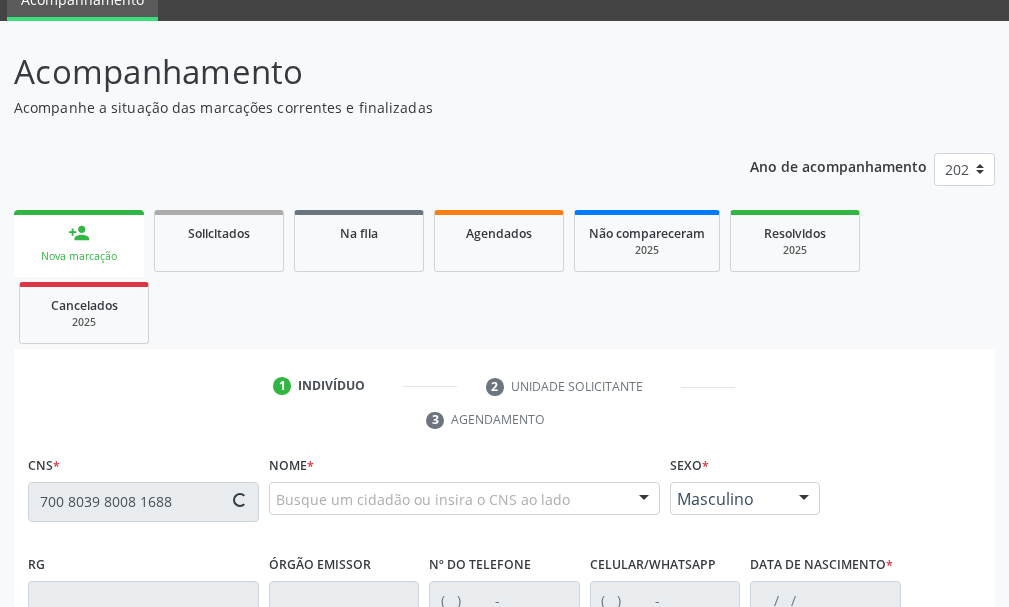 type on "700 8039 8008 1688" 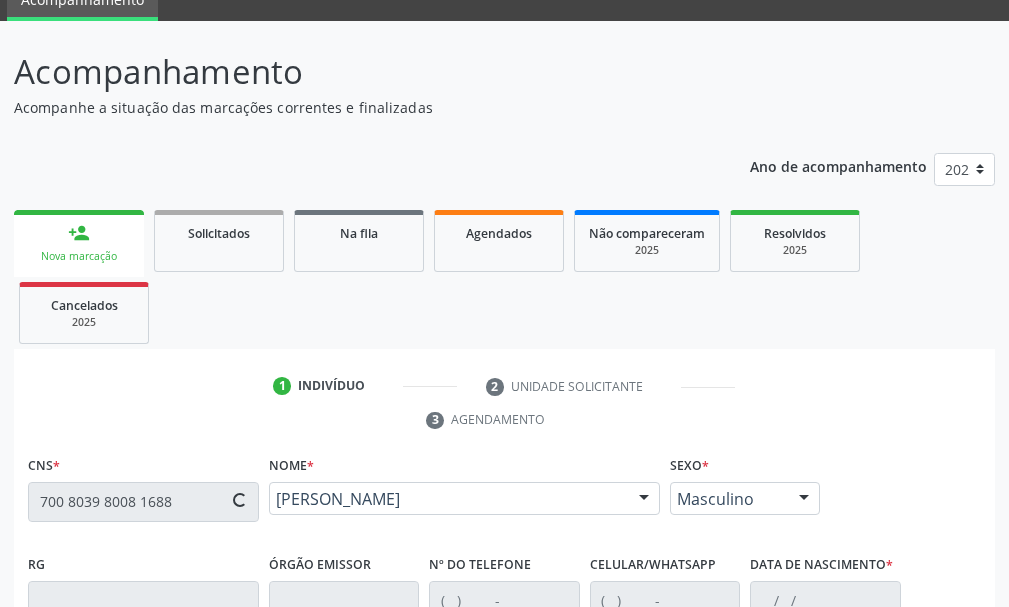scroll, scrollTop: 569, scrollLeft: 0, axis: vertical 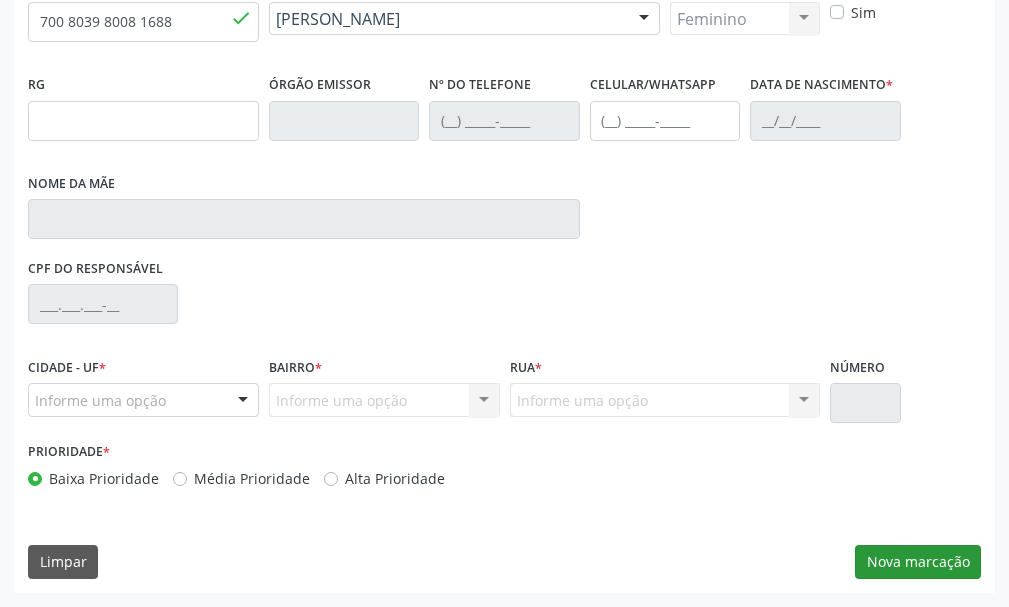 type on "(87) 99950-5670" 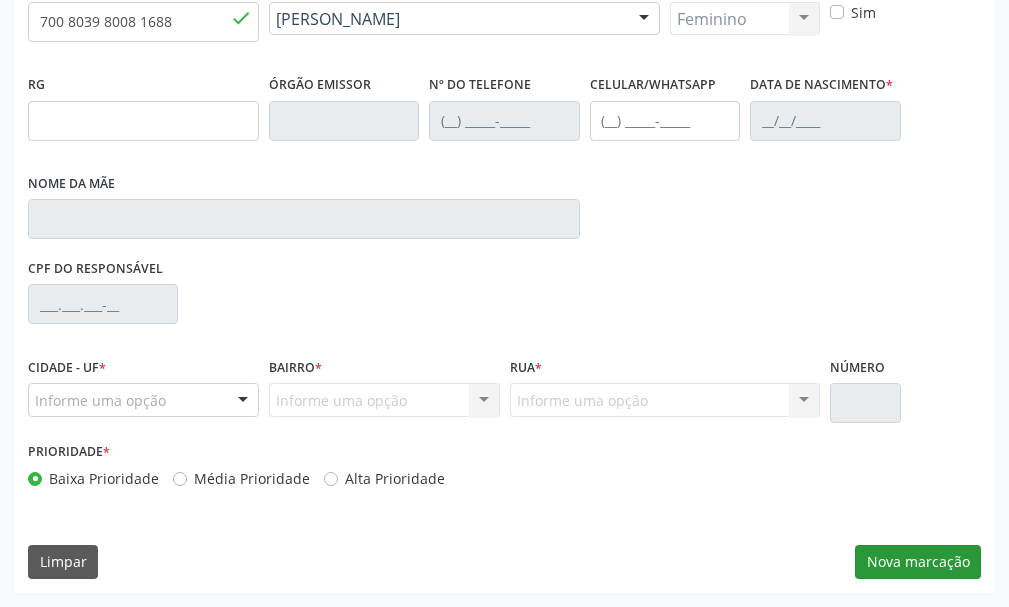 type on "471" 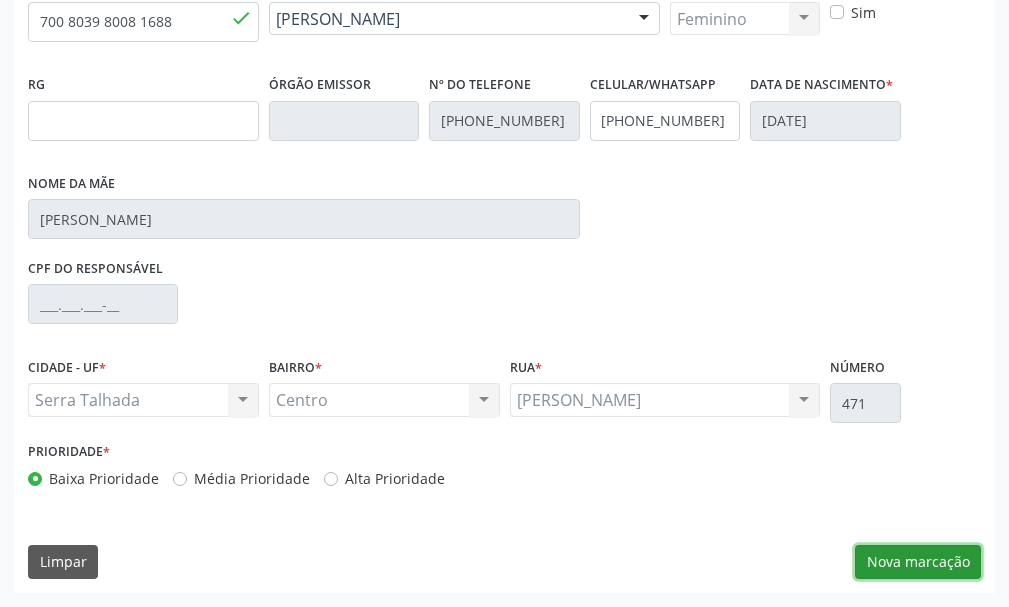 click on "Nova marcação" at bounding box center [918, 562] 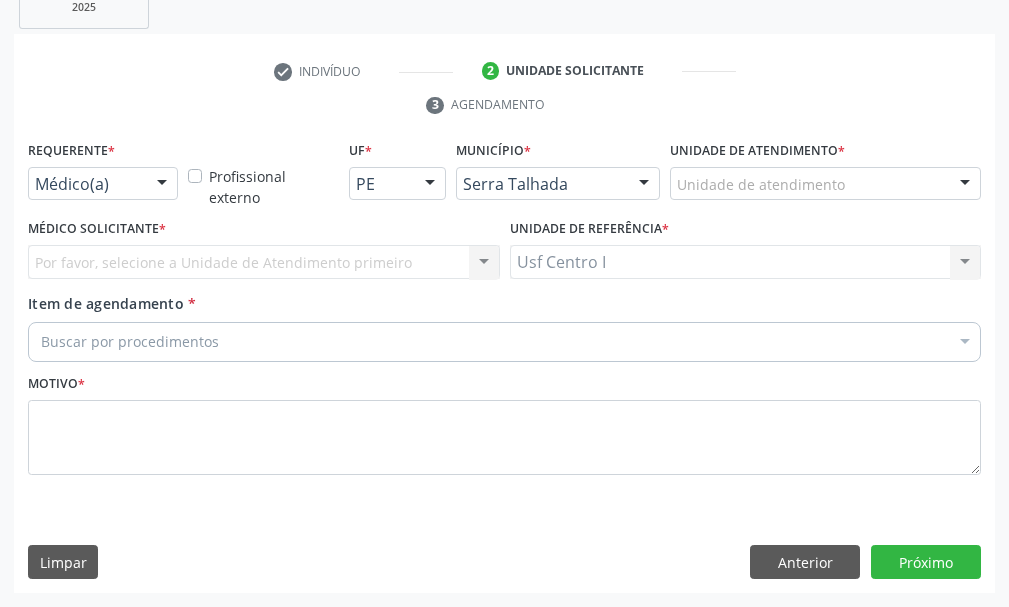 scroll, scrollTop: 404, scrollLeft: 0, axis: vertical 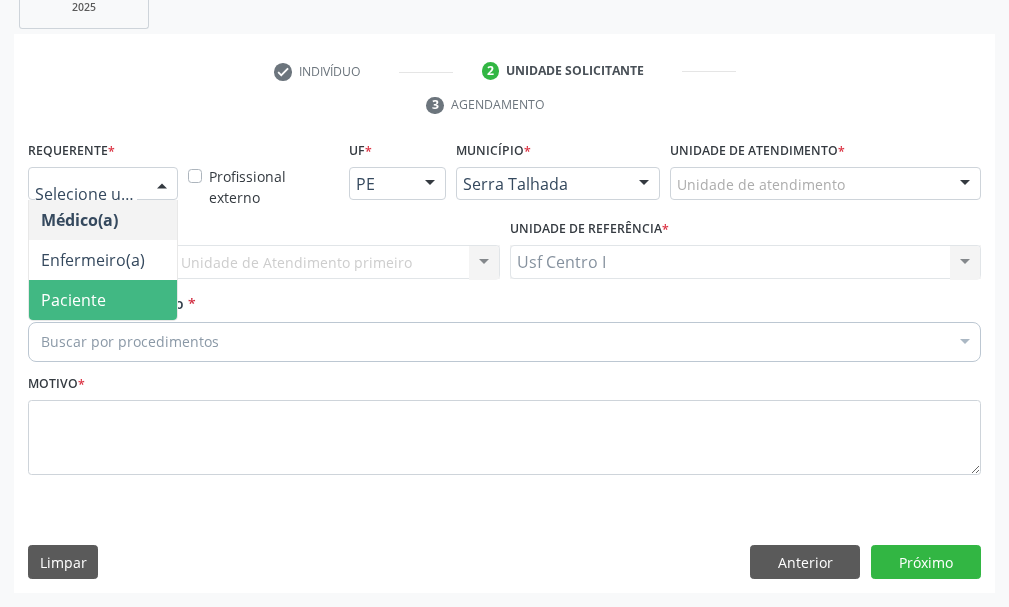 click on "Paciente" at bounding box center (103, 300) 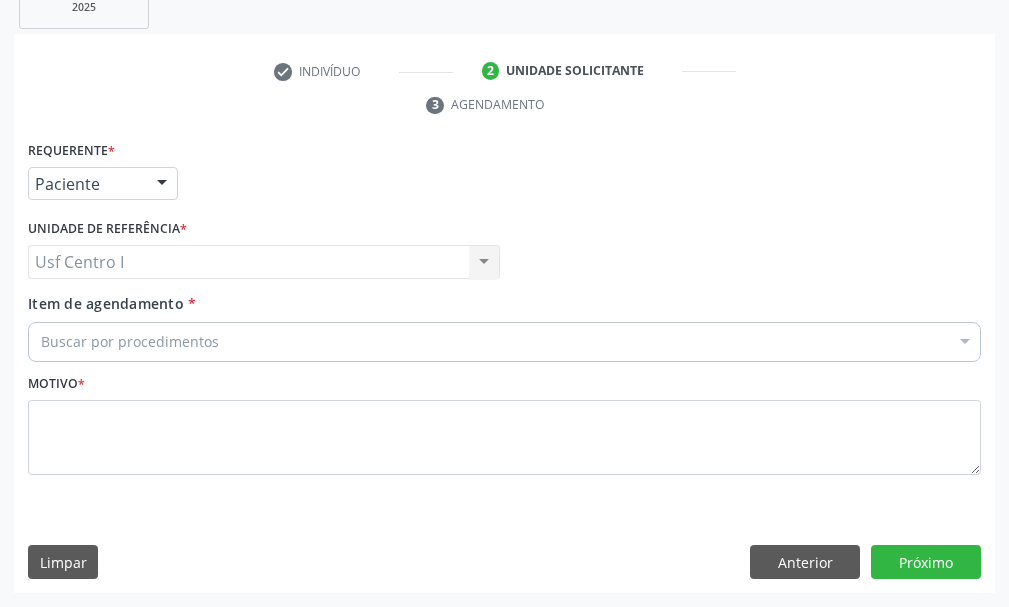 click on "Buscar por procedimentos" at bounding box center (504, 342) 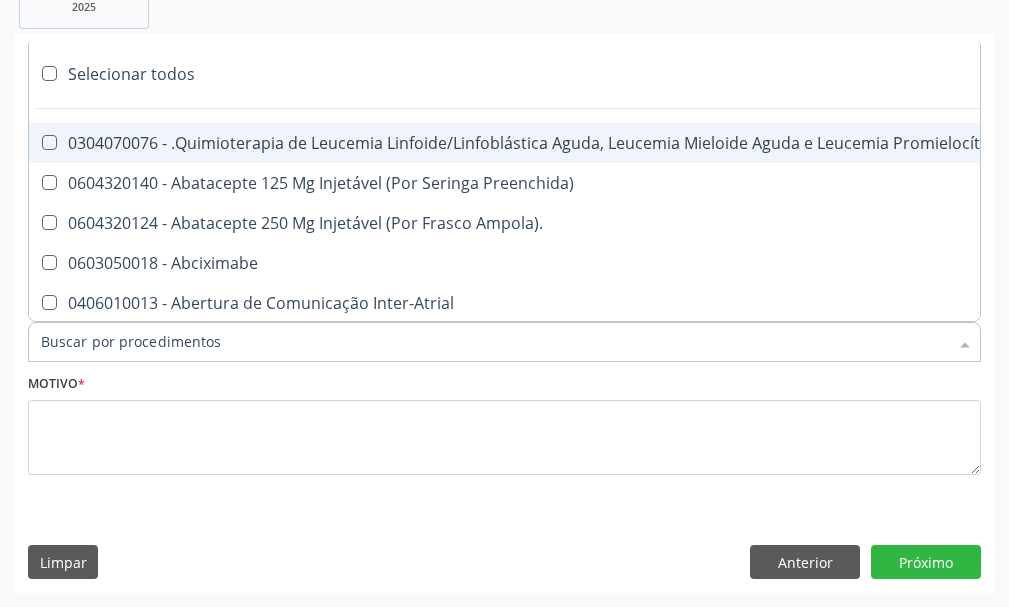 click on "Item de agendamento
*" at bounding box center (494, 342) 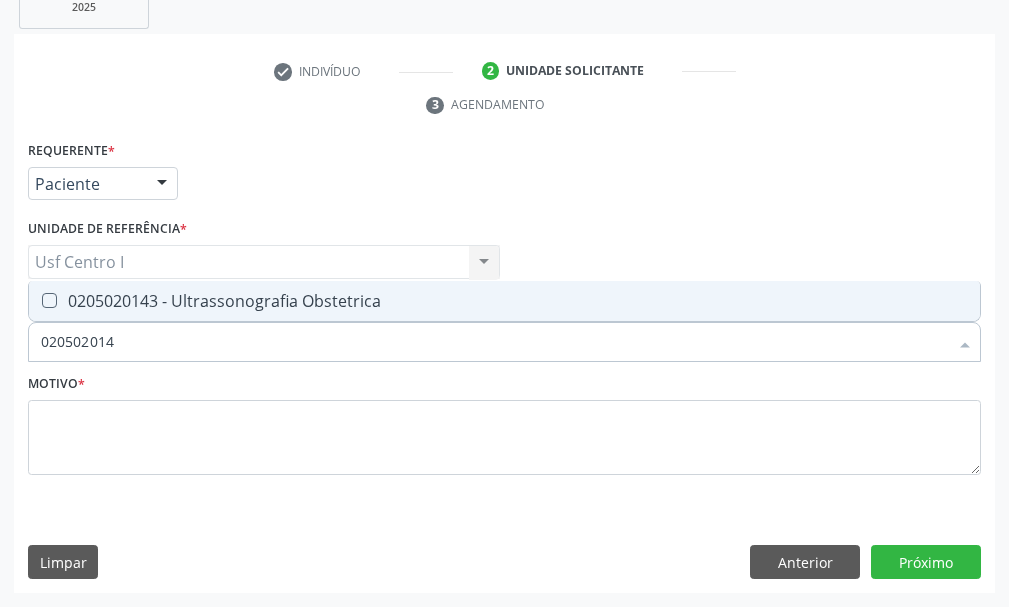 type on "0205020143" 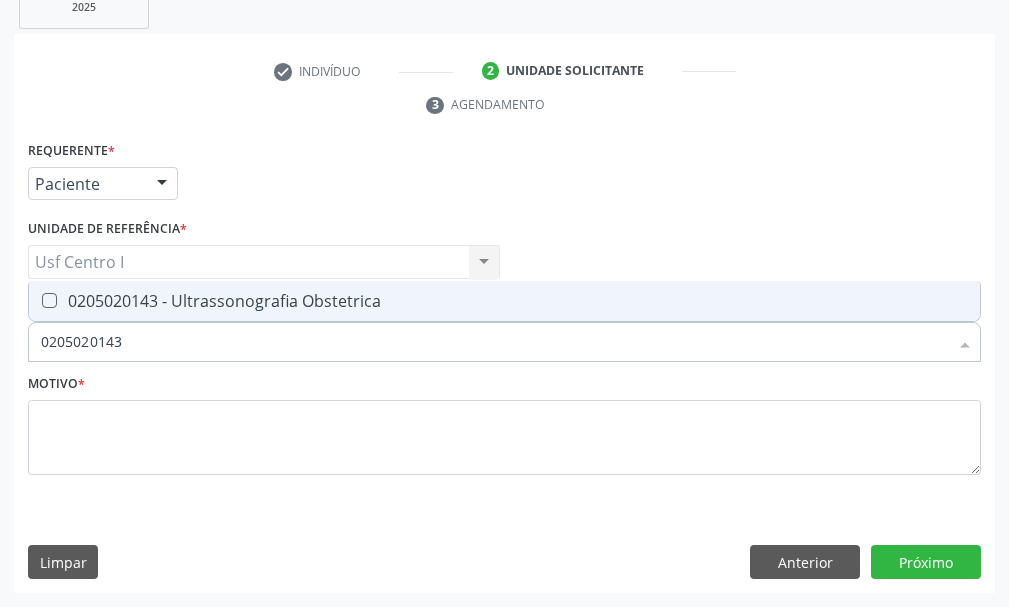 click on "0205020143 - Ultrassonografia Obstetrica" at bounding box center [504, 301] 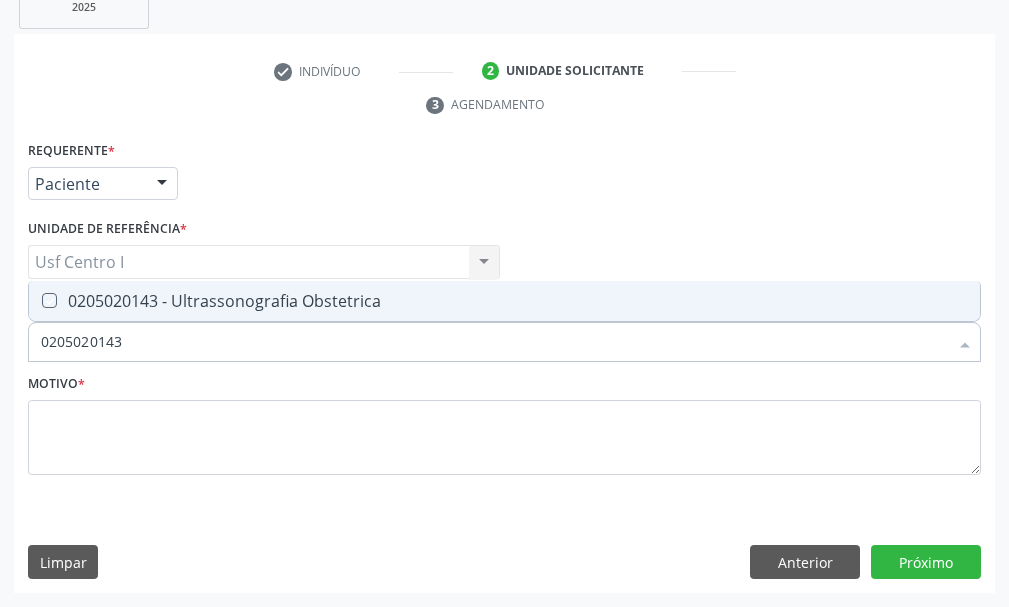 checkbox on "true" 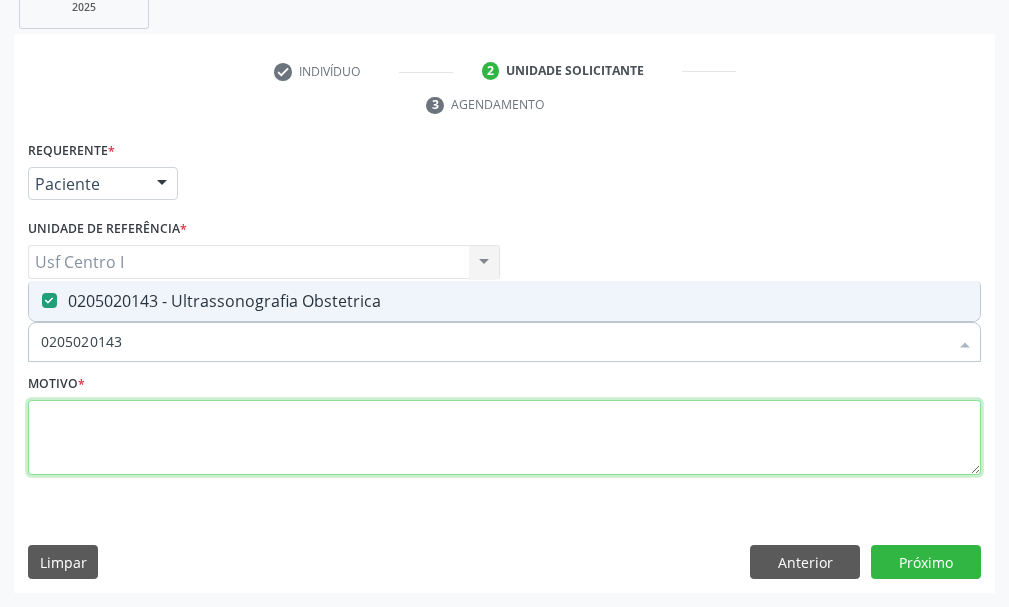click at bounding box center (504, 438) 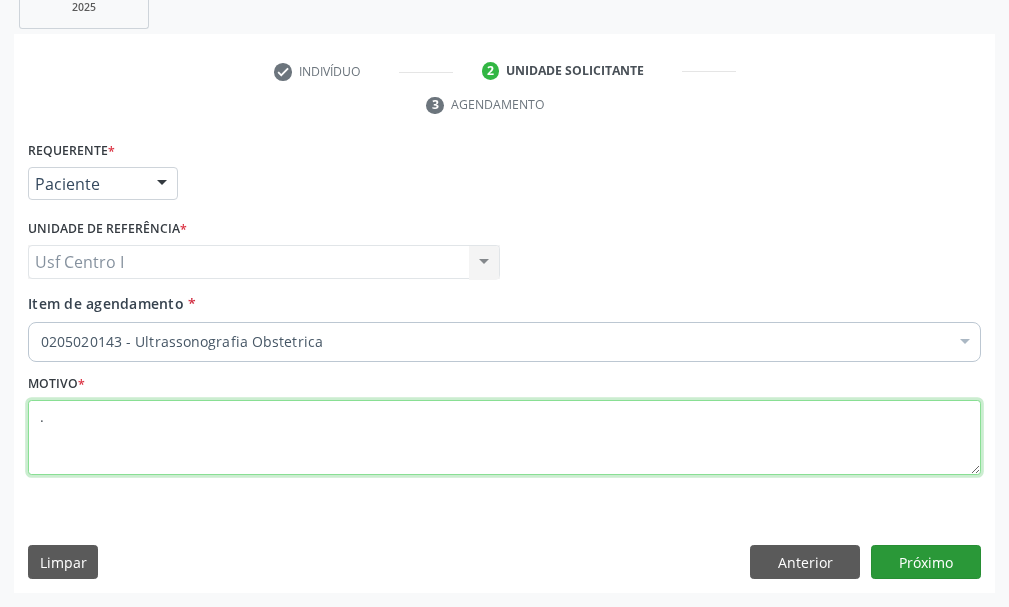 type on "." 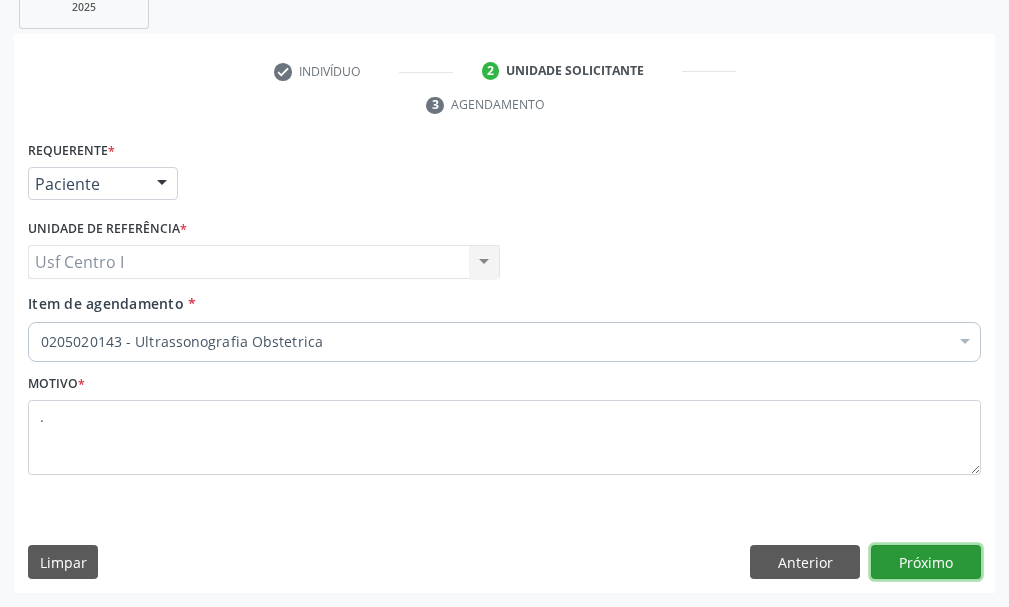 click on "Próximo" at bounding box center [926, 562] 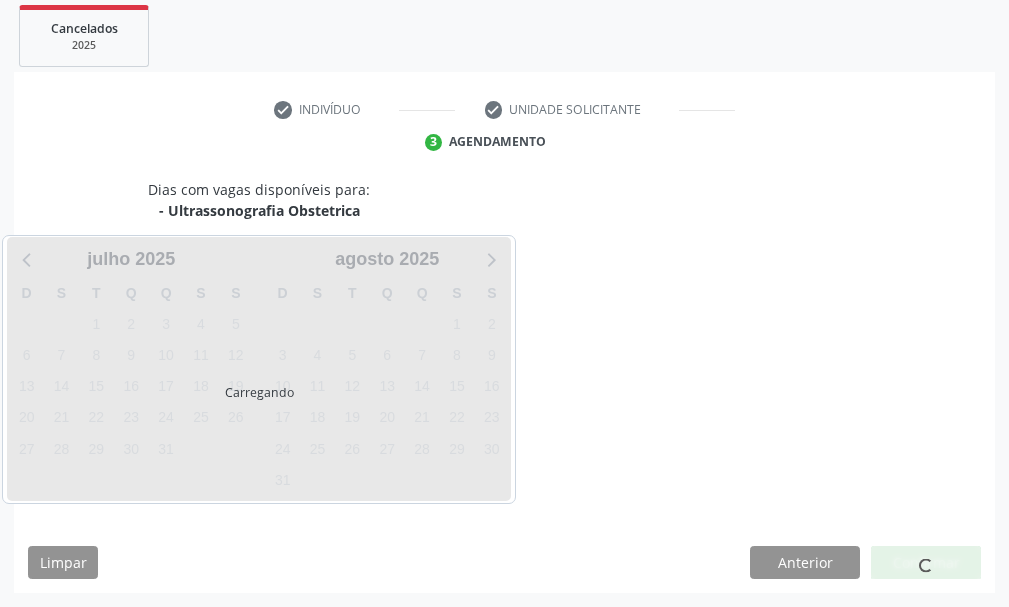 scroll, scrollTop: 366, scrollLeft: 0, axis: vertical 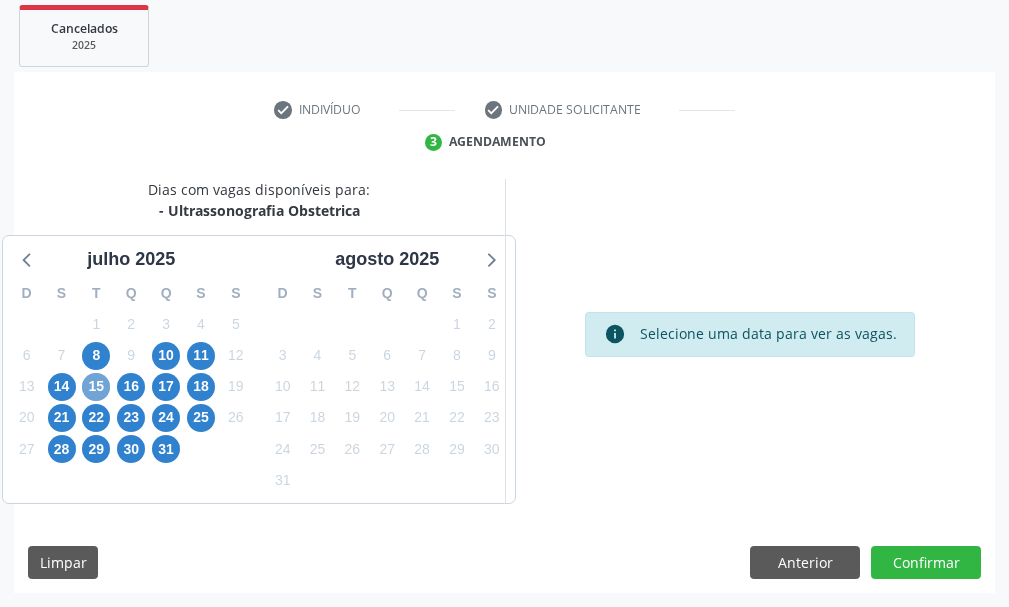 click on "15" at bounding box center (96, 387) 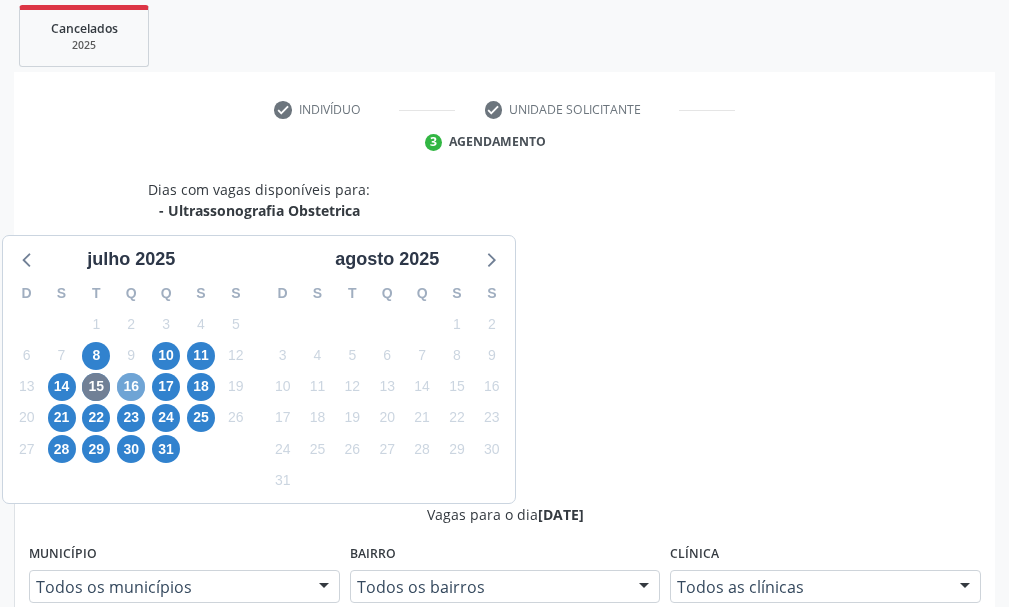 click on "16" at bounding box center (131, 387) 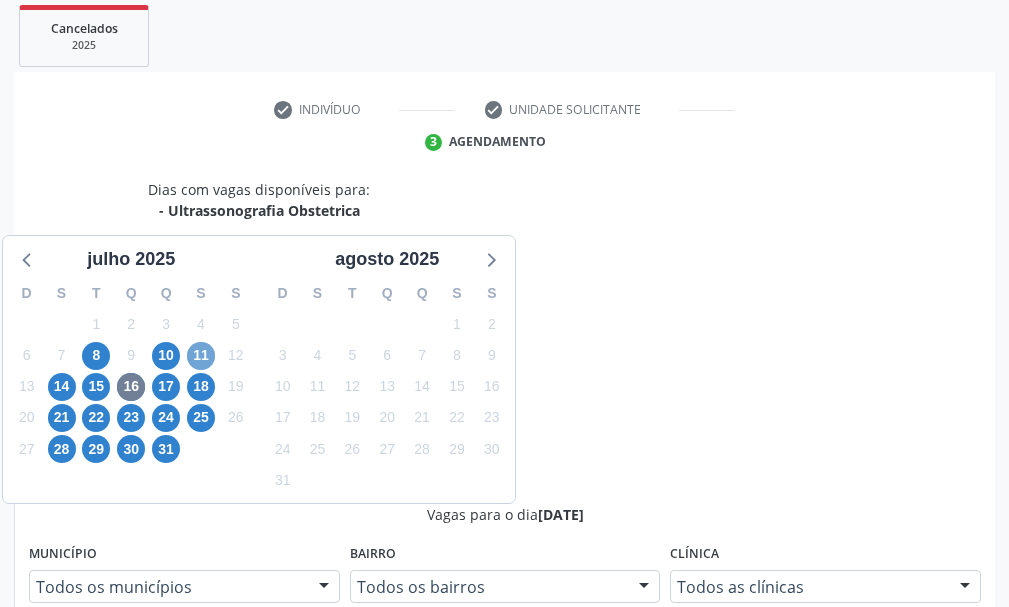 click on "11" at bounding box center [201, 356] 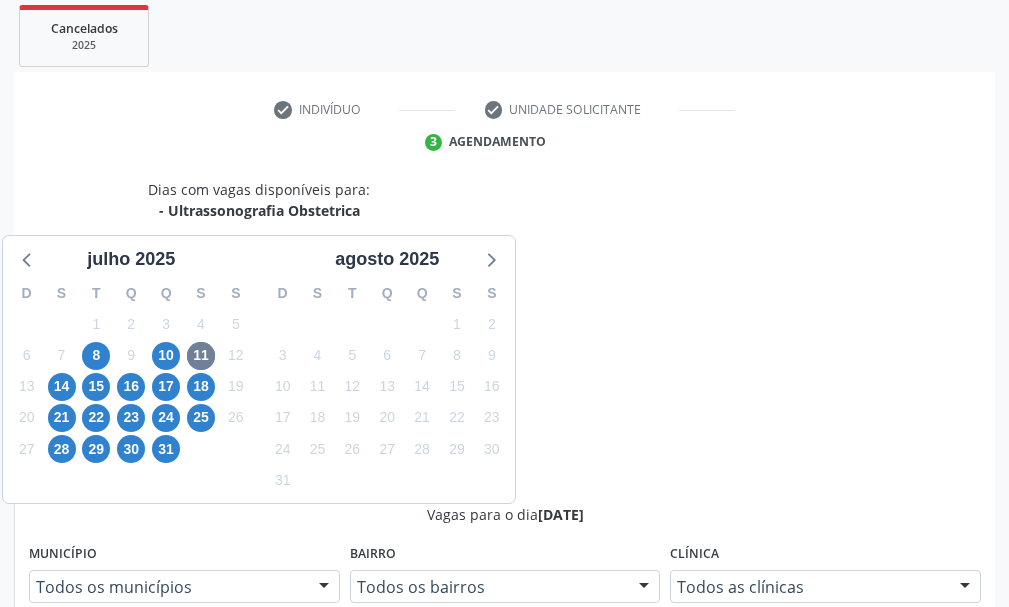click on "Ordem de chegada
Consumidos: 10 / 25
Horário:   07:00
Clínica:  Policlinica Municipal
Rede:
--
Endereço:   Predio, nº S/N, Ipsep, Serra Talhada - PE
Telefone:   --
Profissional:
Maira Cavalcanti Lima Barros
Informações adicionais sobre o atendimento
Idade de atendimento:
de 0 a 120 anos
Gênero(s) atendido(s):
Masculino e Feminino
Informações adicionais:
--" at bounding box center [515, 936] 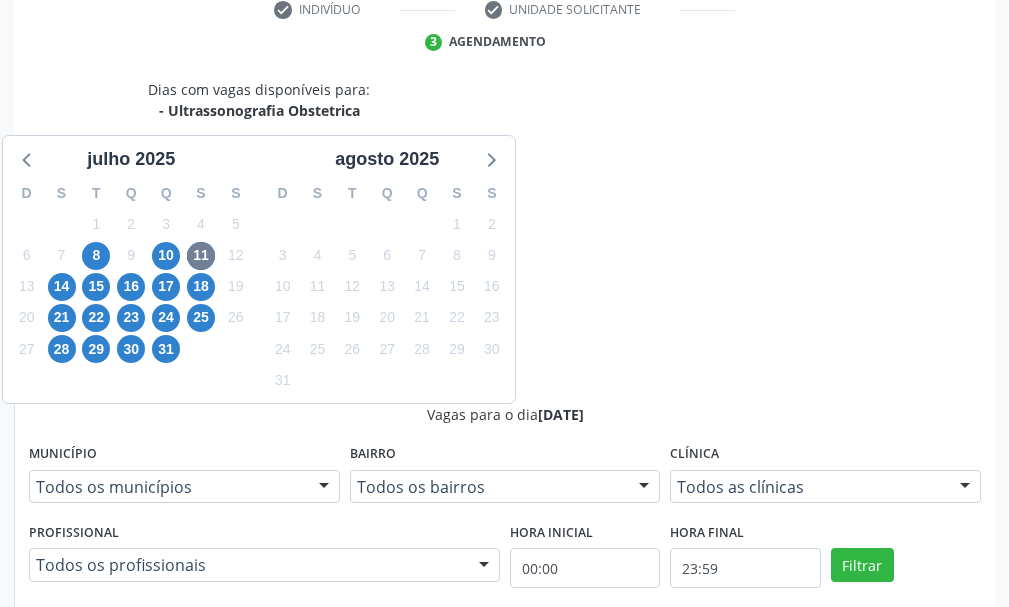 scroll, scrollTop: 566, scrollLeft: 0, axis: vertical 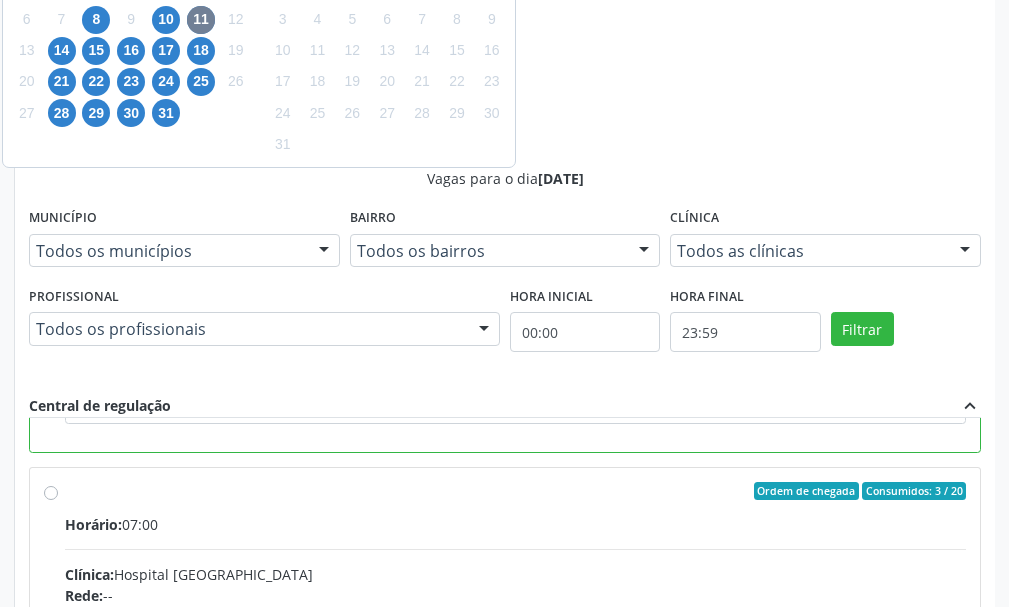 click on "Confirmar" at bounding box center [926, 877] 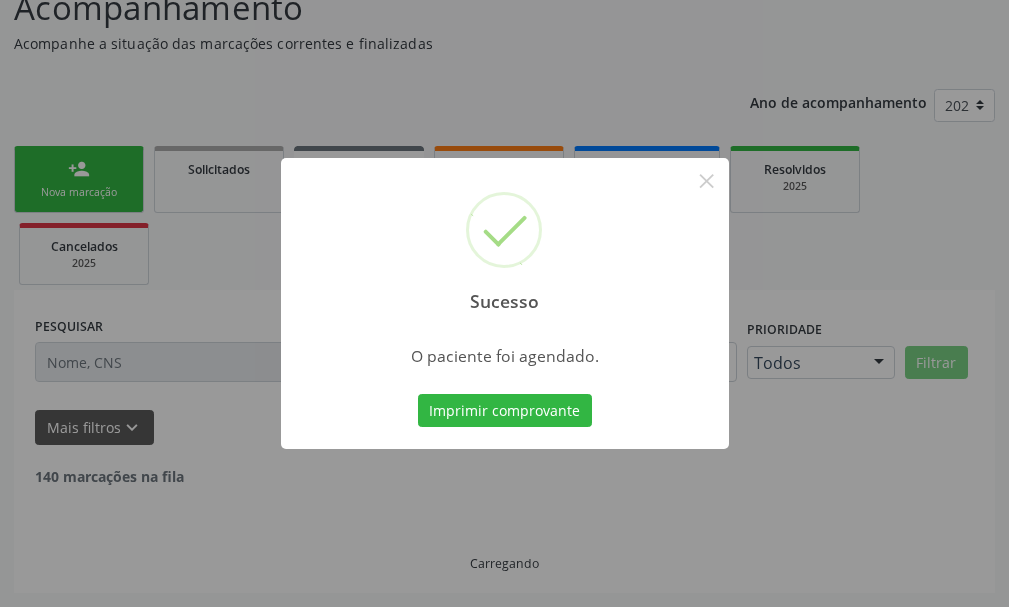 scroll, scrollTop: 132, scrollLeft: 0, axis: vertical 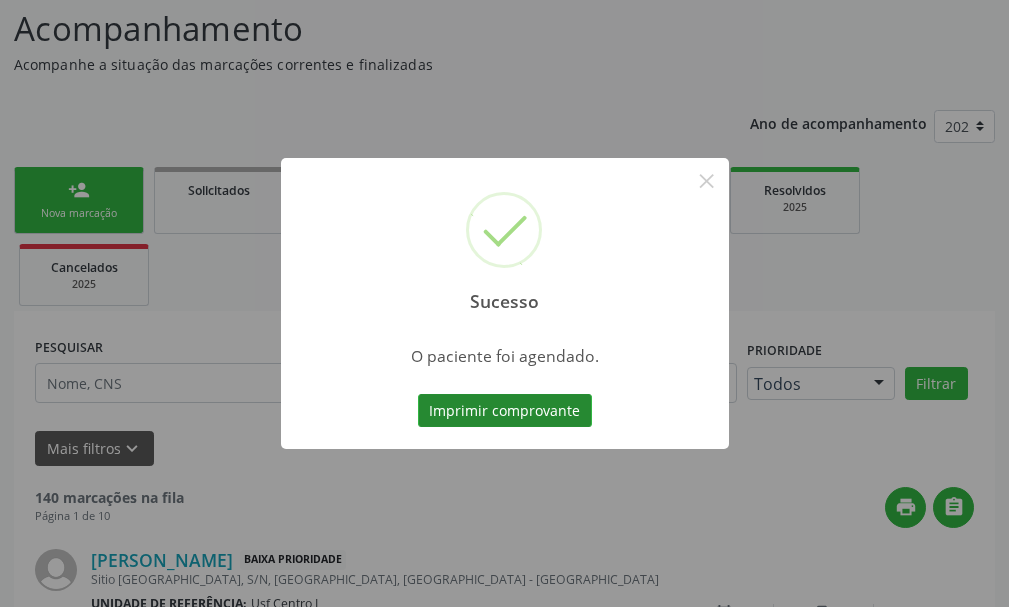 click on "Imprimir comprovante" at bounding box center [505, 411] 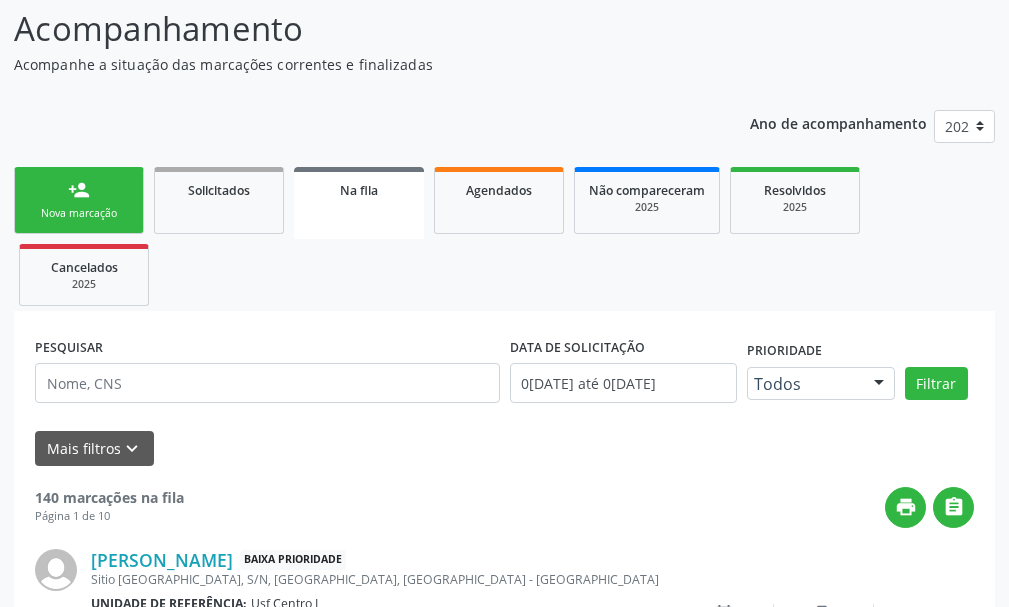click on "Nova marcação" at bounding box center [79, 213] 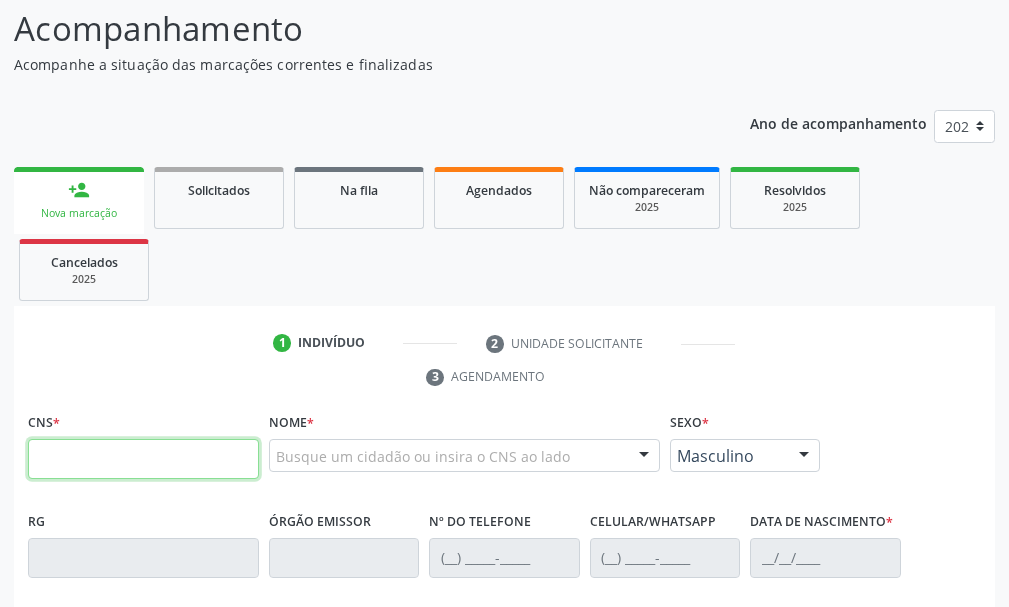 click at bounding box center (143, 459) 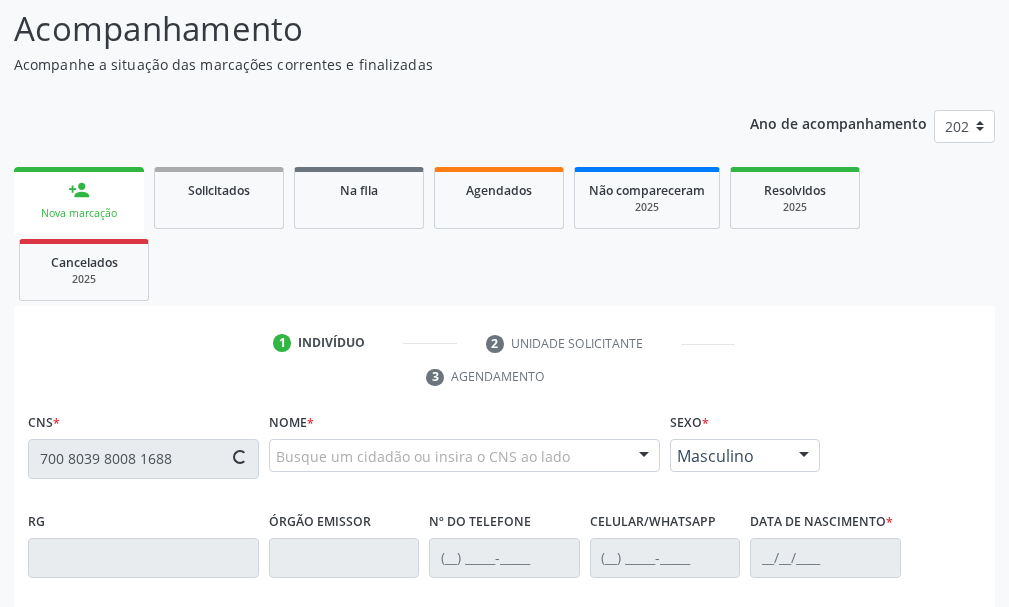 type on "700 8039 8008 1688" 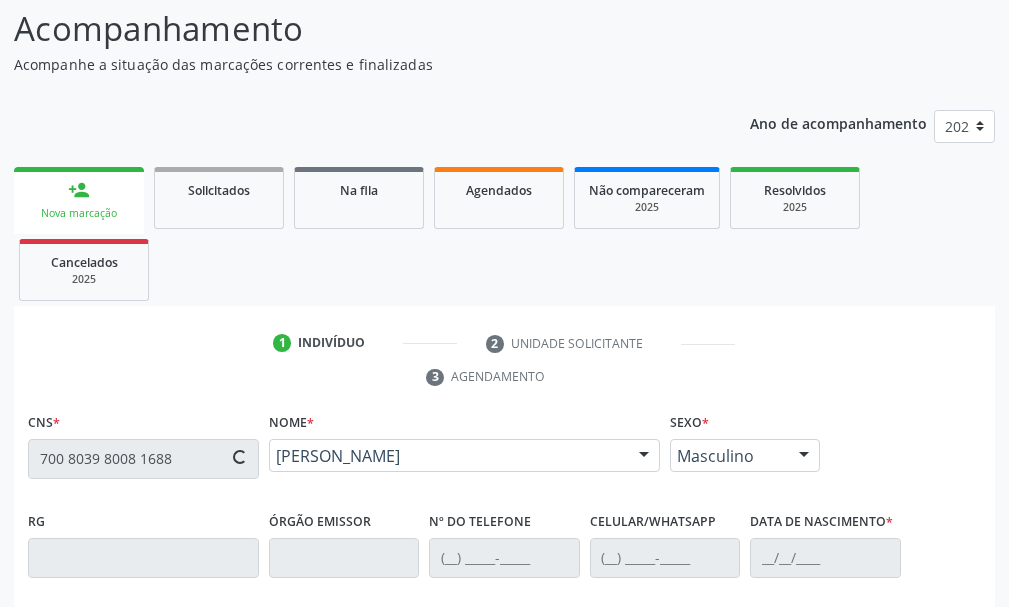 type on "(87) 99950-5670" 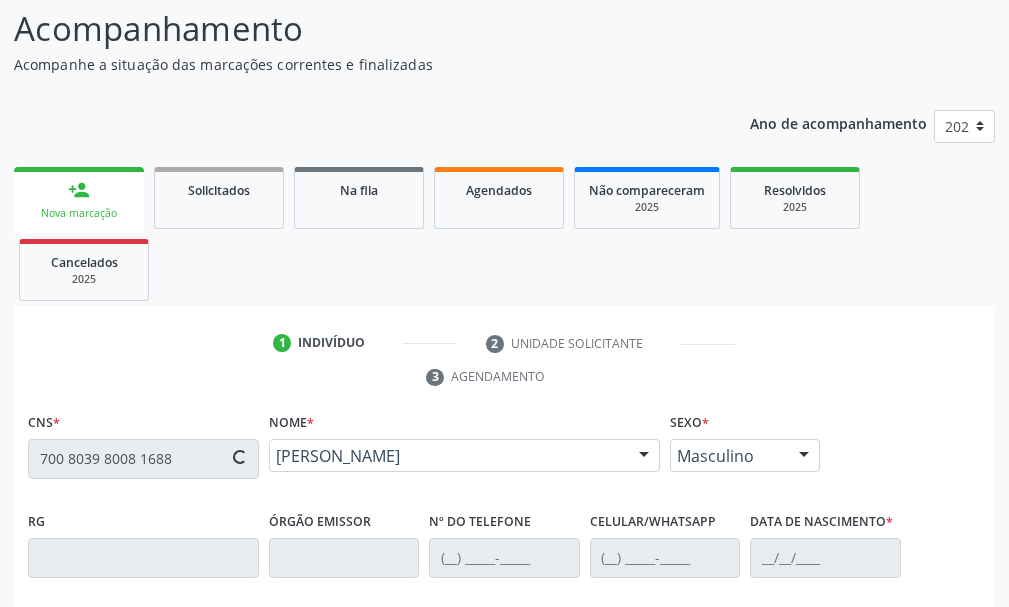 type on "(87) 99950-5670" 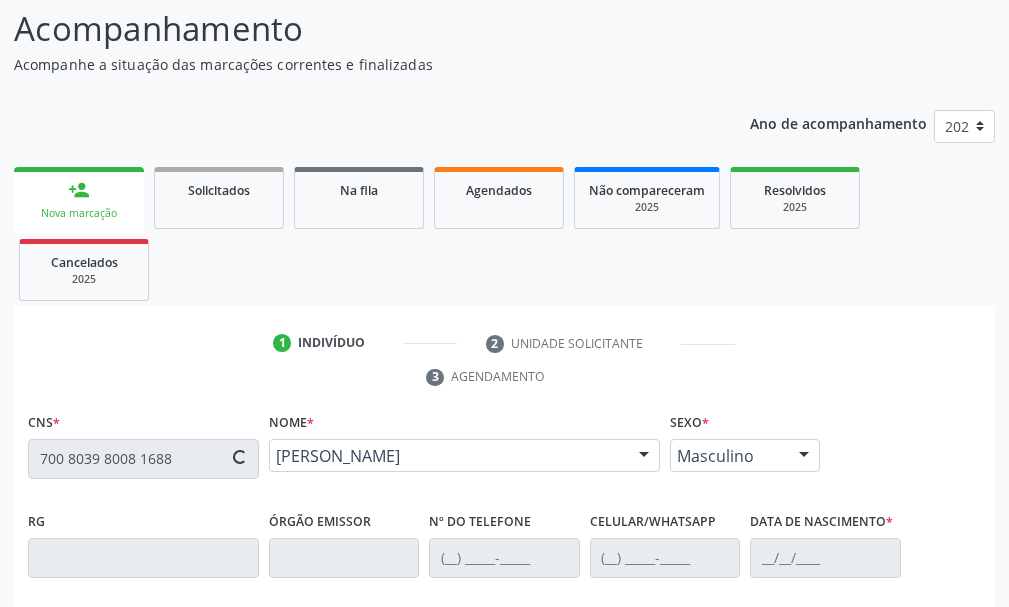 type on "Maria Juranilda Barbosa da Silva" 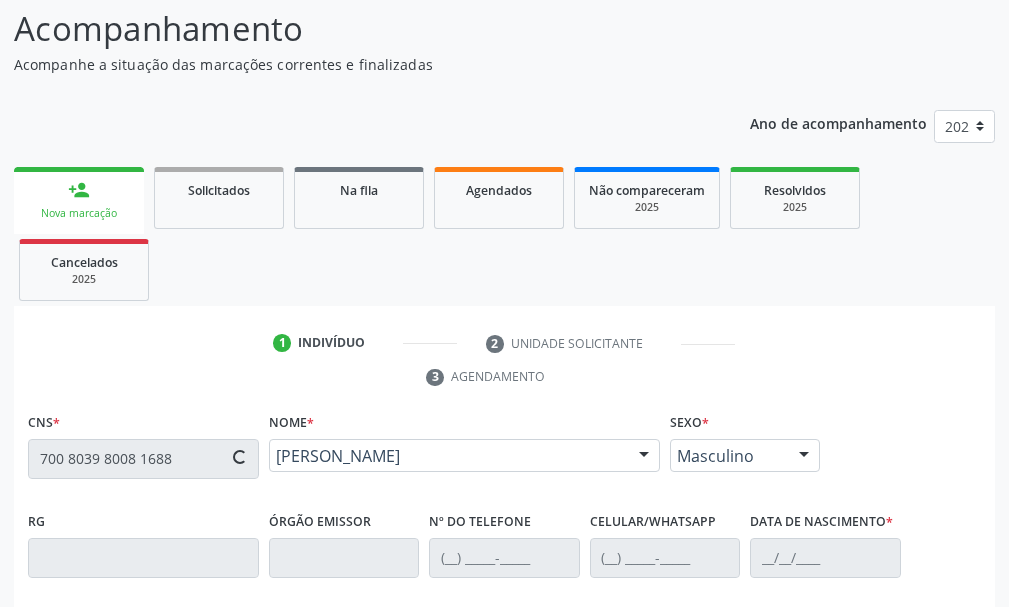 type on "471" 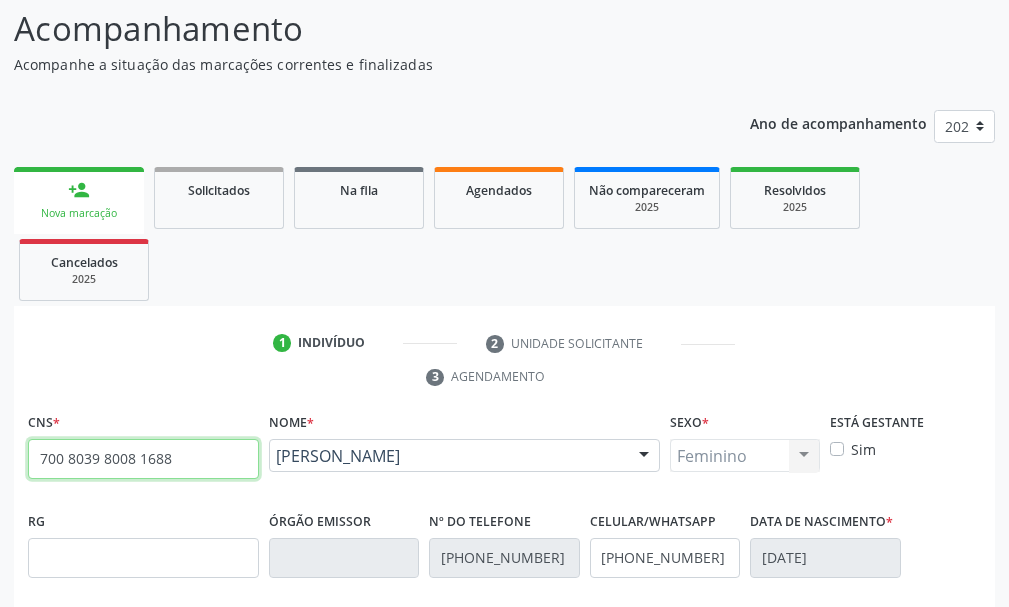 drag, startPoint x: 171, startPoint y: 463, endPoint x: 24, endPoint y: 456, distance: 147.16656 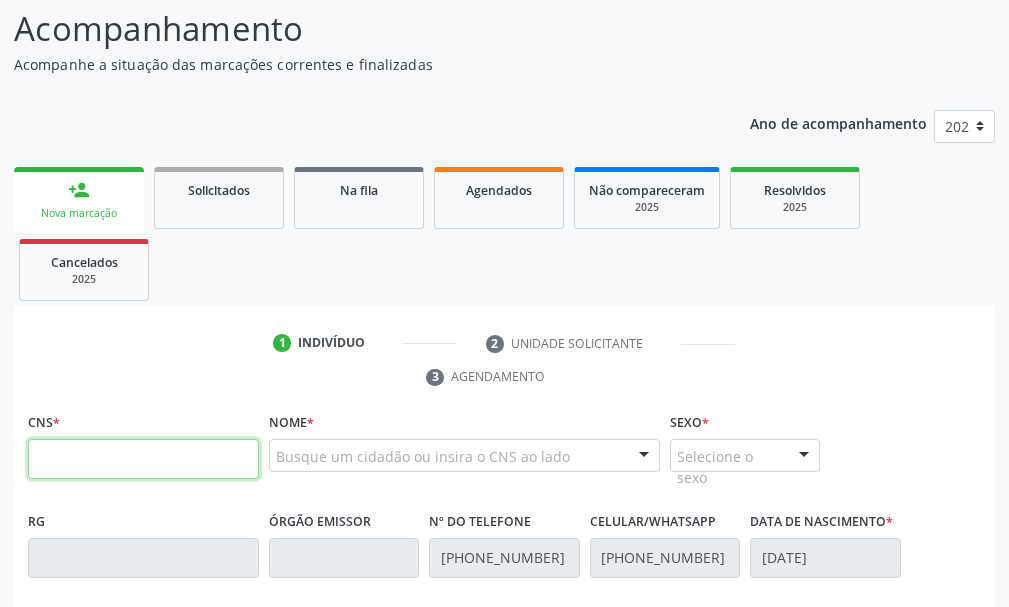 type 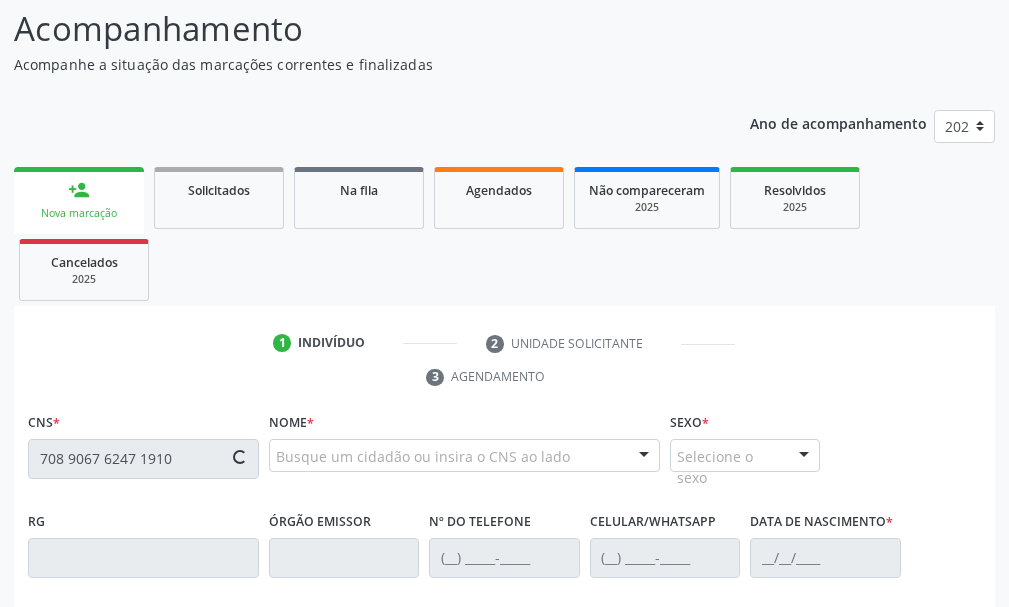 type on "708 9067 6247 1910" 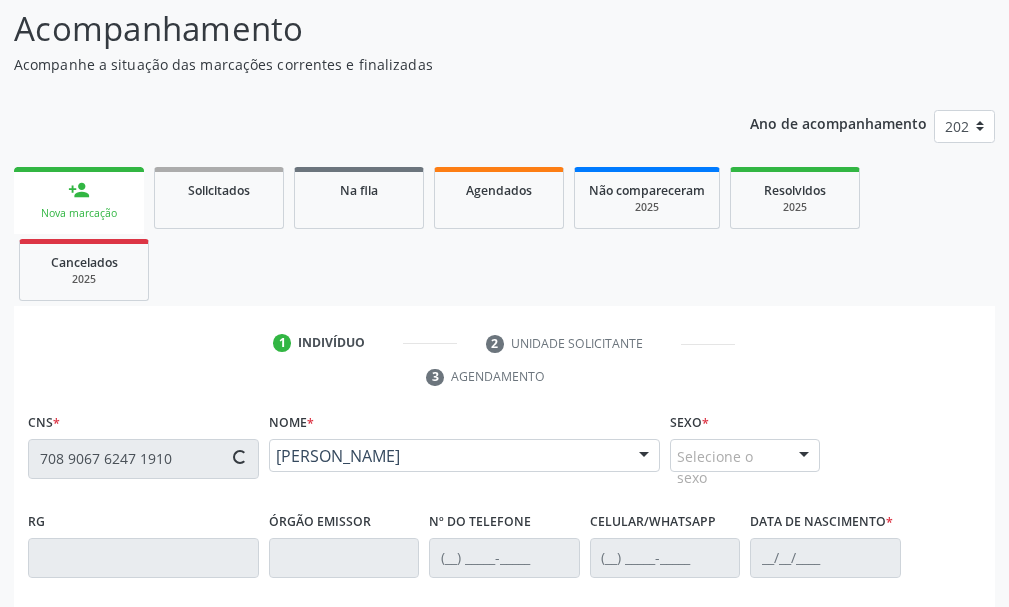 type on "(87) 99811-6577" 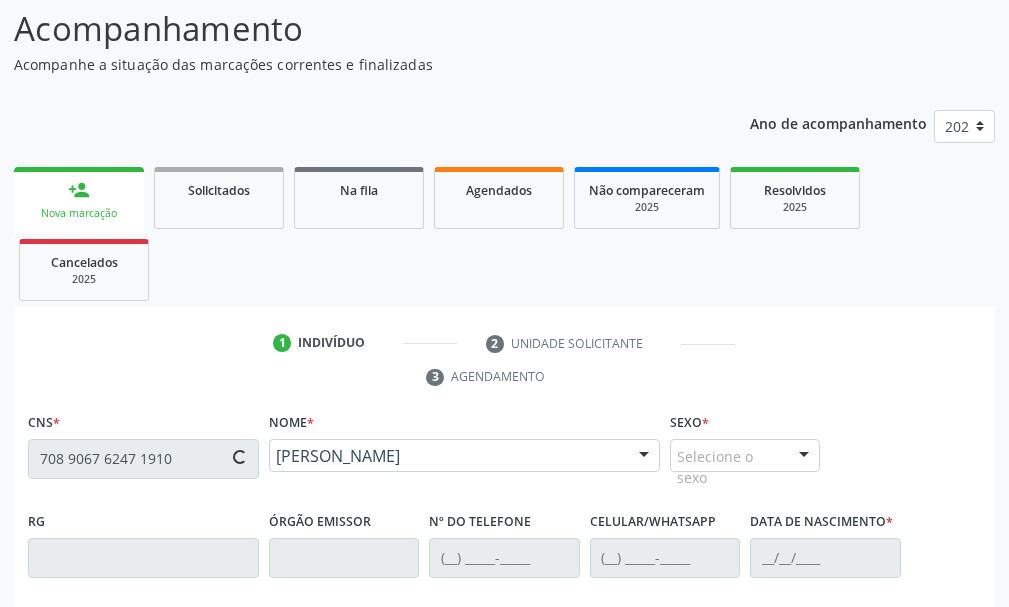 type on "27/10/2002" 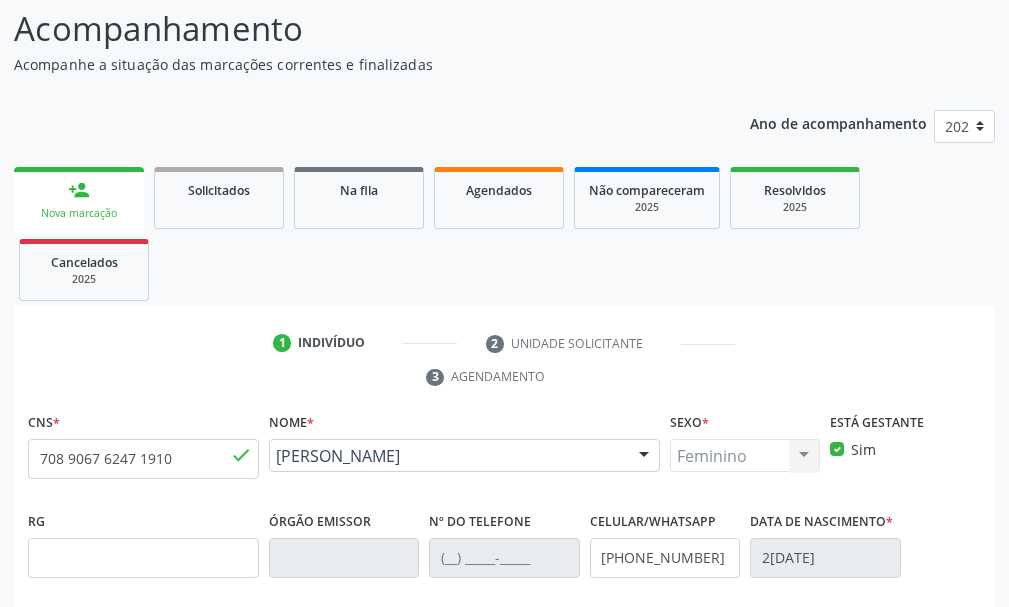 scroll, scrollTop: 569, scrollLeft: 0, axis: vertical 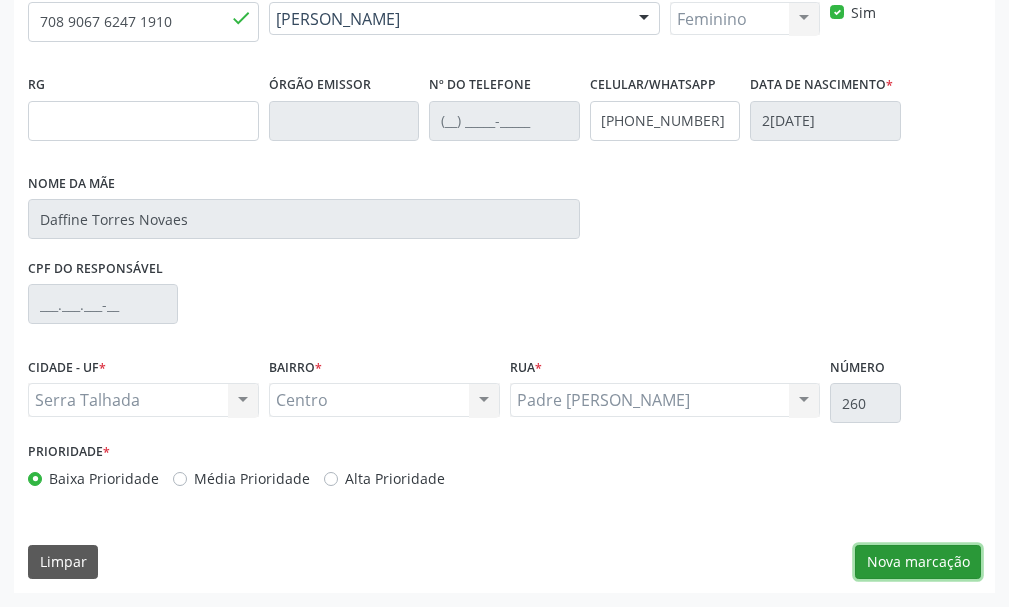 click on "Nova marcação" at bounding box center (918, 562) 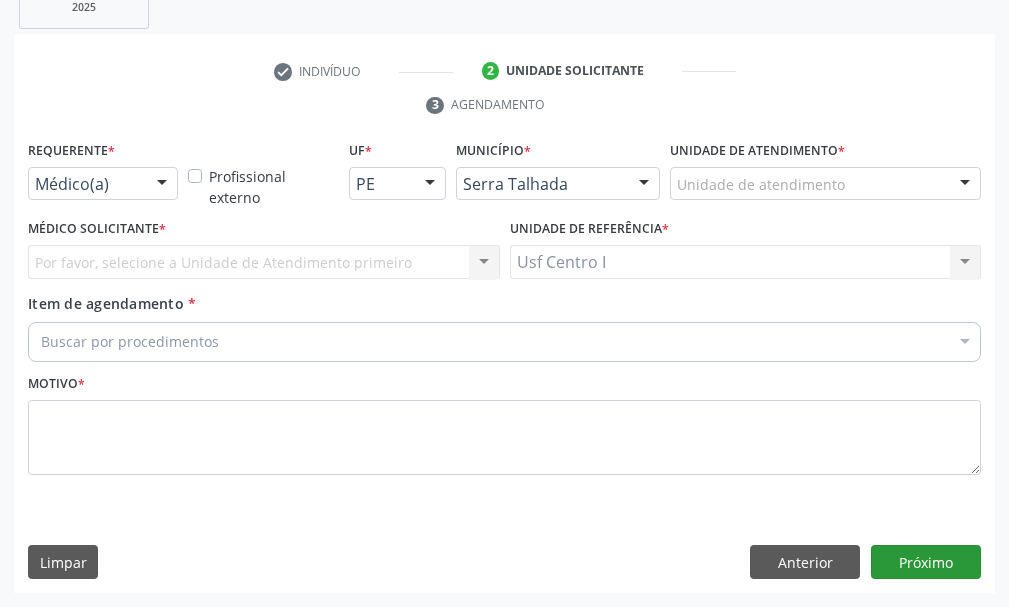 scroll, scrollTop: 404, scrollLeft: 0, axis: vertical 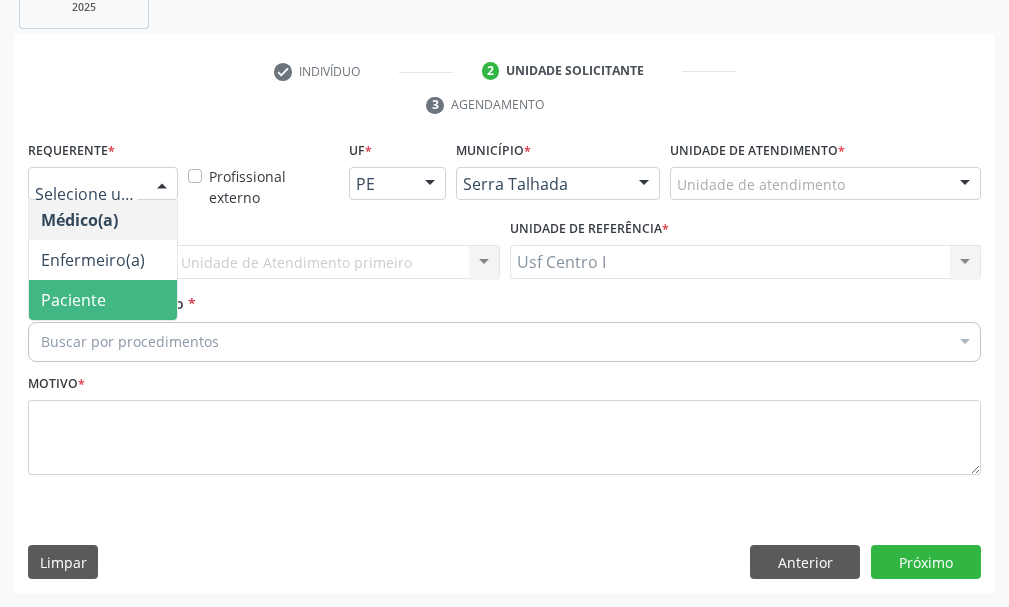 click on "Paciente" at bounding box center [103, 300] 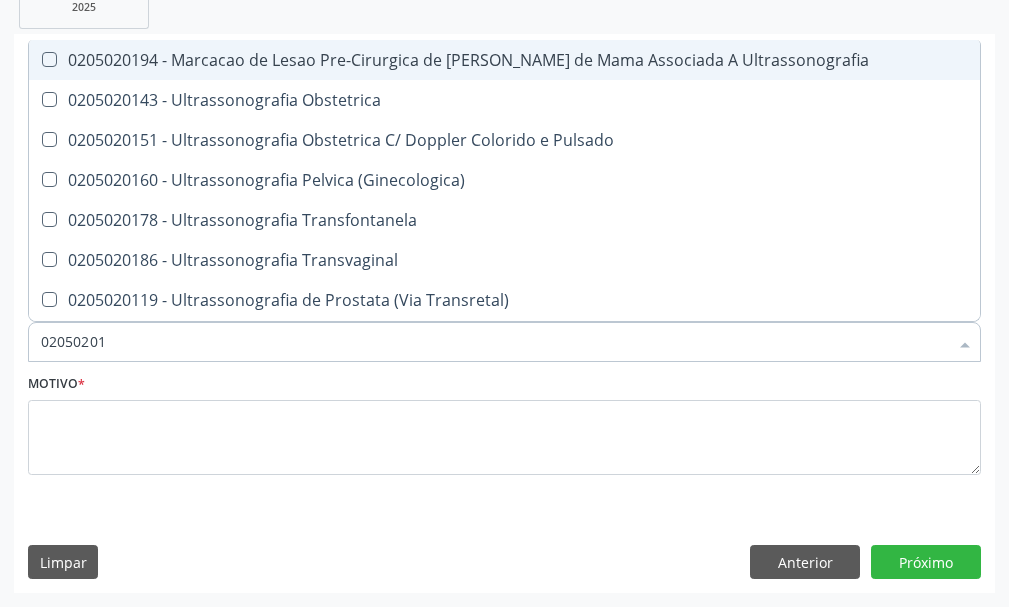 type on "020502014" 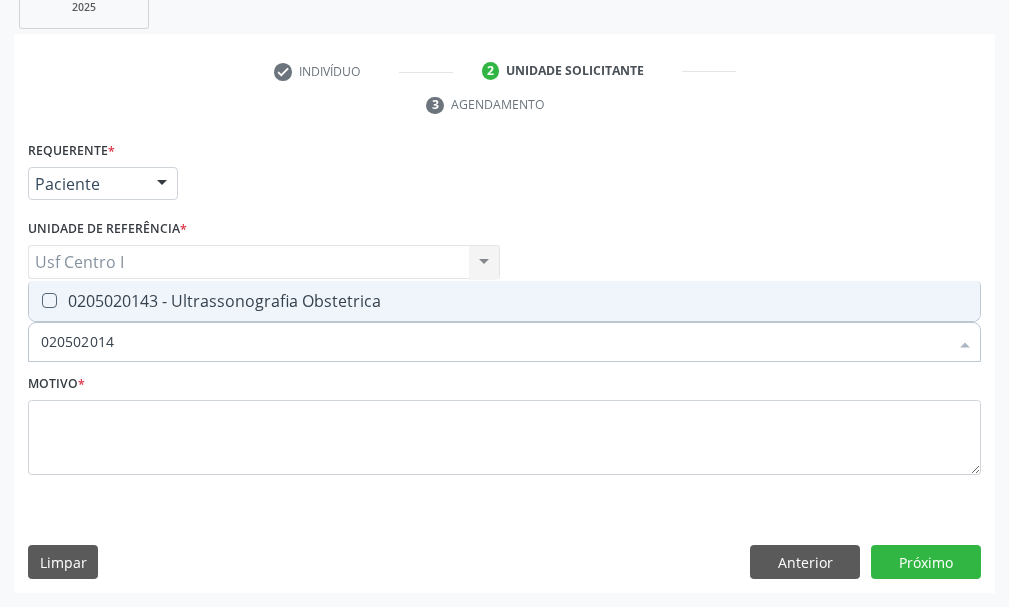 click on "0205020143 - Ultrassonografia Obstetrica" at bounding box center (504, 301) 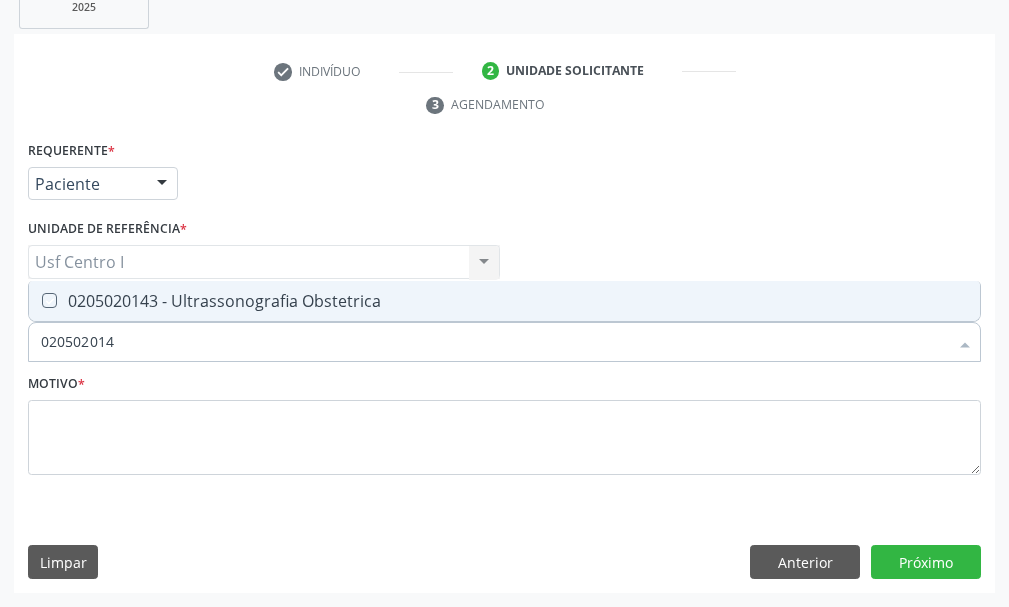 checkbox on "true" 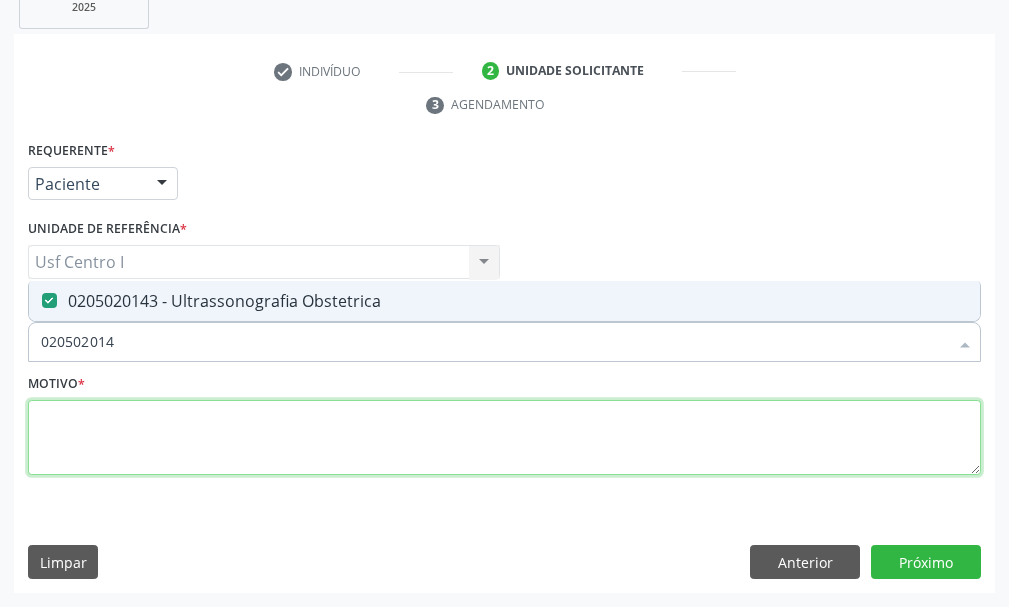 click at bounding box center [504, 438] 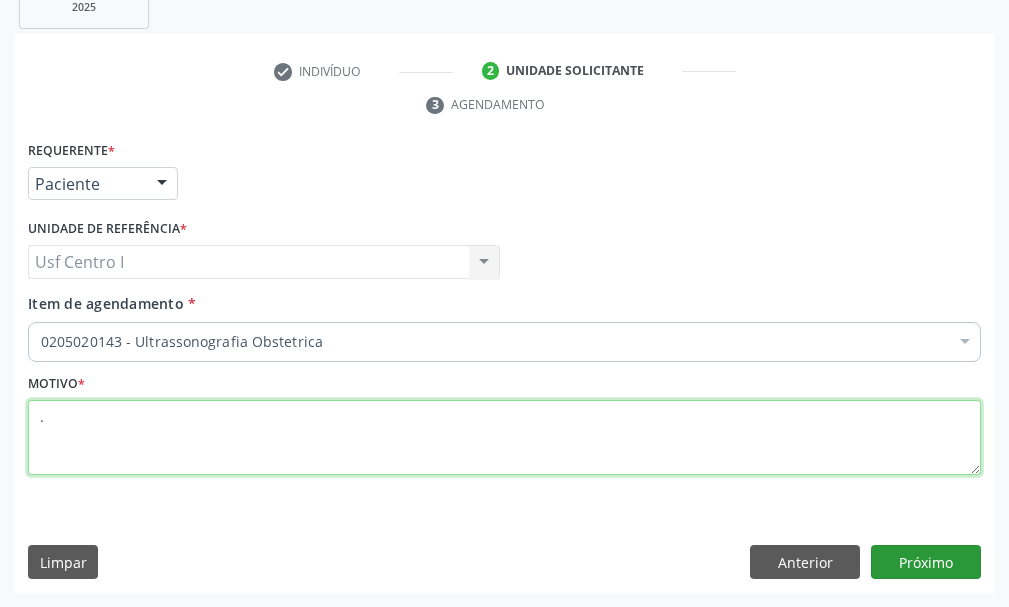 type on "." 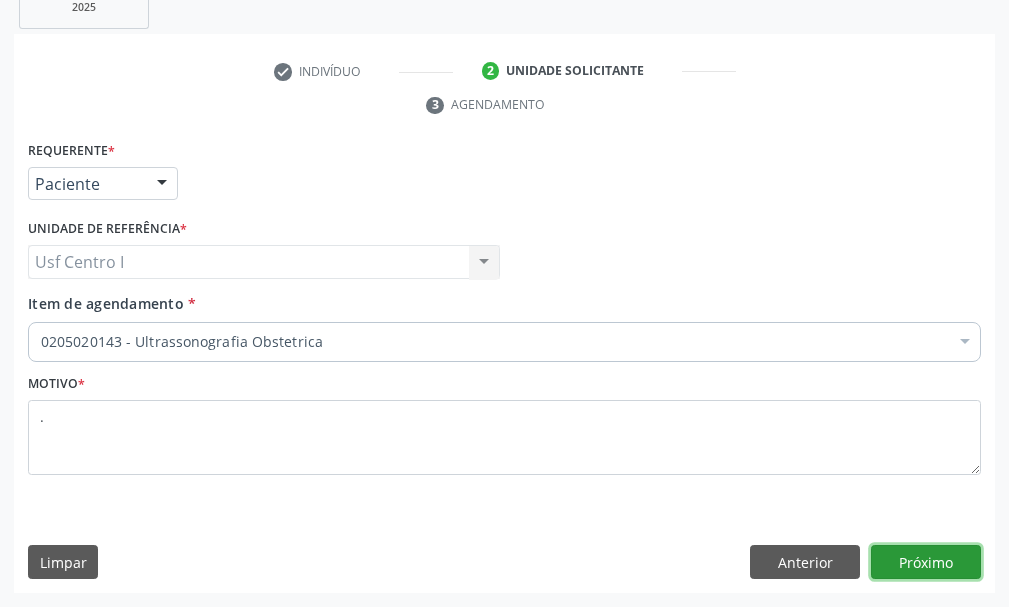click on "Próximo" at bounding box center (926, 562) 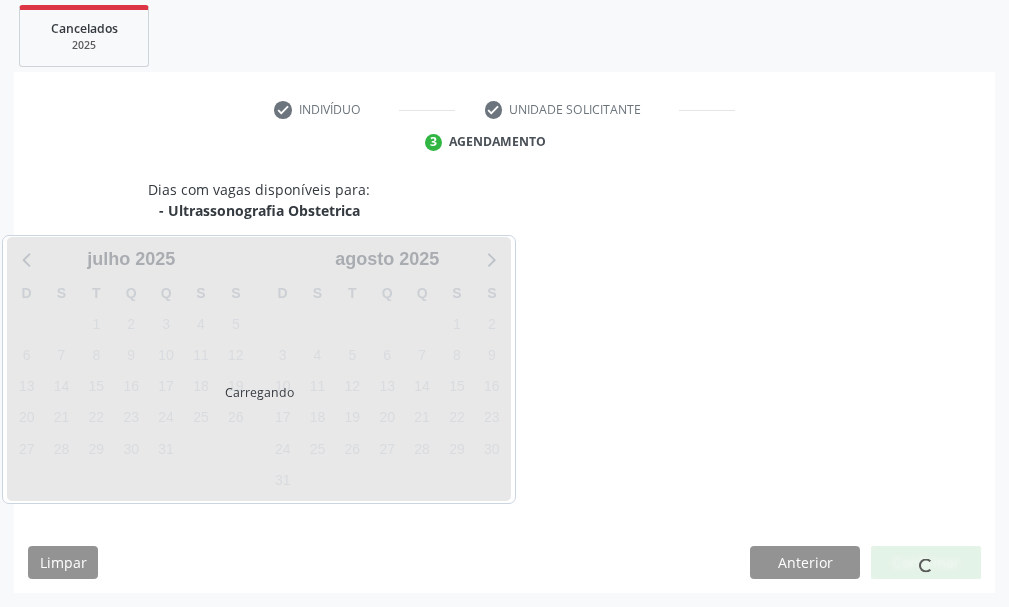scroll, scrollTop: 366, scrollLeft: 0, axis: vertical 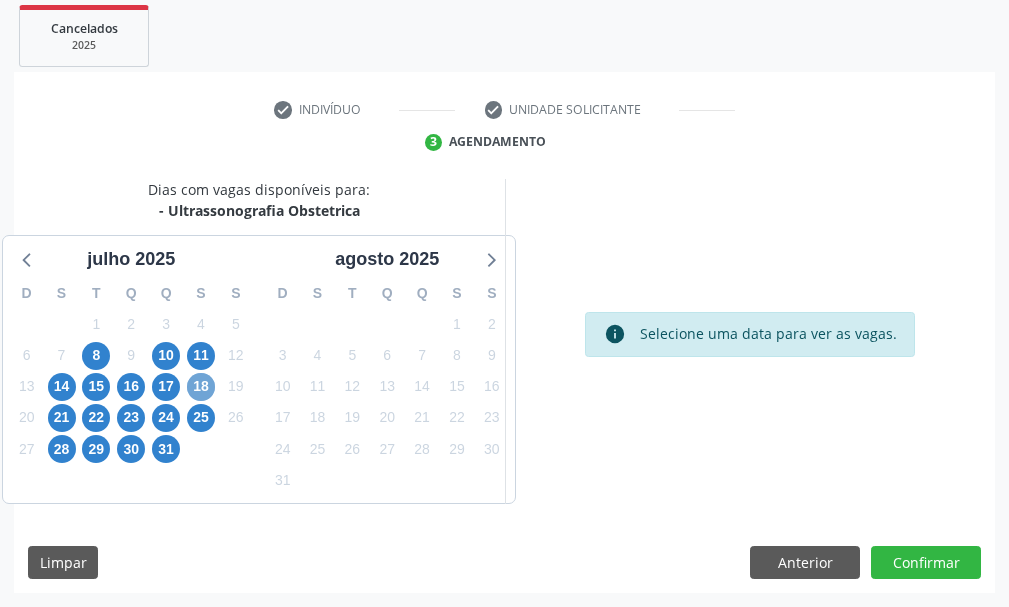 click on "18" at bounding box center (201, 387) 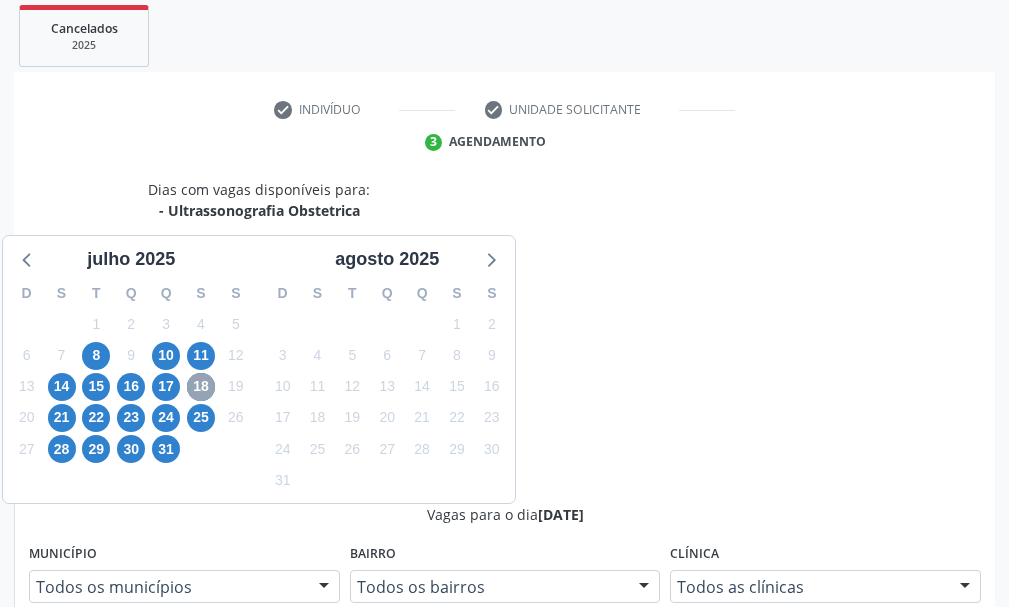 scroll, scrollTop: 566, scrollLeft: 0, axis: vertical 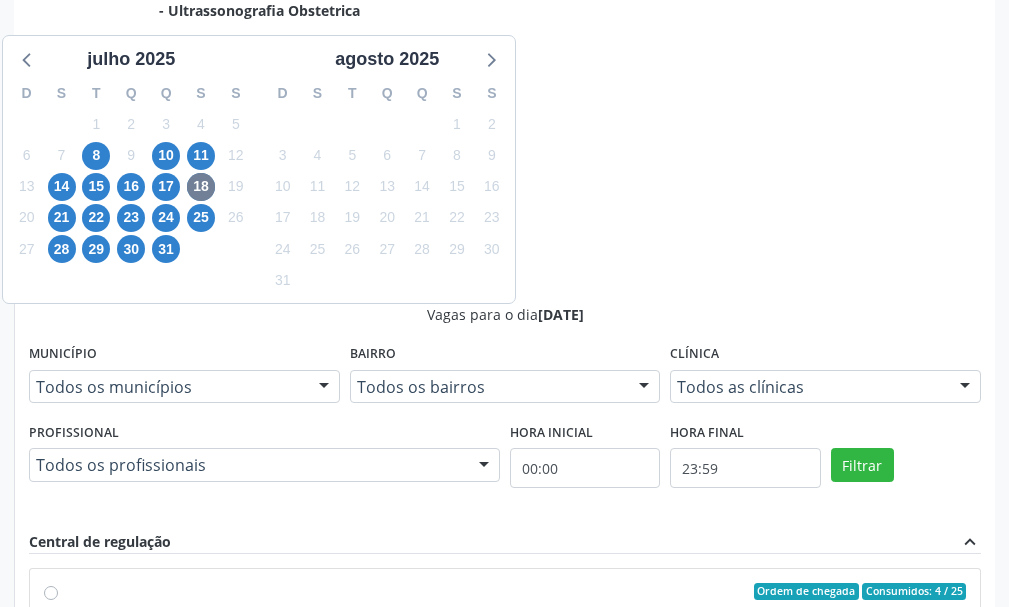click on "Ordem de chegada
Consumidos: 4 / 25
Horário:   07:00
Clínica:  Policlinica Municipal
Rede:
--
Endereço:   Predio, nº S/N, Ipsep, Serra Talhada - PE
Telefone:   --
Profissional:
Maira Cavalcanti Lima Barros
Informações adicionais sobre o atendimento
Idade de atendimento:
de 0 a 120 anos
Gênero(s) atendido(s):
Masculino e Feminino
Informações adicionais:
--" at bounding box center [515, 736] 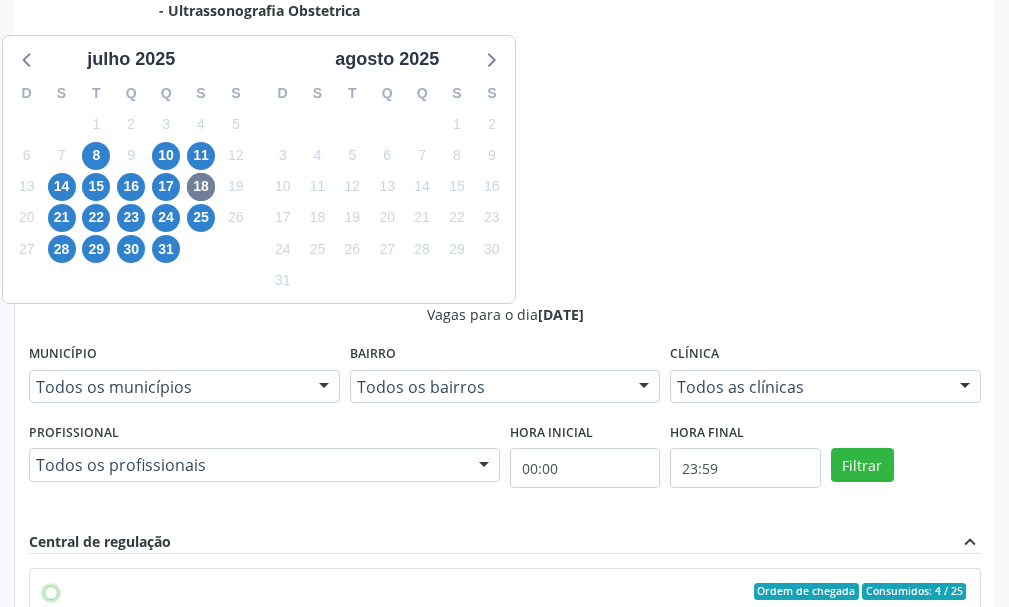 click on "Ordem de chegada
Consumidos: 4 / 25
Horário:   07:00
Clínica:  Policlinica Municipal
Rede:
--
Endereço:   Predio, nº S/N, Ipsep, Serra Talhada - PE
Telefone:   --
Profissional:
Maira Cavalcanti Lima Barros
Informações adicionais sobre o atendimento
Idade de atendimento:
de 0 a 120 anos
Gênero(s) atendido(s):
Masculino e Feminino
Informações adicionais:
--" at bounding box center [51, 592] 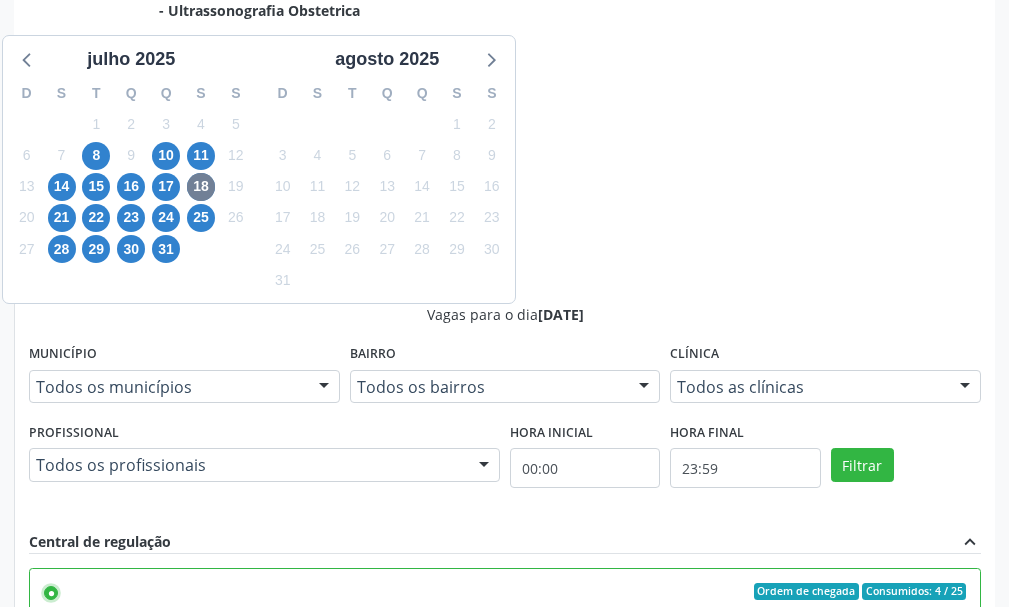 scroll, scrollTop: 702, scrollLeft: 0, axis: vertical 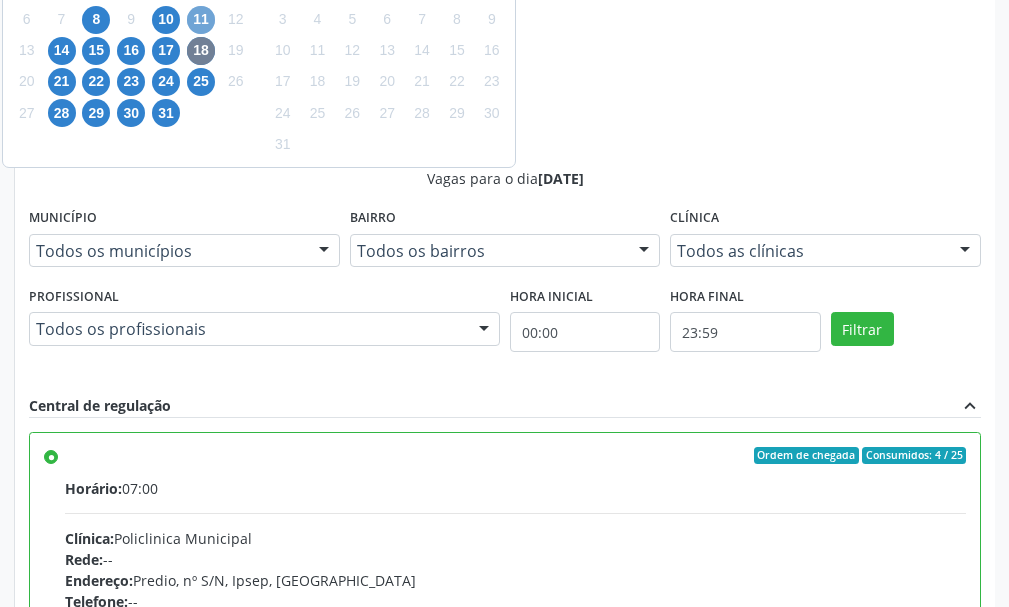 click on "11" at bounding box center [201, 20] 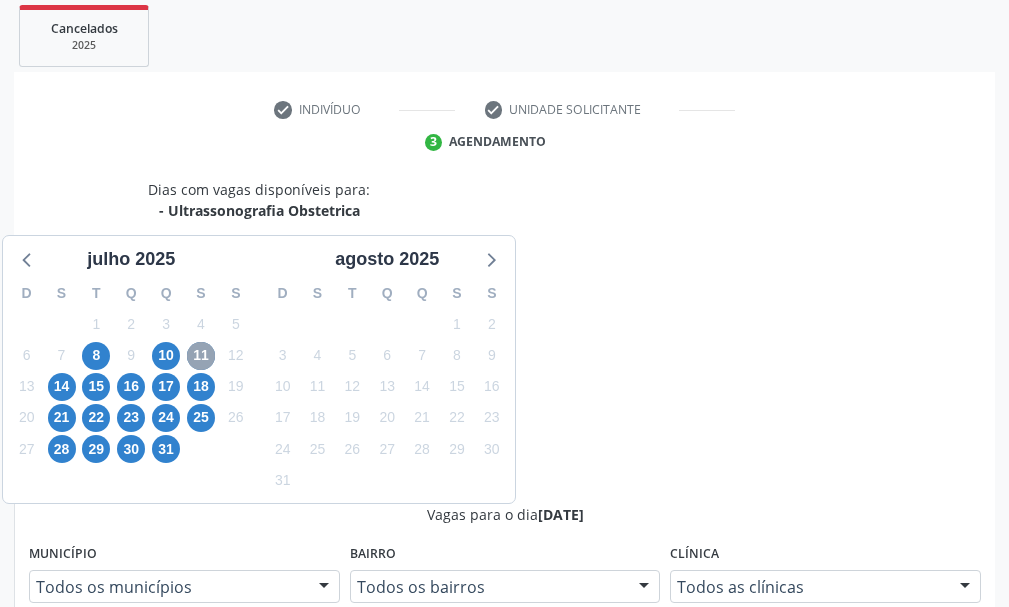 scroll, scrollTop: 702, scrollLeft: 0, axis: vertical 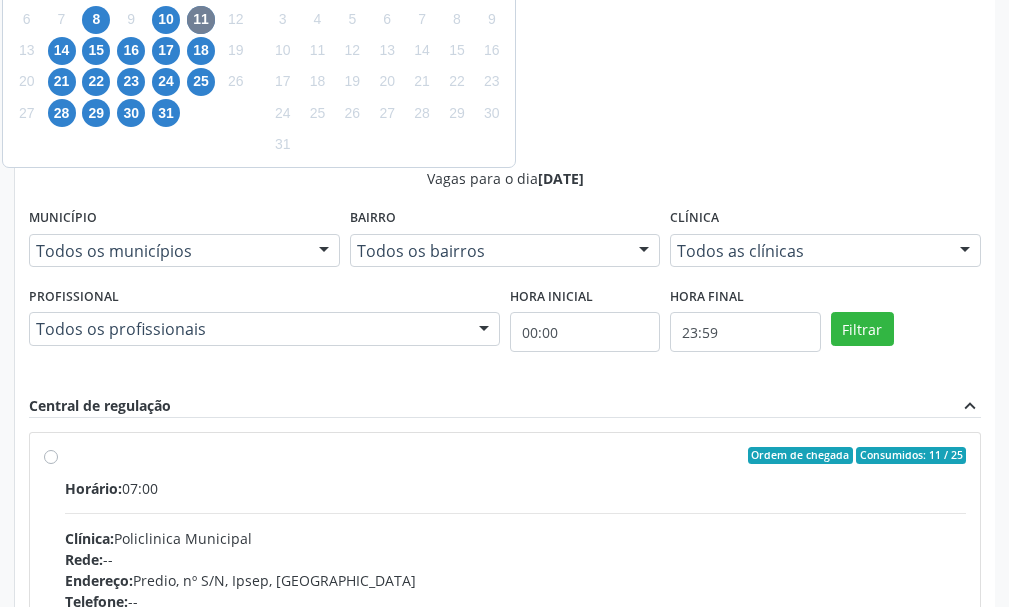 click on "Confirmar" at bounding box center (926, 877) 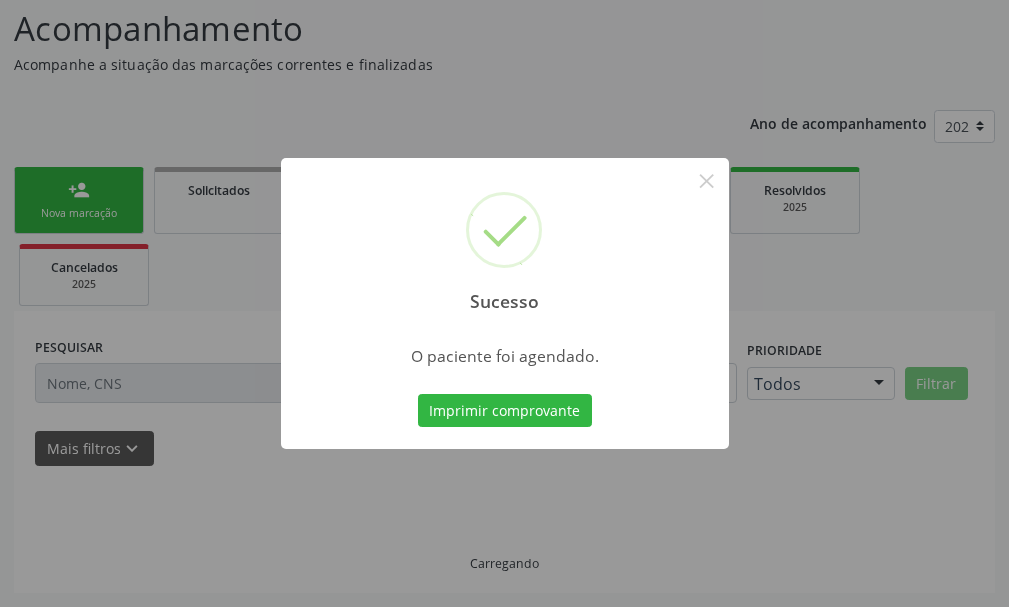 scroll, scrollTop: 132, scrollLeft: 0, axis: vertical 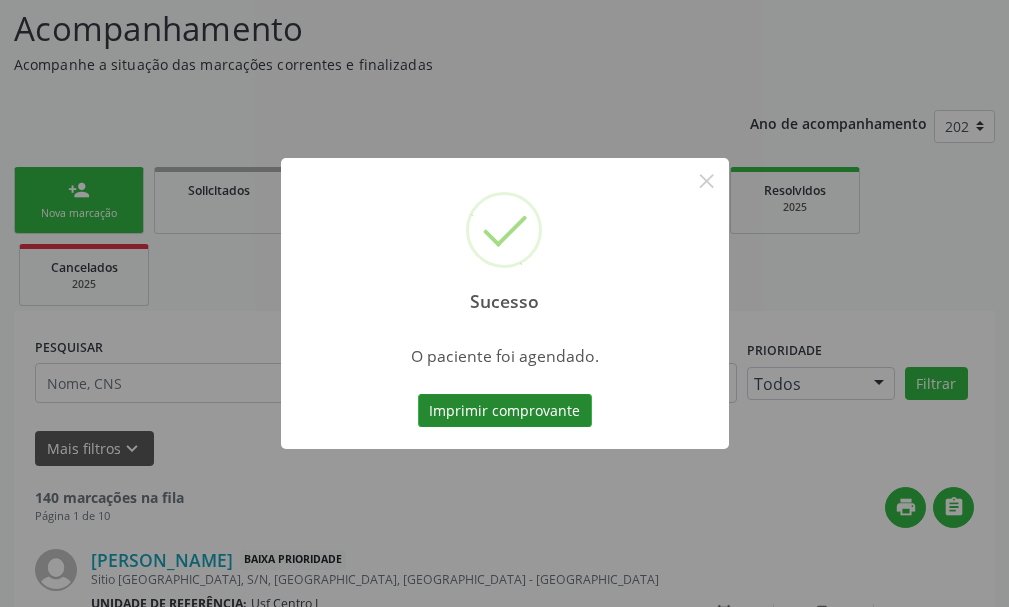 click on "Imprimir comprovante" at bounding box center [505, 411] 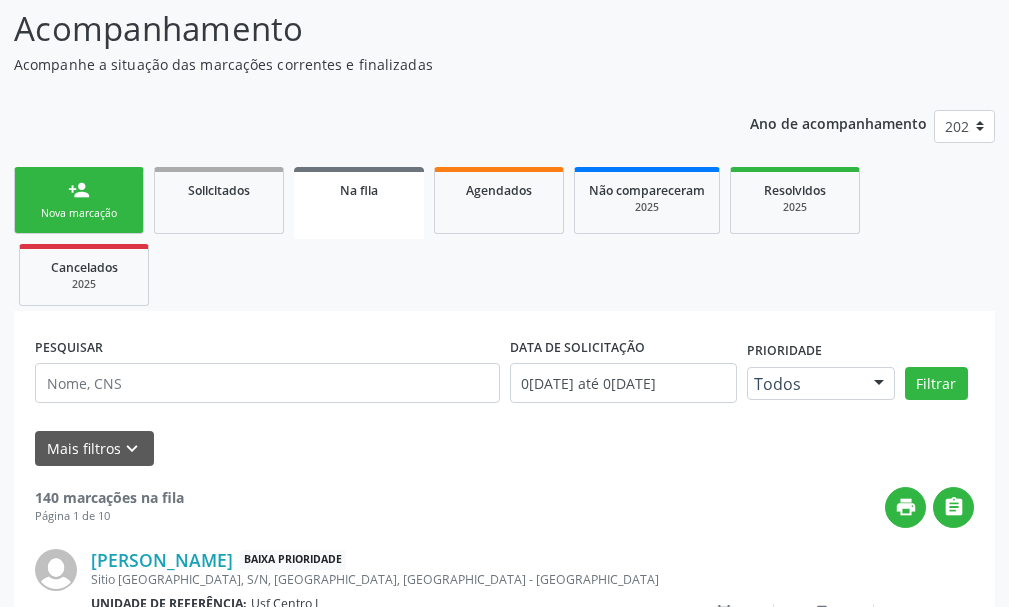click on "person_add" at bounding box center [79, 190] 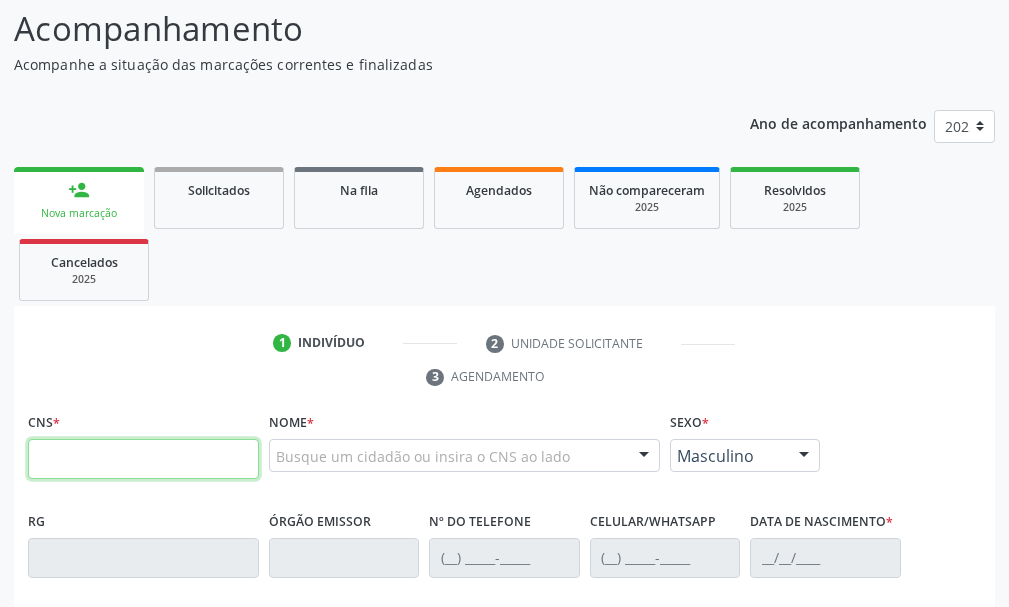 click at bounding box center (143, 459) 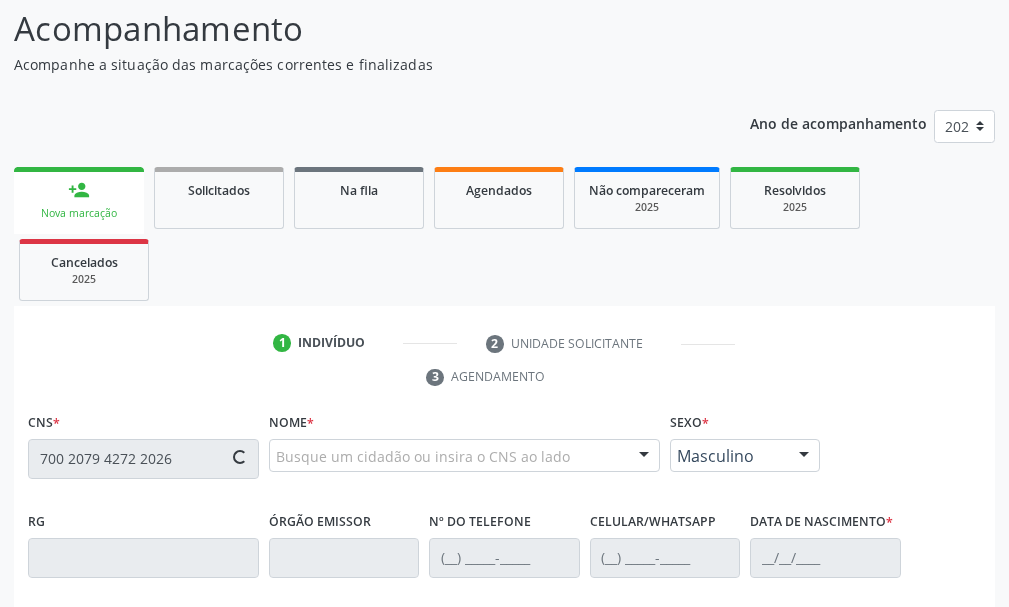 type on "700 2079 4272 2026" 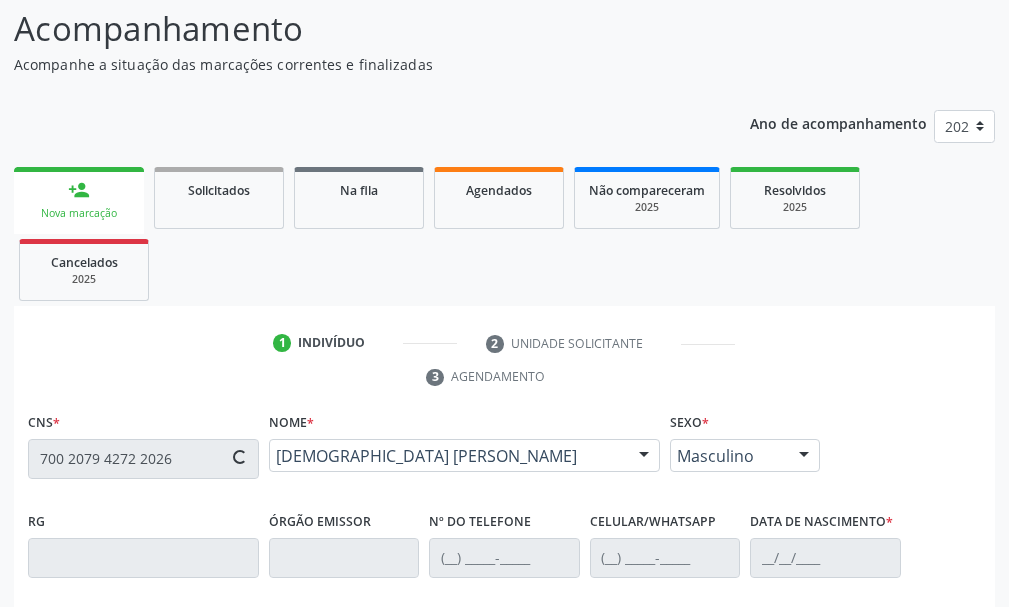 type on "(87) 99614-6399" 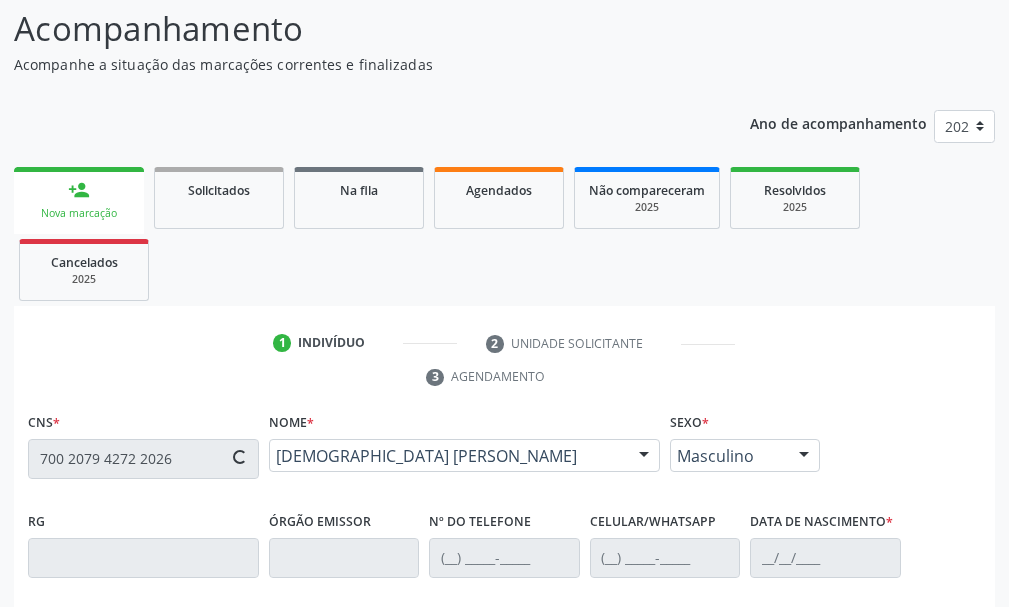 type on "24/02/2002" 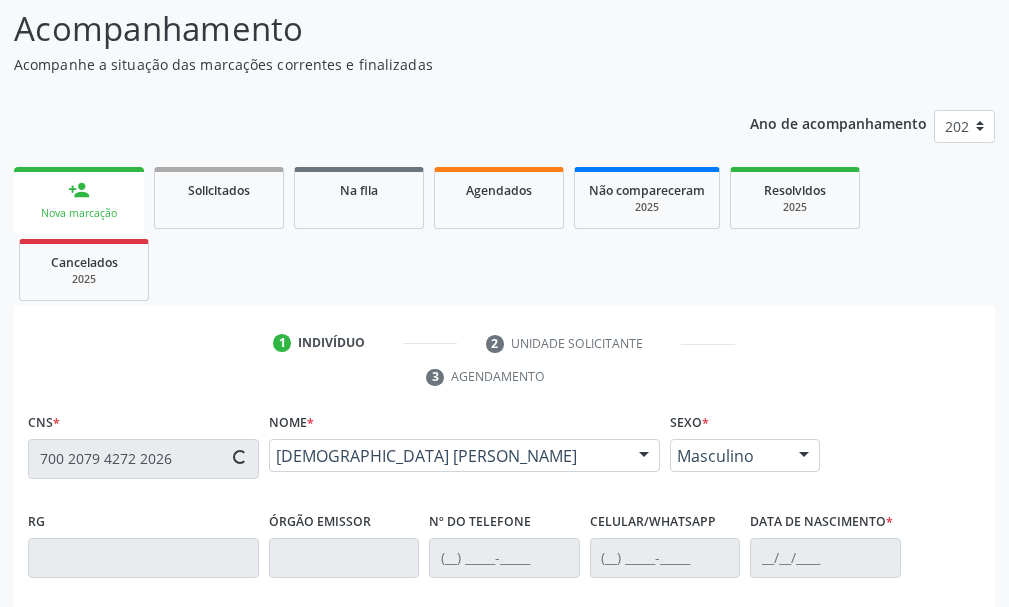 type on "Cicera Ana dos Santos" 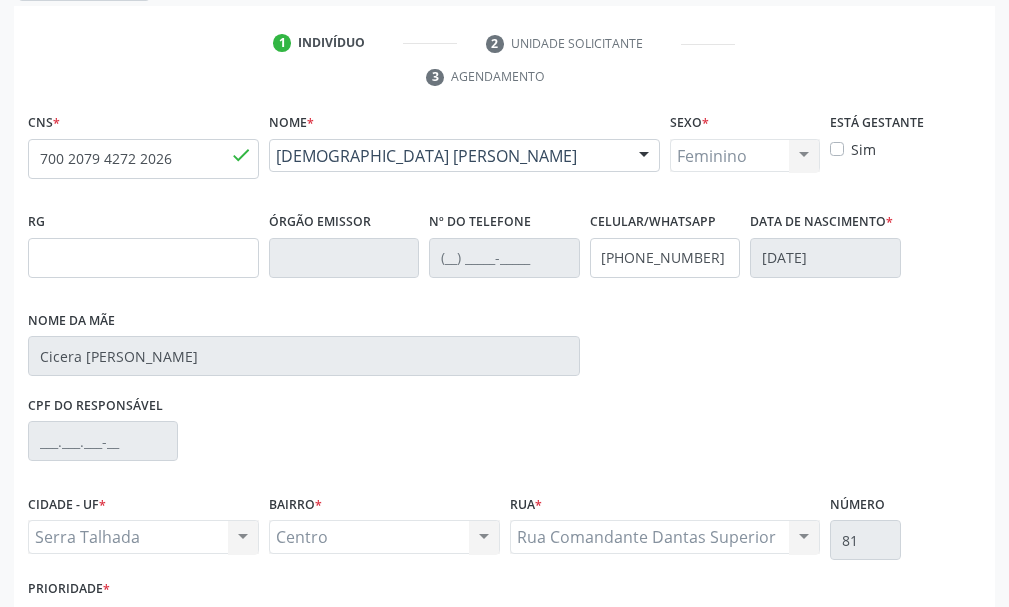 scroll, scrollTop: 532, scrollLeft: 0, axis: vertical 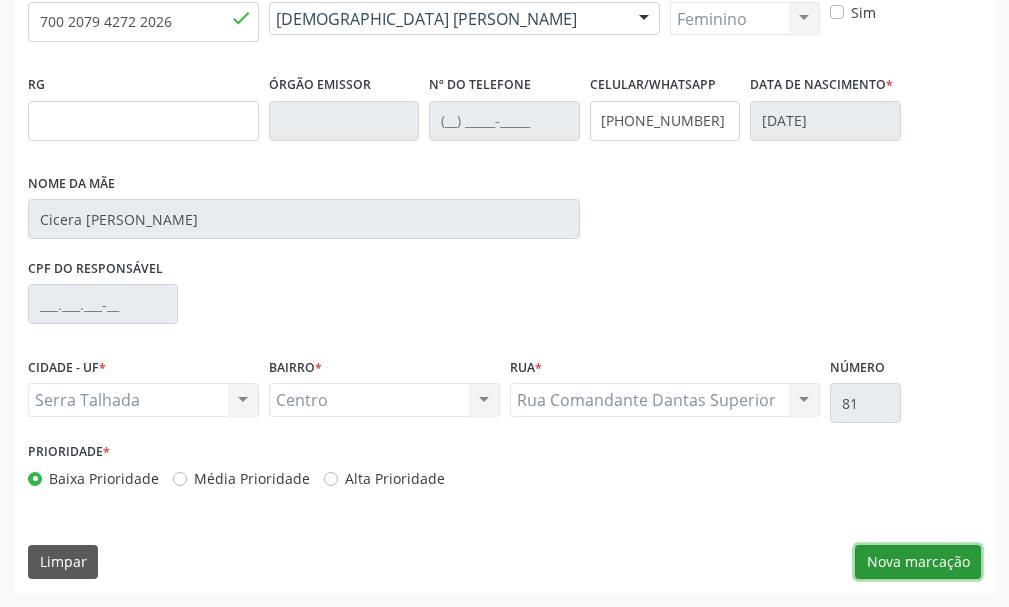 click on "Nova marcação" at bounding box center [918, 562] 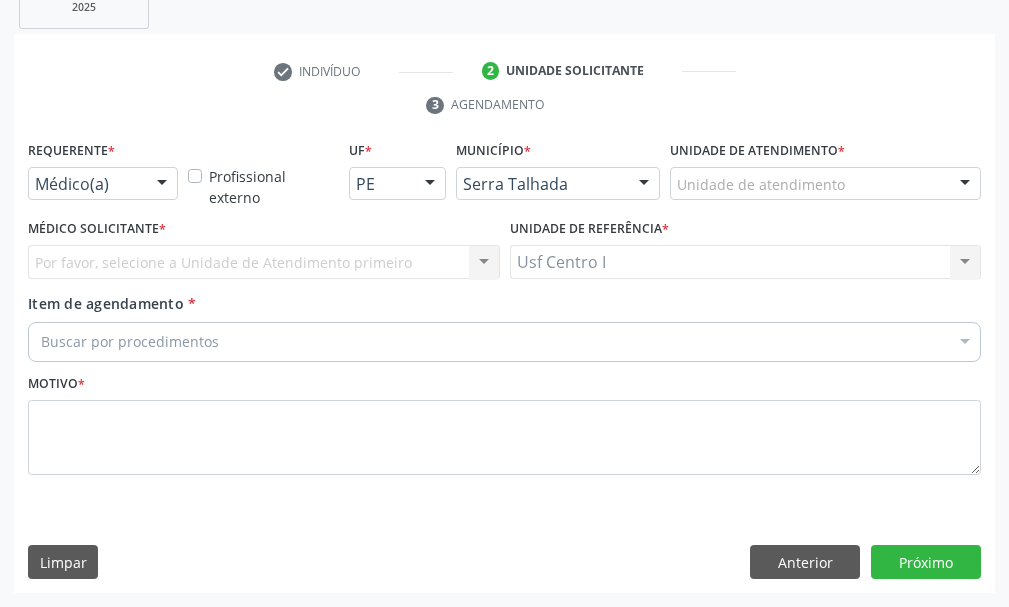 scroll, scrollTop: 404, scrollLeft: 0, axis: vertical 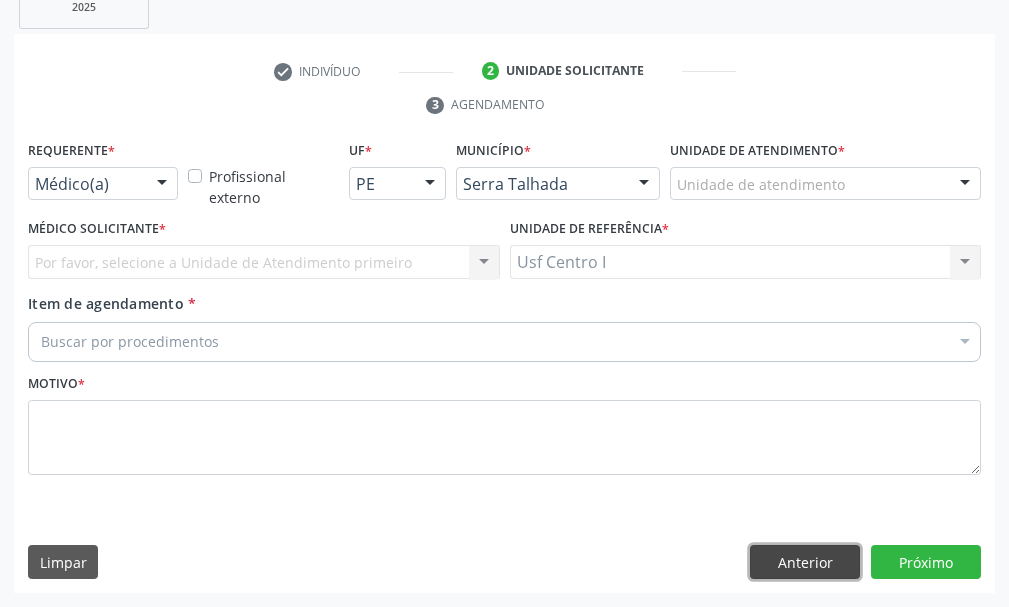 click on "Anterior" at bounding box center (805, 562) 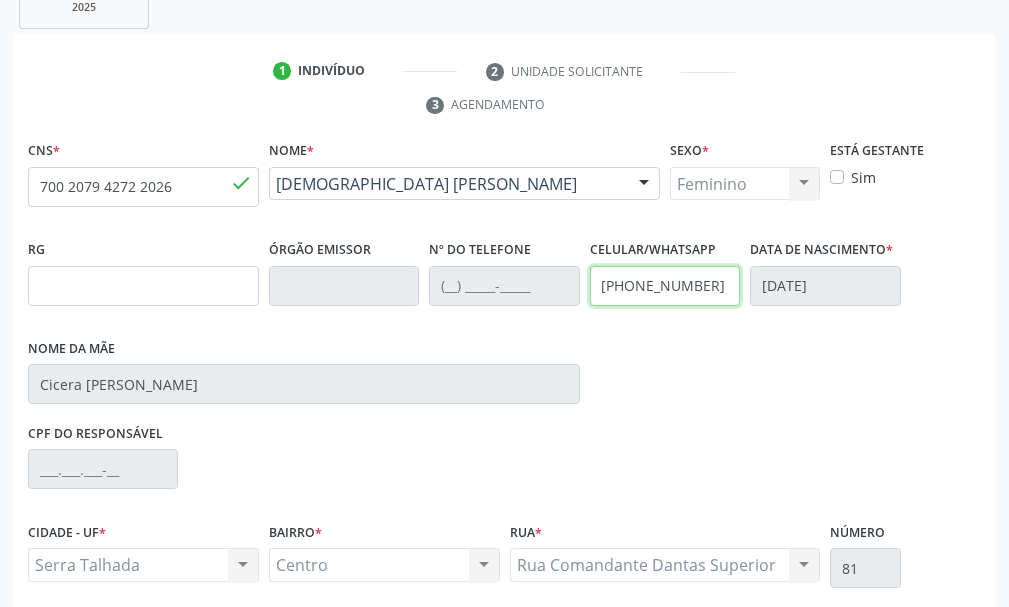 drag, startPoint x: 715, startPoint y: 286, endPoint x: 629, endPoint y: 290, distance: 86.09297 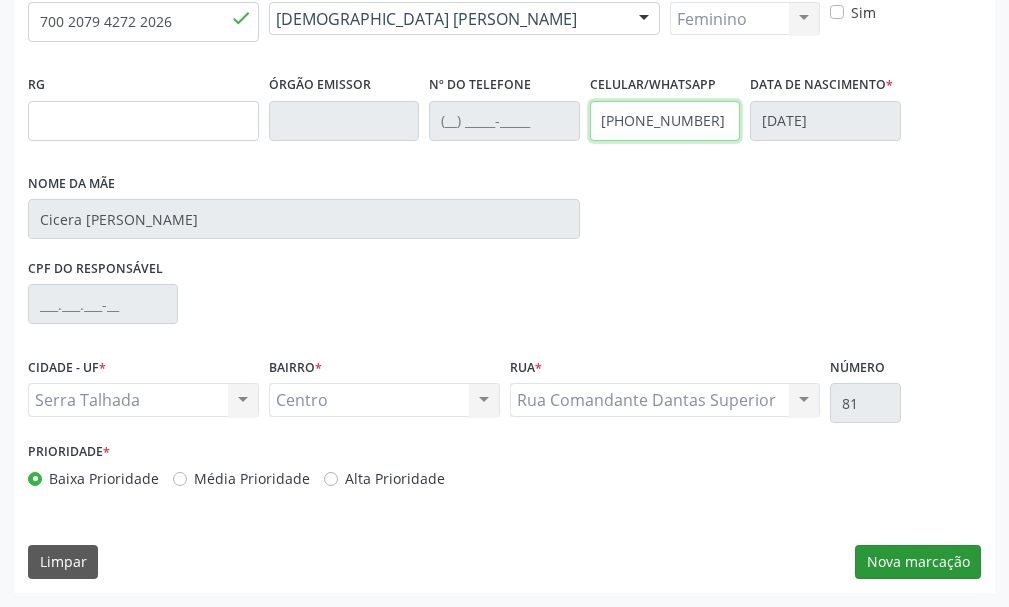 type on "(87) 98171-4317" 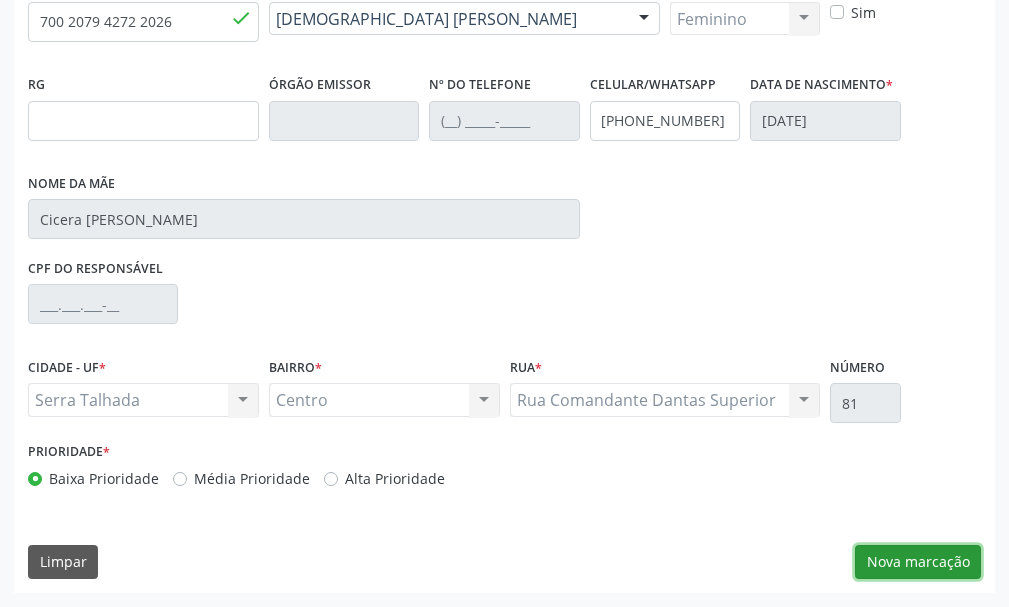 click on "Nova marcação" at bounding box center [918, 562] 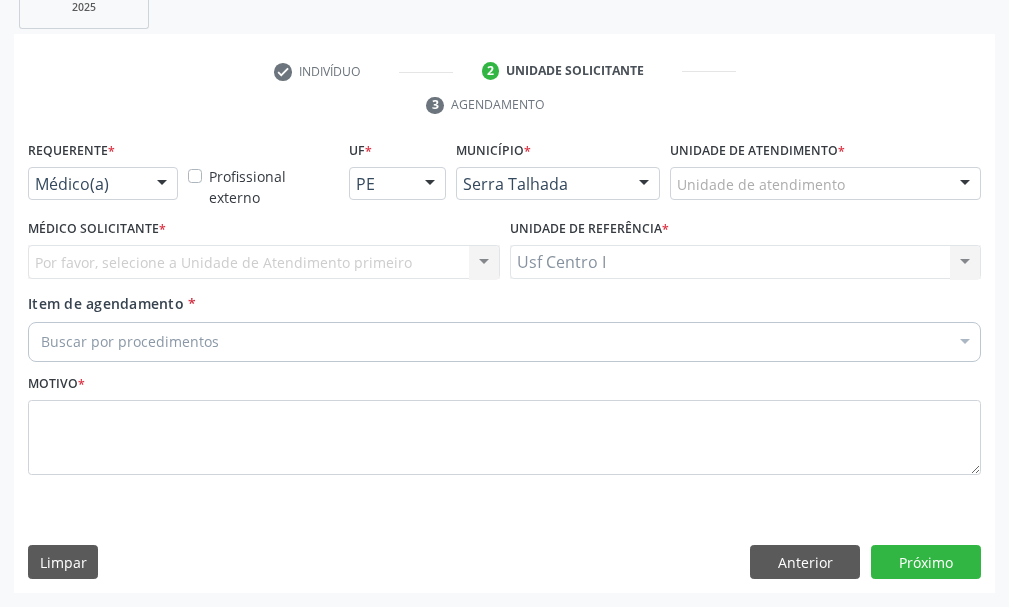 scroll, scrollTop: 404, scrollLeft: 0, axis: vertical 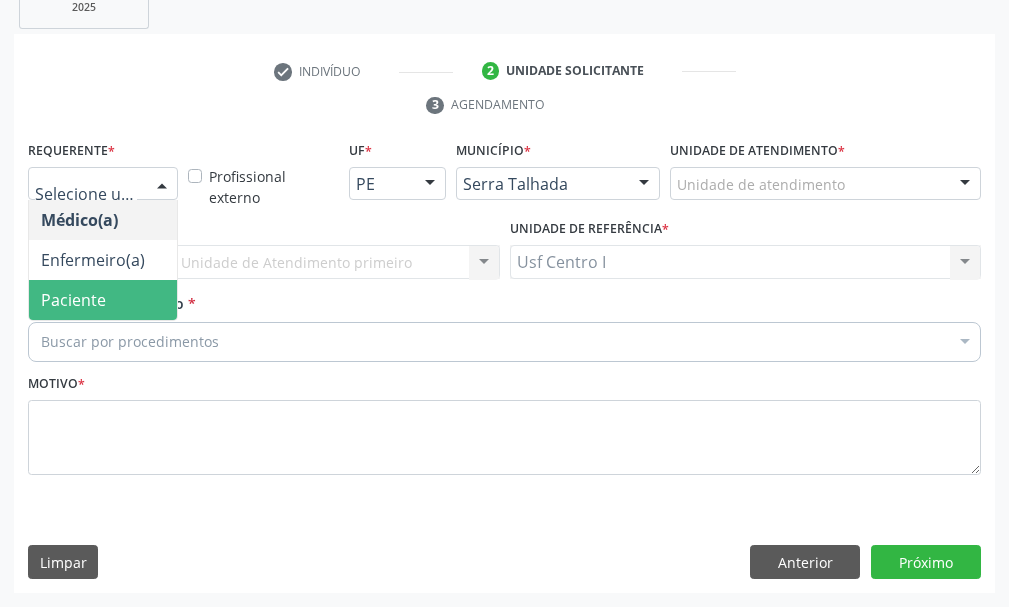 click on "Paciente" at bounding box center [73, 300] 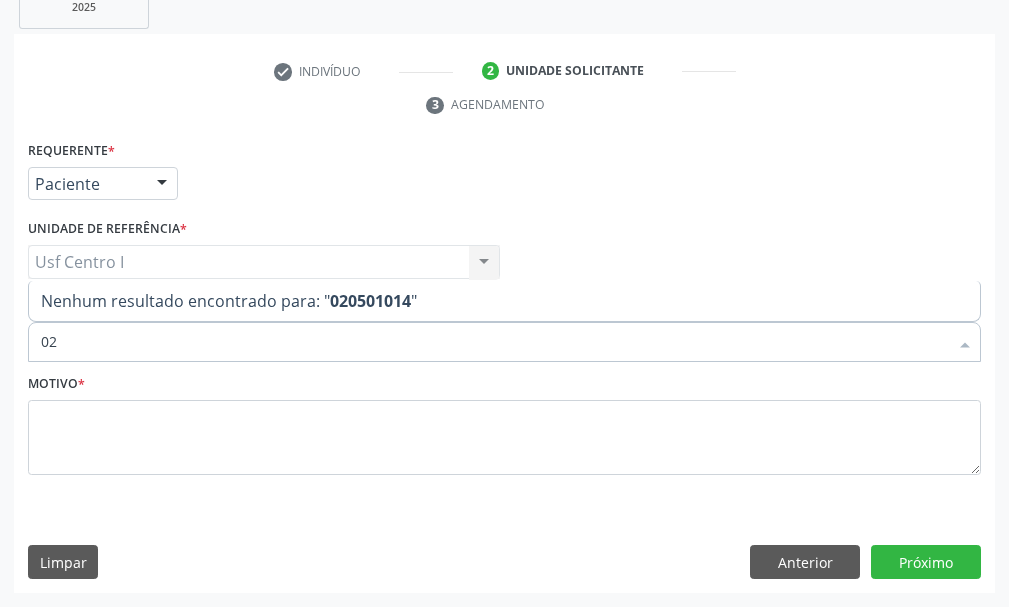 type on "0" 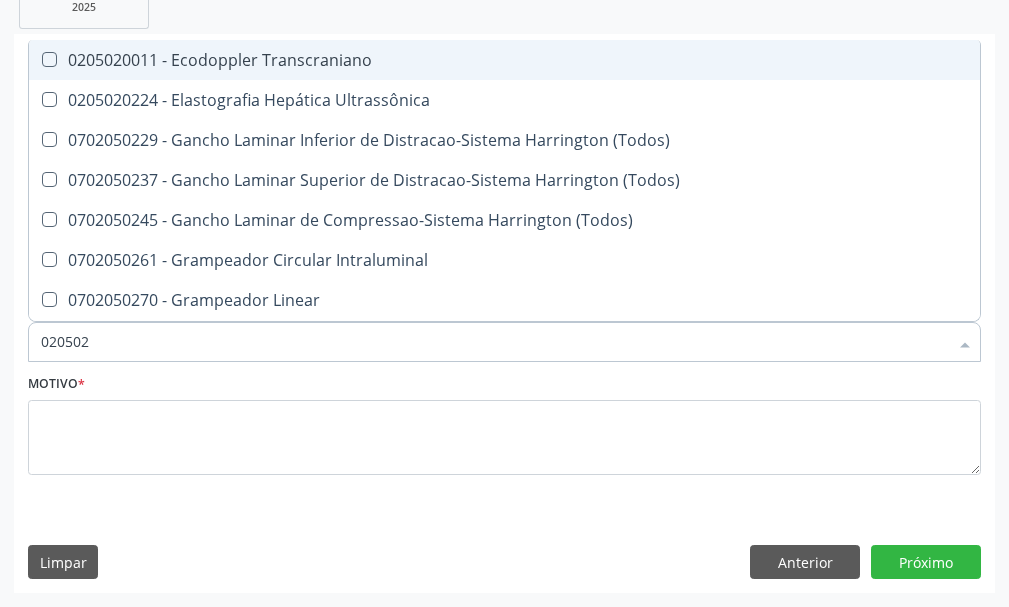 type on "0205020" 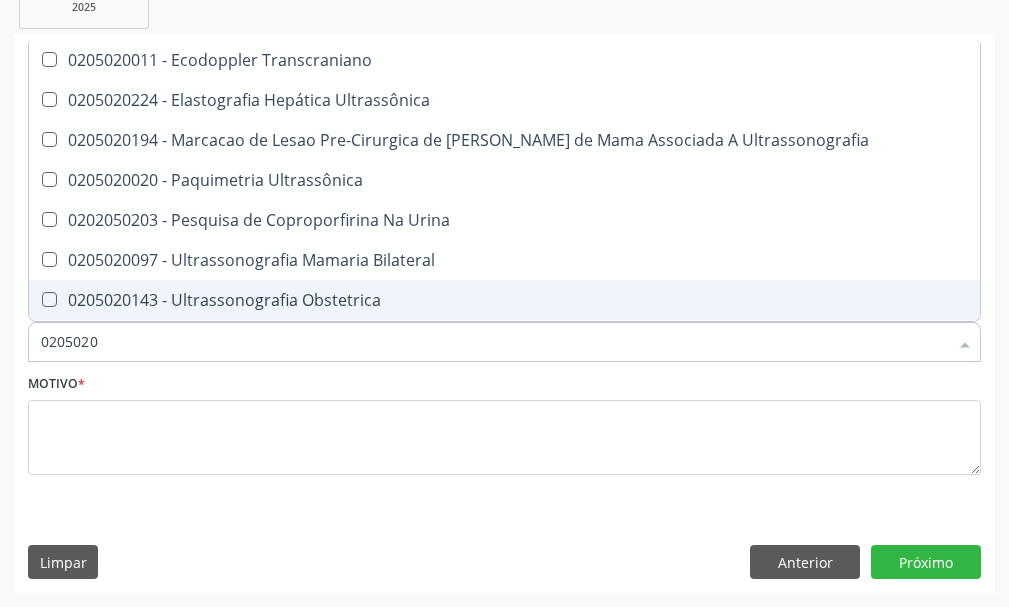 click on "0205020143 - Ultrassonografia Obstetrica" at bounding box center (504, 300) 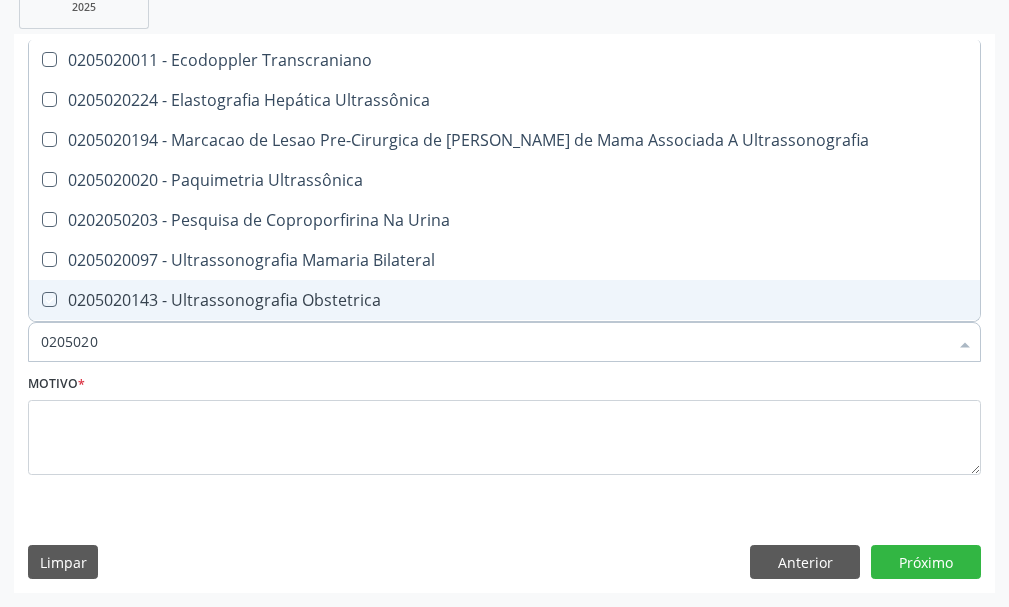 checkbox on "true" 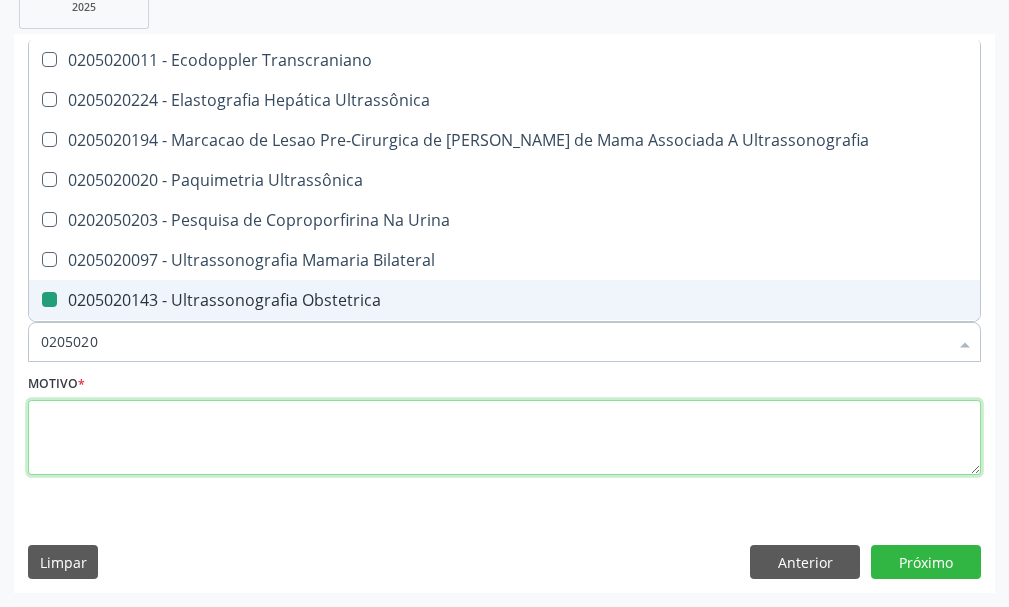 click at bounding box center [504, 438] 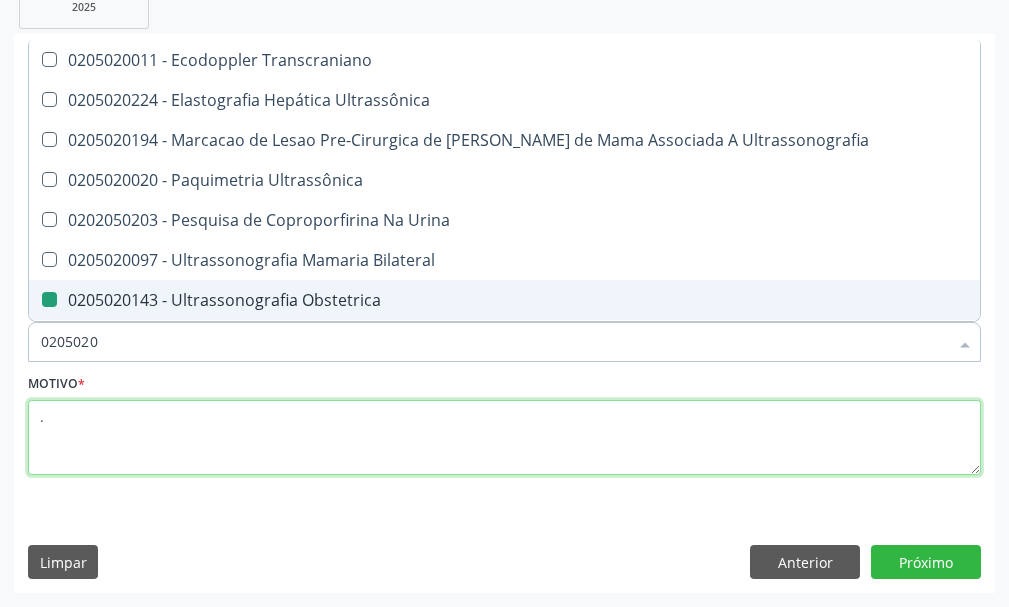 checkbox on "true" 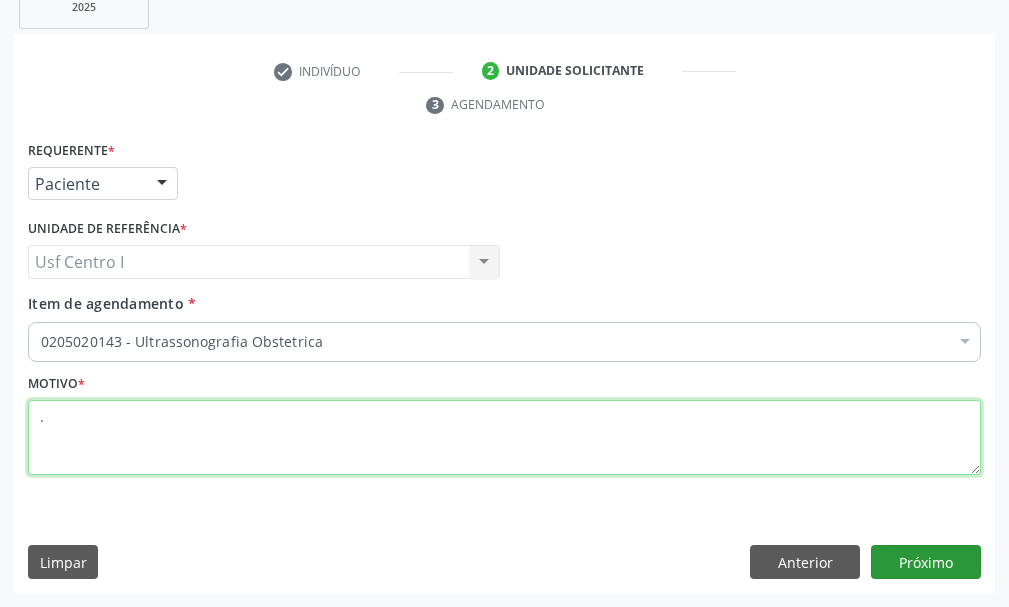 type on "." 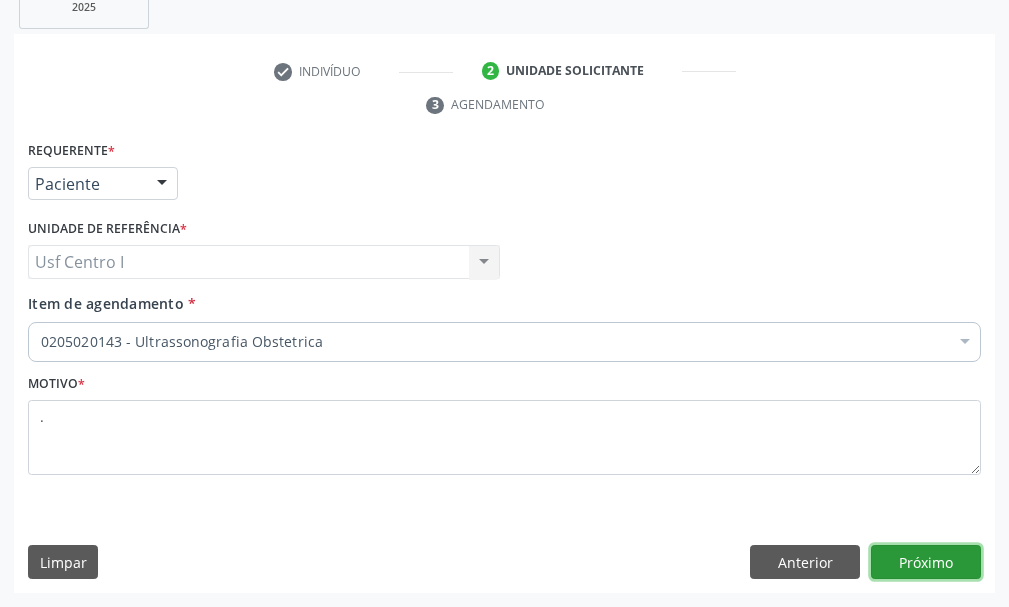 click on "Próximo" at bounding box center (926, 562) 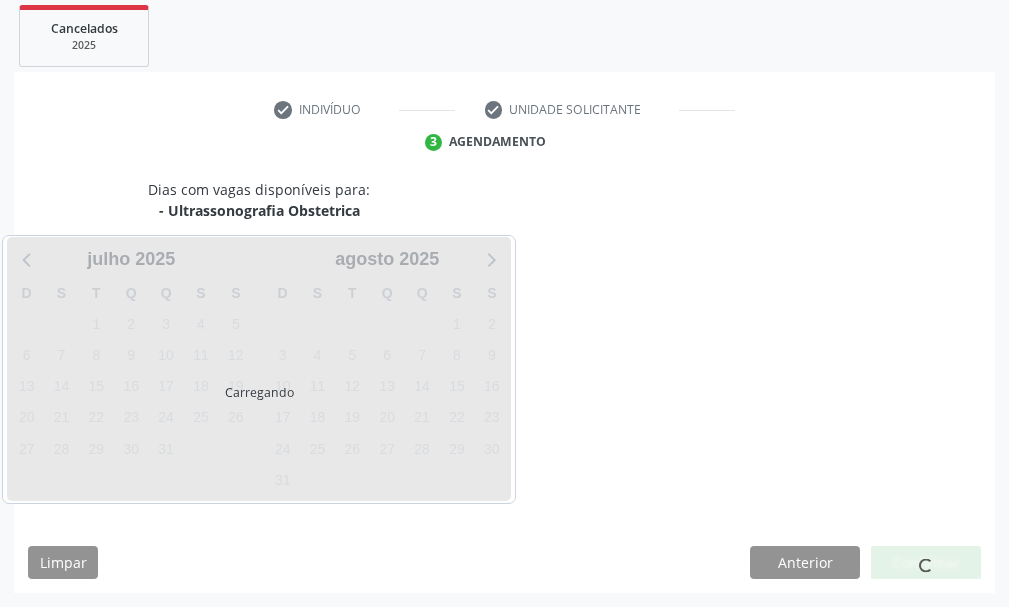 scroll, scrollTop: 366, scrollLeft: 0, axis: vertical 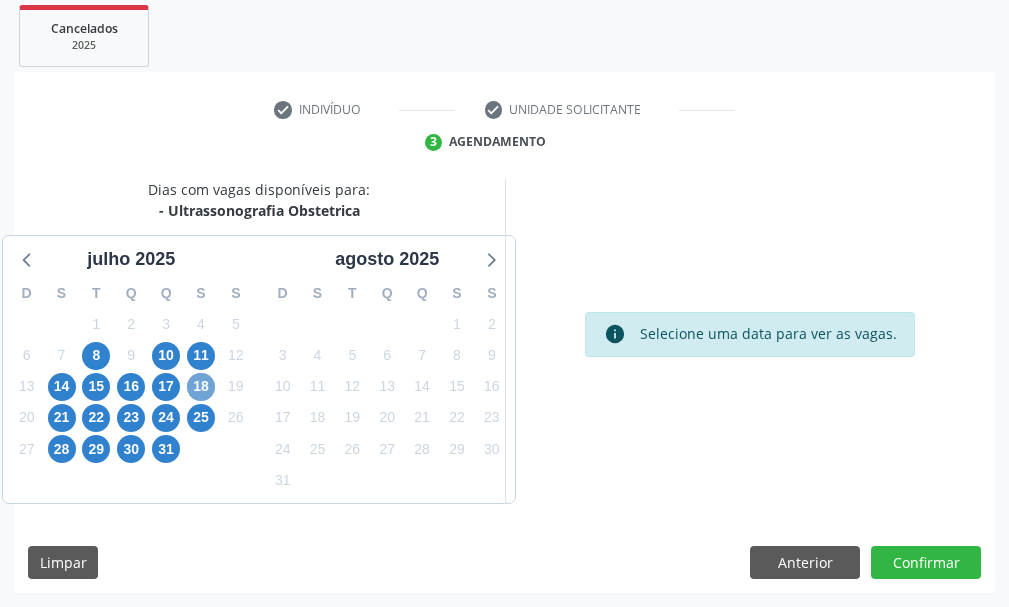 click on "18" at bounding box center [201, 387] 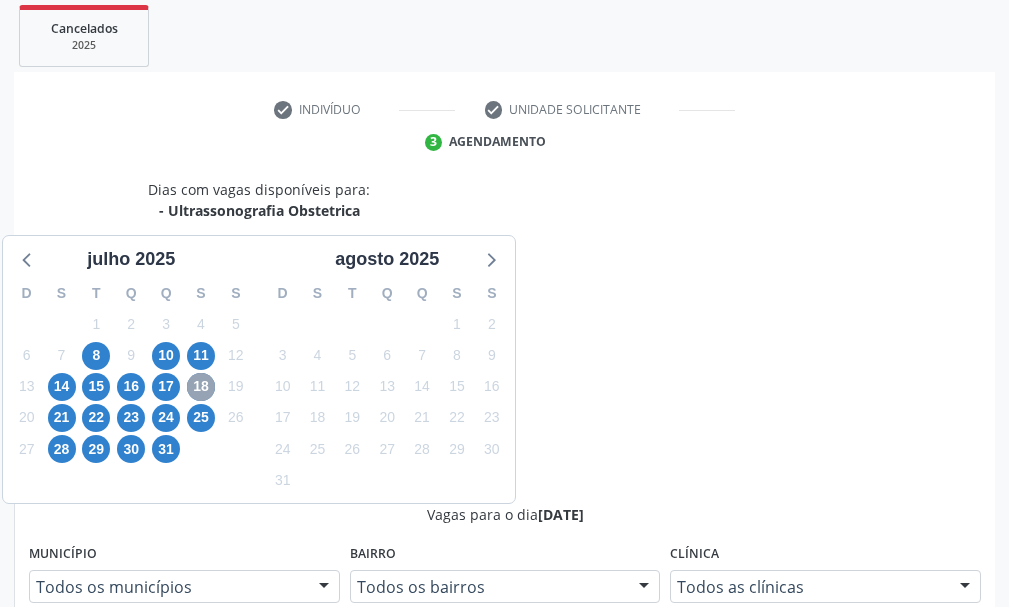 scroll, scrollTop: 0, scrollLeft: 0, axis: both 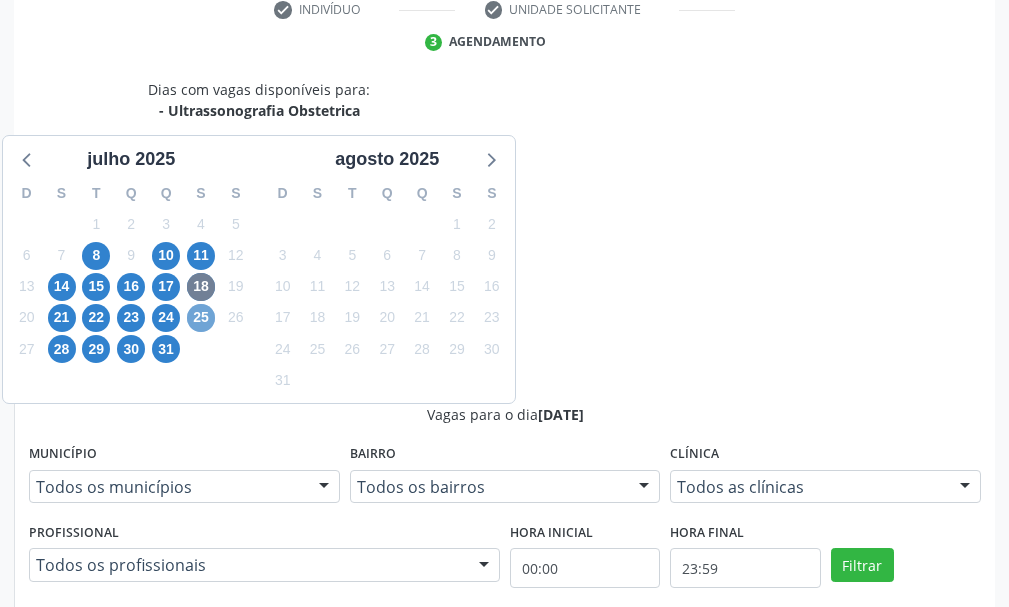 click on "25" at bounding box center (201, 318) 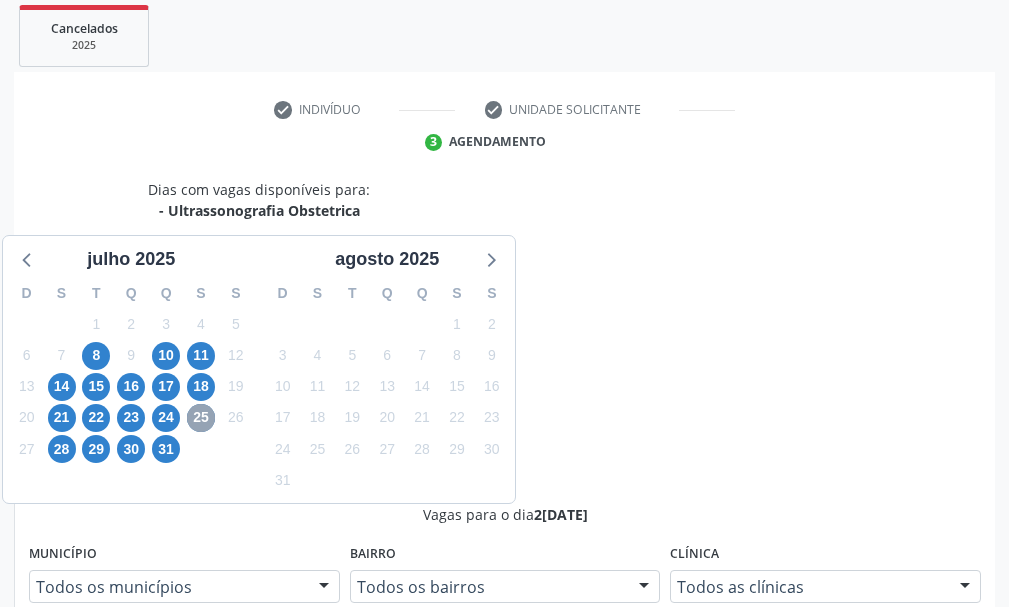 scroll, scrollTop: 466, scrollLeft: 0, axis: vertical 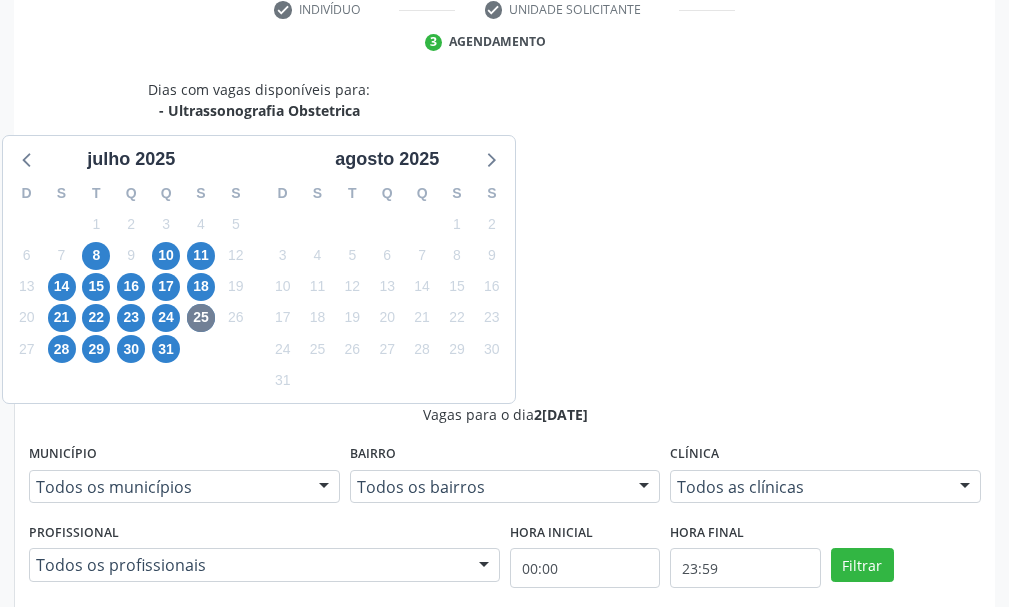 click on "Ordem de chegada
Consumidos: 0 / 25
Horário:   07:00
Clínica:  Policlinica Municipal
Rede:
--
Endereço:   Predio, nº S/N, Ipsep, Serra Talhada - PE
Telefone:   --
Profissional:
Maira Cavalcanti Lima Barros
Informações adicionais sobre o atendimento
Idade de atendimento:
de 0 a 120 anos
Gênero(s) atendido(s):
Masculino e Feminino
Informações adicionais:
--" at bounding box center [515, 836] 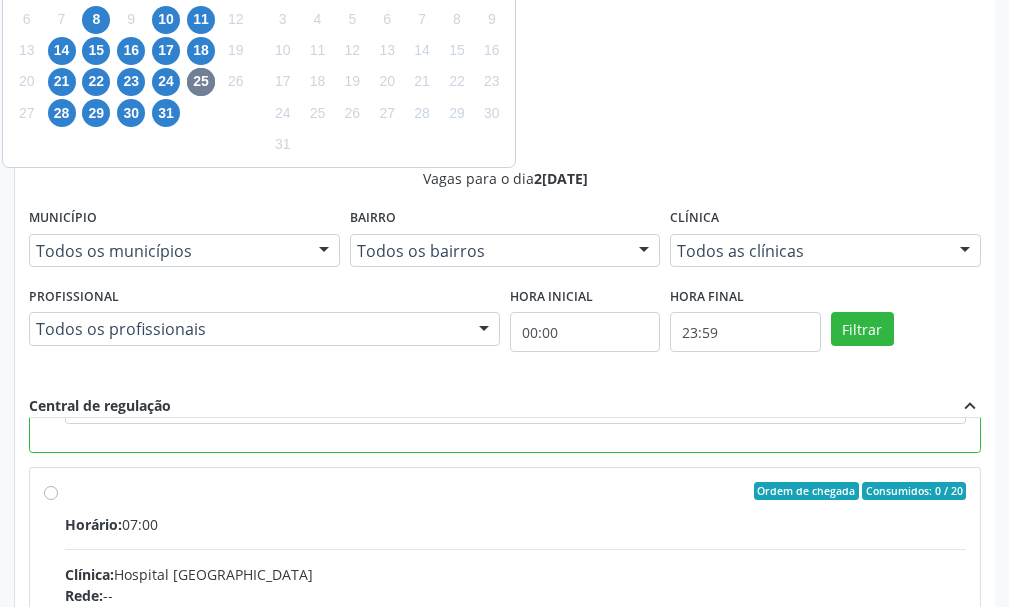 click on "Dias com vagas disponíveis para:
- Ultrassonografia Obstetrica
julho 2025 D S T Q Q S S 29 30 1 2 3 4 5 6 7 8 9 10 11 12 13 14 15 16 17 18 19 20 21 22 23 24 25 26 27 28 29 30 31 1 2 3 4 5 6 7 8 9 agosto 2025 D S T Q Q S S 27 28 29 30 31 1 2 3 4 5 6 7 8 9 10 11 12 13 14 15 16 17 18 19 20 21 22 23 24 25 26 27 28 29 30 31 1 2 3 4 5 6
Vagas para o dia
25/07/2025
Município
Todos os municípios         Todos os municípios   Serra Talhada - PE
Nenhum resultado encontrado para: "   "
Não há nenhuma opção para ser exibida.
Bairro
Todos os bairros         Todos os bairros   Ipsep   Varzea
Nenhum resultado encontrado para: "   "
Não há nenhuma opção para ser exibida.
Clínica
Todos as clínicas         Todos as clínicas   Hospital Sao Francisco   Policlinica Municipal
Nenhum resultado encontrado para: "   "" at bounding box center [504, 375] 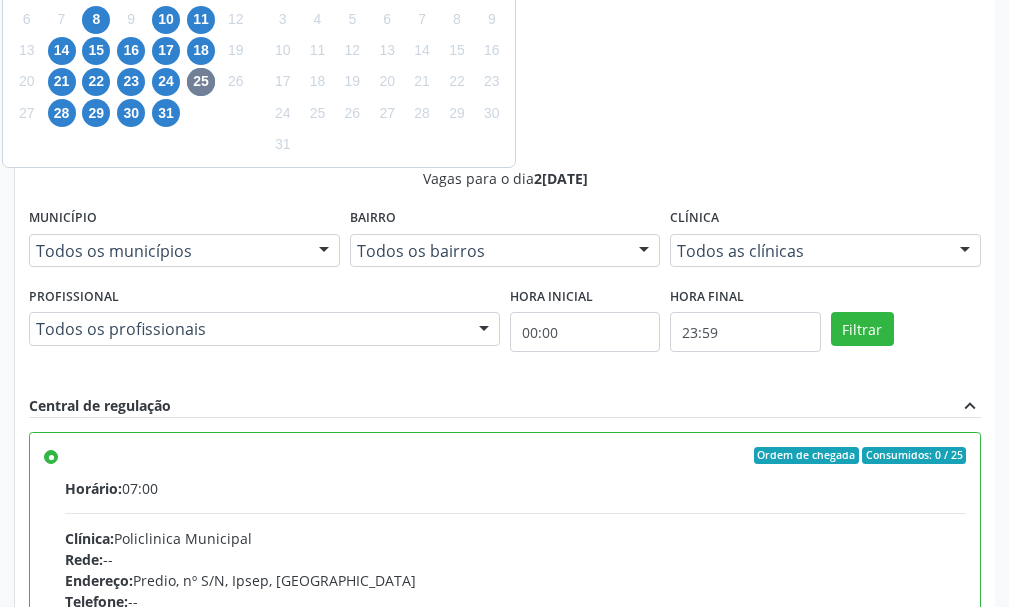 scroll, scrollTop: 450, scrollLeft: 0, axis: vertical 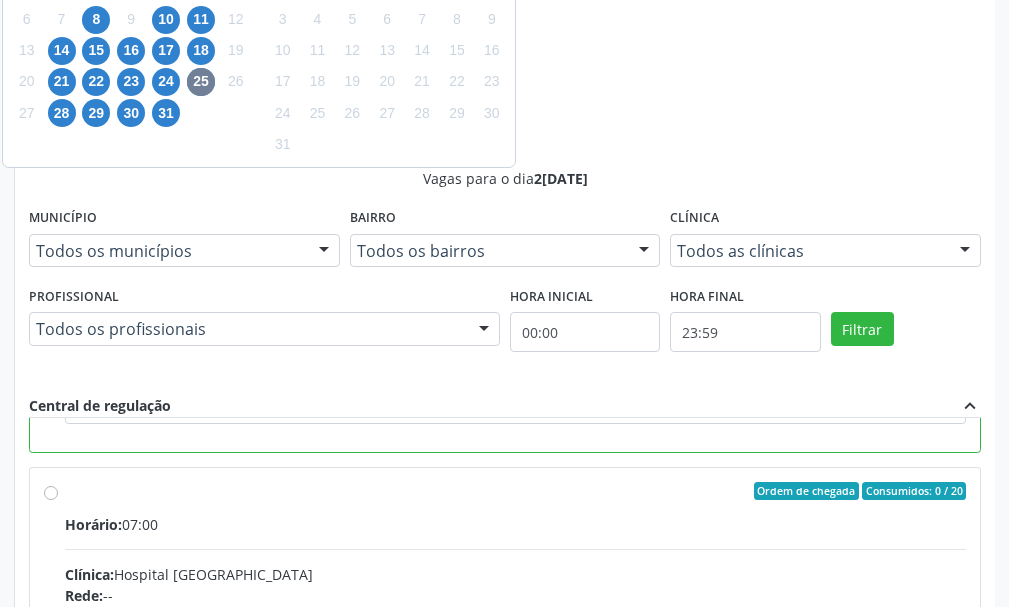click on "Confirmar" at bounding box center [926, 877] 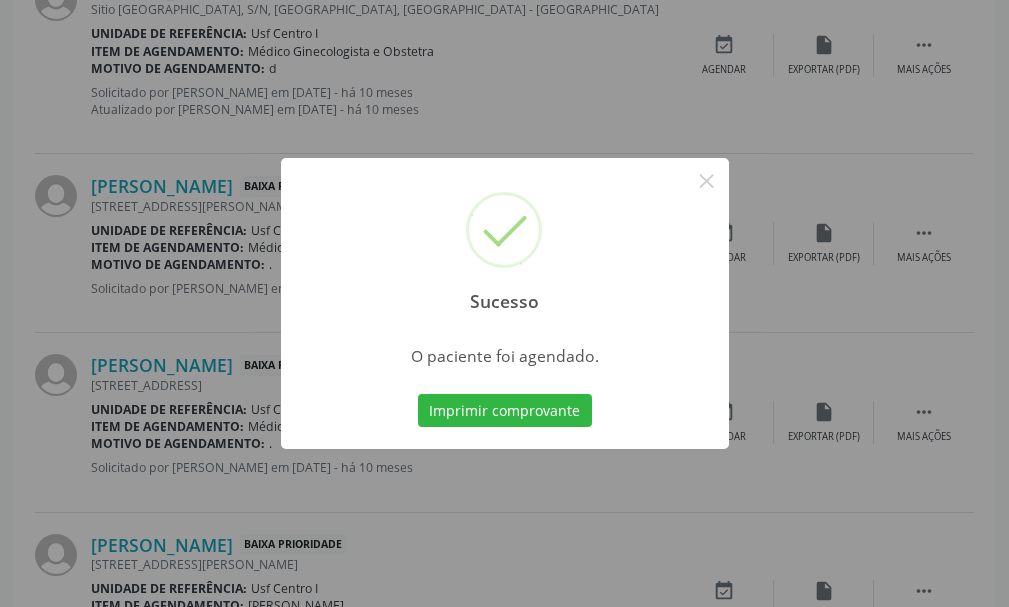 scroll, scrollTop: 132, scrollLeft: 0, axis: vertical 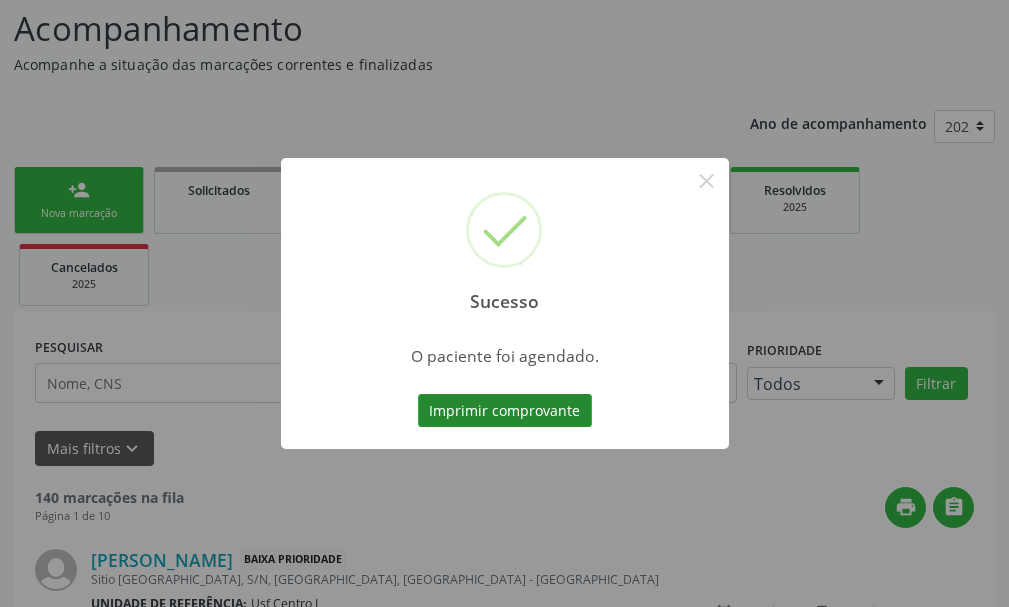 click on "Imprimir comprovante" at bounding box center (505, 411) 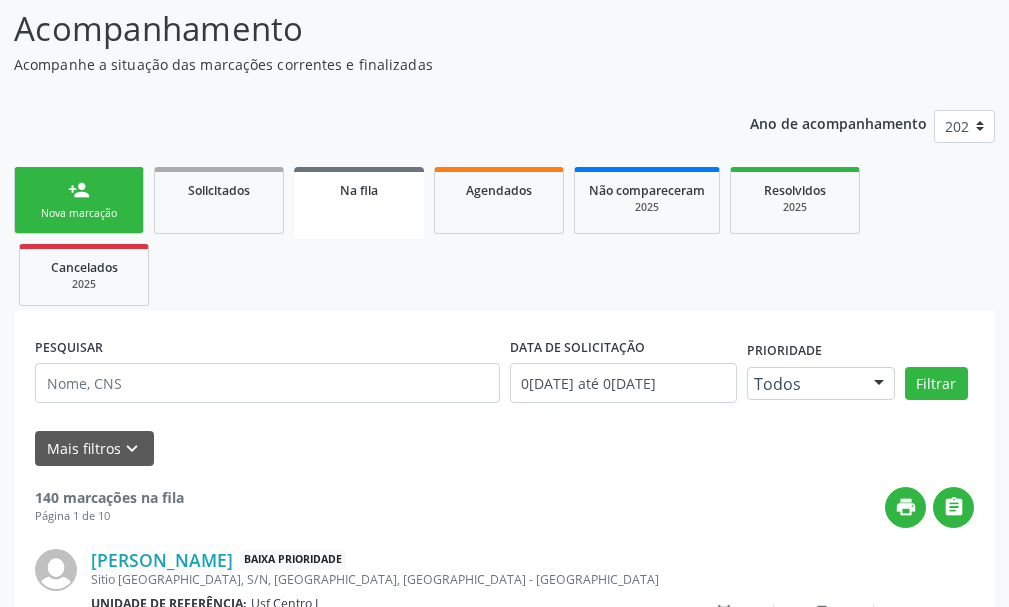 click on "Nova marcação" at bounding box center (79, 213) 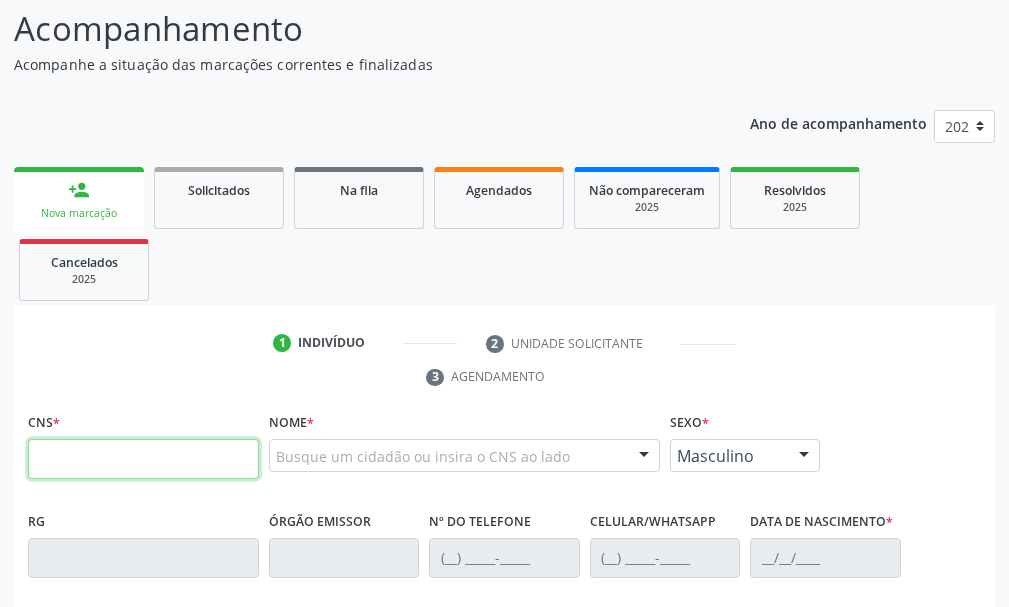 click at bounding box center [143, 459] 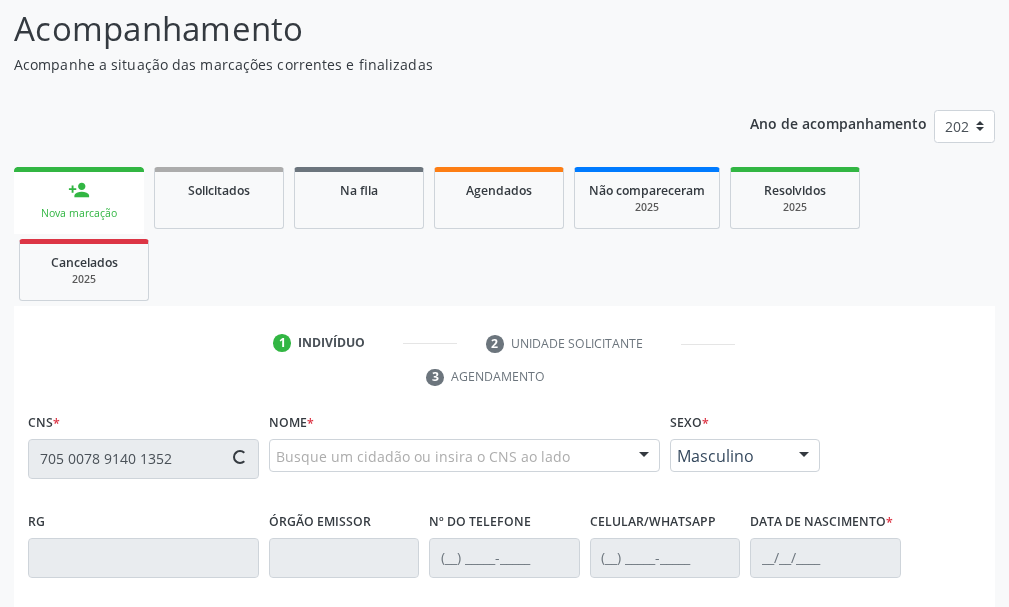 type on "705 0078 9140 1352" 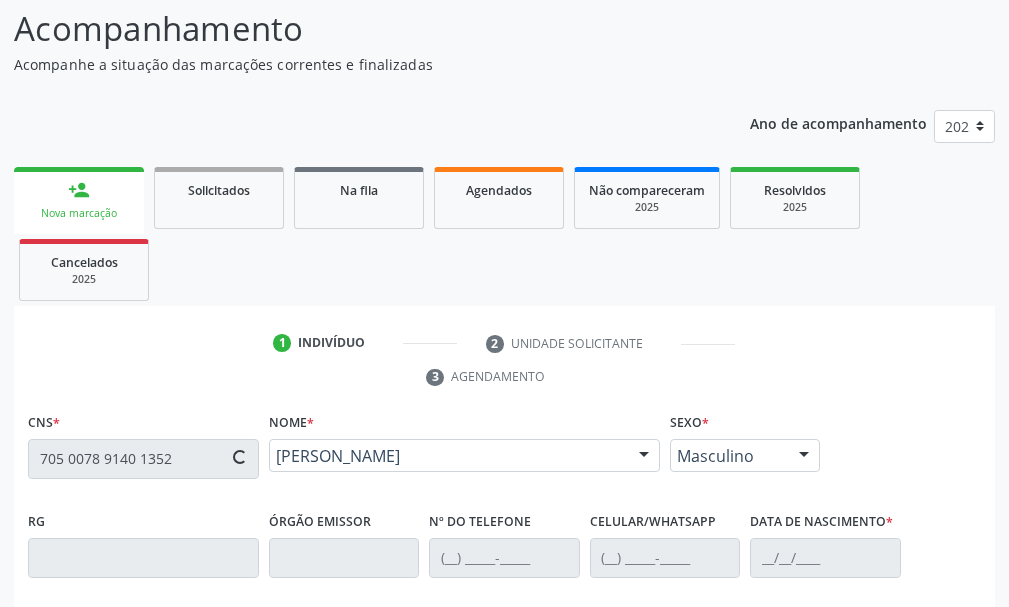 scroll, scrollTop: 569, scrollLeft: 0, axis: vertical 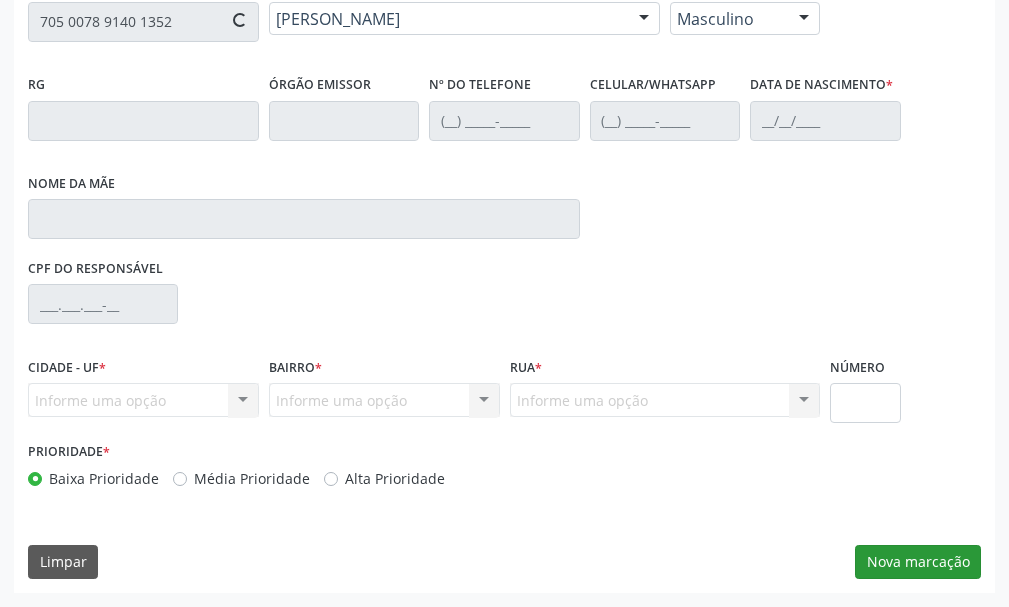 type on "(87) 99999-9999" 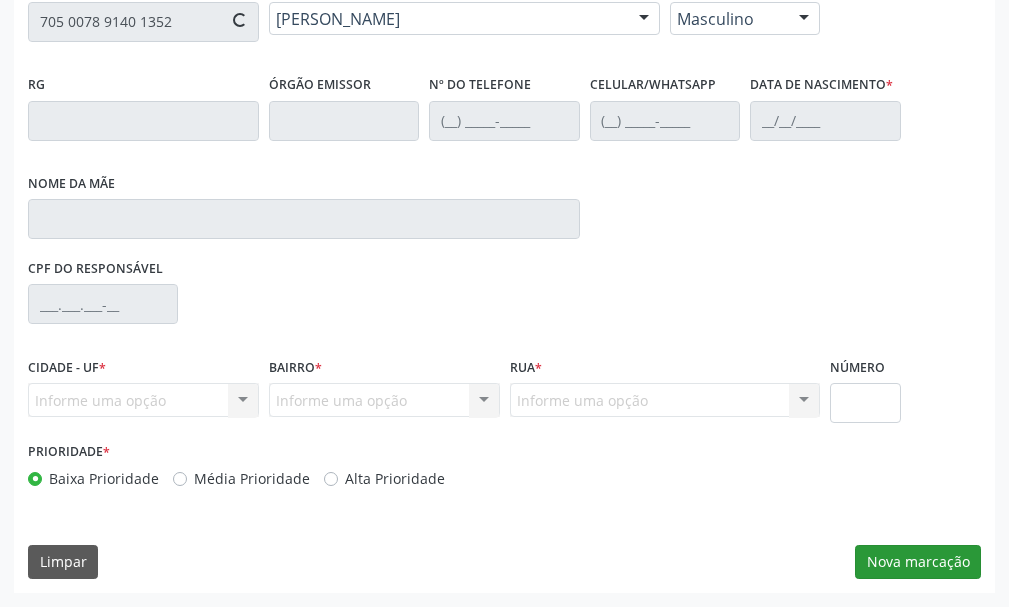 type on "(87) 99968-4590" 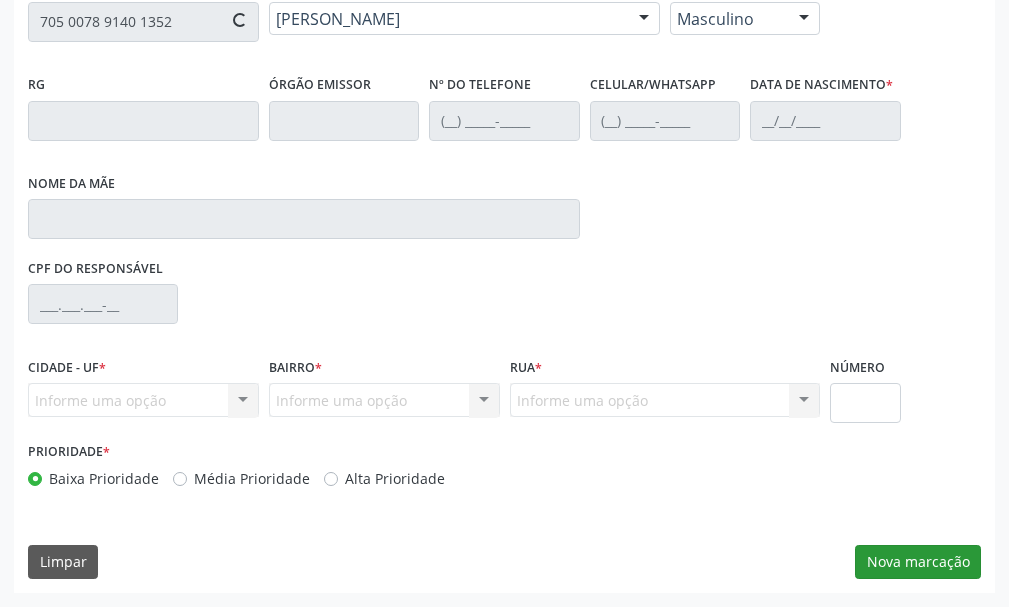type on "Maria da Conceicao Barbosa da Silva" 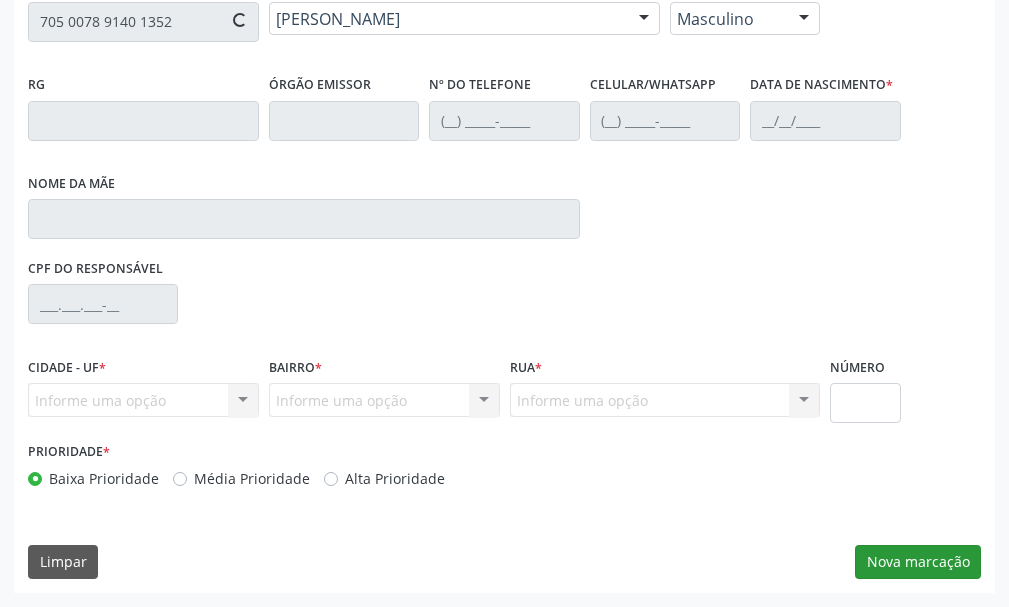 type on "95" 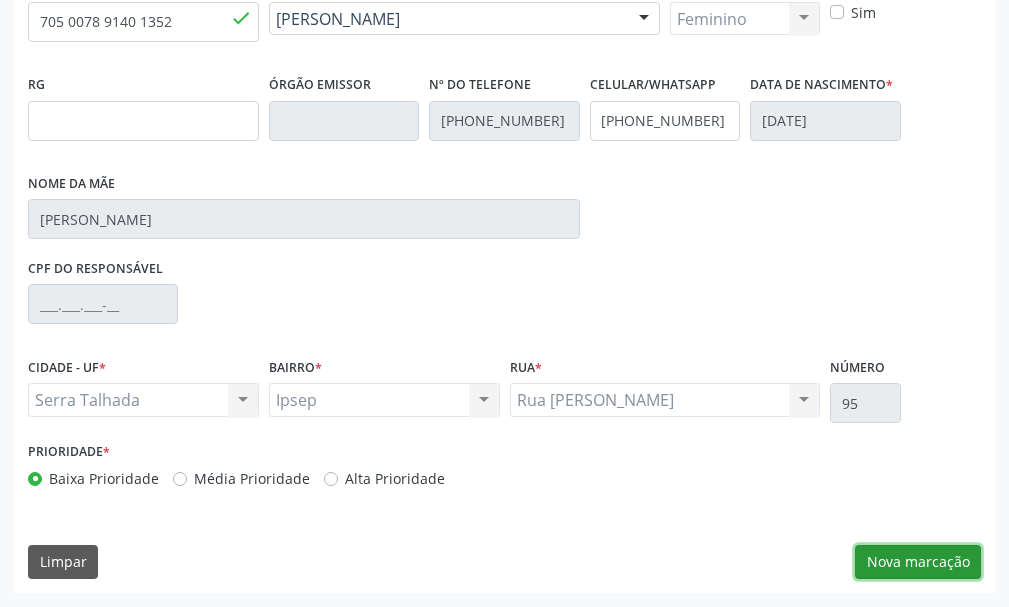 click on "Nova marcação" at bounding box center [918, 562] 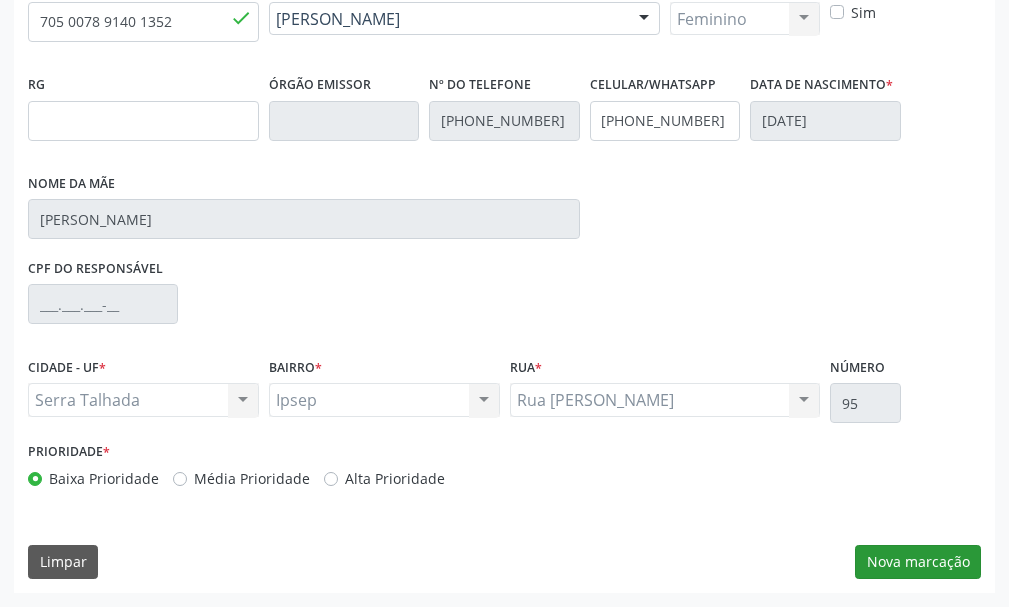 scroll, scrollTop: 404, scrollLeft: 0, axis: vertical 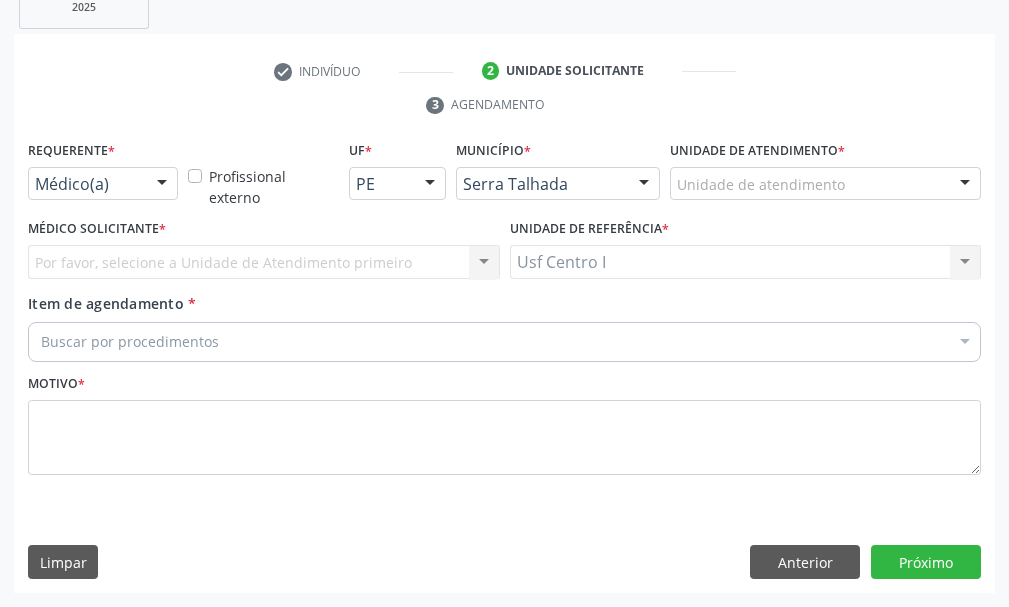 click on "Médico(a)         Médico(a)   Enfermeiro(a)   Paciente
Nenhum resultado encontrado para: "   "
Não há nenhuma opção para ser exibida." at bounding box center (103, 184) 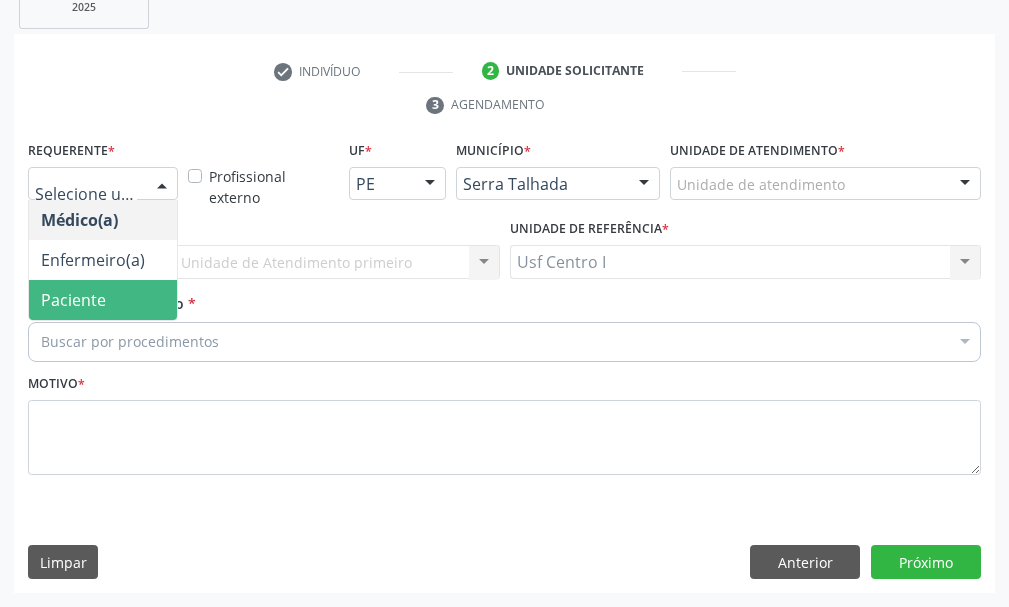 click on "Paciente" at bounding box center [103, 300] 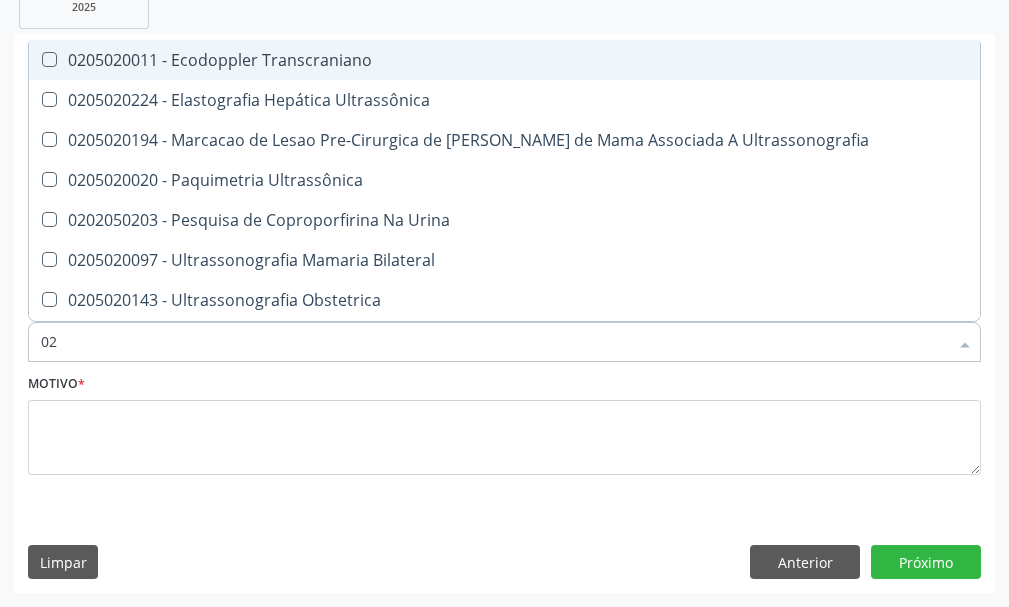 type on "0" 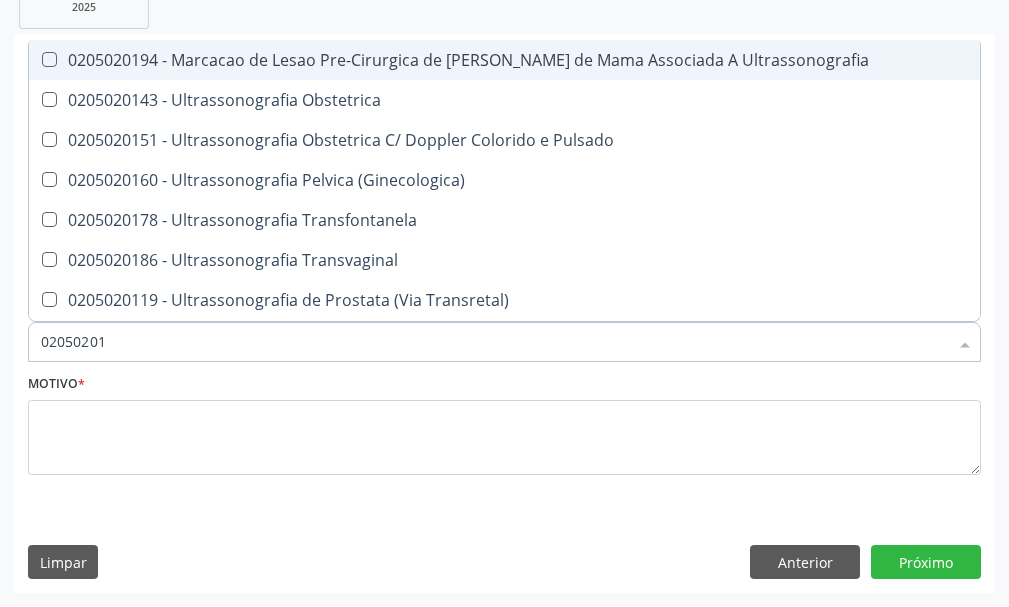 type on "020502014" 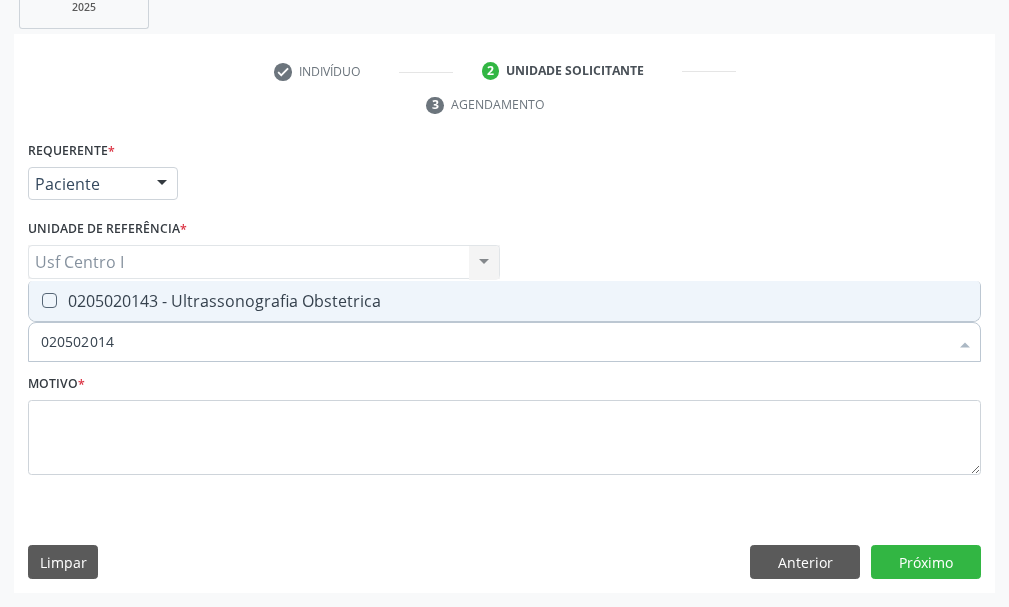 click on "0205020143 - Ultrassonografia Obstetrica" at bounding box center [504, 301] 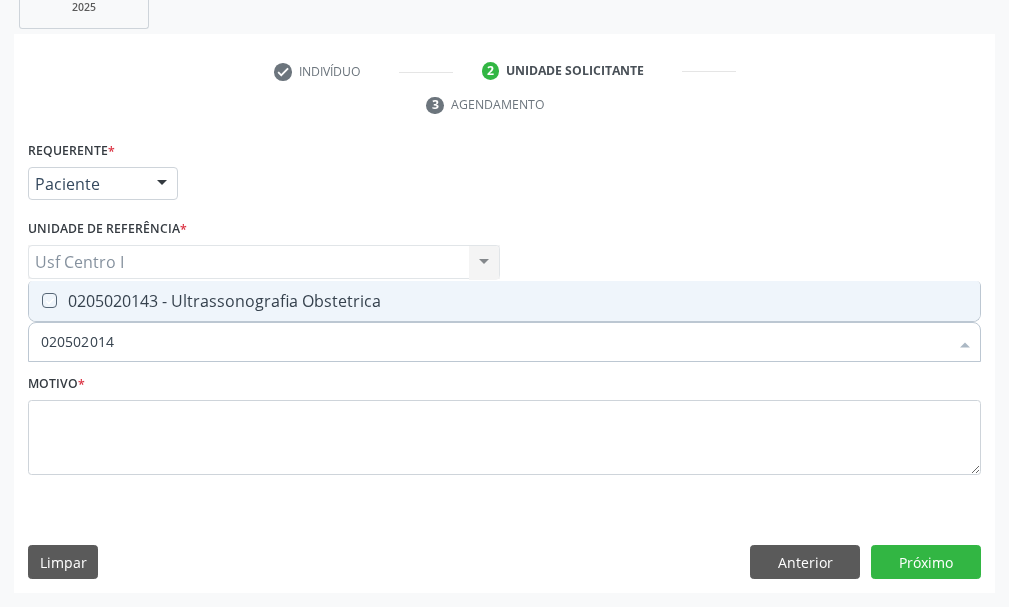 checkbox on "true" 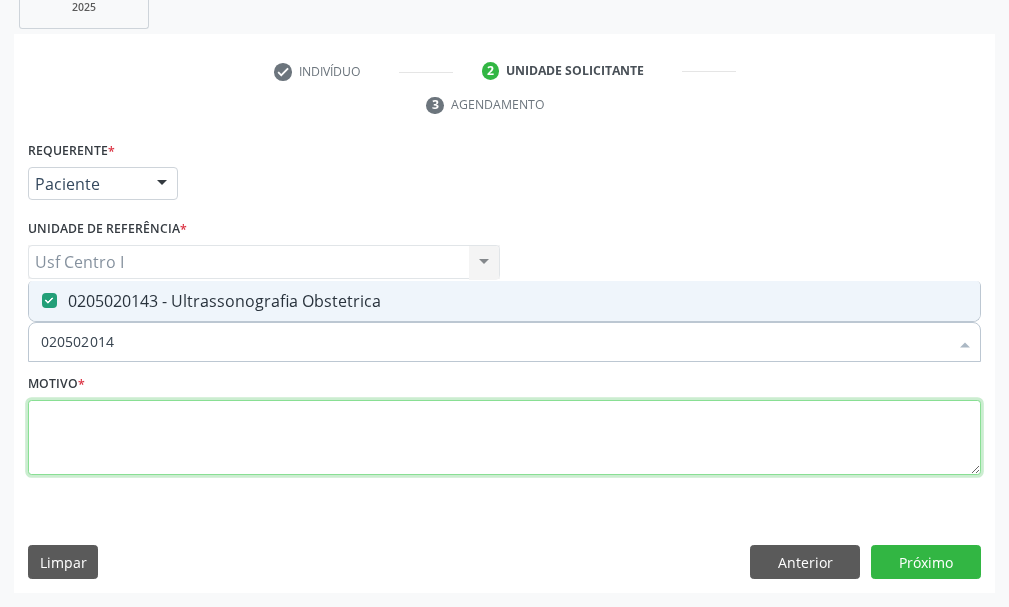 click at bounding box center [504, 438] 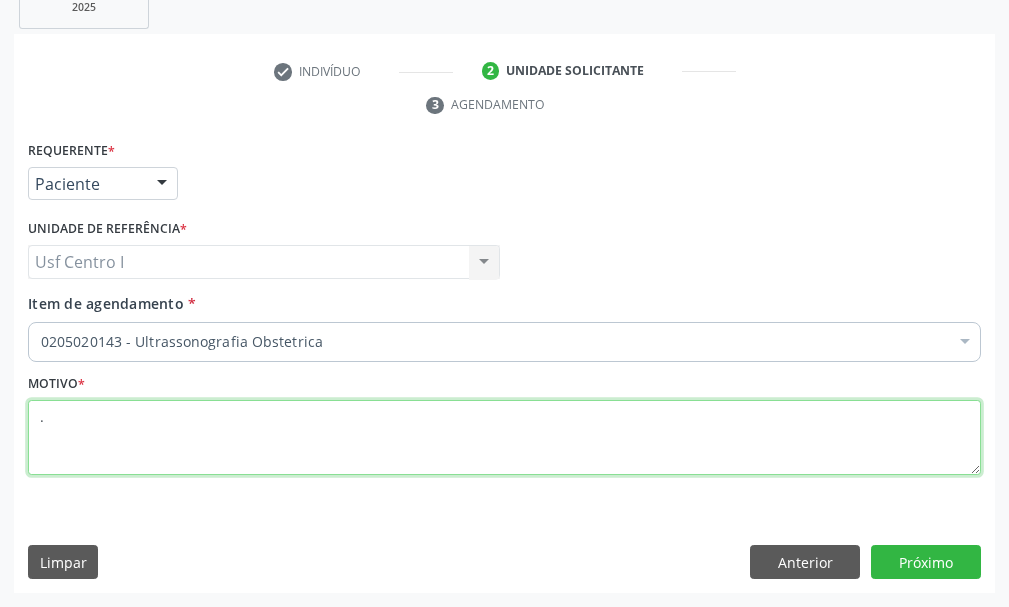 type on "." 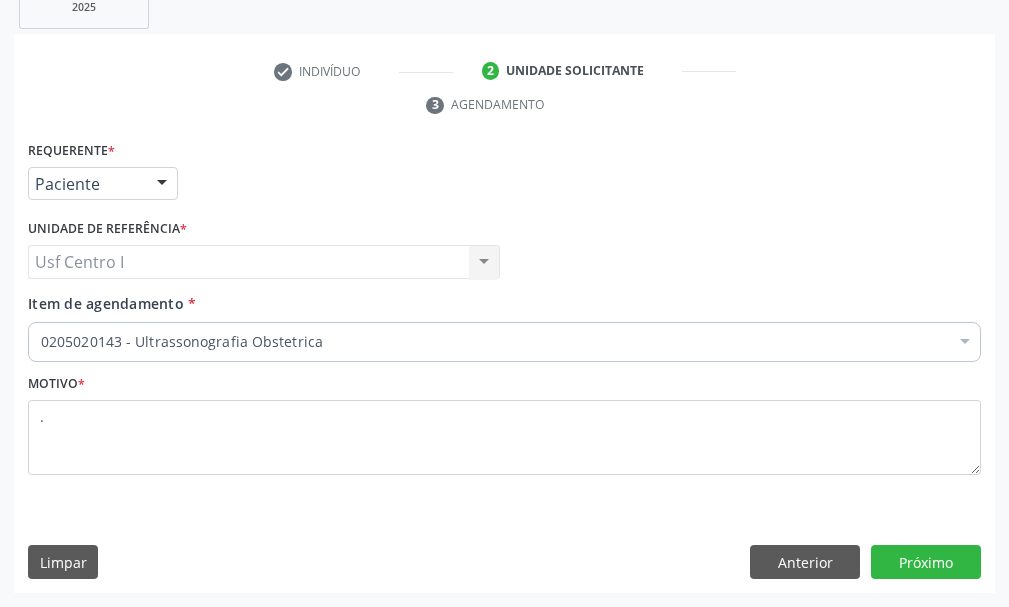 click on "Requerente
*
Paciente         Médico(a)   Enfermeiro(a)   Paciente
Nenhum resultado encontrado para: "   "
Não há nenhuma opção para ser exibida.
UF
PE         AC   AL   AM   AP   BA   CE   DF   ES   GO   MA   MG   MS   MT   PA   PB   PE   PI   PR   RJ   RN   RO   RR   RS   SC   SE   SL   SP   SV   TO
Nenhum resultado encontrado para: "   "
Não há nenhuma opção para ser exibida.
Município
Serra Talhada         Abreu e Lima   Afogados da Ingazeira   Afrânio   Agrestina   Água Preta   Águas Belas   Alagoinha   Aliança   Altinho   Amaraji   Angelim   Araçoiaba   Araripina   Arcoverde   Barra de Guabiraba   Barreiros   Belém de Maria   Belém do São Francisco   Belo Jardim   Betânia   Bezerros   Bodocó   Bom Conselho   Bom Jardim   Bonito   Brejão   Brejinho   Brejo da Madre de Deus   Buenos Aires   Buíque   Cabo de Santo Agostinho   Cabrobó   Cachoeirinha" at bounding box center [504, 364] 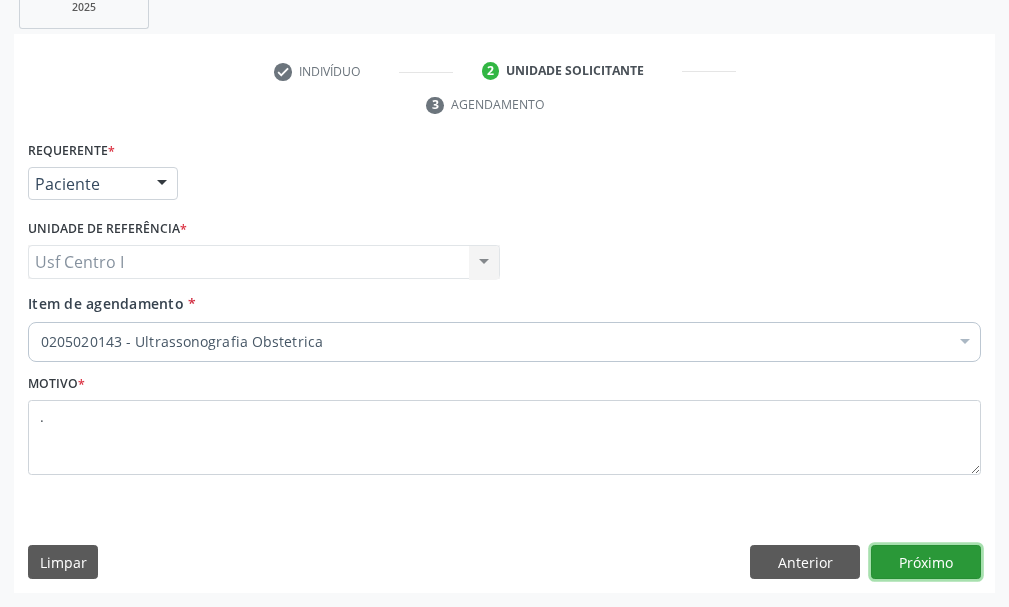 click on "Próximo" at bounding box center (926, 562) 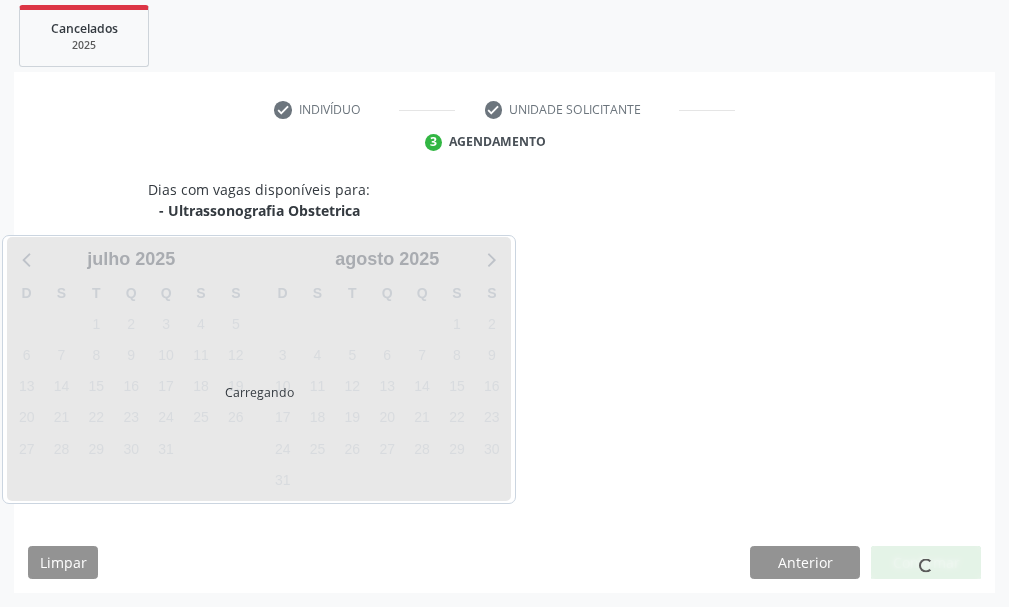 scroll, scrollTop: 366, scrollLeft: 0, axis: vertical 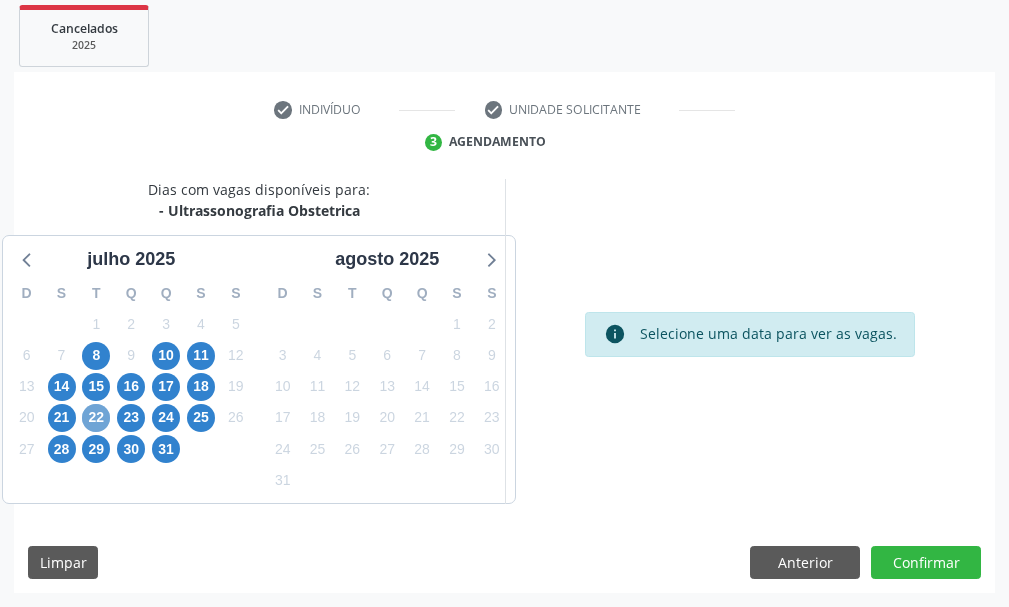 click on "22" at bounding box center (96, 418) 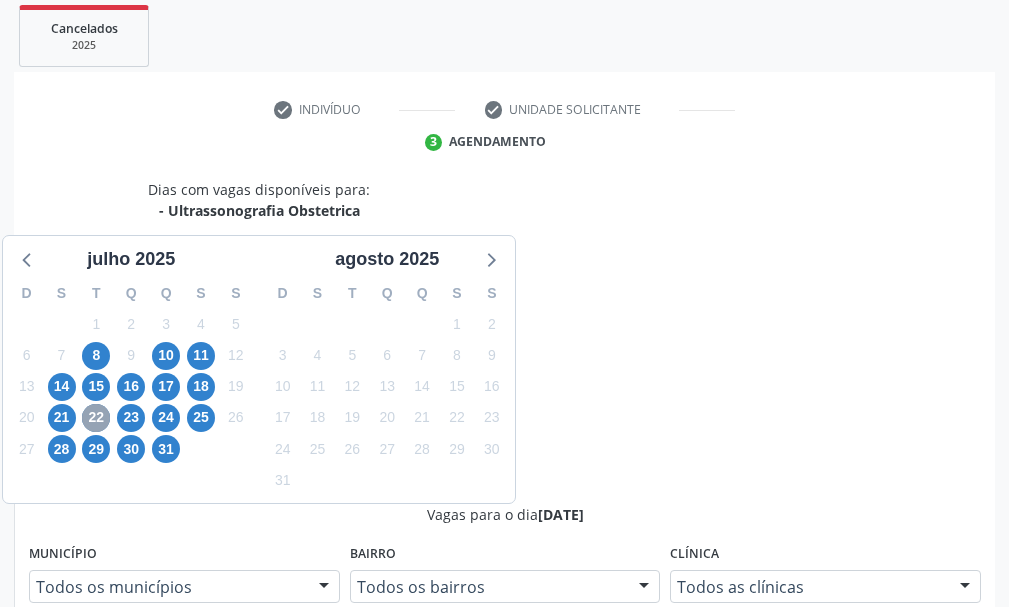 scroll, scrollTop: 315, scrollLeft: 0, axis: vertical 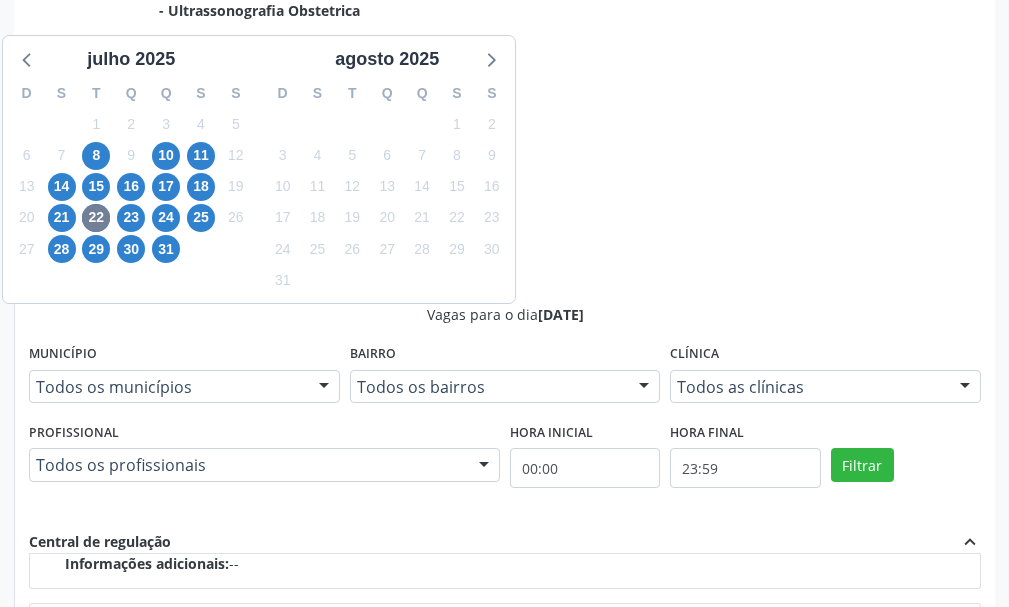 click on "Ordem de chegada
Consumidos: 0 / 25
Horário:   13:00
Clínica:  Policlinica Municipal
Rede:
--
Endereço:   Predio, nº S/N, Ipsep, Serra Talhada - PE
Telefone:   --
Profissional:
Ana Carolina Barboza de Andrada Melo Lyra
Informações adicionais sobre o atendimento
Idade de atendimento:
de 0 a 120 anos
Gênero(s) atendido(s):
Masculino e Feminino
Informações adicionais:
--" at bounding box center (515, 771) 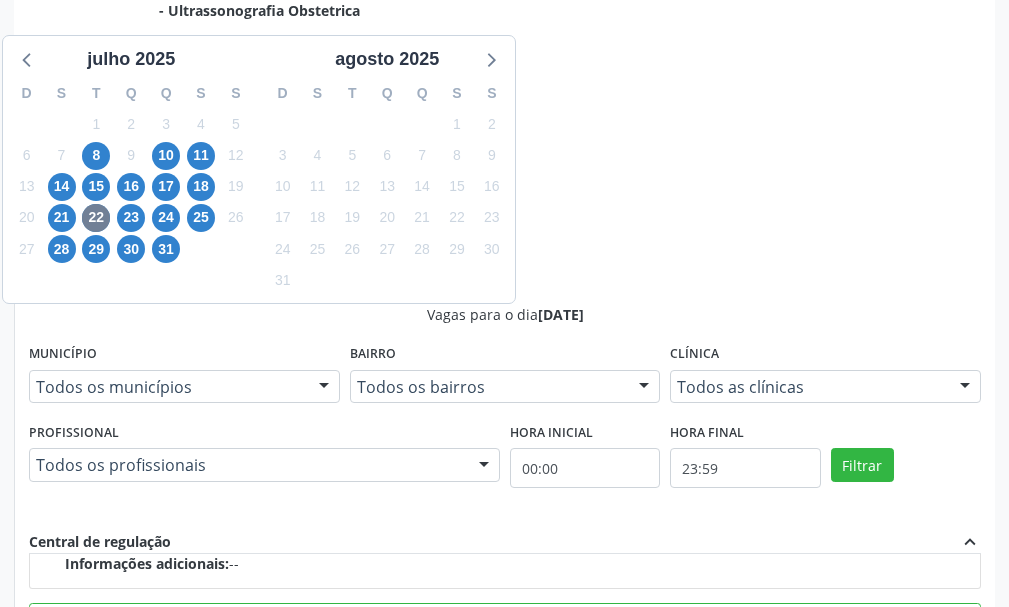 scroll, scrollTop: 450, scrollLeft: 0, axis: vertical 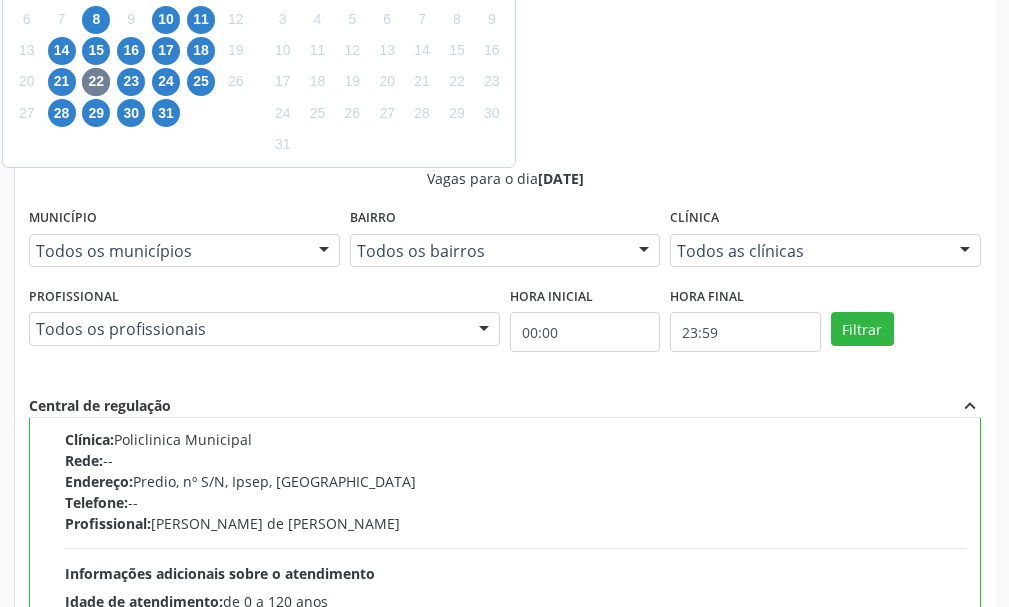 click on "Confirmar" at bounding box center (926, 877) 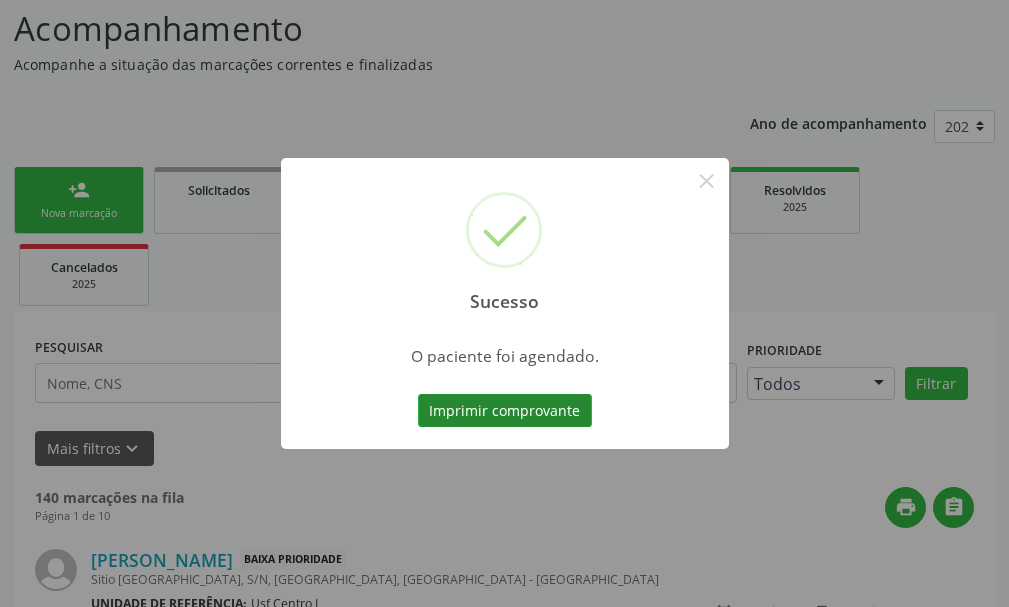 click on "Imprimir comprovante" at bounding box center [505, 411] 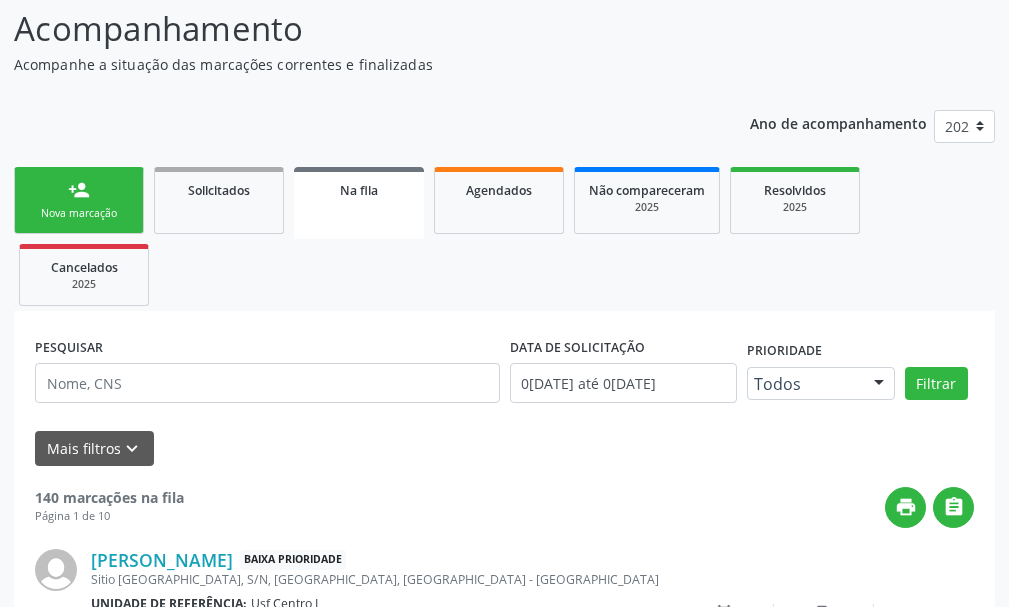 click on "person_add
Nova marcação
Solicitados   Na fila   Agendados   Não compareceram
2025
Resolvidos
2025
Cancelados
2025" at bounding box center (504, 236) 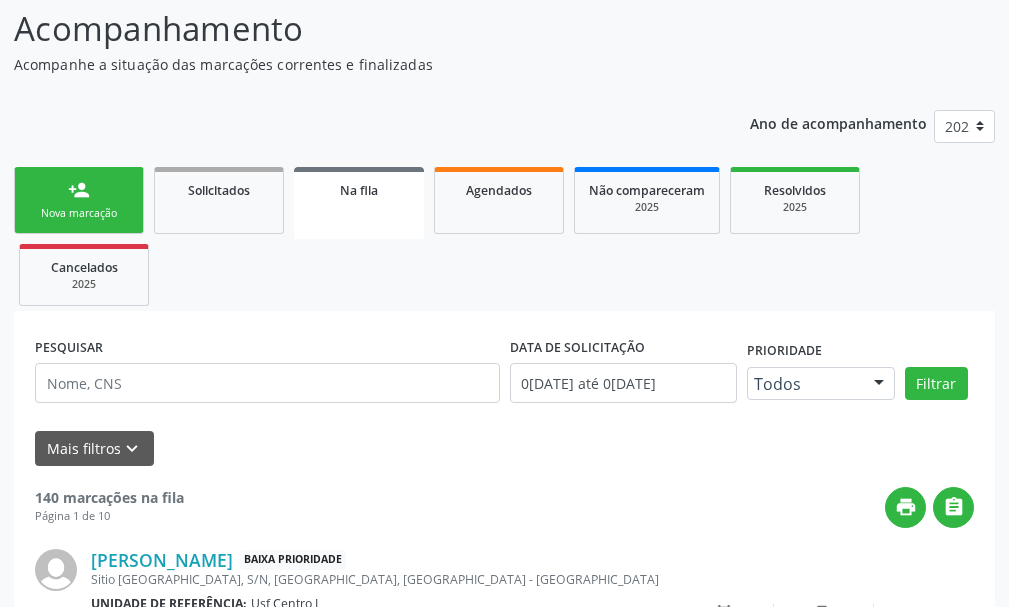click on "person_add
Nova marcação" at bounding box center [79, 200] 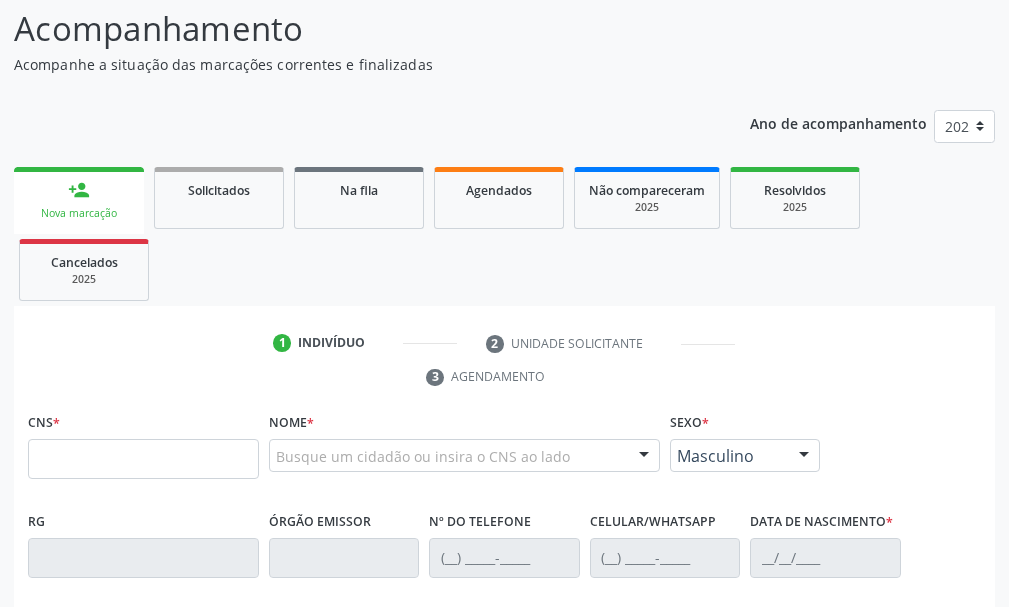 click on "1
Indivíduo
2
Unidade solicitante
3
Agendamento" at bounding box center [504, 360] 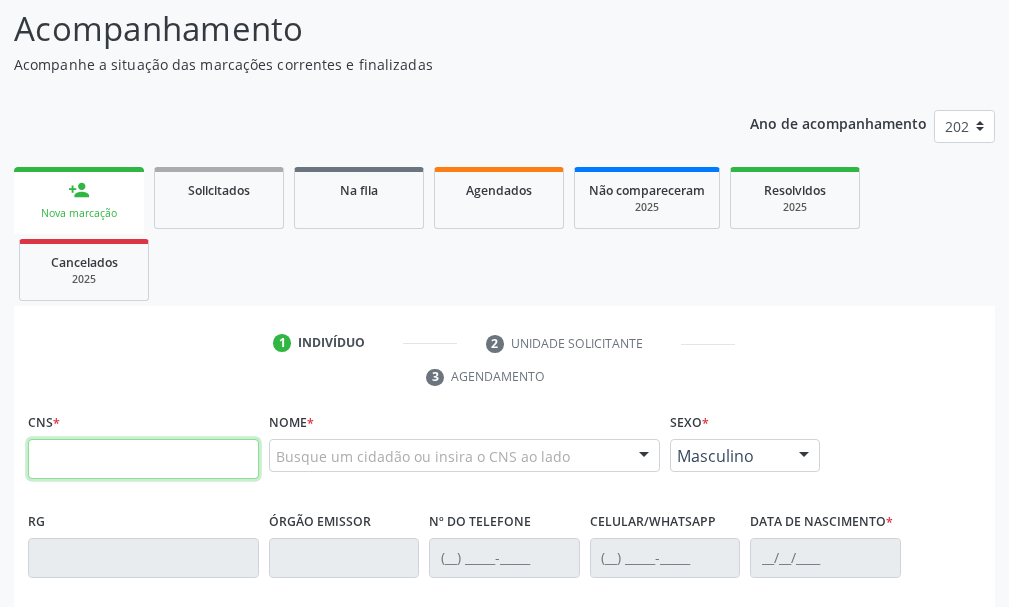 click at bounding box center (143, 459) 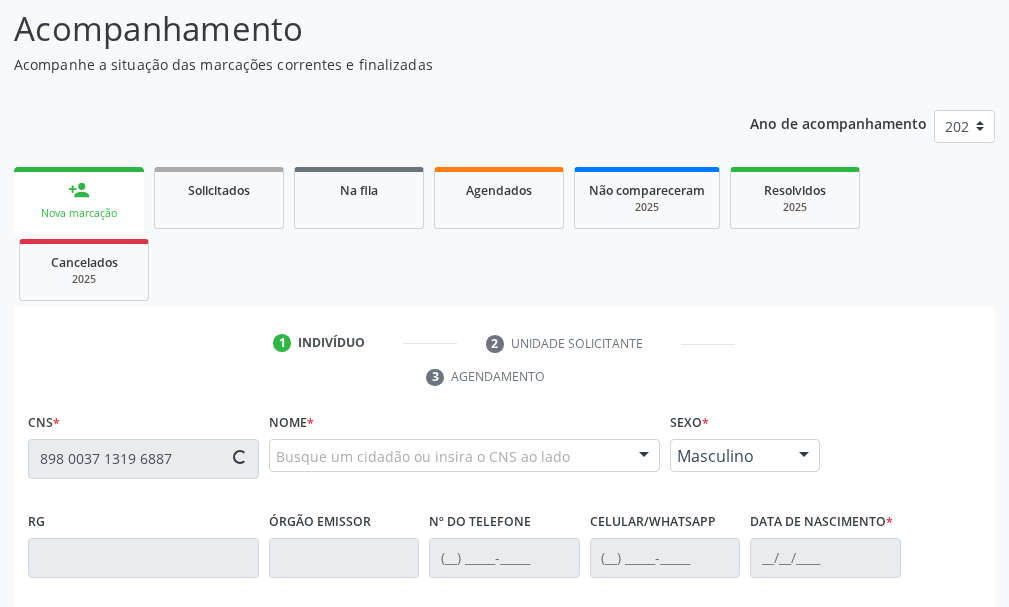 type on "898 0037 1319 6887" 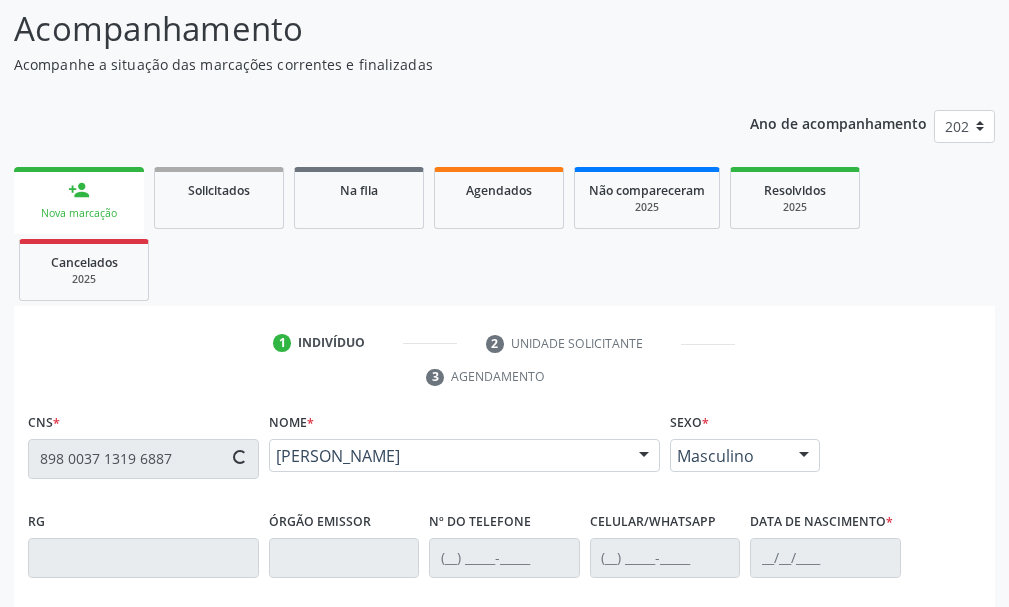 type on "[PHONE_NUMBER]" 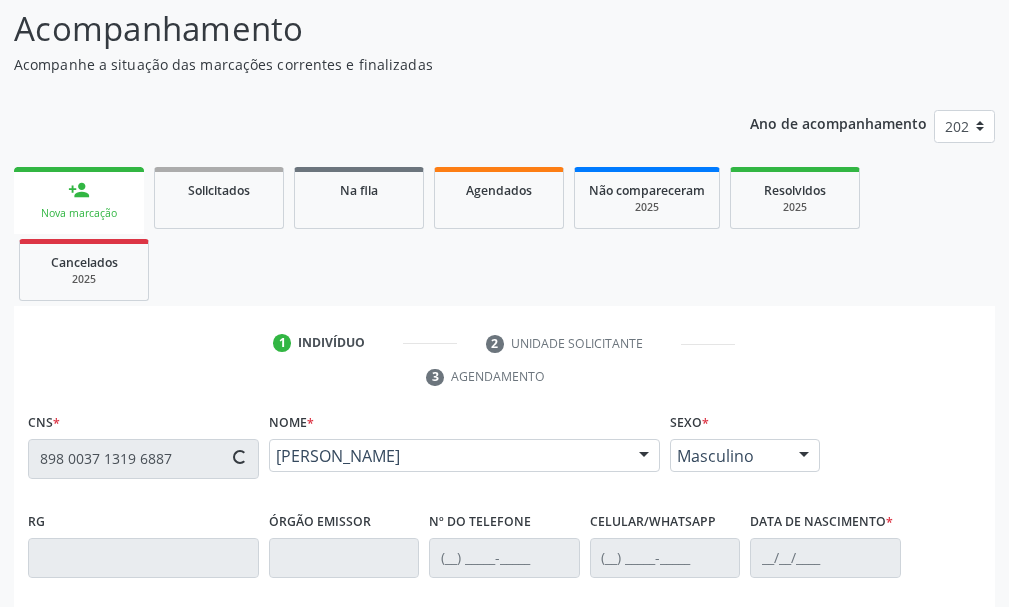 type on "[PHONE_NUMBER]" 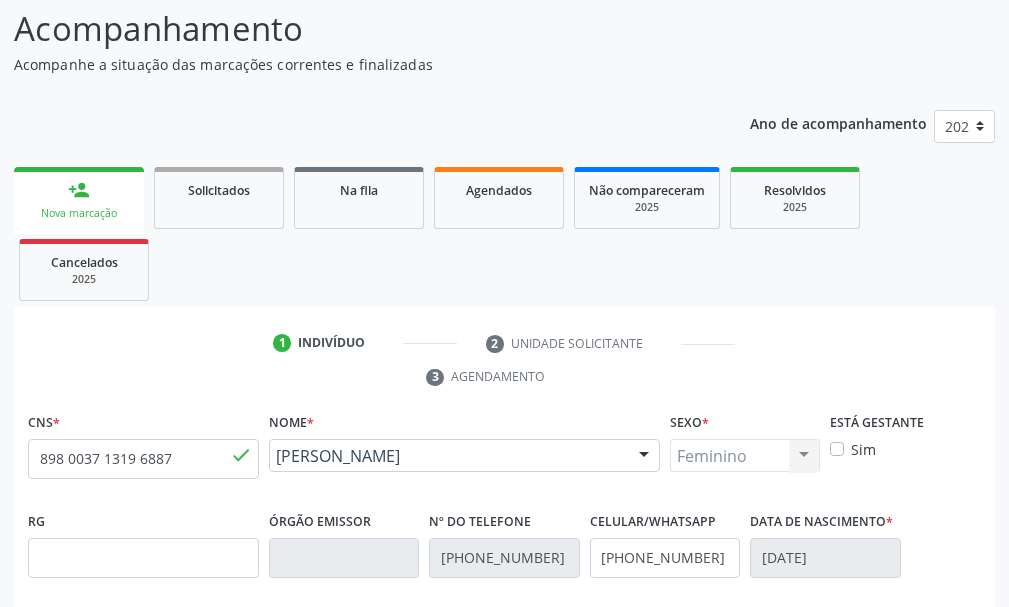 scroll, scrollTop: 569, scrollLeft: 0, axis: vertical 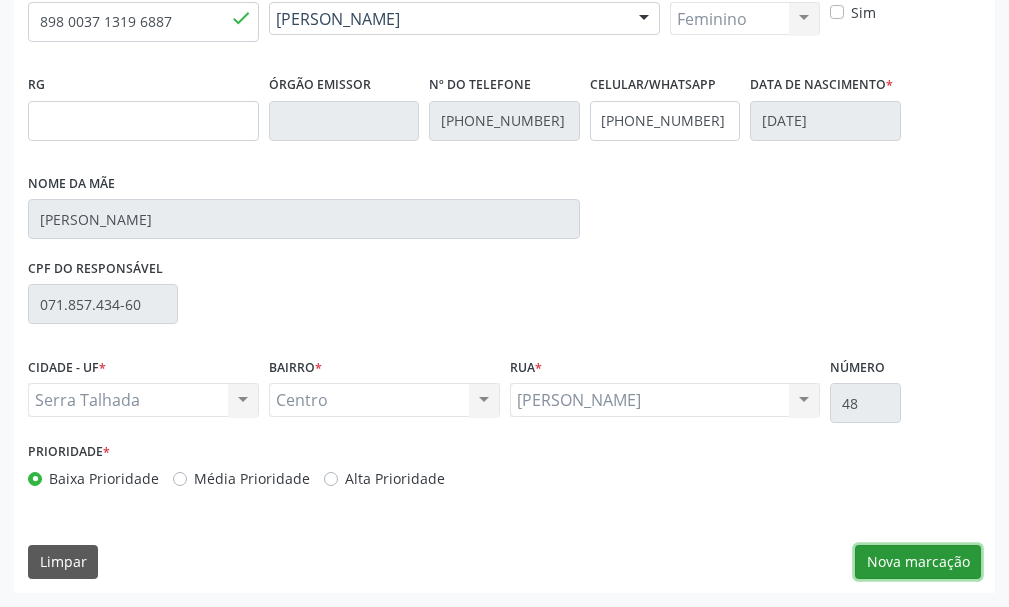 click on "Nova marcação" at bounding box center (918, 562) 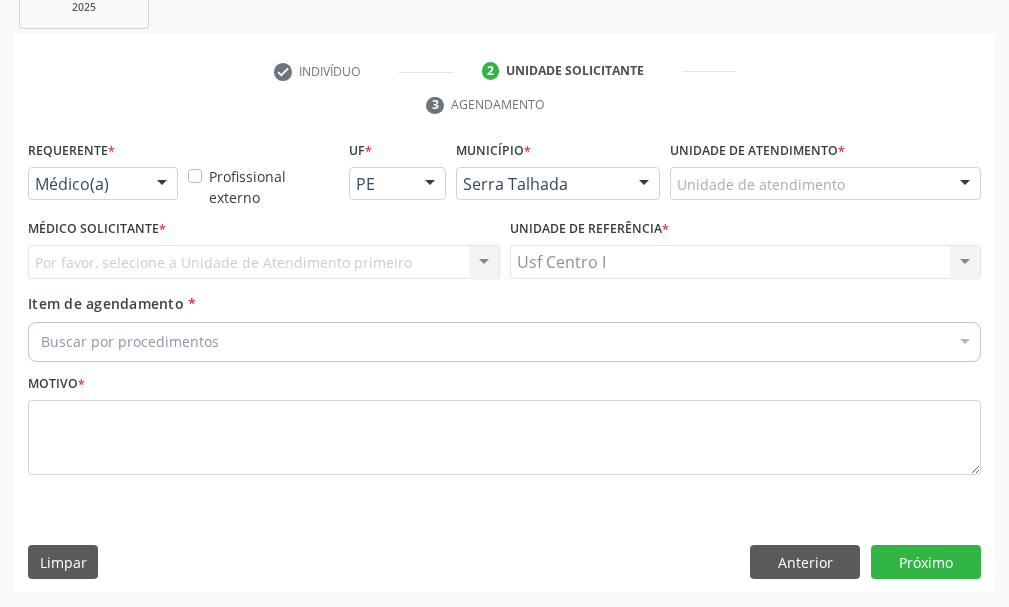 scroll, scrollTop: 404, scrollLeft: 0, axis: vertical 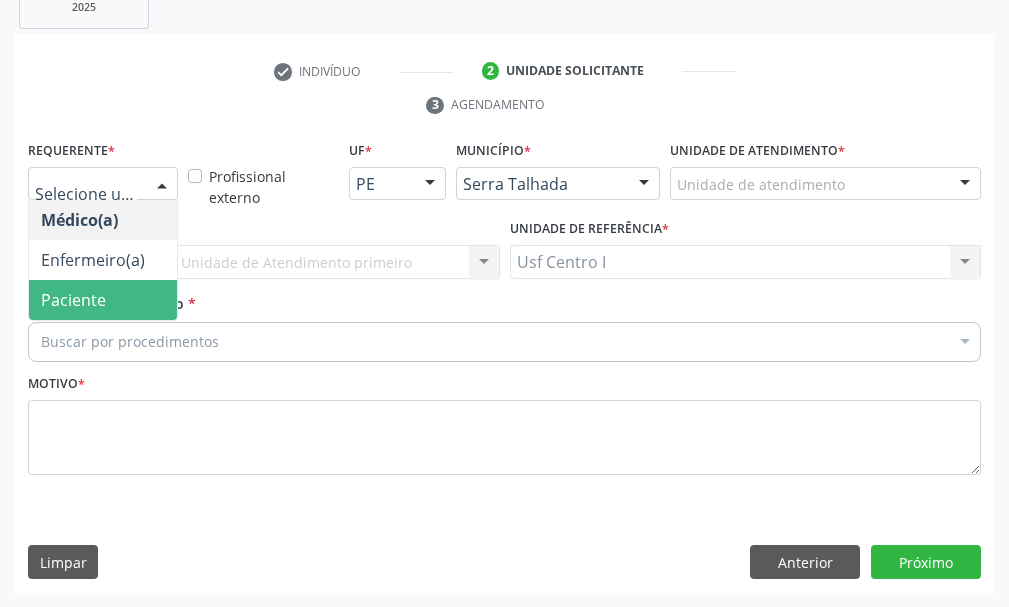 click on "Paciente" at bounding box center (103, 300) 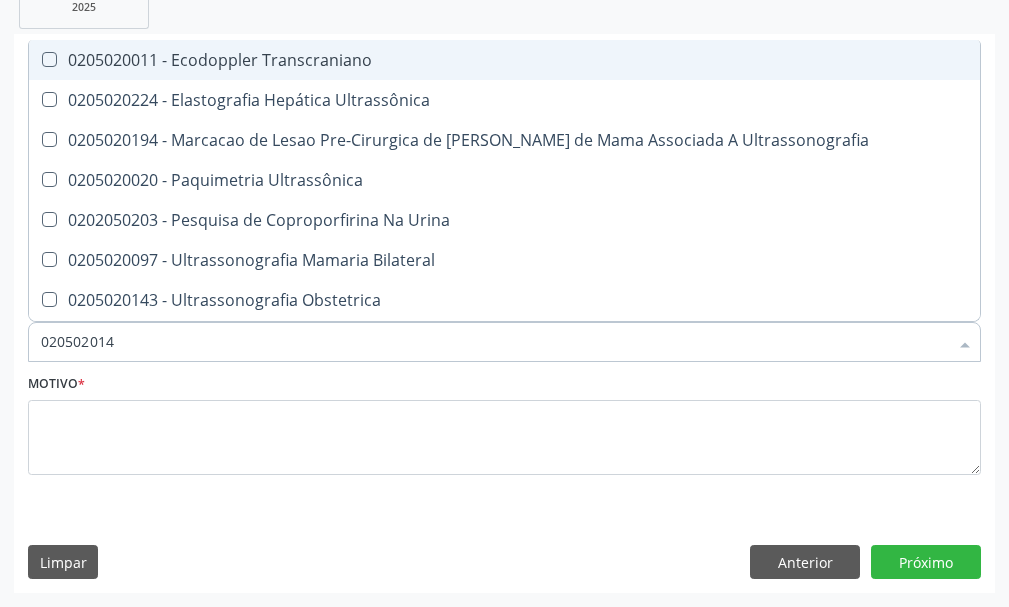 type on "0205020143" 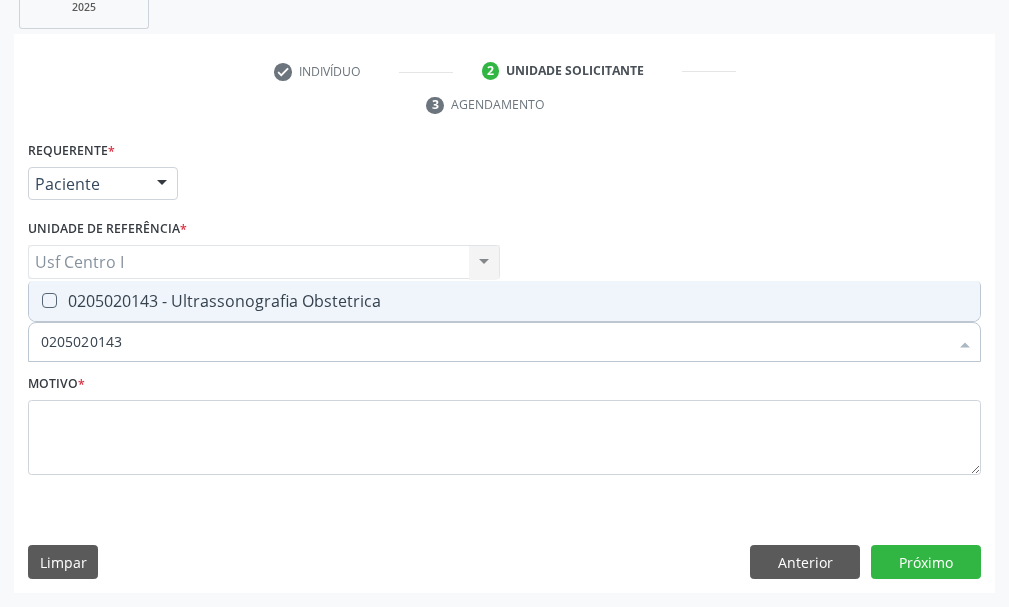 click on "0205020143 - Ultrassonografia Obstetrica" at bounding box center [504, 301] 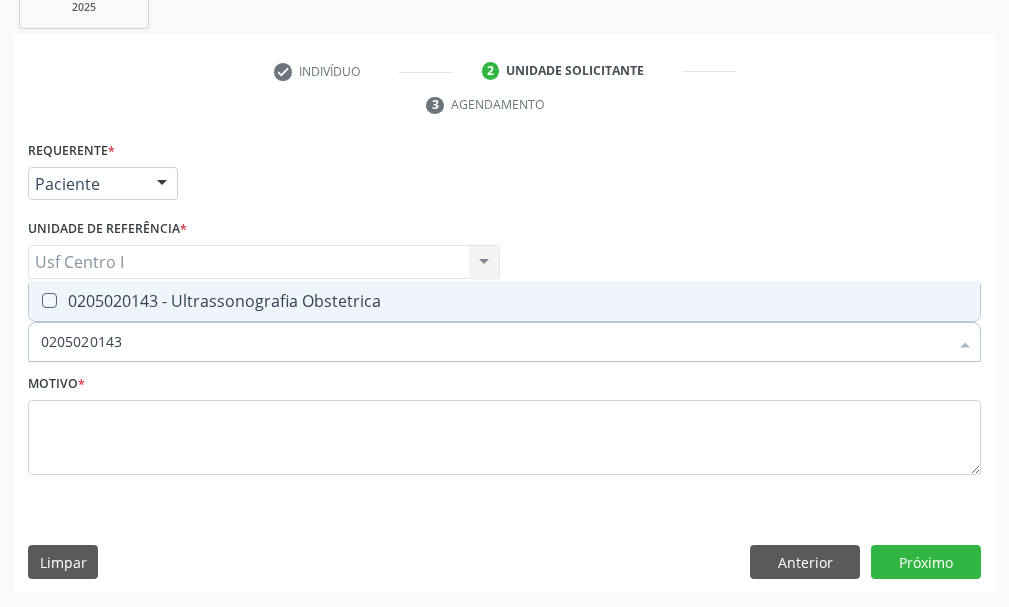 checkbox on "true" 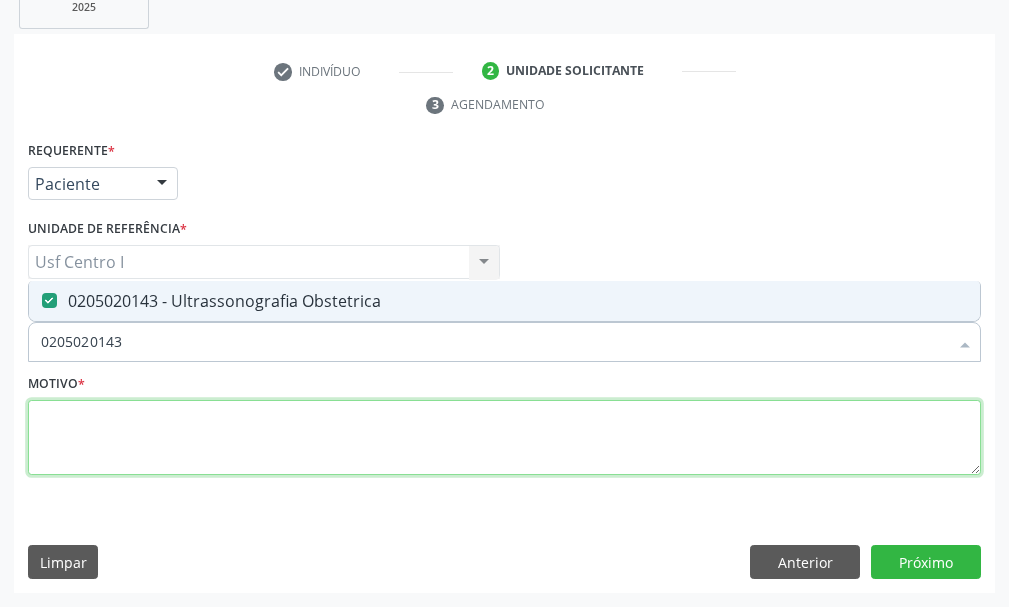 click at bounding box center [504, 438] 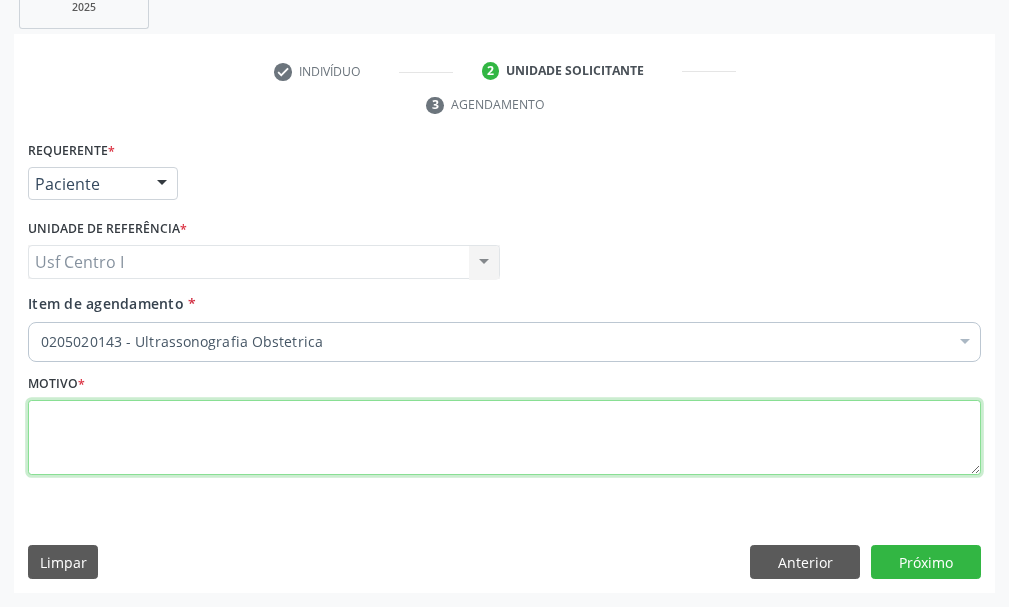 click at bounding box center [504, 438] 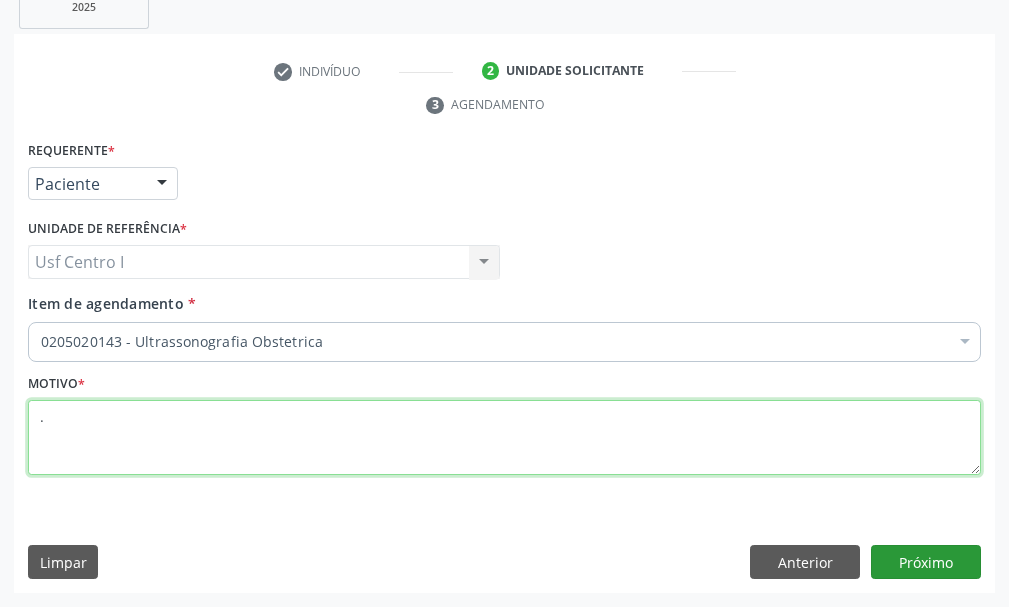 type on "." 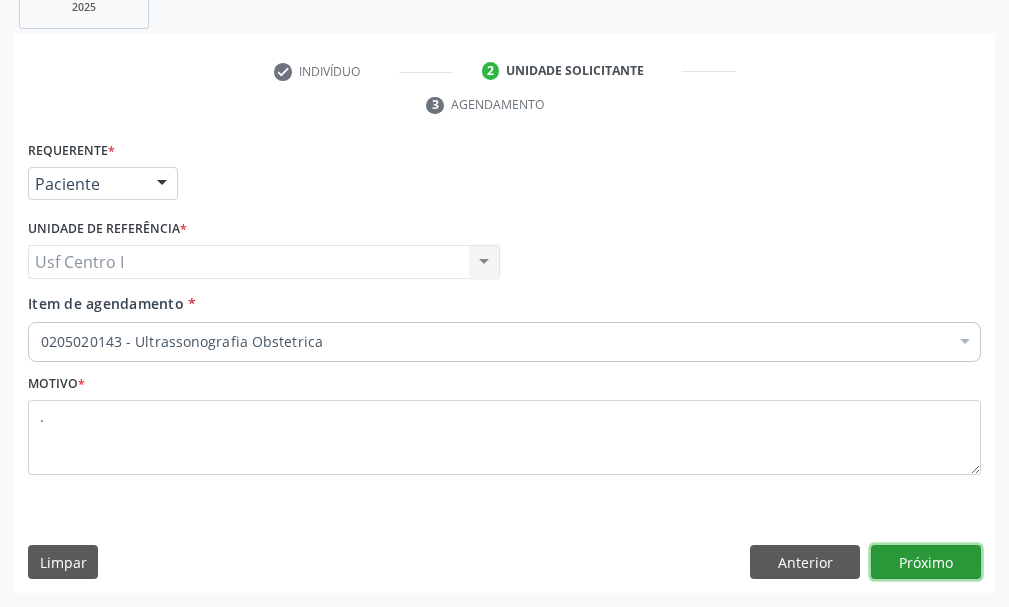 click on "Próximo" at bounding box center (926, 562) 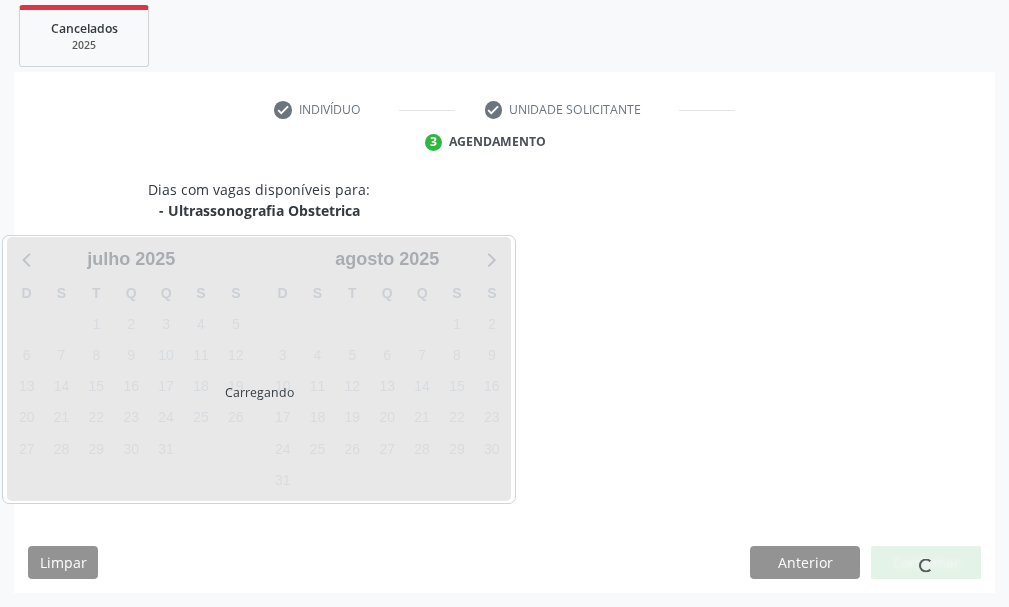 scroll, scrollTop: 366, scrollLeft: 0, axis: vertical 